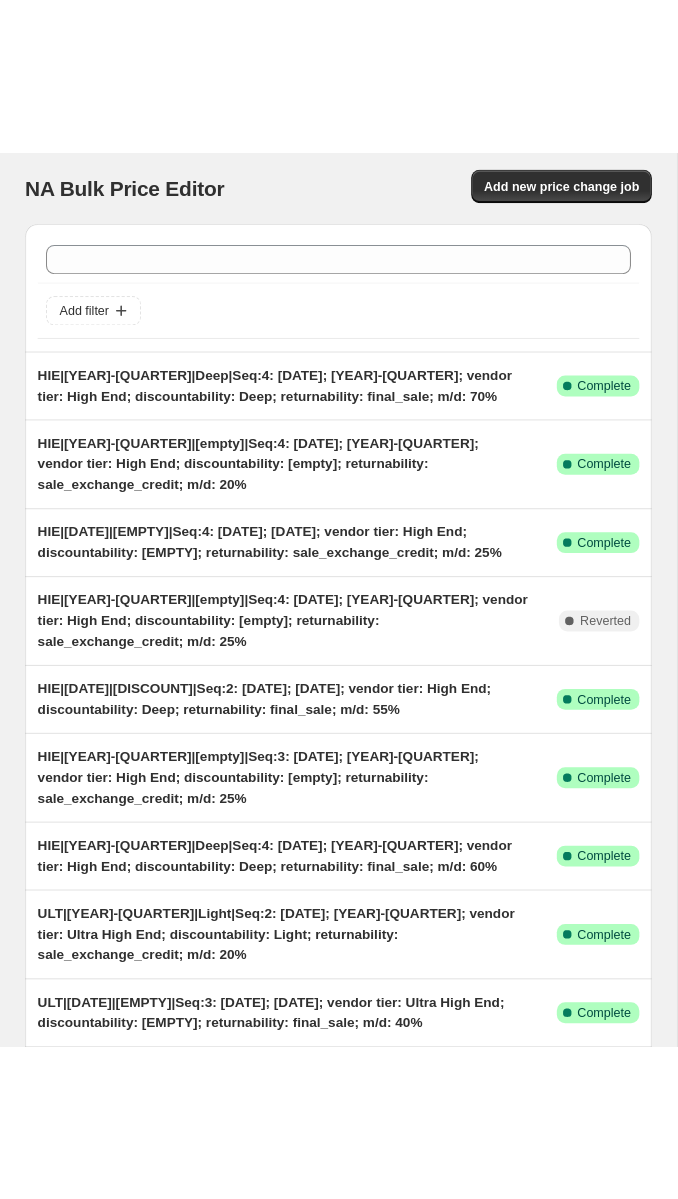 scroll, scrollTop: 0, scrollLeft: 0, axis: both 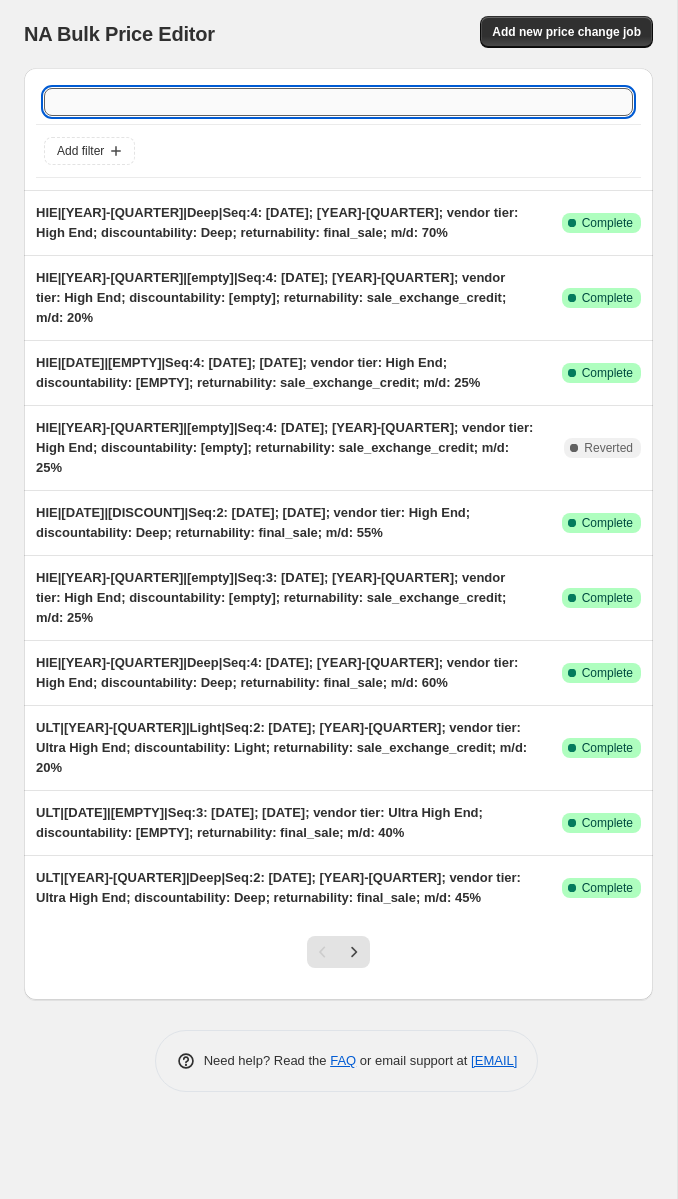 click at bounding box center (338, 102) 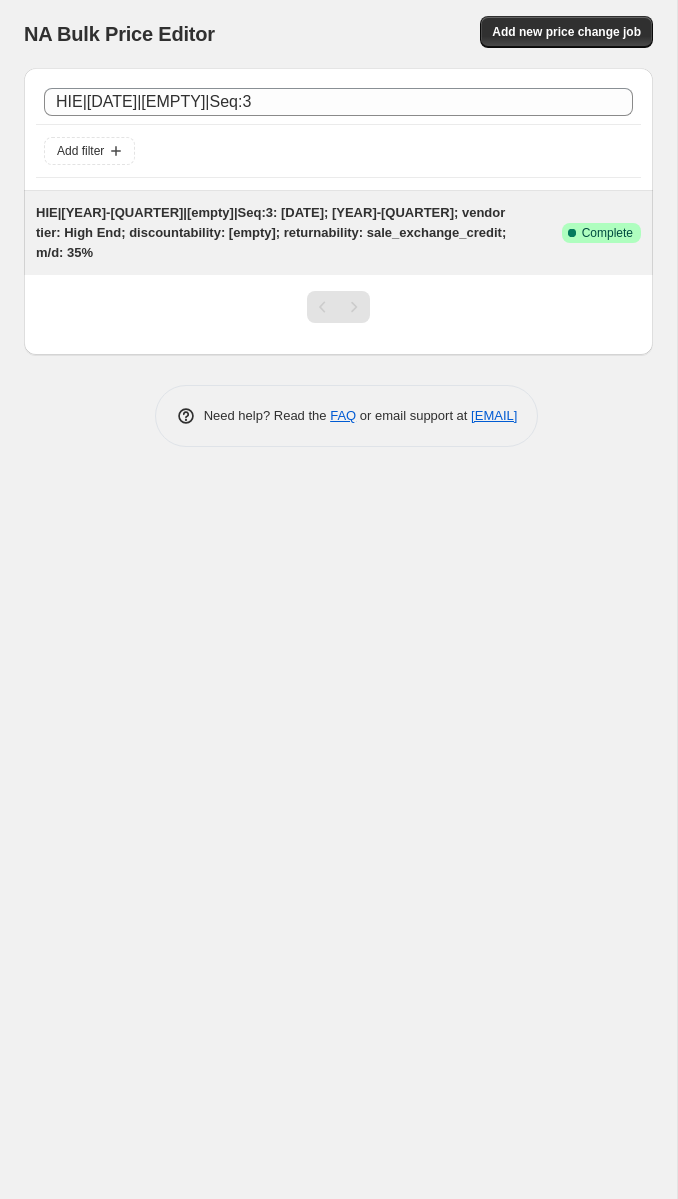 click on "HIE|[YEAR]-[QUARTER]|[empty]|Seq:3: [DATE]; [YEAR]-[QUARTER]; vendor tier: High End; discountability: [empty]; returnability: sale_exchange_credit; m/d: 35%" at bounding box center (299, 233) 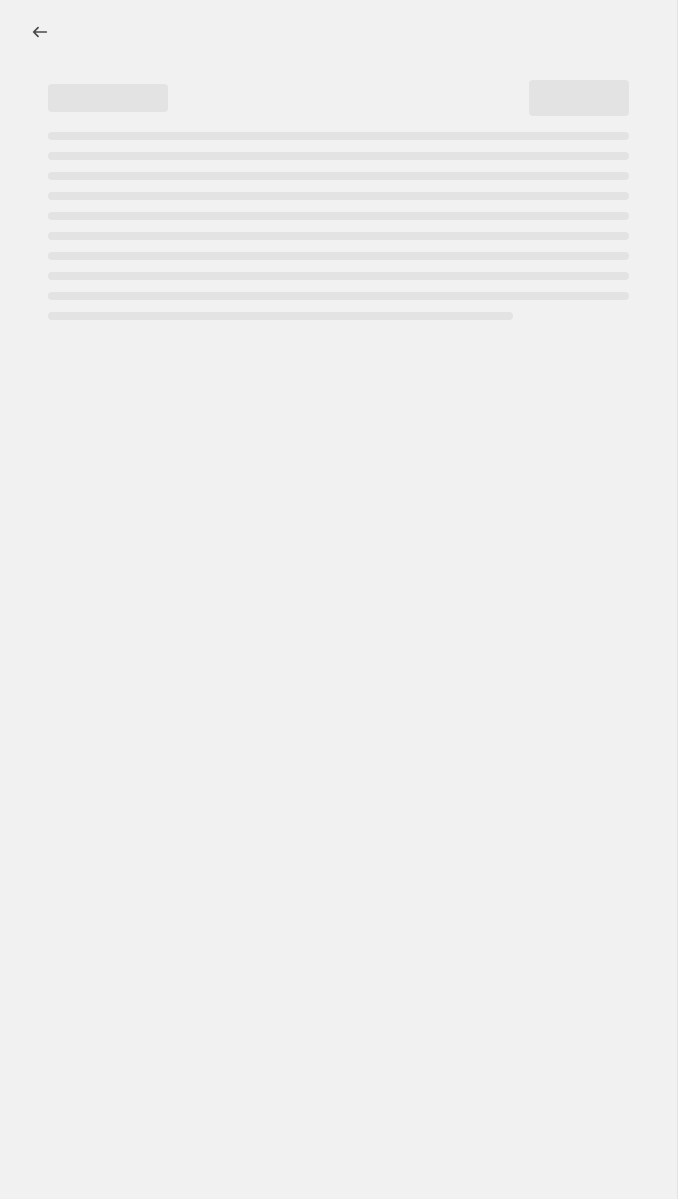 select on "percentage" 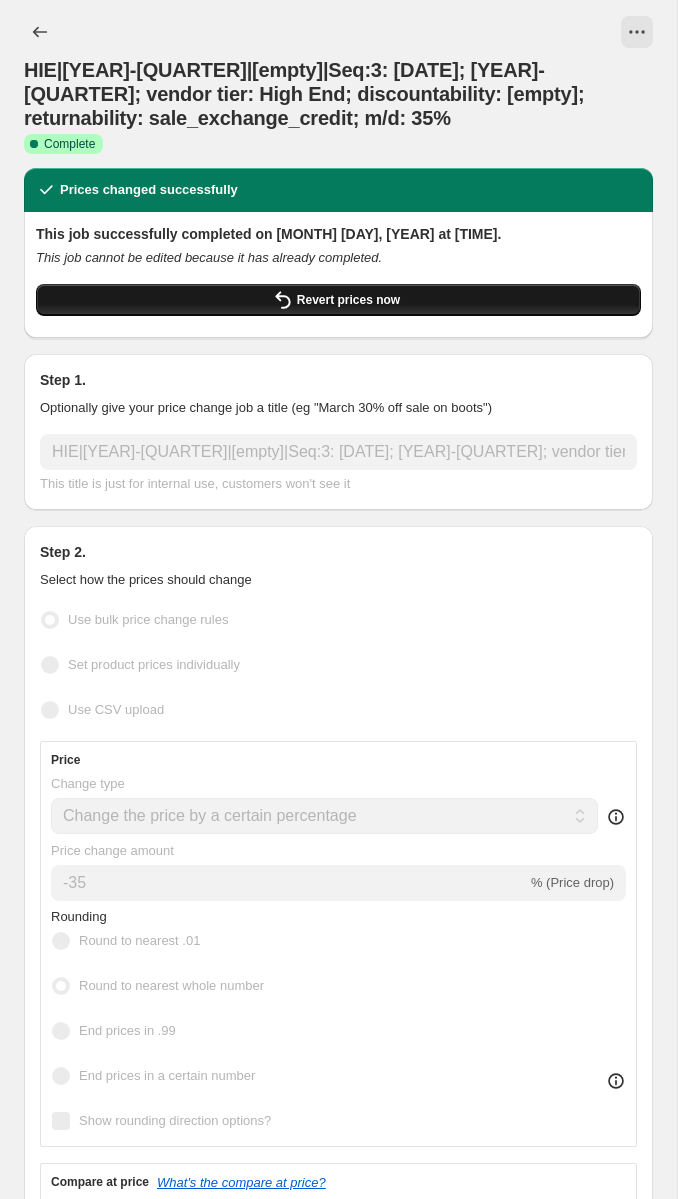 click on "Revert prices now" at bounding box center (348, 300) 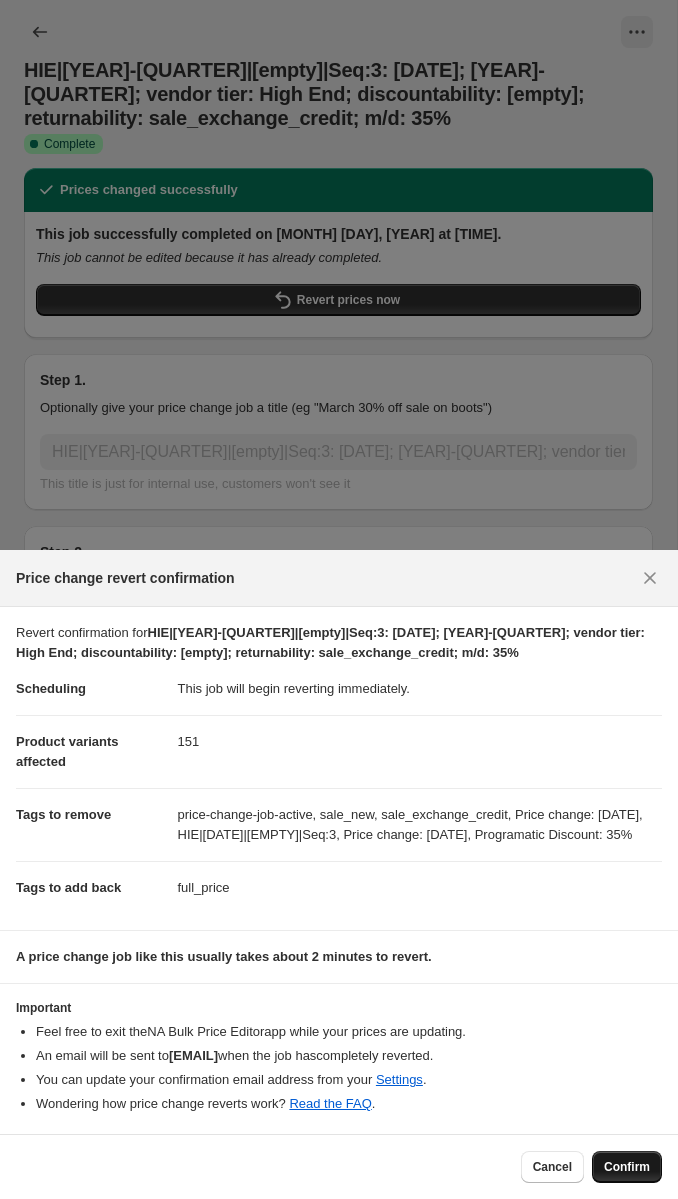 click on "Confirm" at bounding box center [627, 1167] 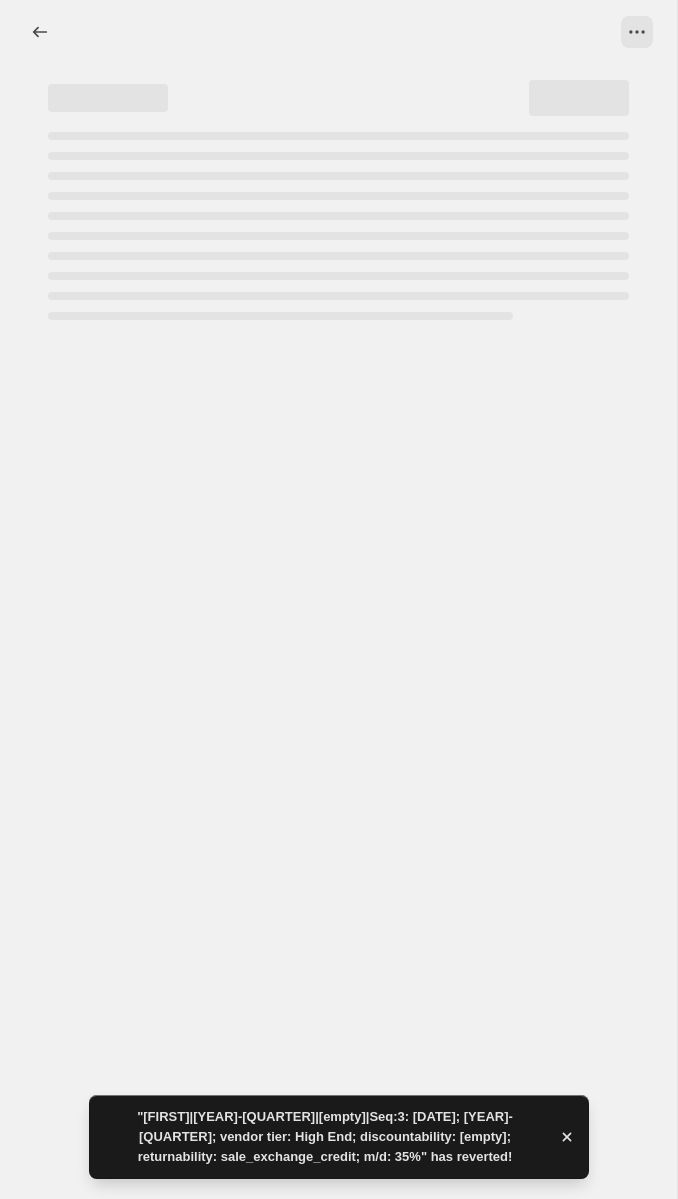 select on "percentage" 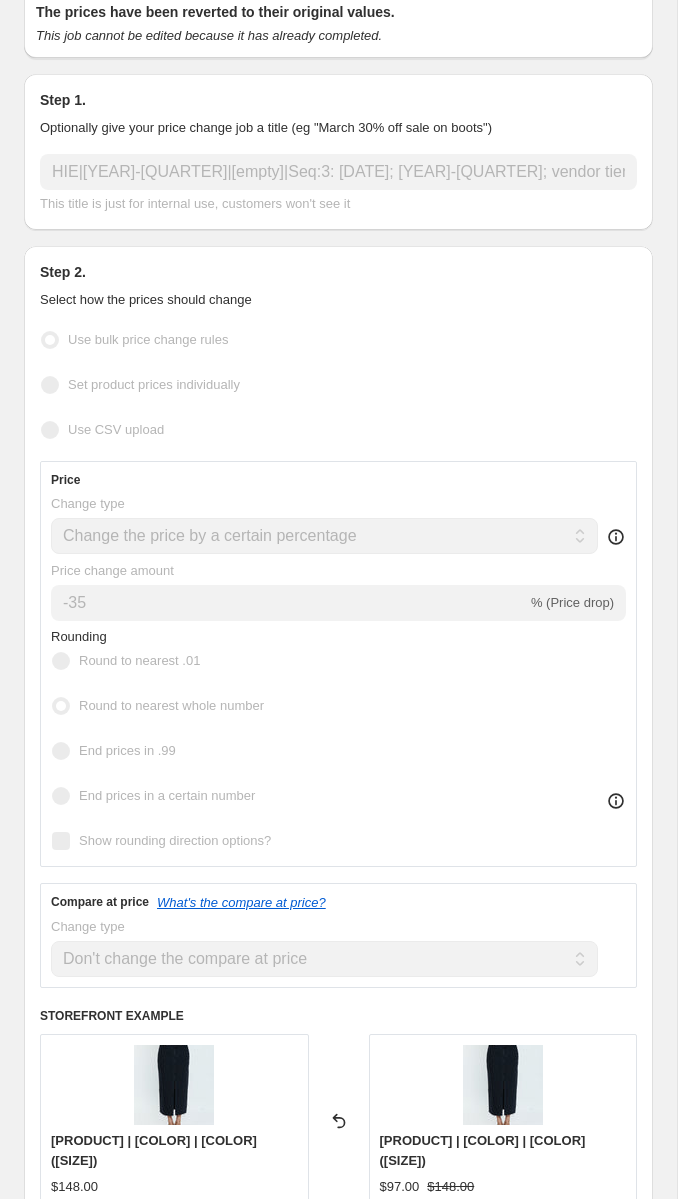 scroll, scrollTop: 0, scrollLeft: 0, axis: both 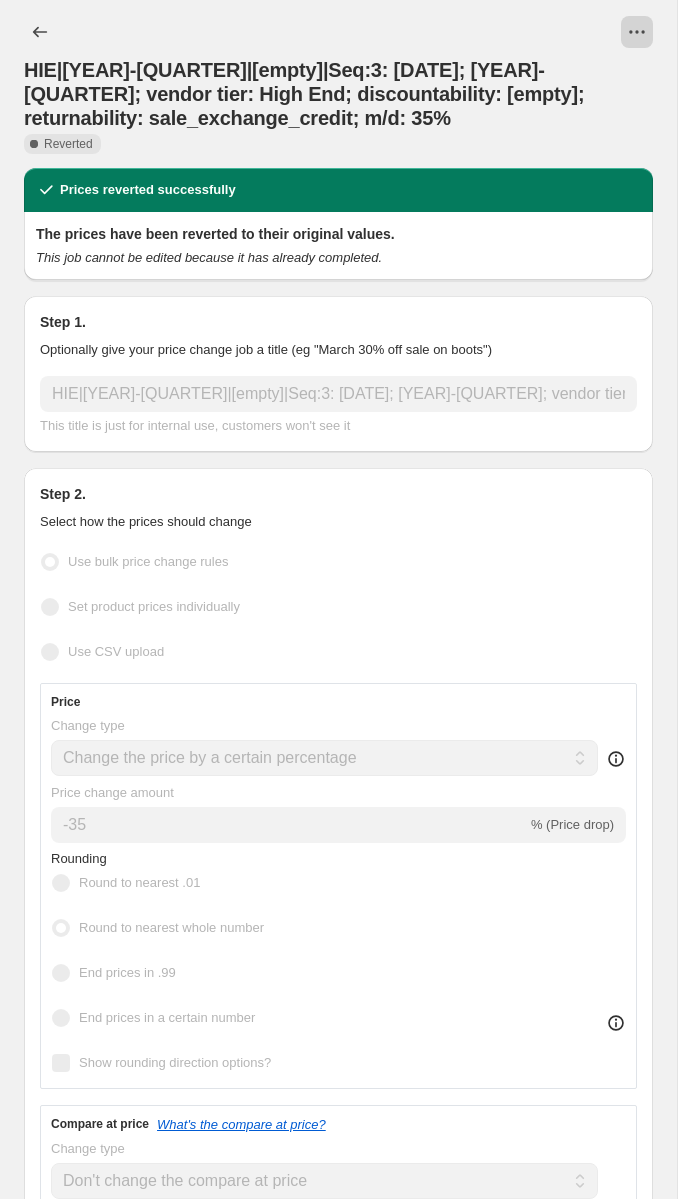 click 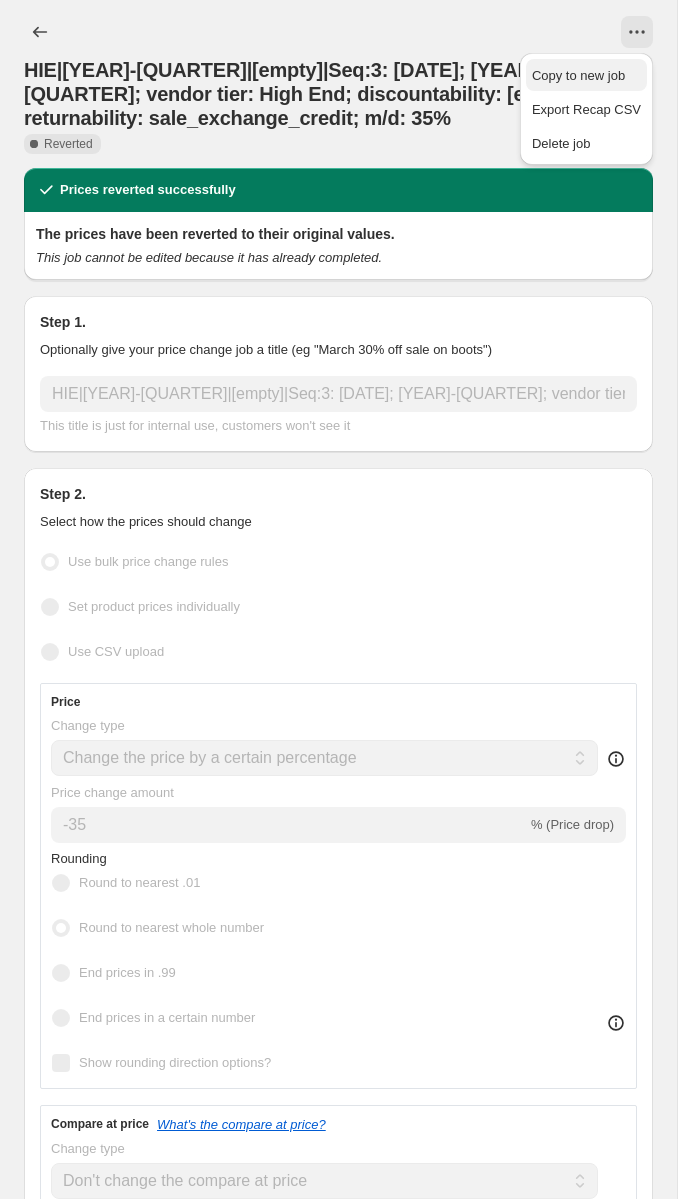click on "Copy to new job" at bounding box center [578, 75] 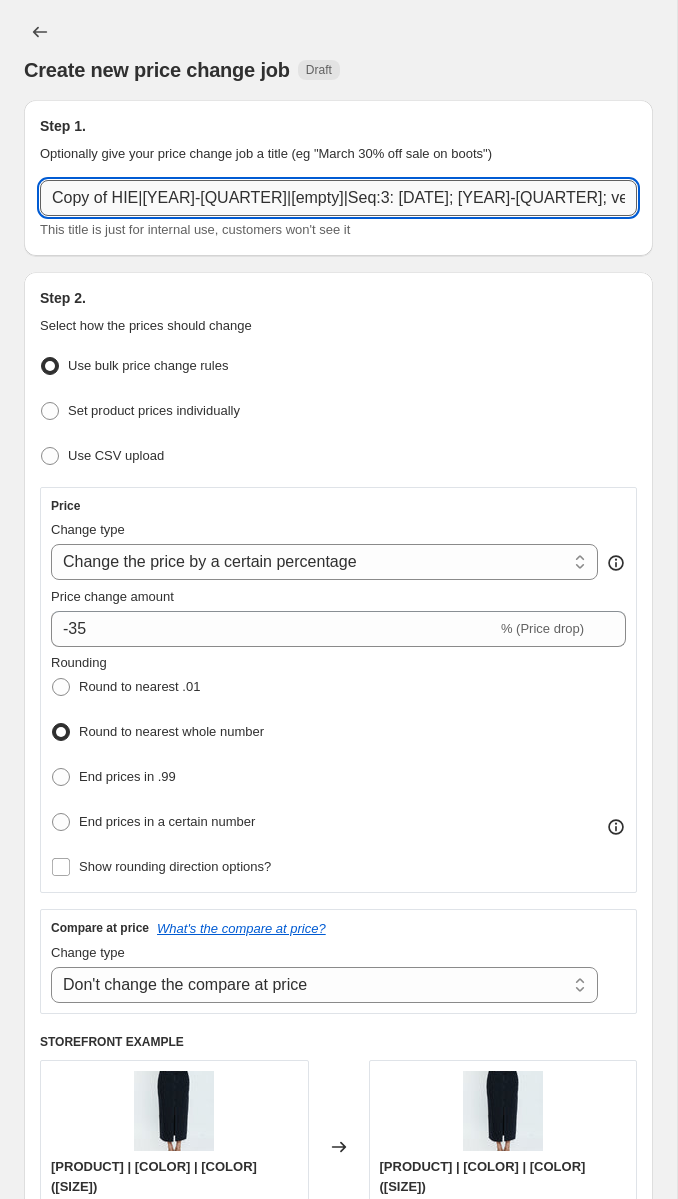 click on "Copy of HIE|[YEAR]-[QUARTER]|[empty]|Seq:3: [DATE]; [YEAR]-[QUARTER]; vendor tier: High End; discountability: [empty]; returnability: sale_exchange_credit; m/d: 35%" at bounding box center (338, 198) 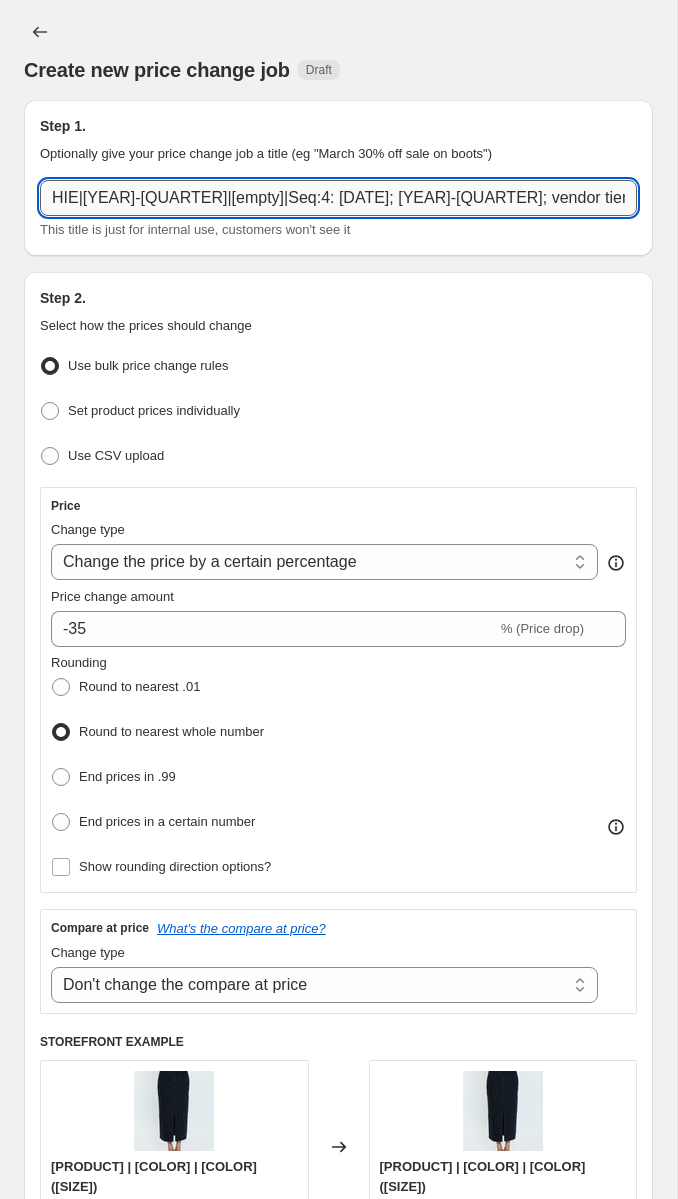 scroll, scrollTop: 0, scrollLeft: 391, axis: horizontal 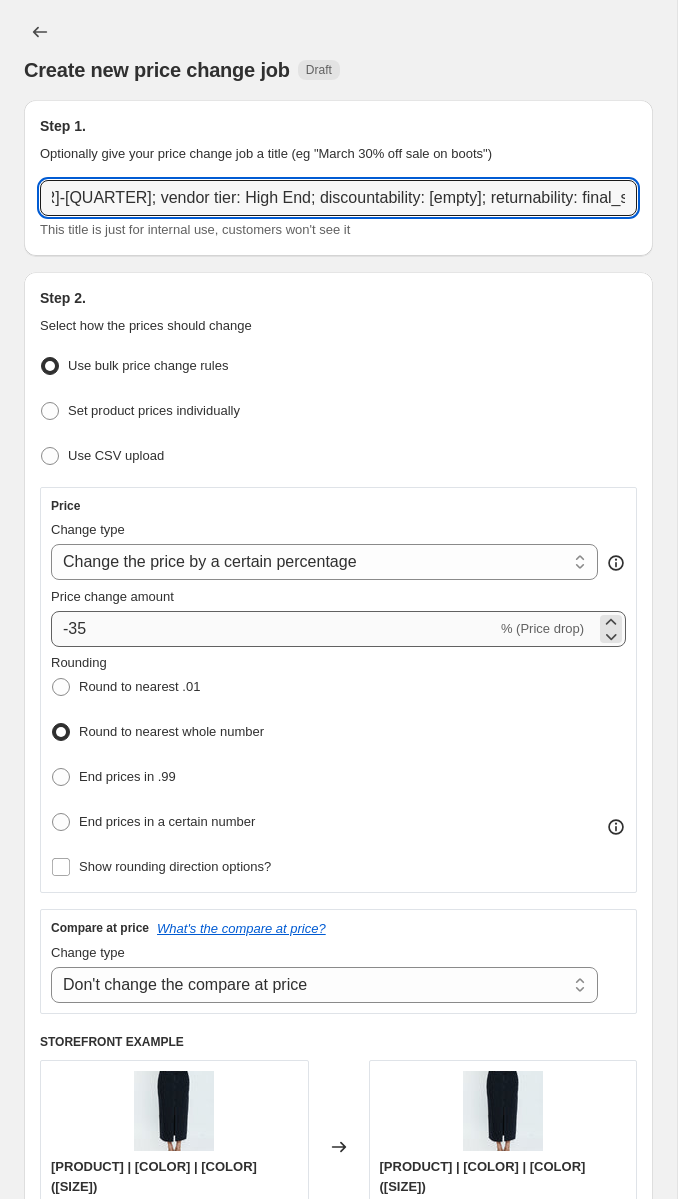 type on "HIE|[YEAR]-[QUARTER]|[empty]|Seq:4: [DATE]; [YEAR]-[QUARTER]; vendor tier: High End; discountability: [empty]; returnability: final_sale; m/d: 45%" 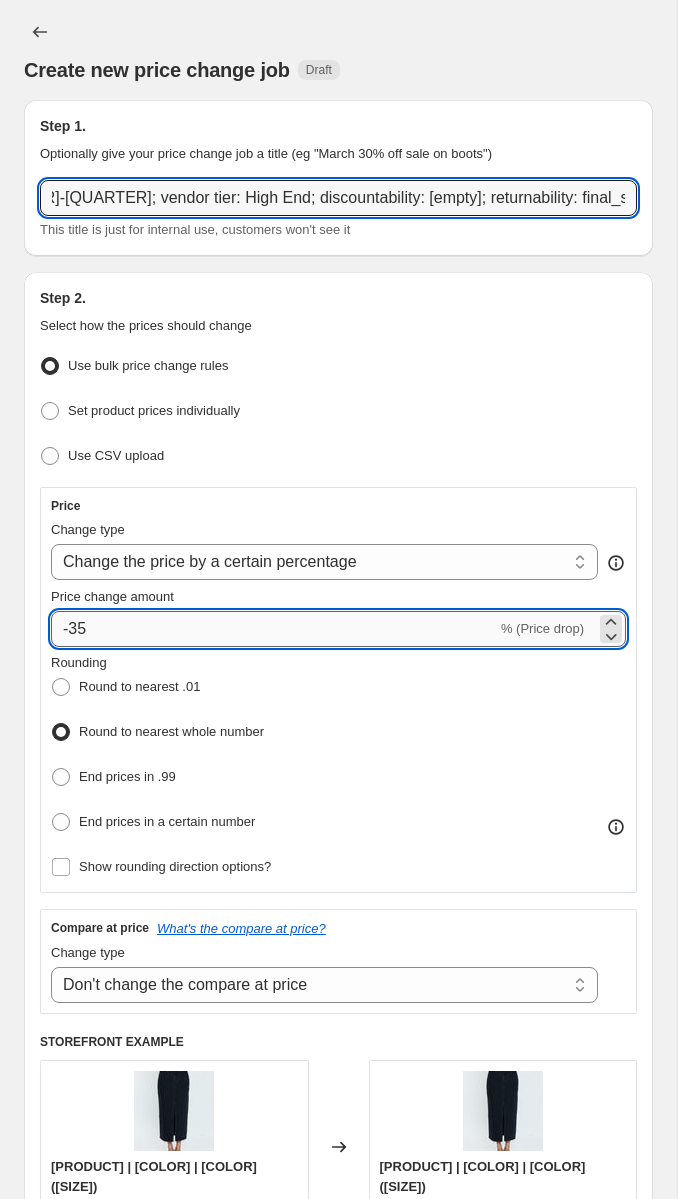 click on "-35" at bounding box center (274, 629) 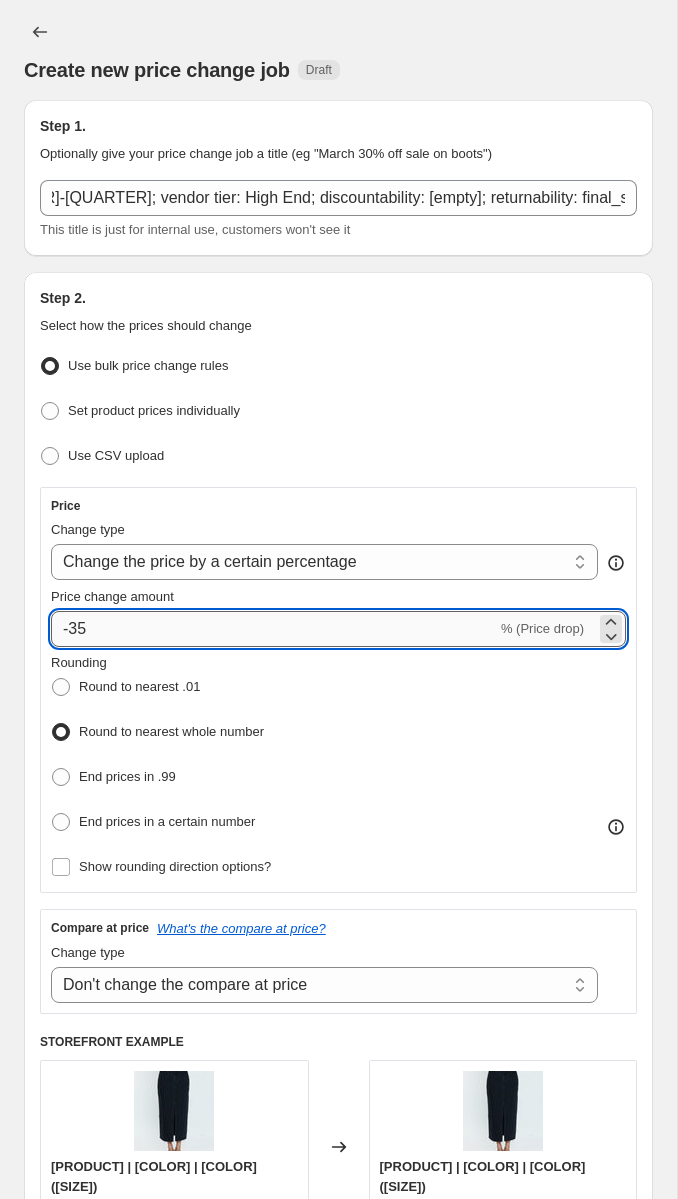 scroll, scrollTop: 0, scrollLeft: 0, axis: both 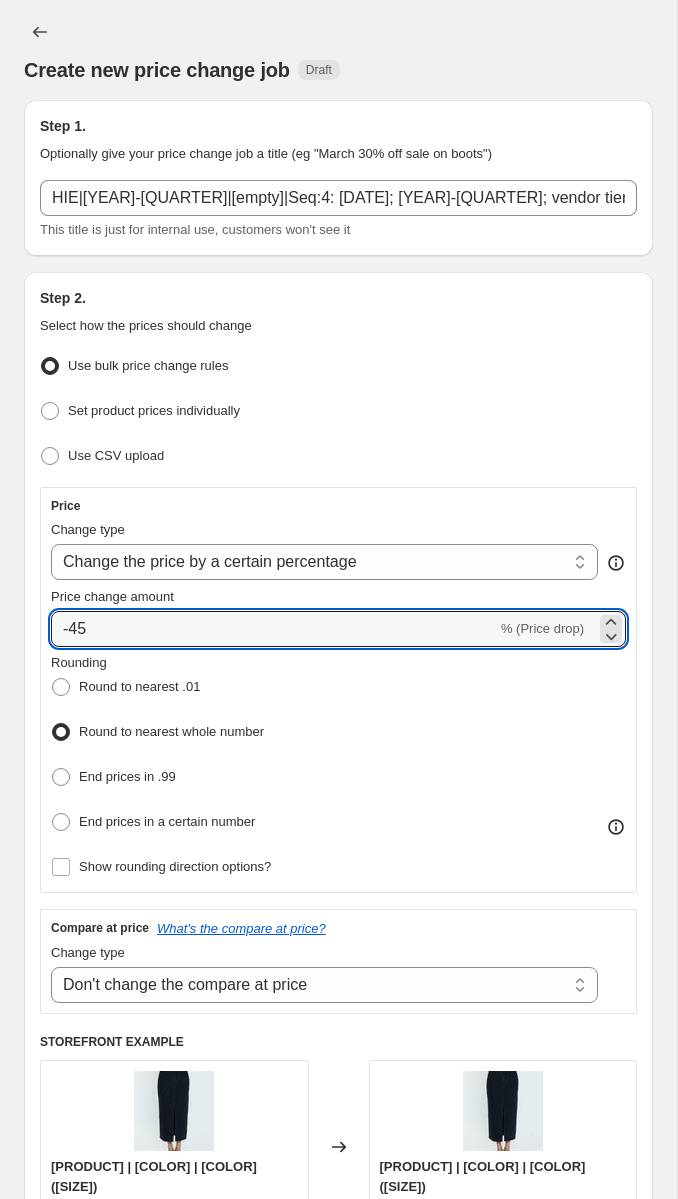 type on "-45" 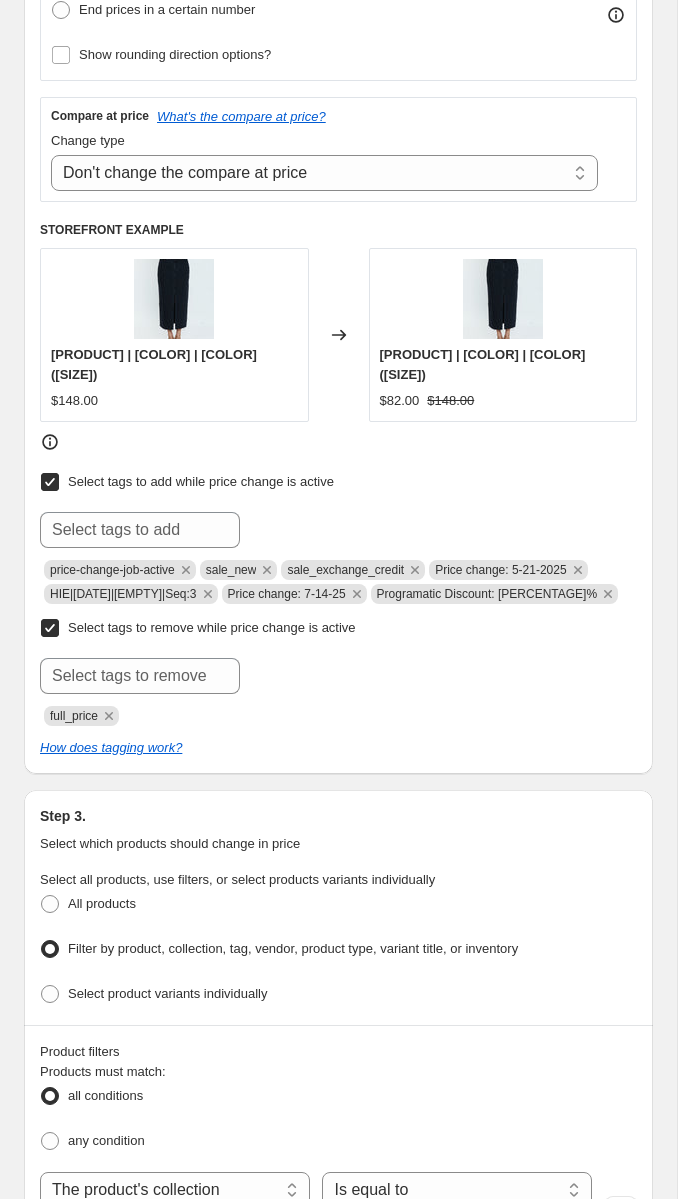 scroll, scrollTop: 813, scrollLeft: 0, axis: vertical 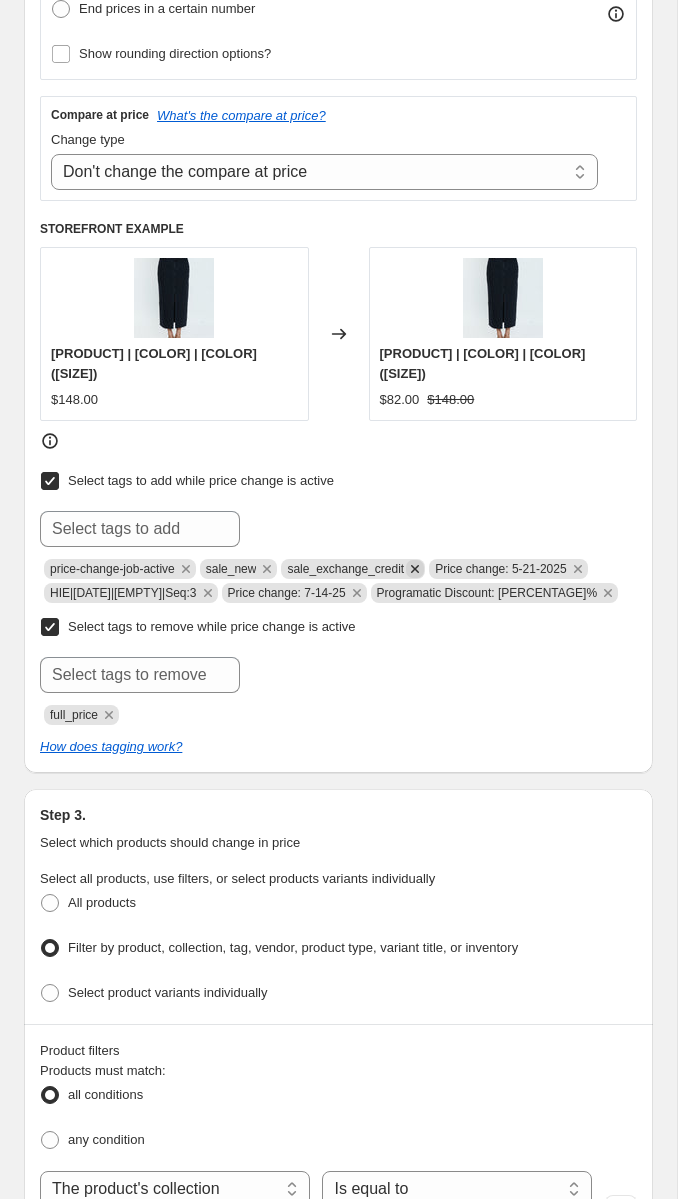 click 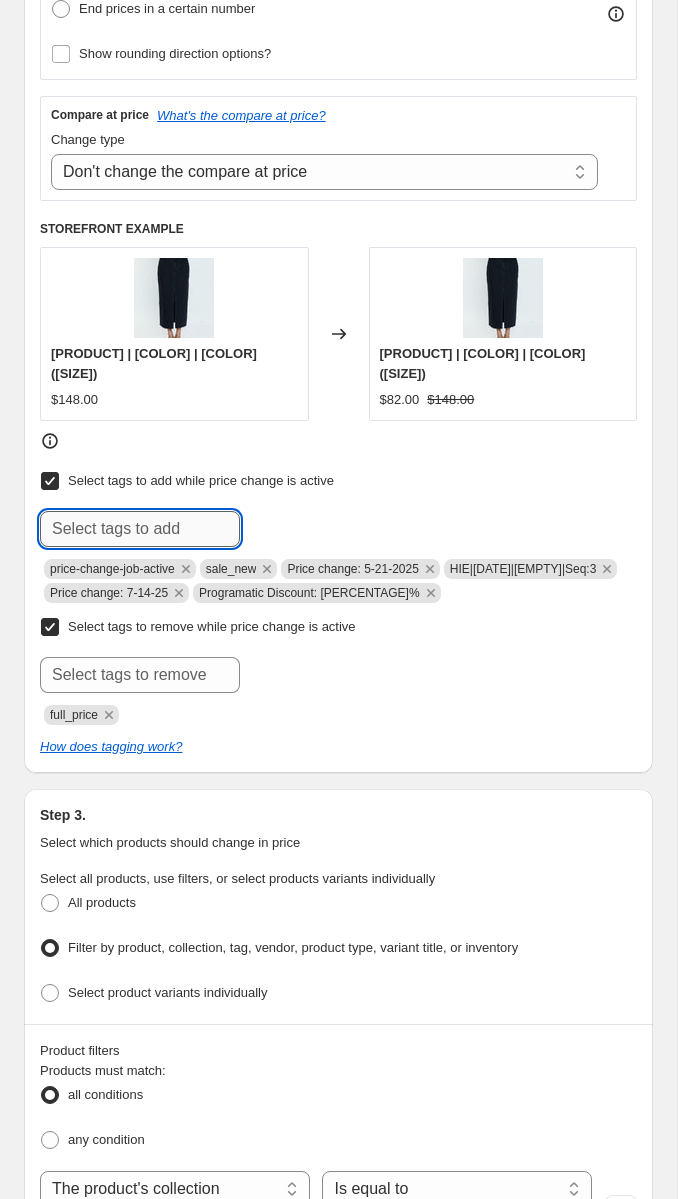 click at bounding box center [140, 529] 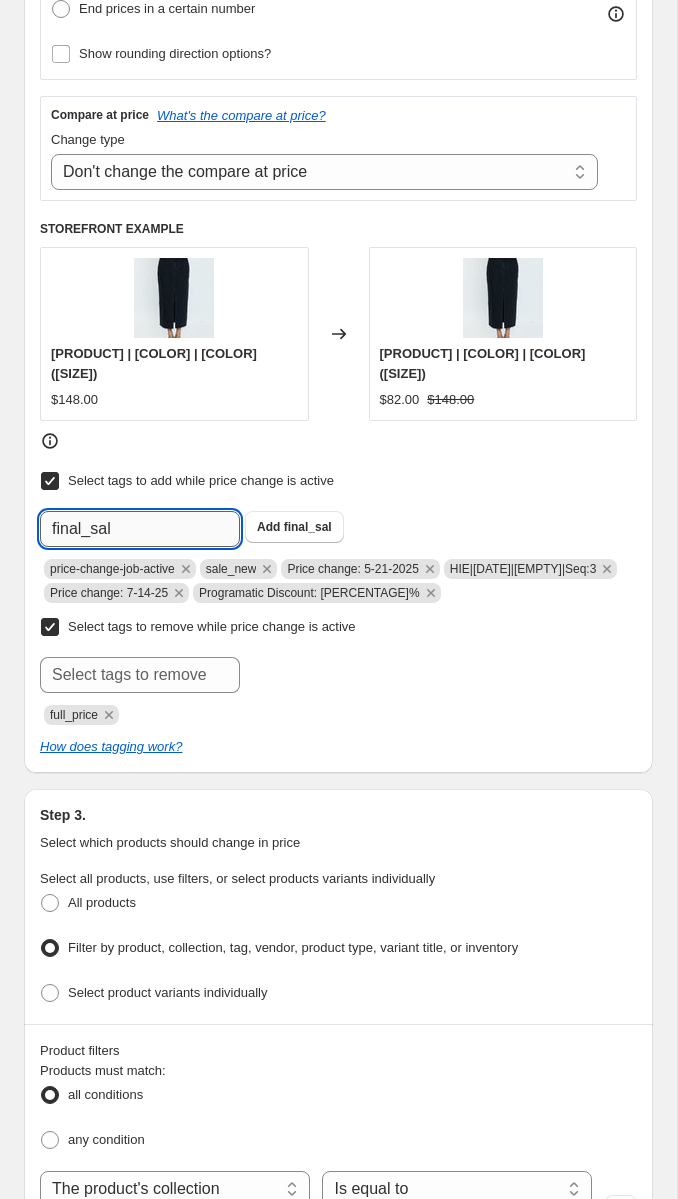 type on "final_sal" 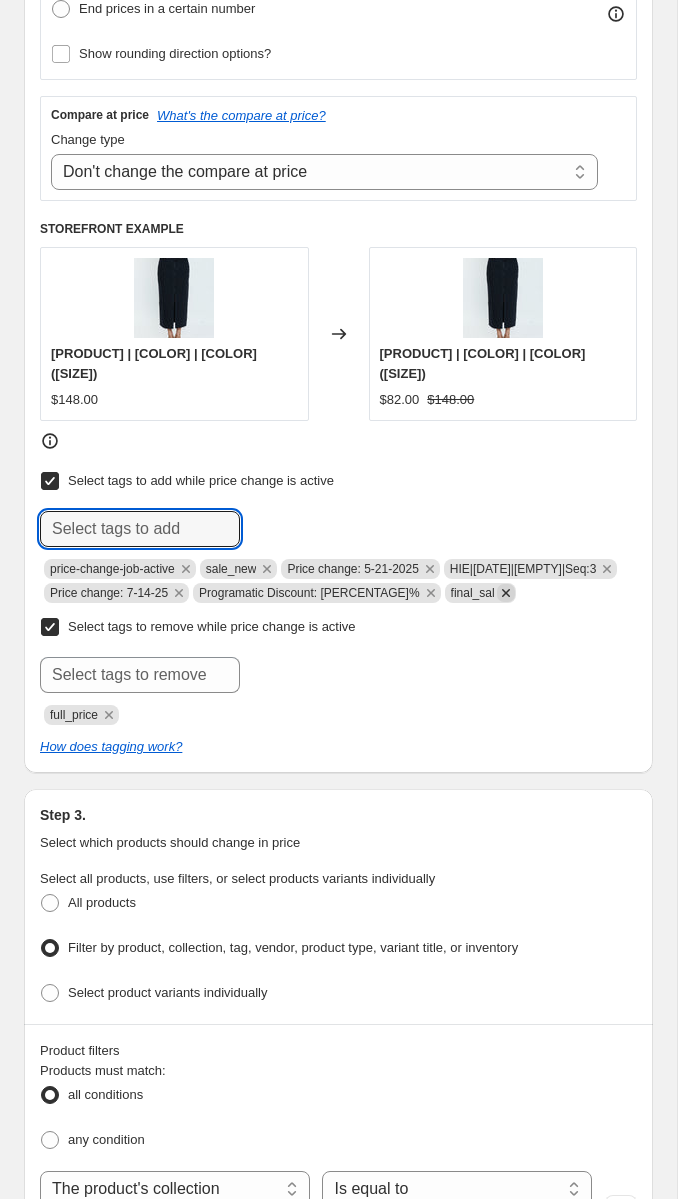 click 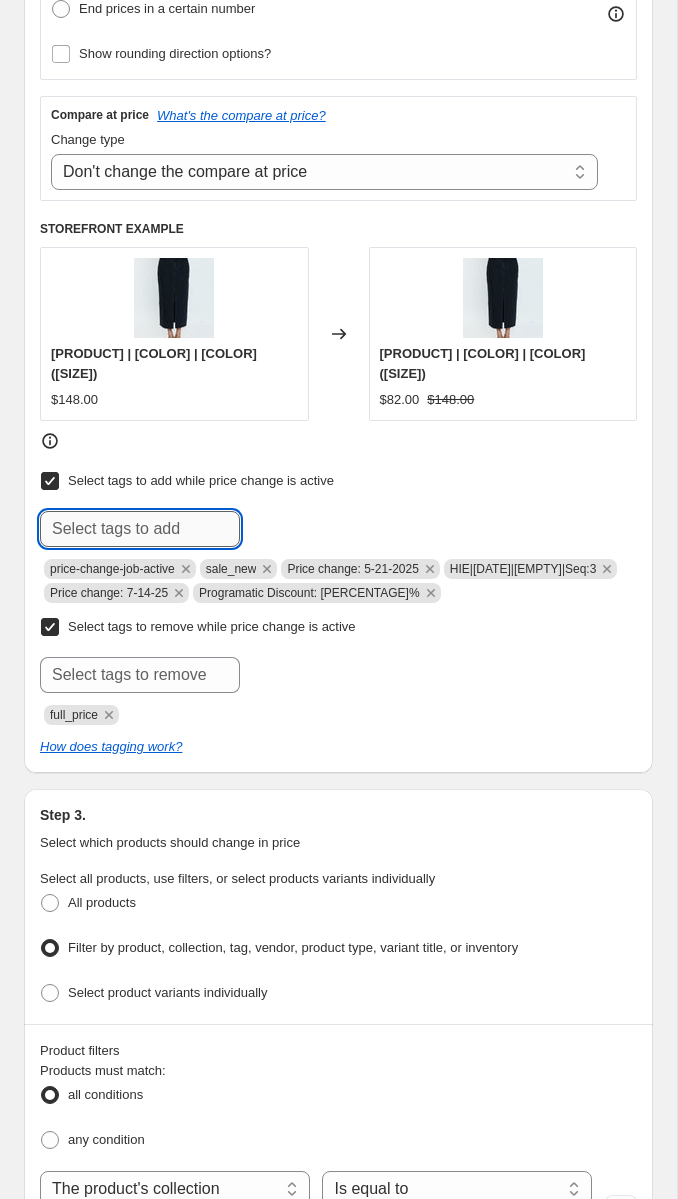 click at bounding box center (140, 529) 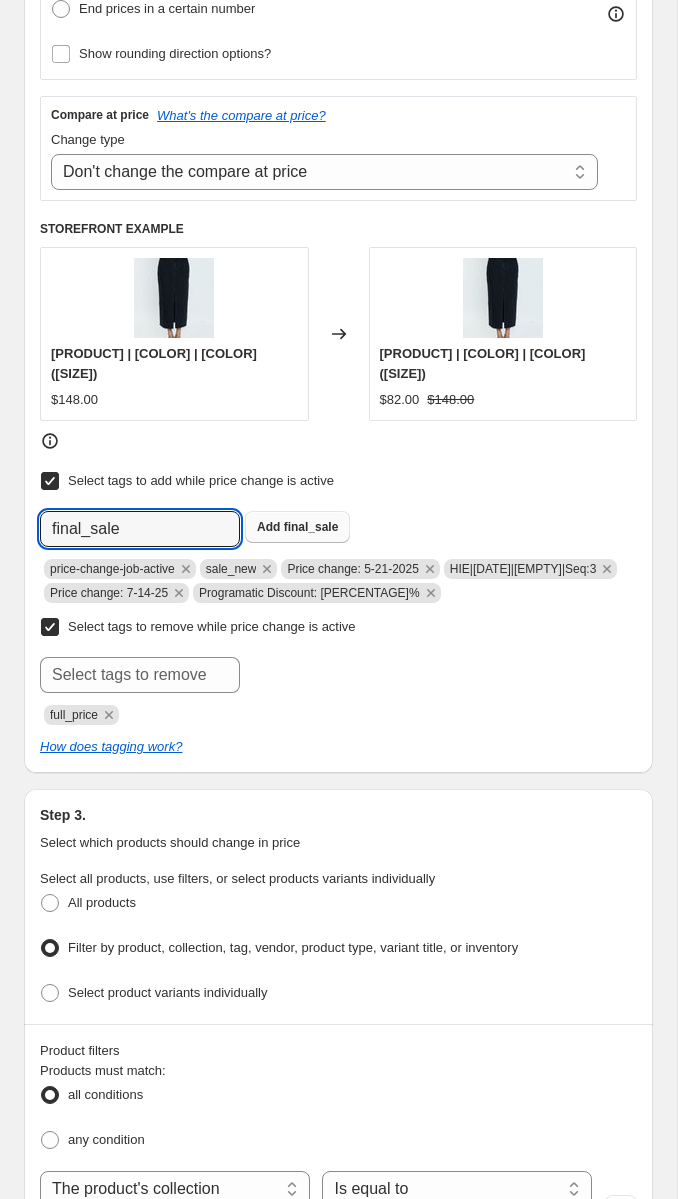 type on "final_sale" 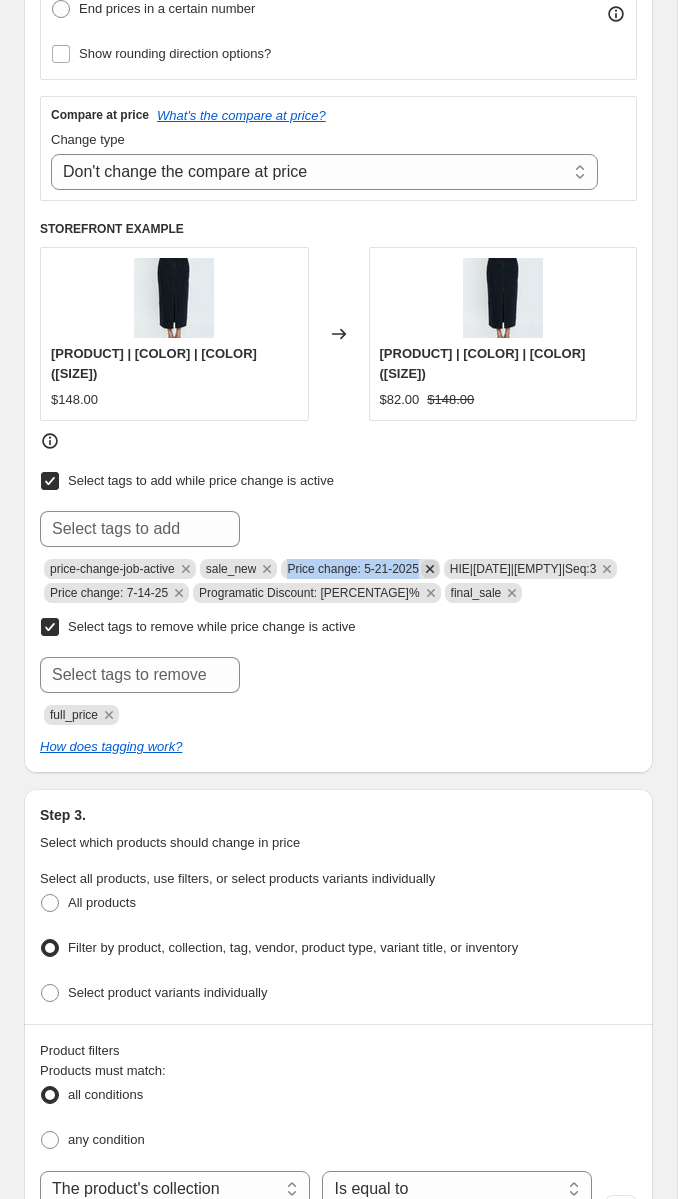 drag, startPoint x: 304, startPoint y: 558, endPoint x: 436, endPoint y: 557, distance: 132.00378 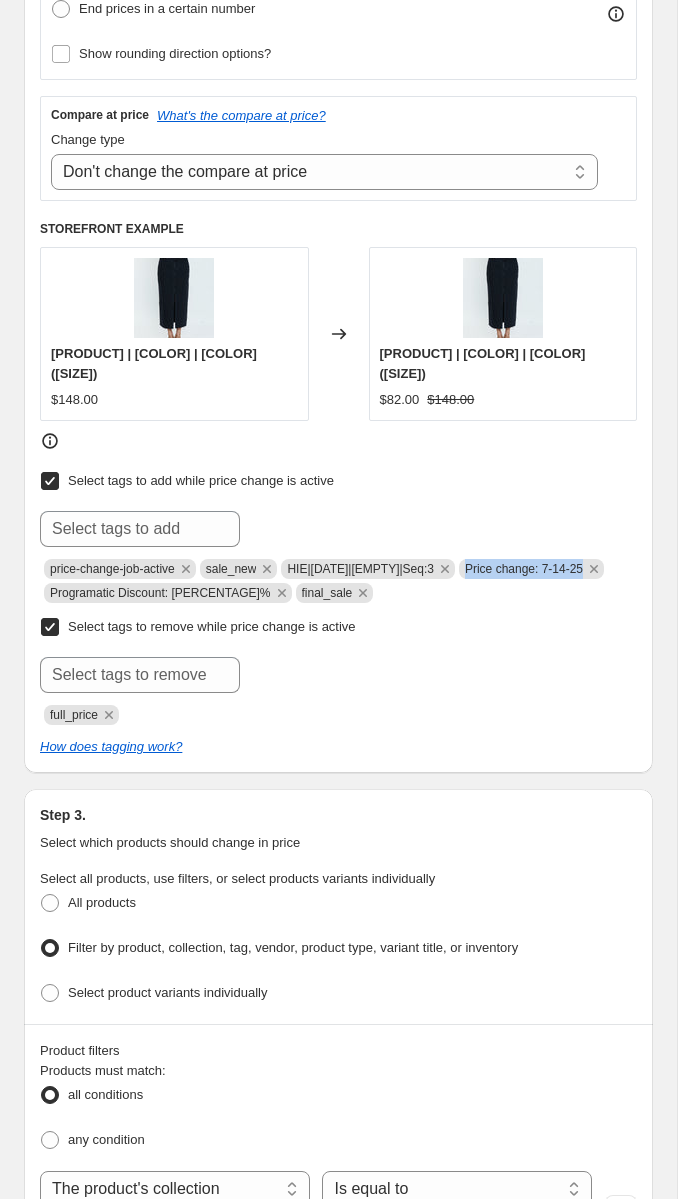 copy on "Price change: 7-14-25" 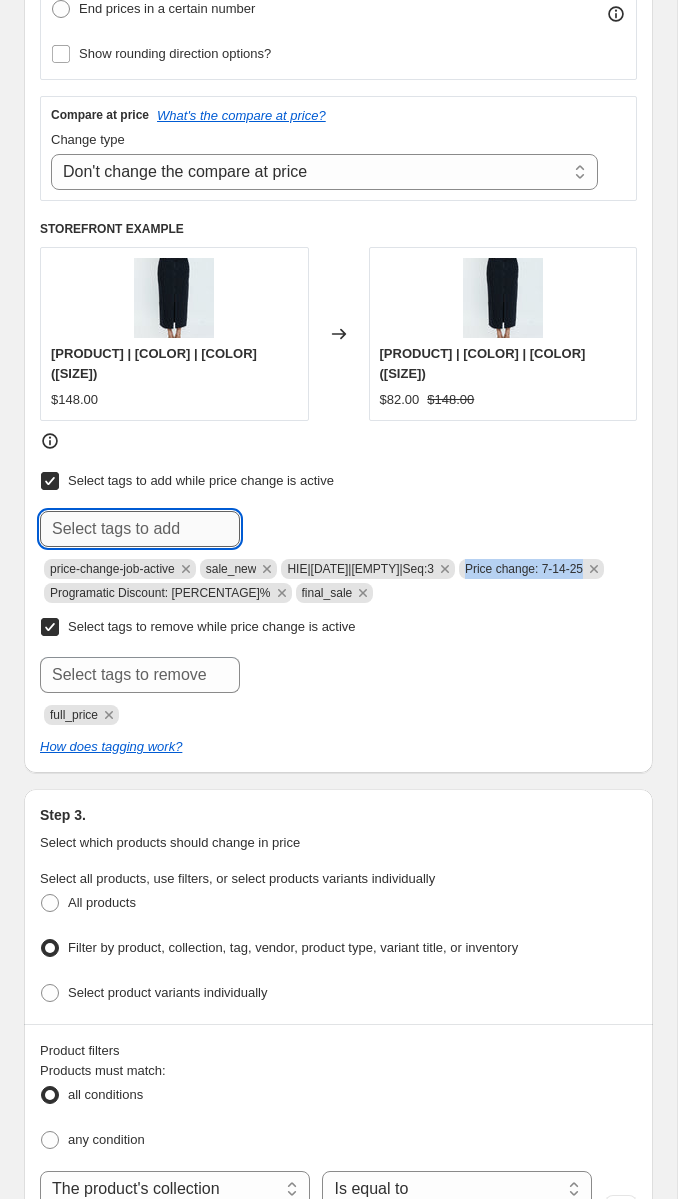 click at bounding box center (140, 529) 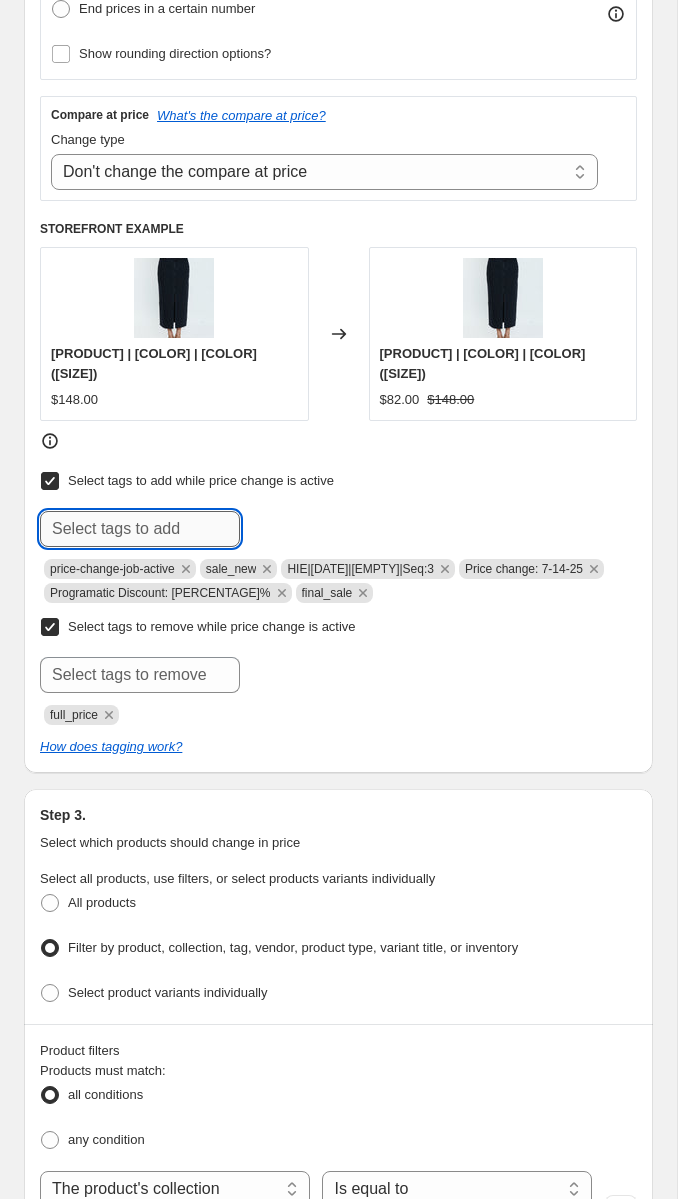 paste on "Price change: 7-14-25" 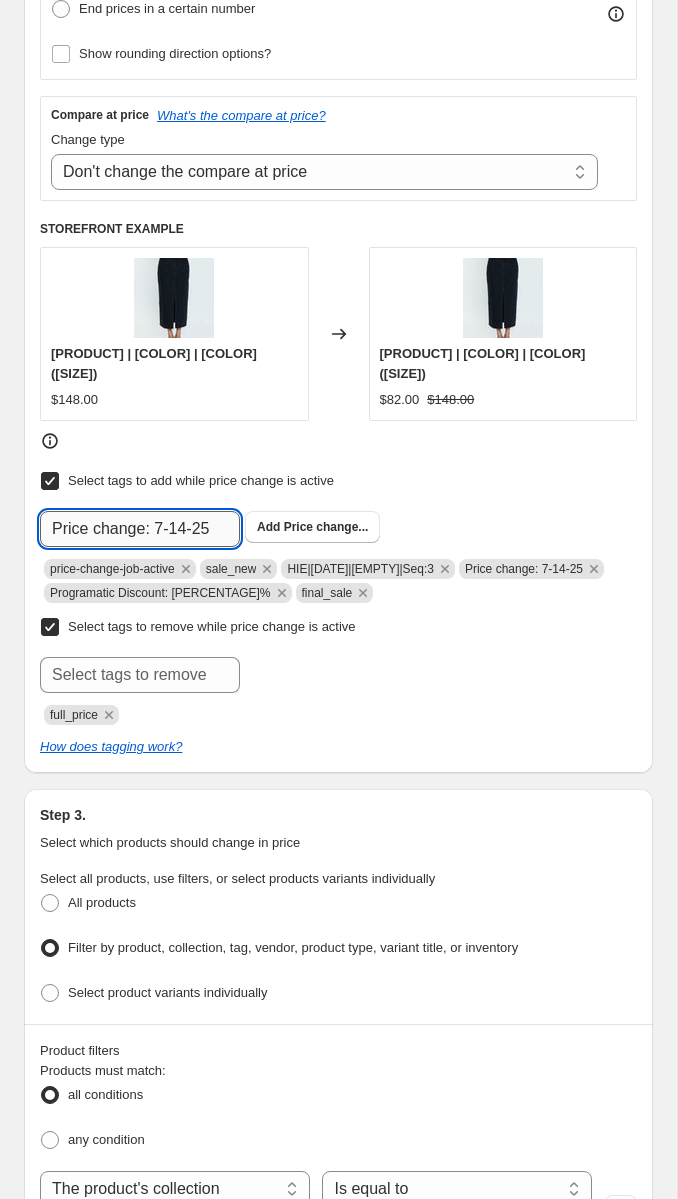 click on "Price change: 7-14-25" at bounding box center (140, 529) 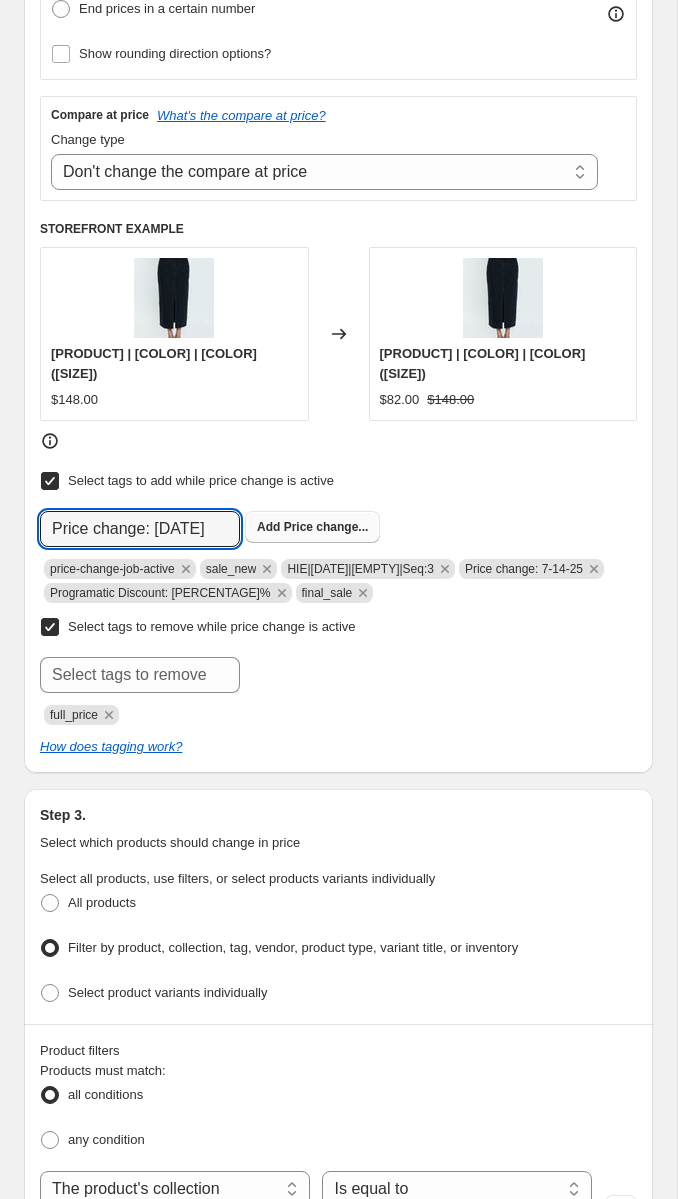 type on "Price change: [DATE]" 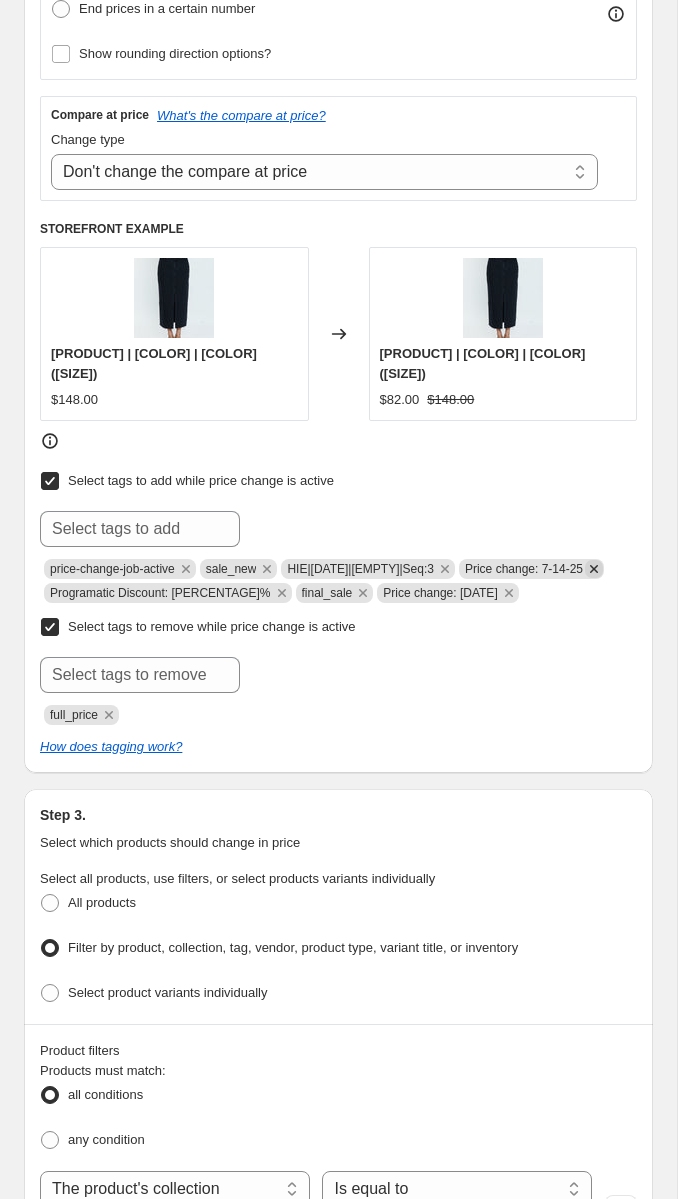 click 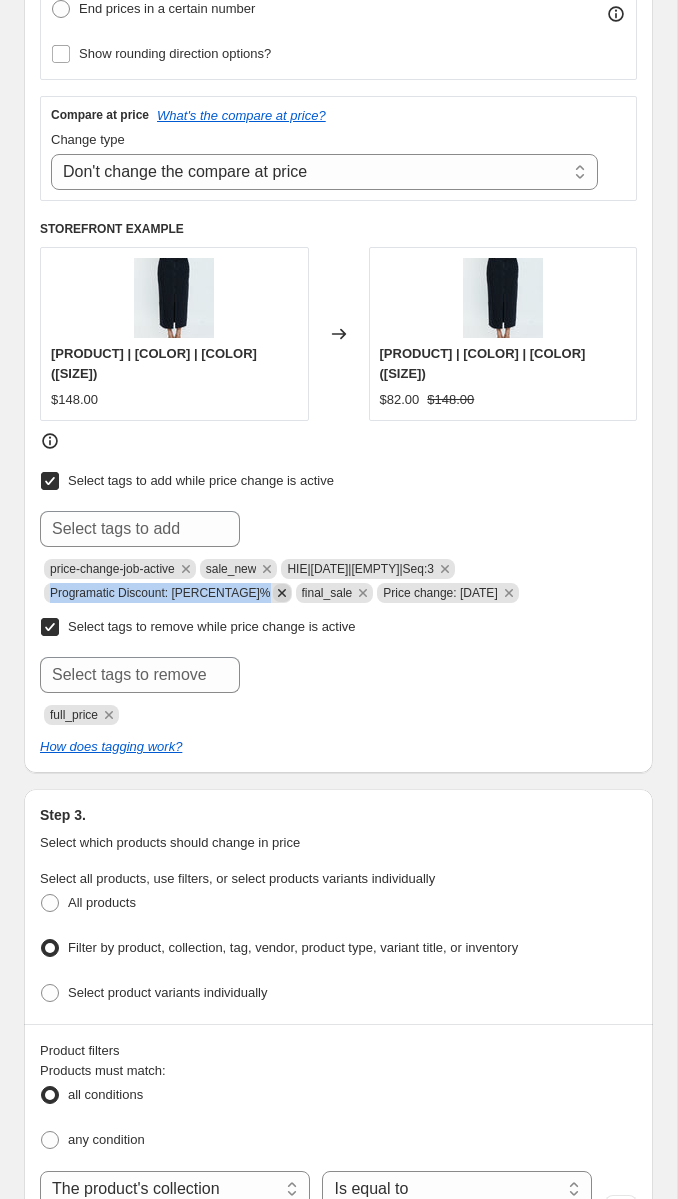 drag, startPoint x: 49, startPoint y: 585, endPoint x: 210, endPoint y: 577, distance: 161.19864 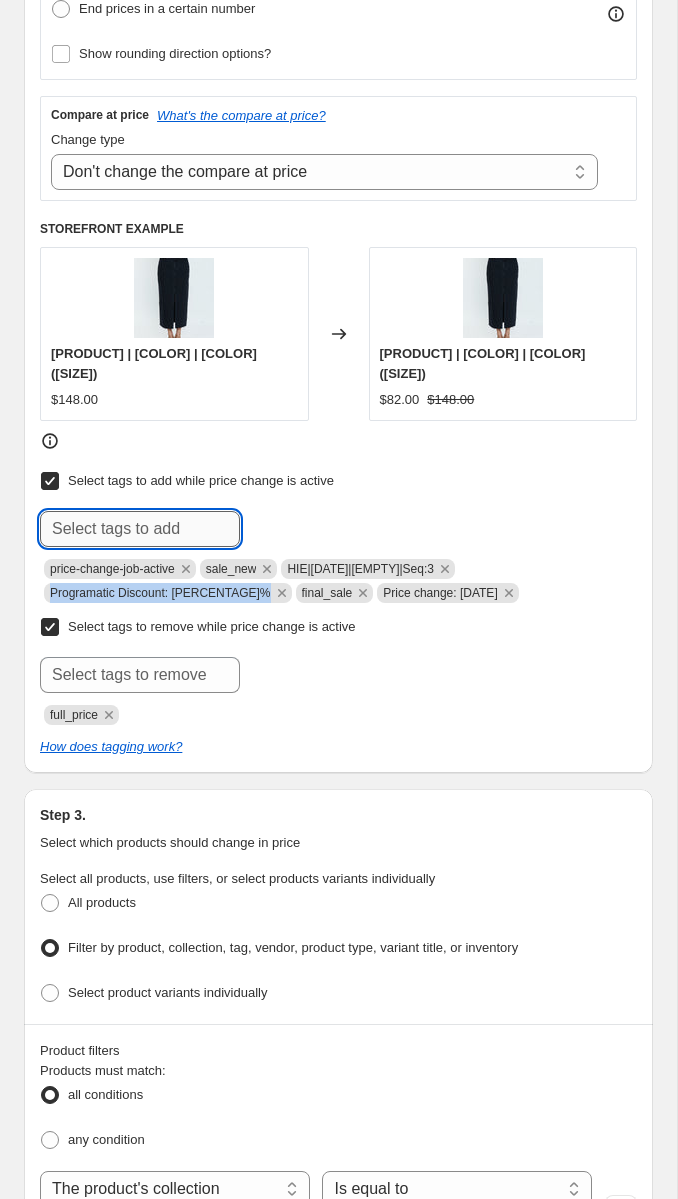 click at bounding box center (140, 529) 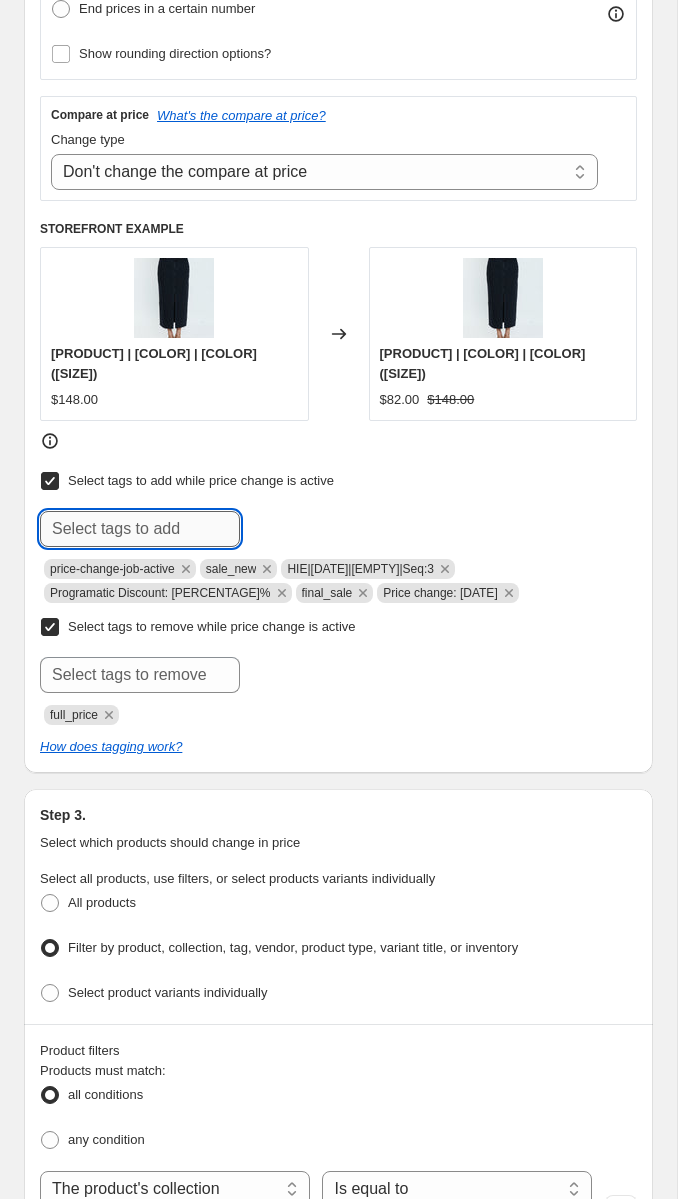 paste on "Programatic Discount: [PERCENTAGE]%" 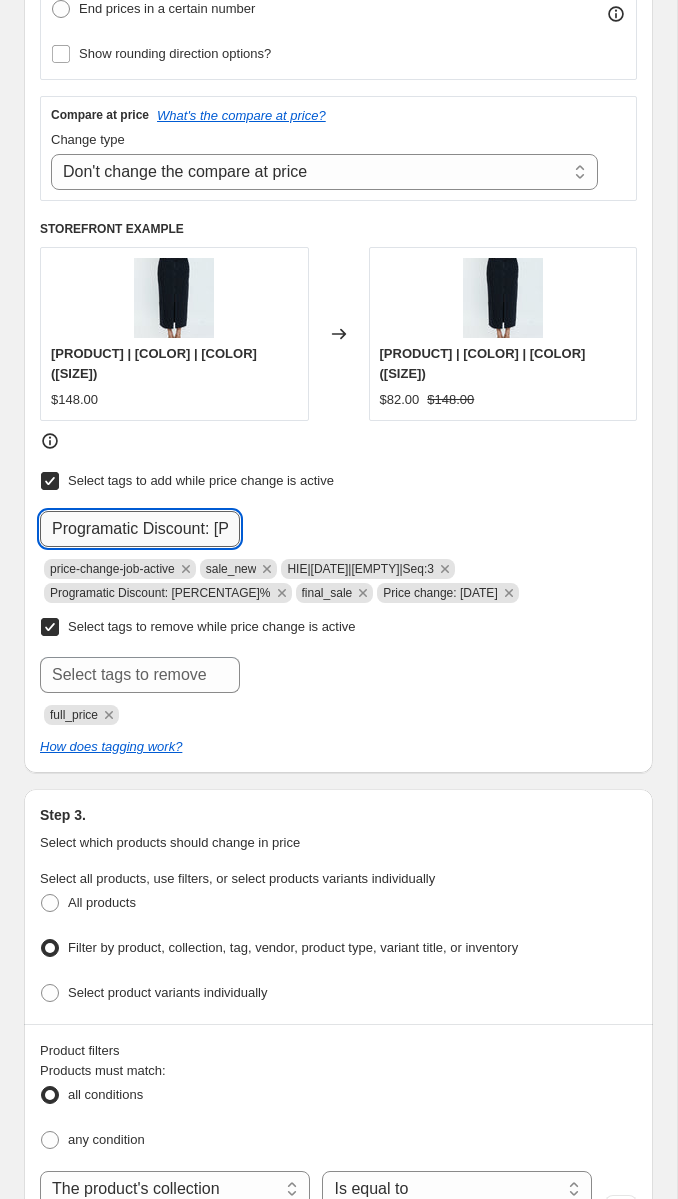 scroll, scrollTop: 0, scrollLeft: 25, axis: horizontal 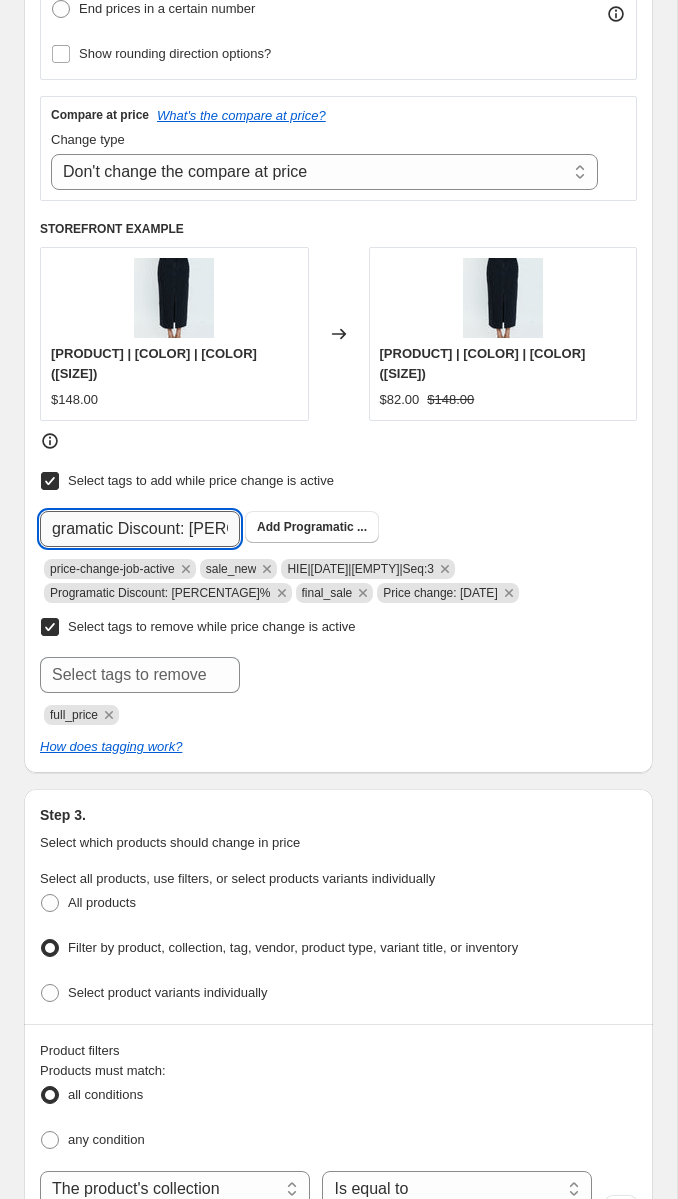 click on "Programatic Discount: [PERCENTAGE]%" at bounding box center [140, 529] 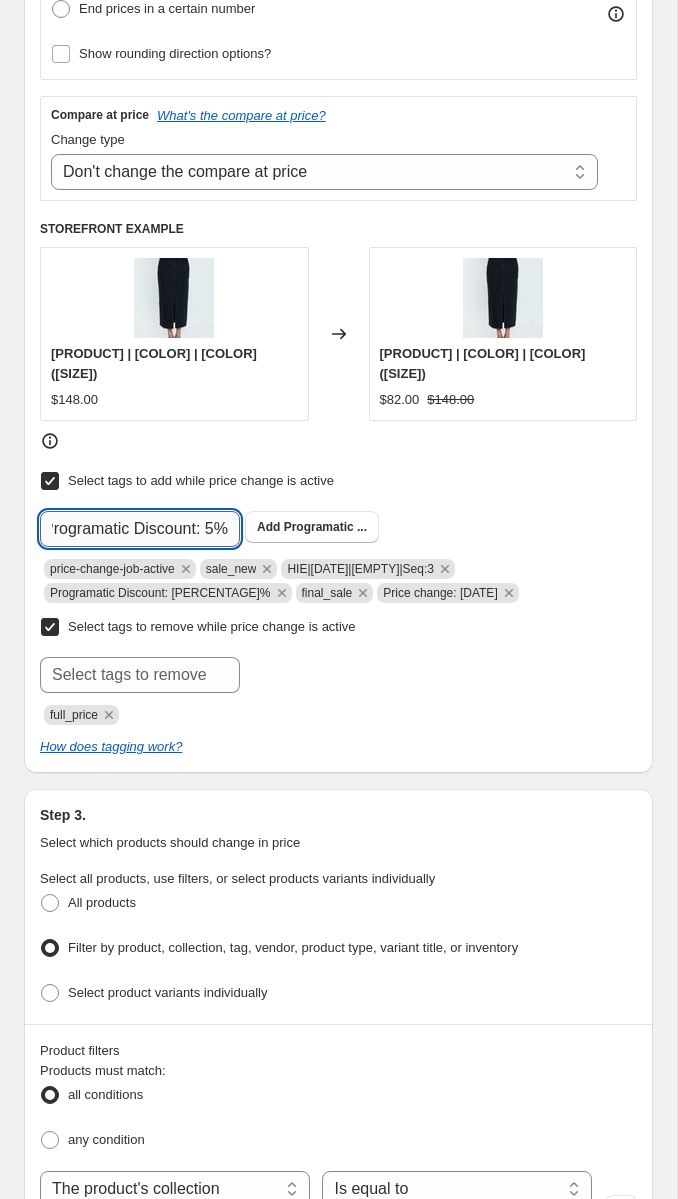 scroll, scrollTop: 0, scrollLeft: 16, axis: horizontal 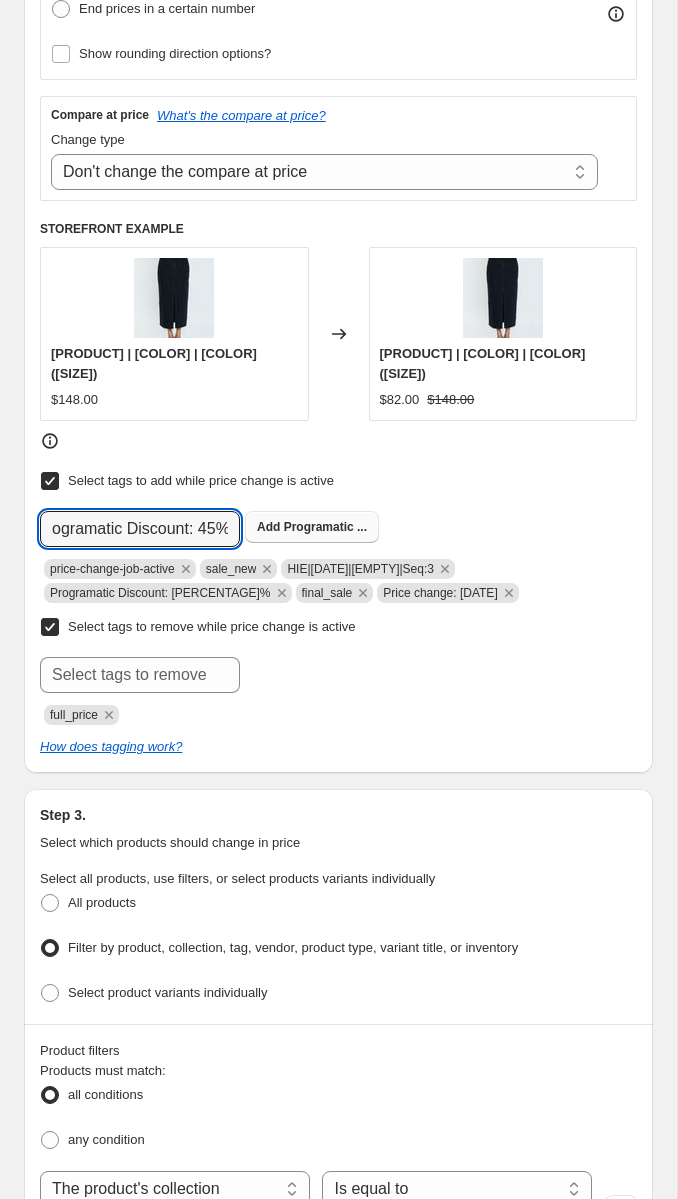 type on "Programatic Discount: 45%" 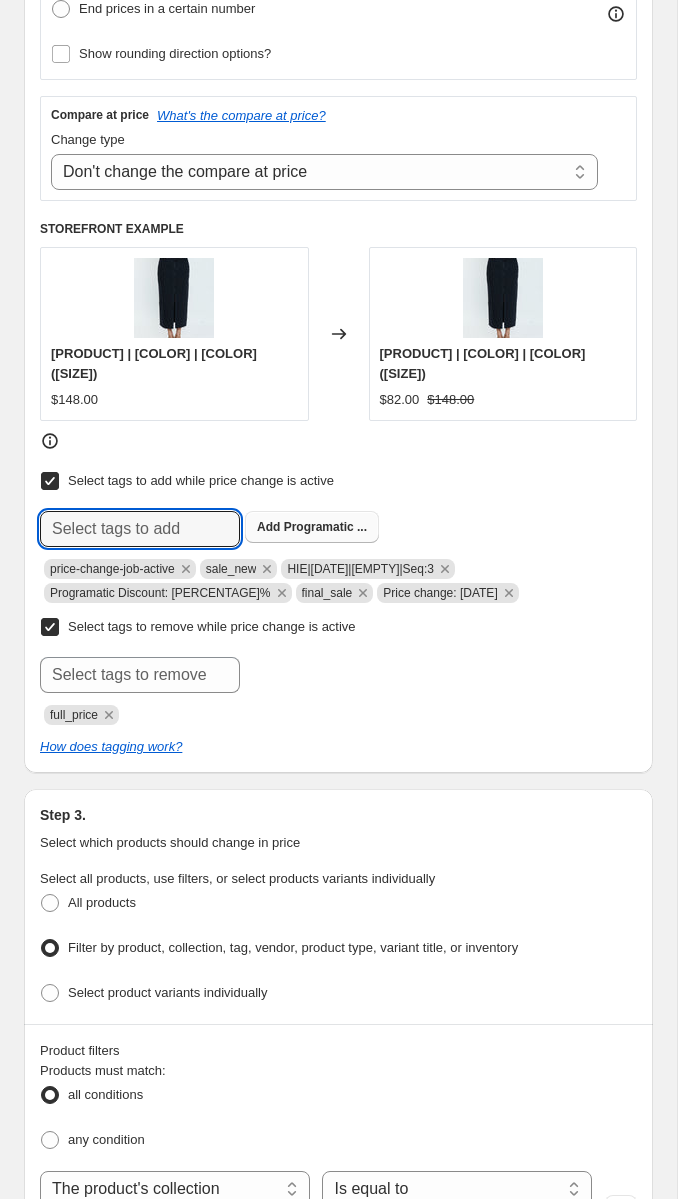 scroll, scrollTop: 0, scrollLeft: 0, axis: both 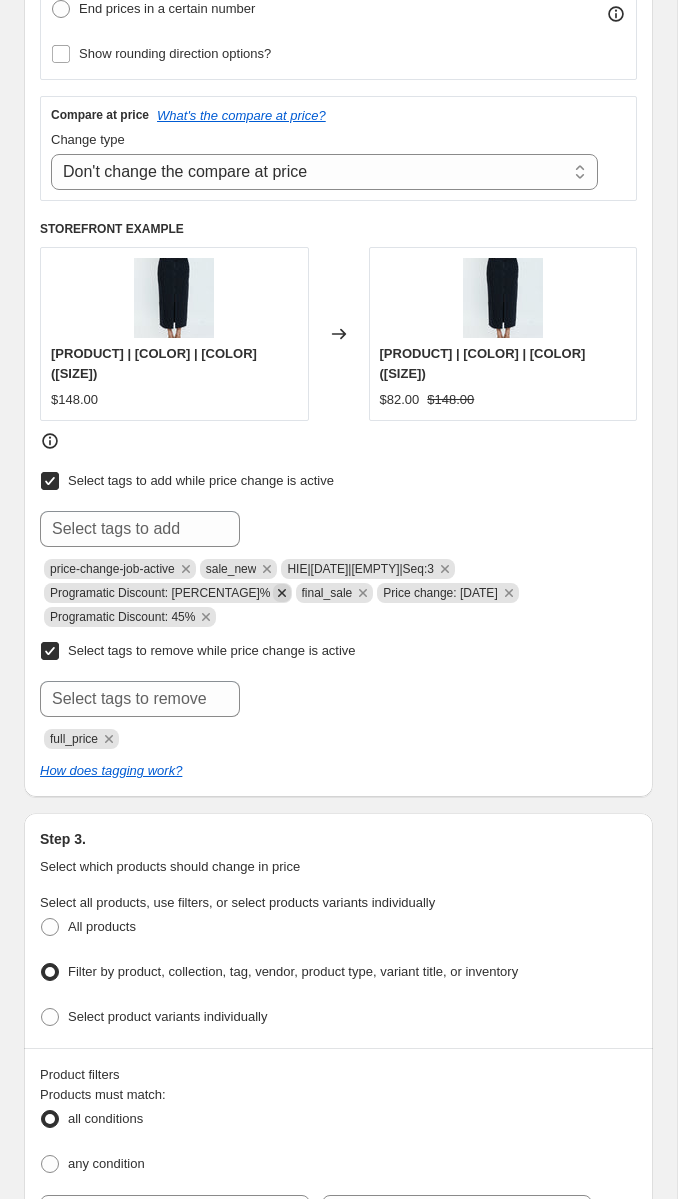click 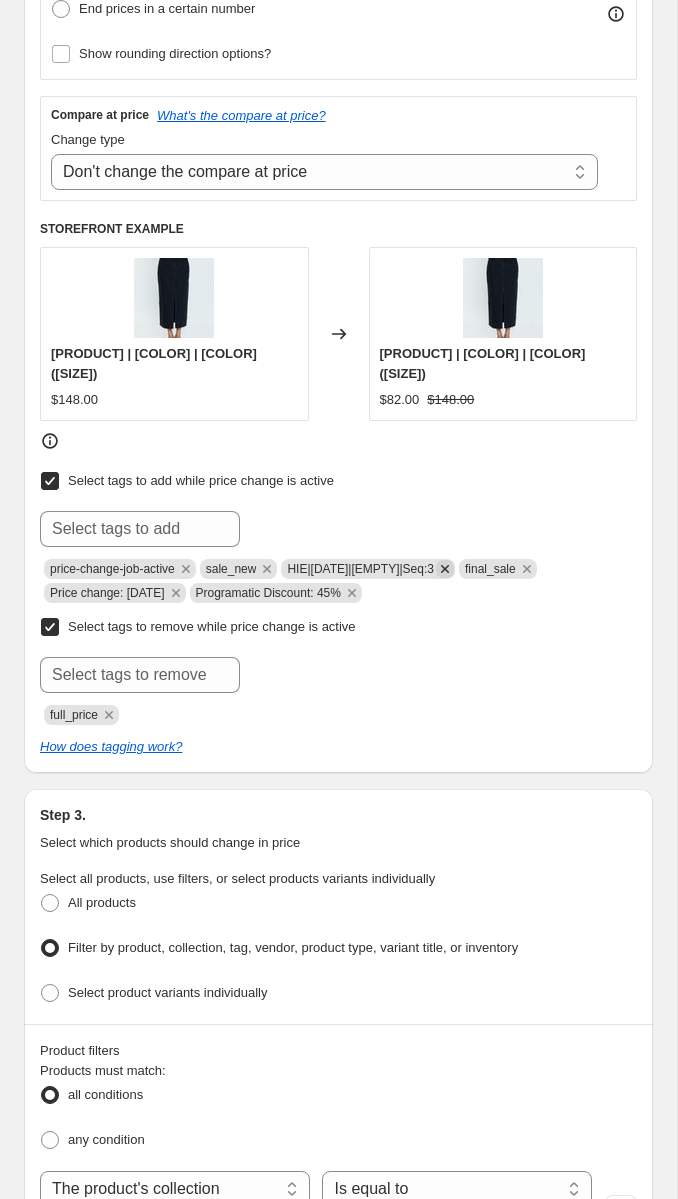 click 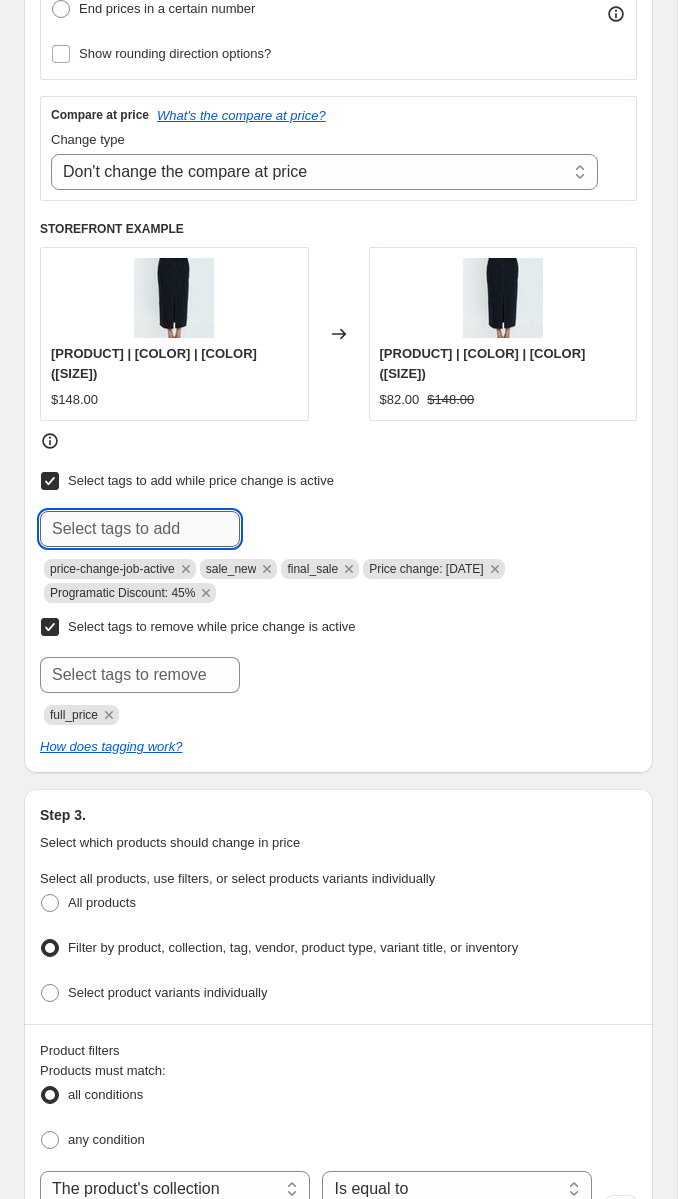 click at bounding box center (140, 529) 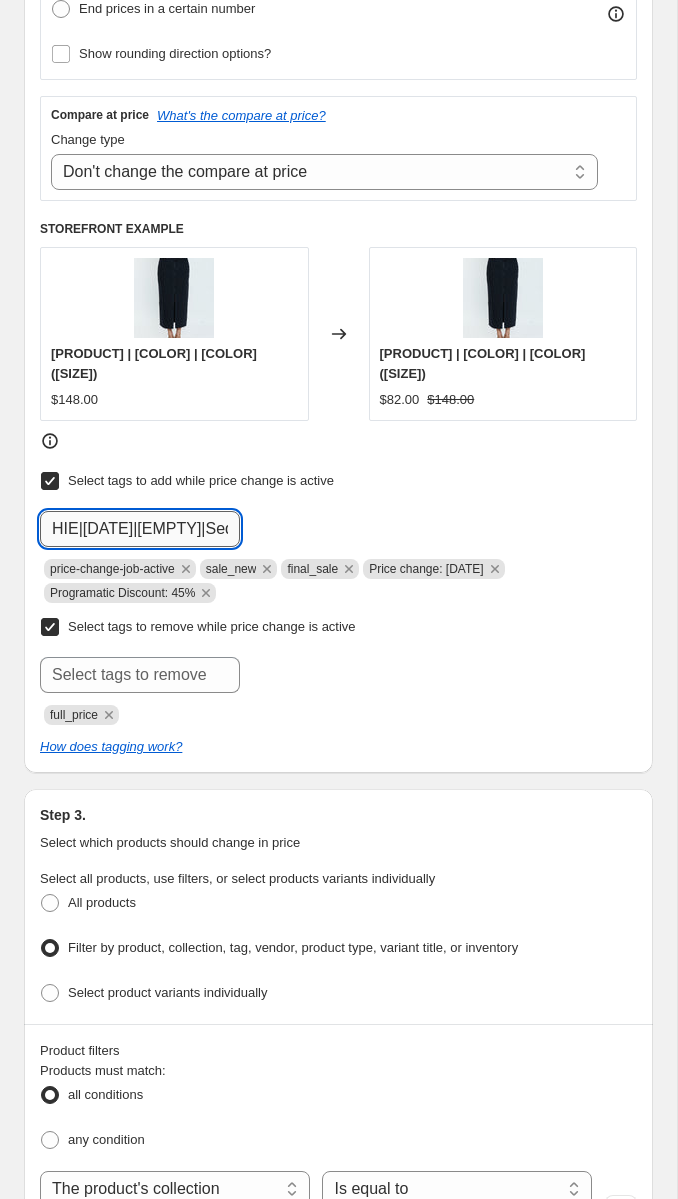 scroll, scrollTop: 0, scrollLeft: 27, axis: horizontal 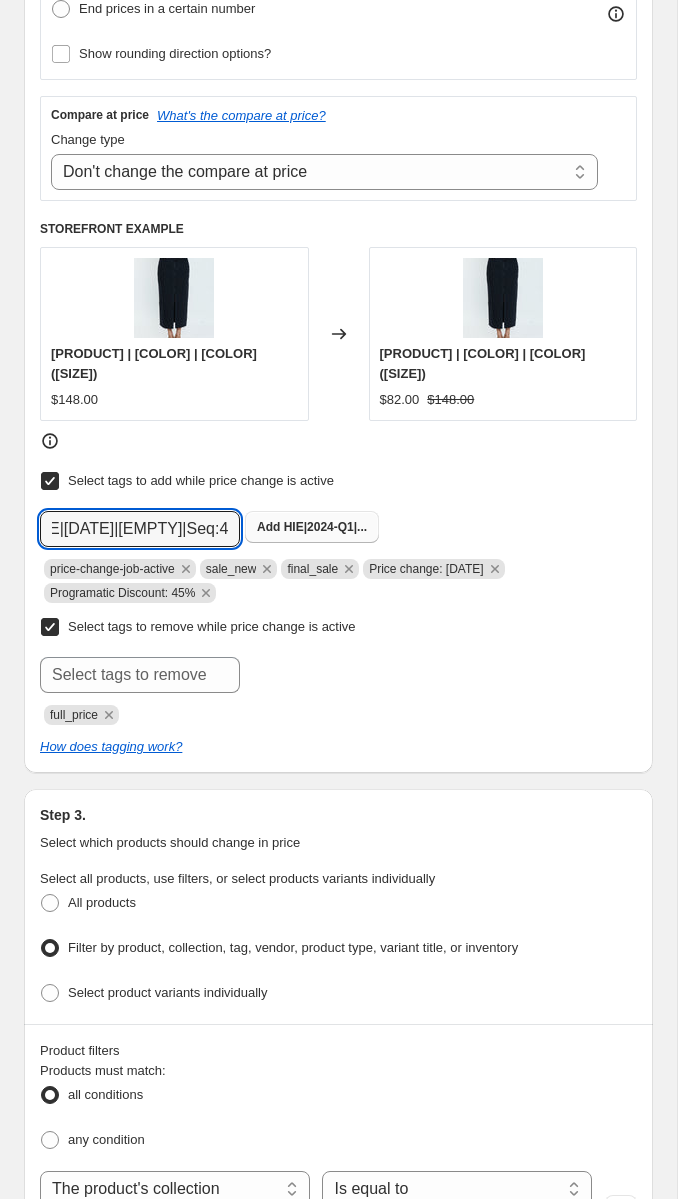 type on "HIE|[DATE]|[EMPTY]|Seq:4" 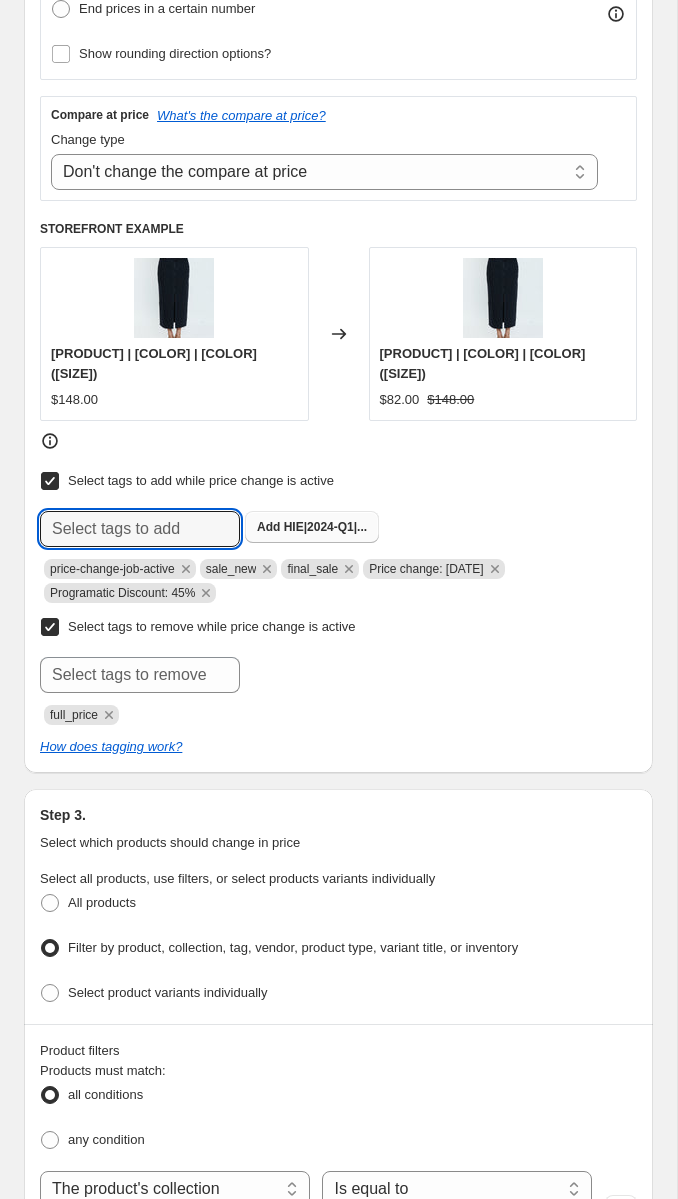 scroll, scrollTop: 0, scrollLeft: 0, axis: both 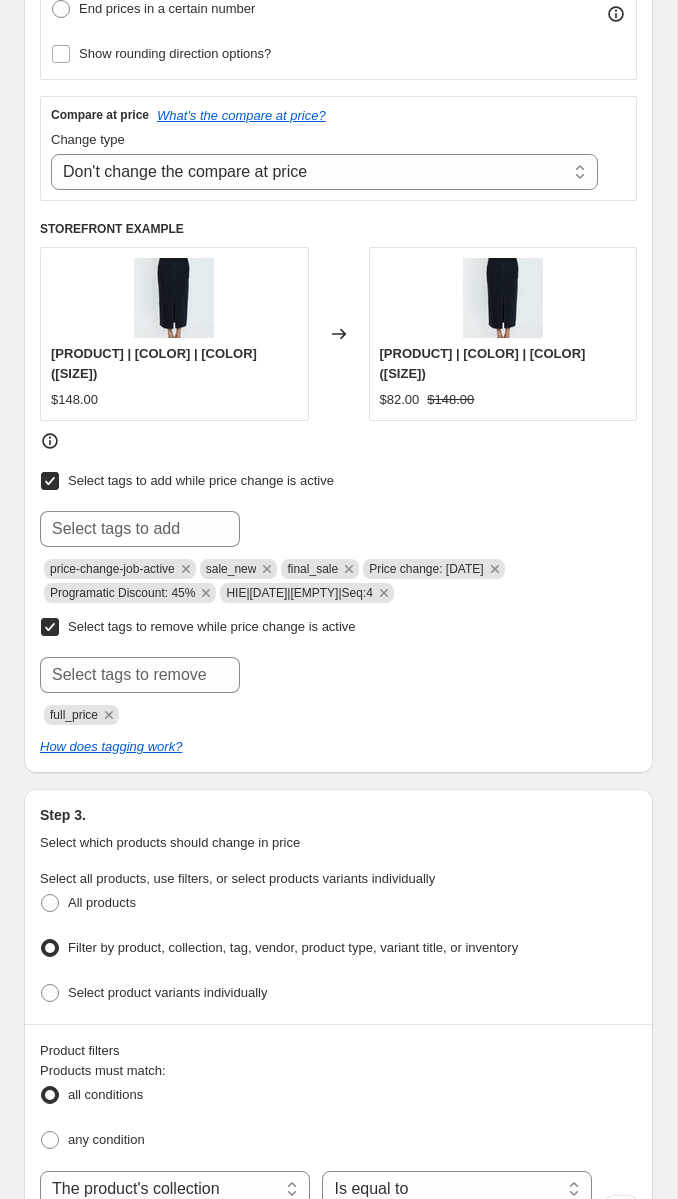 click on "Step 3. Select which products should change in price Select all products, use filters, or select products variants individually All products Filter by product, collection, tag, vendor, product type, variant title, or inventory Select product variants individually" at bounding box center [338, 906] 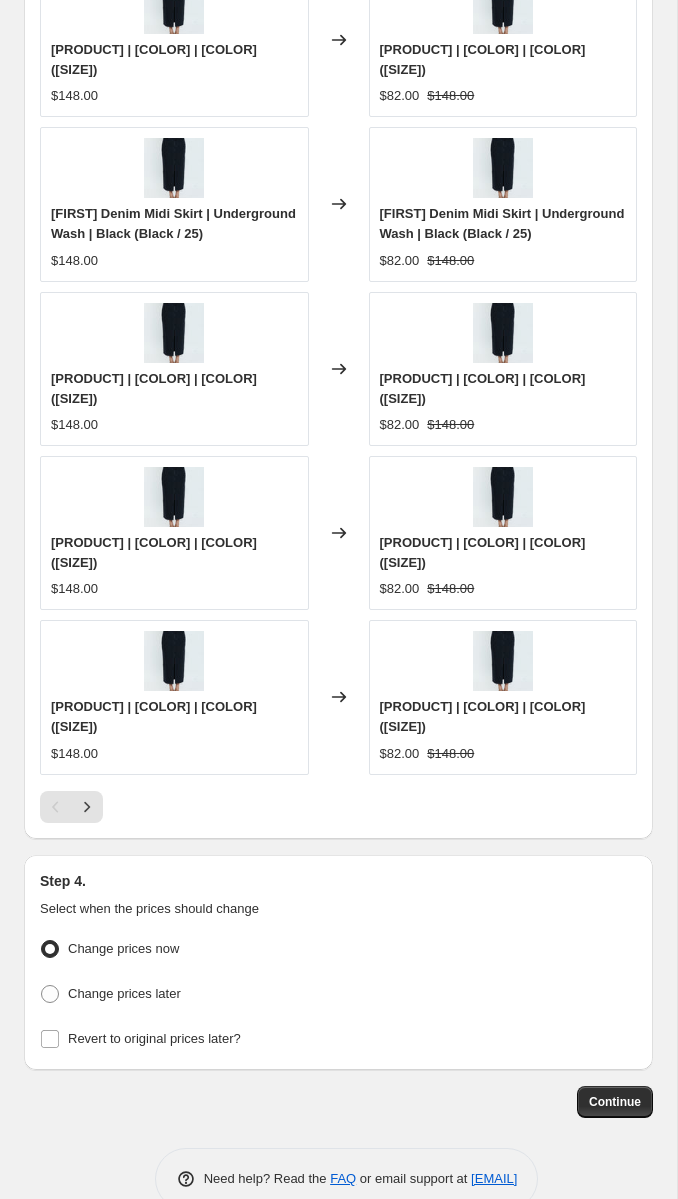 scroll, scrollTop: 2914, scrollLeft: 0, axis: vertical 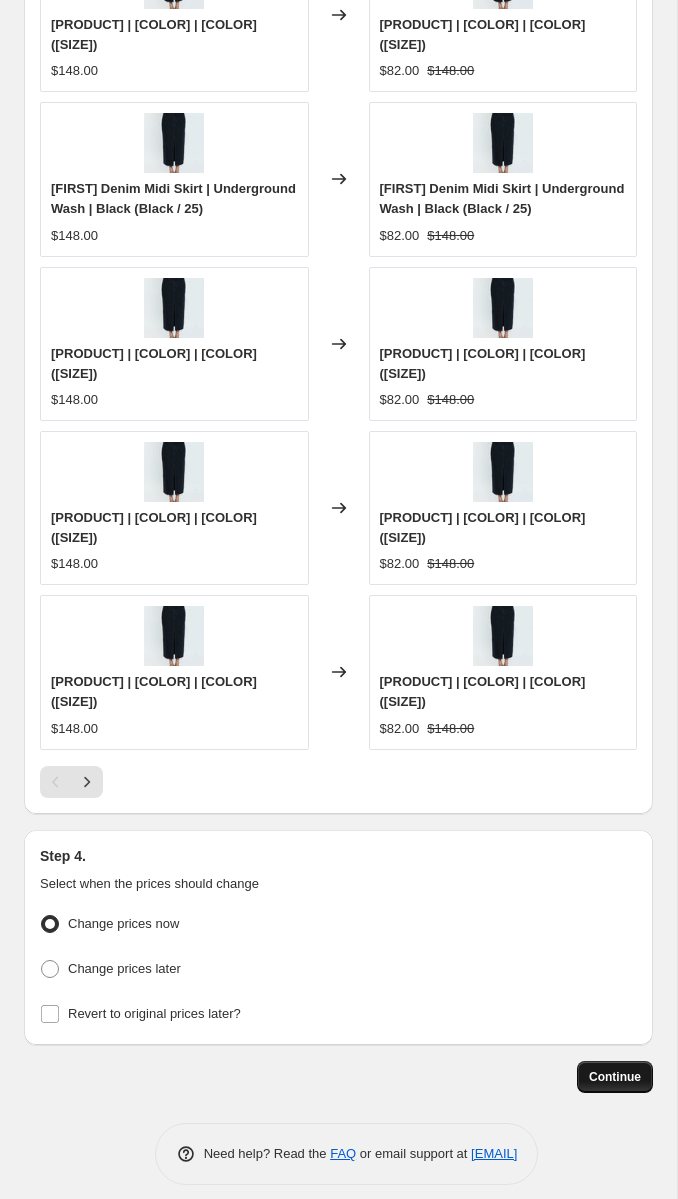 click on "Continue" at bounding box center [615, 1077] 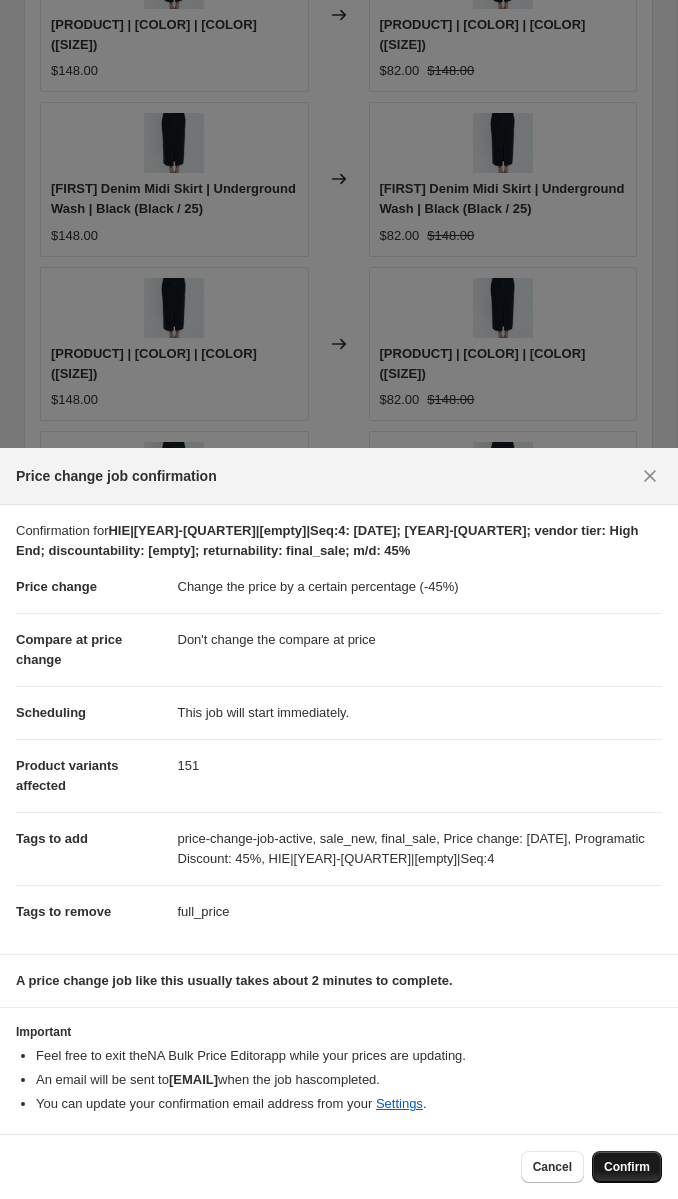click on "Confirm" at bounding box center (627, 1167) 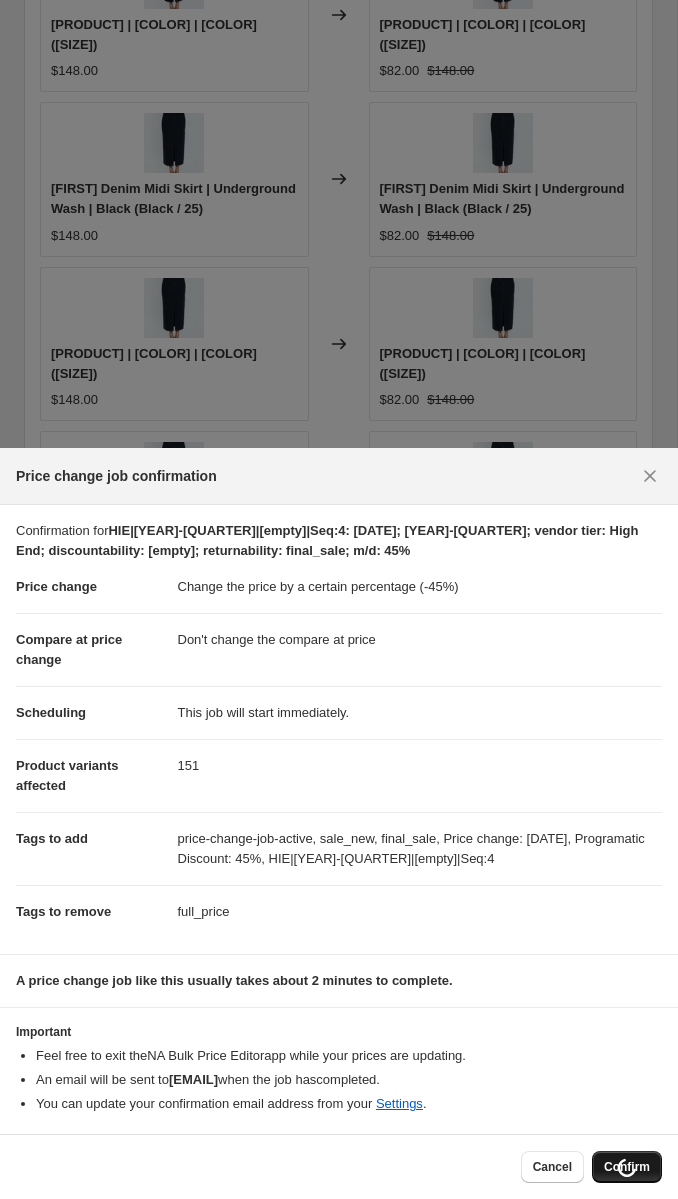 scroll, scrollTop: 3042, scrollLeft: 0, axis: vertical 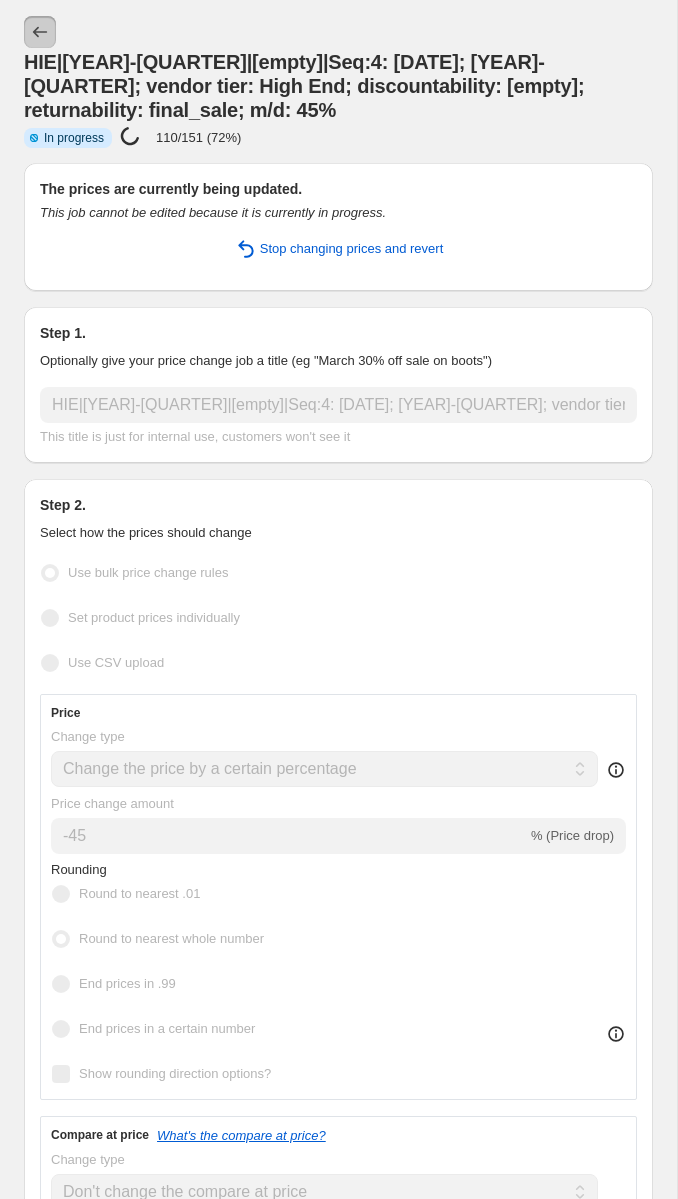 click 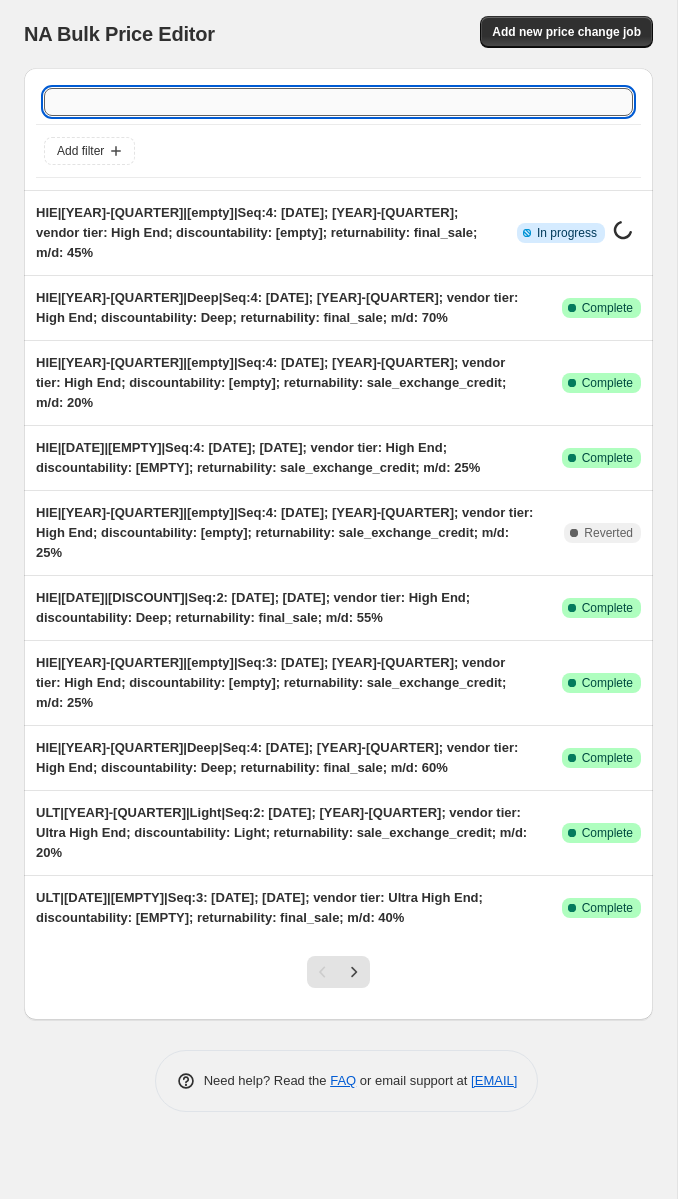 click at bounding box center [338, 102] 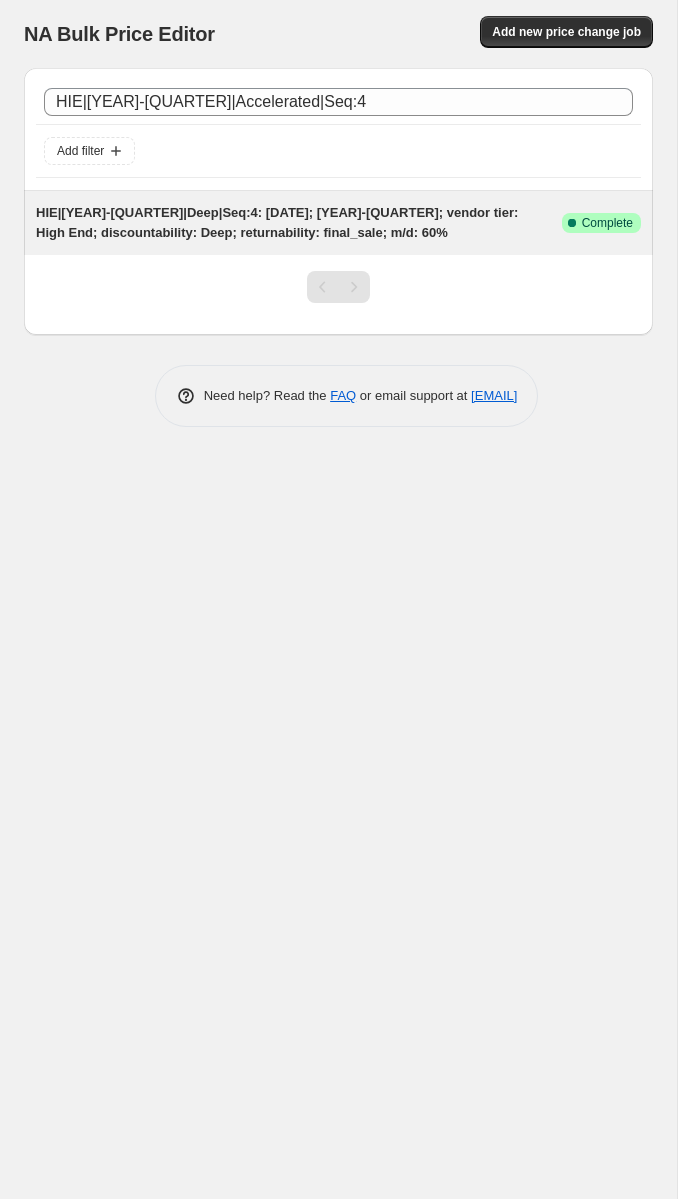 click on "HIE|[YEAR]-[QUARTER]|Deep|Seq:4: [DATE]; [YEAR]-[QUARTER]; vendor tier: High End; discountability: Deep; returnability: final_sale; m/d: 60%" at bounding box center (277, 222) 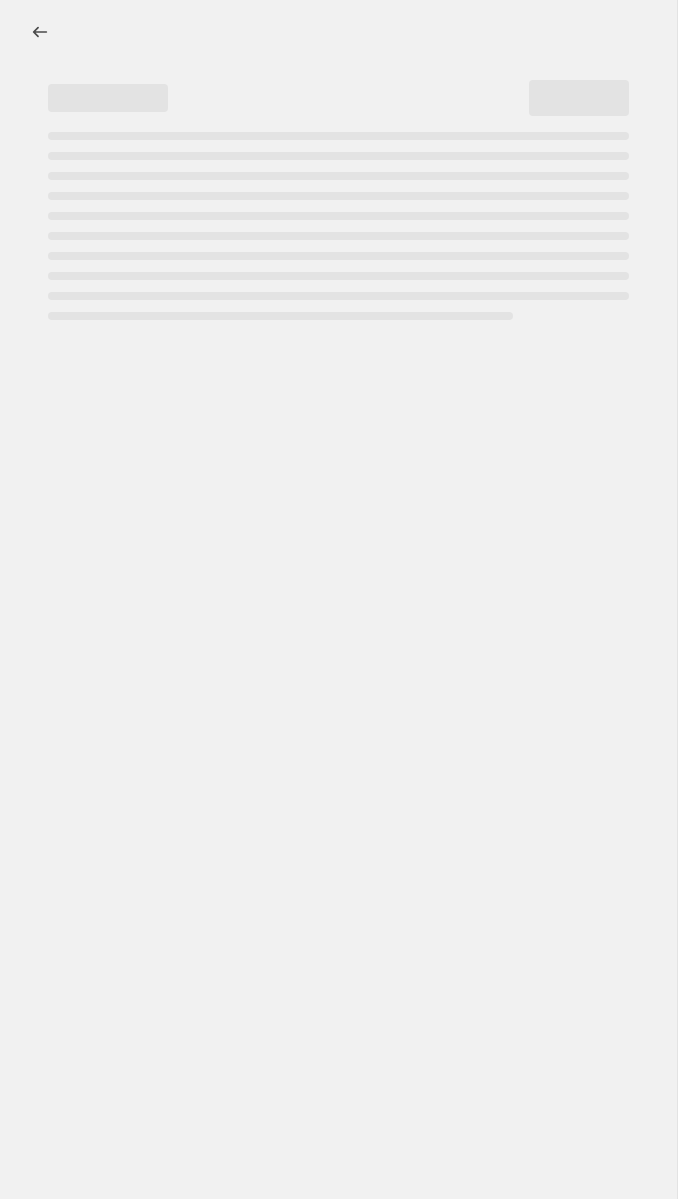 select on "percentage" 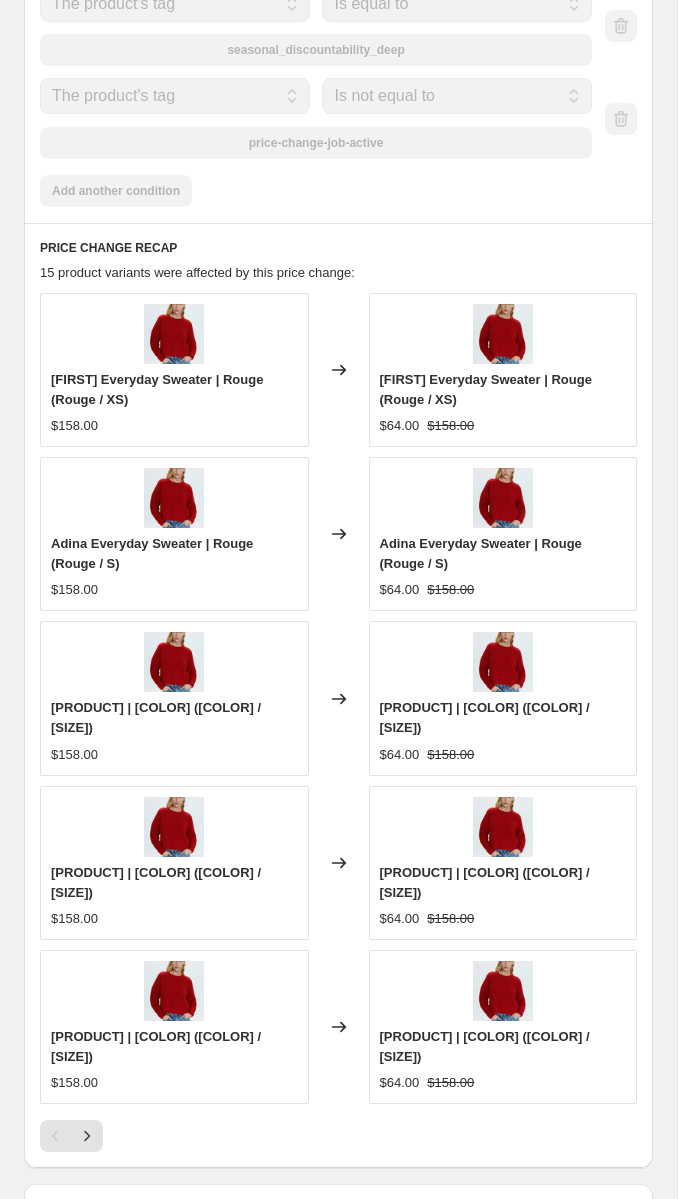 scroll, scrollTop: 2720, scrollLeft: 0, axis: vertical 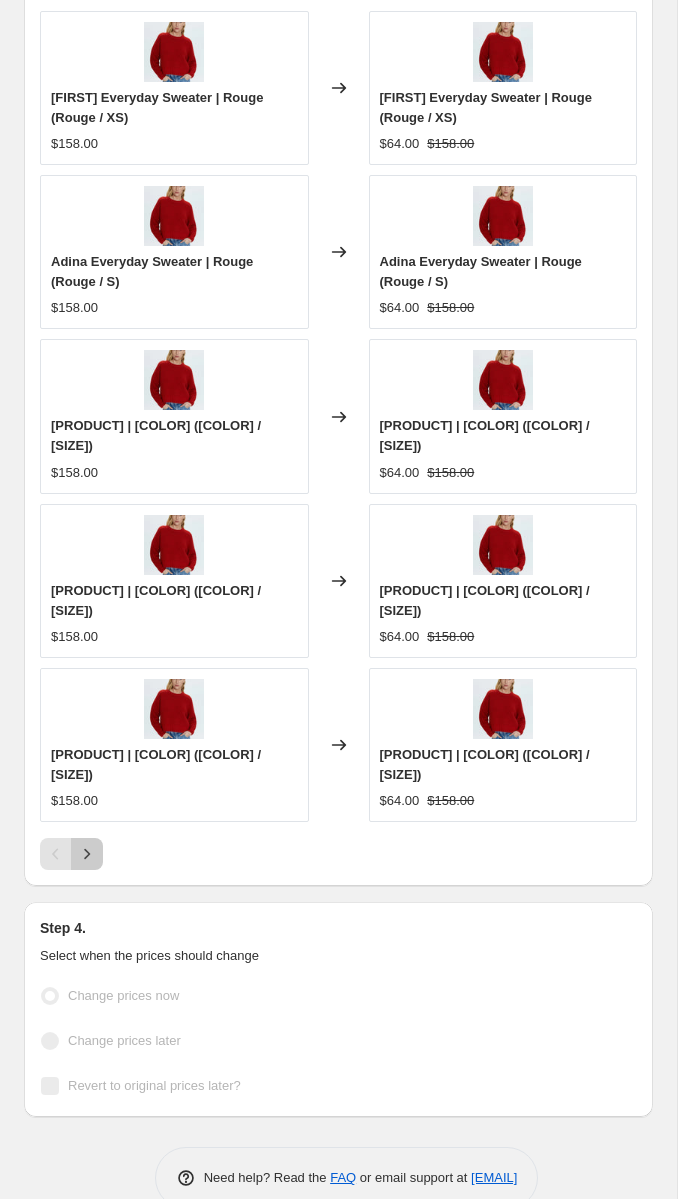 click 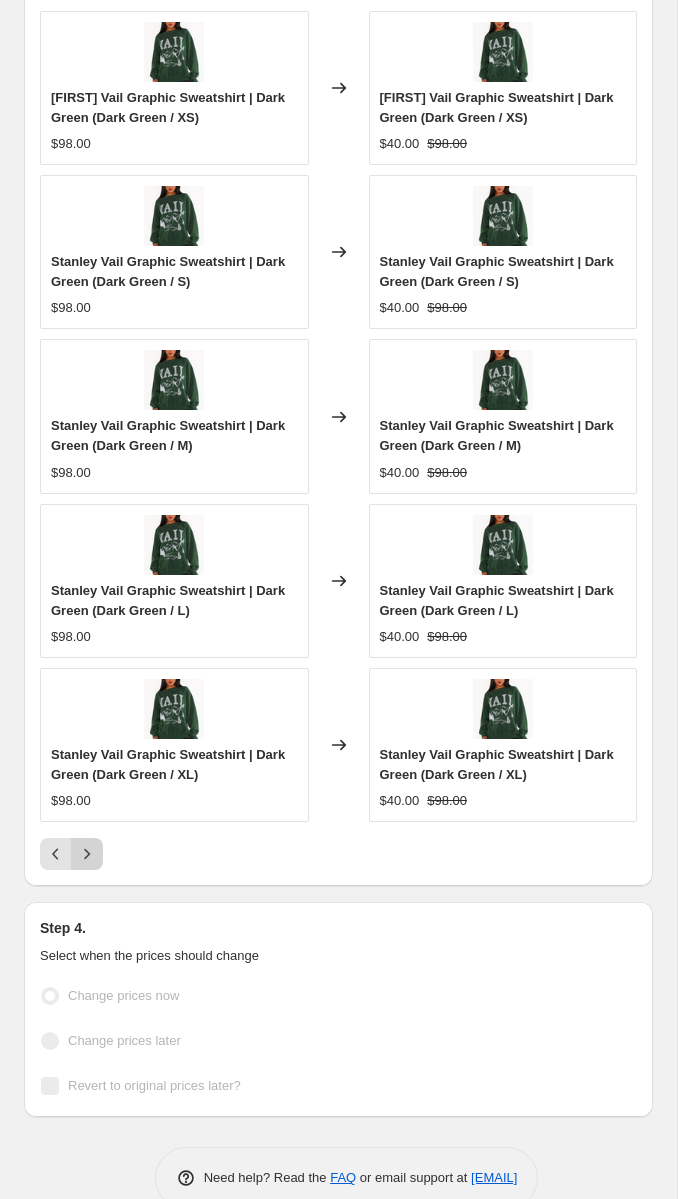 click 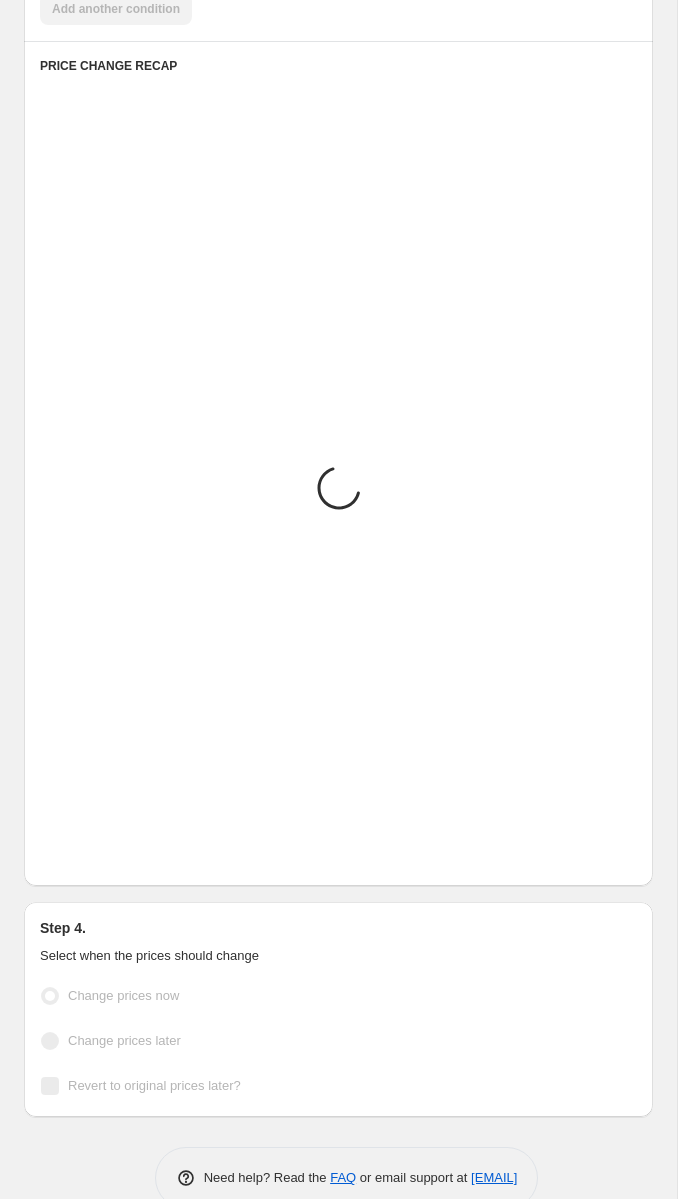 click on "HIE|[YEAR]-[QUARTER]|Deep|Seq:4: [DATE]; [YEAR]-[QUARTER]; vendor tier: High End; discountability: Deep; returnability: final_sale; m/d: 60%. This page is ready HIE|[YEAR]-[QUARTER]|Deep|Seq:4: [DATE]; [YEAR]-[QUARTER]; vendor tier: High End; discountability: Deep; returnability: final_sale; m/d: 60% Success Complete Complete Prices changed successfully This job successfully completed on [MONTH] [DAY], [YEAR] at [TIME]. This job cannot be edited because it has already completed. Revert prices now Step 1. Optionally give your price change job a title (eg "March 30% off sale on boots") HIE|[YEAR]-[QUARTER]|Deep|Seq:4: [DATE]; [YEAR]-[QUARTER]; vendor tier: High End; discountability: Deep; returnability: final_sale; m/d: 60% This title is just for internal use, customers won't see it Step 2. Select how the prices should change Use bulk price change rules Set product prices individually Use CSV upload Price Change type Change the price to a certain amount Change the price by a certain amount Change the price by a certain percentage Don't change the price -60 $59.05" at bounding box center [338, -681] 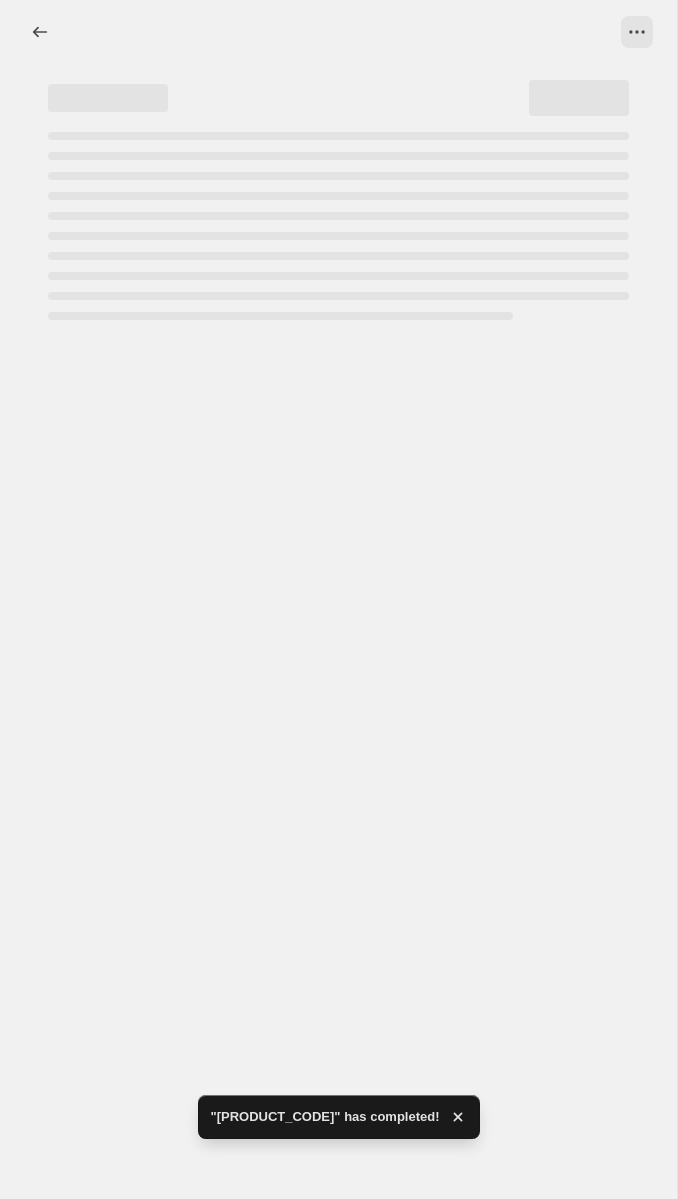 select on "percentage" 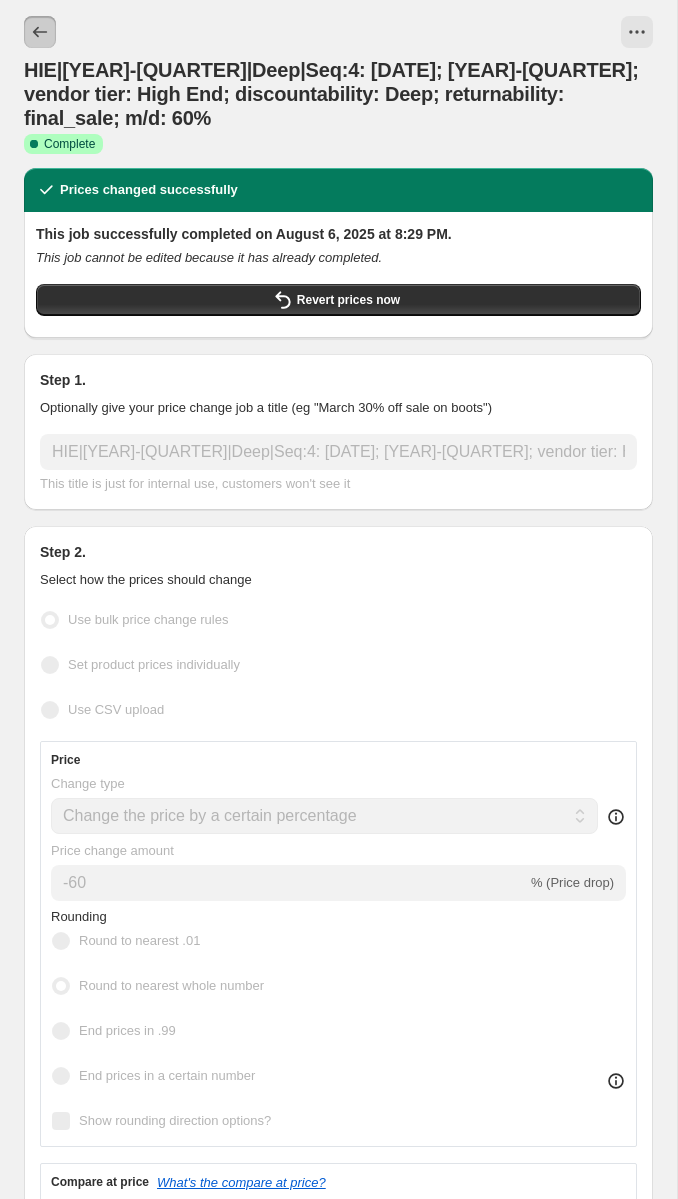 click 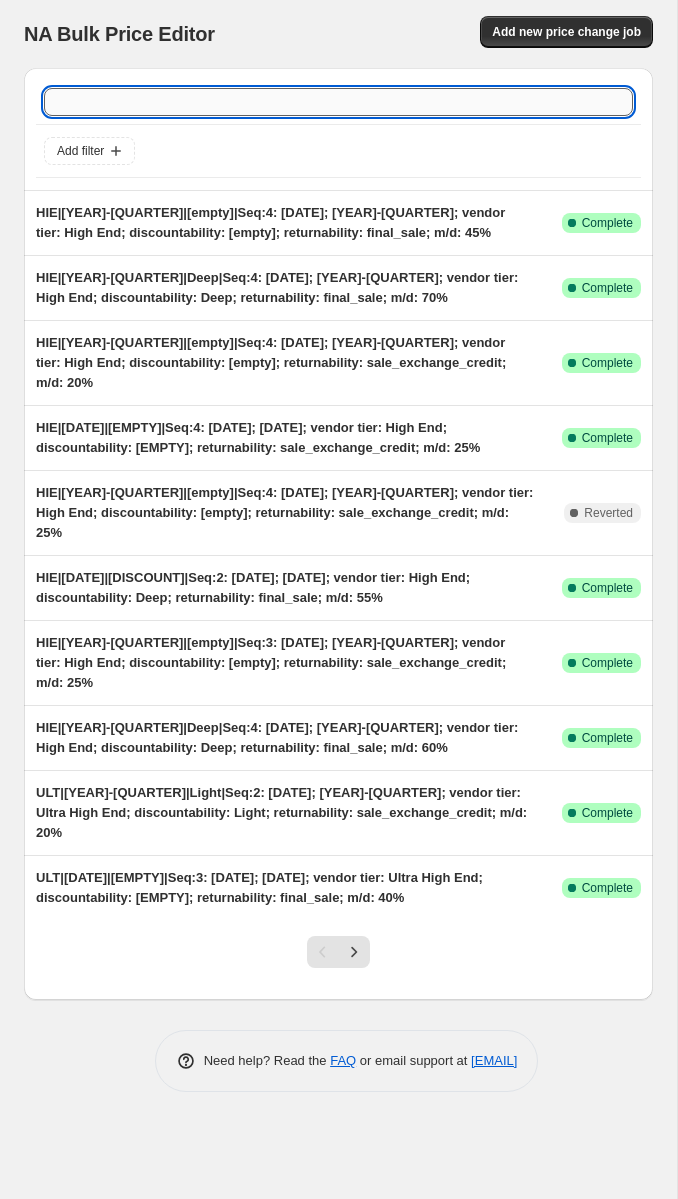 click at bounding box center [338, 102] 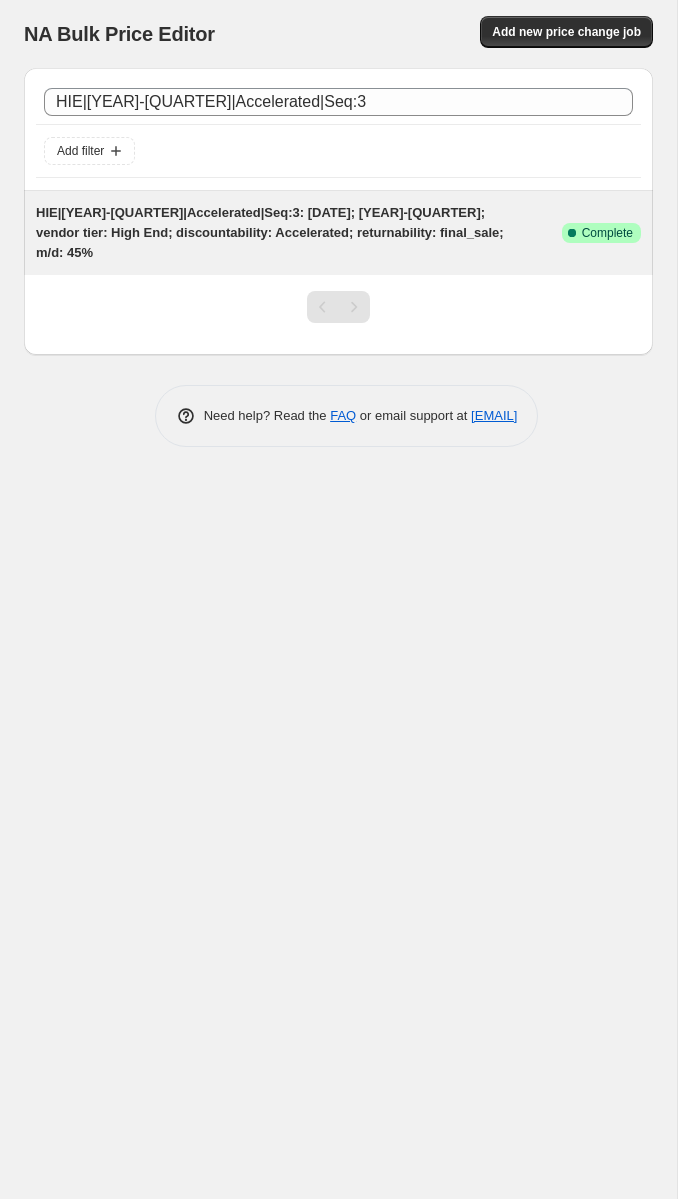click on "HIE|[YEAR]-[QUARTER]|Accelerated|Seq:3: [DATE]; [YEAR]-[QUARTER]; vendor tier: High End; discountability: Accelerated; returnability: final_sale; m/d: 45%" at bounding box center [270, 232] 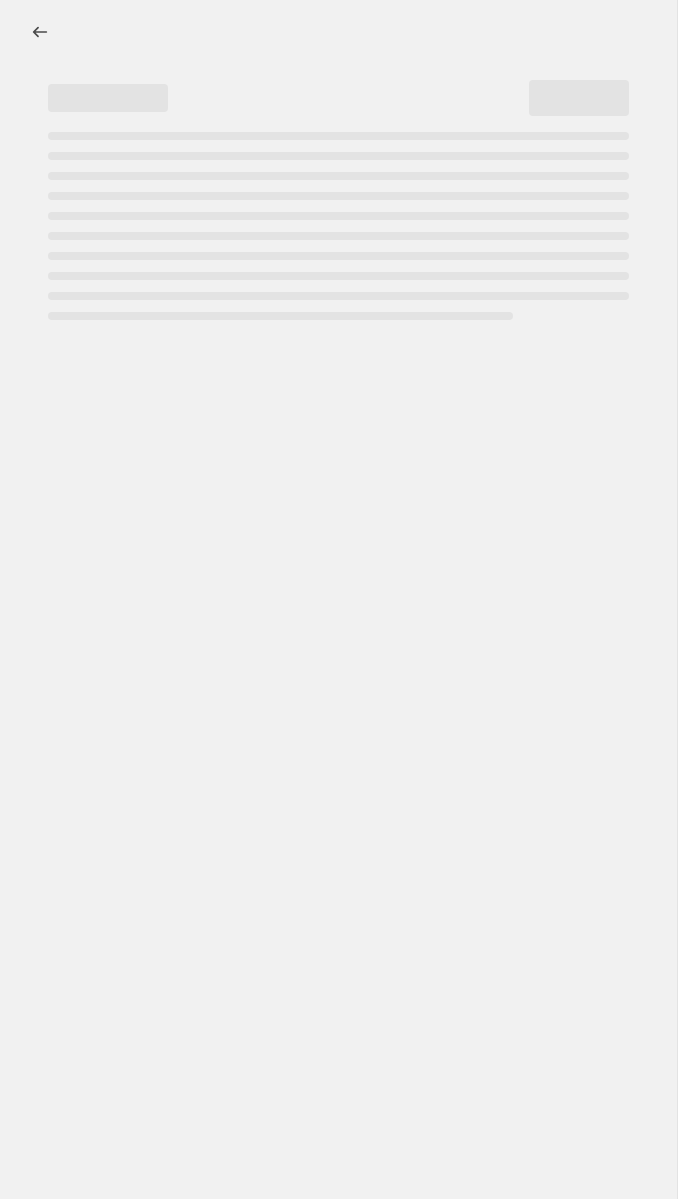 select on "percentage" 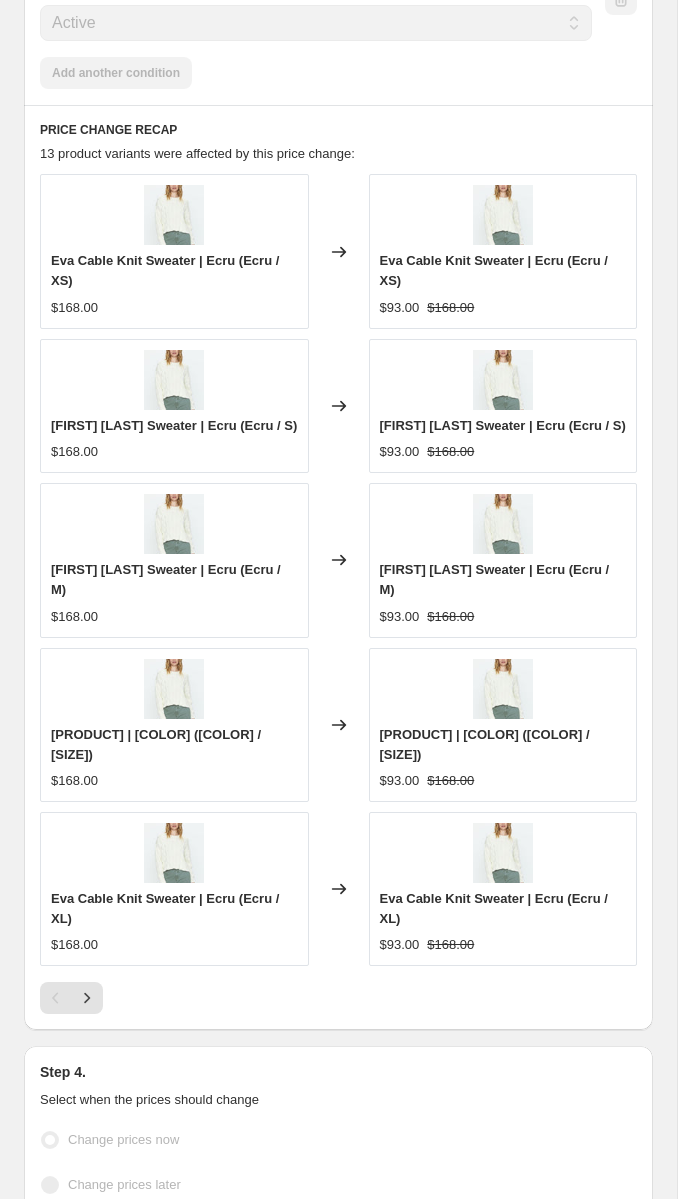 scroll, scrollTop: 2812, scrollLeft: 0, axis: vertical 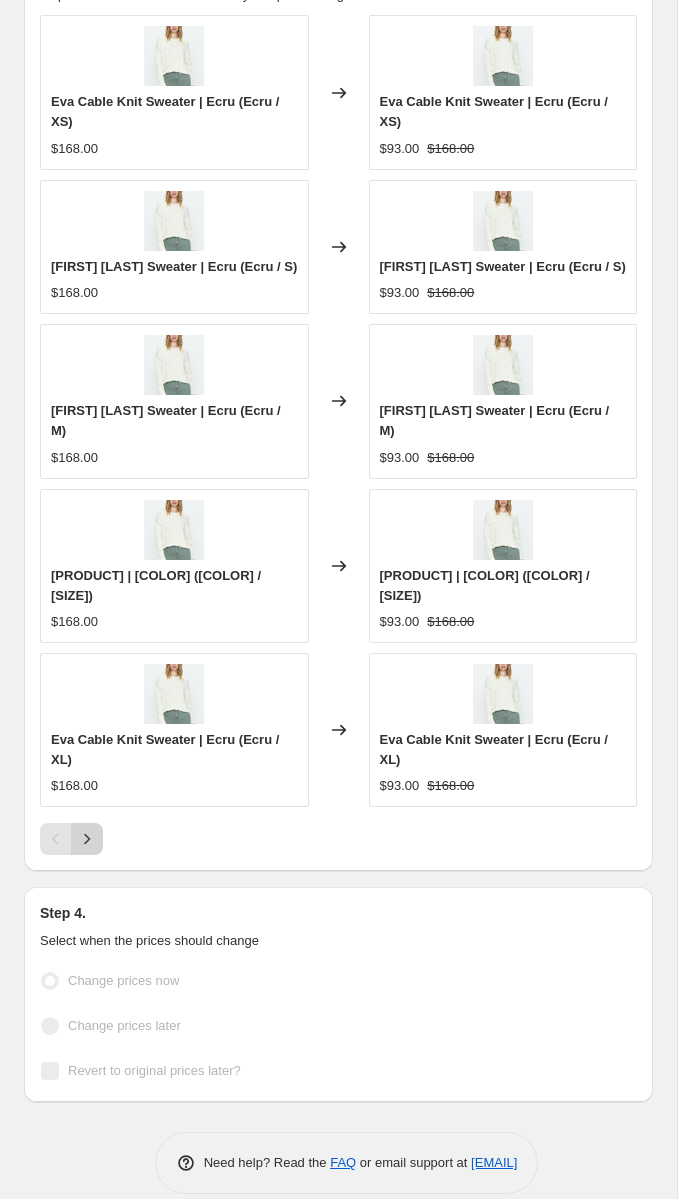 click 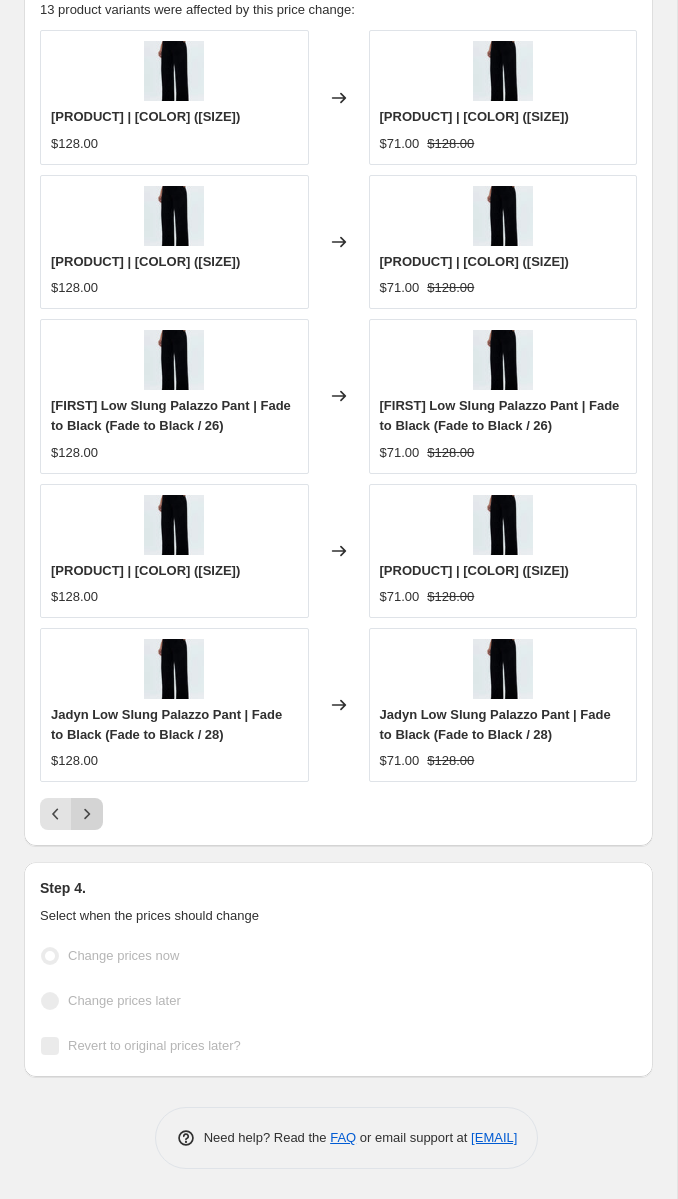 click 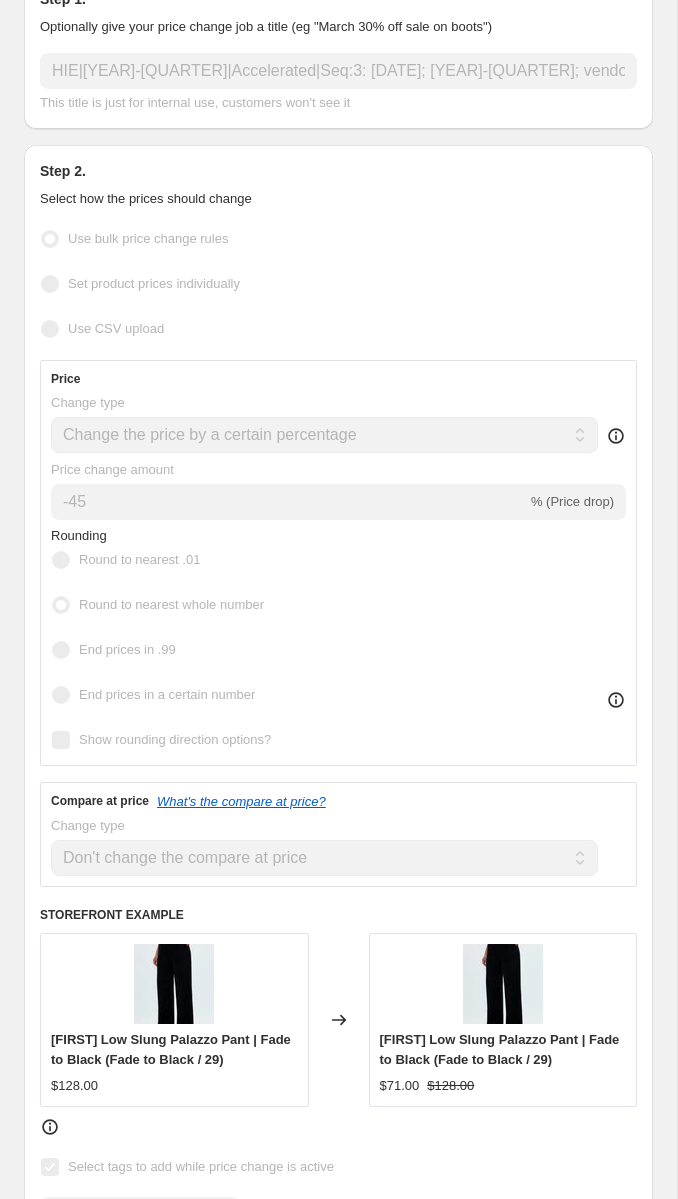 scroll, scrollTop: 0, scrollLeft: 0, axis: both 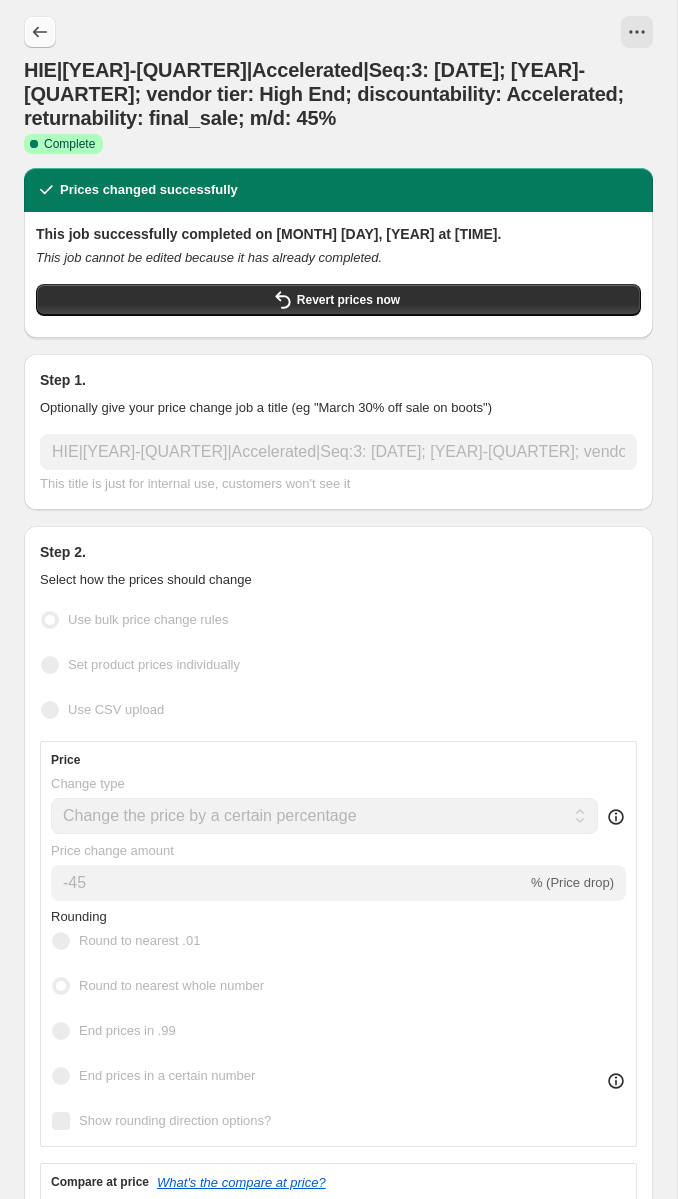click 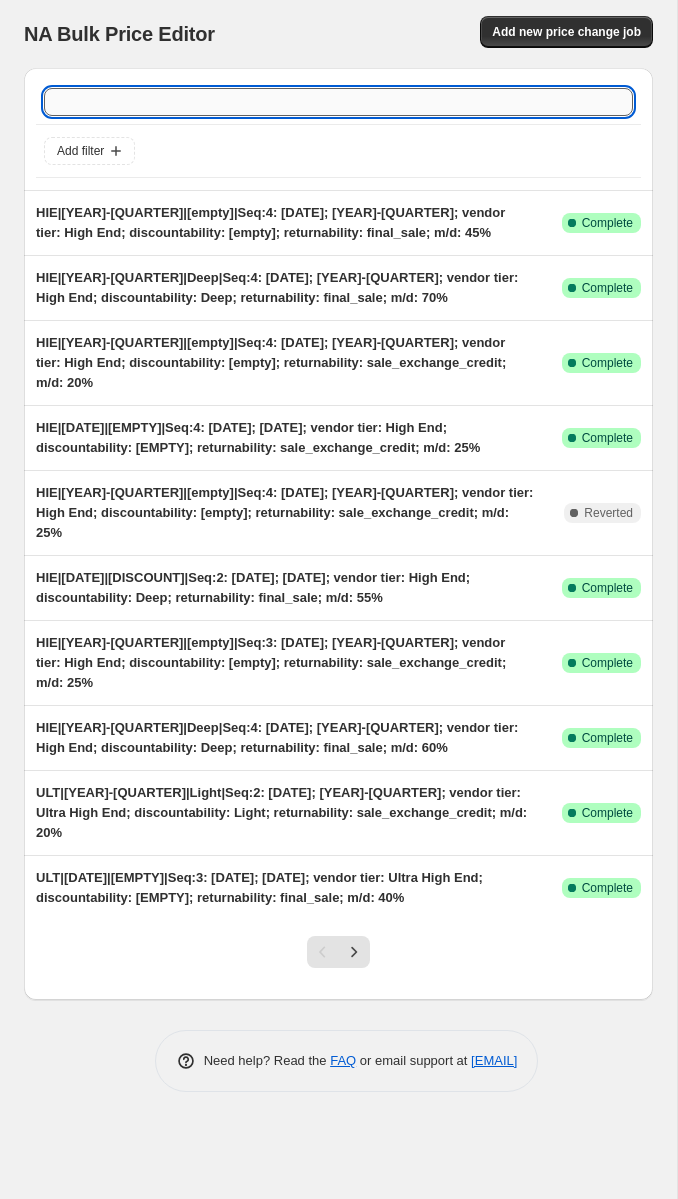 click at bounding box center (338, 102) 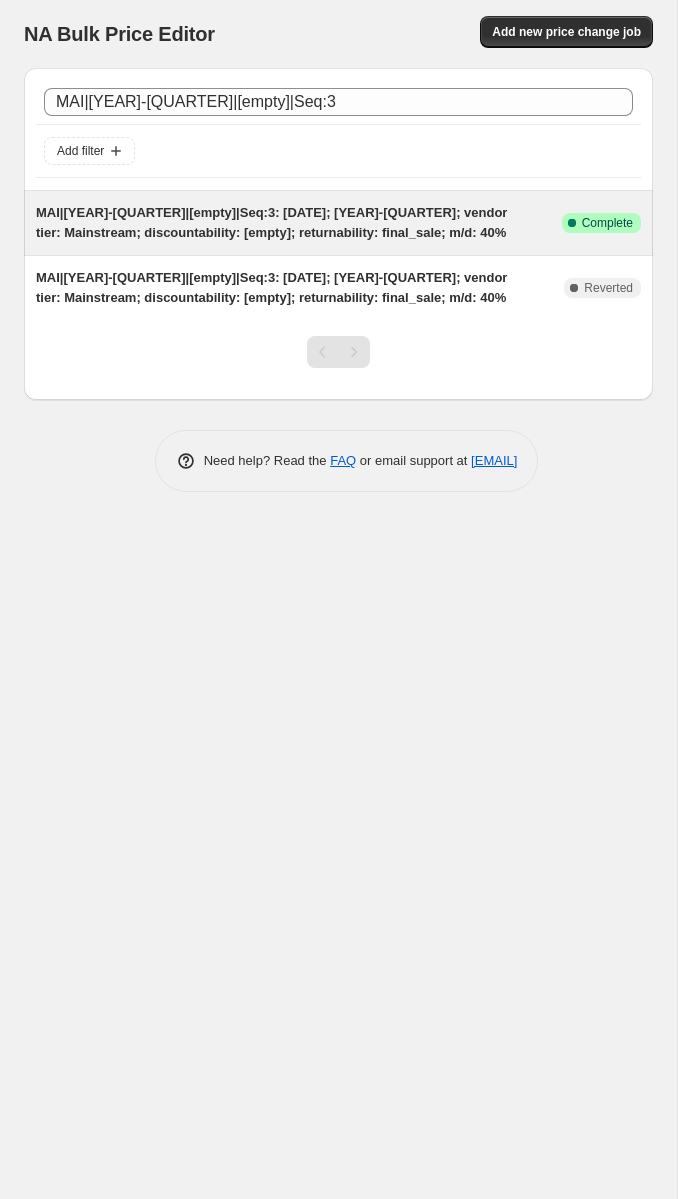 click on "MAI|[YEAR]-[QUARTER]|[empty]|Seq:3: [DATE]; [YEAR]-[QUARTER]; vendor tier: Mainstream; discountability: [empty]; returnability: final_sale; m/d: 40%" at bounding box center (271, 222) 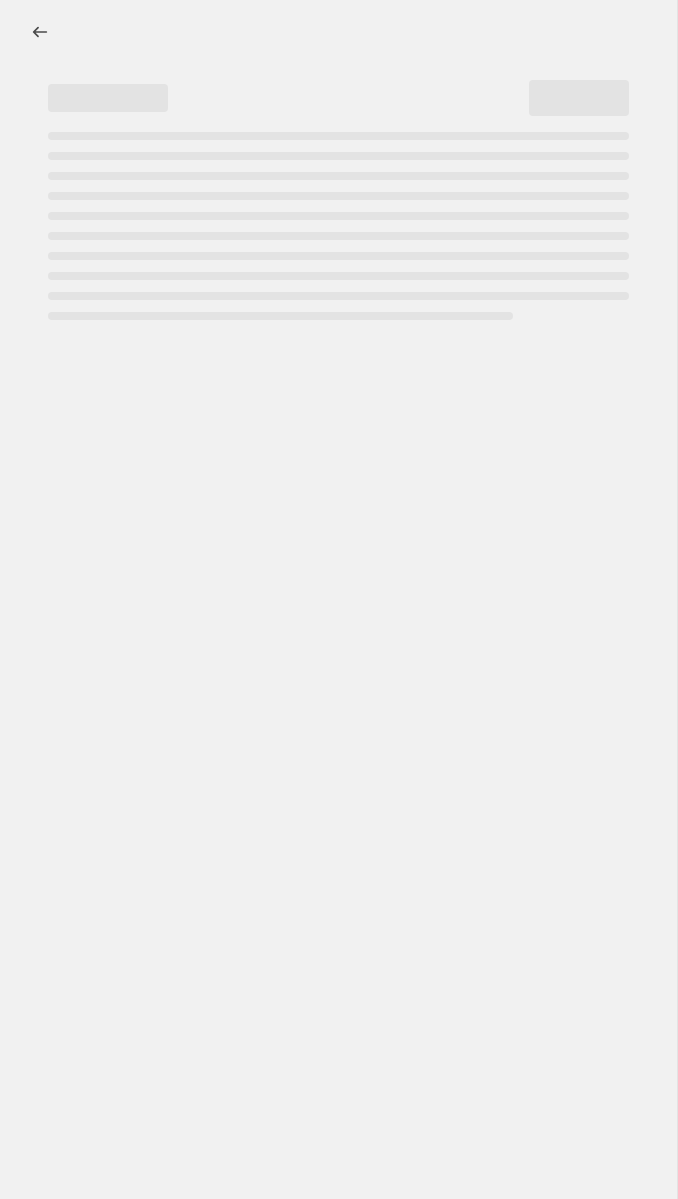 select on "percentage" 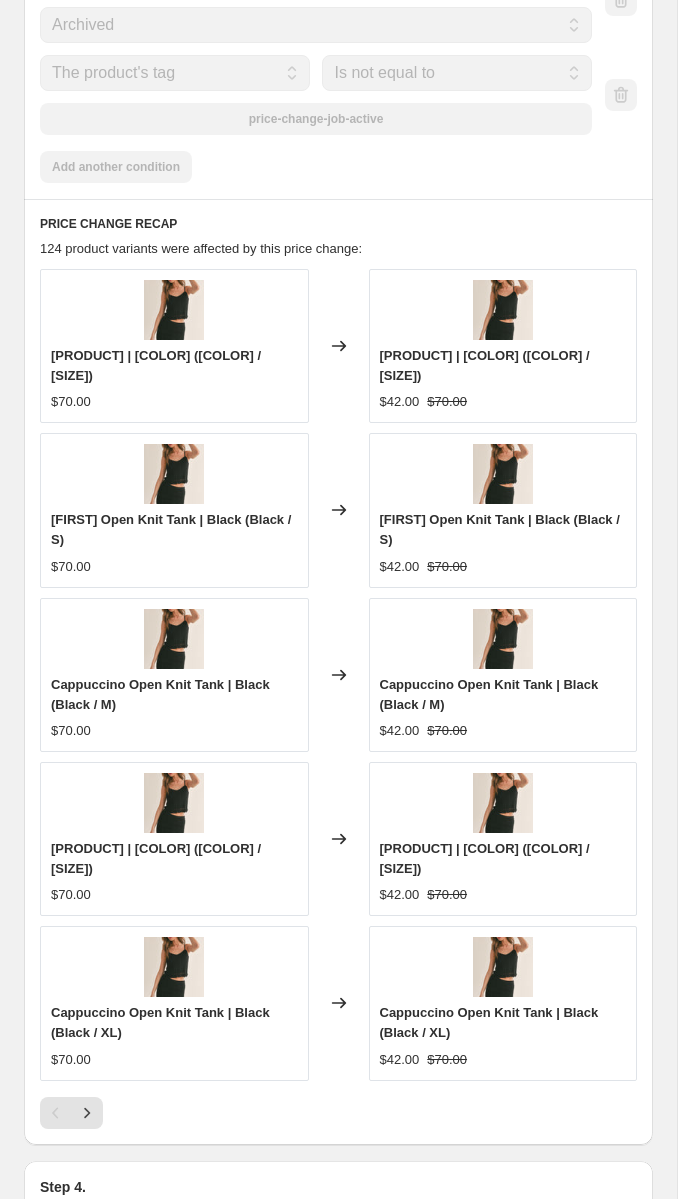 scroll, scrollTop: 3120, scrollLeft: 0, axis: vertical 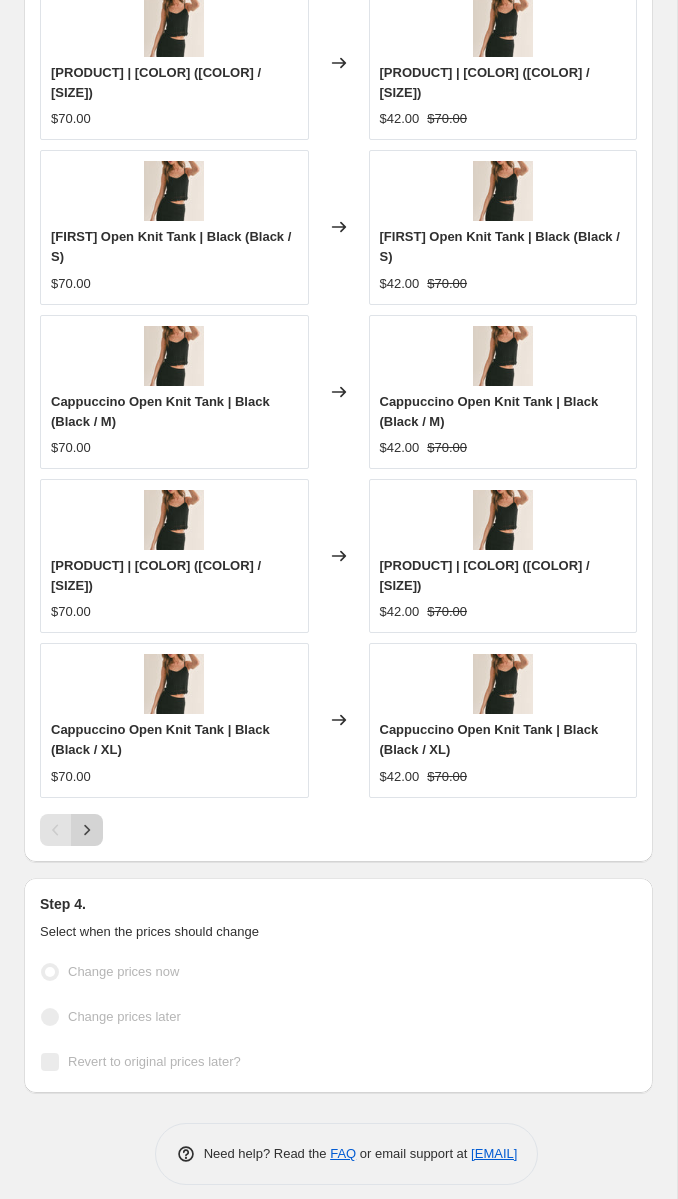 click 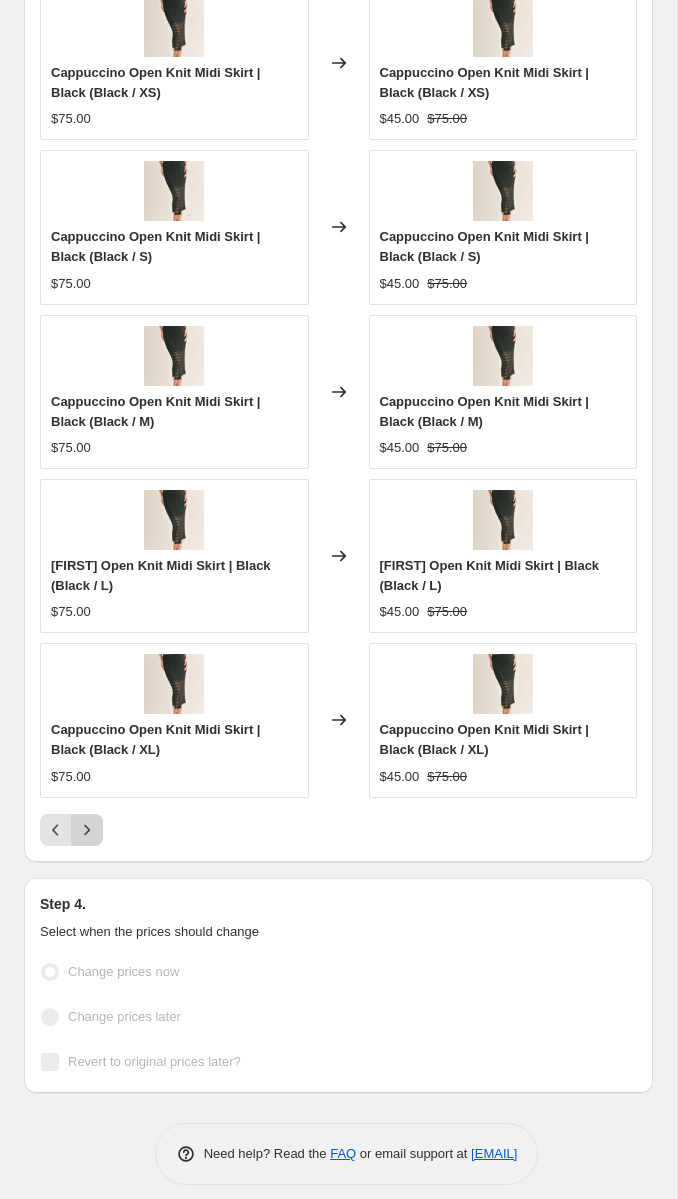 click 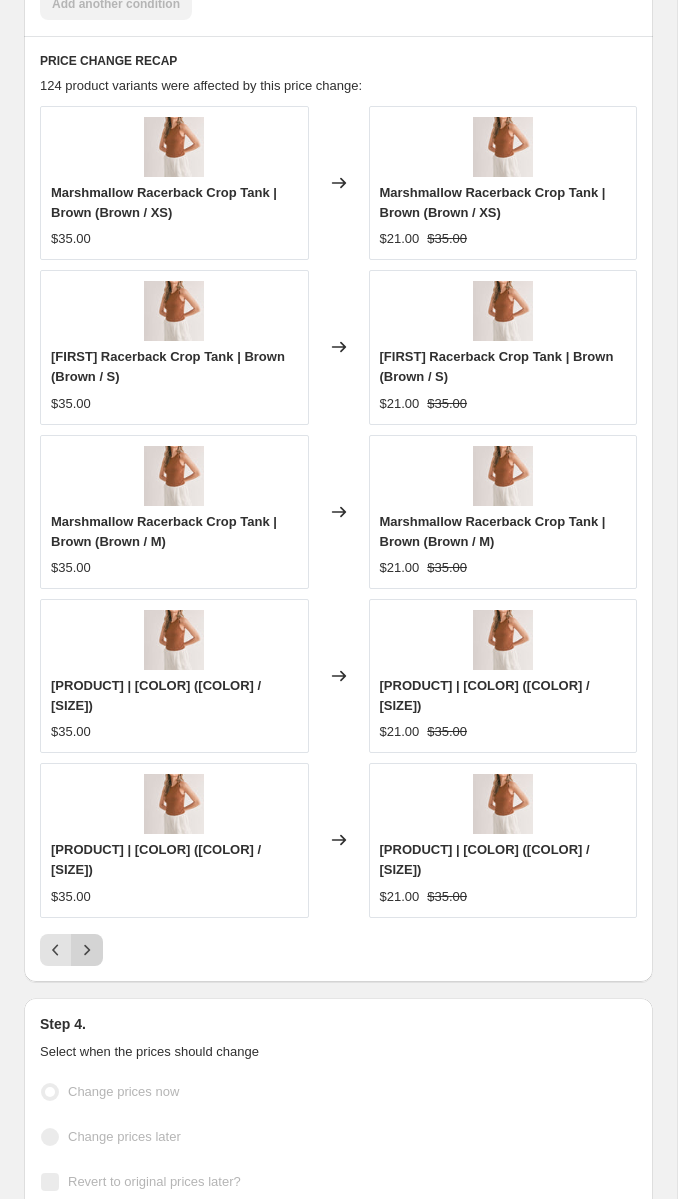 scroll, scrollTop: 3120, scrollLeft: 0, axis: vertical 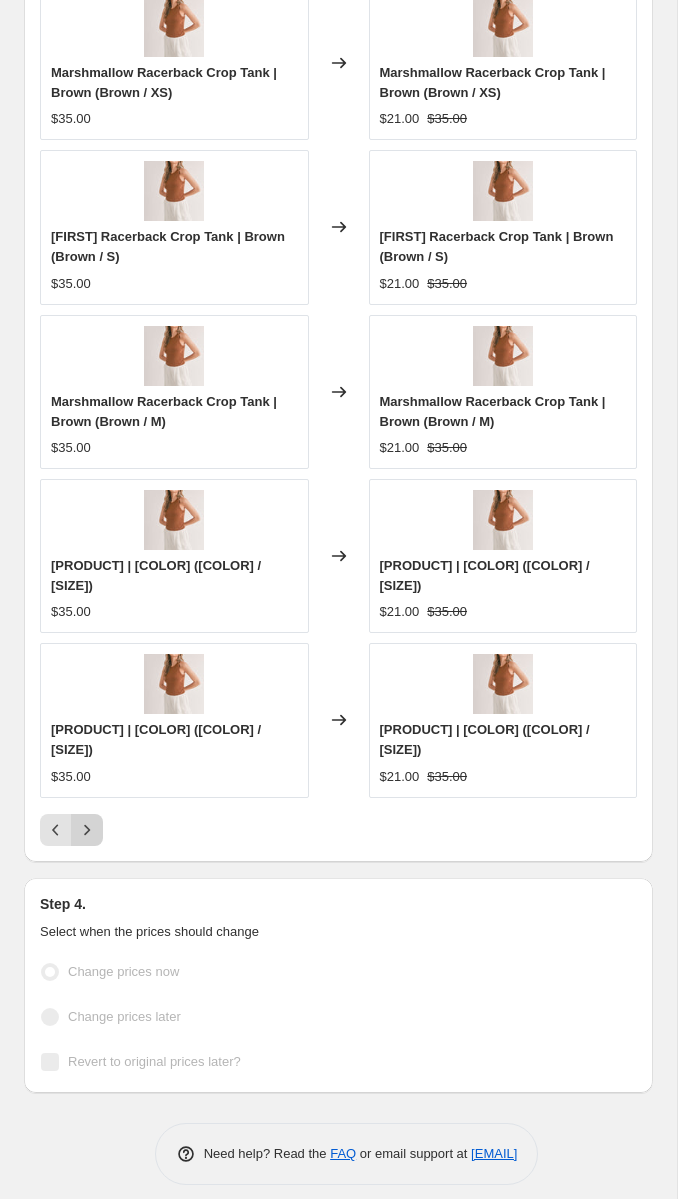 click 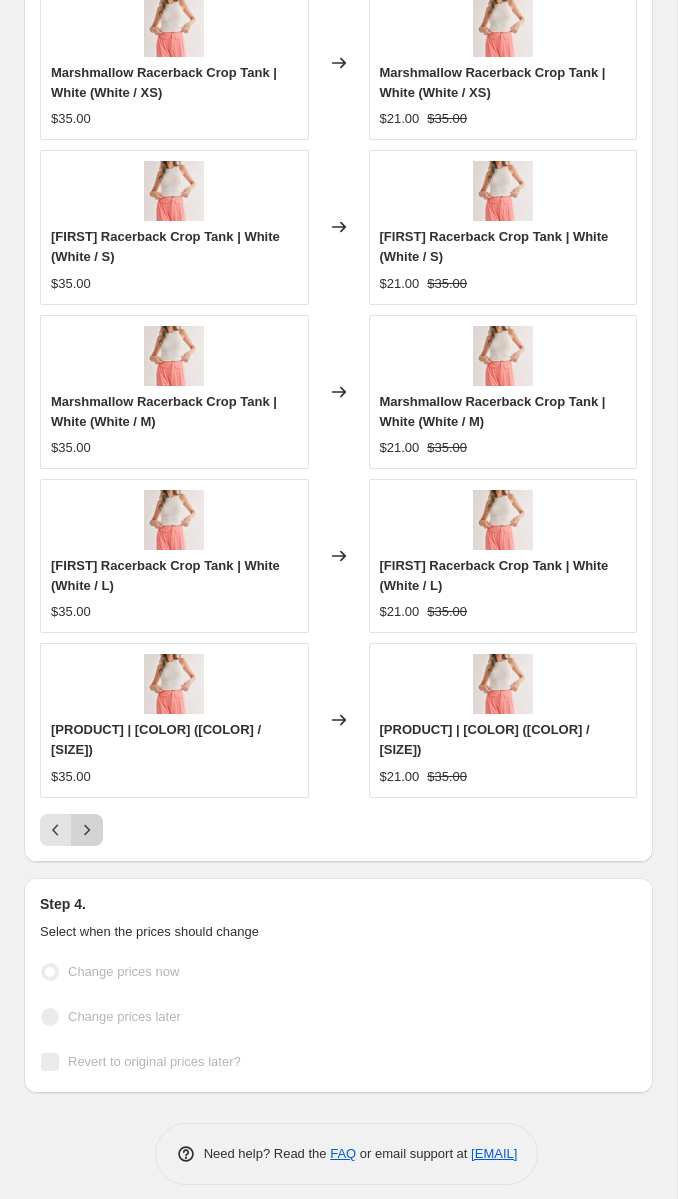 click 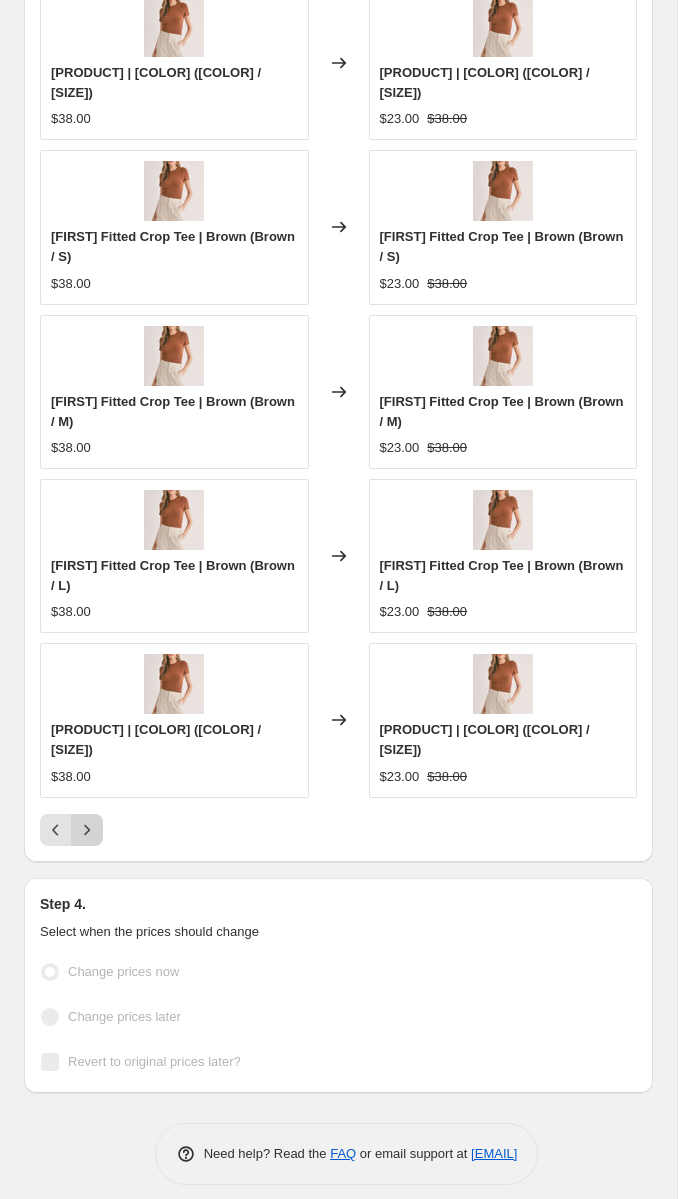 click 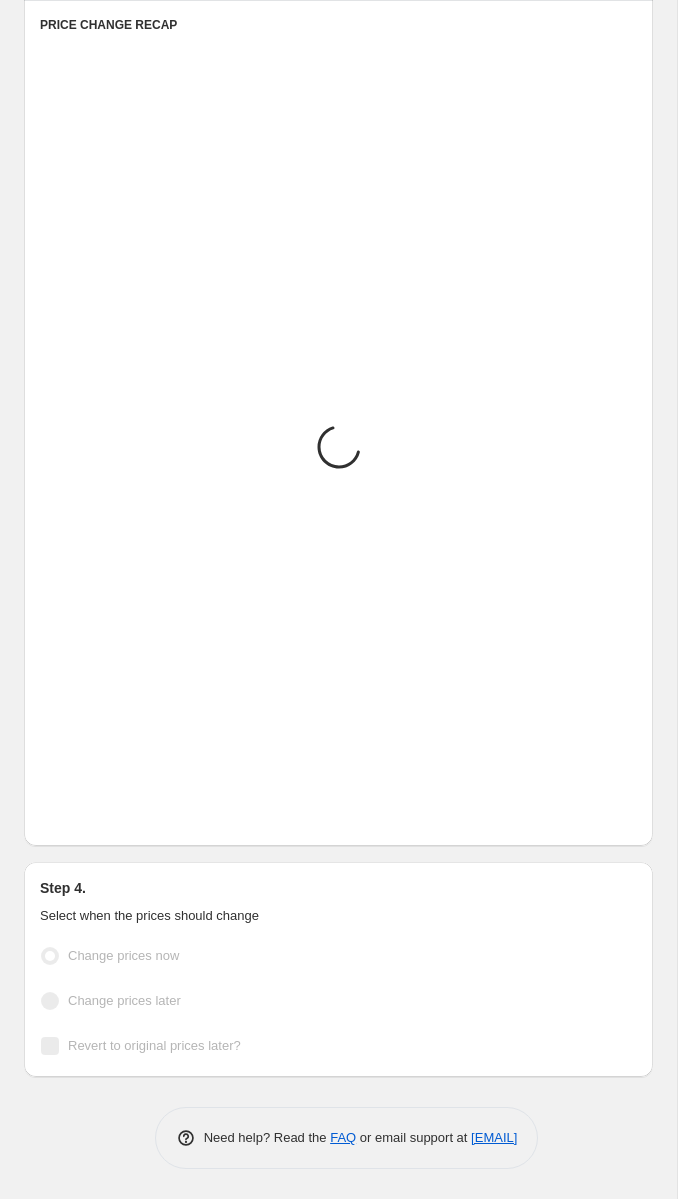 scroll, scrollTop: 3000, scrollLeft: 0, axis: vertical 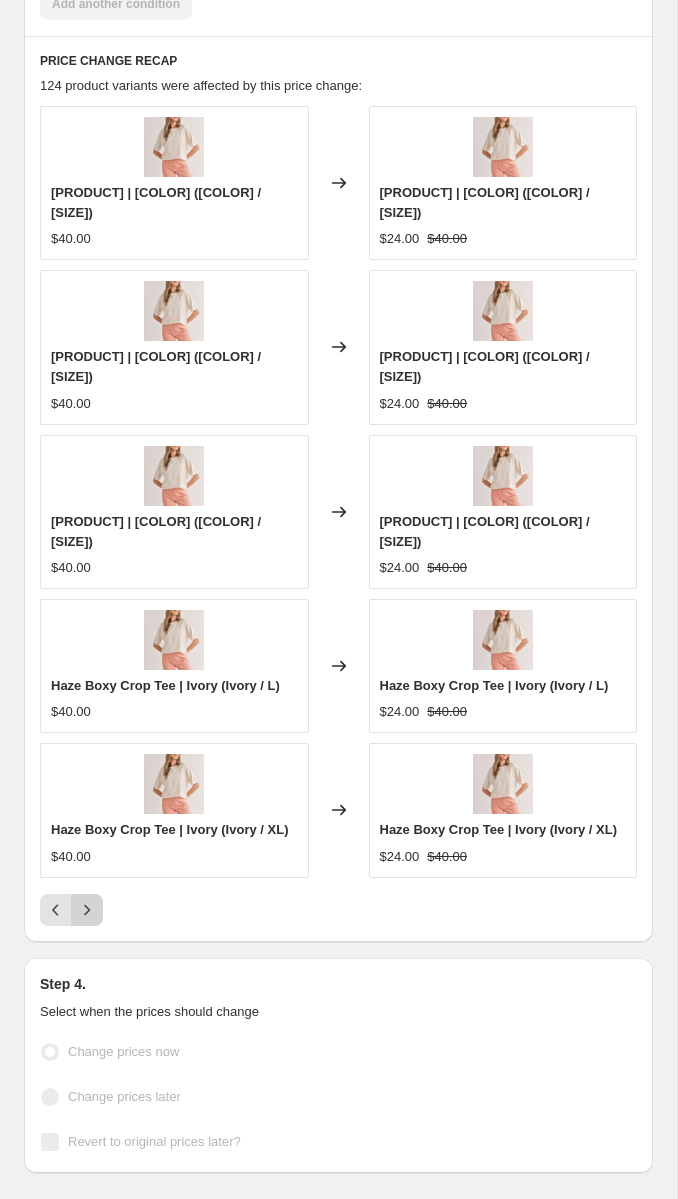 click 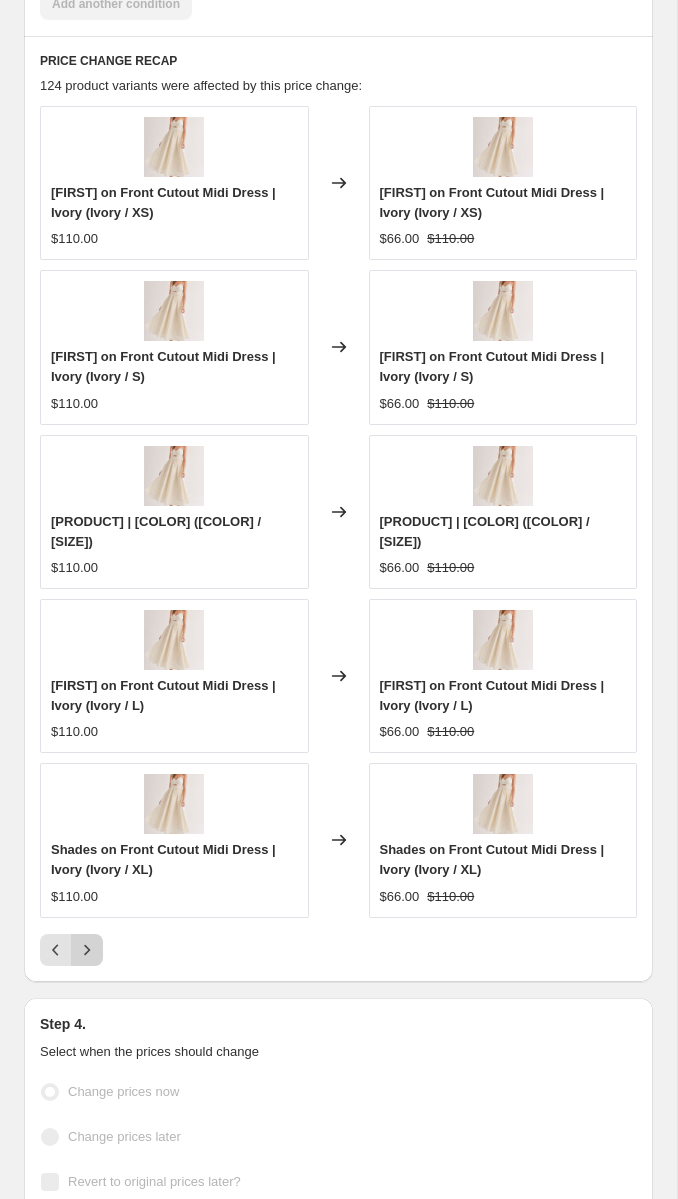 scroll, scrollTop: 3020, scrollLeft: 0, axis: vertical 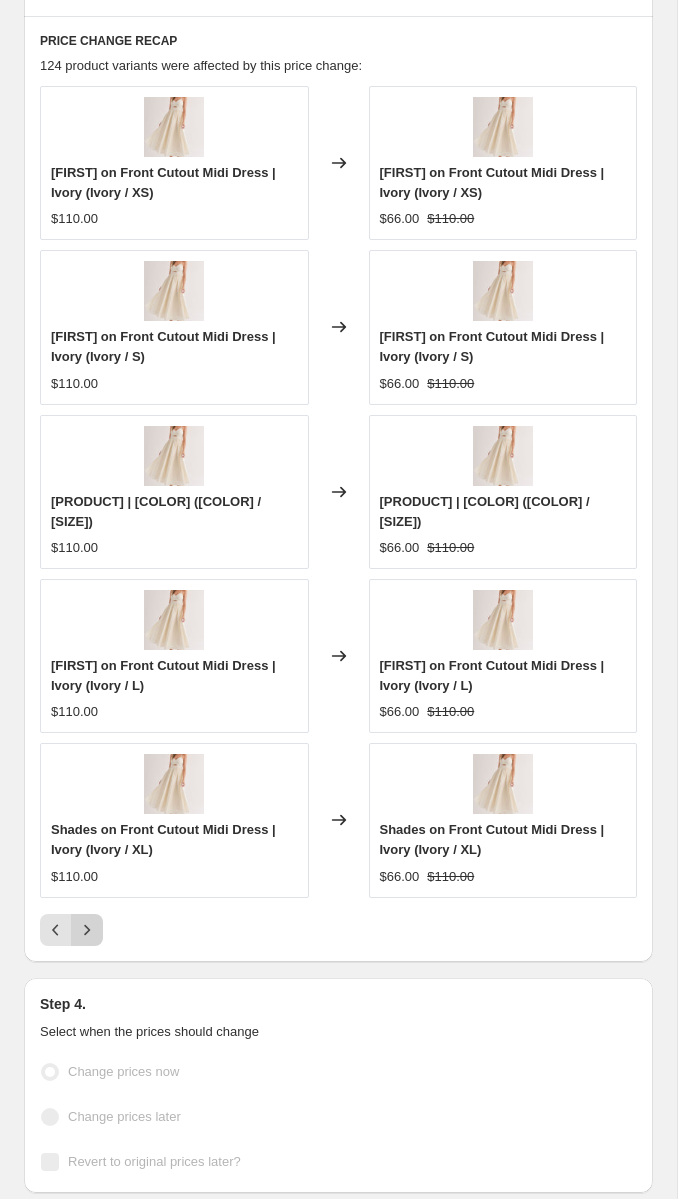 click 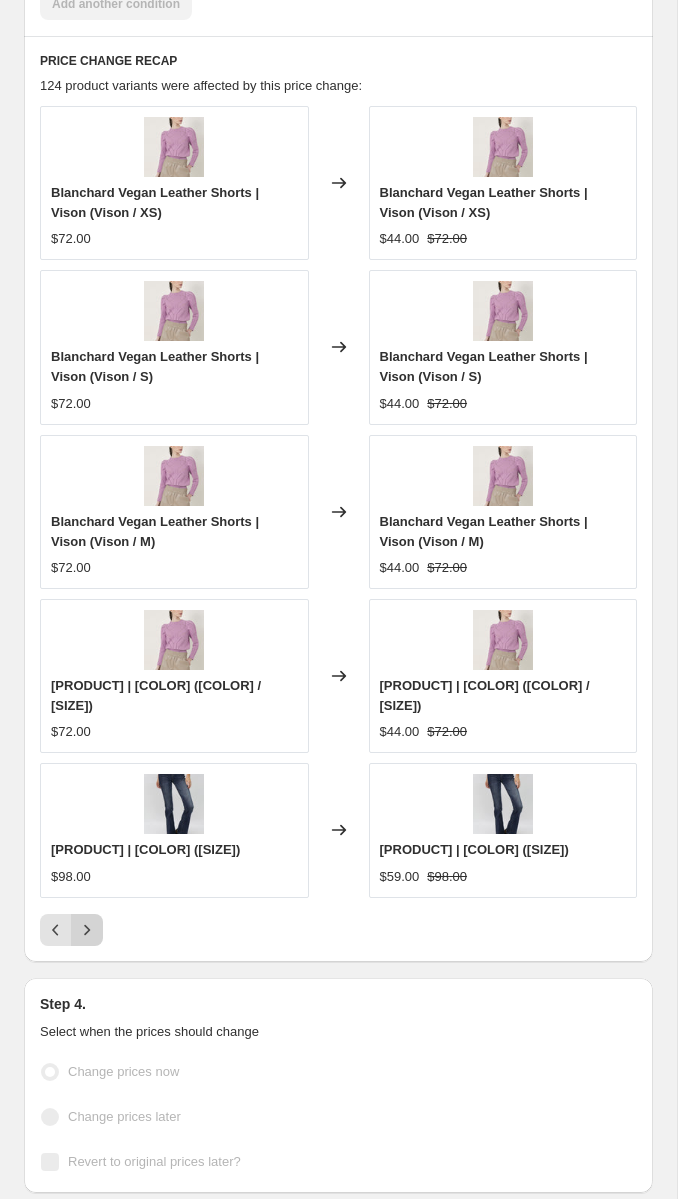 scroll, scrollTop: 3020, scrollLeft: 0, axis: vertical 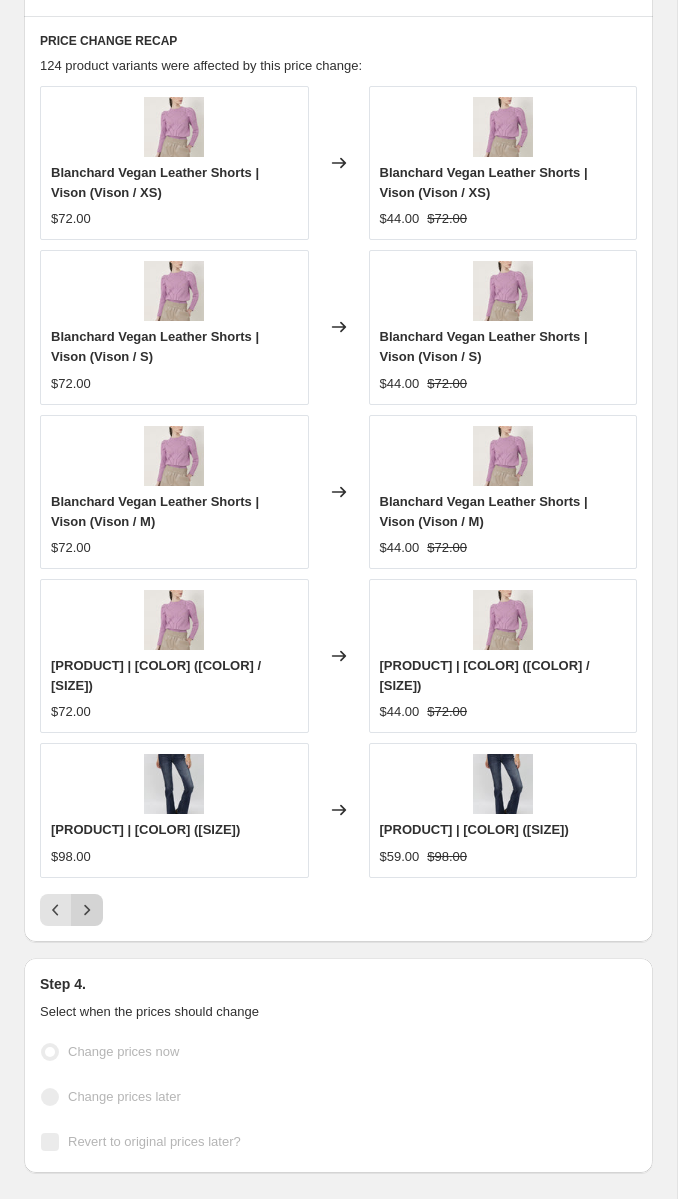 click 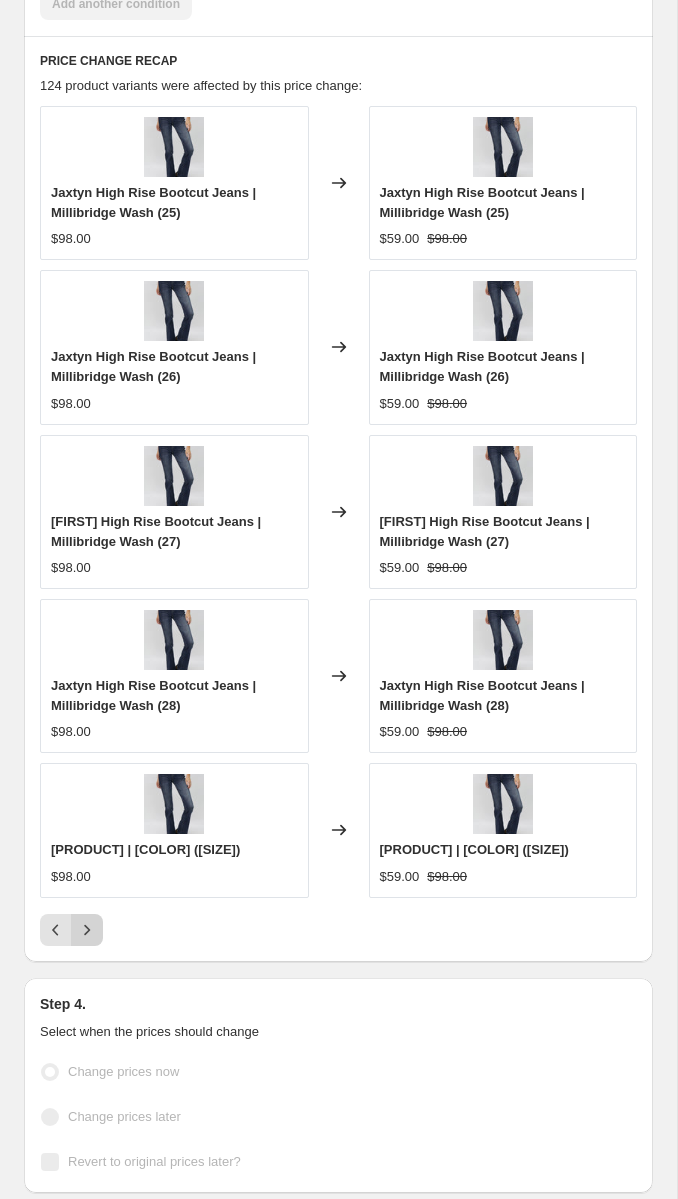 scroll, scrollTop: 3020, scrollLeft: 0, axis: vertical 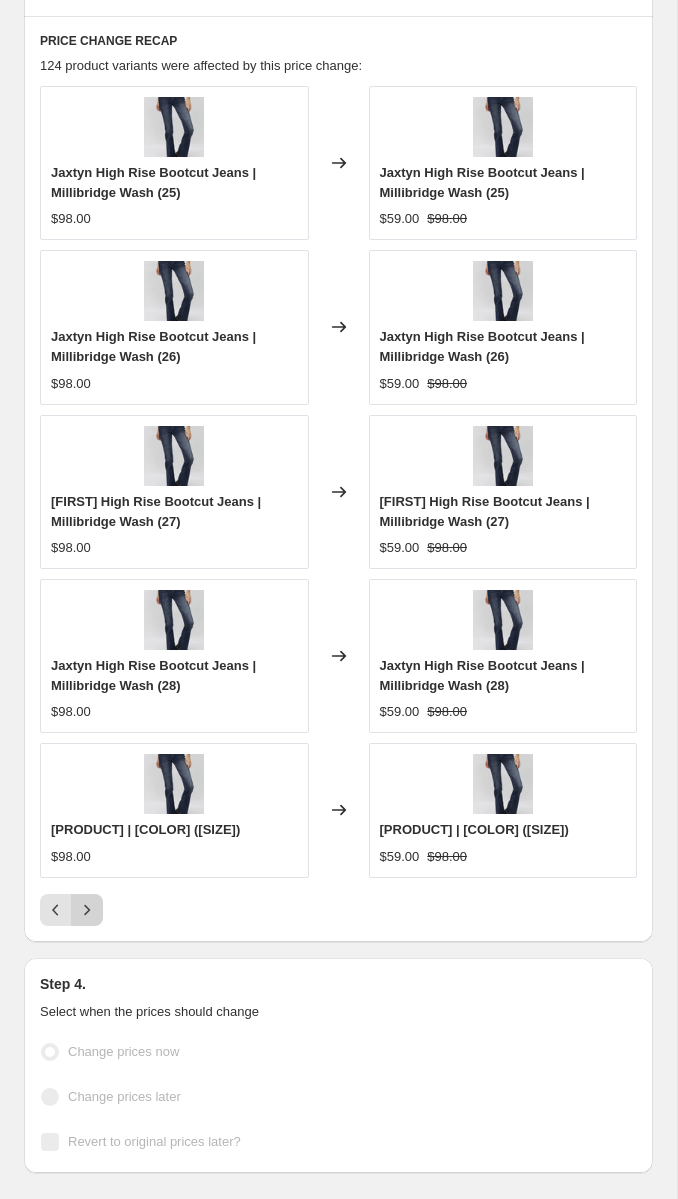 click 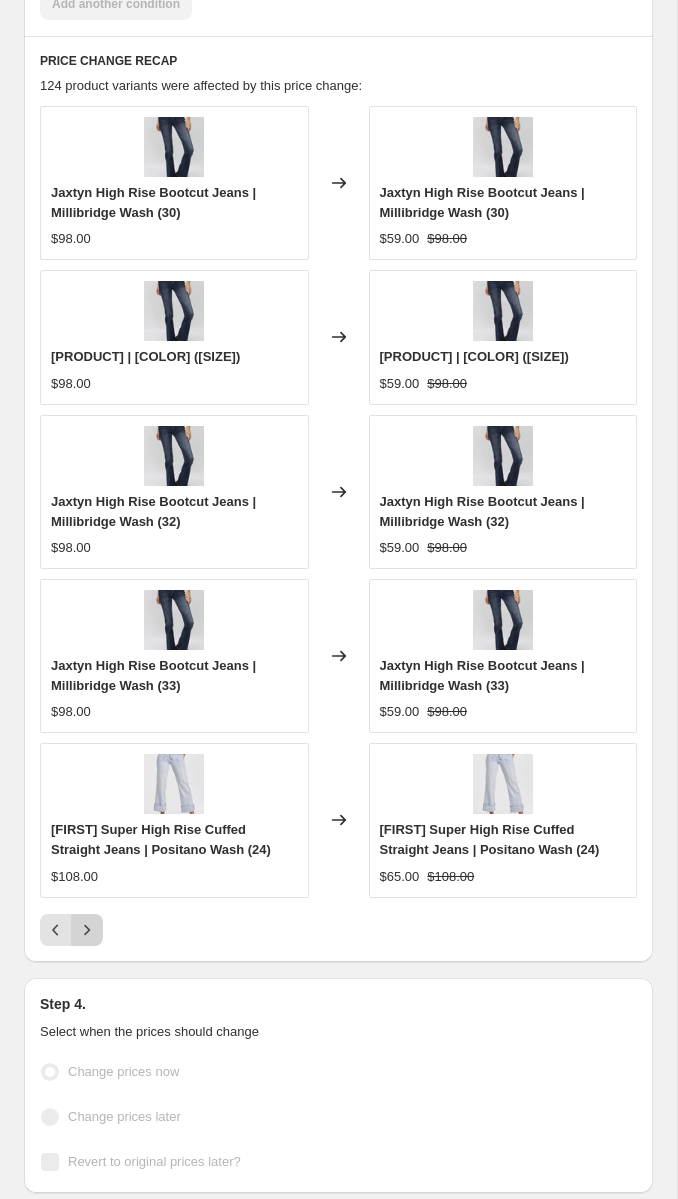 scroll, scrollTop: 3020, scrollLeft: 0, axis: vertical 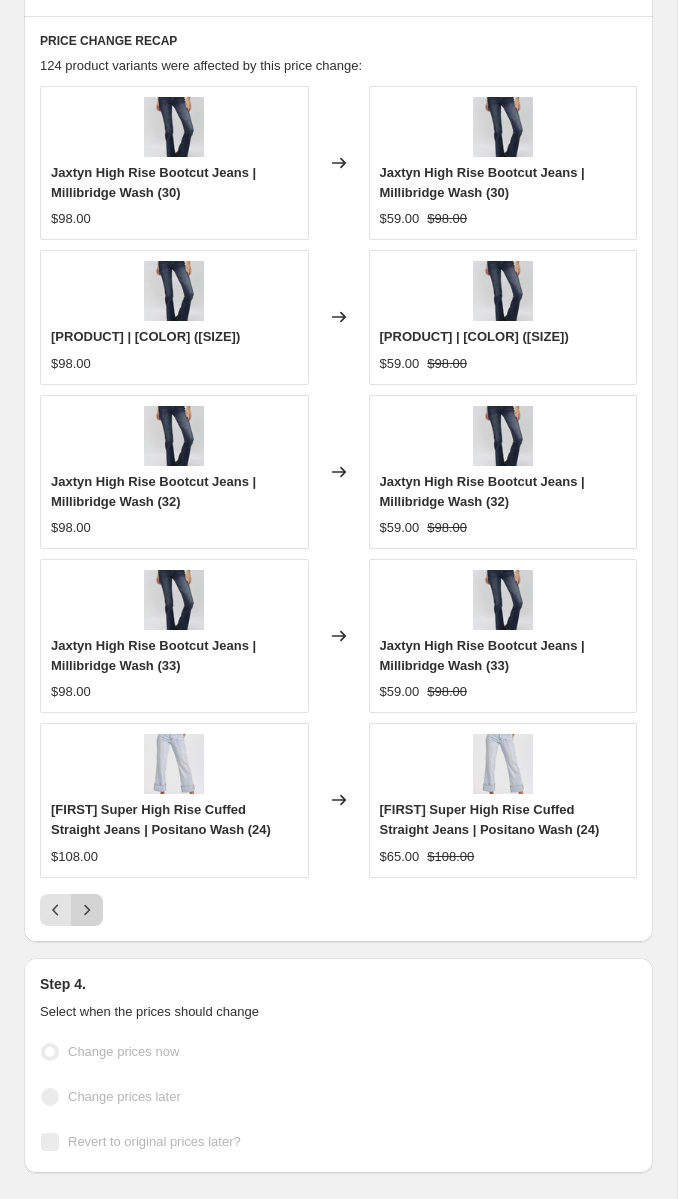 click 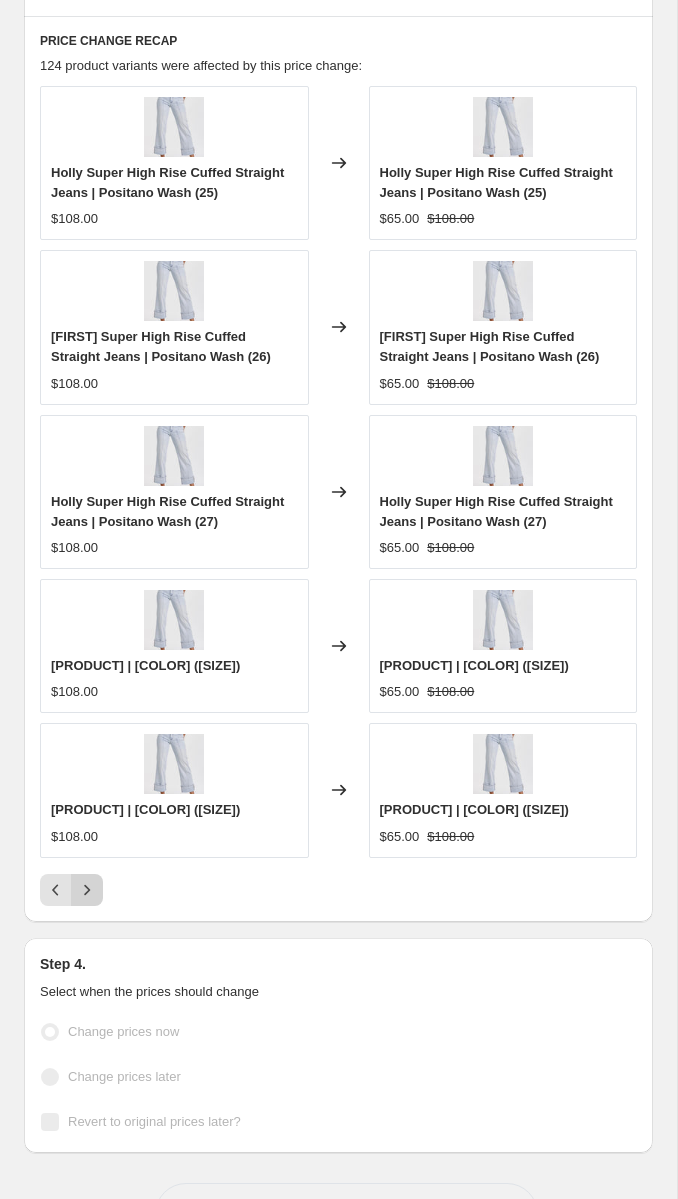 click 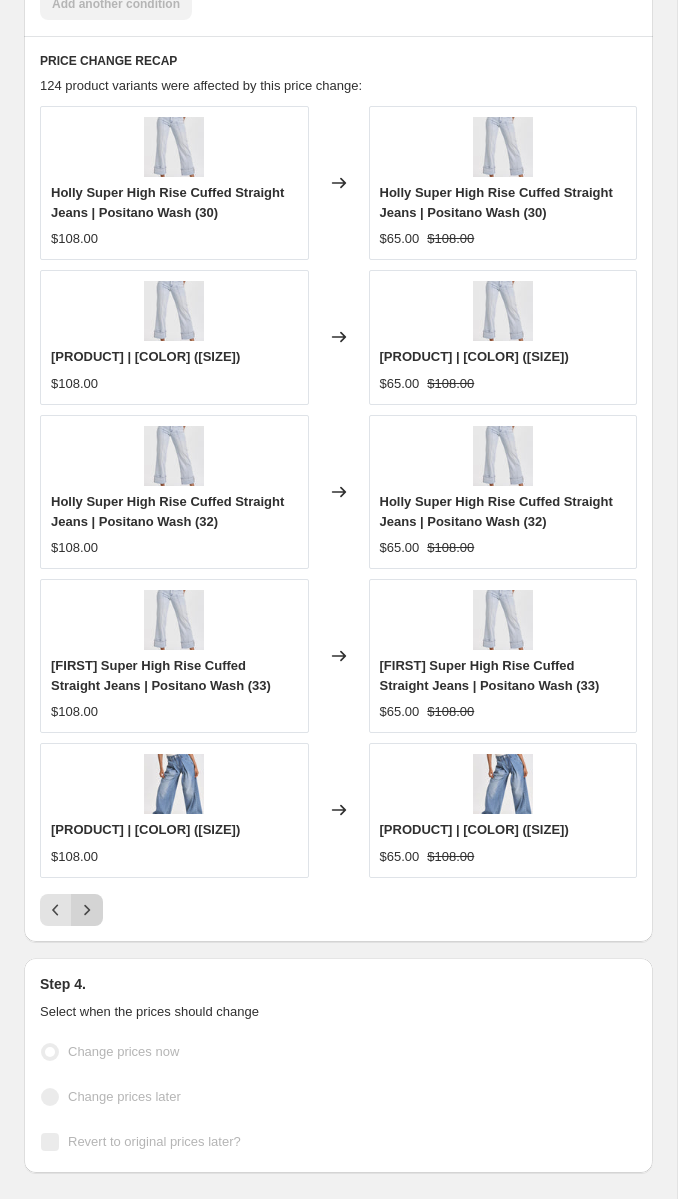 scroll, scrollTop: 3020, scrollLeft: 0, axis: vertical 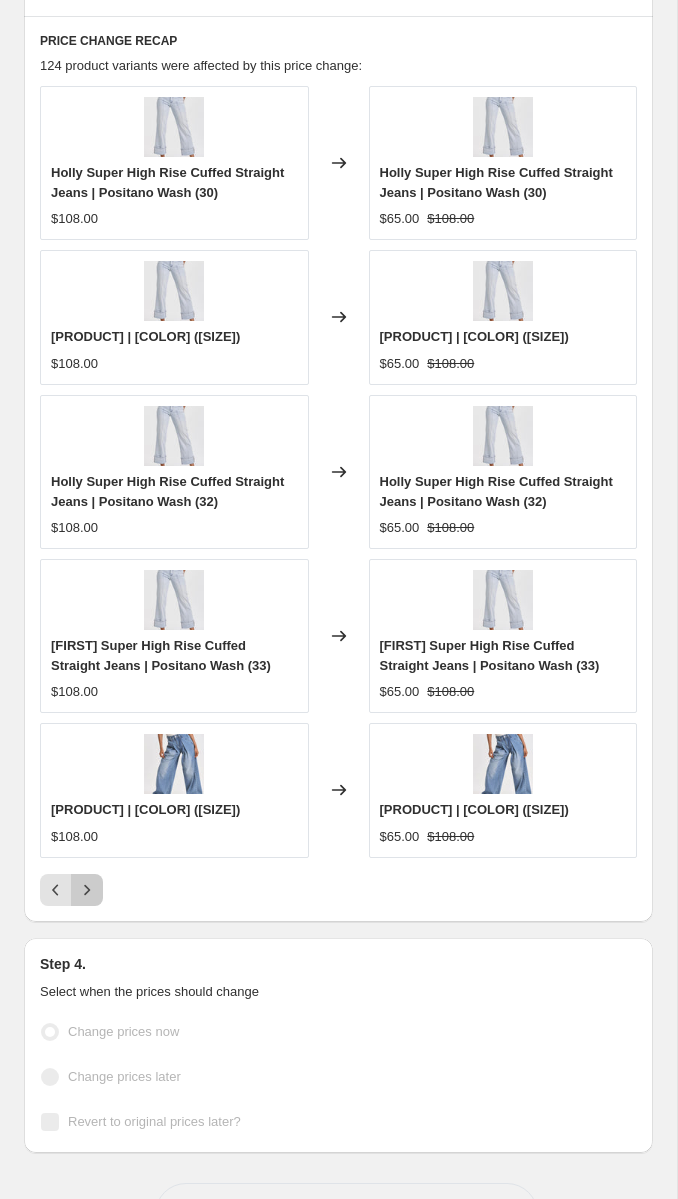 click 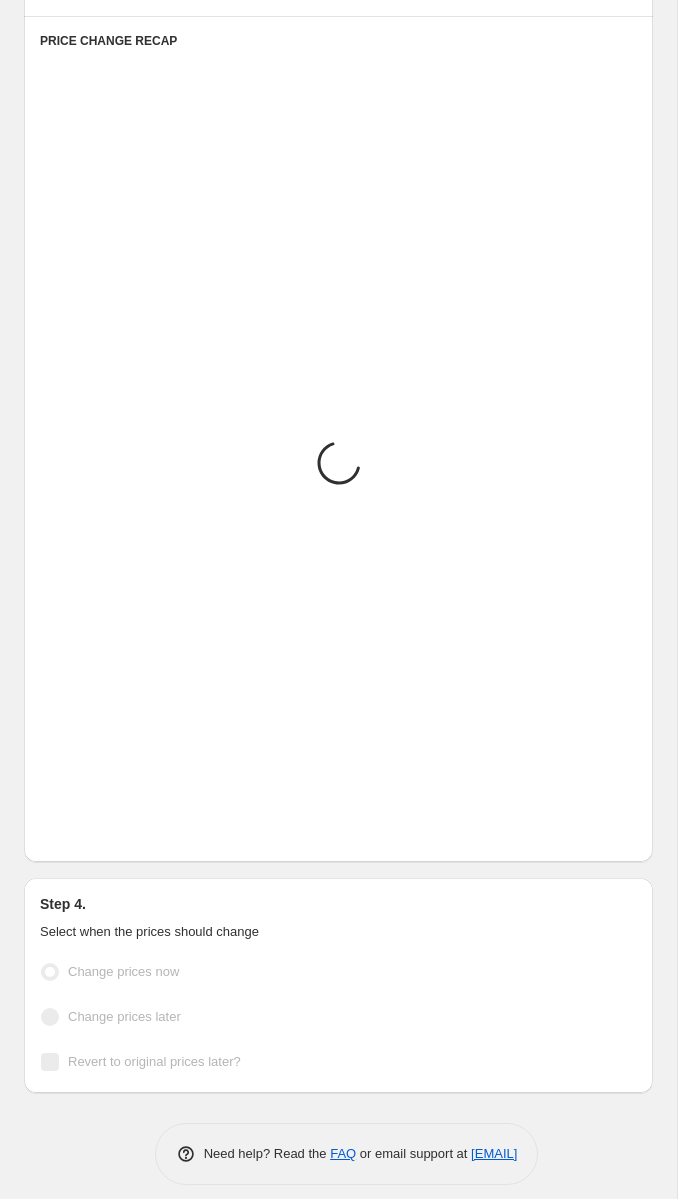 scroll, scrollTop: 3020, scrollLeft: 0, axis: vertical 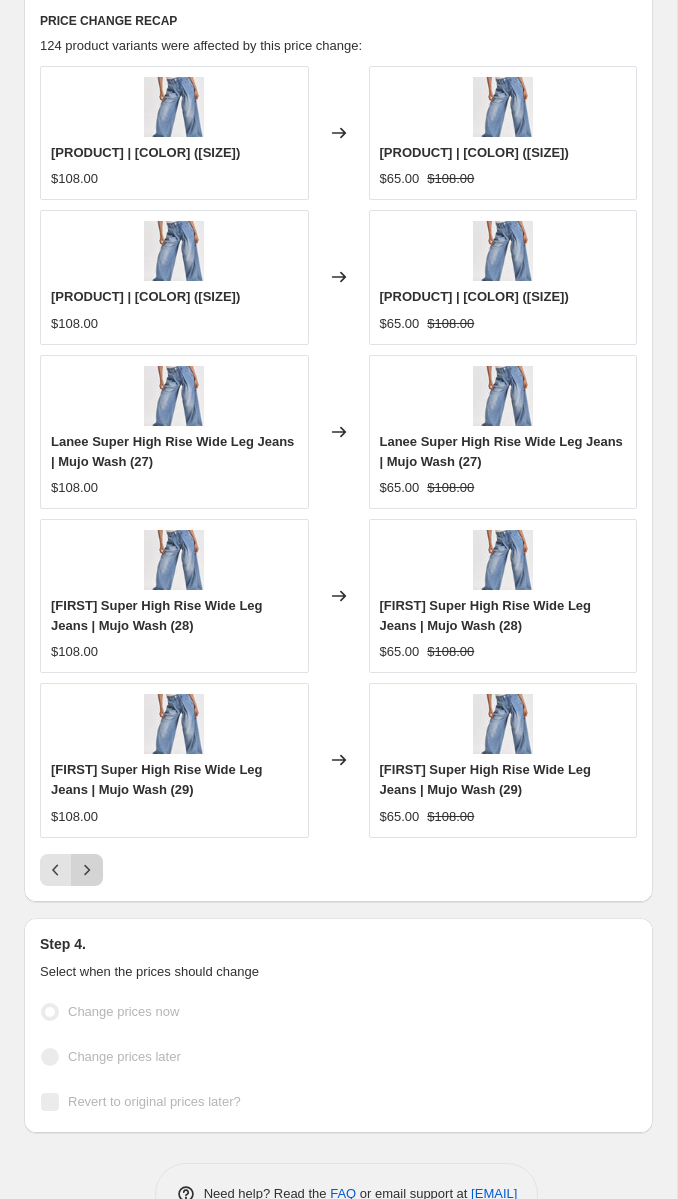 click 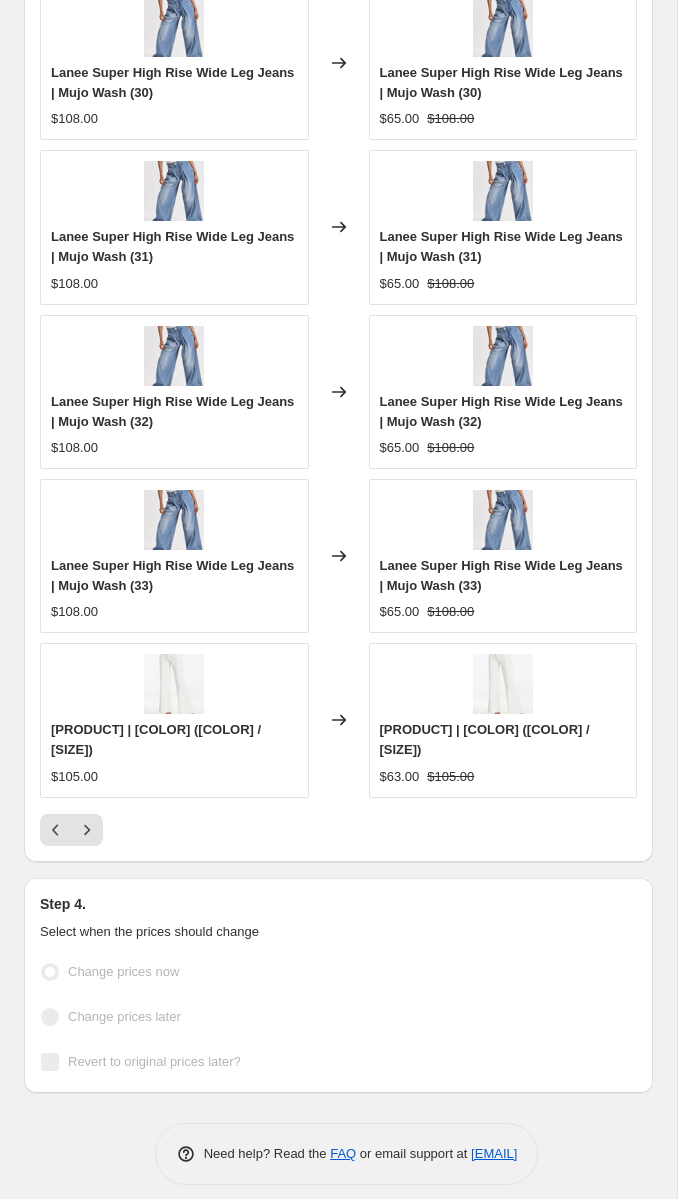 scroll, scrollTop: 0, scrollLeft: 0, axis: both 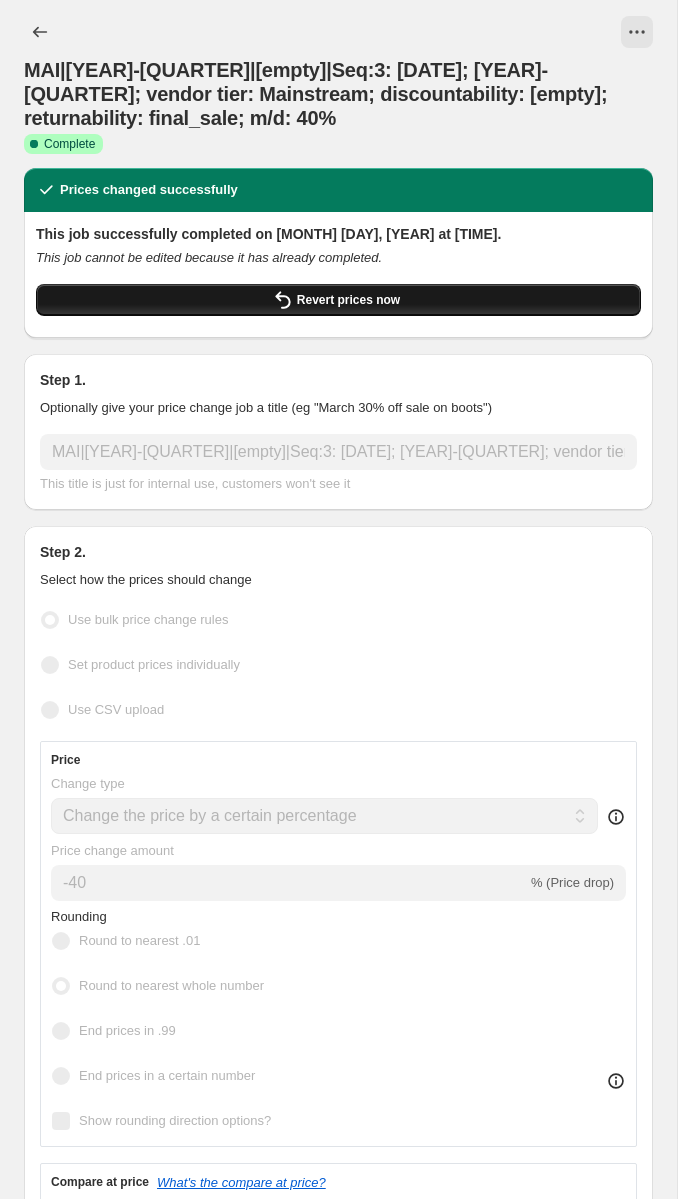 click on "Revert prices now" at bounding box center [348, 300] 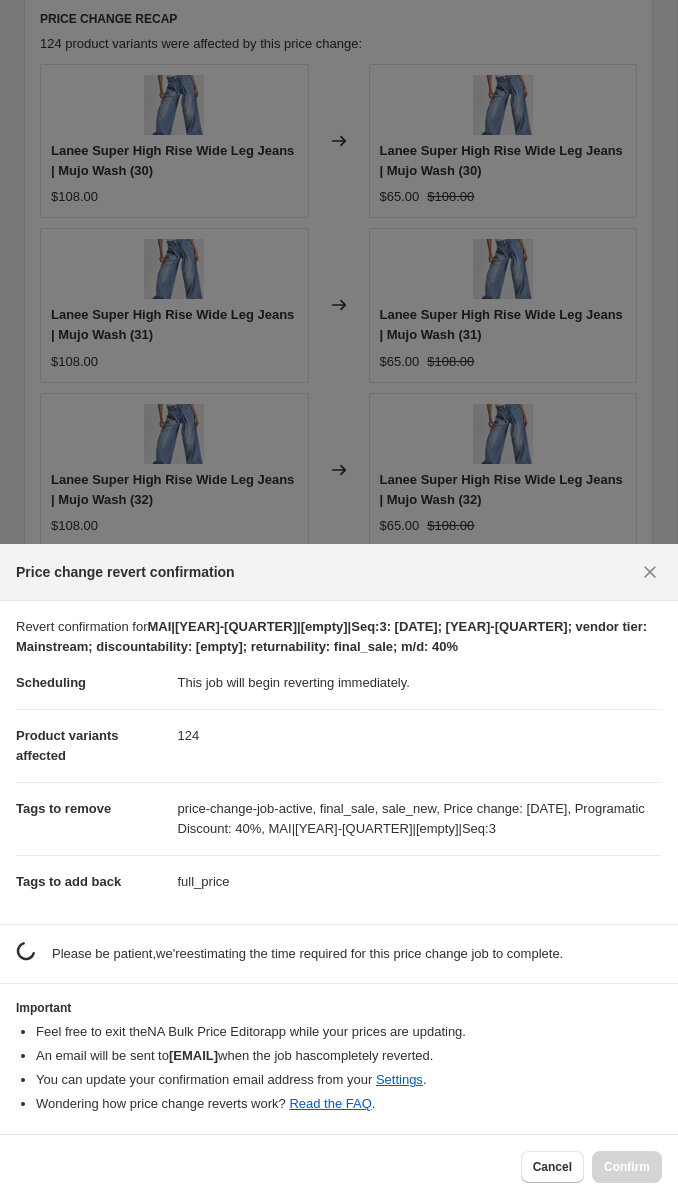 scroll, scrollTop: 0, scrollLeft: 0, axis: both 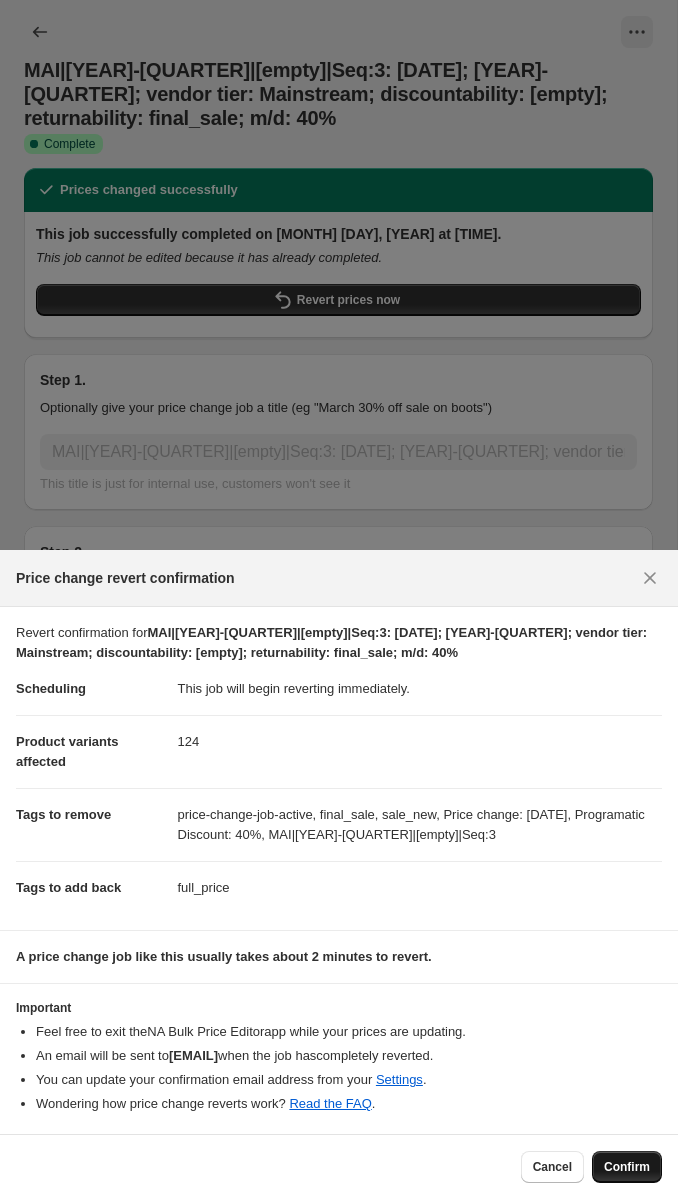 click on "Confirm" at bounding box center (627, 1167) 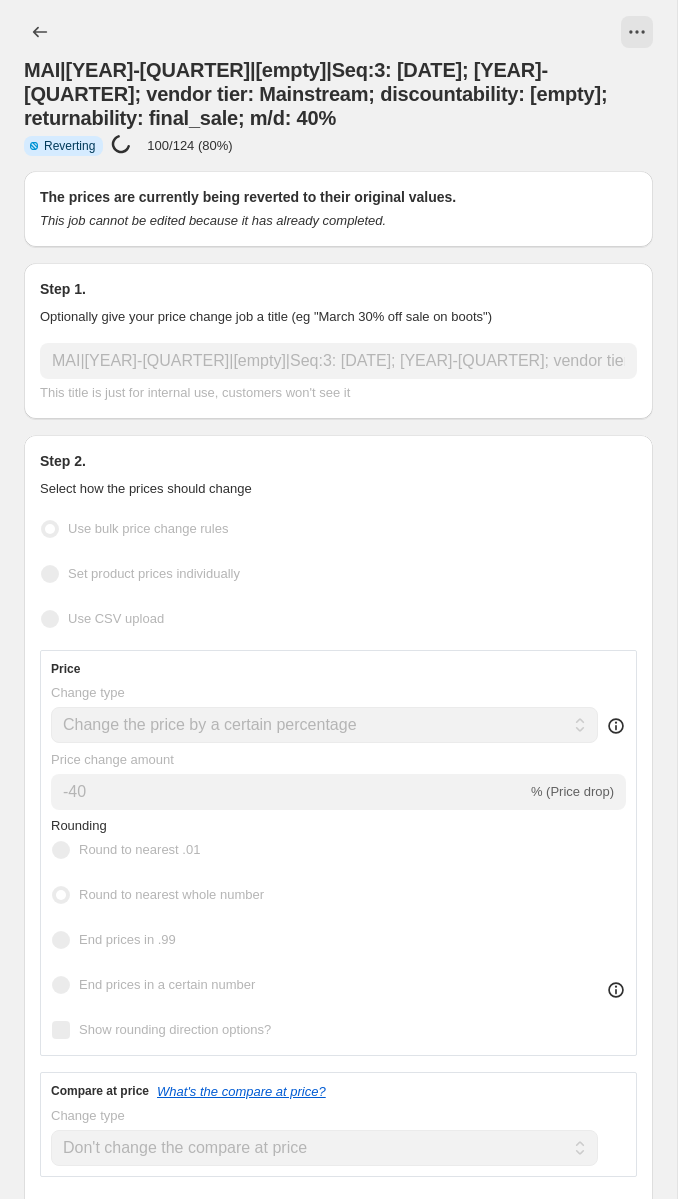 select on "percentage" 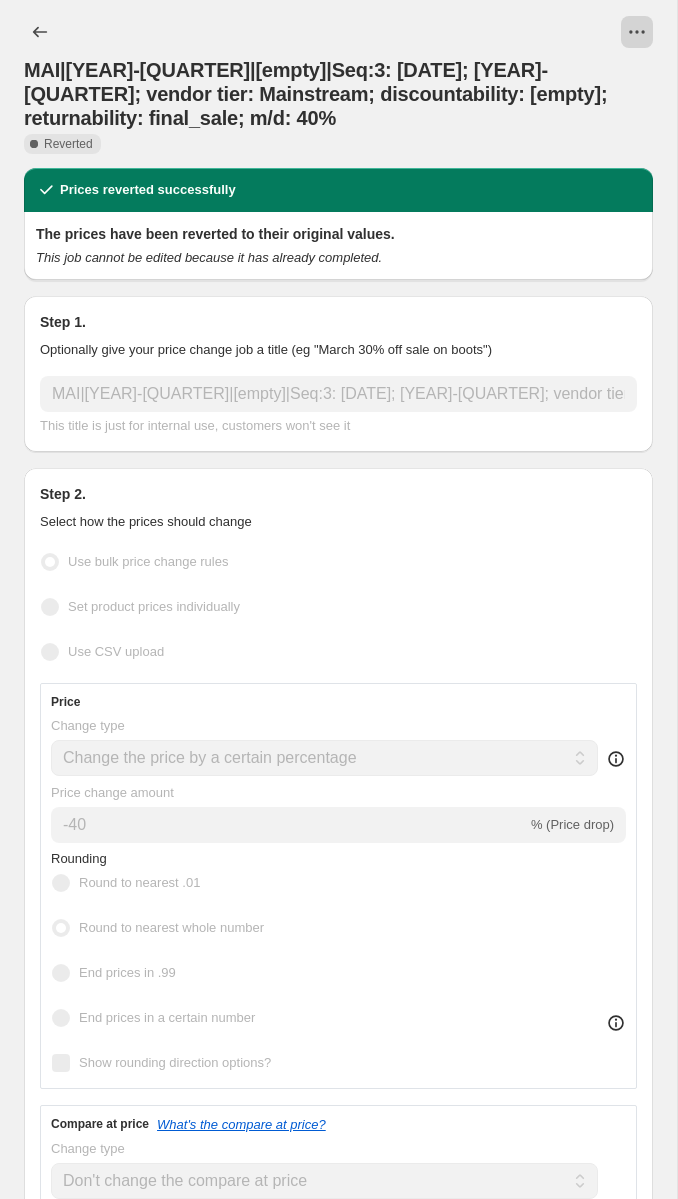 click 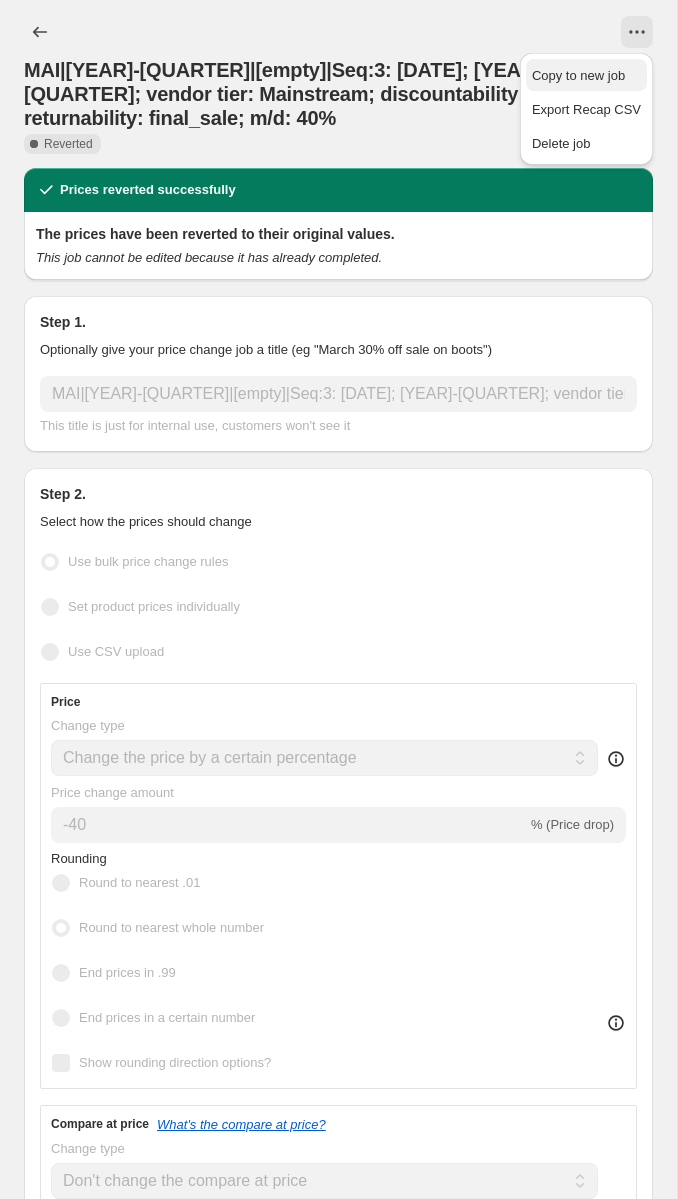 click on "Copy to new job" at bounding box center [578, 75] 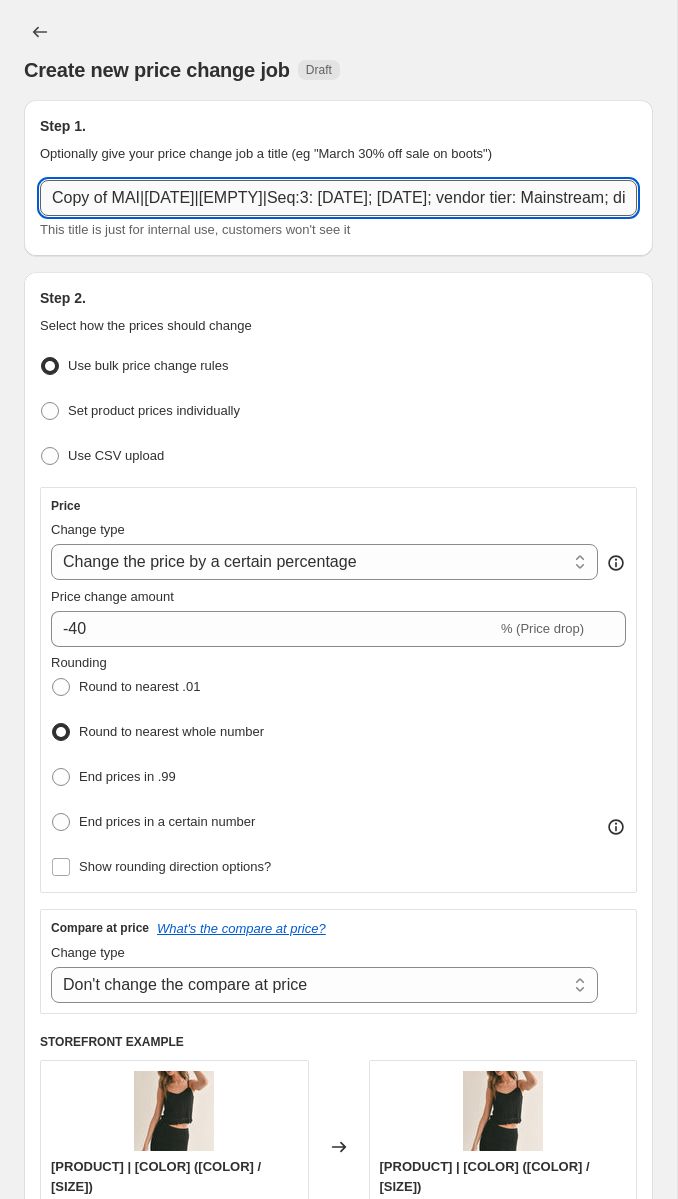 click on "Copy of MAI|[DATE]|[EMPTY]|Seq:3: [DATE]; [DATE]; vendor tier: Mainstream; discountability: [EMPTY]; returnability: final_sale; m/d: 40%" at bounding box center (338, 198) 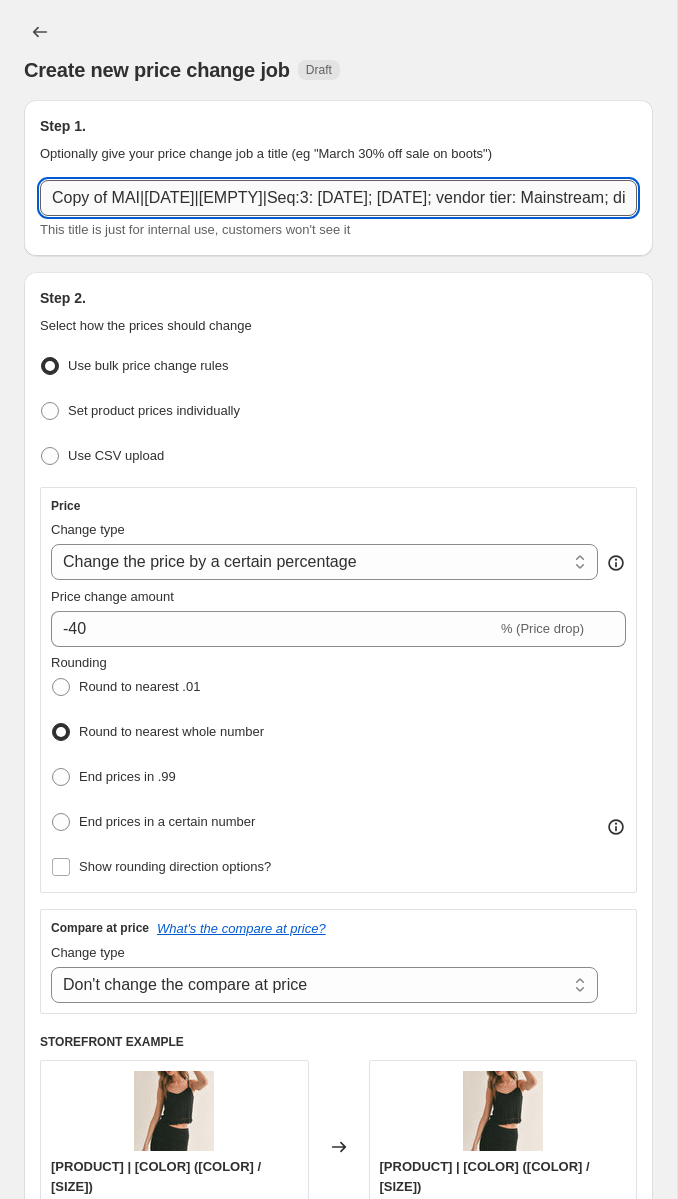 paste on "MAI|[DATE]|[EMPTY]|Seq:4: [DATE]; [DATE]; vendor tier: Mainstream; discountability: [EMPTY]; returnability: final_sale; m/d: 5" 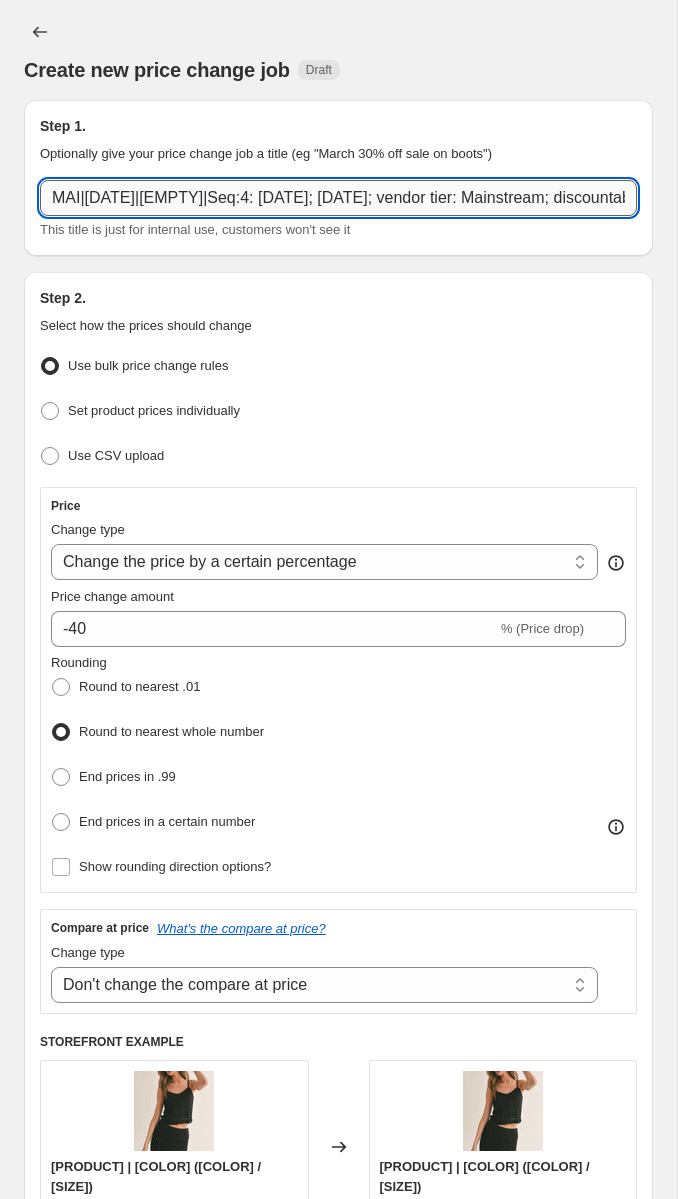 scroll, scrollTop: 0, scrollLeft: 412, axis: horizontal 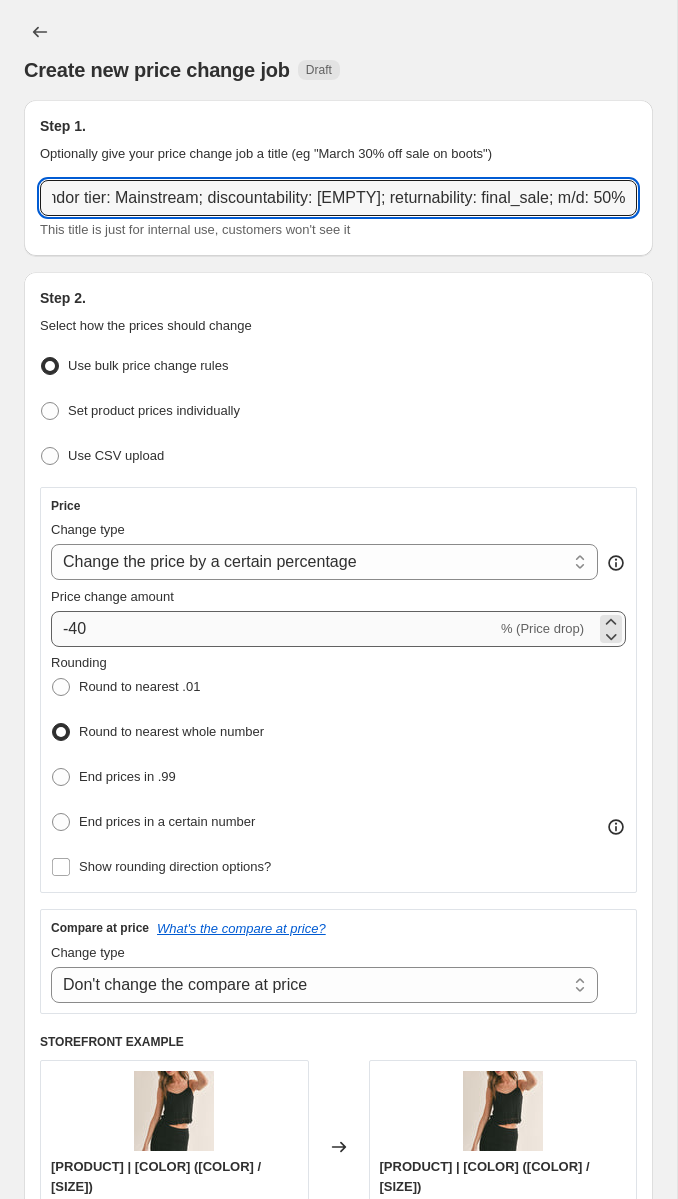 type on "MAI|[DATE]|[EMPTY]|Seq:4: [DATE]; [DATE]; vendor tier: Mainstream; discountability: [EMPTY]; returnability: final_sale; m/d: 50%" 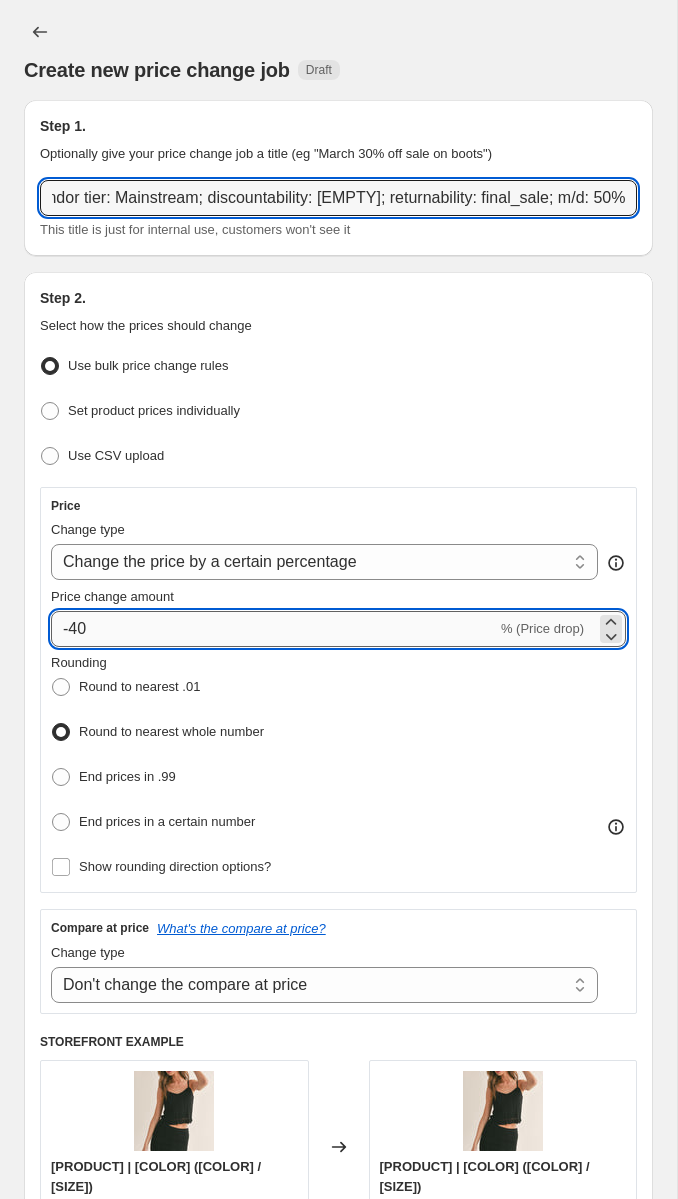 click on "-40" at bounding box center (274, 629) 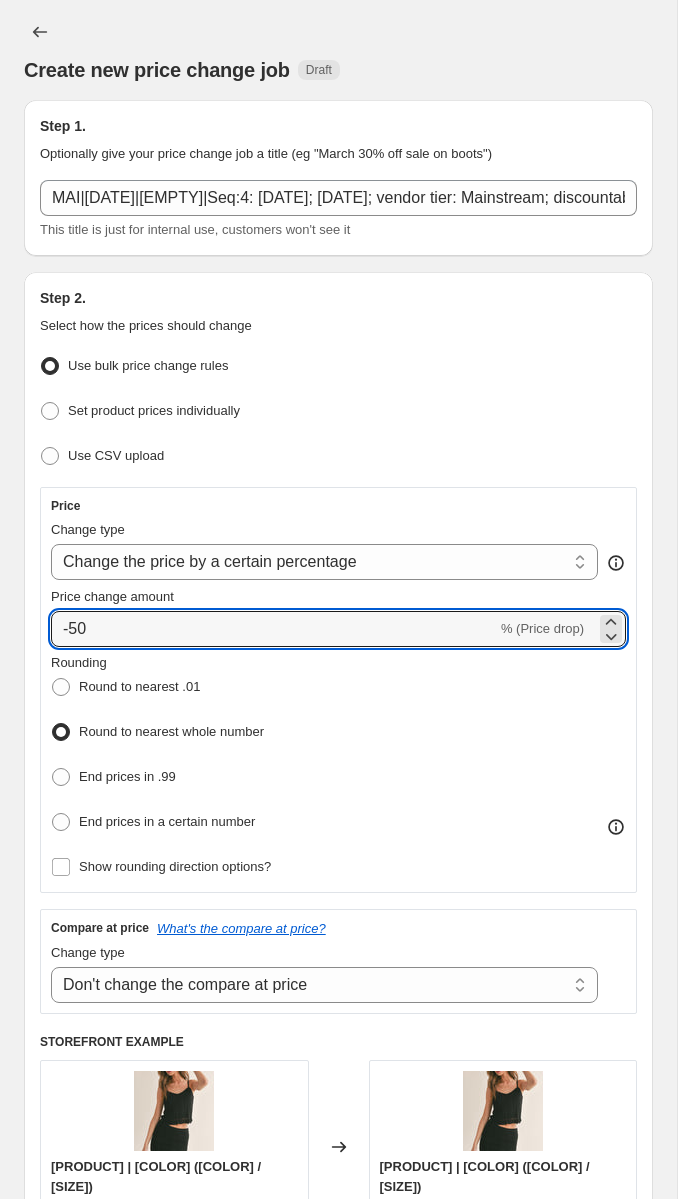 type on "-50" 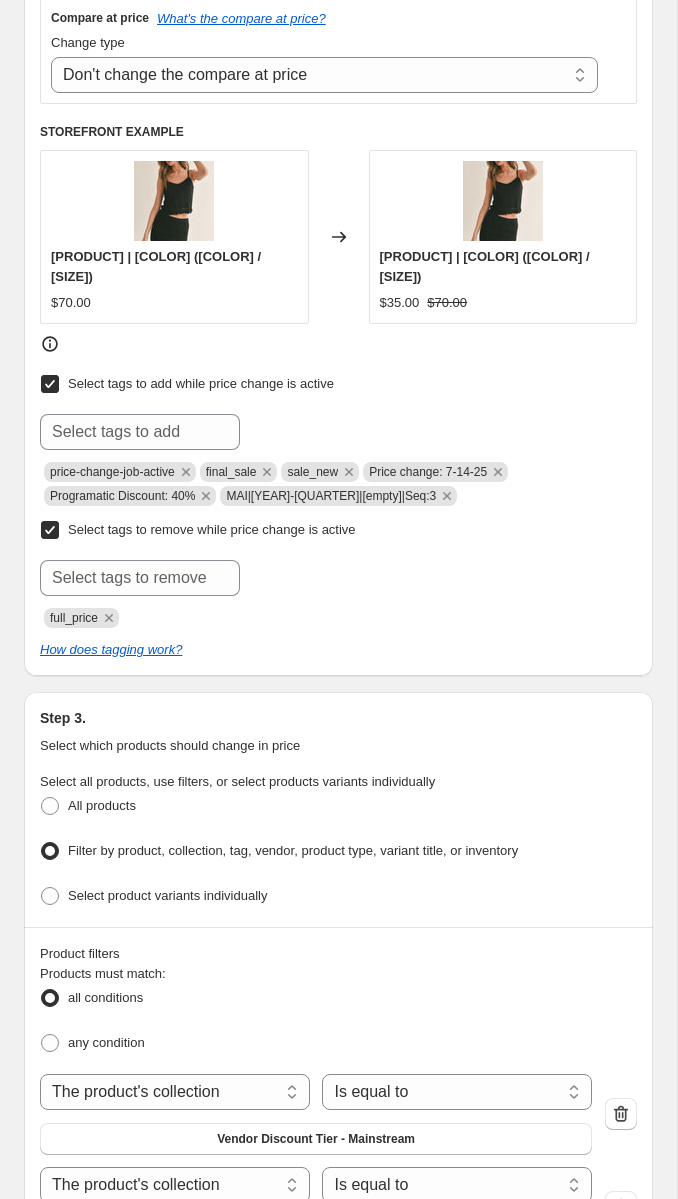 scroll, scrollTop: 919, scrollLeft: 0, axis: vertical 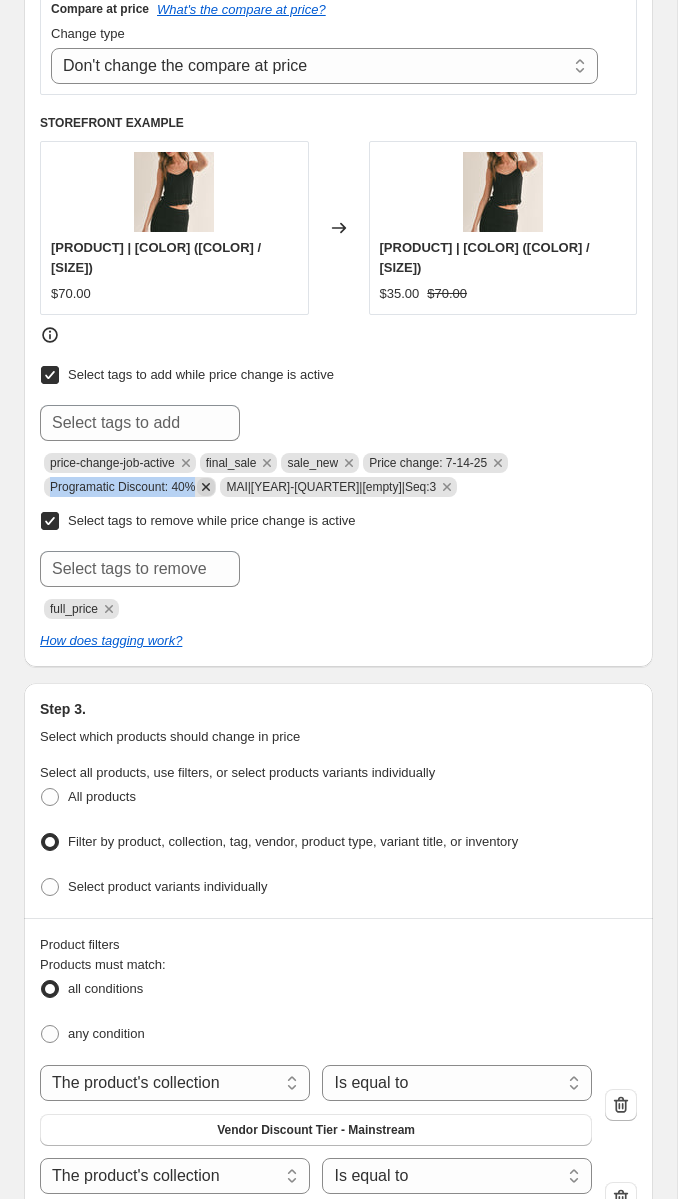 copy on "Programatic Discount: 40%" 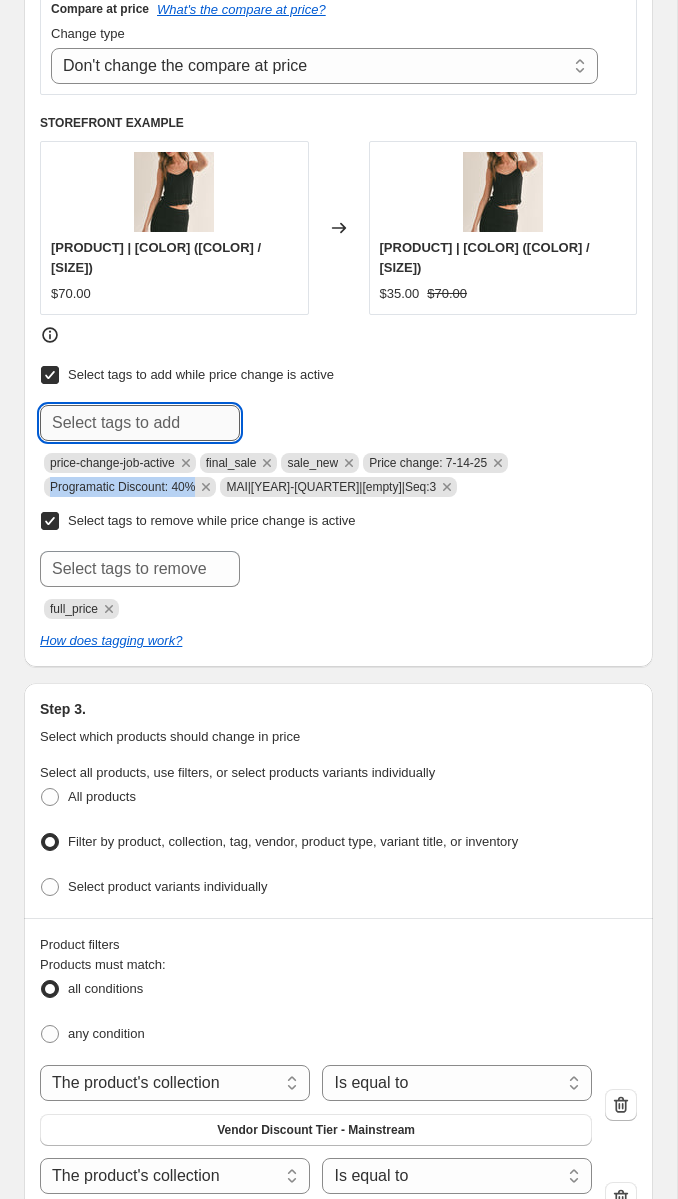 click at bounding box center (140, 423) 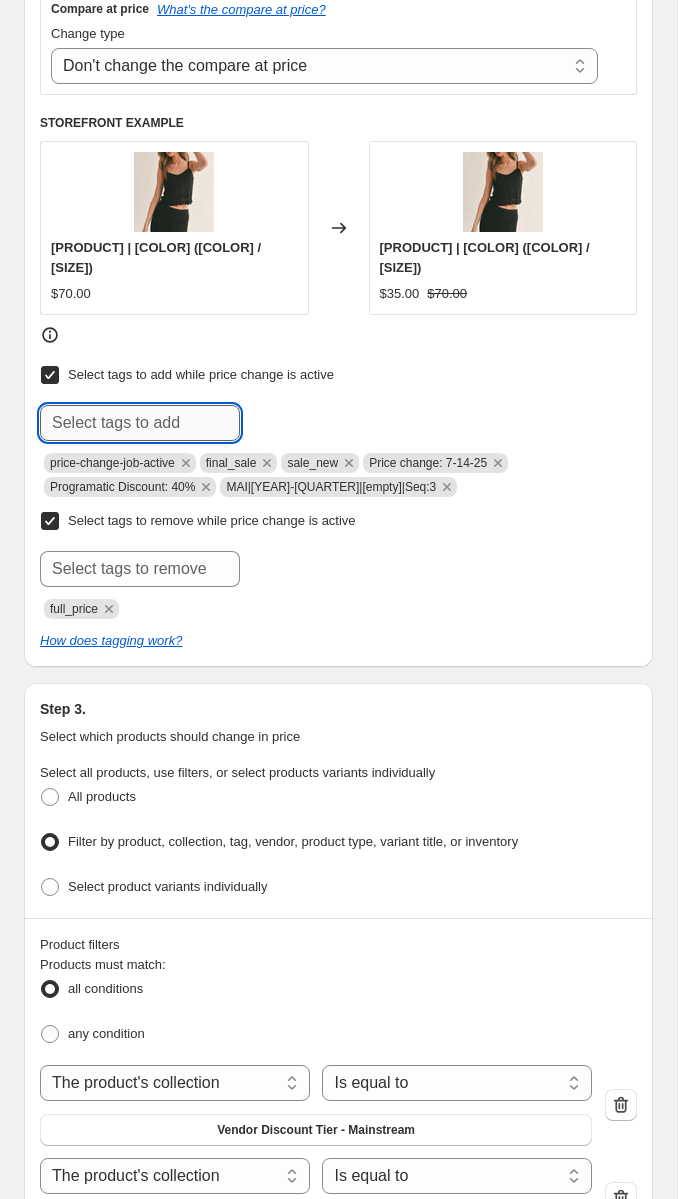 paste on "Programatic Discount: 40%" 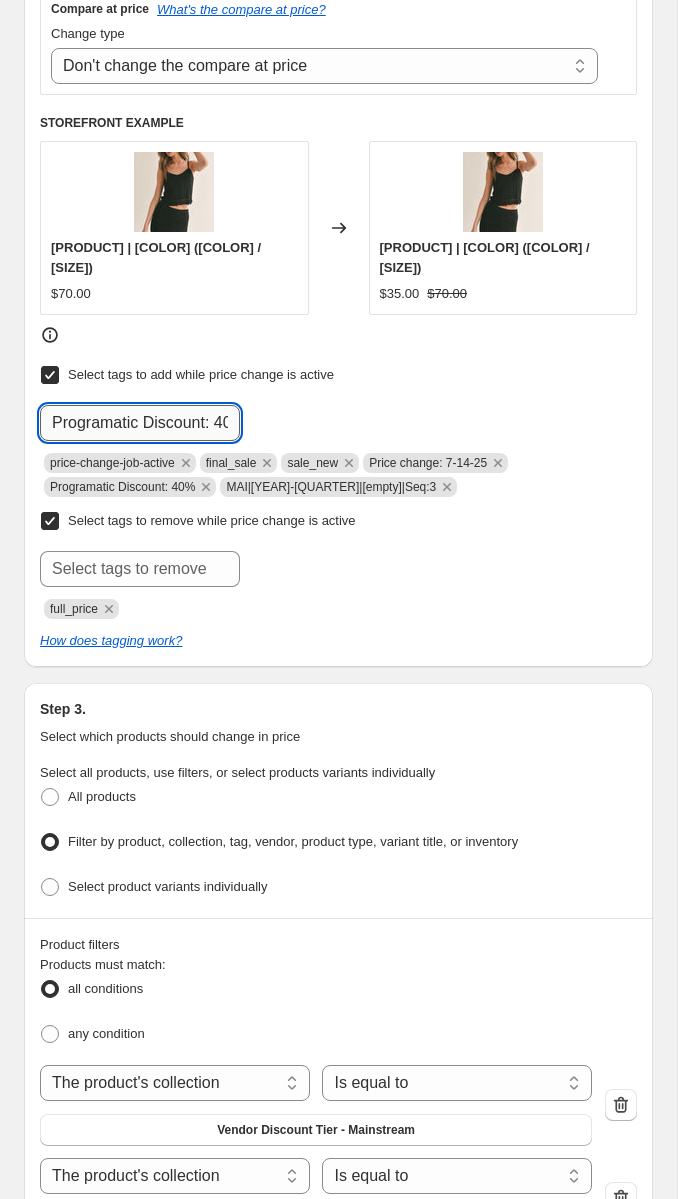 scroll, scrollTop: 0, scrollLeft: 26, axis: horizontal 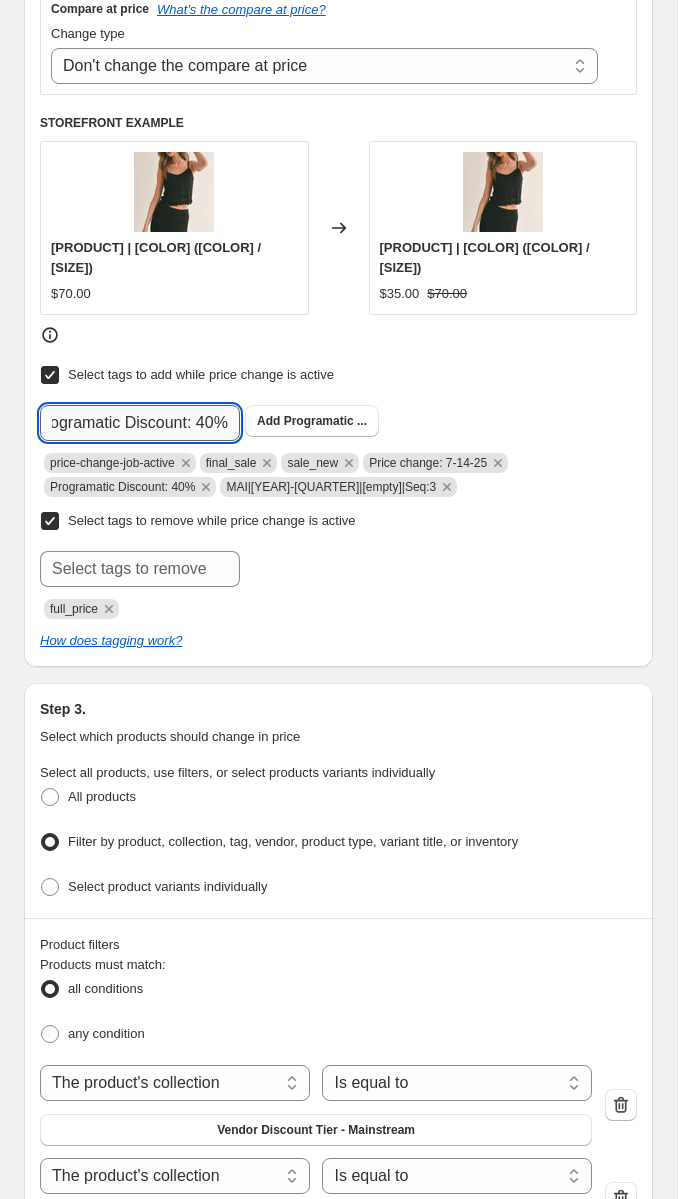 click on "Programatic Discount: 40%" at bounding box center (140, 423) 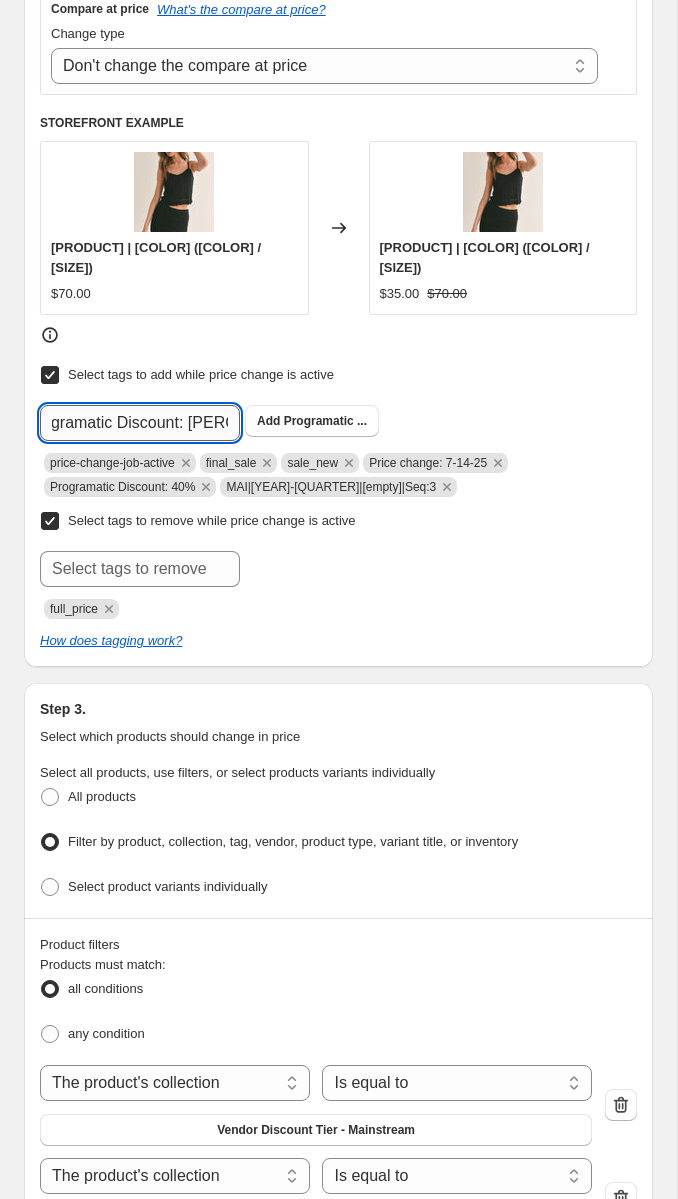 scroll, scrollTop: 0, scrollLeft: 16, axis: horizontal 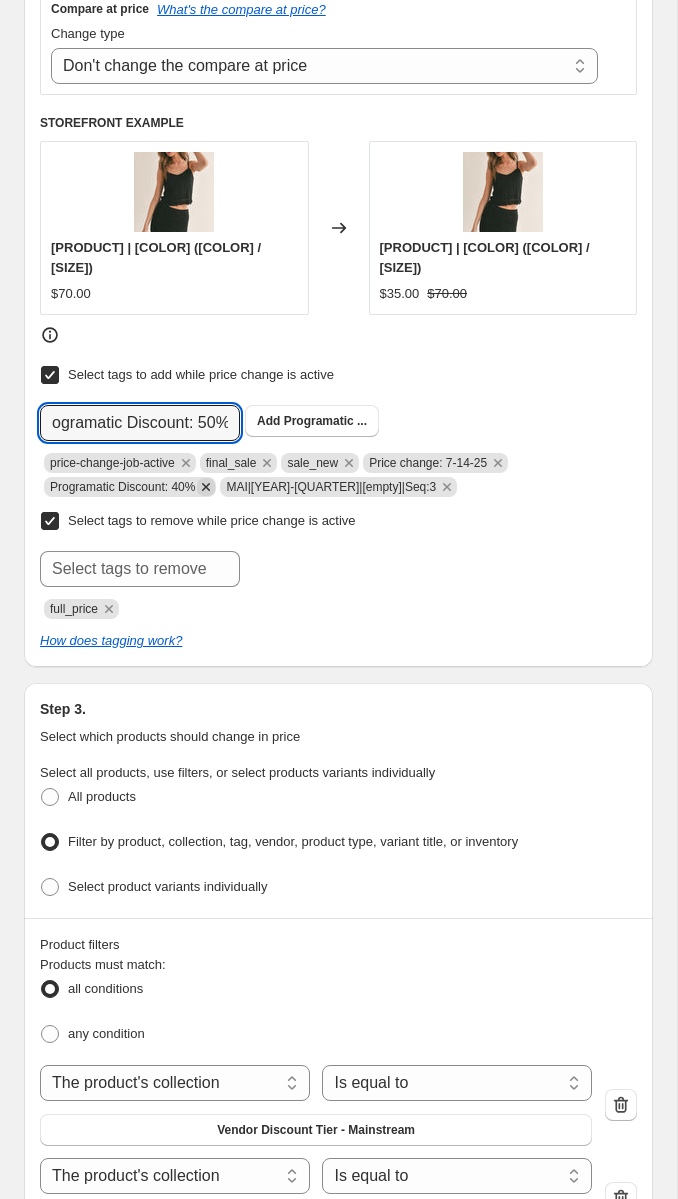 type on "Programatic Discount: 50%" 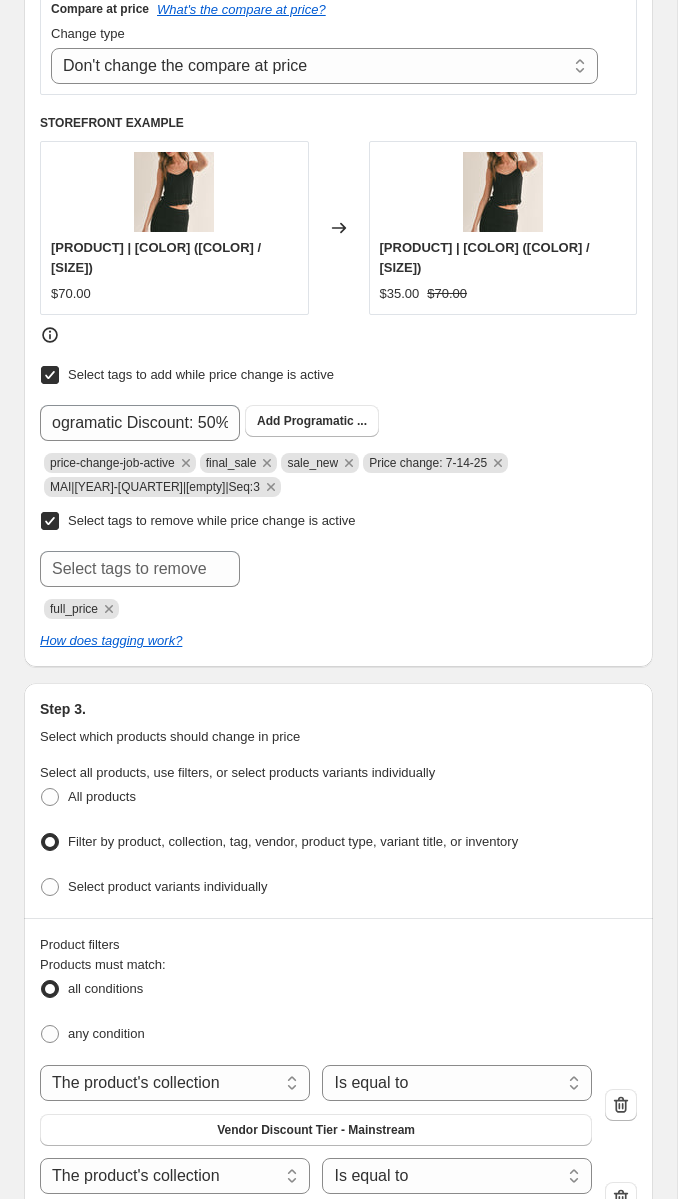 scroll, scrollTop: 0, scrollLeft: 0, axis: both 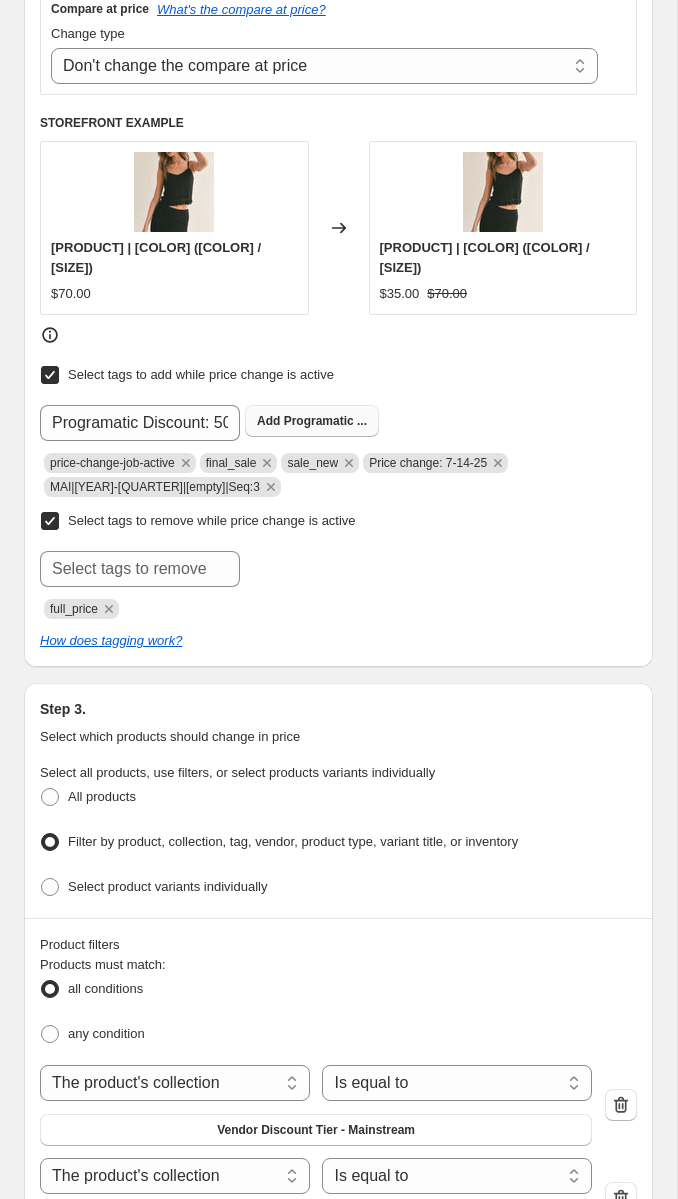 click on "Programatic ..." at bounding box center (325, 421) 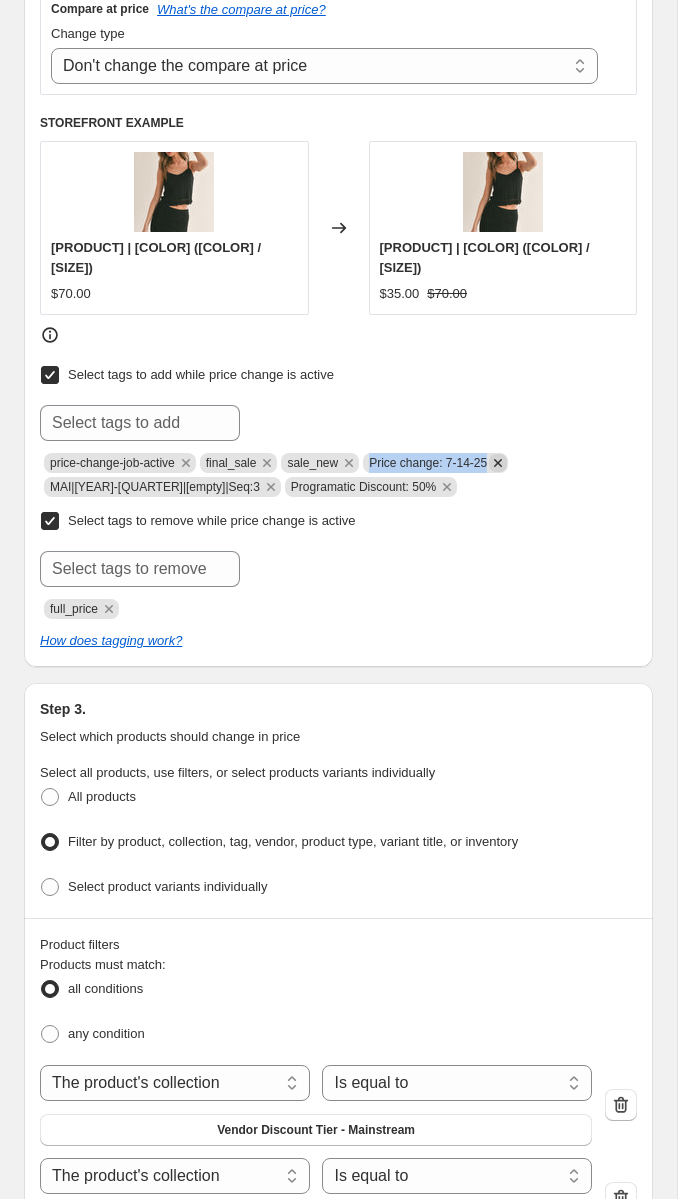 drag, startPoint x: 392, startPoint y: 455, endPoint x: 520, endPoint y: 456, distance: 128.0039 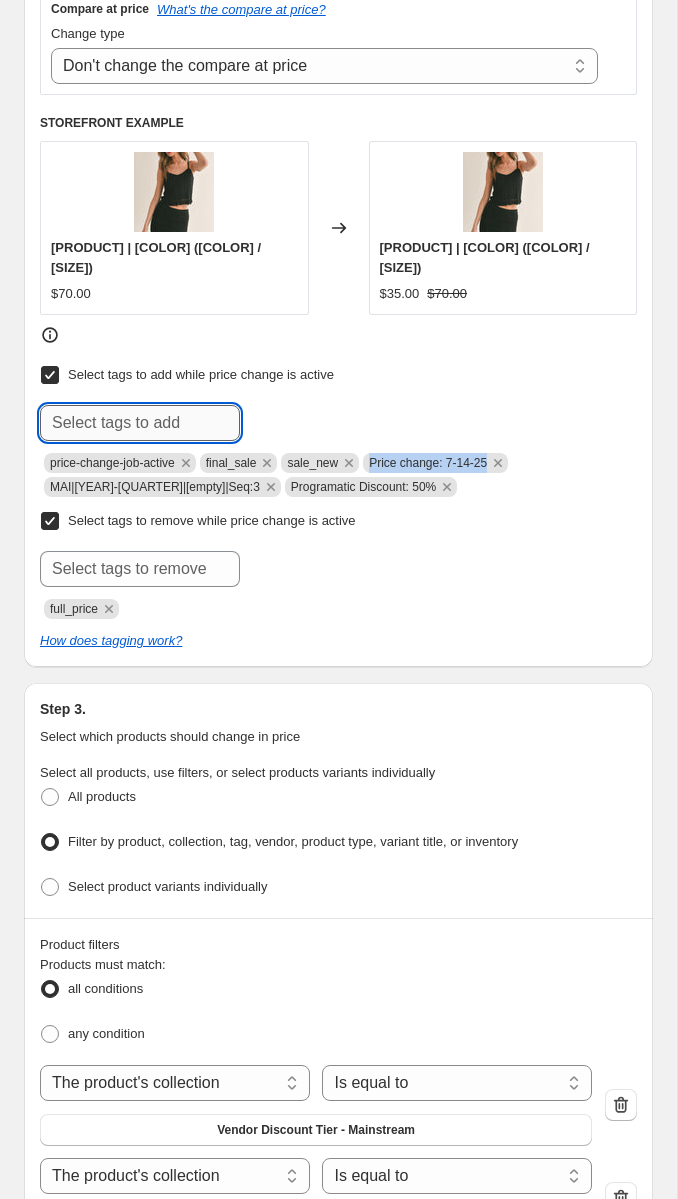 click at bounding box center (140, 423) 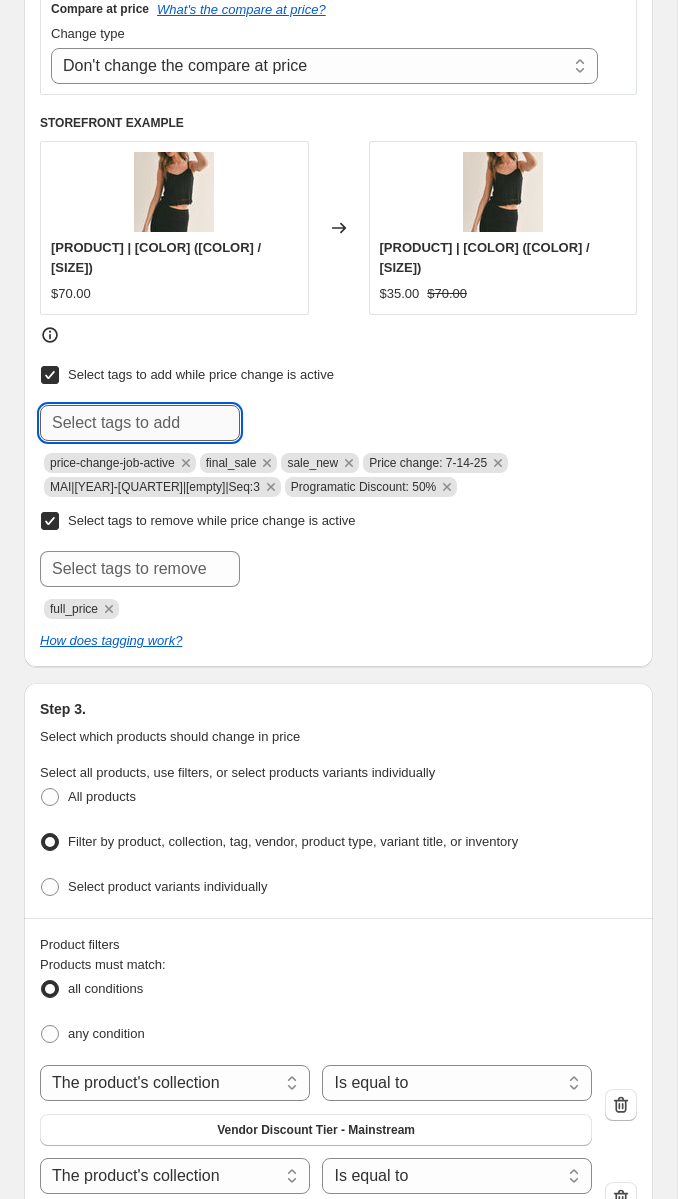 paste on "Price change: 7-14-25" 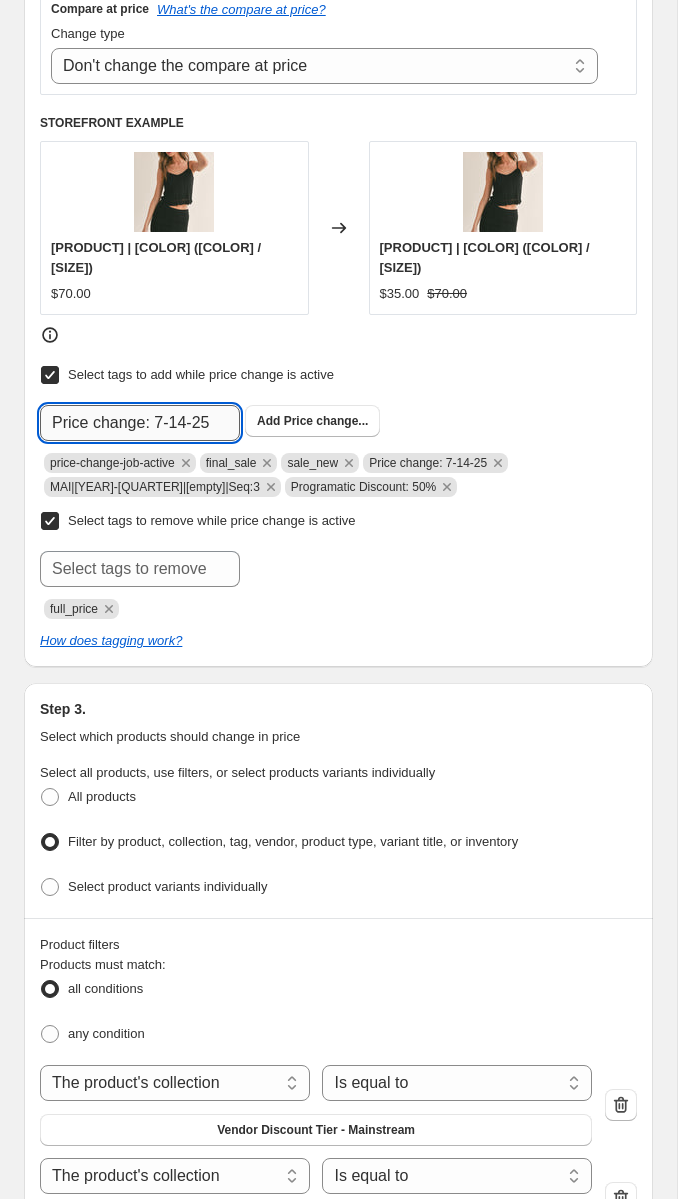 click on "Price change: 7-14-25" at bounding box center (140, 423) 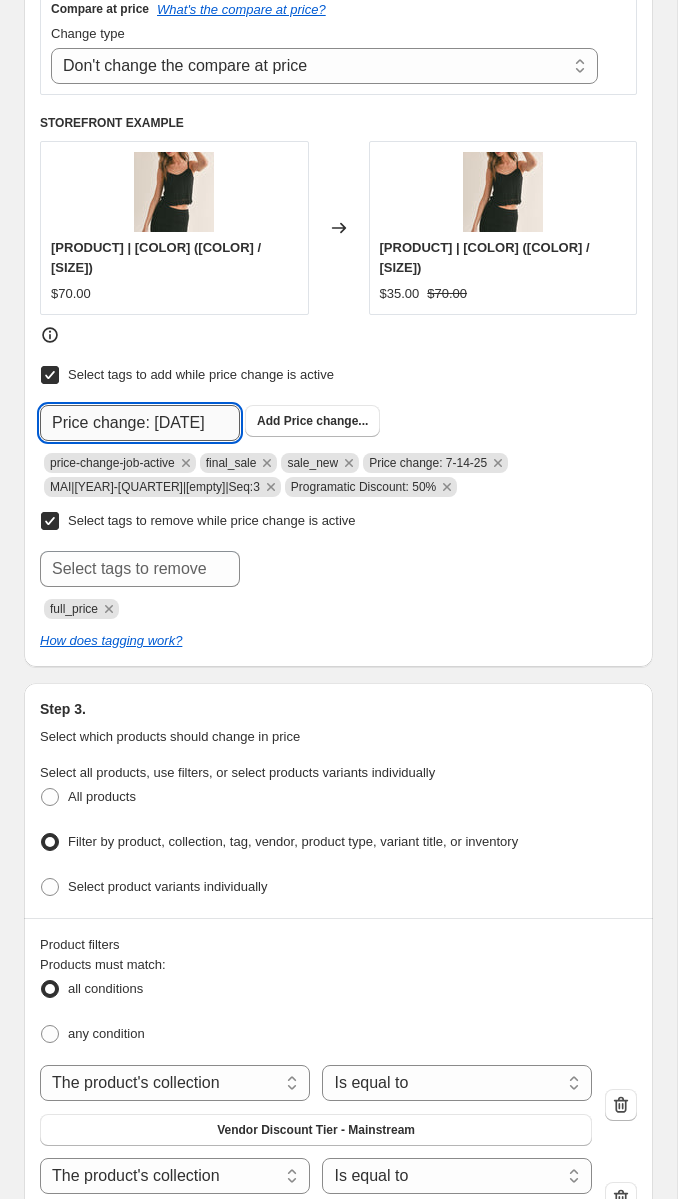 click on "Price change: [DATE]" at bounding box center (140, 423) 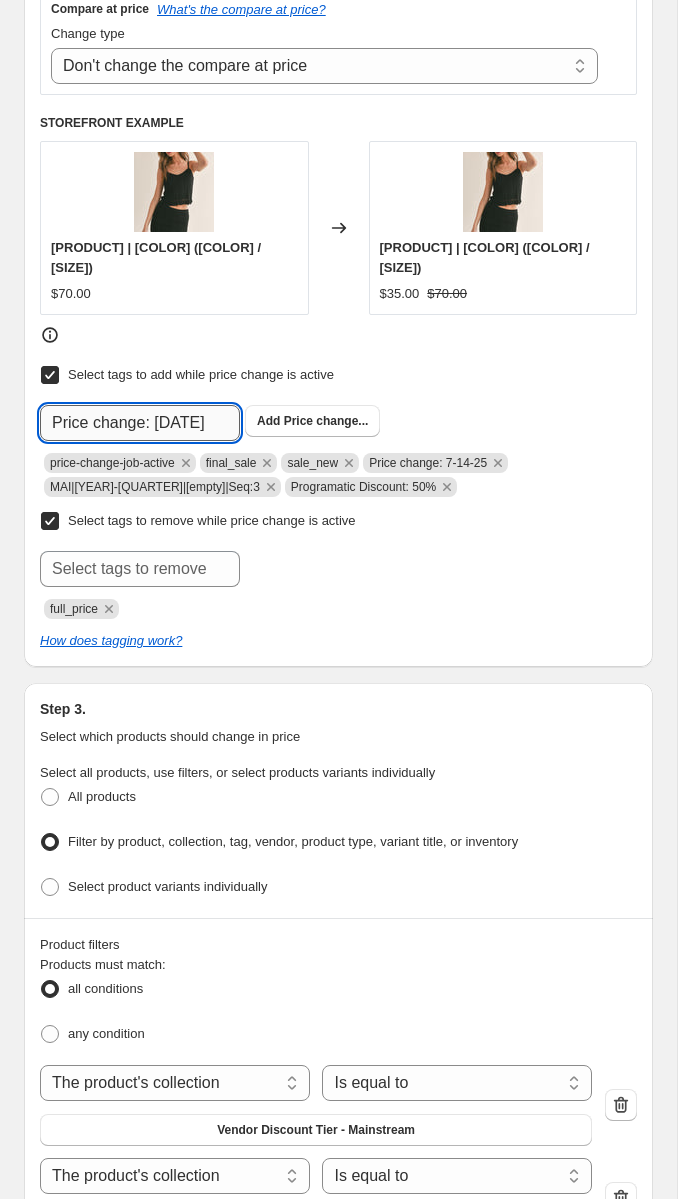 type on "Price change: [DATE]" 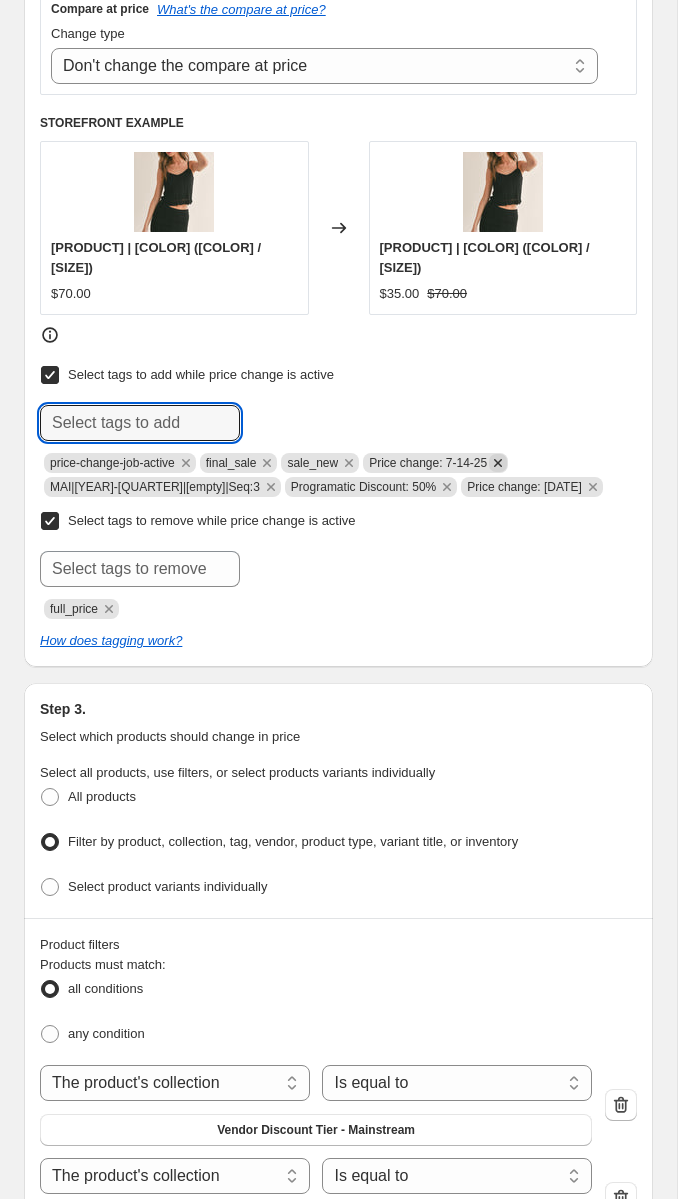 click 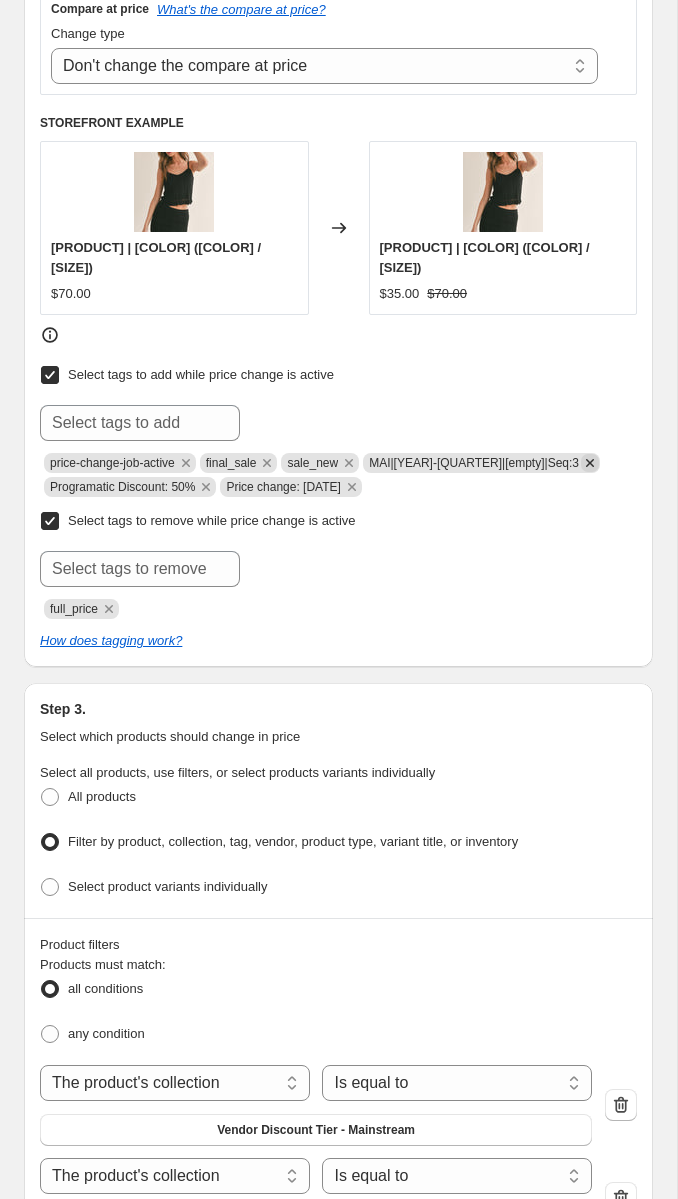 click 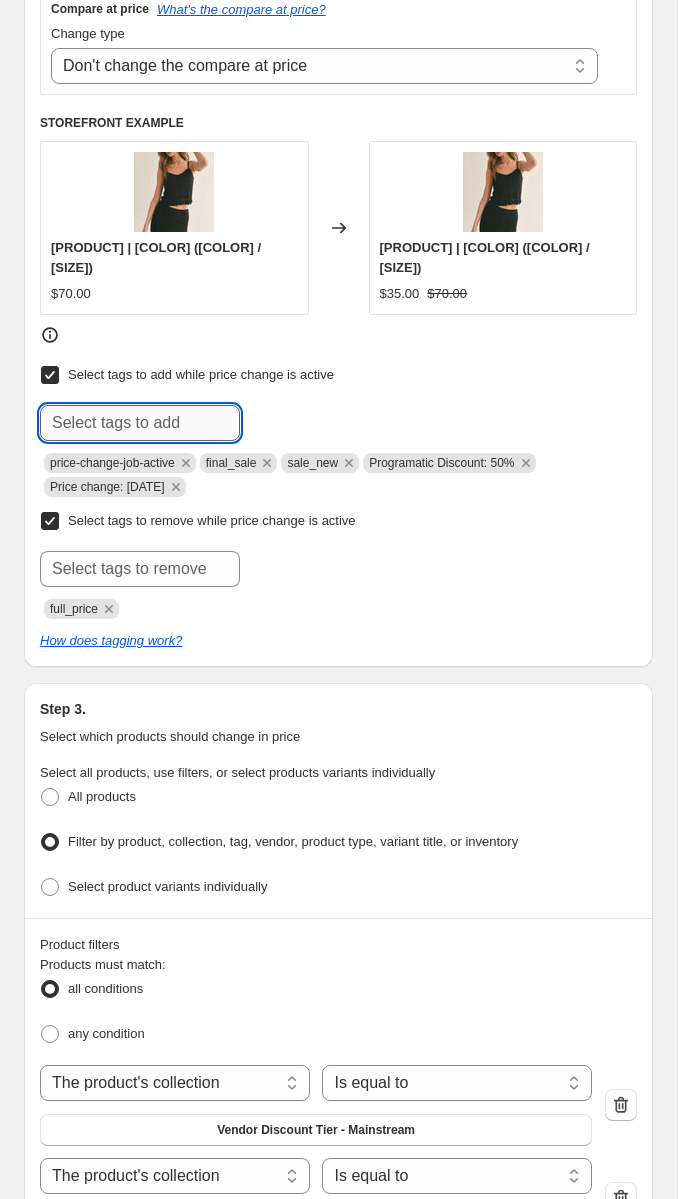 click at bounding box center (140, 423) 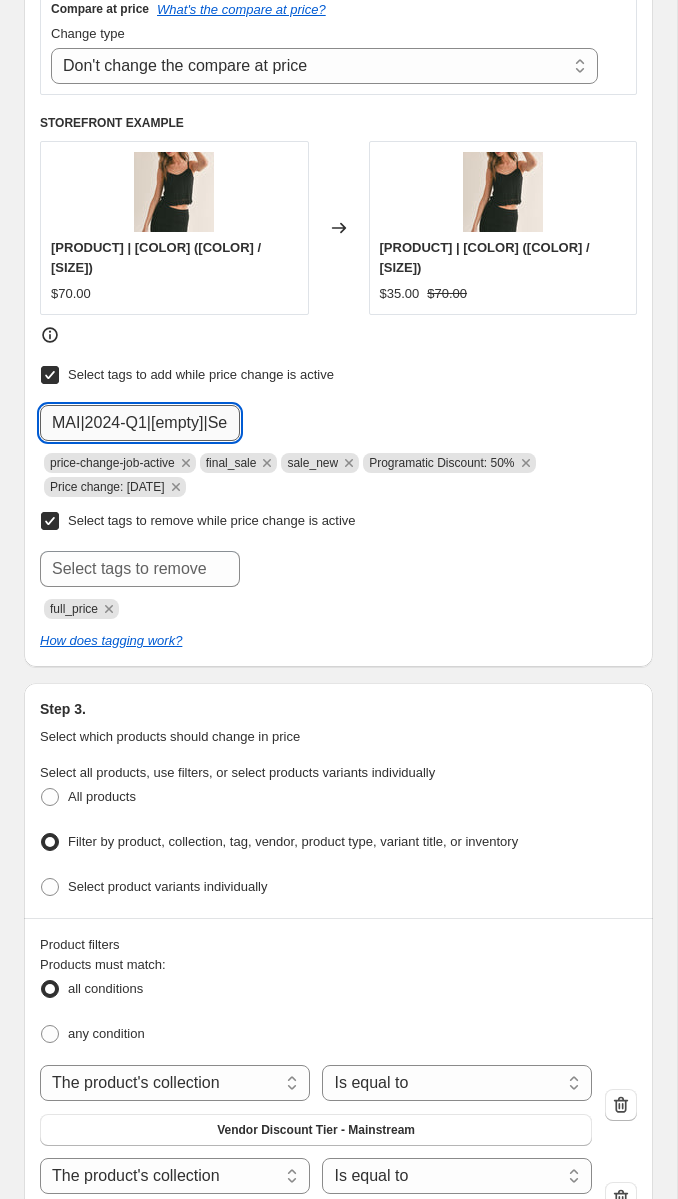 scroll, scrollTop: 0, scrollLeft: 30, axis: horizontal 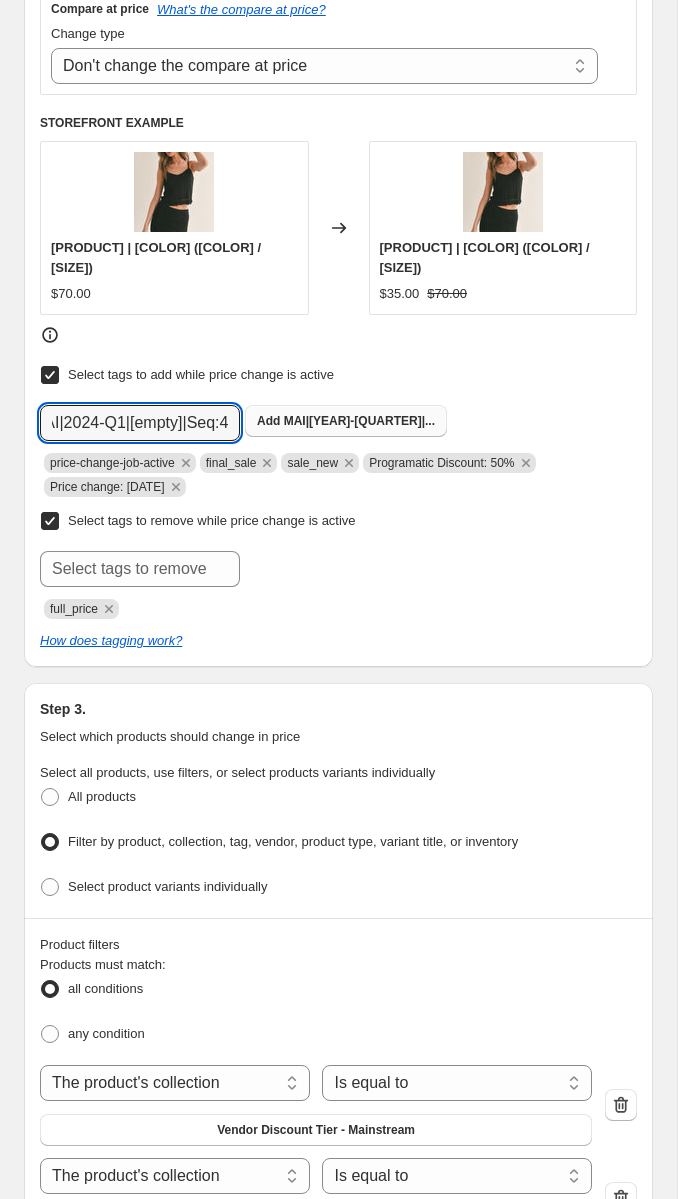type on "MAI|2024-Q1|[empty]|Seq:4" 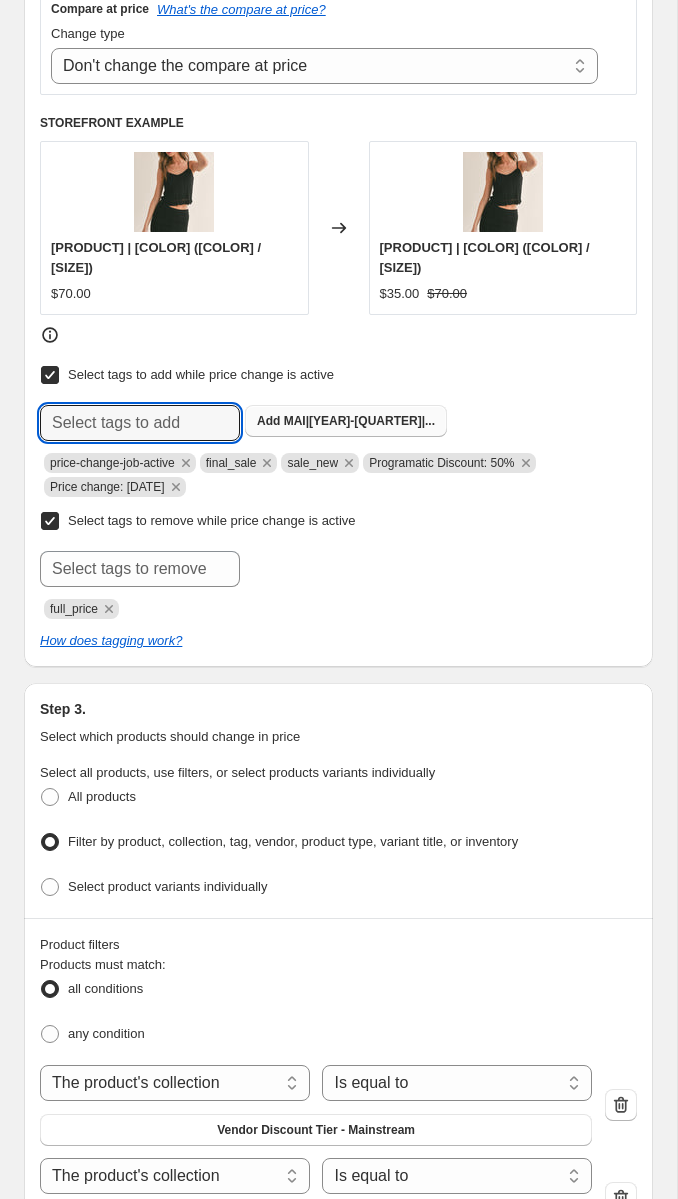 scroll, scrollTop: 0, scrollLeft: 0, axis: both 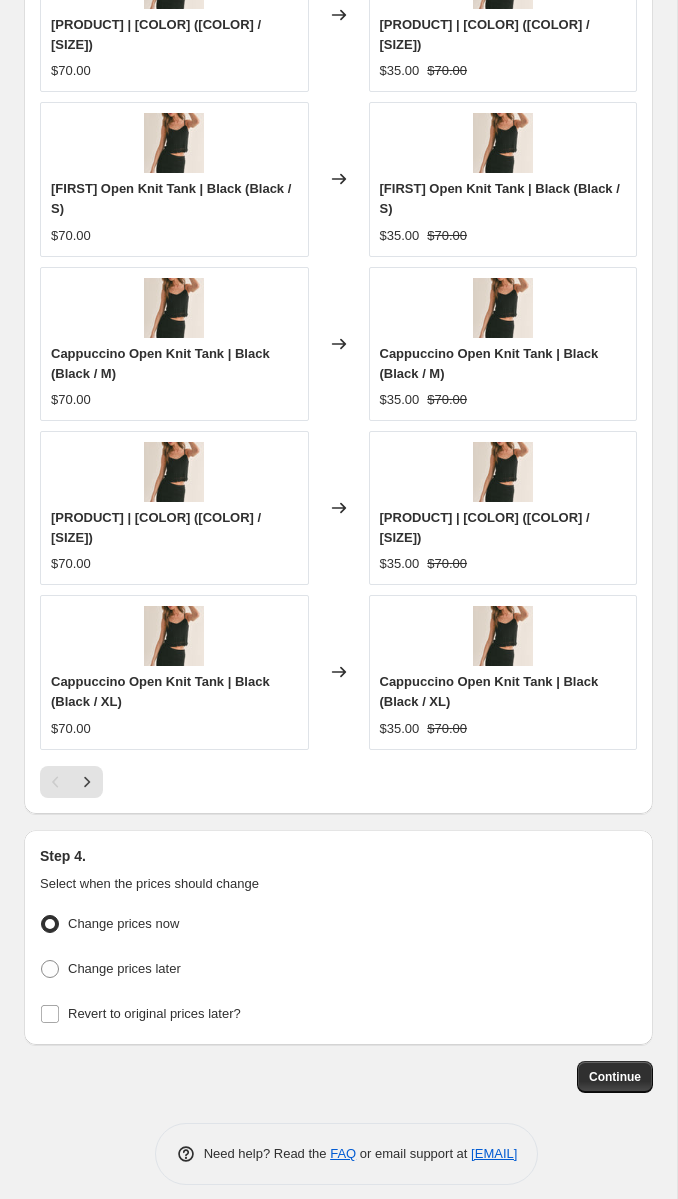 click on "Continue" at bounding box center (338, 1077) 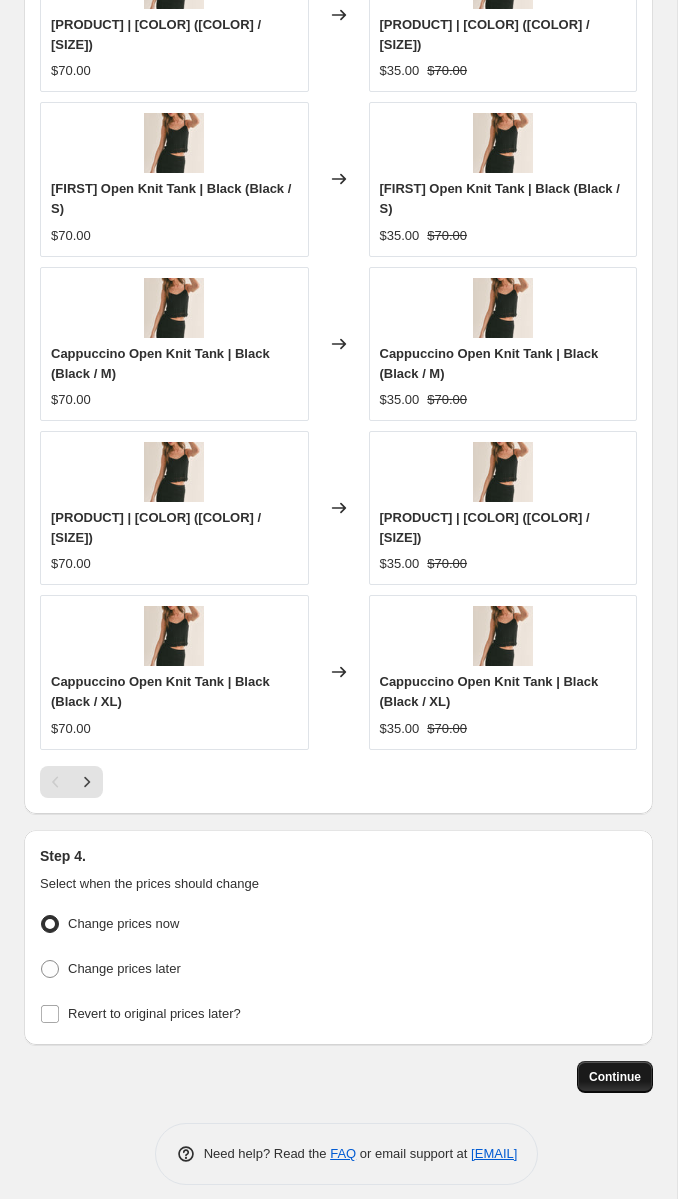 click on "Continue" at bounding box center (615, 1077) 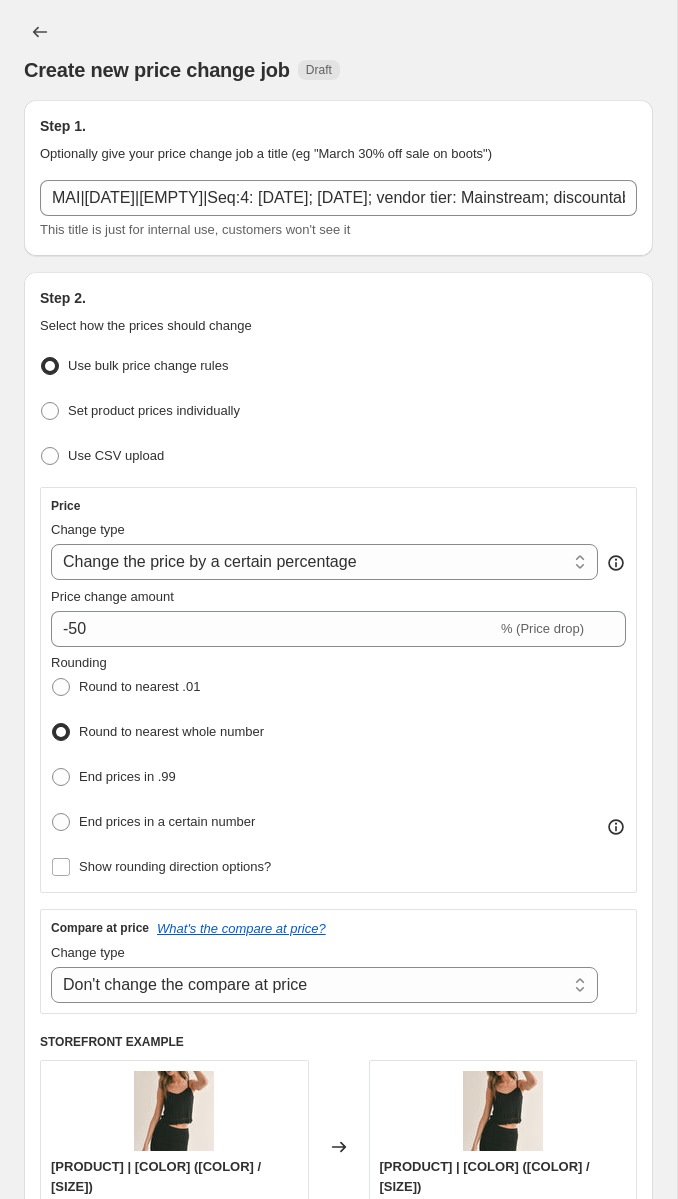 scroll, scrollTop: 2914, scrollLeft: 0, axis: vertical 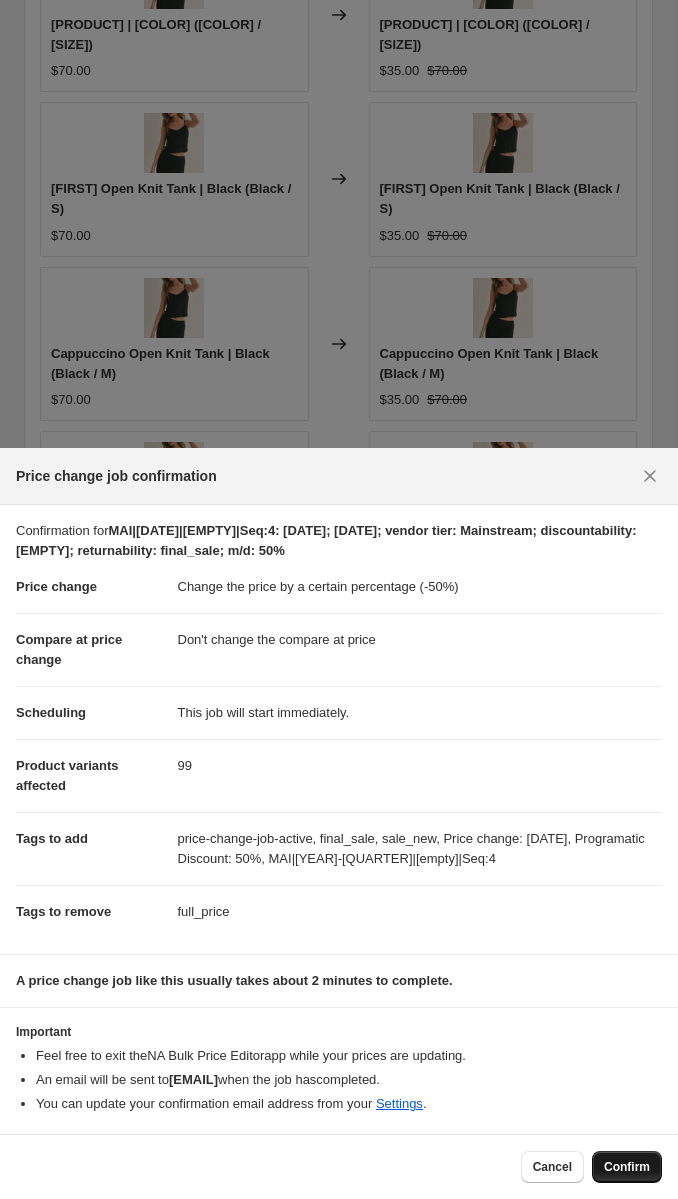 click on "Confirm" at bounding box center (627, 1167) 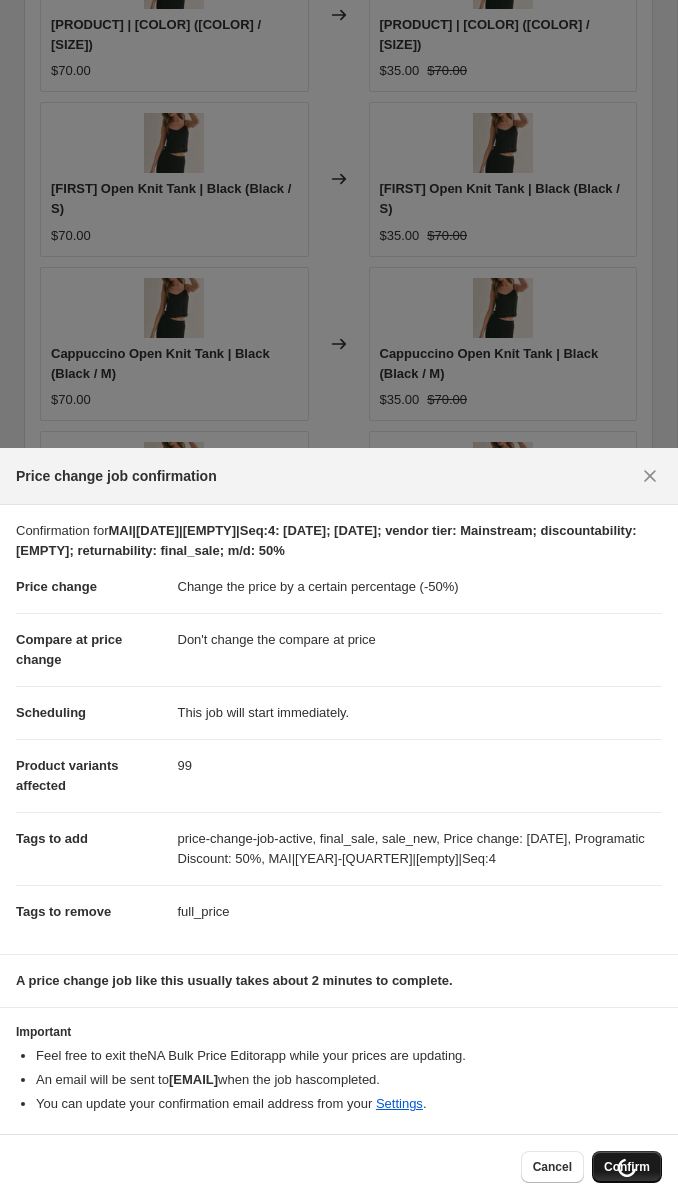 scroll, scrollTop: 3042, scrollLeft: 0, axis: vertical 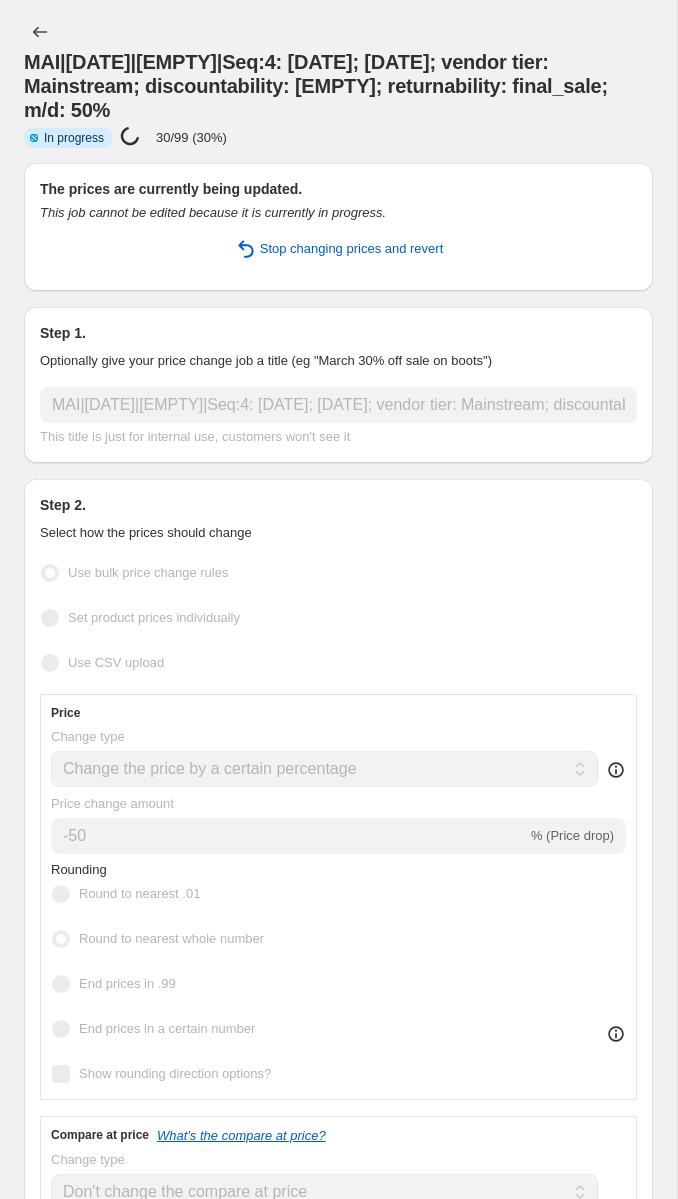 select on "percentage" 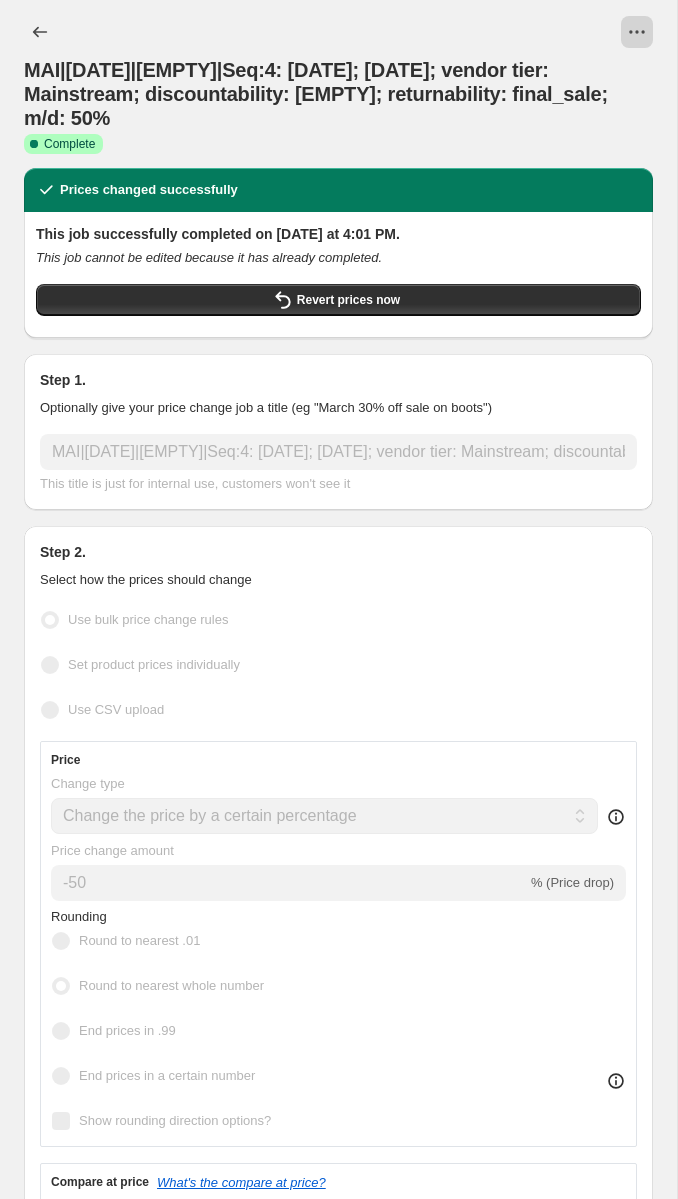 click 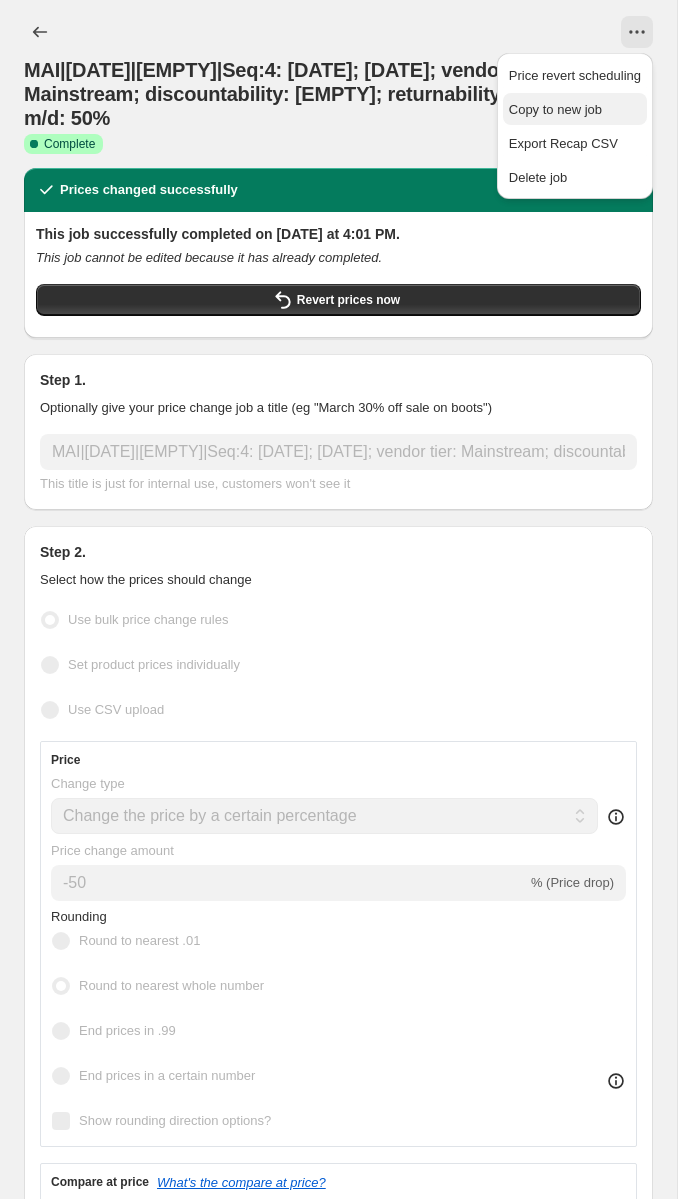 click on "Copy to new job" at bounding box center [555, 109] 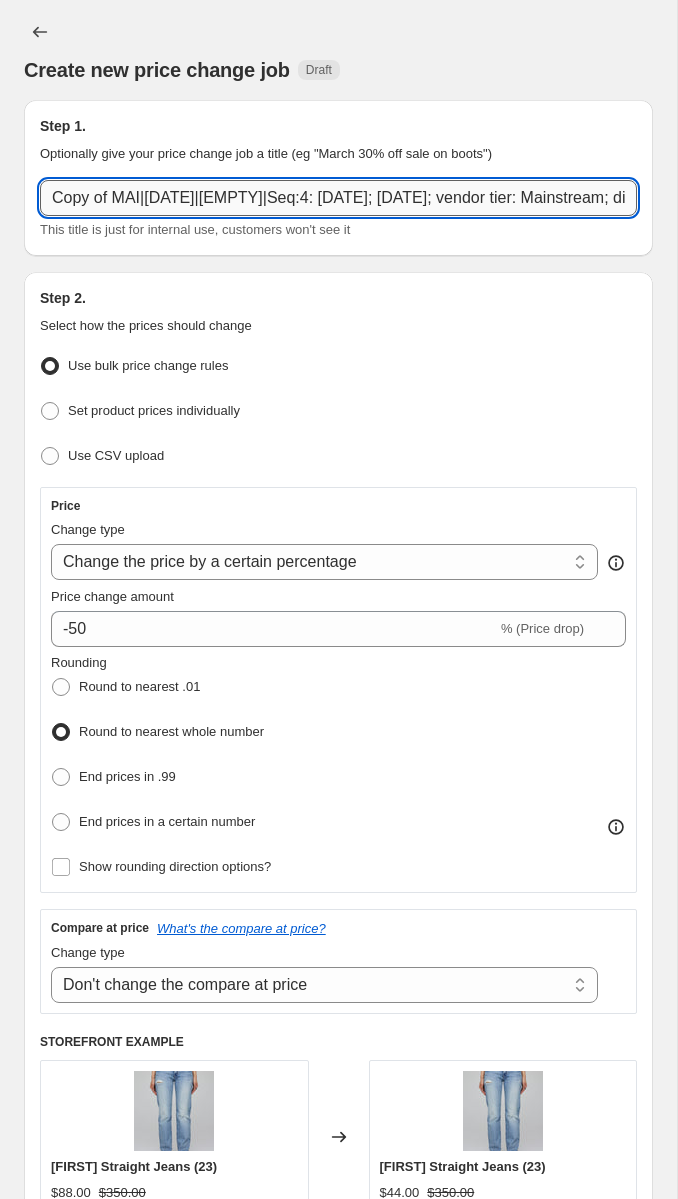 click on "Copy of MAI|[DATE]|[EMPTY]|Seq:4: [DATE]; [DATE]; vendor tier: Mainstream; discountability: [EMPTY]; returnability: final_sale; m/d: 50%" at bounding box center (338, 198) 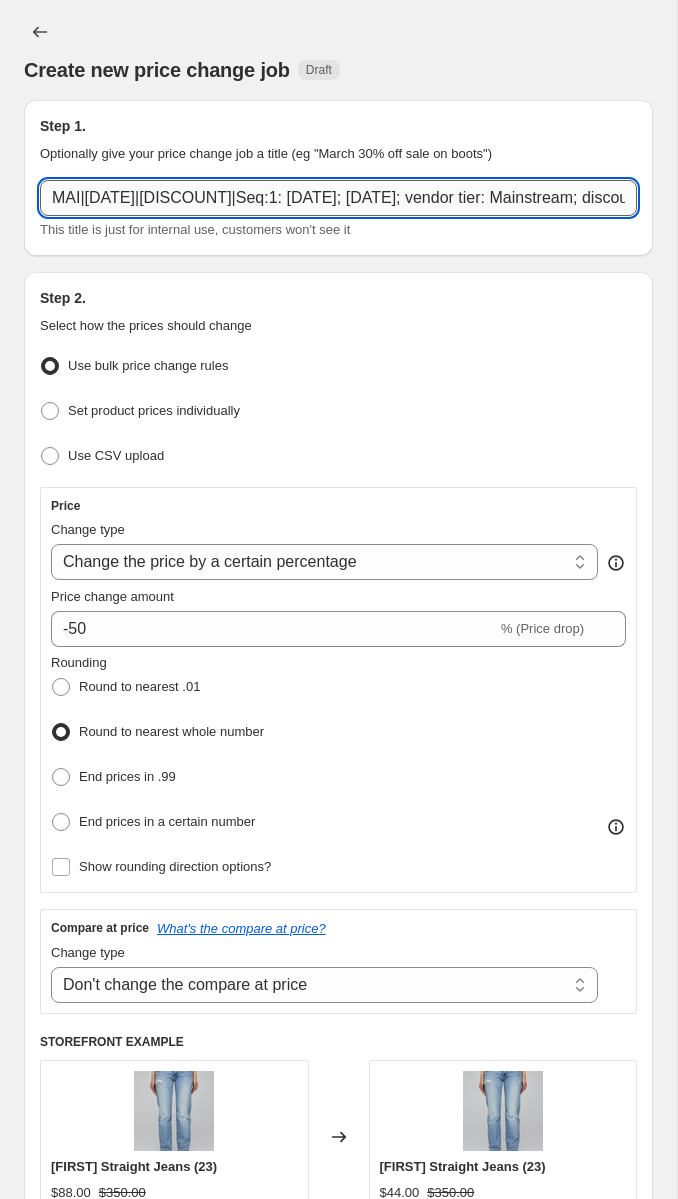 scroll, scrollTop: 0, scrollLeft: 457, axis: horizontal 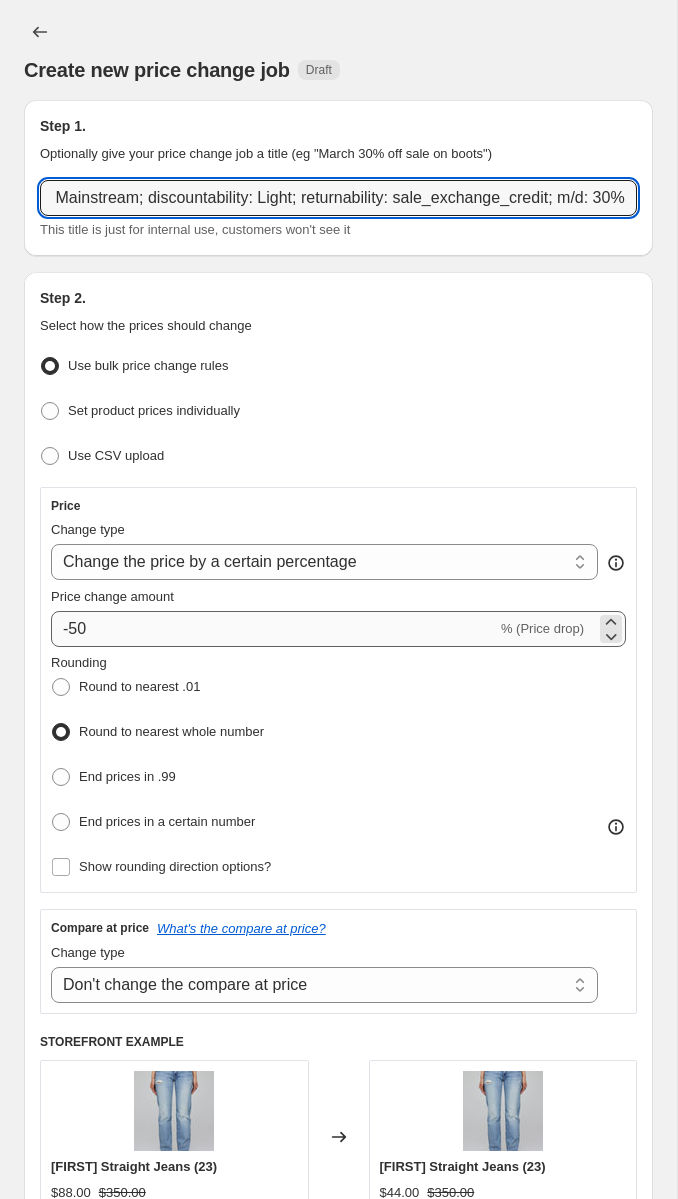 type on "MAI|[DATE]|[DISCOUNT]|Seq:1: [DATE]; [DATE]; vendor tier: Mainstream; discountability: Light; returnability: sale_exchange_credit; m/d: 30%" 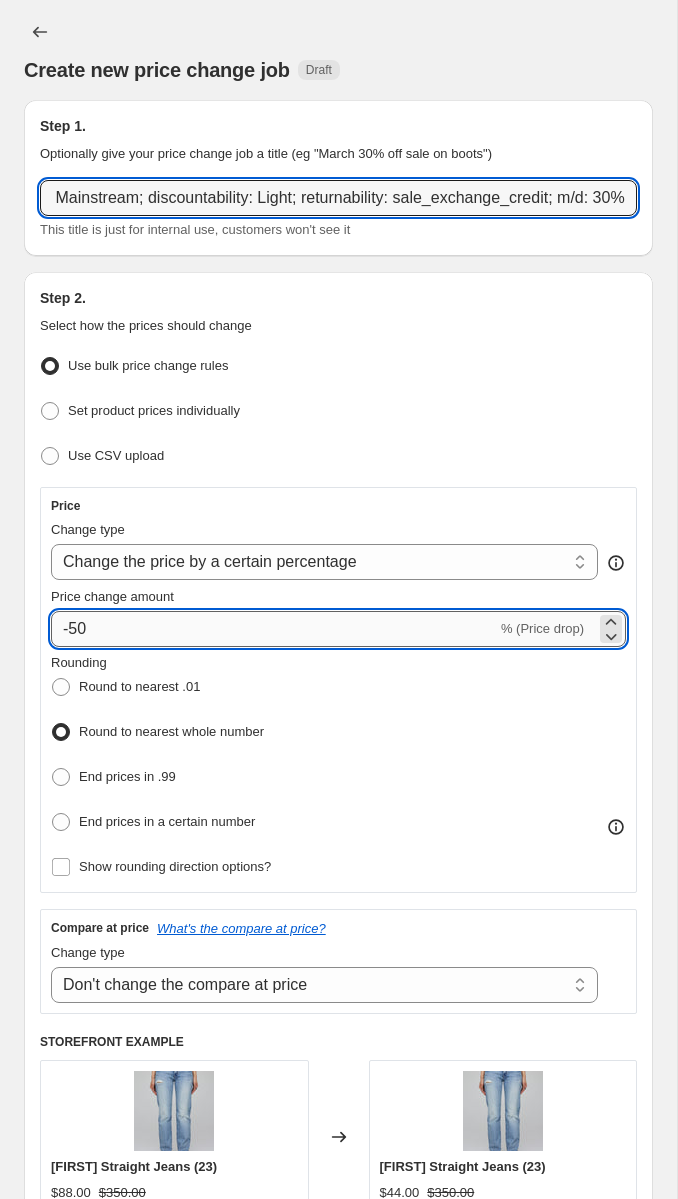 click on "-50" at bounding box center (274, 629) 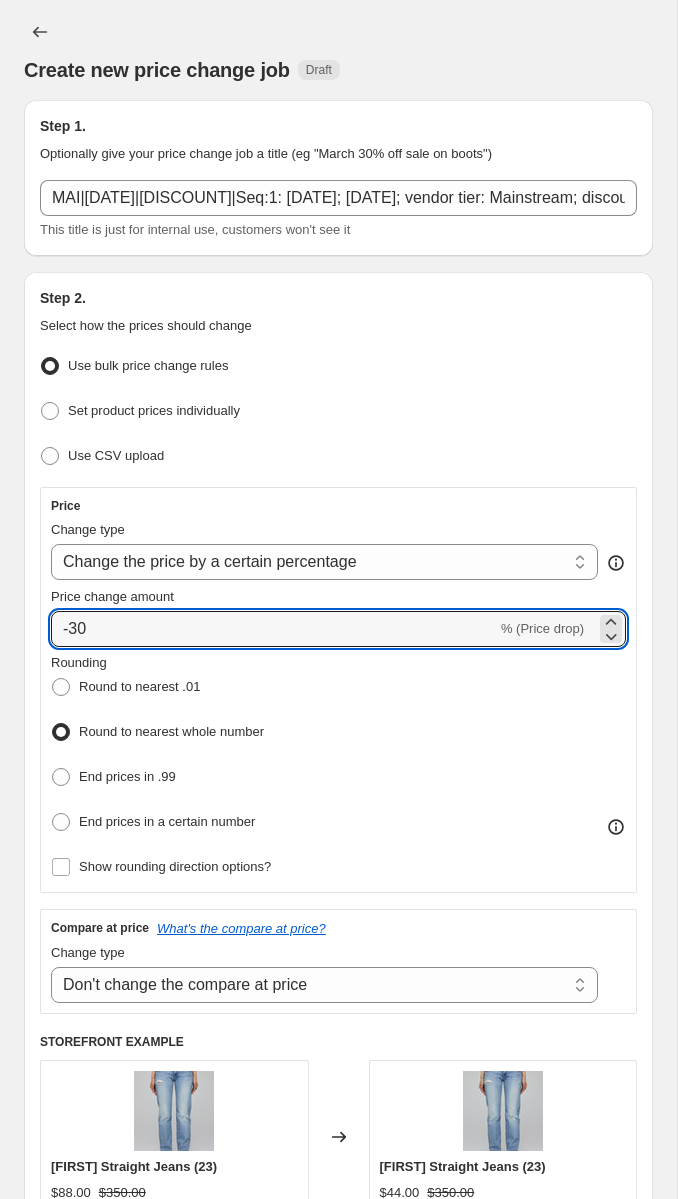 type on "-30" 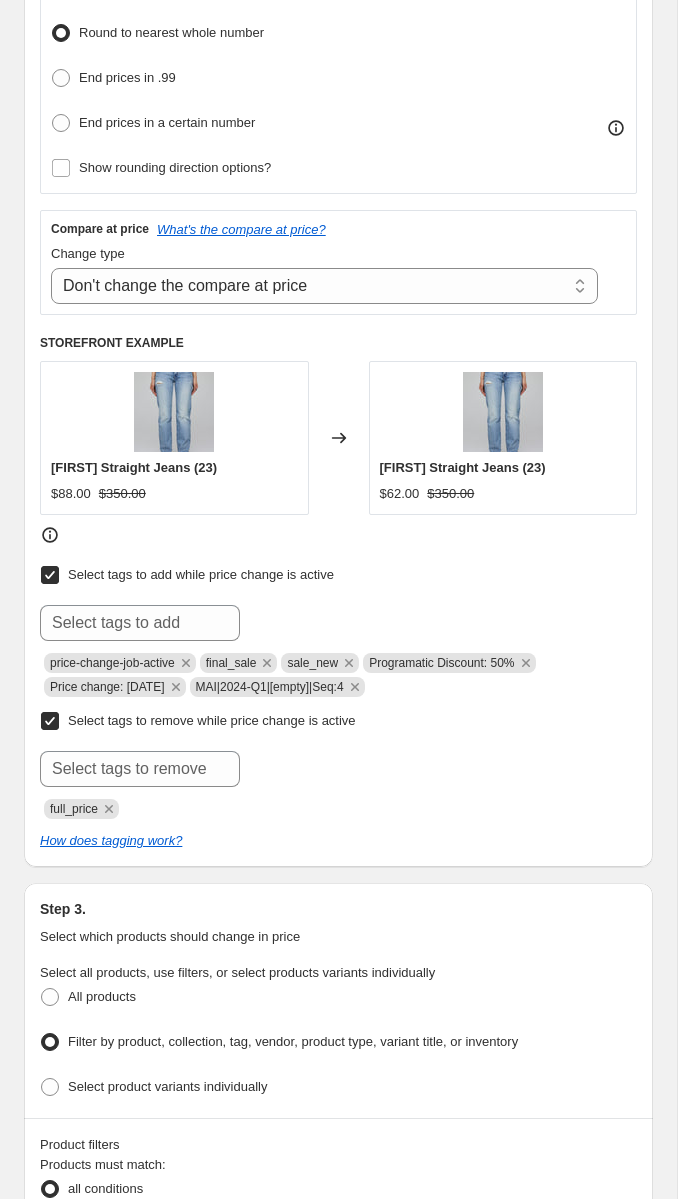 scroll, scrollTop: 701, scrollLeft: 0, axis: vertical 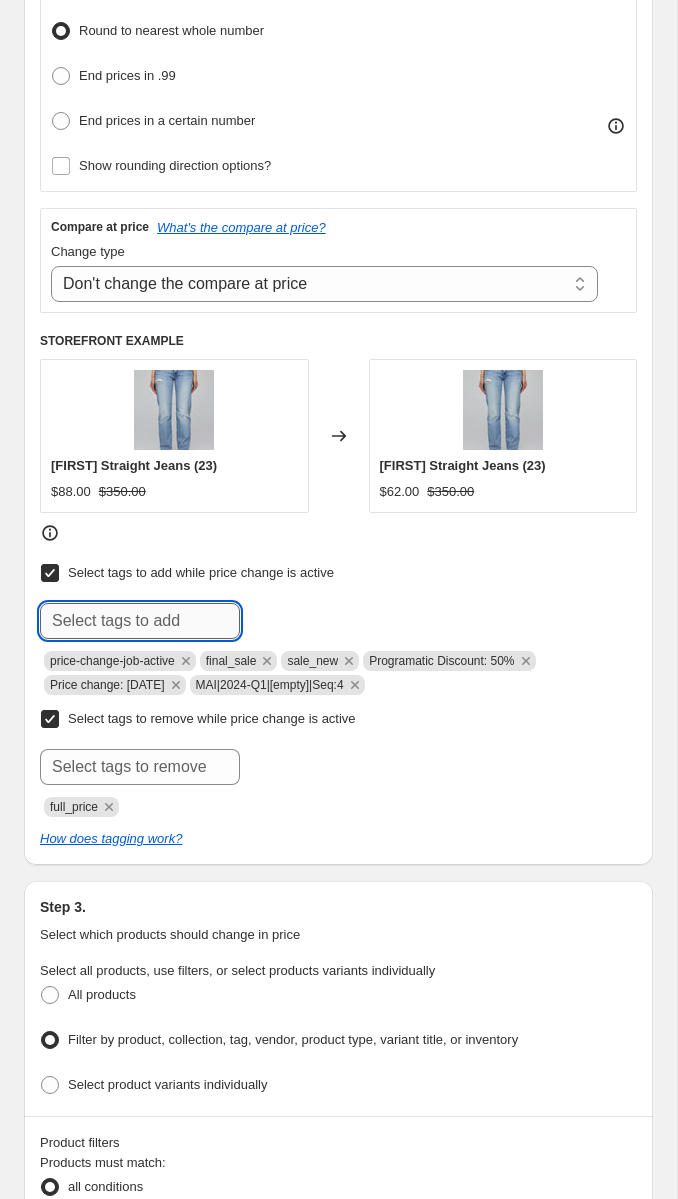 click at bounding box center [140, 621] 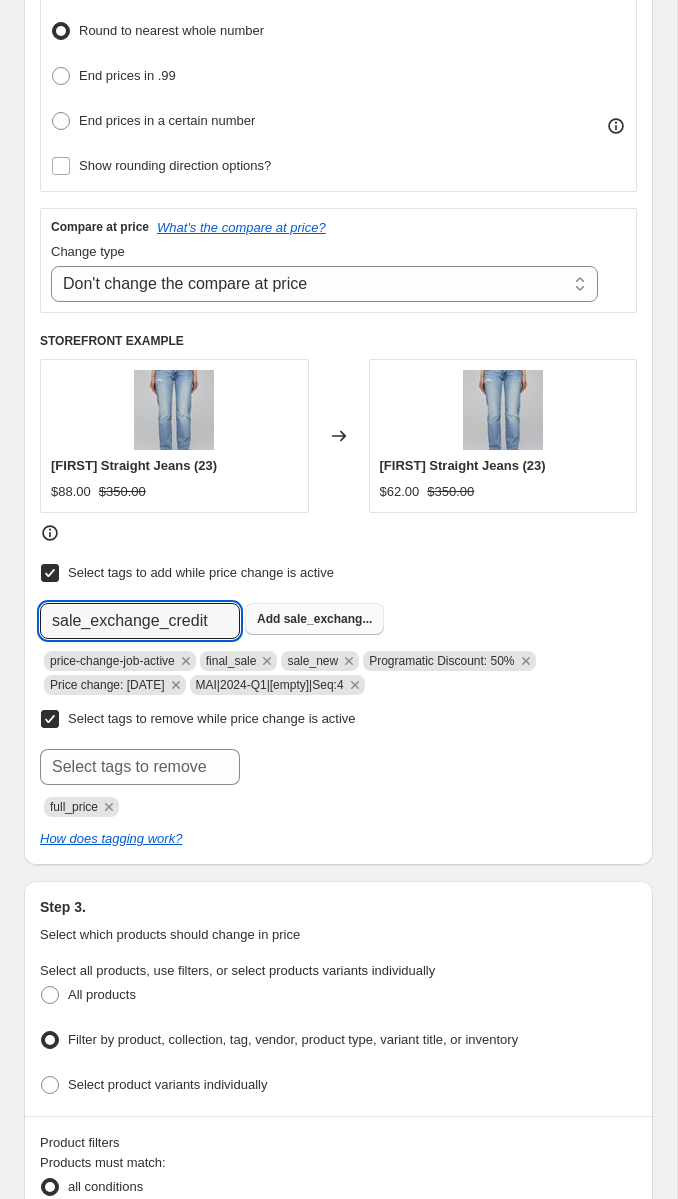 type on "sale_exchange_credit" 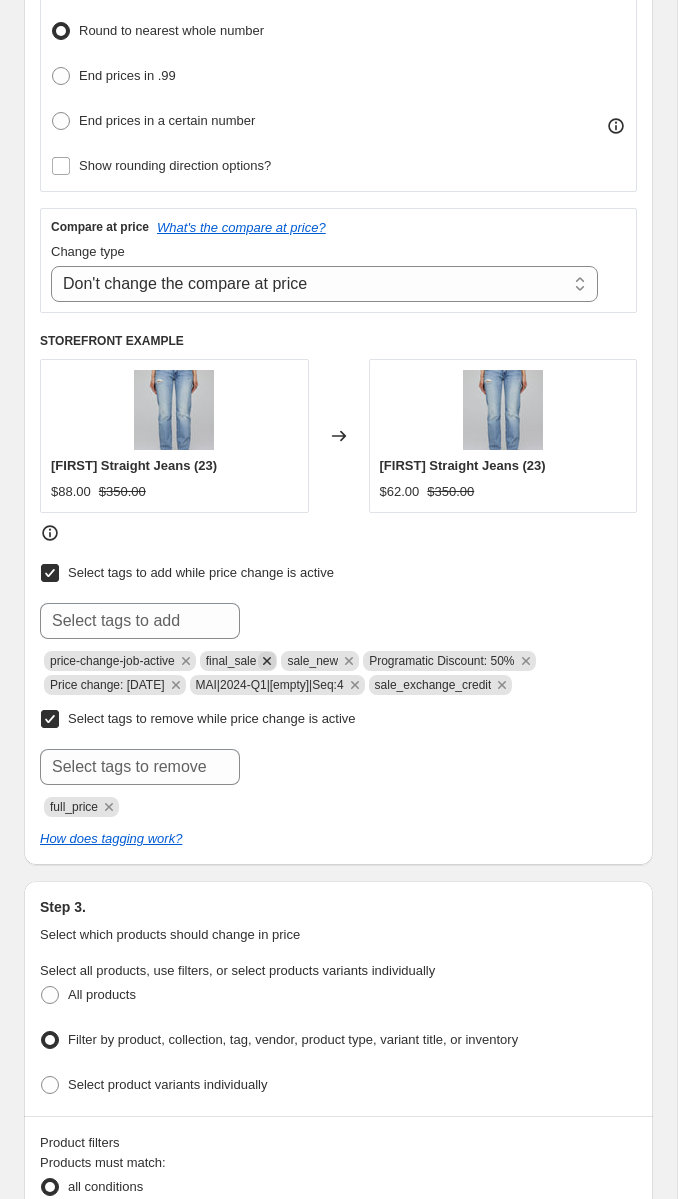 click 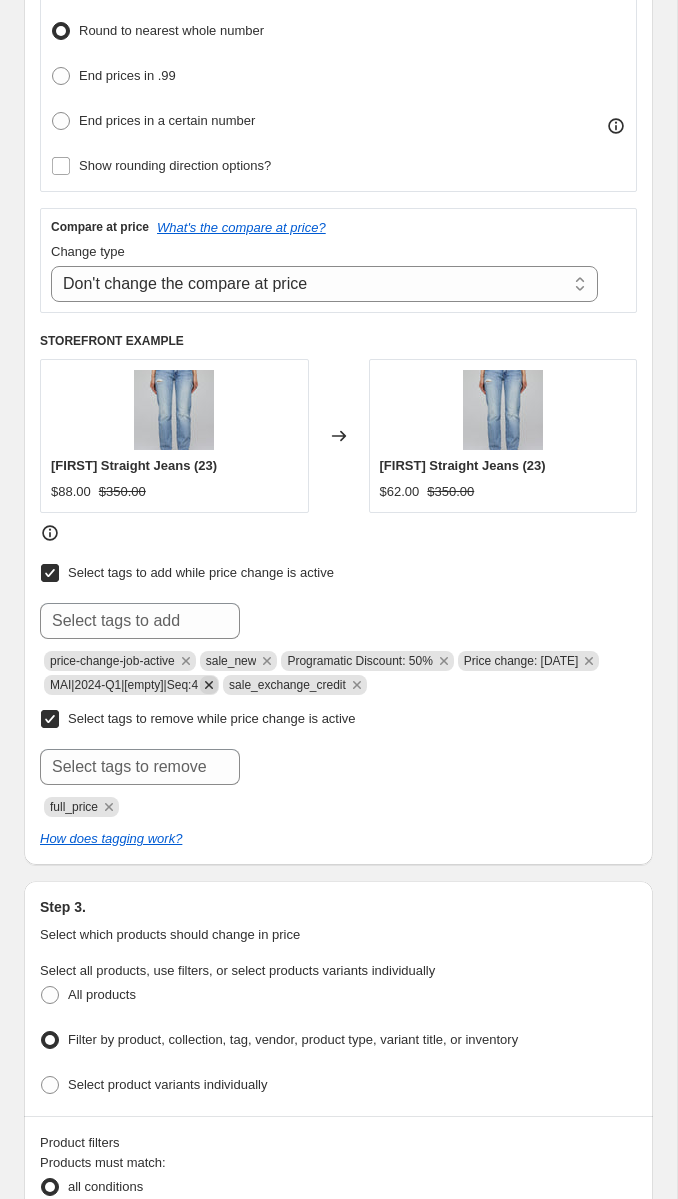 click 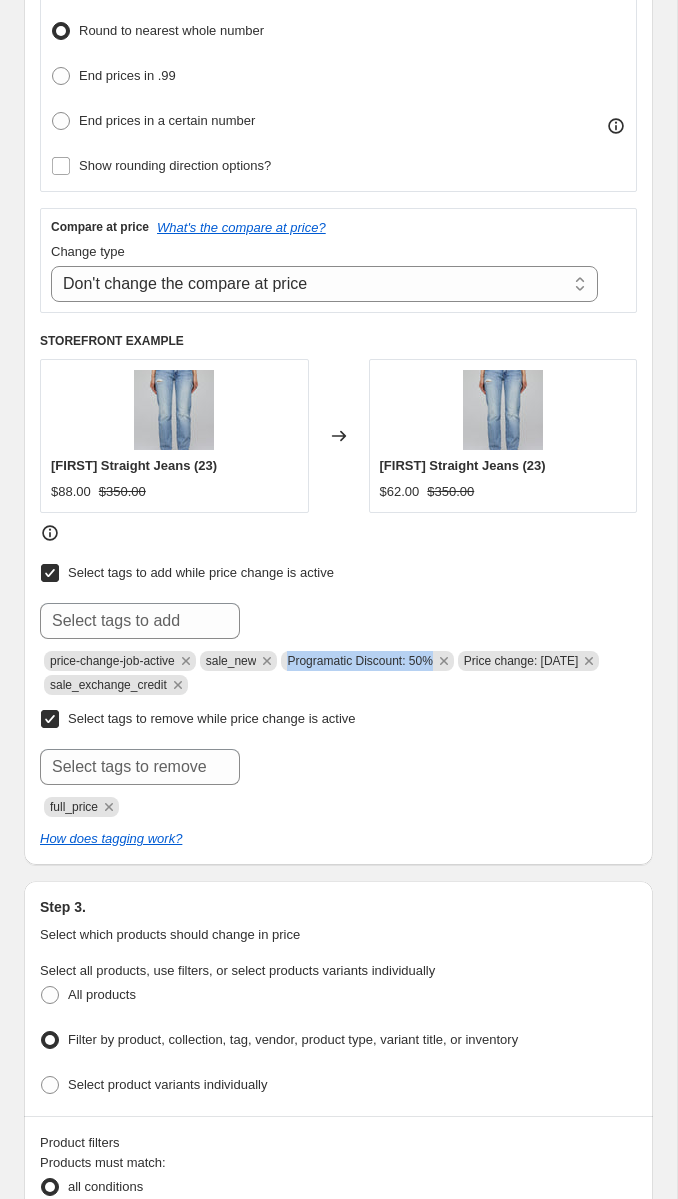 copy on "Programatic Discount: 50%" 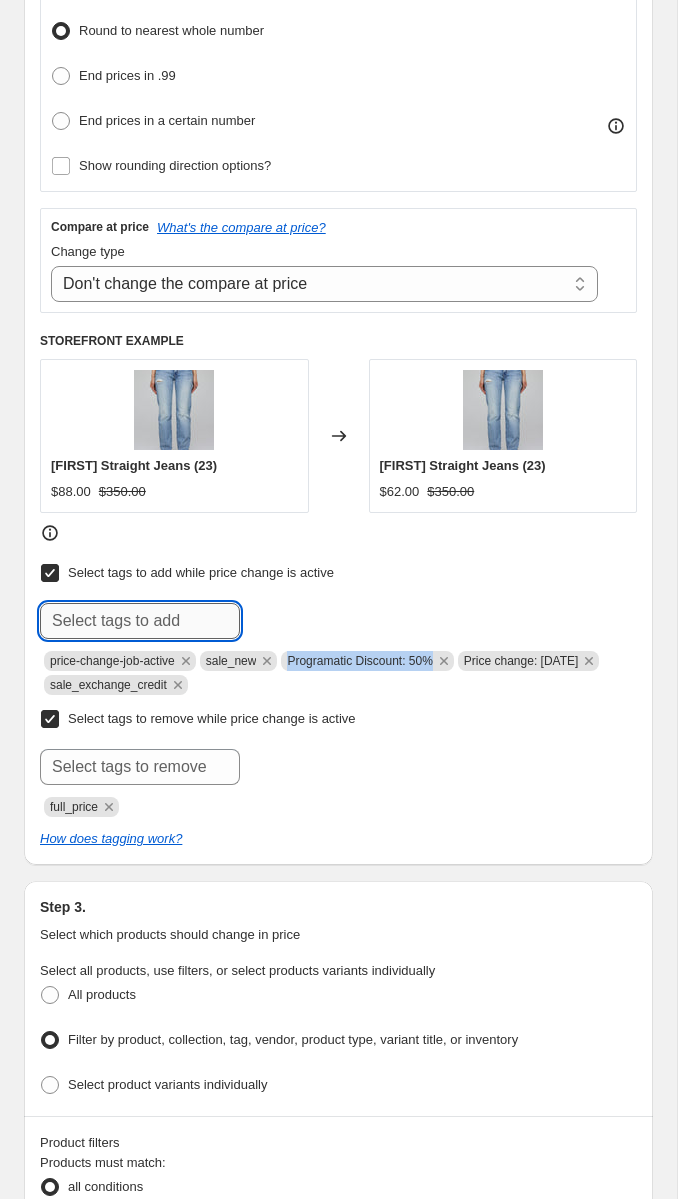 click at bounding box center (140, 621) 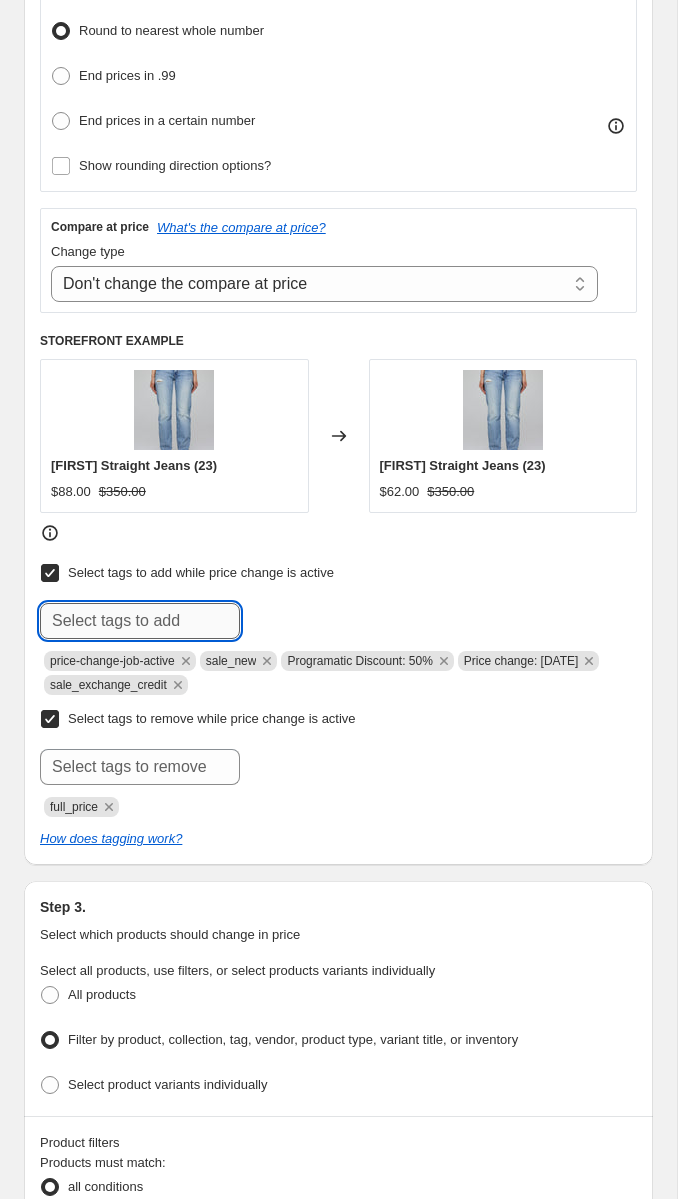 paste on "Programatic Discount: 50%" 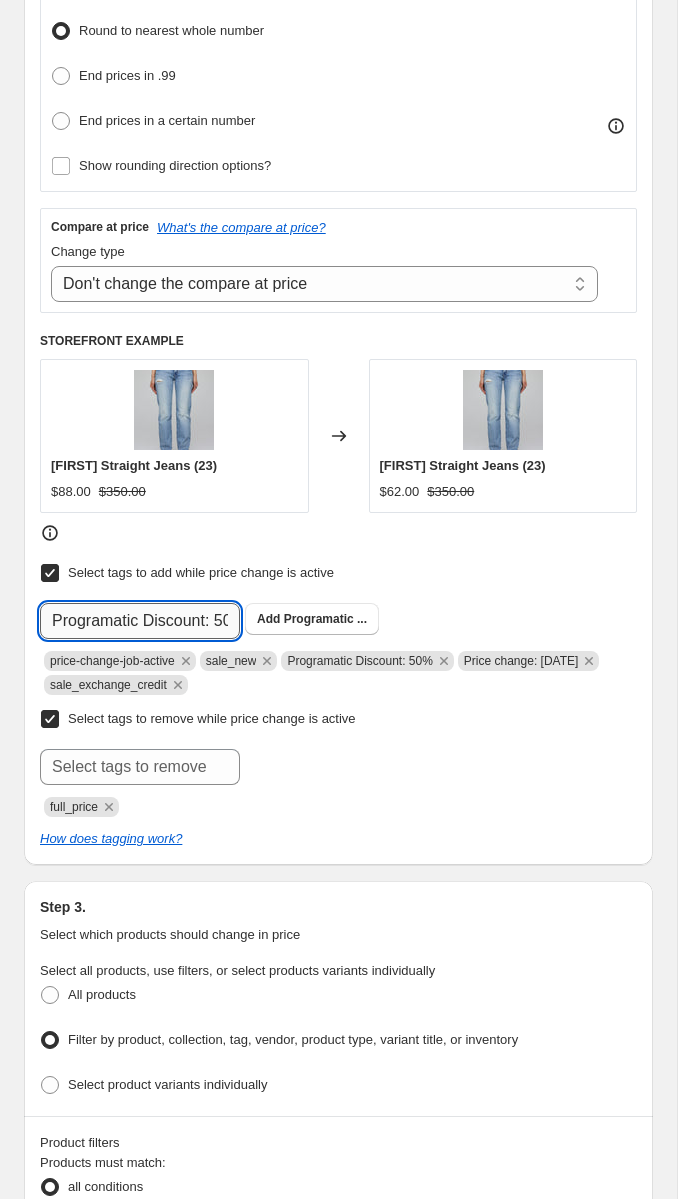 scroll, scrollTop: 0, scrollLeft: 25, axis: horizontal 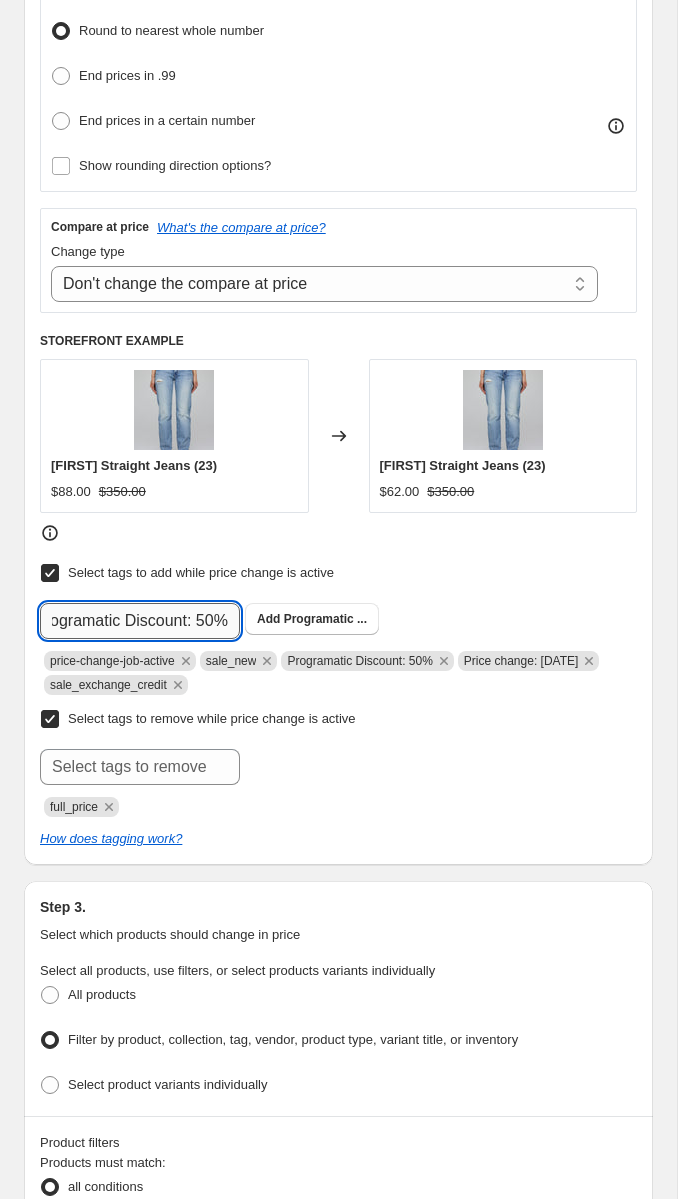 click on "Programatic Discount: 50%" at bounding box center (140, 621) 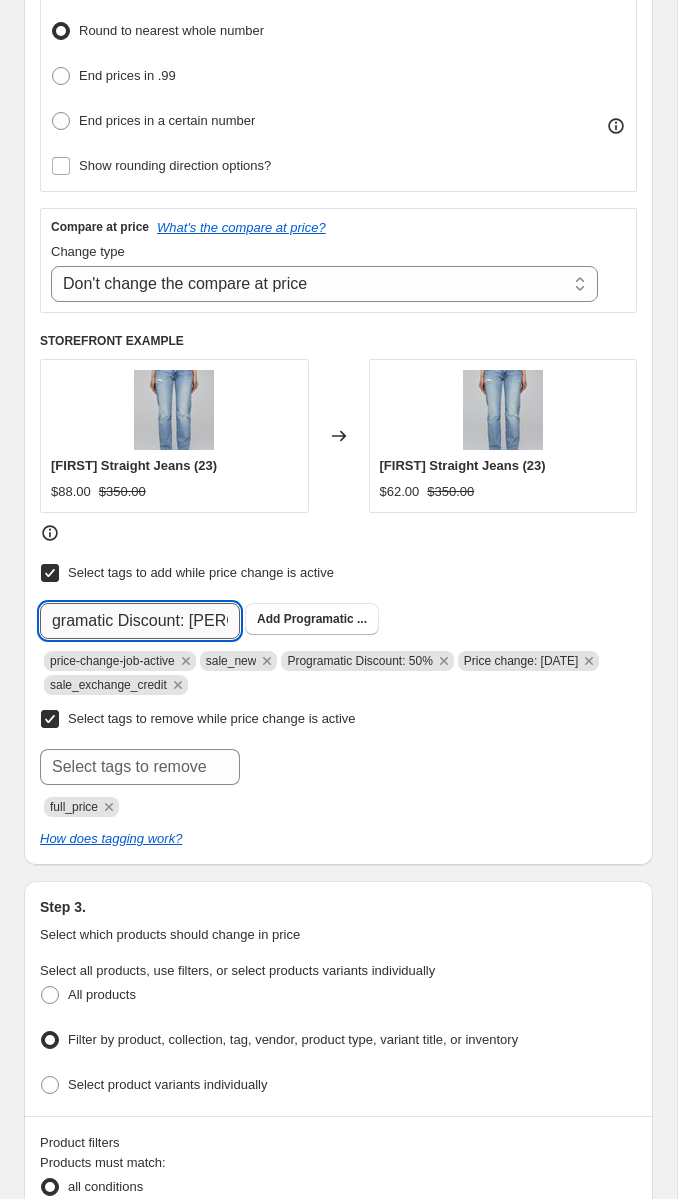 scroll, scrollTop: 0, scrollLeft: 16, axis: horizontal 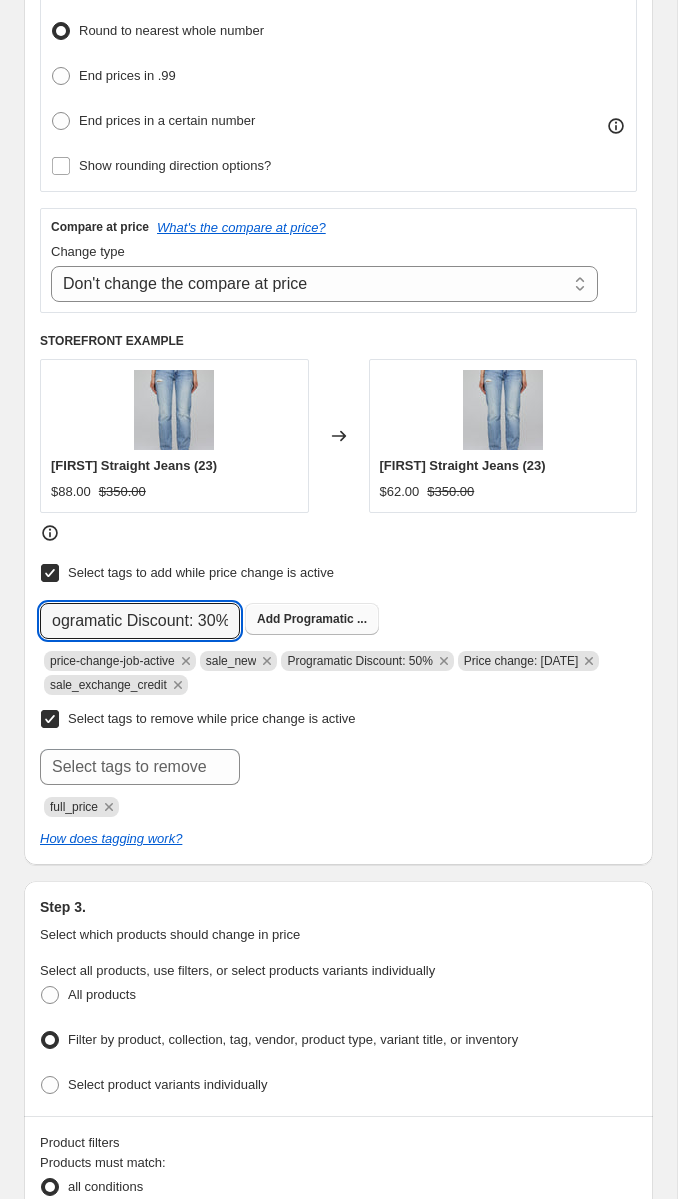 type on "Programatic Discount: 30%" 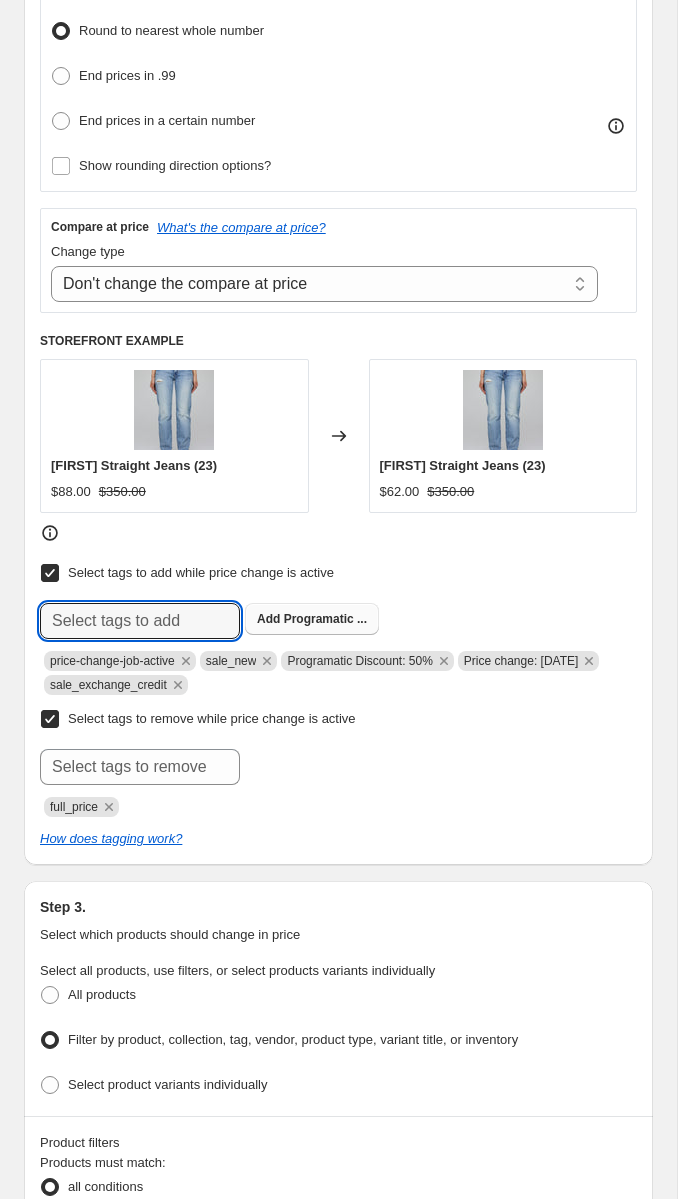 scroll, scrollTop: 0, scrollLeft: 0, axis: both 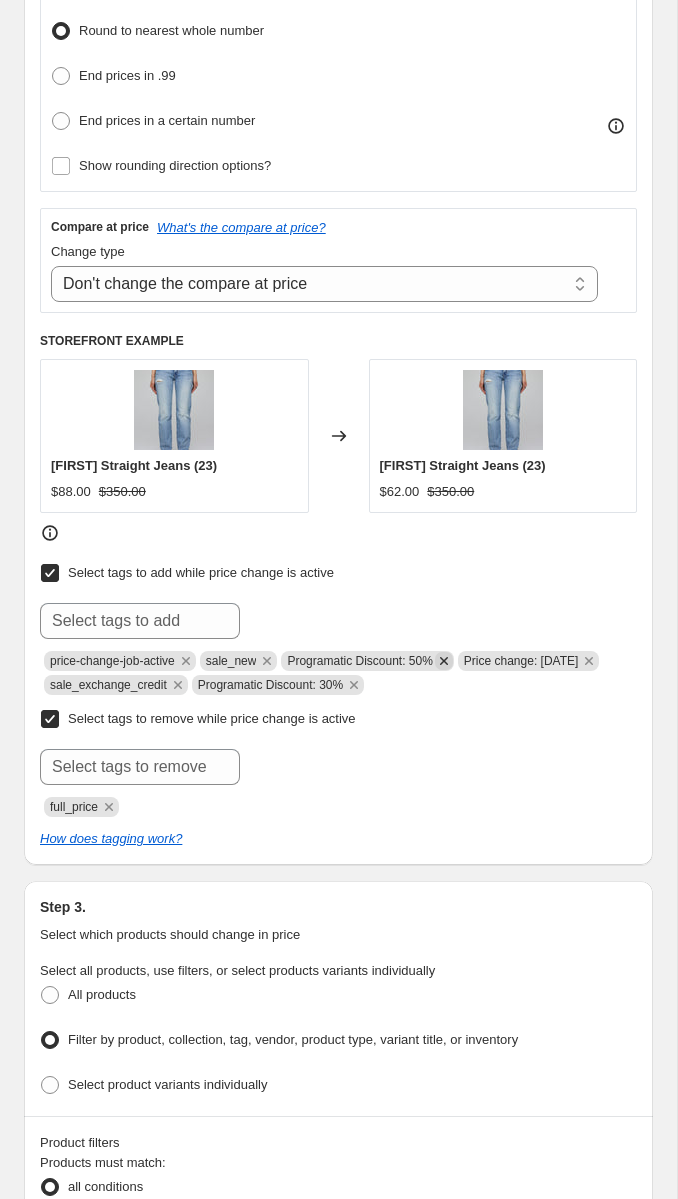 click 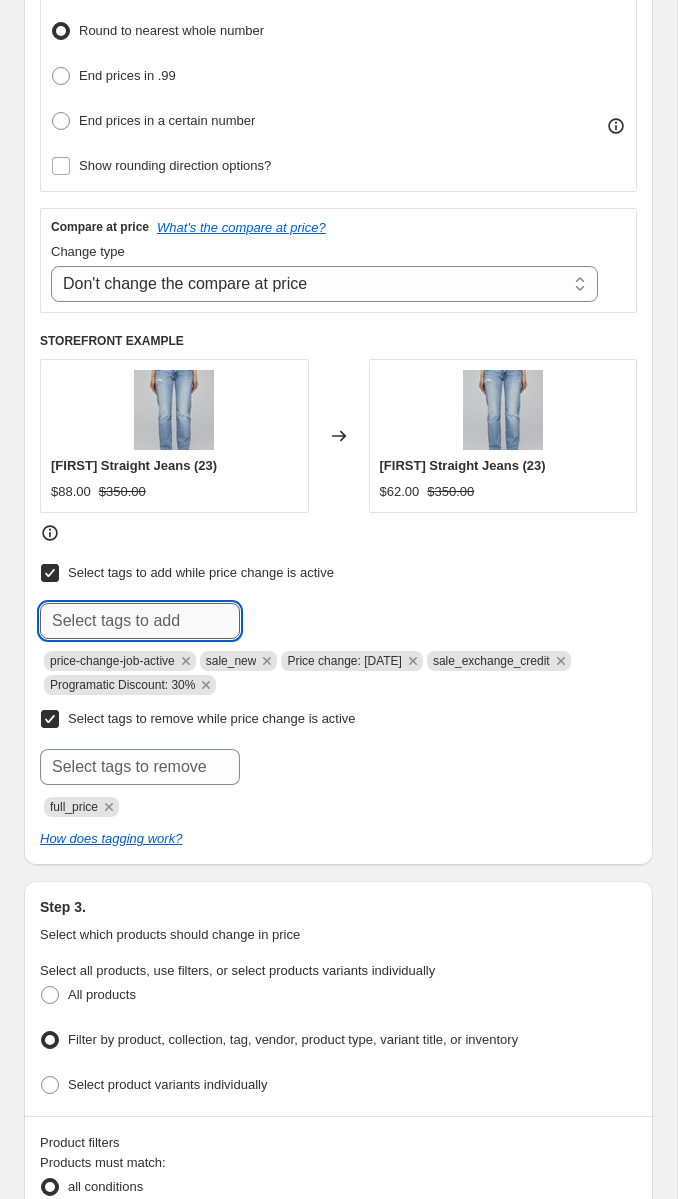 click at bounding box center (140, 621) 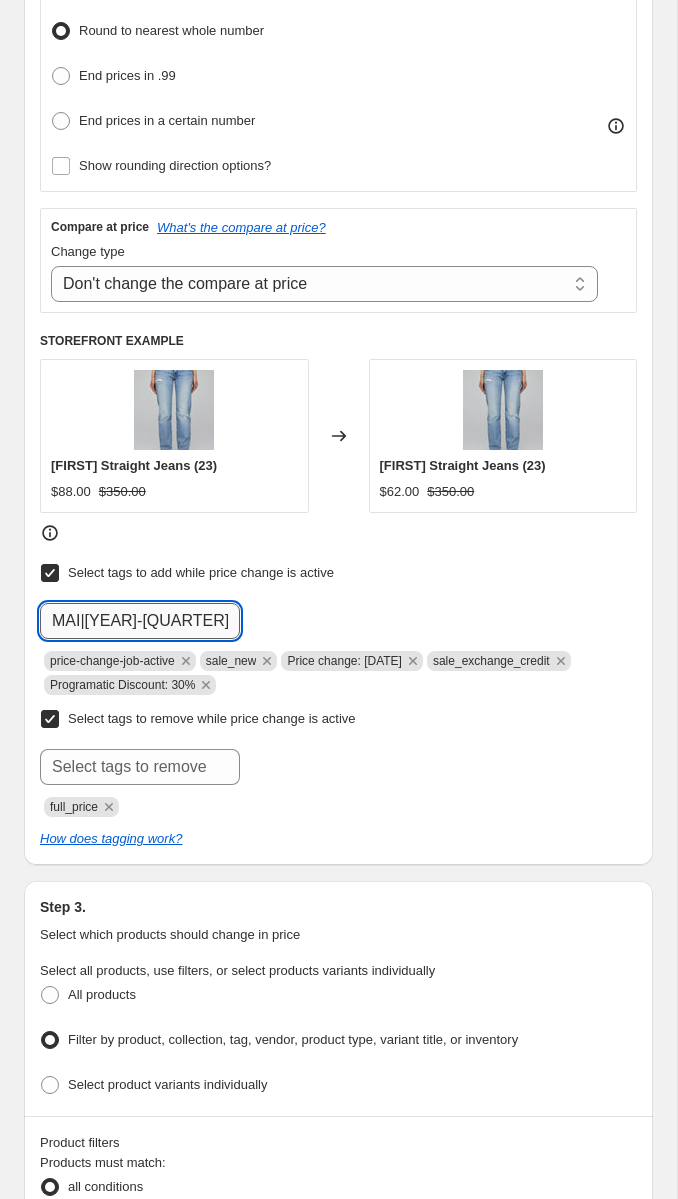 scroll, scrollTop: 0, scrollLeft: 6, axis: horizontal 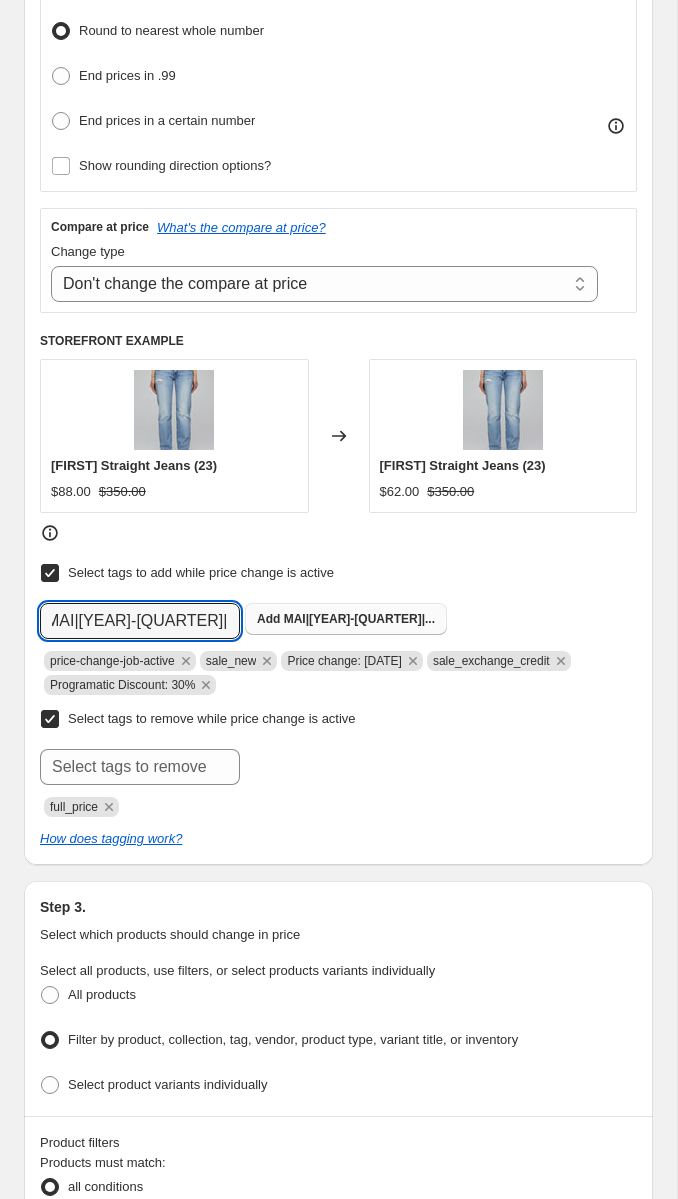 type on "MAI|[YEAR]-[QUARTER]|Light|Seq:1" 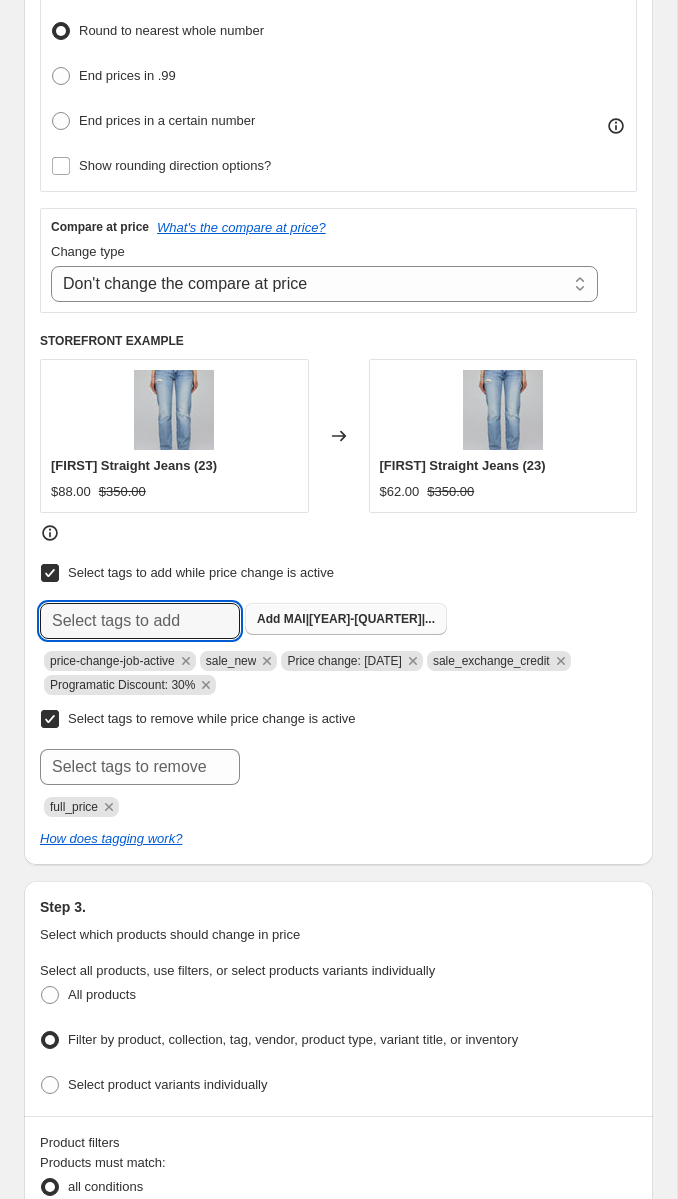 scroll, scrollTop: 0, scrollLeft: 0, axis: both 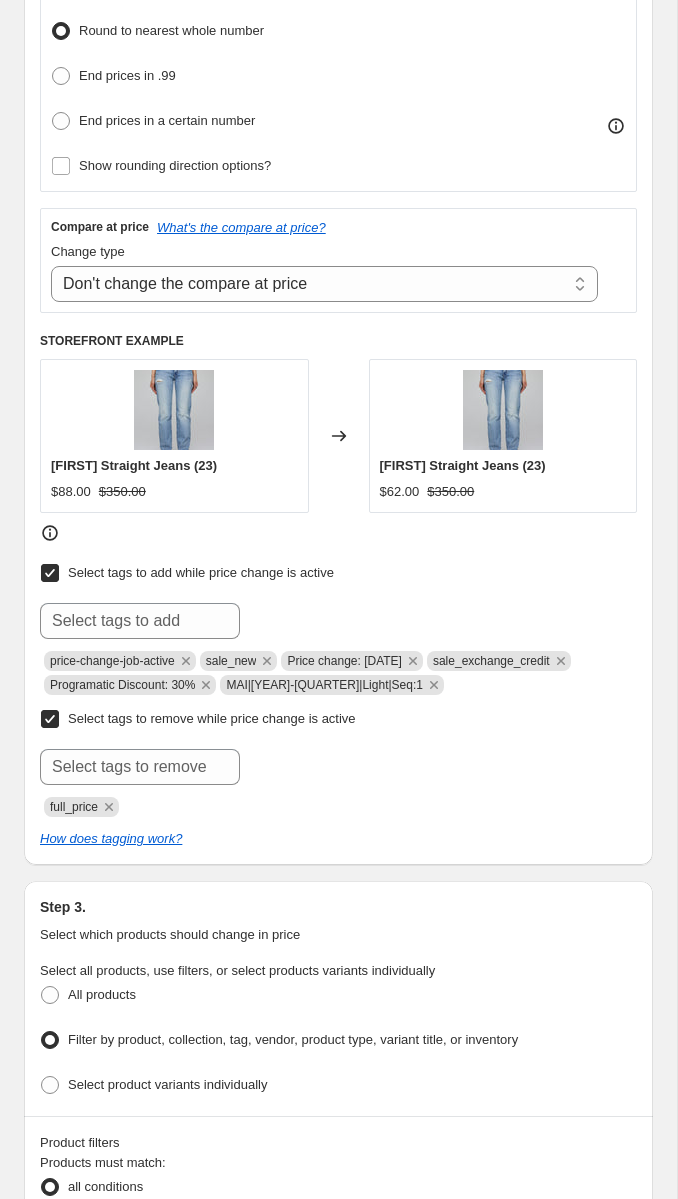 click on "full_price" at bounding box center [338, 805] 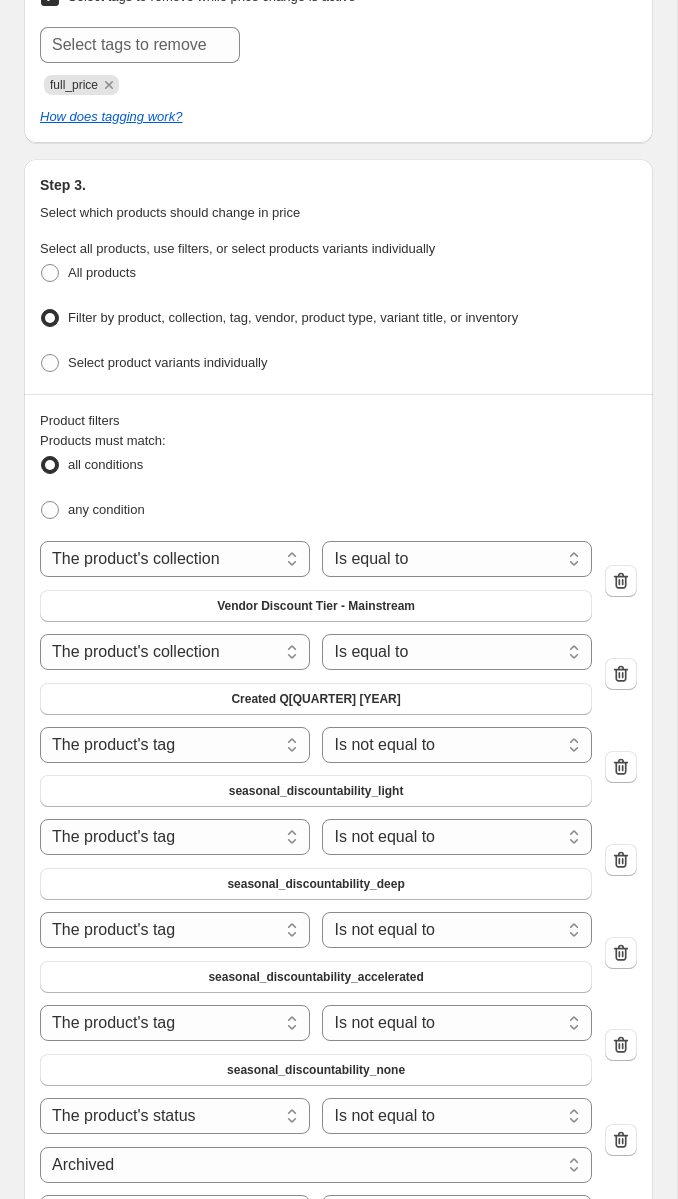 scroll, scrollTop: 1429, scrollLeft: 0, axis: vertical 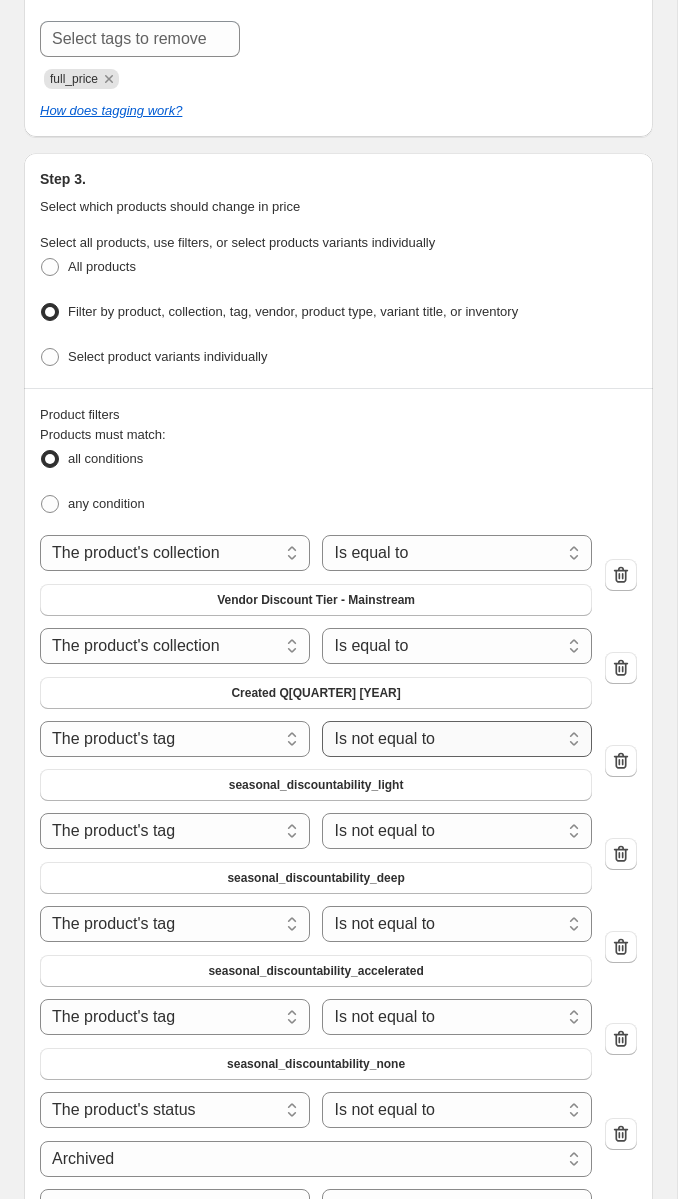 click on "Is equal to Is not equal to" at bounding box center [457, 739] 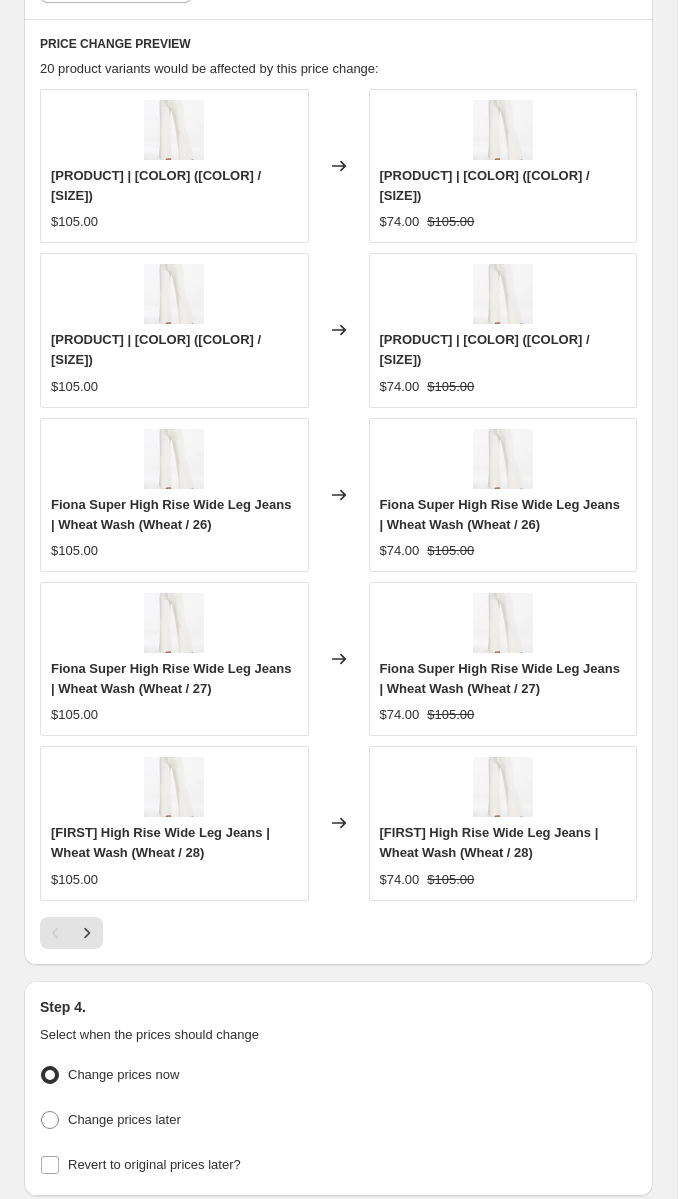 scroll, scrollTop: 2914, scrollLeft: 0, axis: vertical 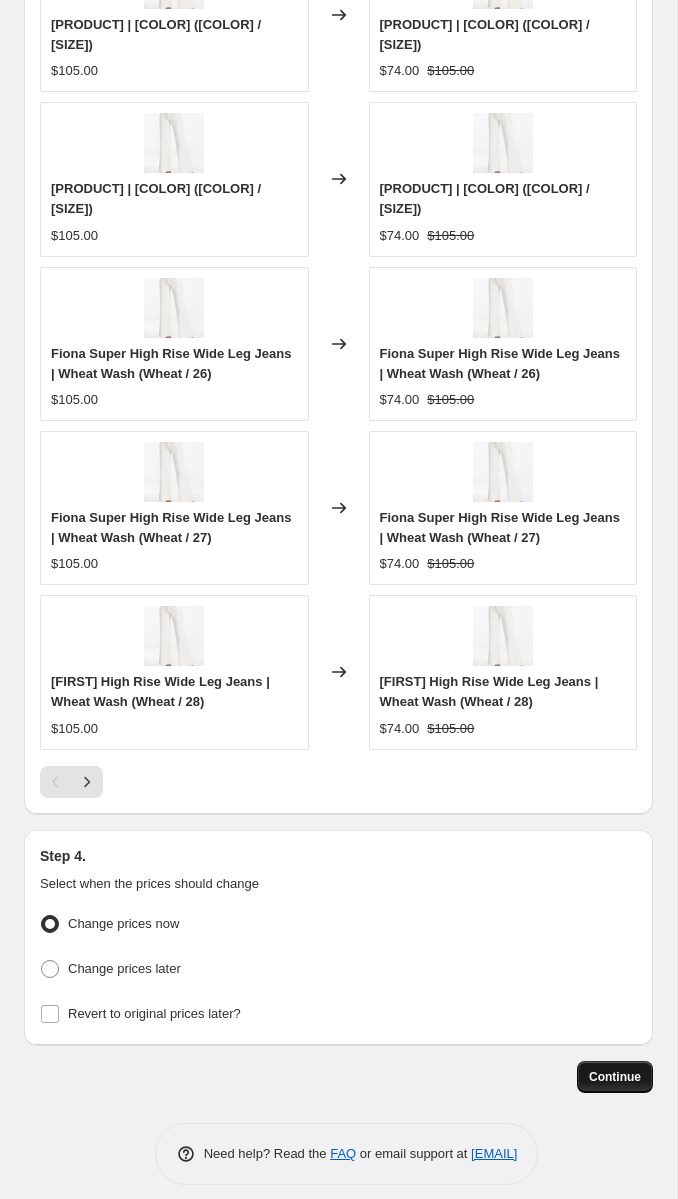 click on "Continue" at bounding box center (615, 1077) 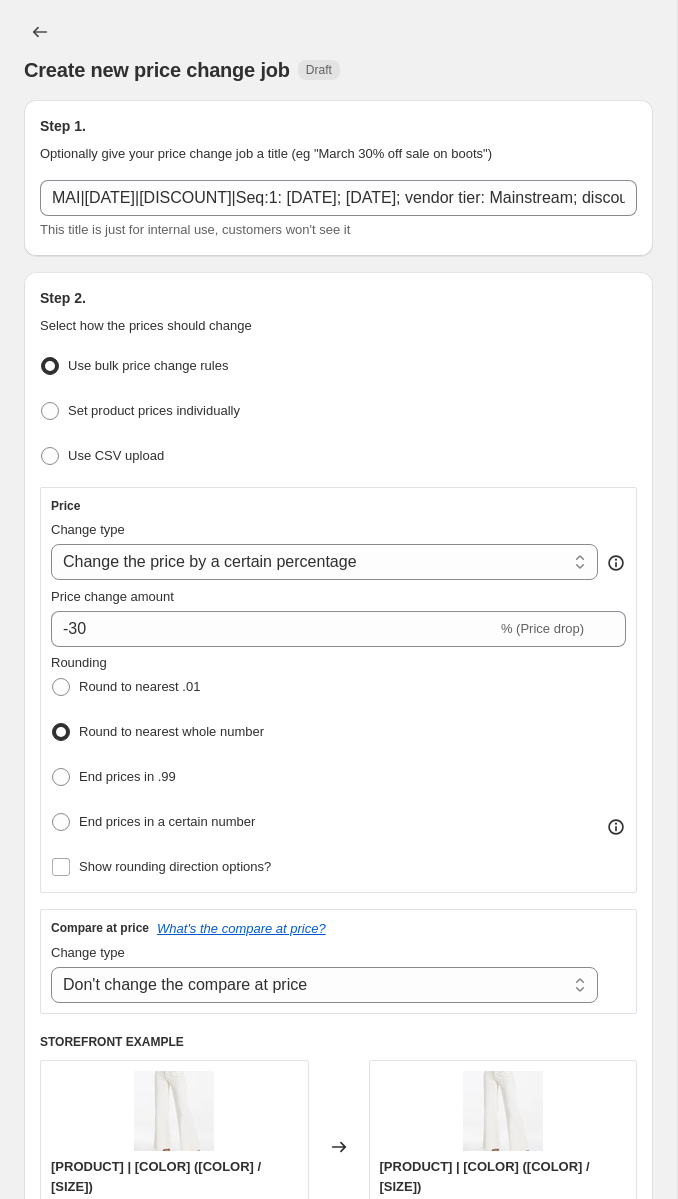 scroll, scrollTop: 2914, scrollLeft: 0, axis: vertical 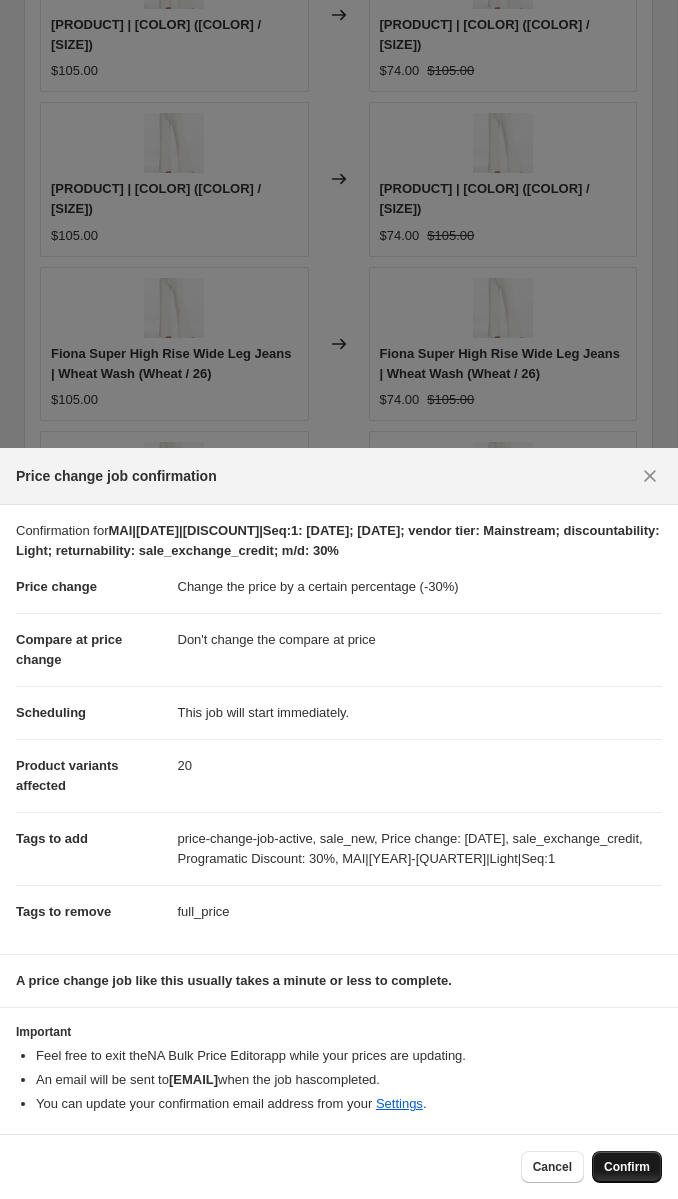 click on "Confirm" at bounding box center [627, 1167] 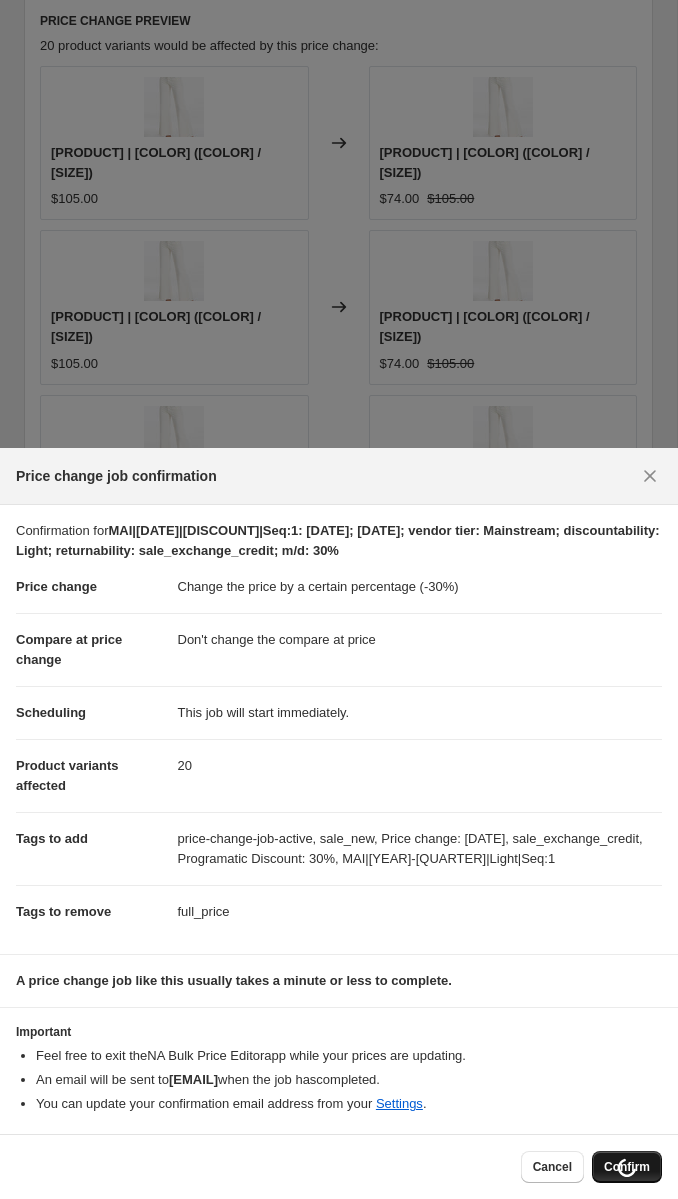 scroll, scrollTop: 3042, scrollLeft: 0, axis: vertical 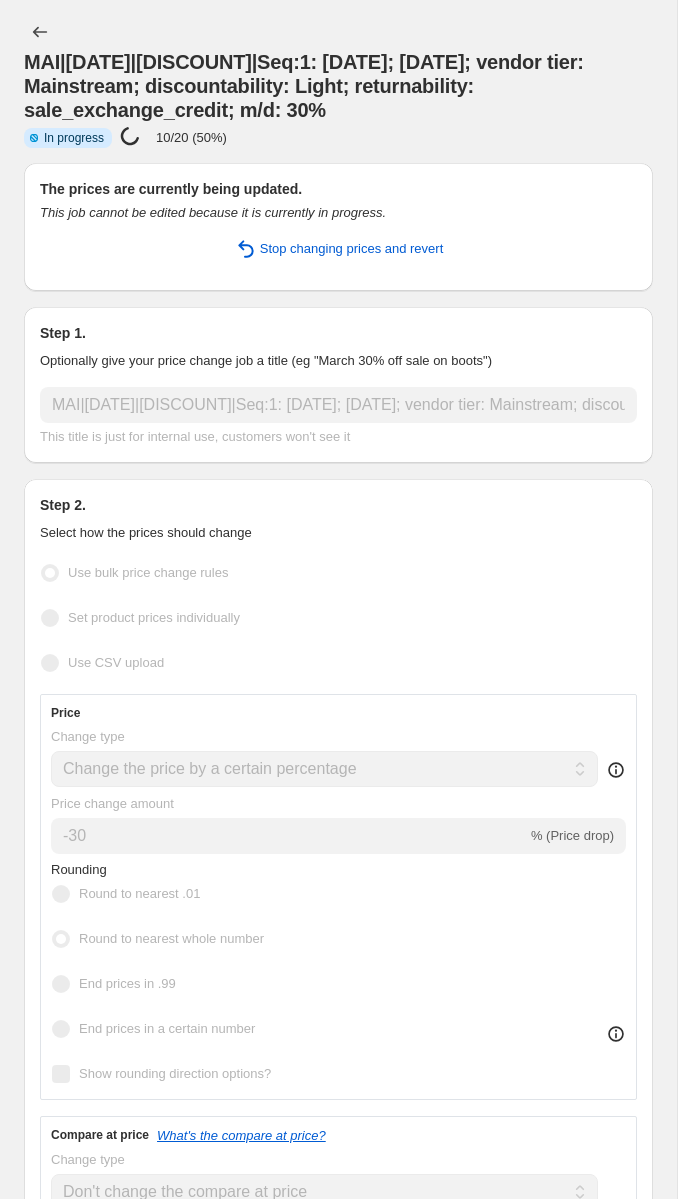 select on "percentage" 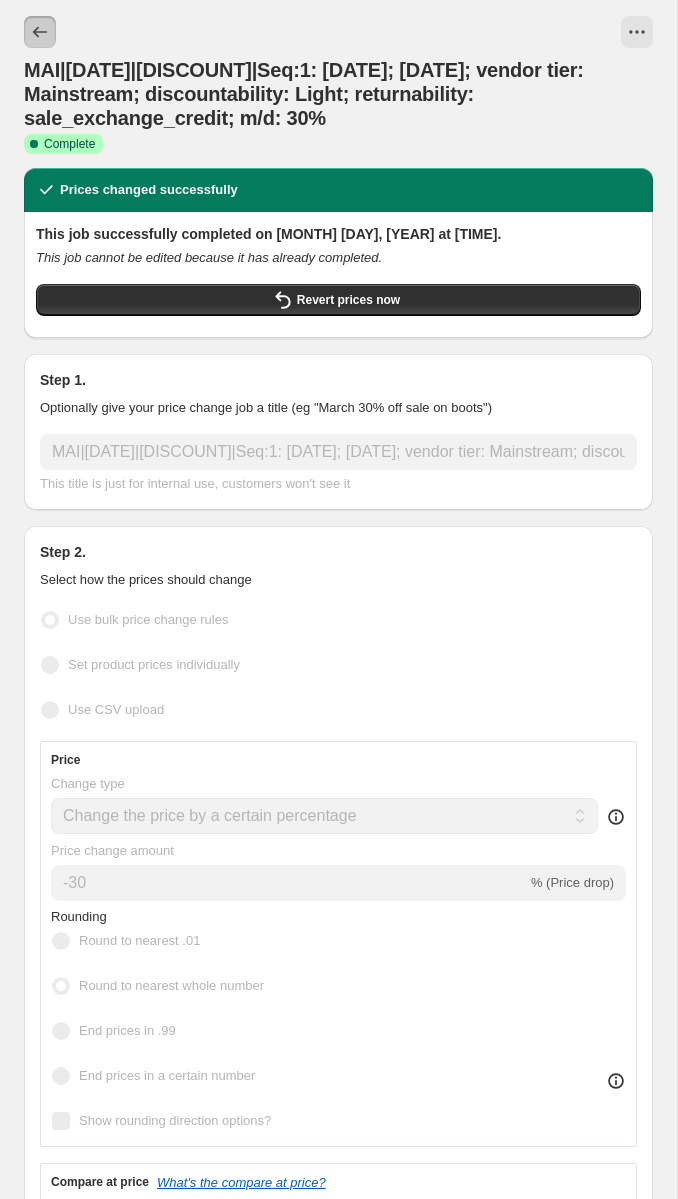 click 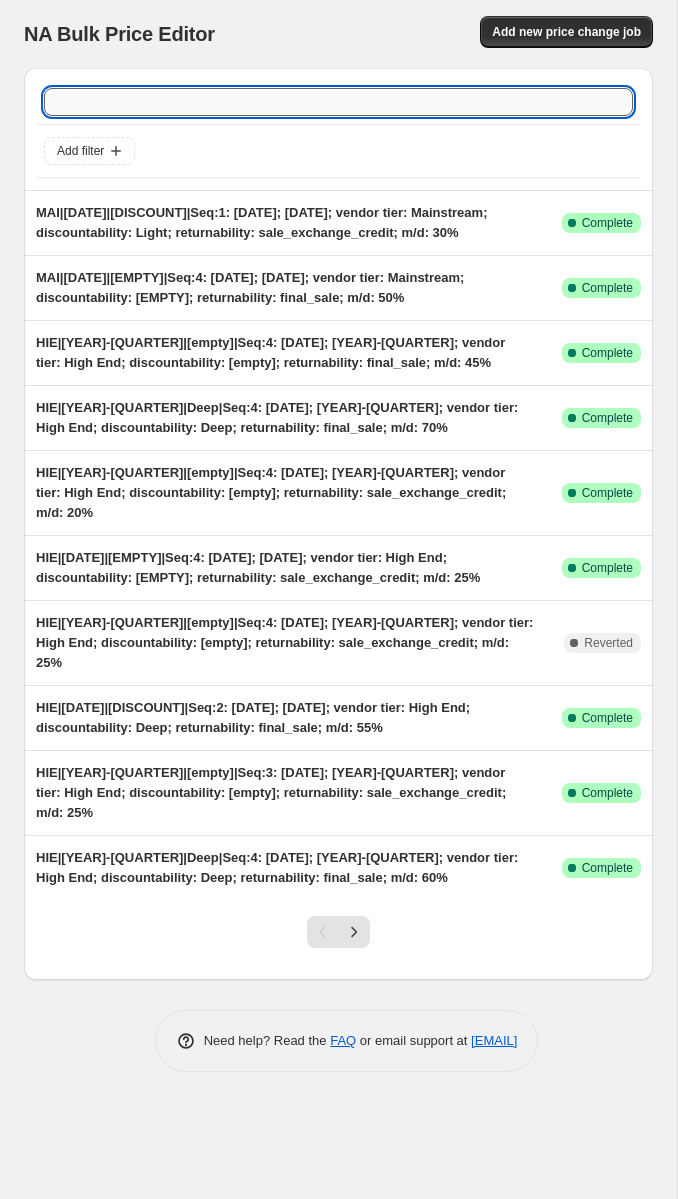 click at bounding box center (338, 102) 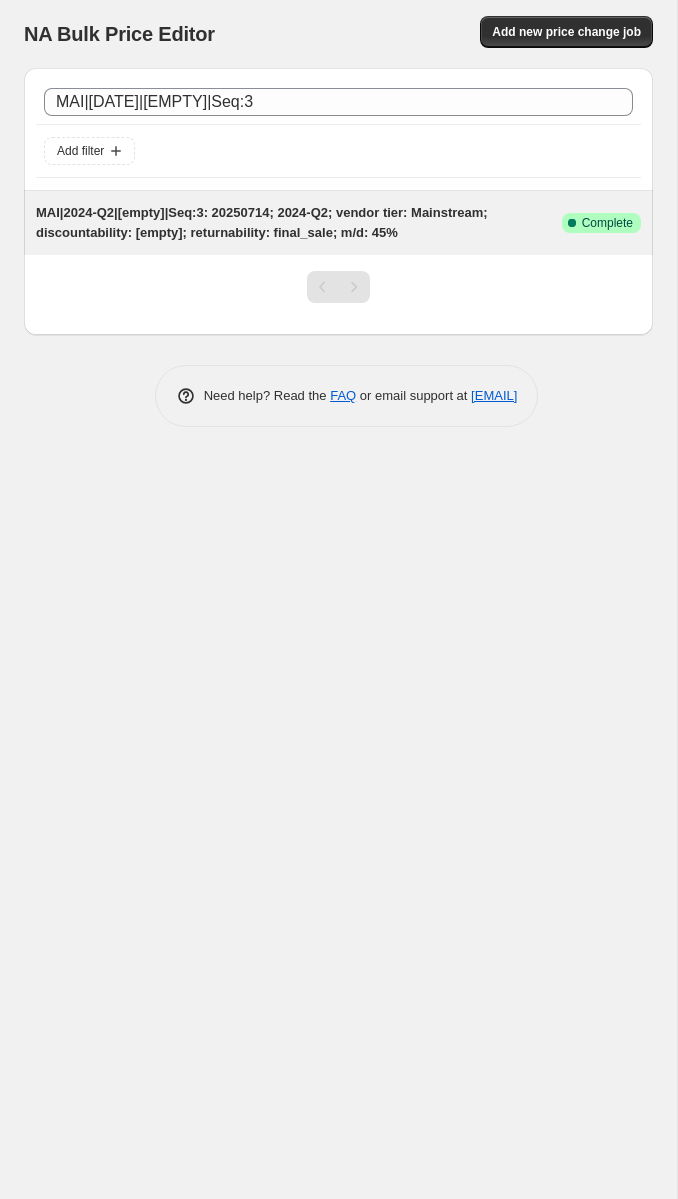 click on "MAI|2024-Q2|[empty]|Seq:3: 20250714; 2024-Q2; vendor tier: Mainstream; discountability: [empty]; returnability: final_sale; m/d: 45%" at bounding box center (262, 222) 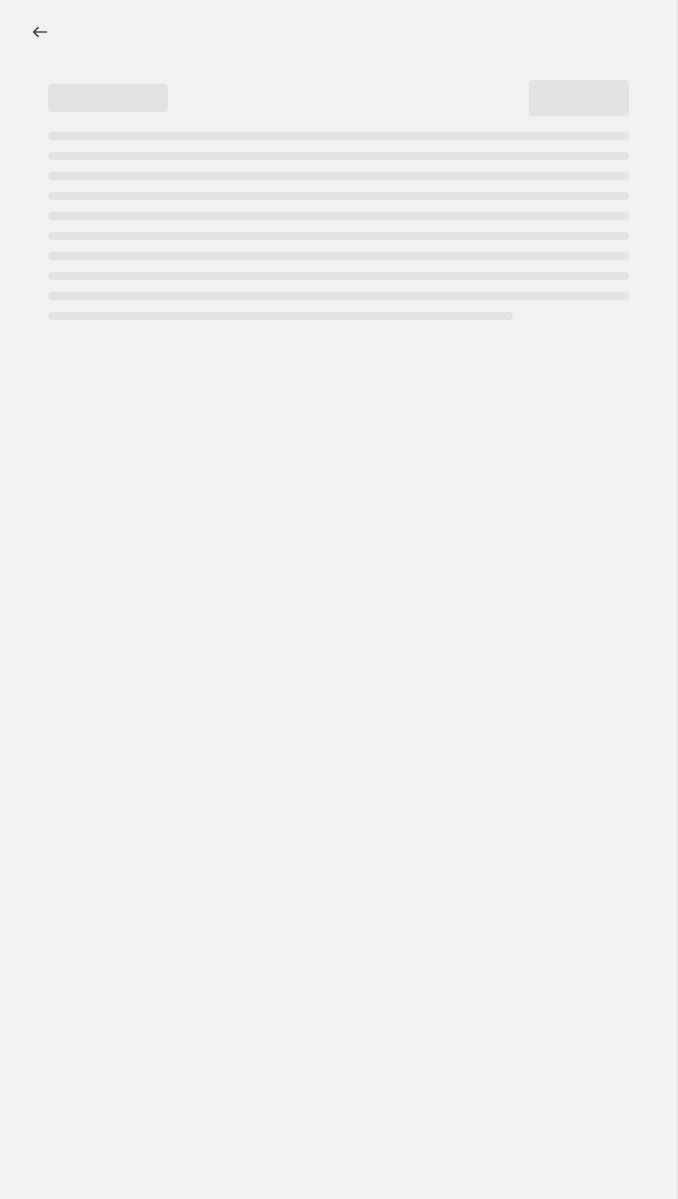 select on "percentage" 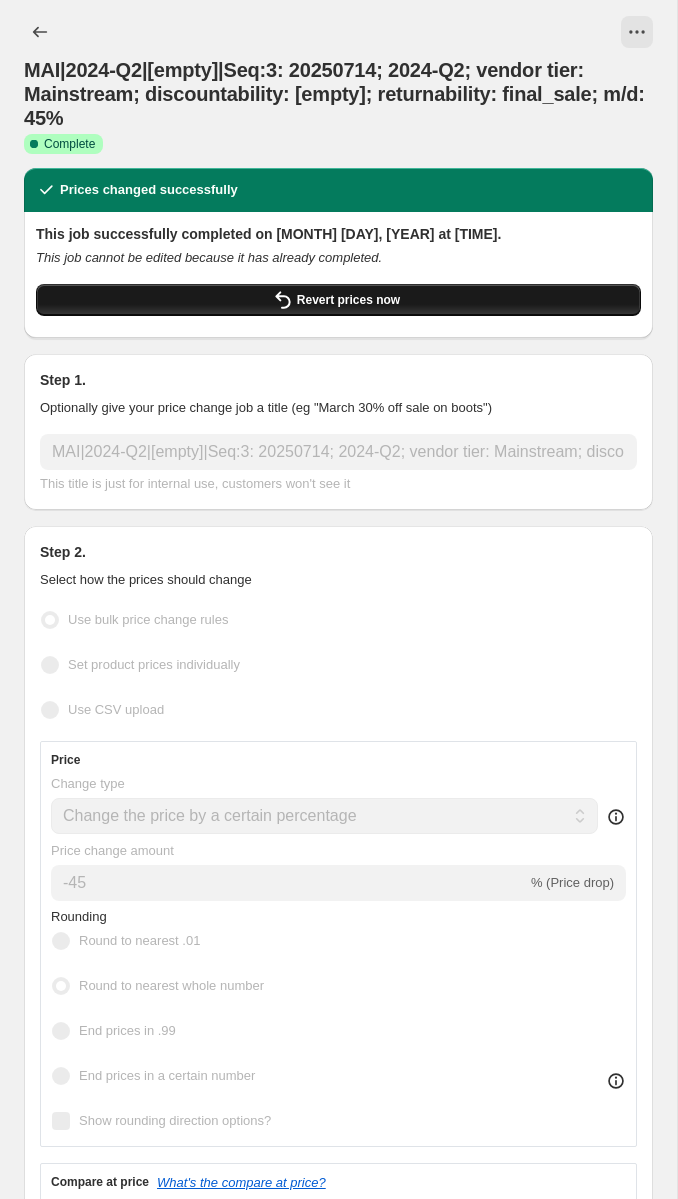 click on "Revert prices now" at bounding box center (348, 300) 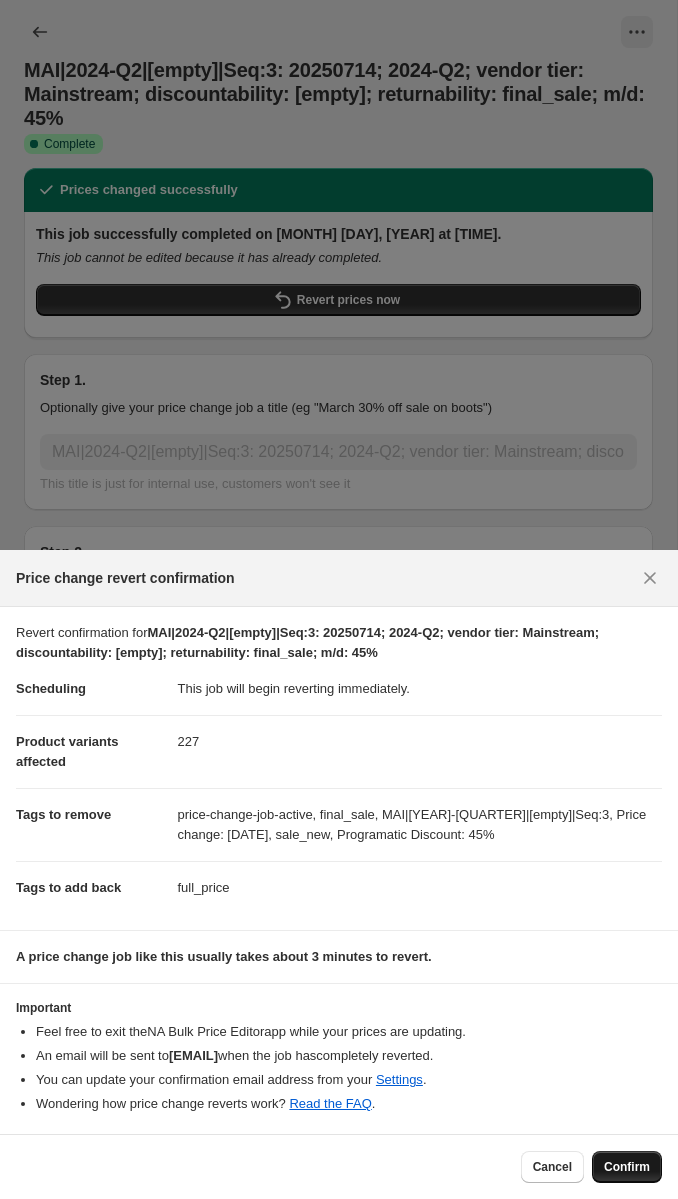 click on "Confirm" at bounding box center [627, 1167] 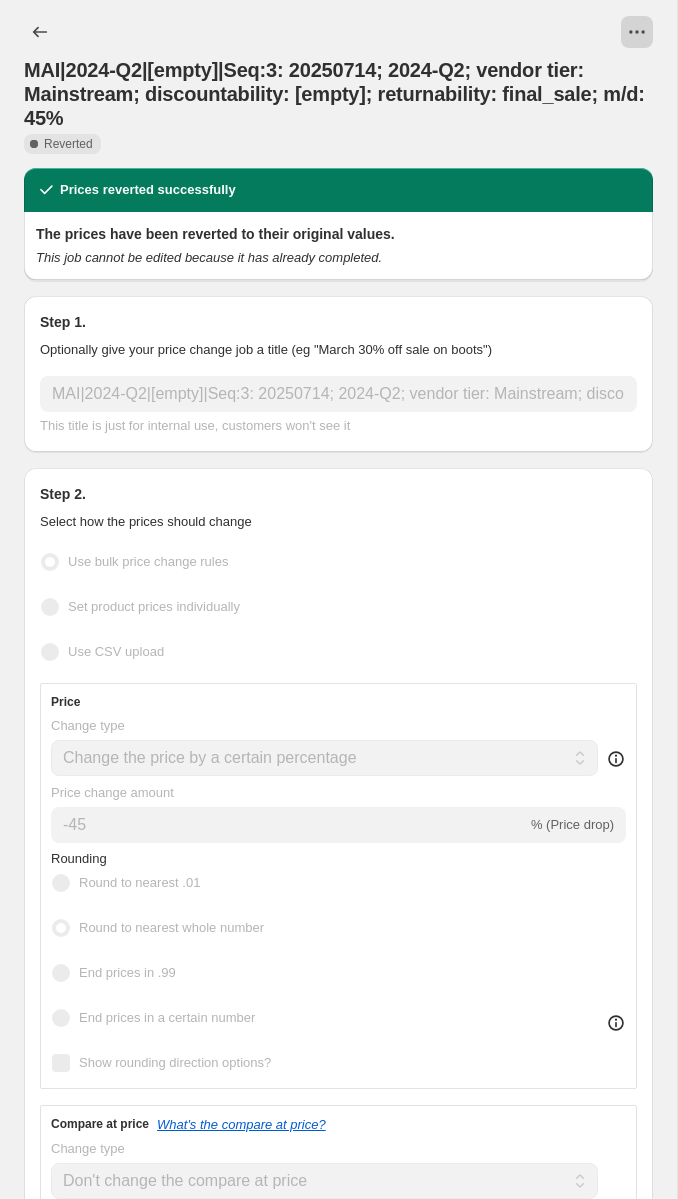 click 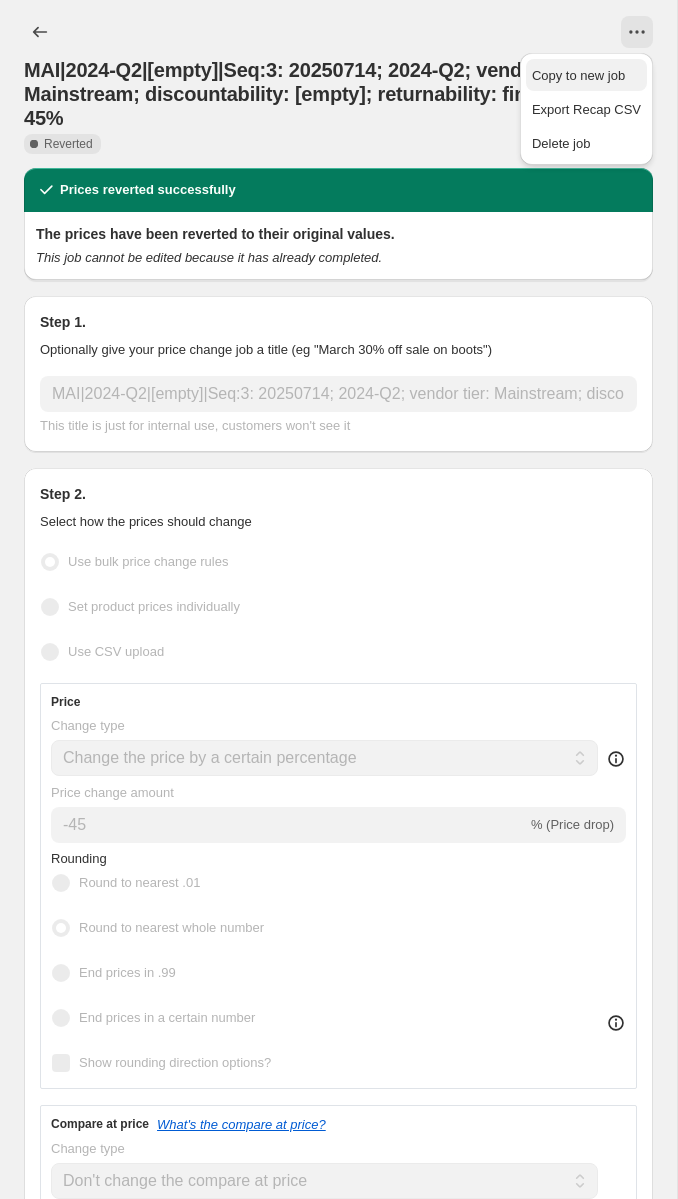 click on "Copy to new job" at bounding box center [586, 75] 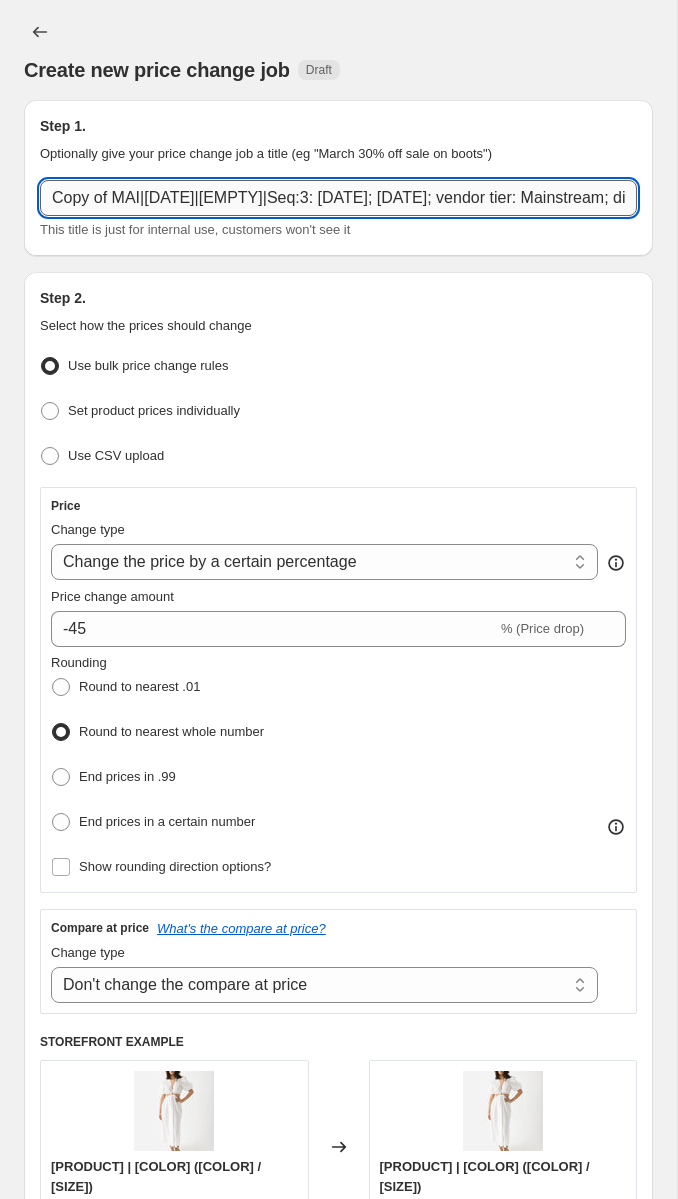 click on "Copy of MAI|[DATE]|[EMPTY]|Seq:3: [DATE]; [DATE]; vendor tier: Mainstream; discountability: [EMPTY]; returnability: final_sale; m/d: 45%" at bounding box center (338, 198) 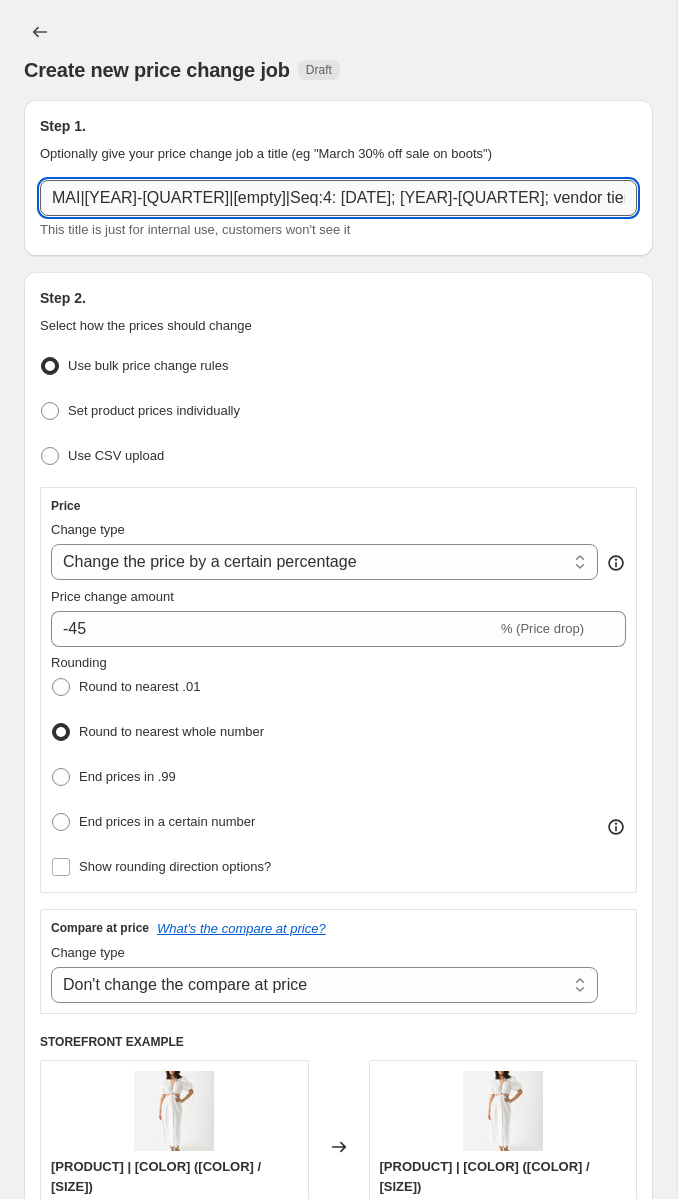 scroll, scrollTop: 0, scrollLeft: 417, axis: horizontal 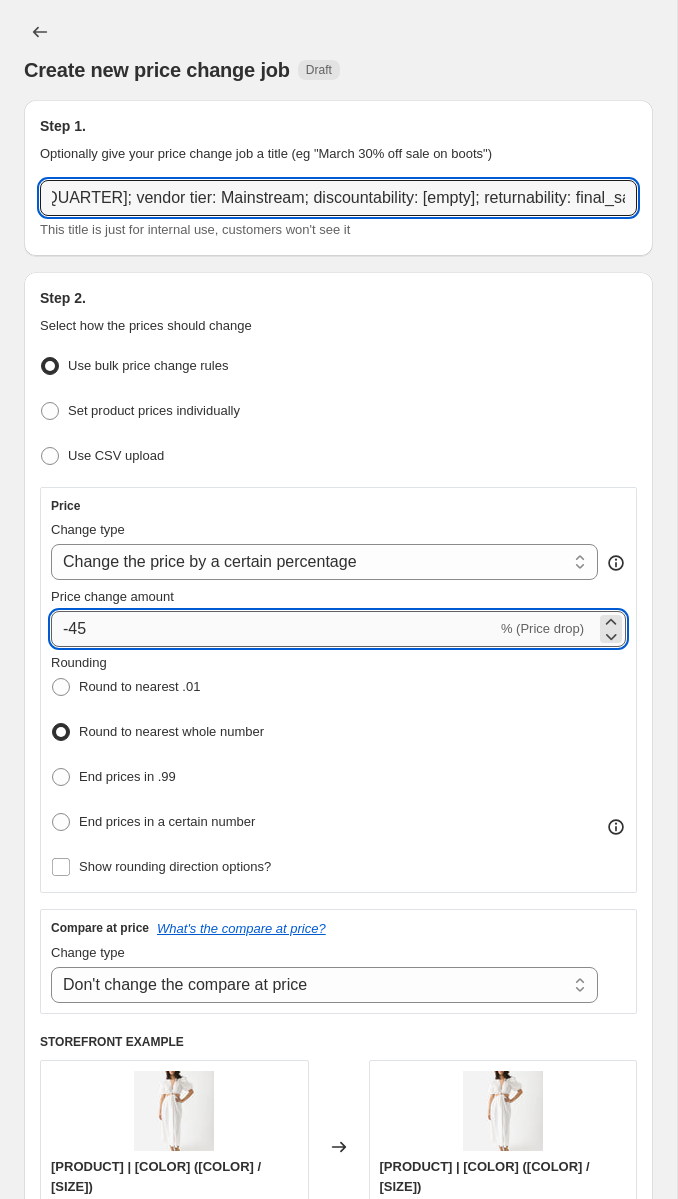 click on "-45" at bounding box center [274, 629] 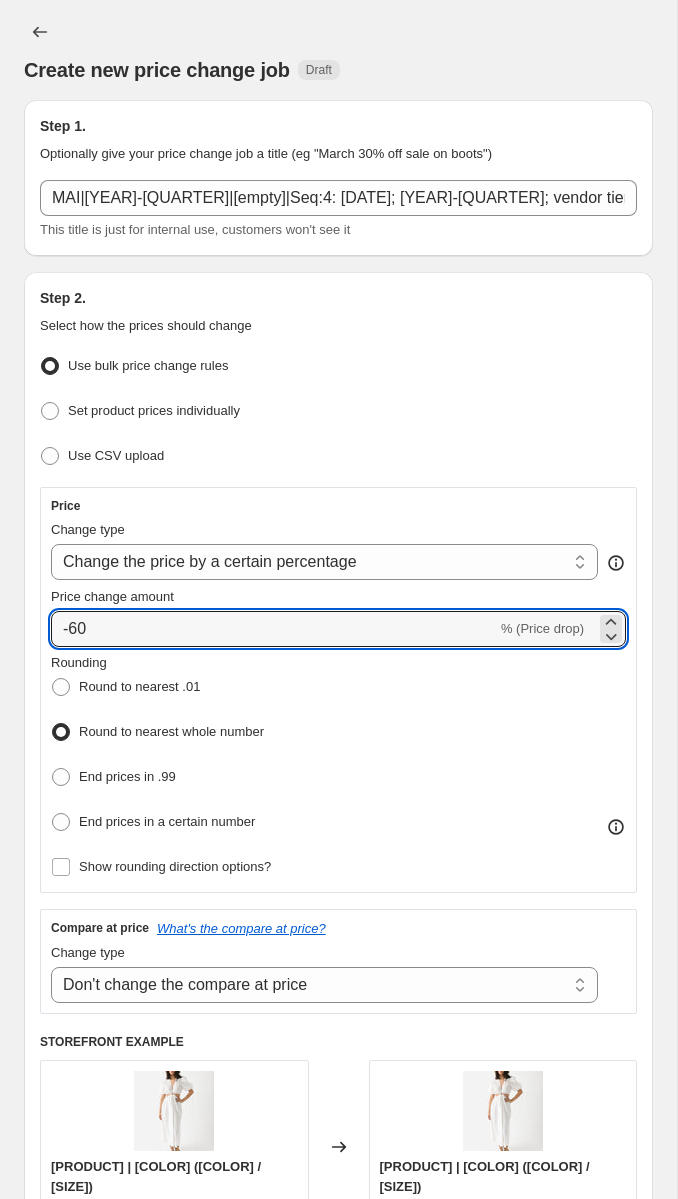 click on "Rounding Round to nearest .01 Round to nearest whole number End prices in .99 End prices in a certain number" at bounding box center [338, 745] 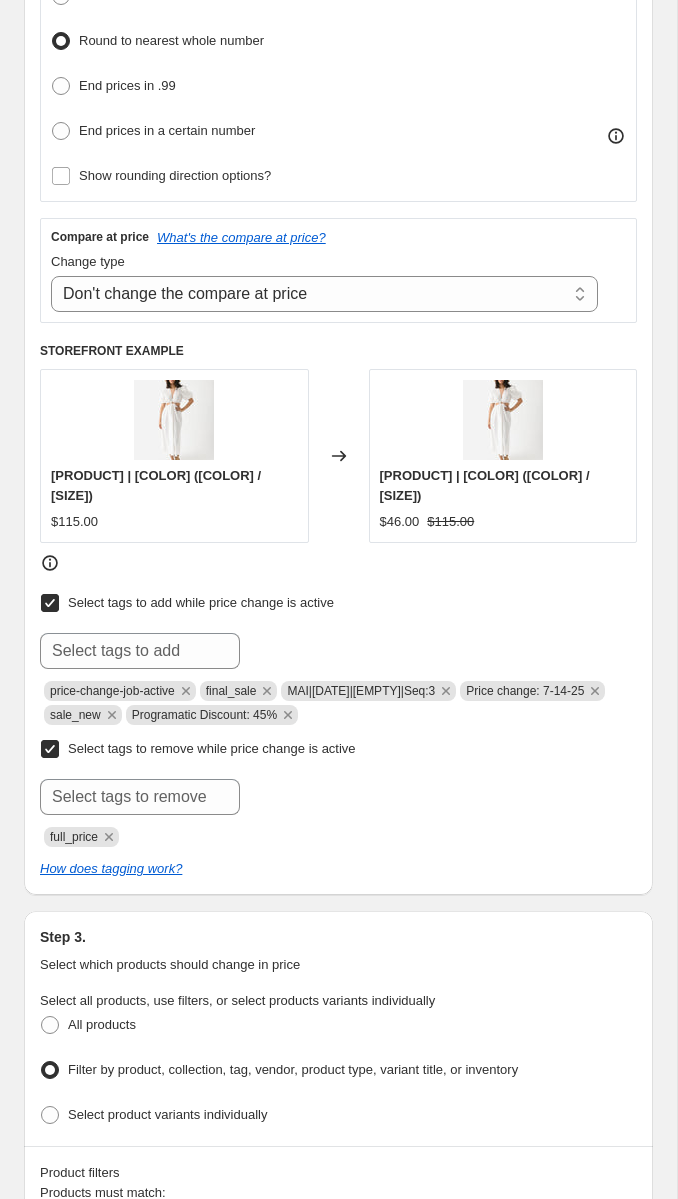 scroll, scrollTop: 758, scrollLeft: 0, axis: vertical 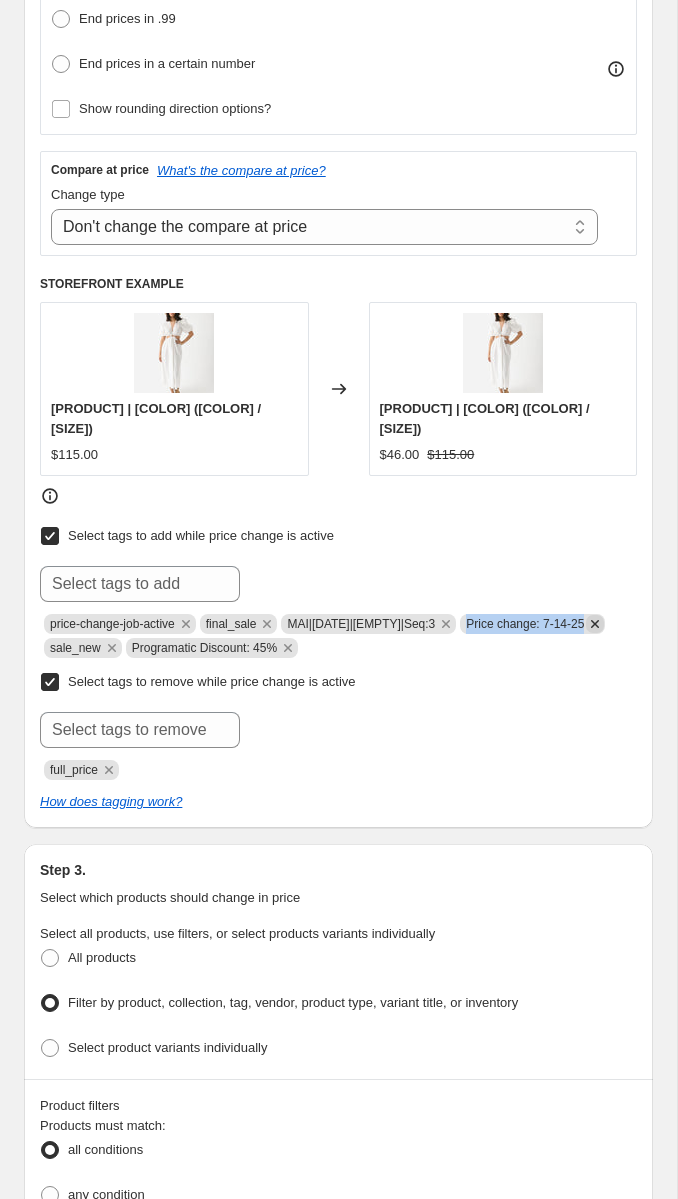 drag, startPoint x: 51, startPoint y: 620, endPoint x: 184, endPoint y: 622, distance: 133.01503 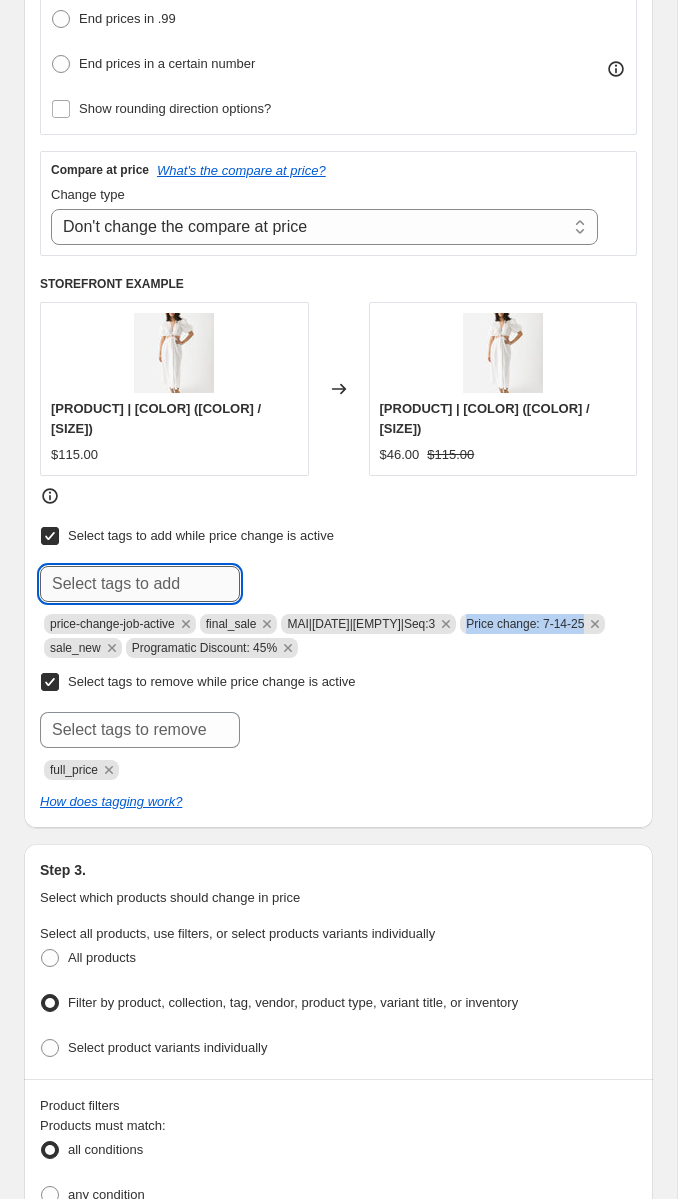 click at bounding box center [140, 584] 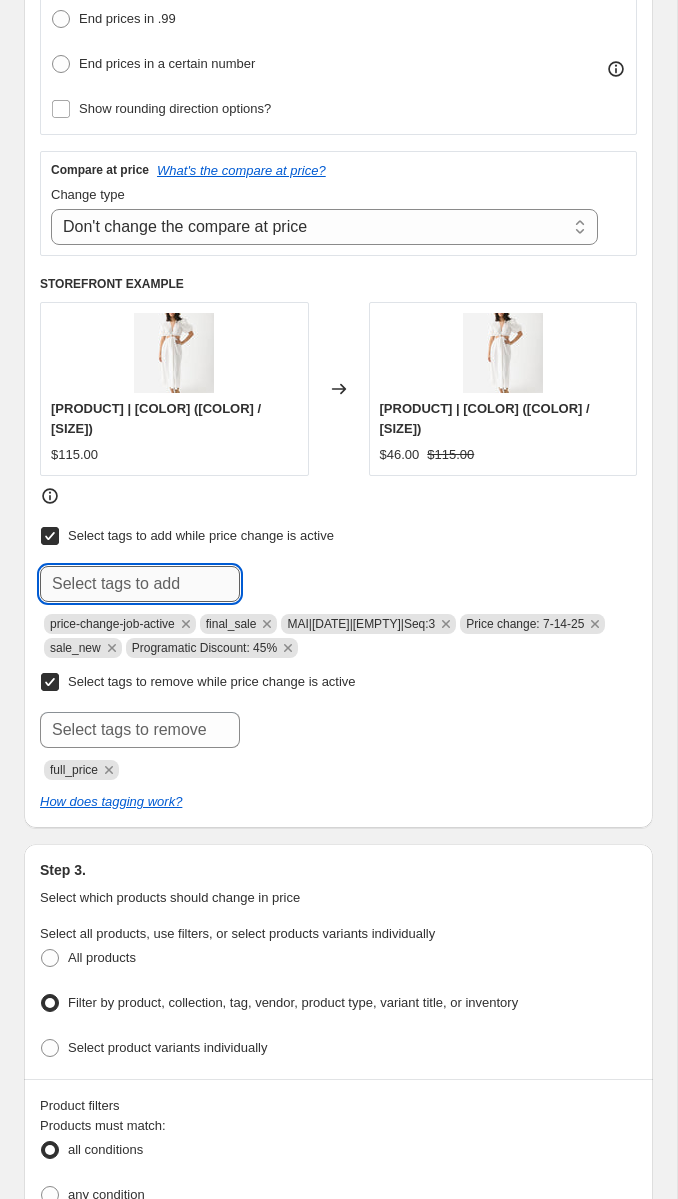 paste on "Price change: 7-14-25" 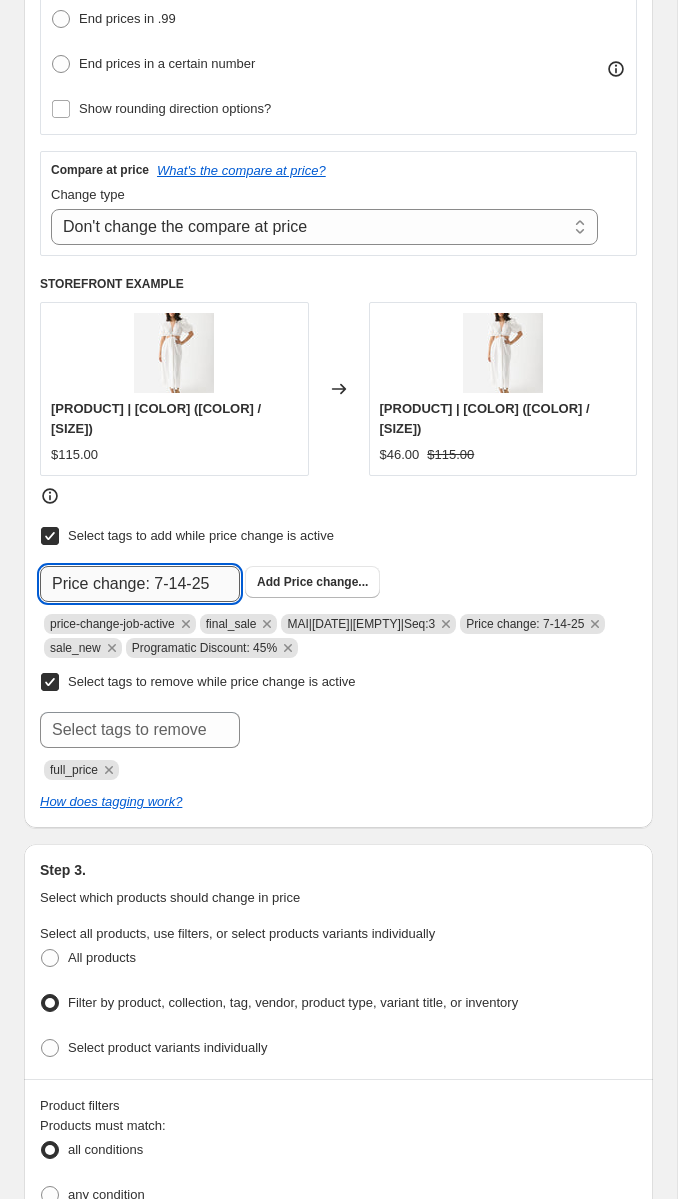 click on "Price change: 7-14-25" at bounding box center [140, 584] 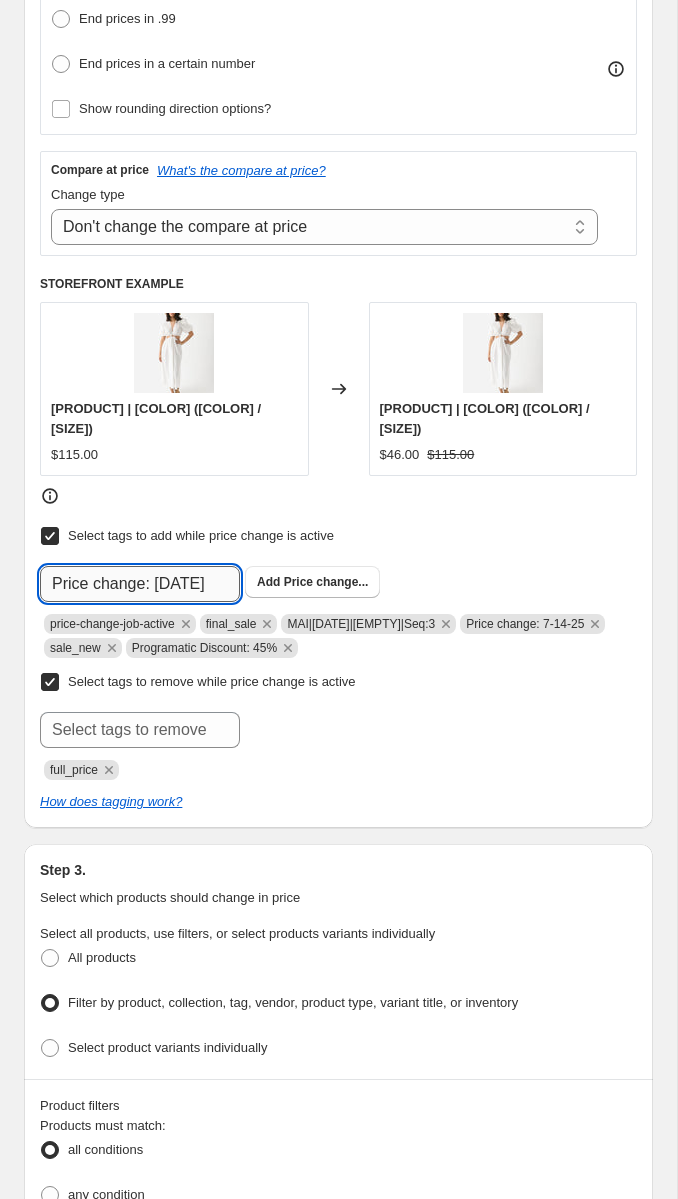 click on "Submit" at bounding box center [68, -476] 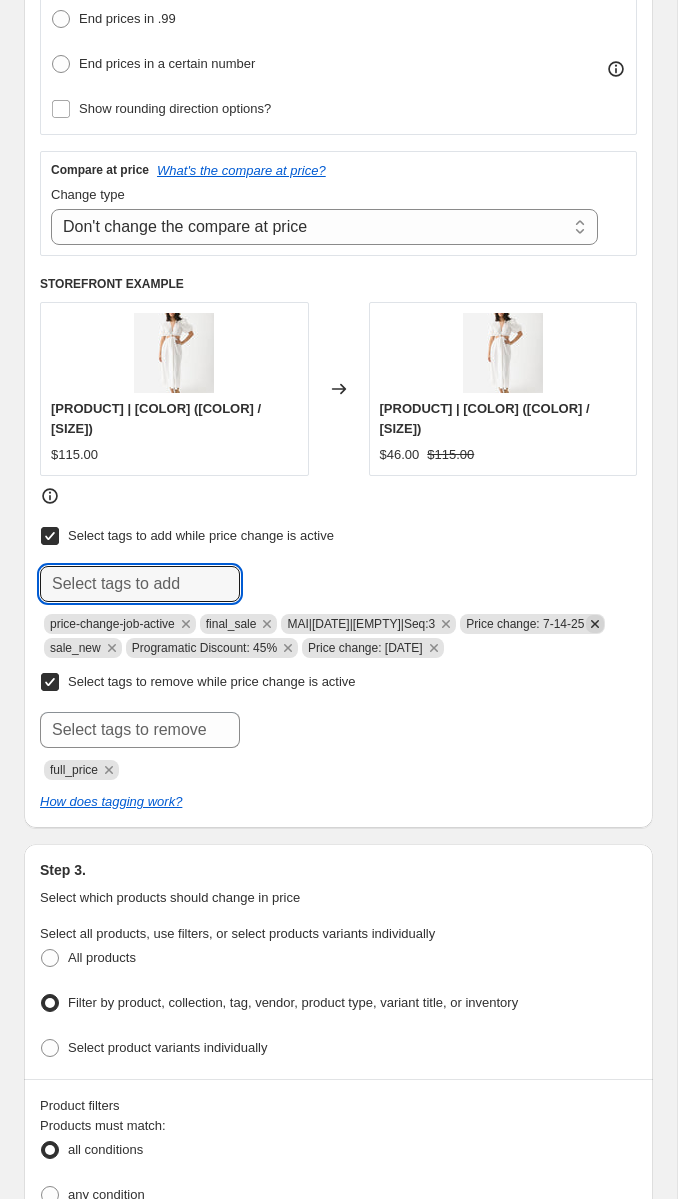 click 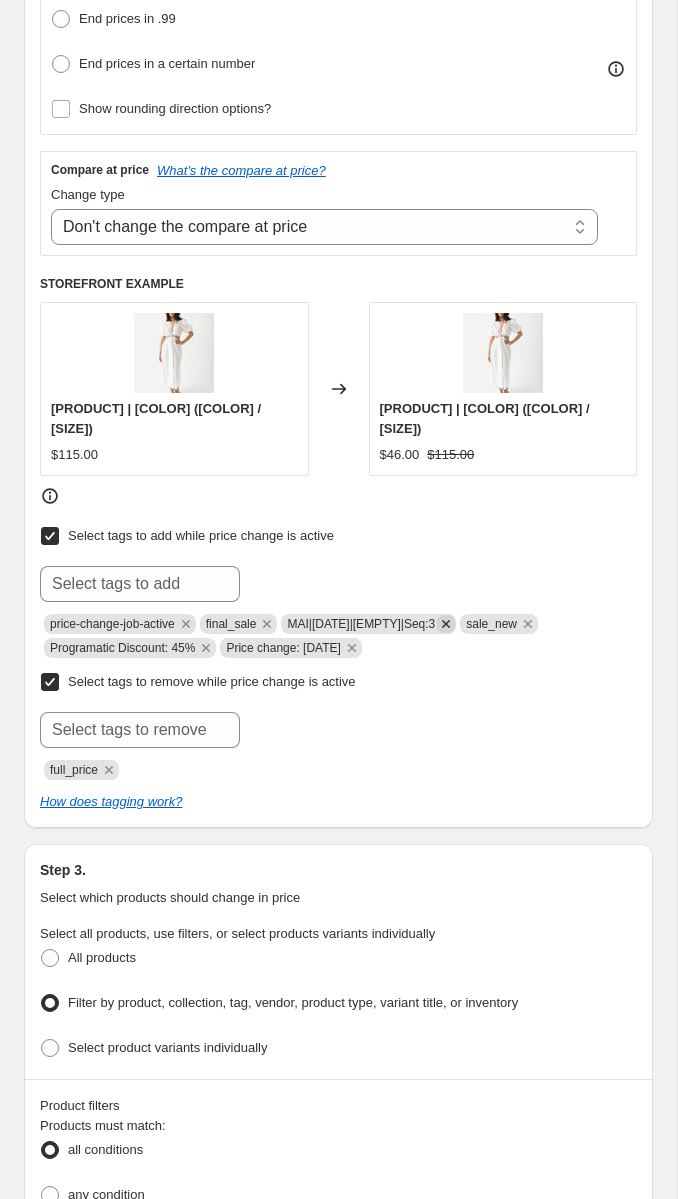 click 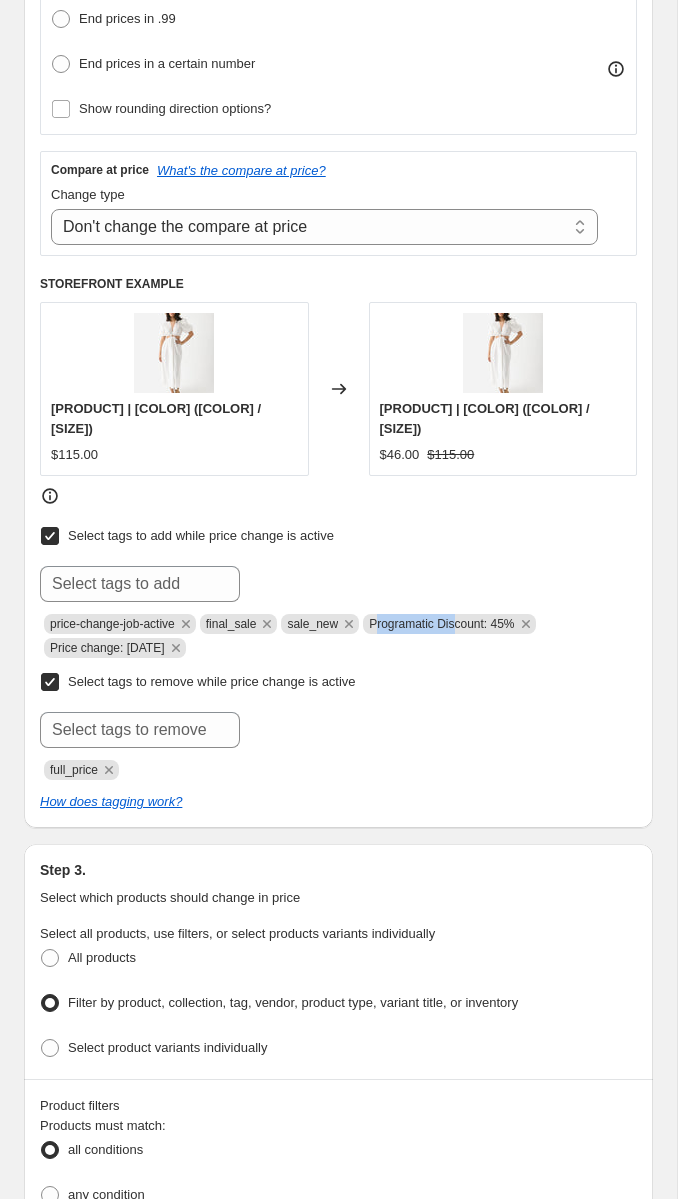 drag, startPoint x: 395, startPoint y: 596, endPoint x: 485, endPoint y: 603, distance: 90.27181 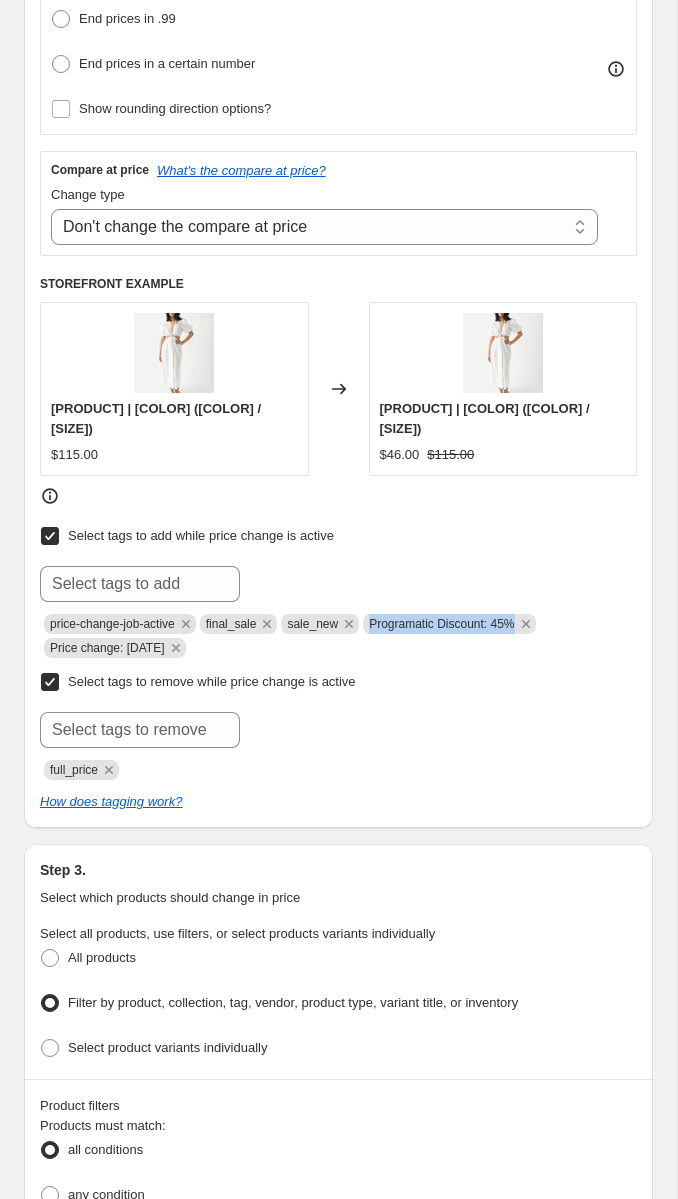 copy on "Programatic Discount: 45%" 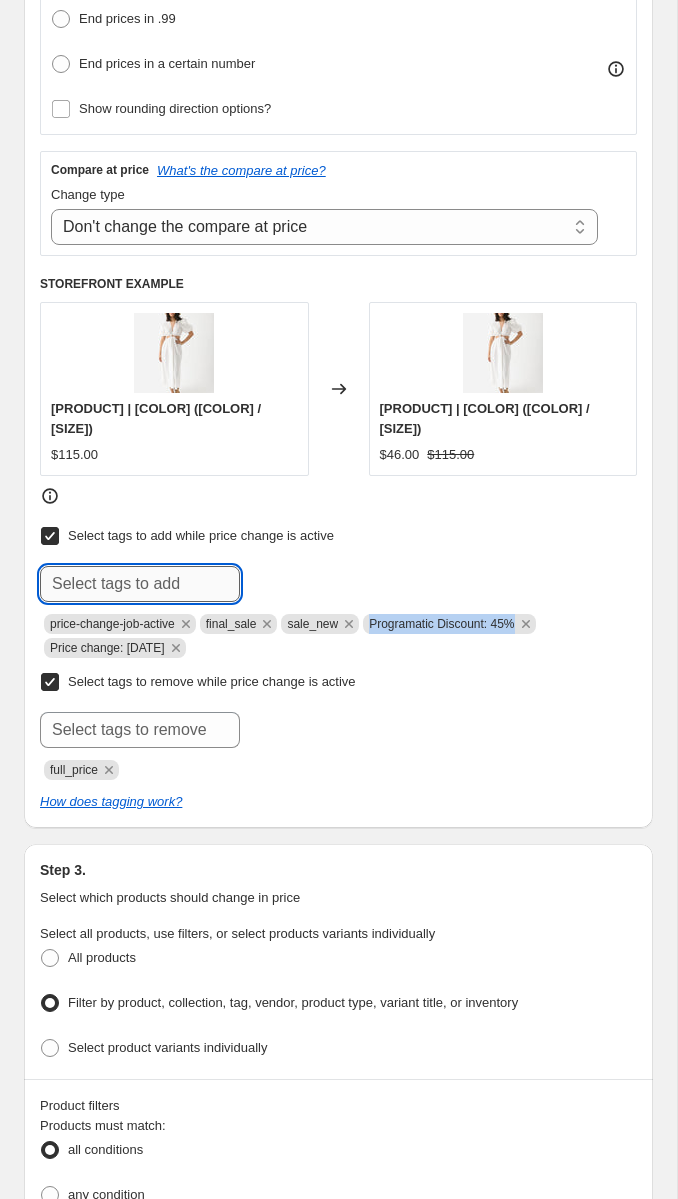 click at bounding box center [140, 584] 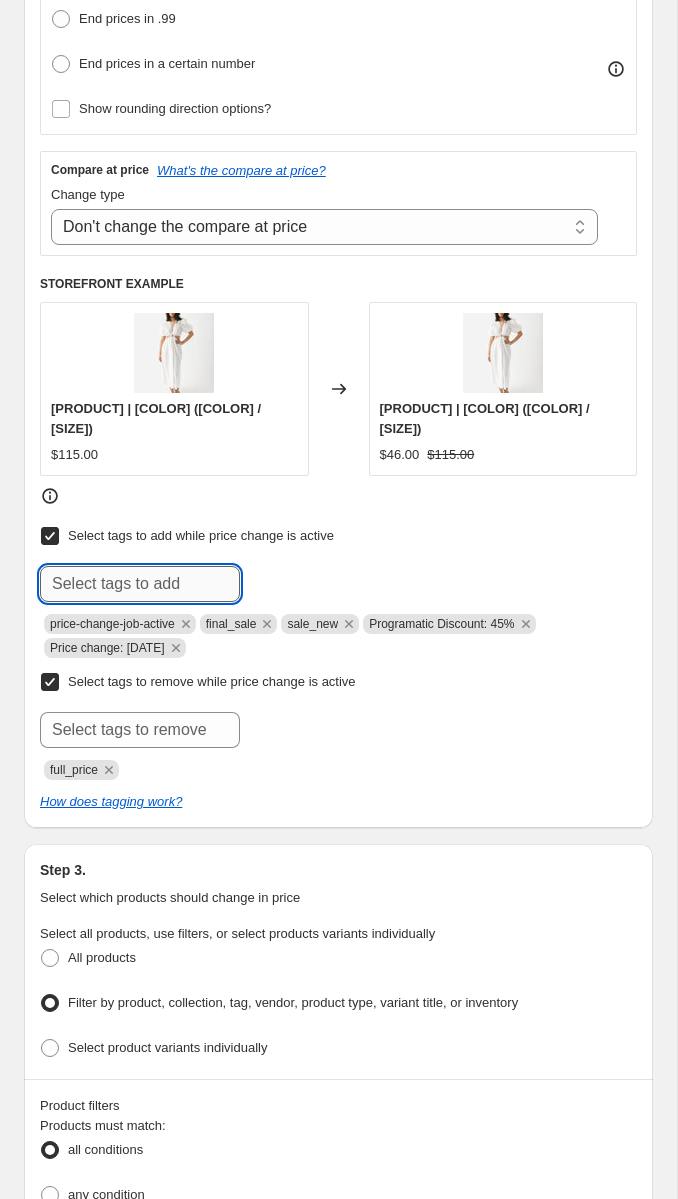 paste on "Programatic Discount: 45%" 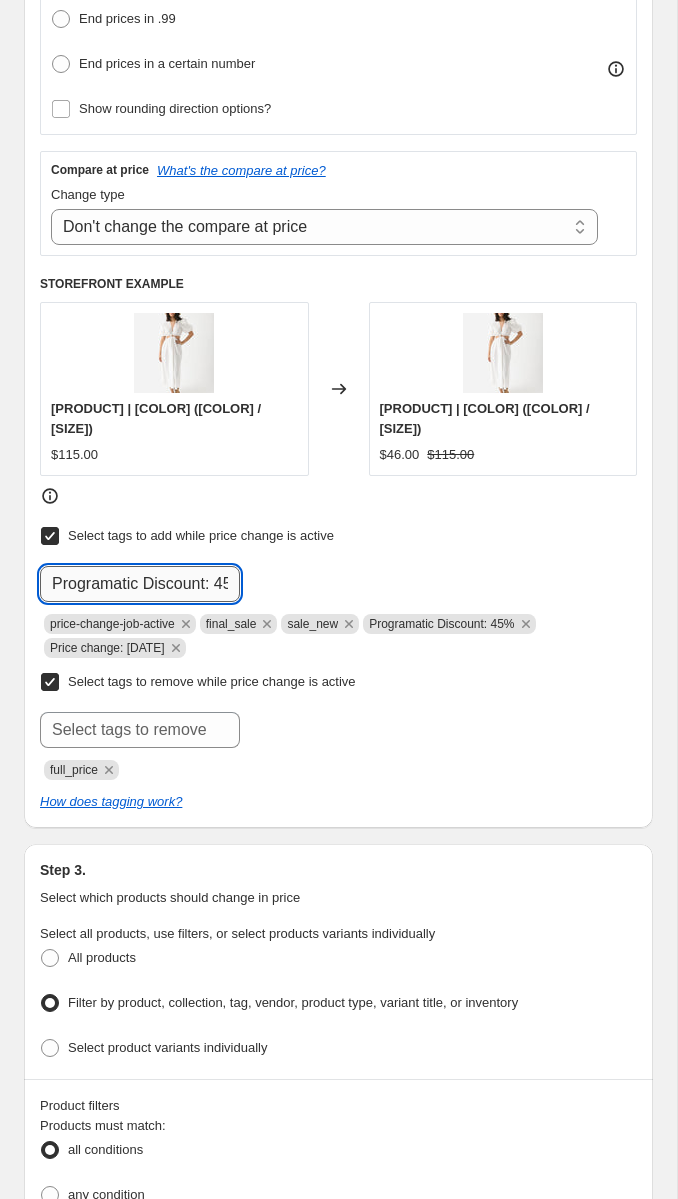 scroll, scrollTop: 0, scrollLeft: 25, axis: horizontal 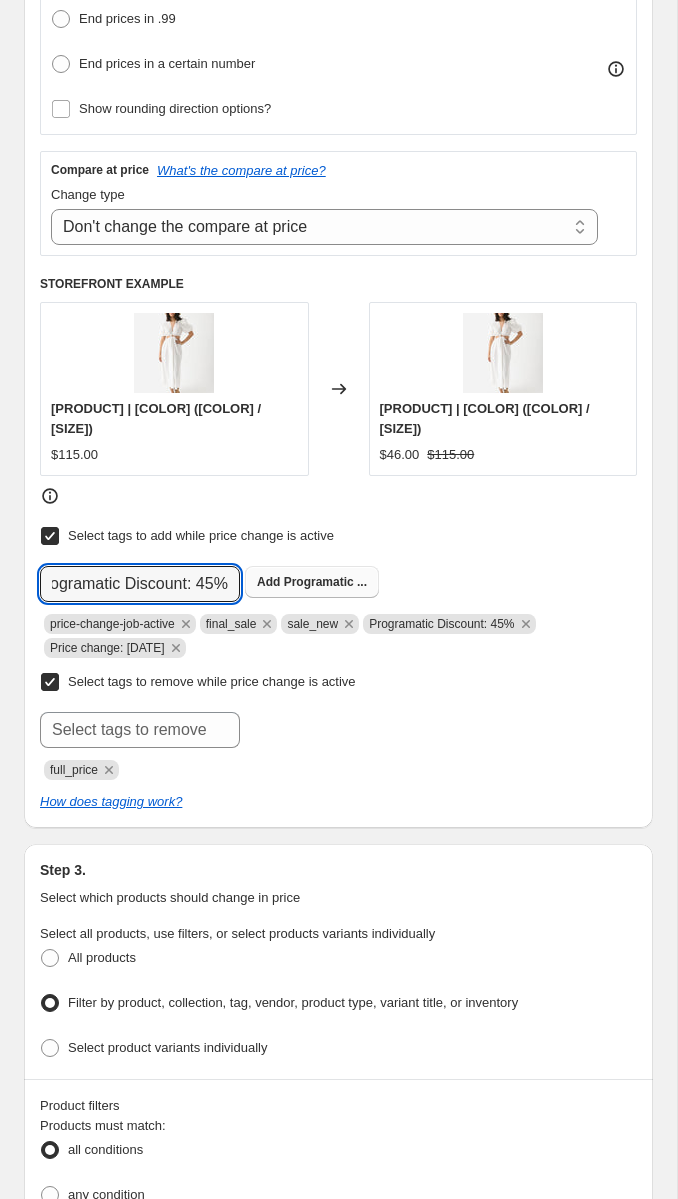 click on "Programatic ..." at bounding box center [325, 582] 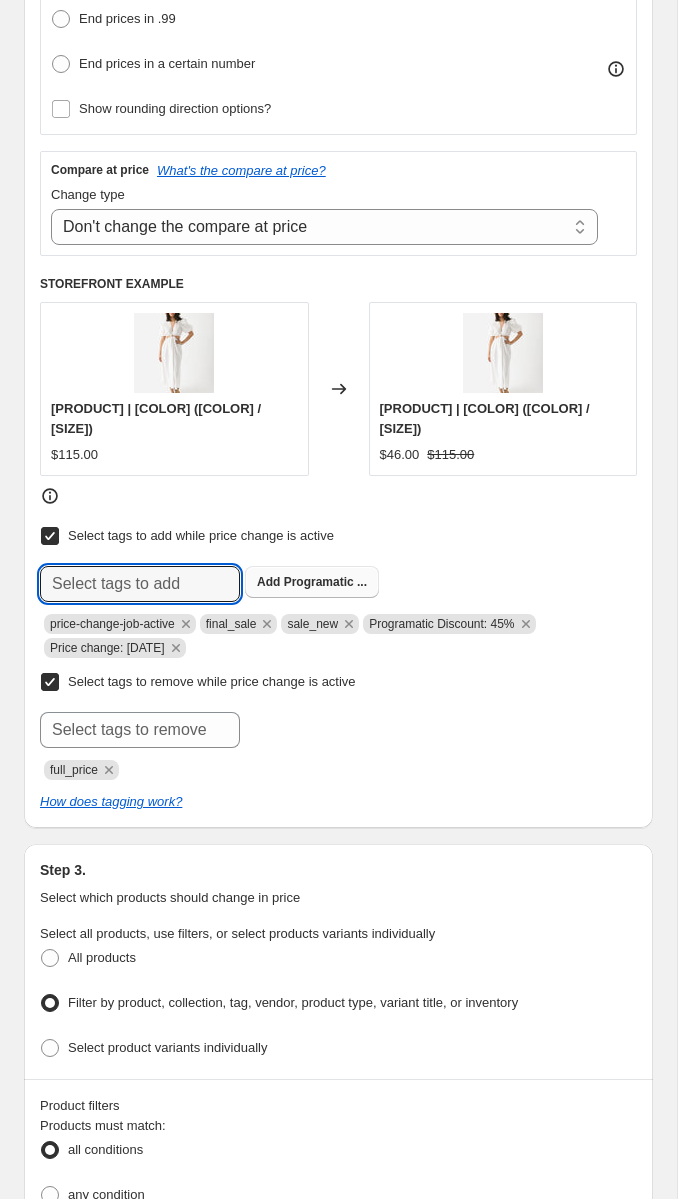 scroll, scrollTop: 0, scrollLeft: 0, axis: both 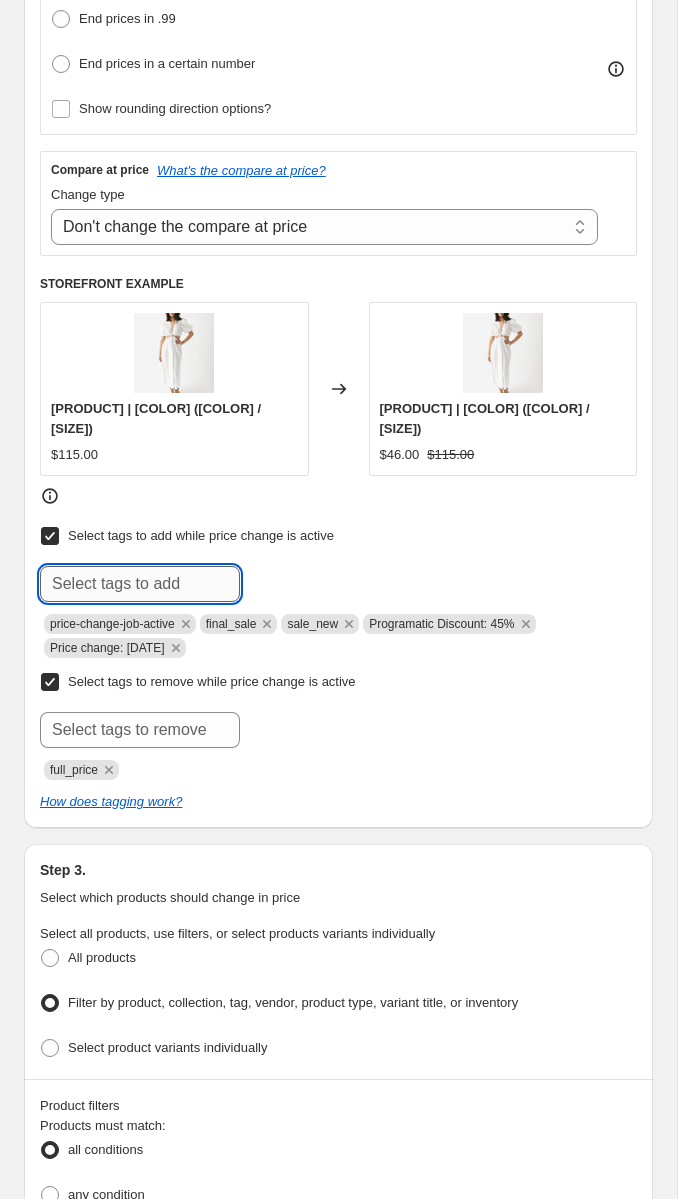 click at bounding box center [140, 584] 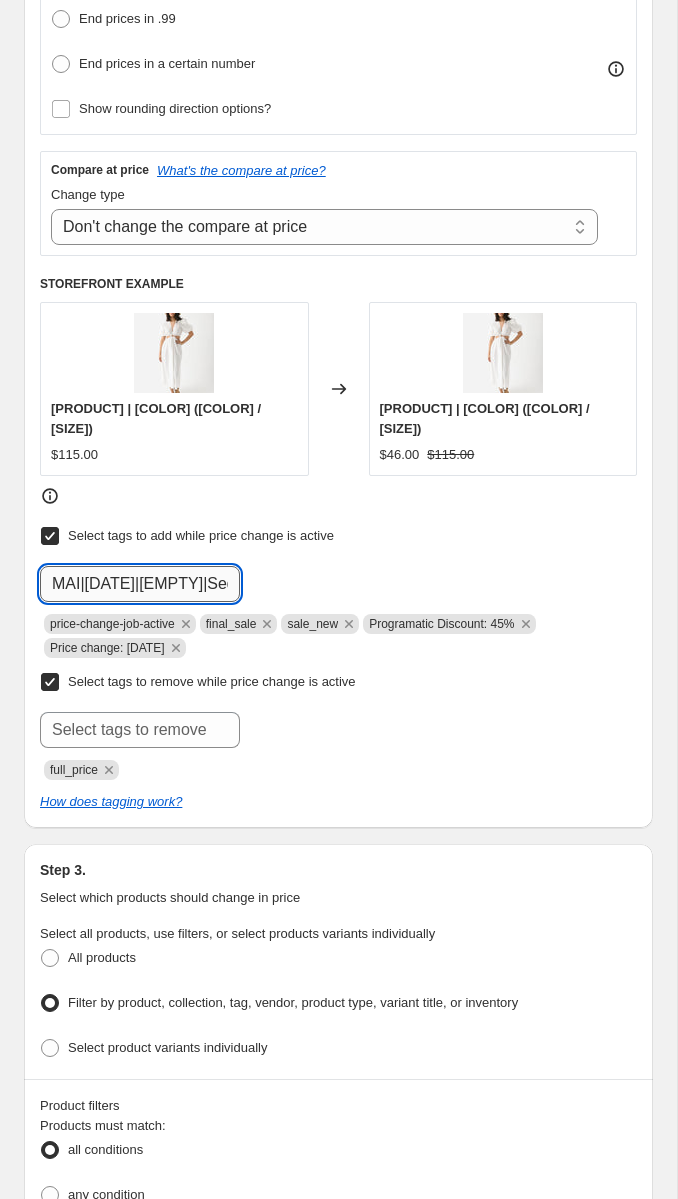 scroll, scrollTop: 0, scrollLeft: 32, axis: horizontal 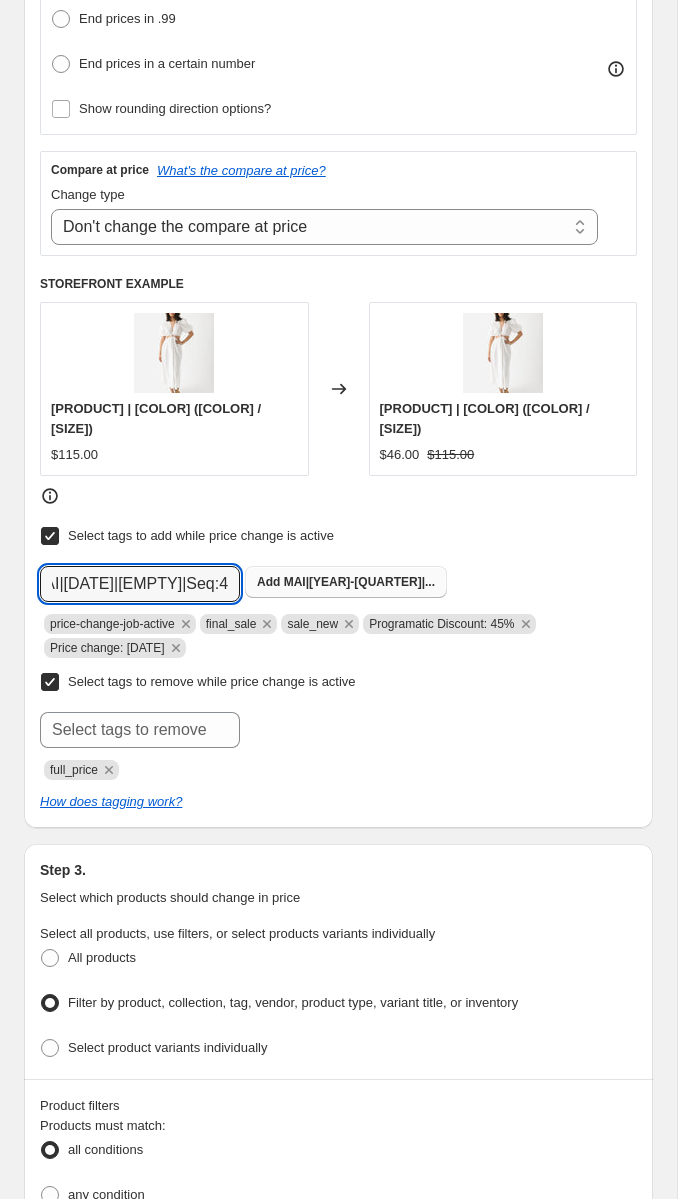 click on "MAI|[YEAR]-[QUARTER]|..." at bounding box center (359, 582) 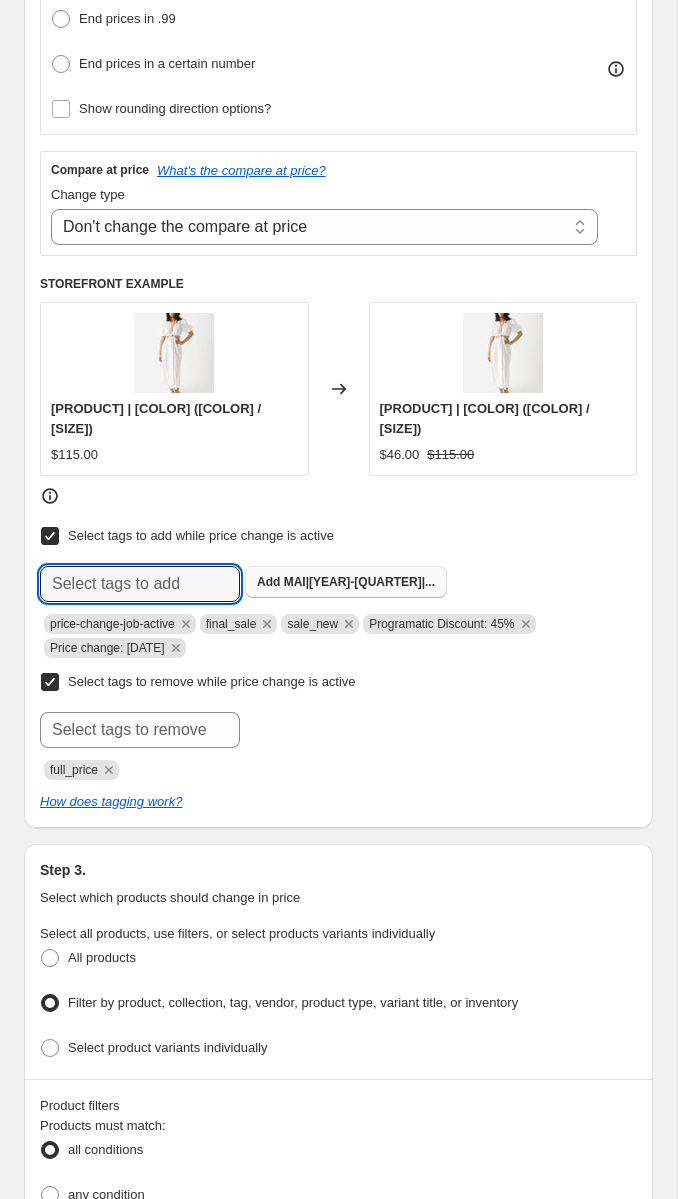 scroll, scrollTop: 0, scrollLeft: 0, axis: both 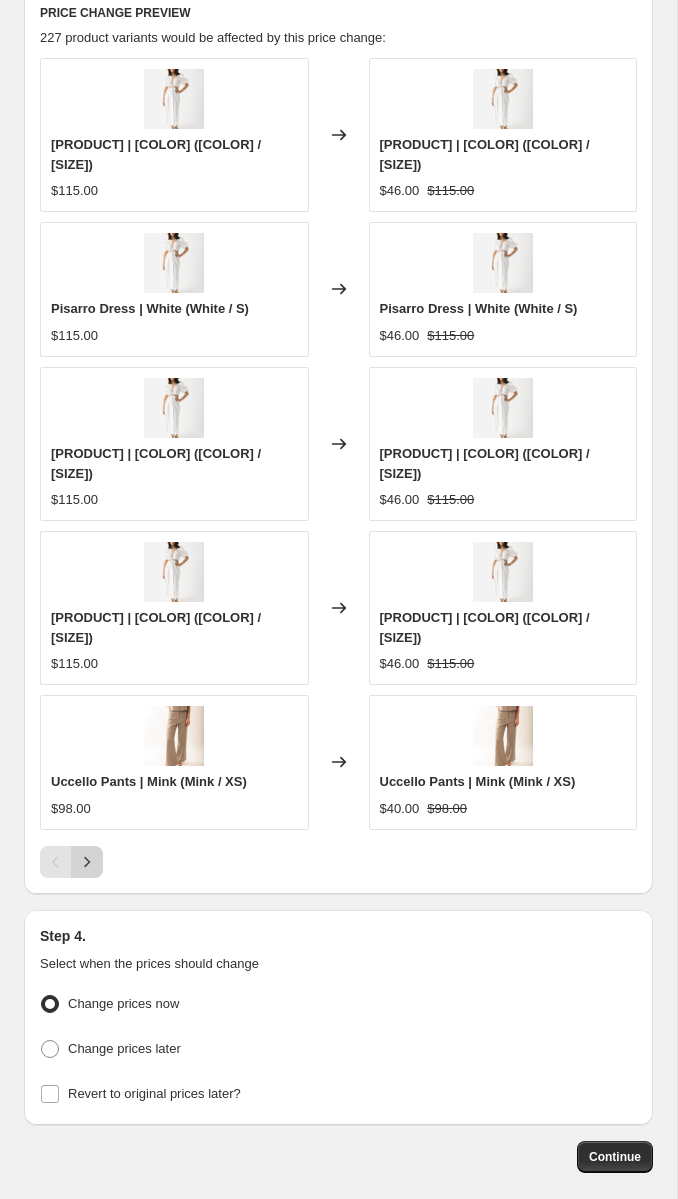 click 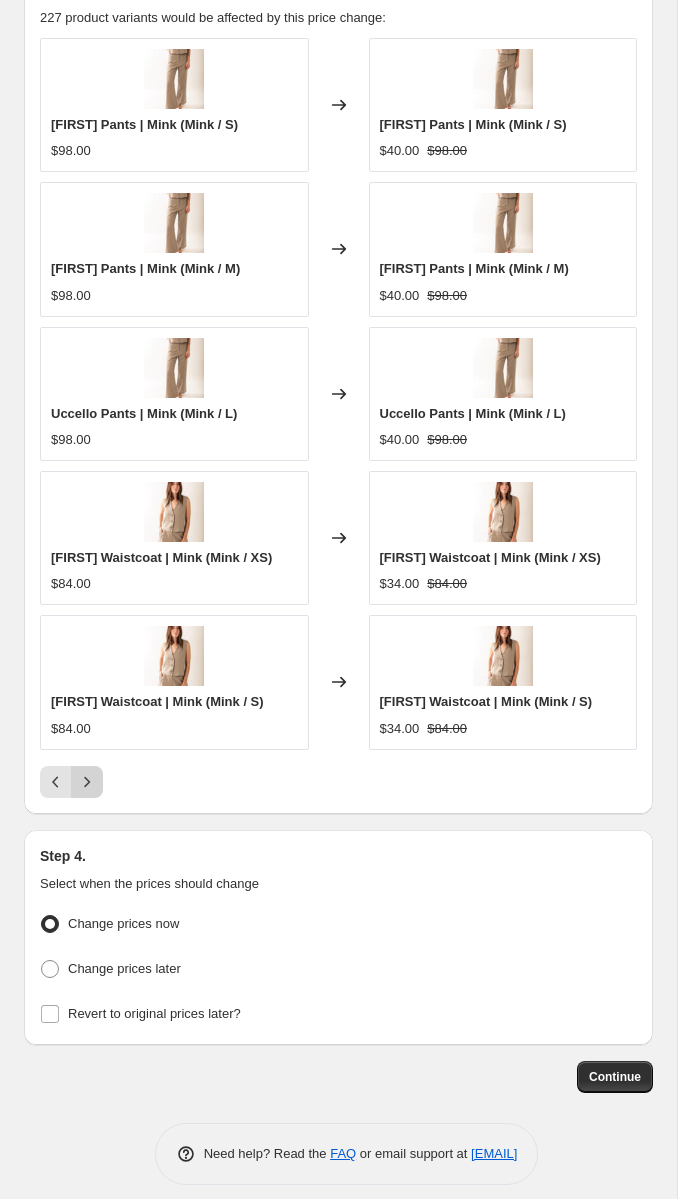 click 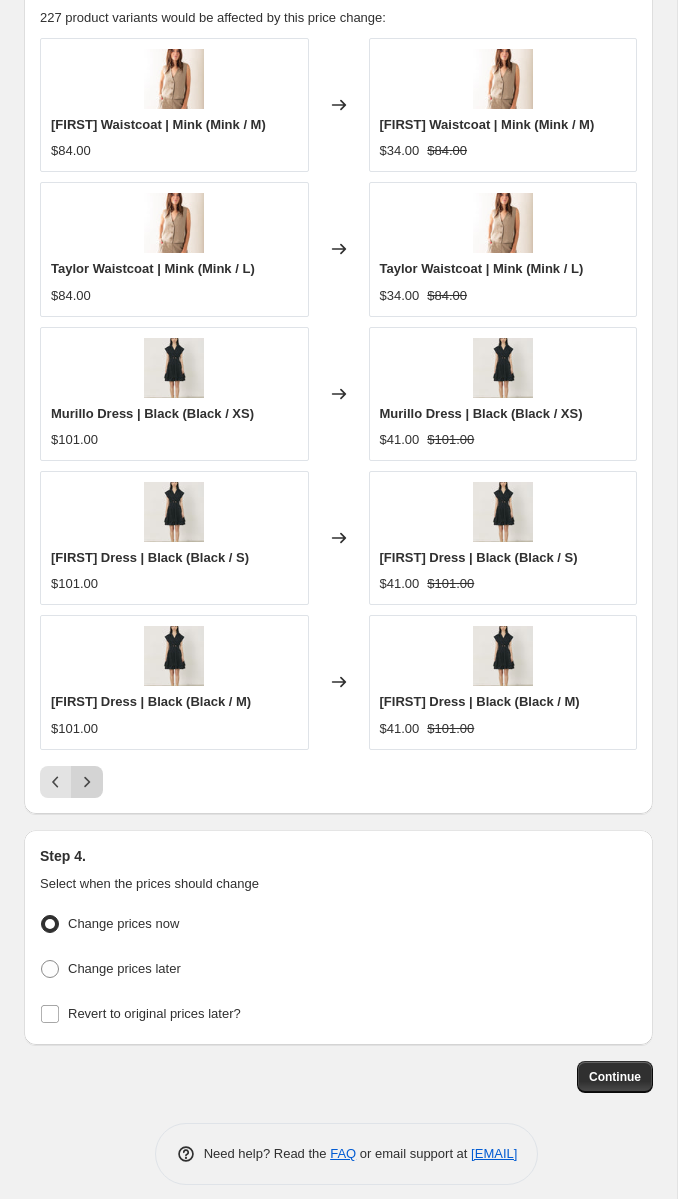 click 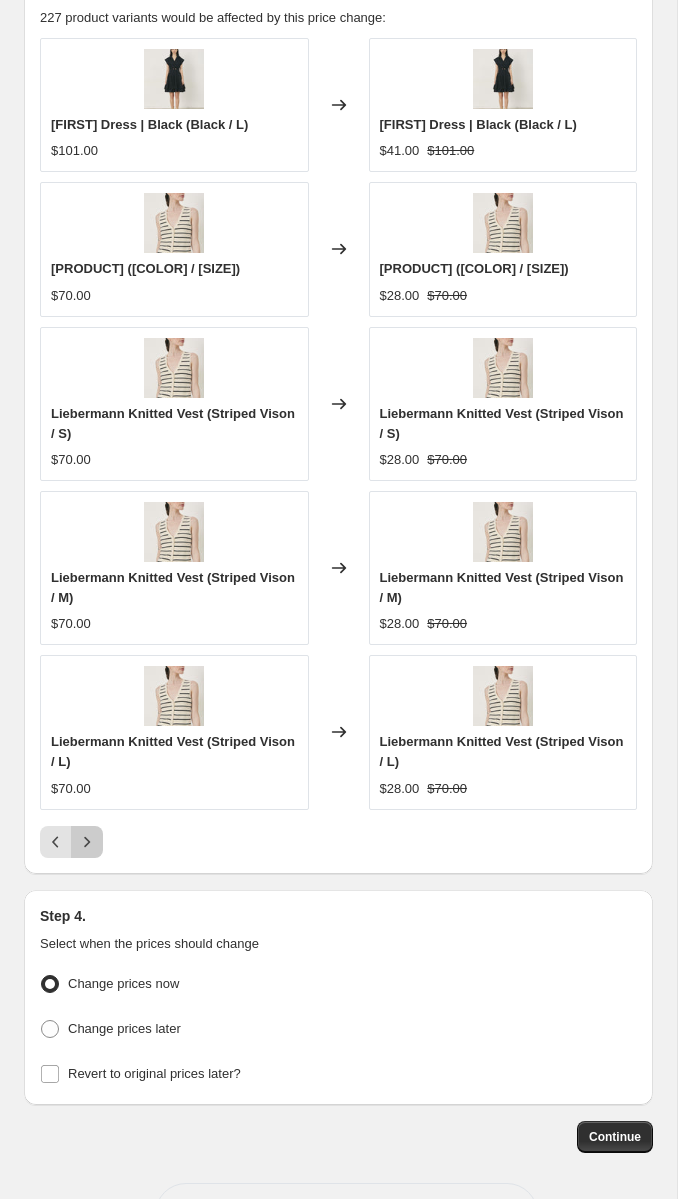 click 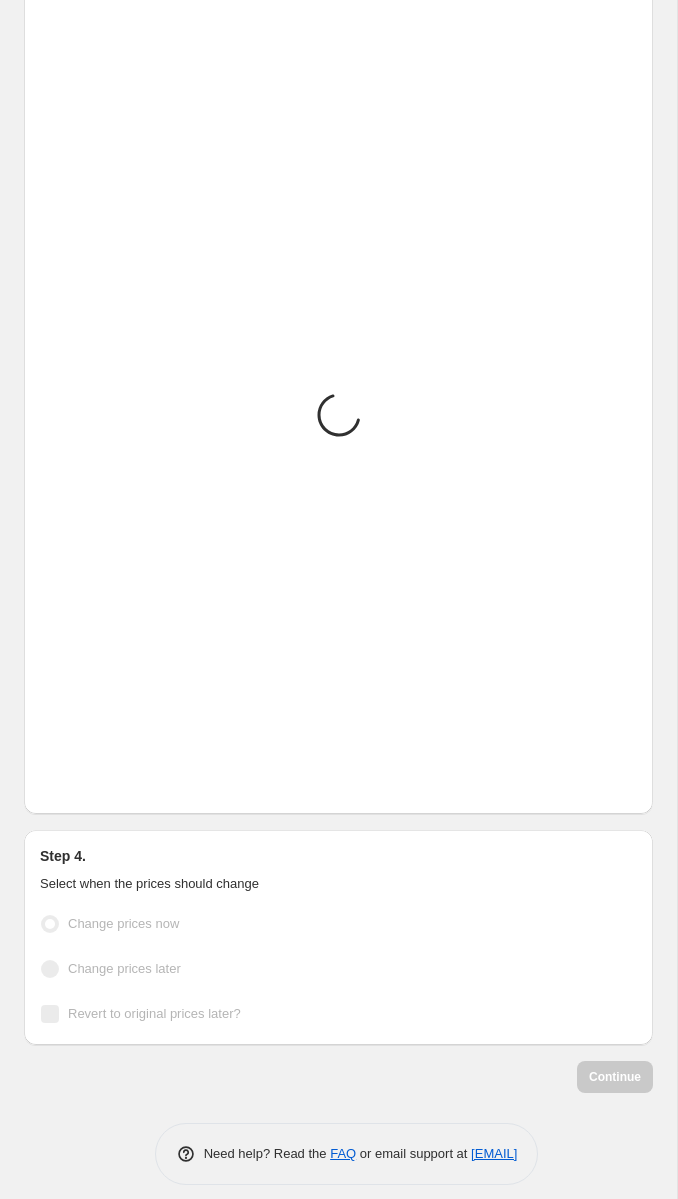 scroll, scrollTop: 2814, scrollLeft: 0, axis: vertical 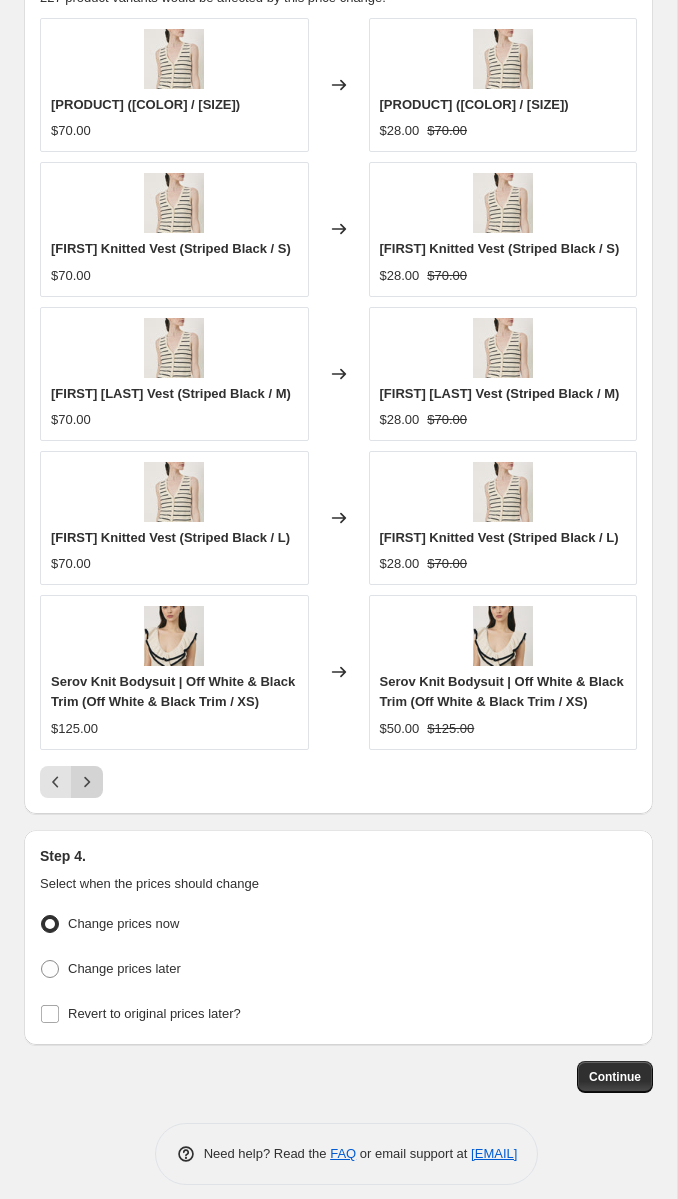 click 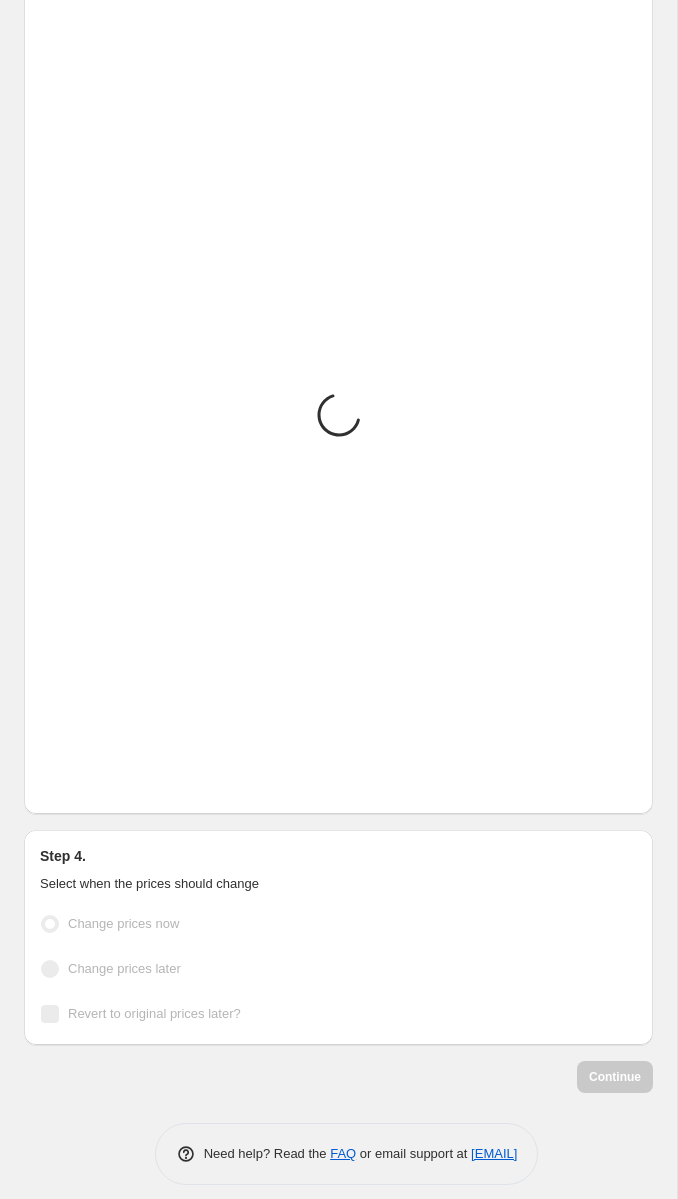 scroll, scrollTop: 2814, scrollLeft: 0, axis: vertical 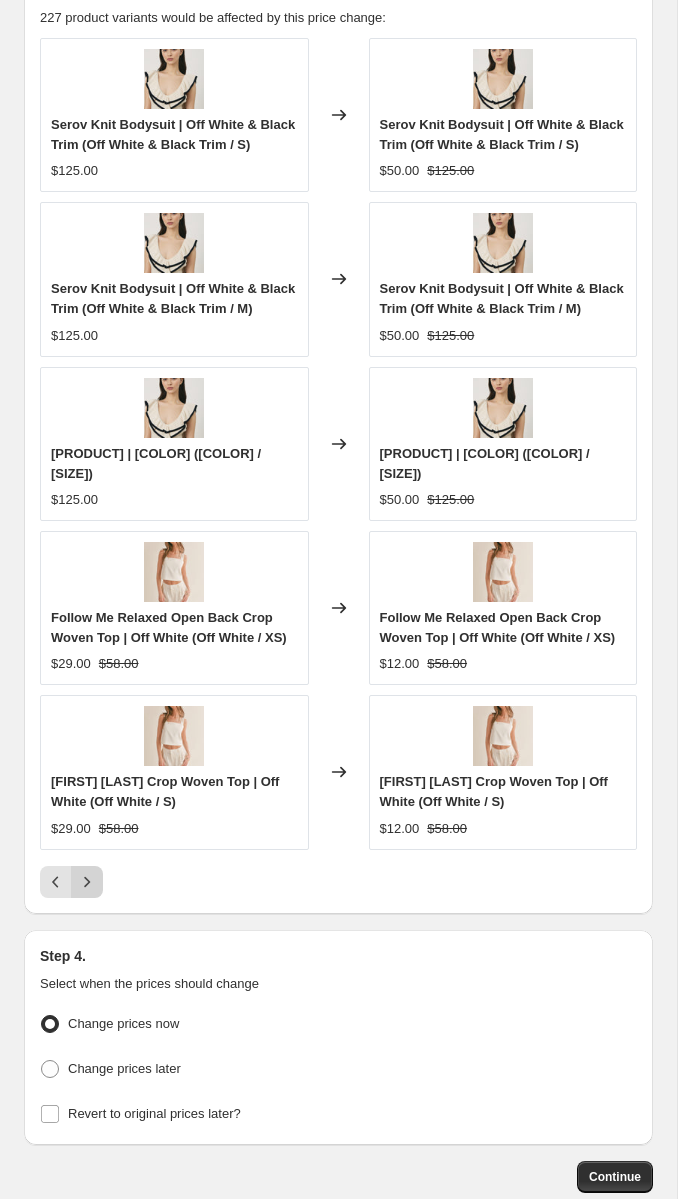 click 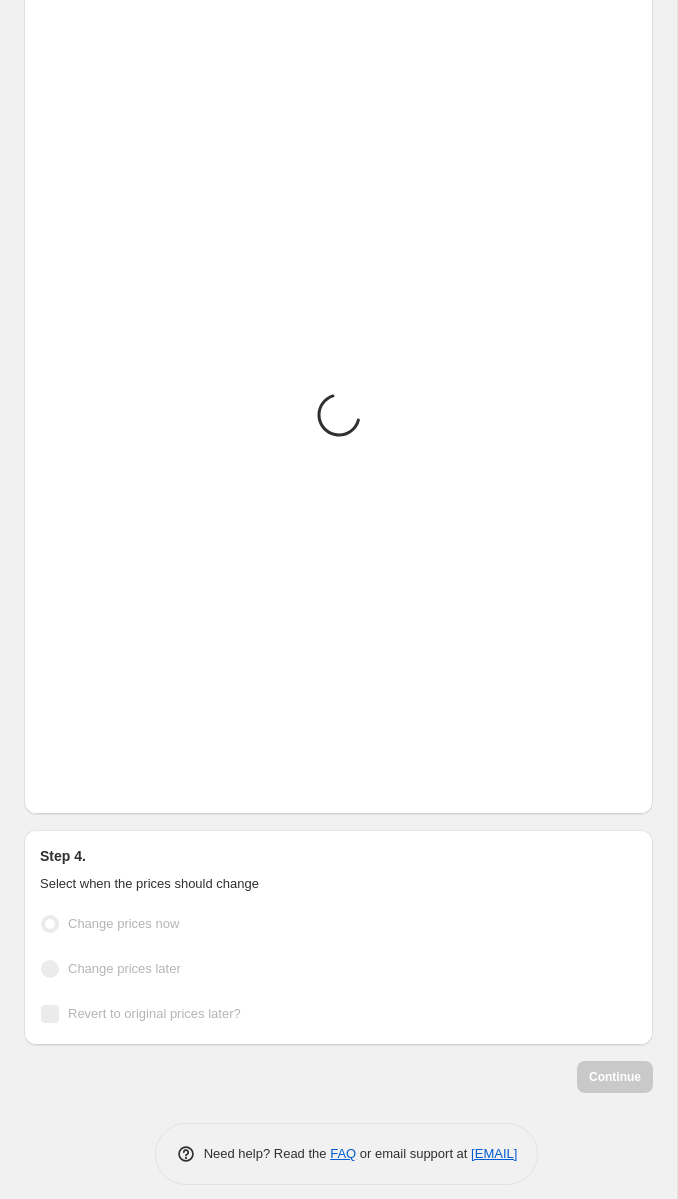 scroll, scrollTop: 2814, scrollLeft: 0, axis: vertical 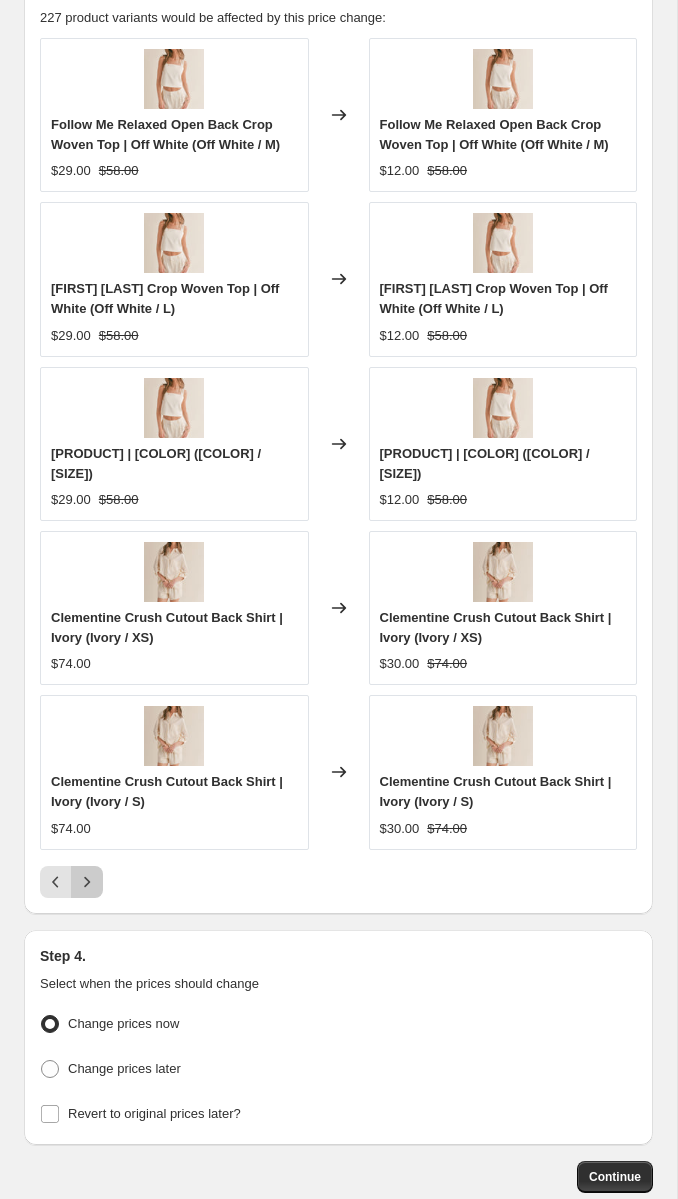 click 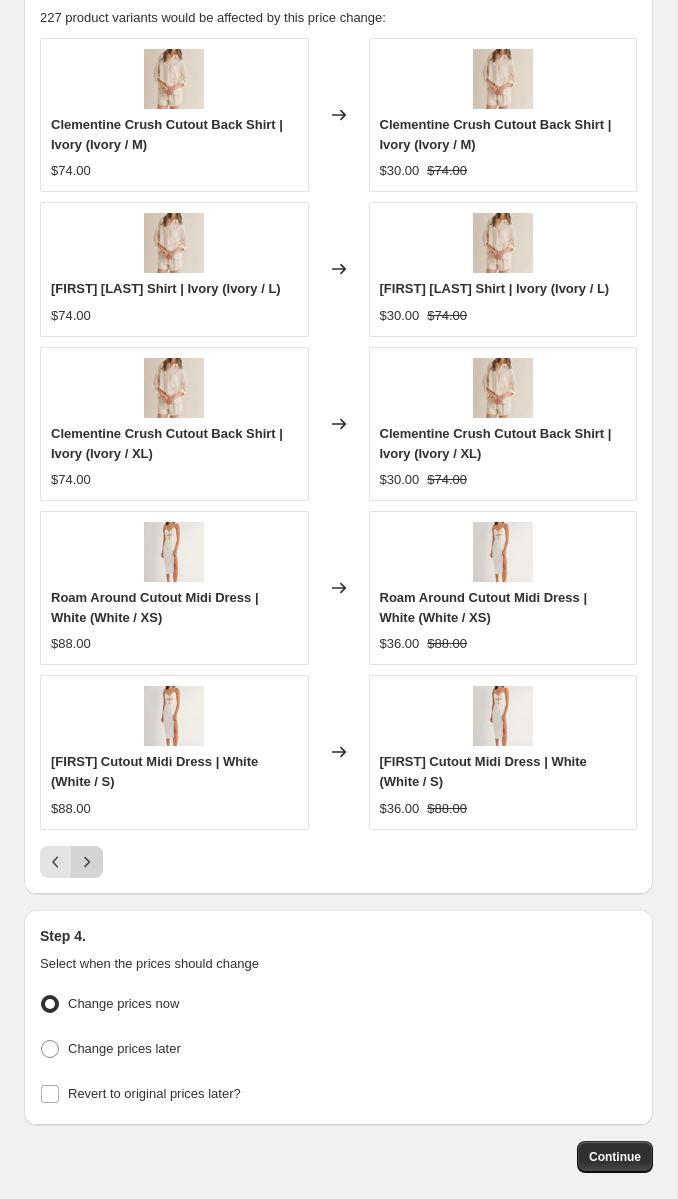 click 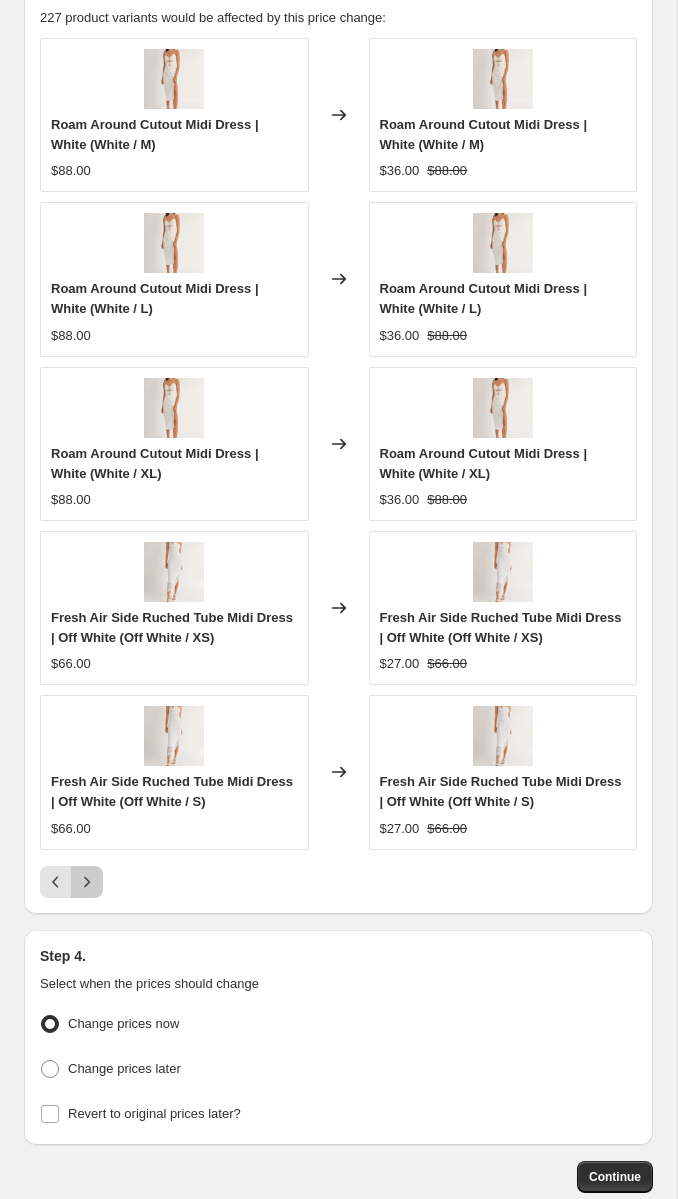 click 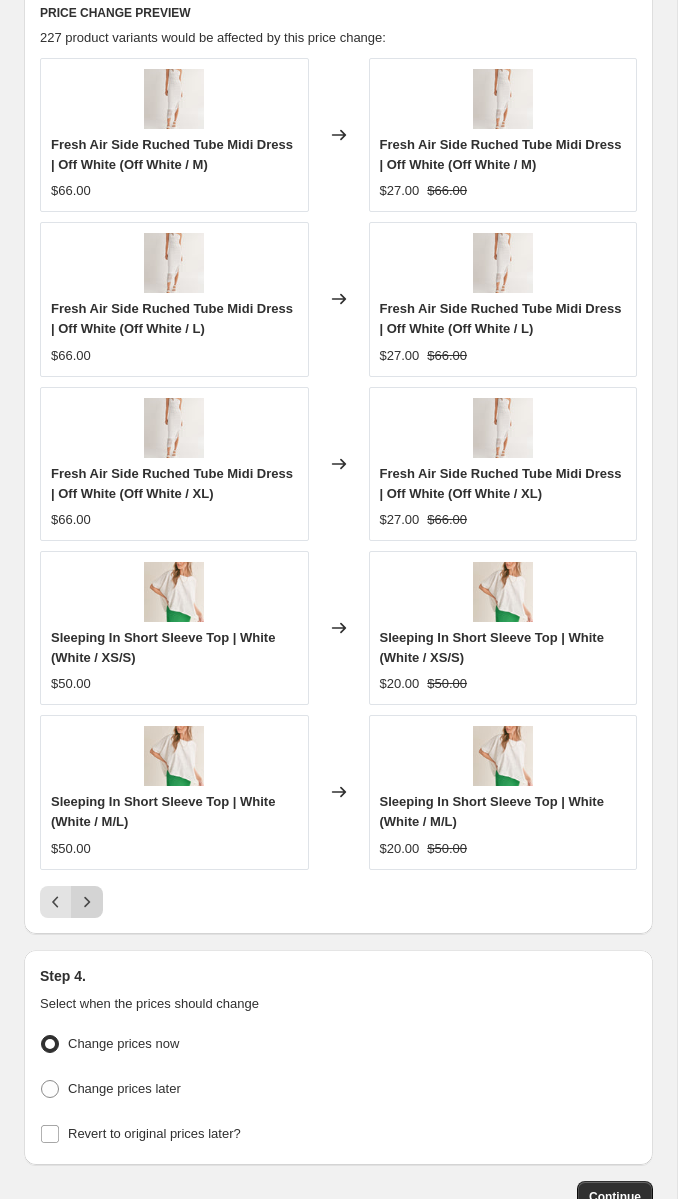 scroll, scrollTop: 2814, scrollLeft: 0, axis: vertical 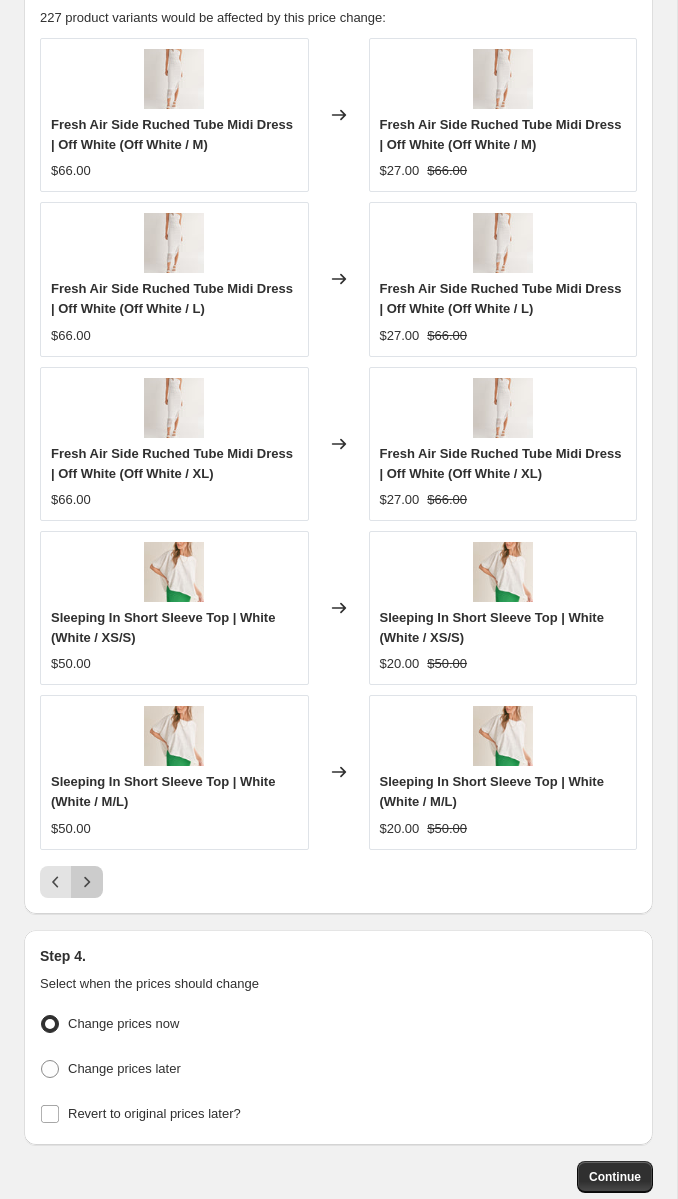 click 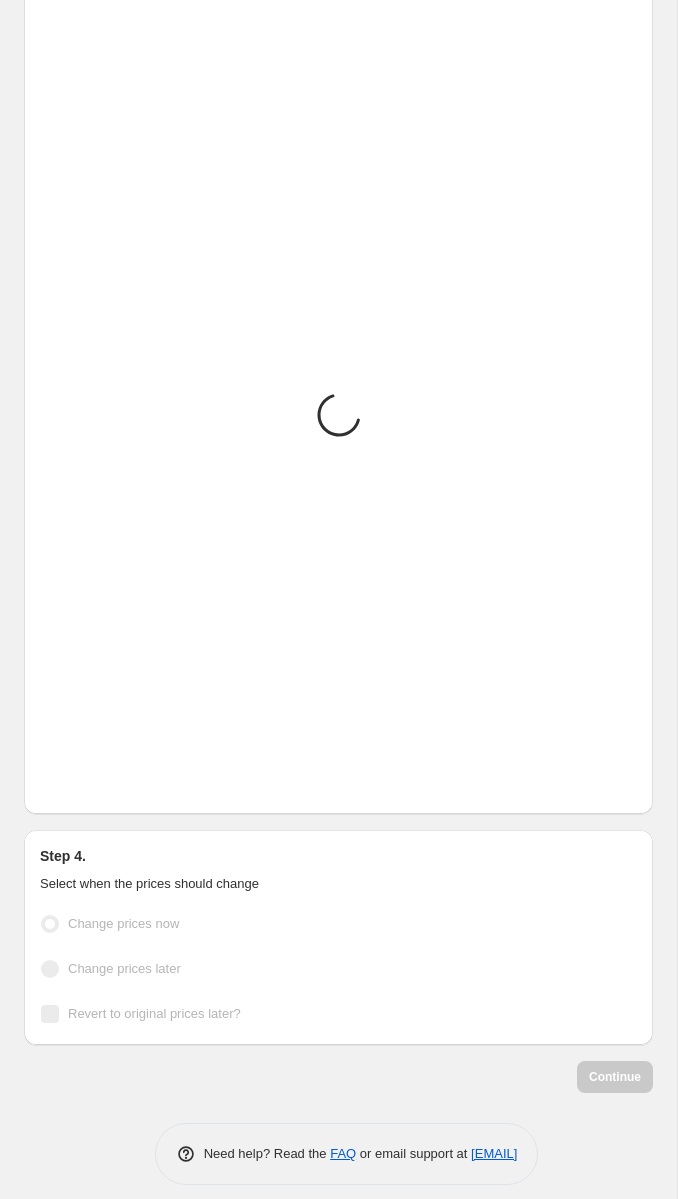 scroll, scrollTop: 2814, scrollLeft: 0, axis: vertical 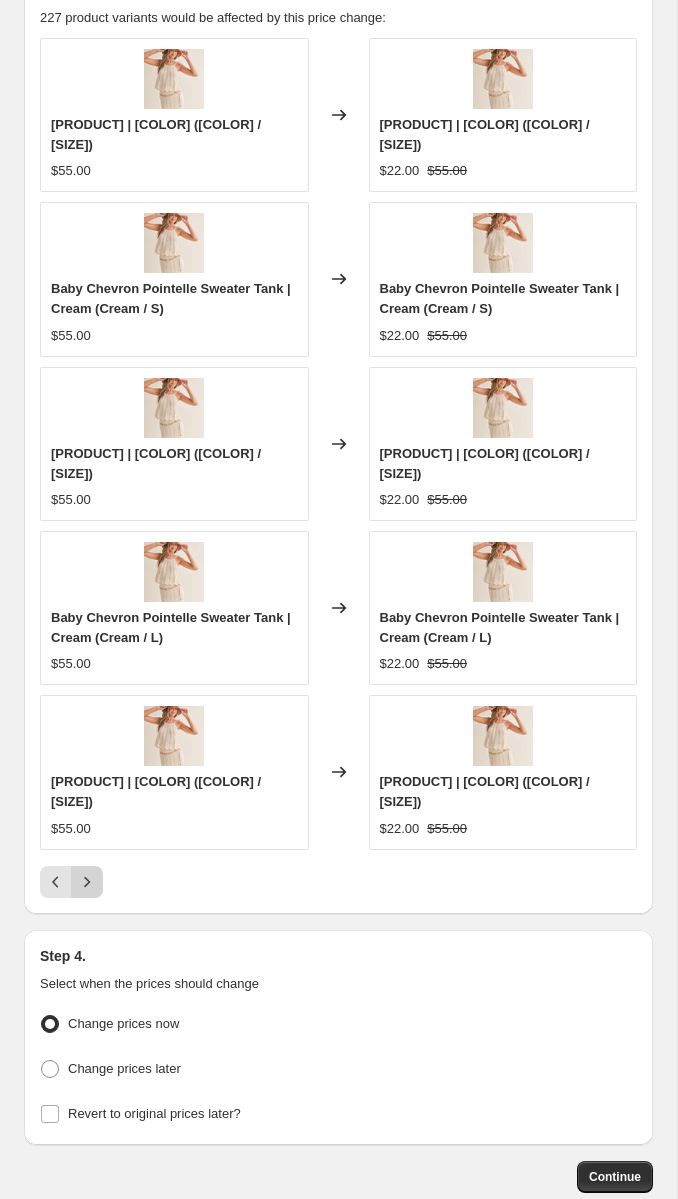 click 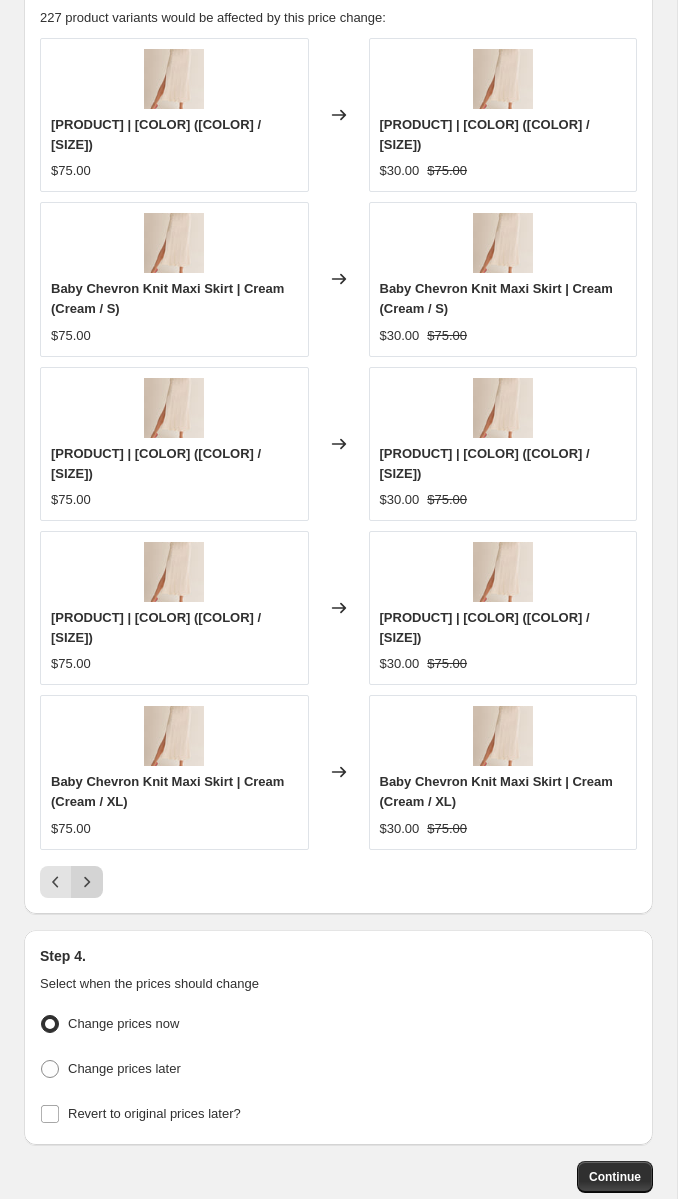 click 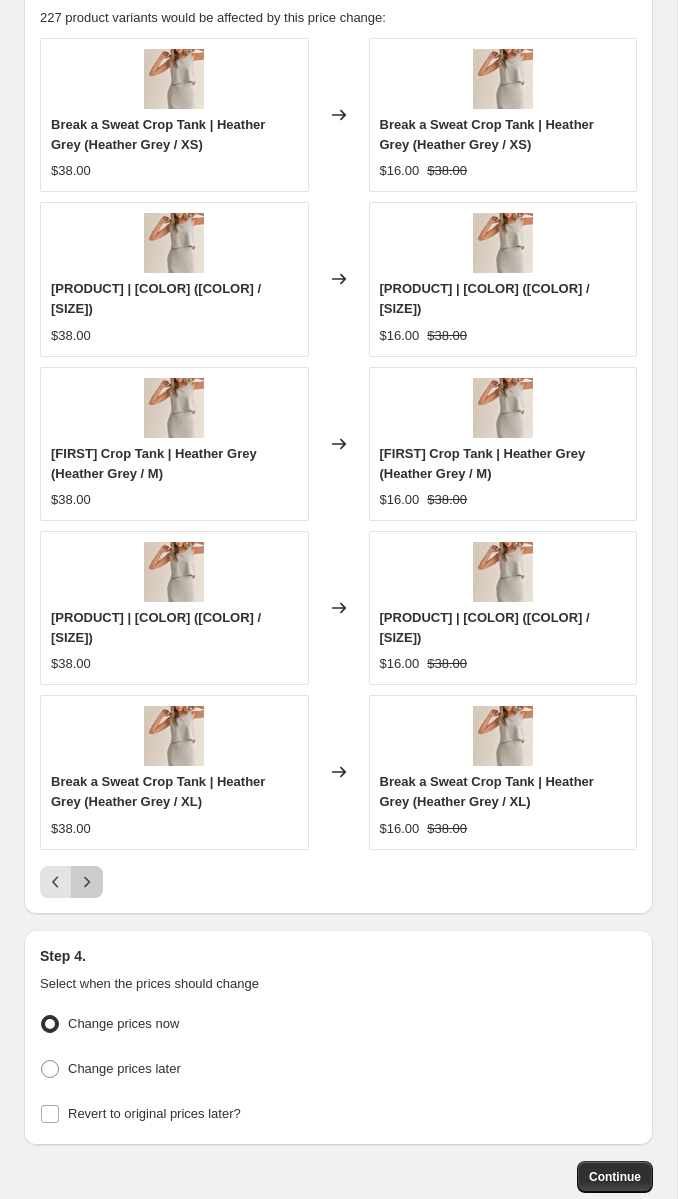 click 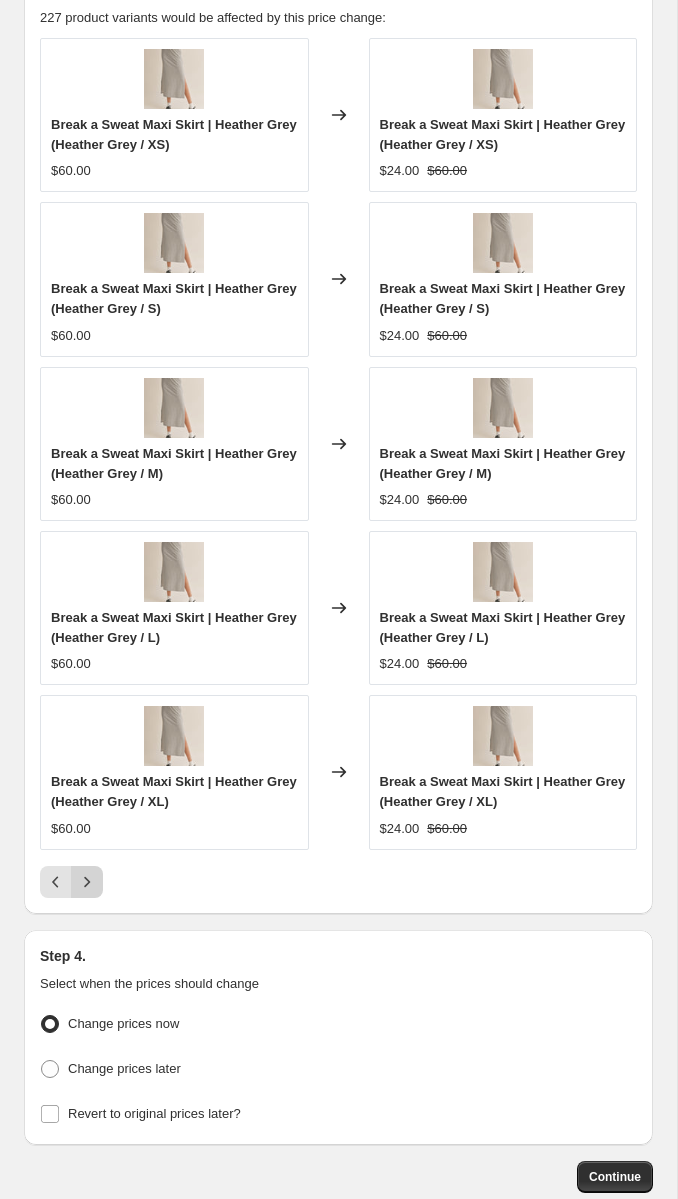 click 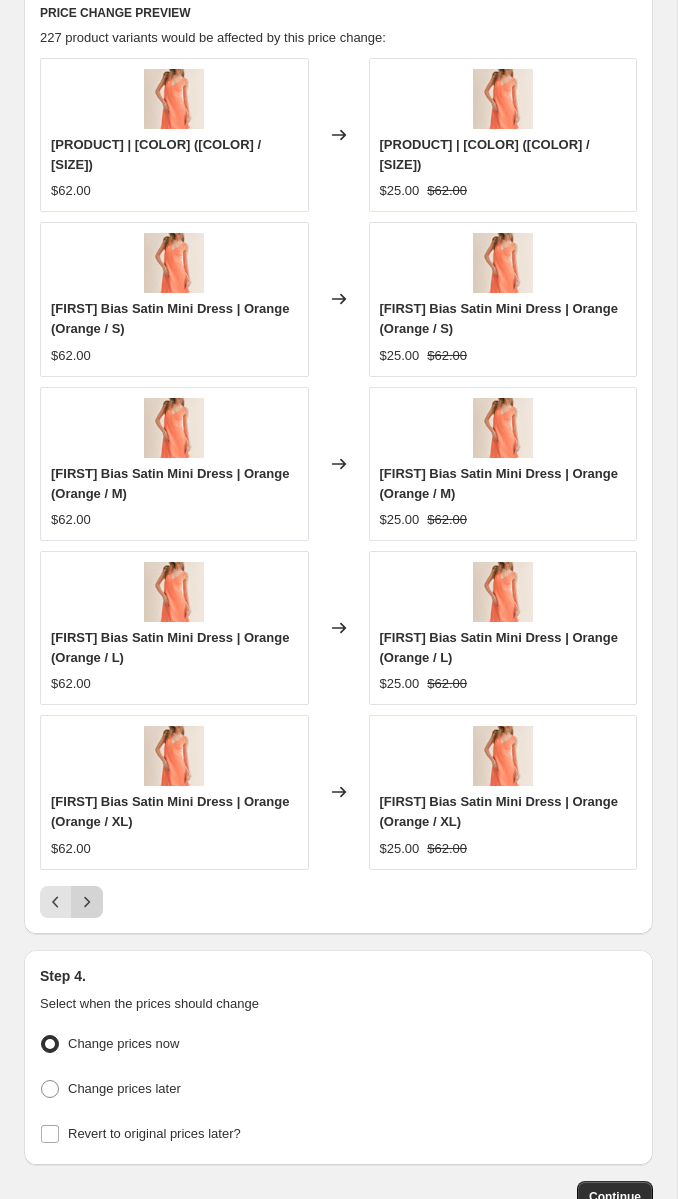 scroll, scrollTop: 2814, scrollLeft: 0, axis: vertical 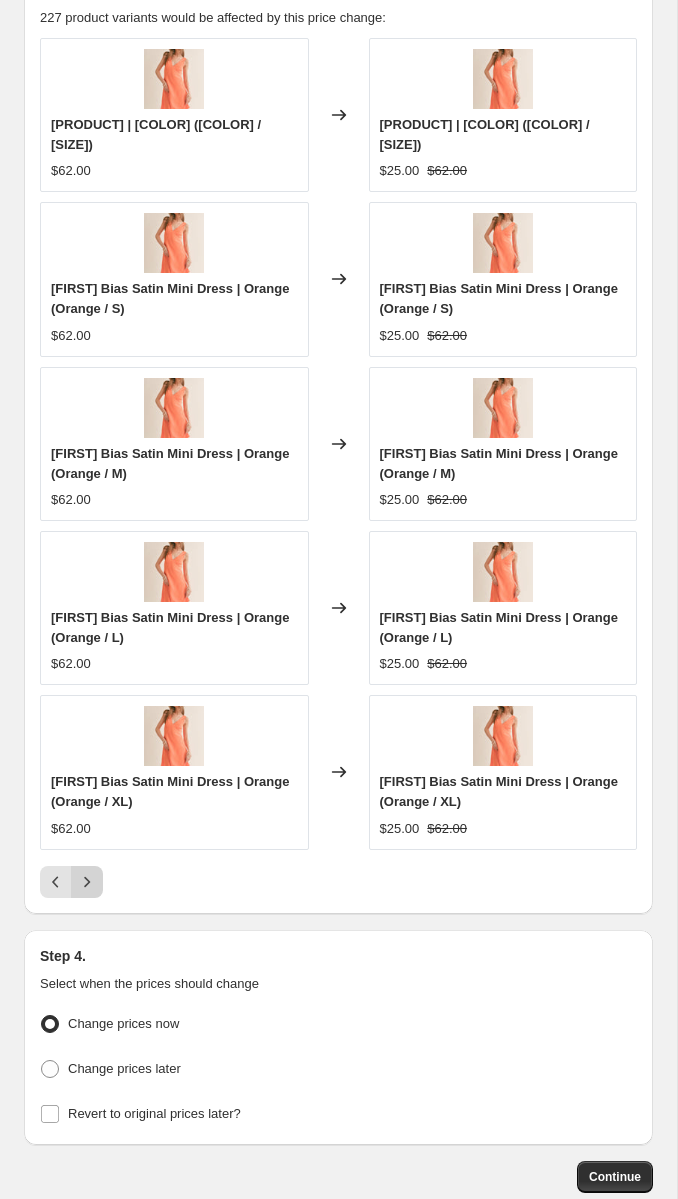 click 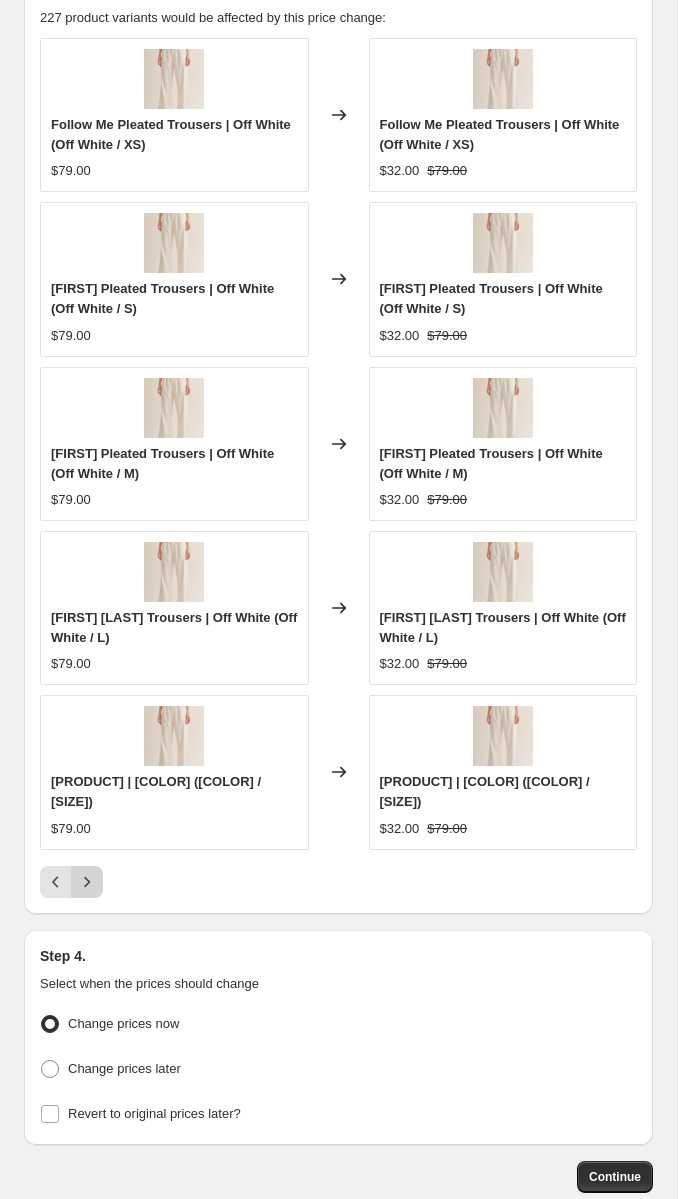 click 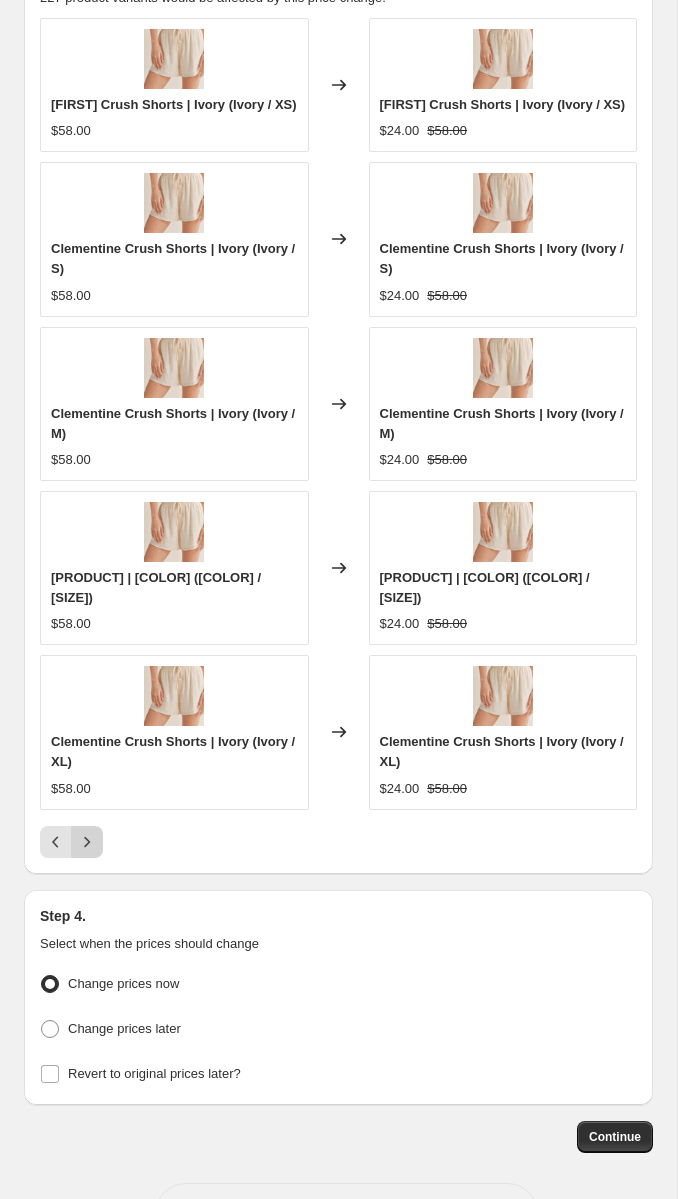 click 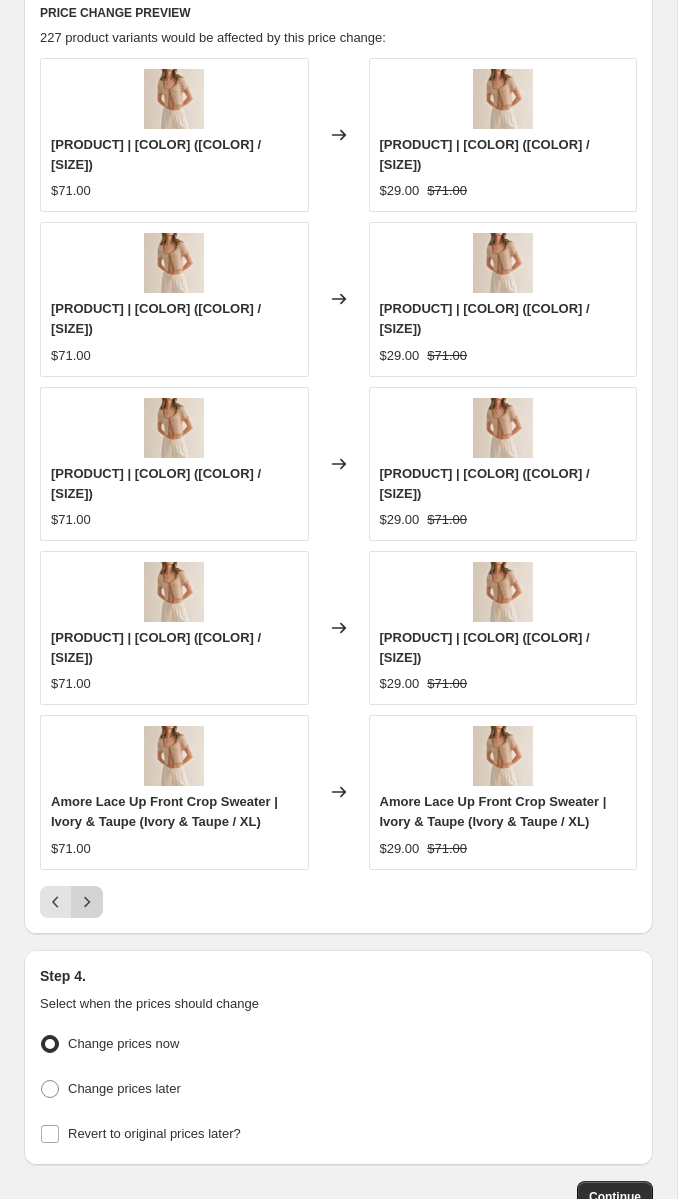 scroll, scrollTop: 2814, scrollLeft: 0, axis: vertical 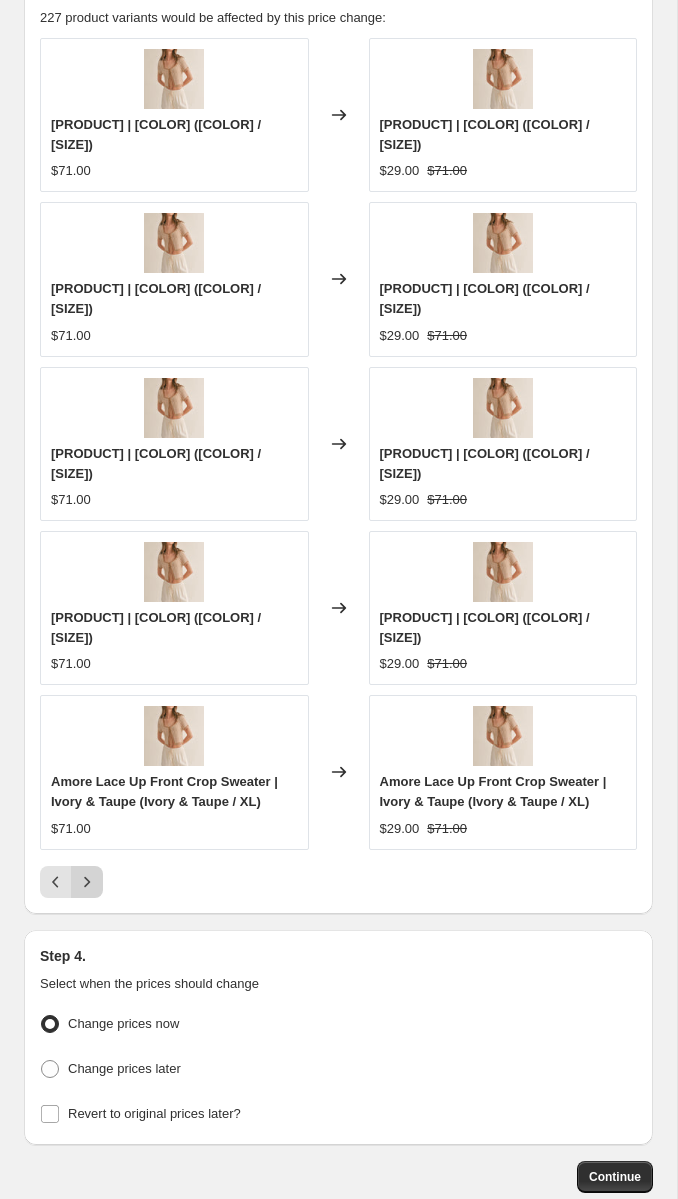 click 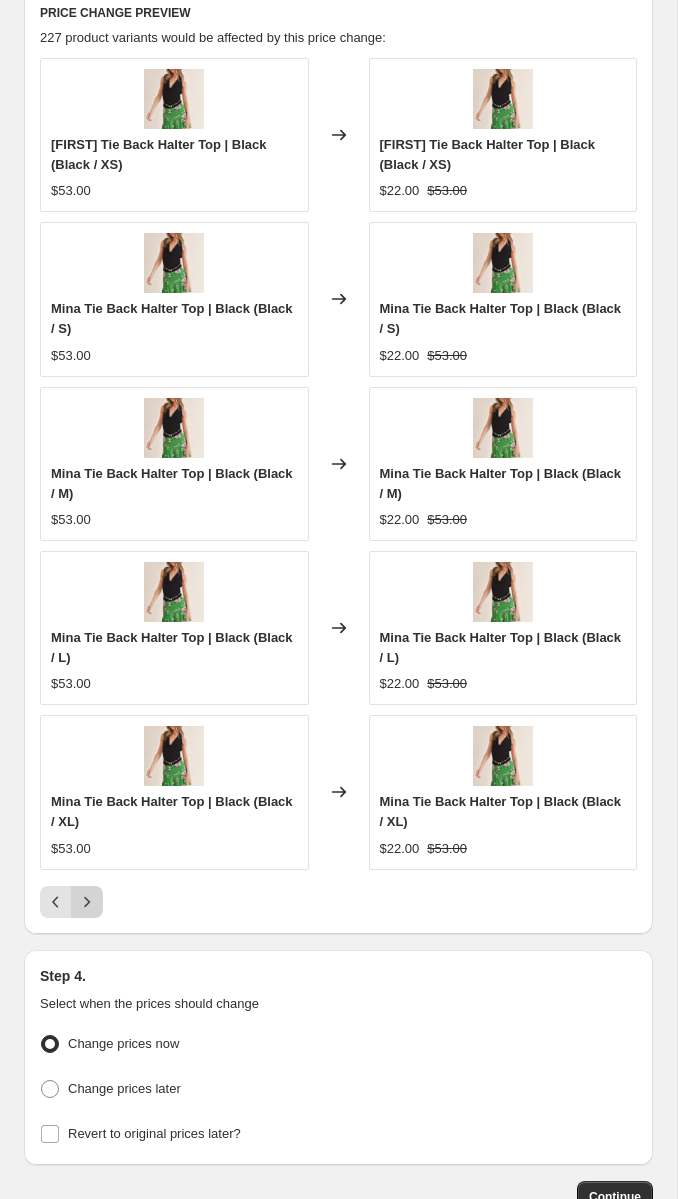 scroll, scrollTop: 2814, scrollLeft: 0, axis: vertical 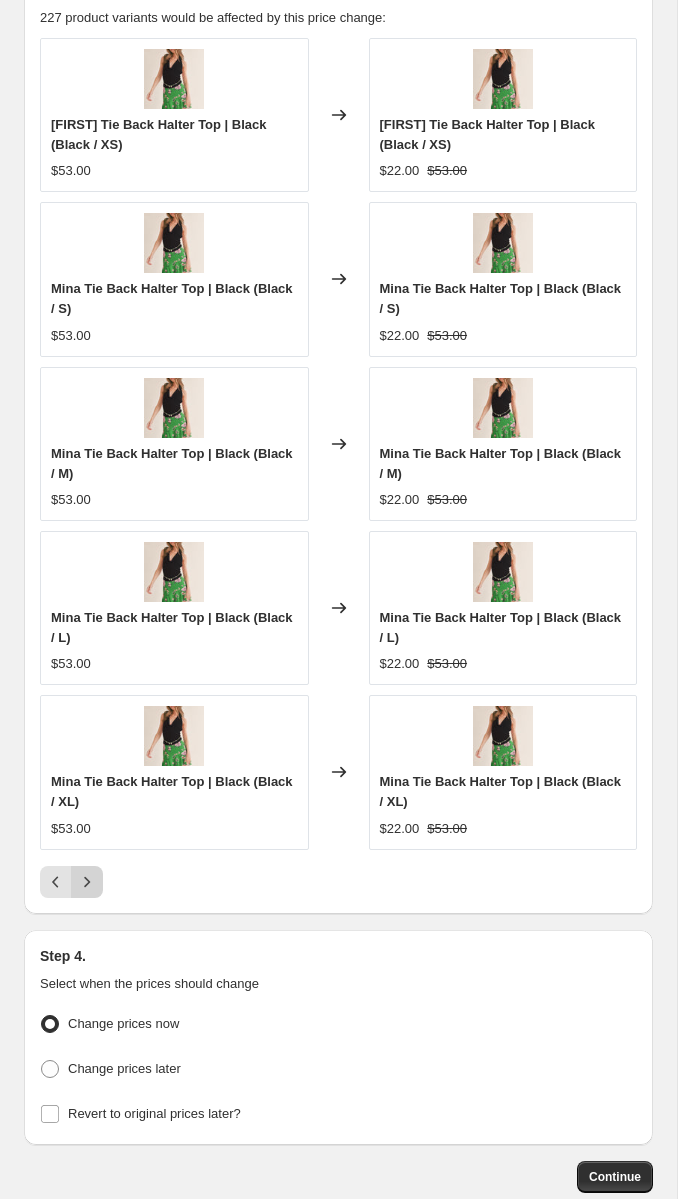 click 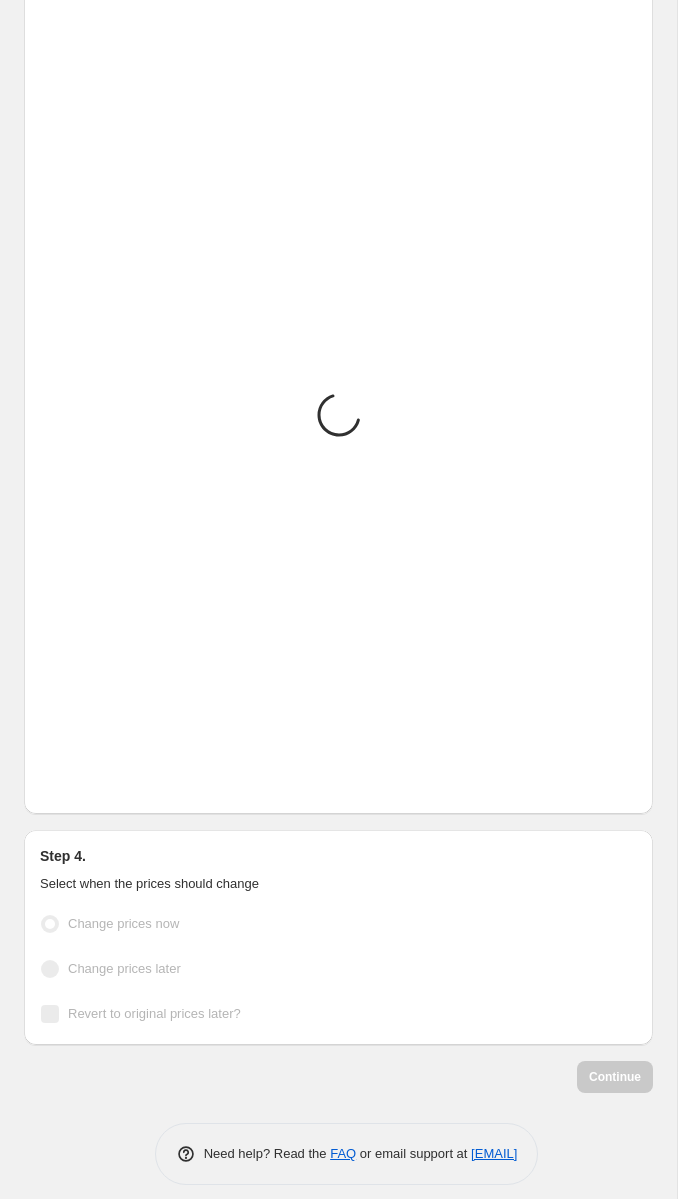 scroll, scrollTop: 2814, scrollLeft: 0, axis: vertical 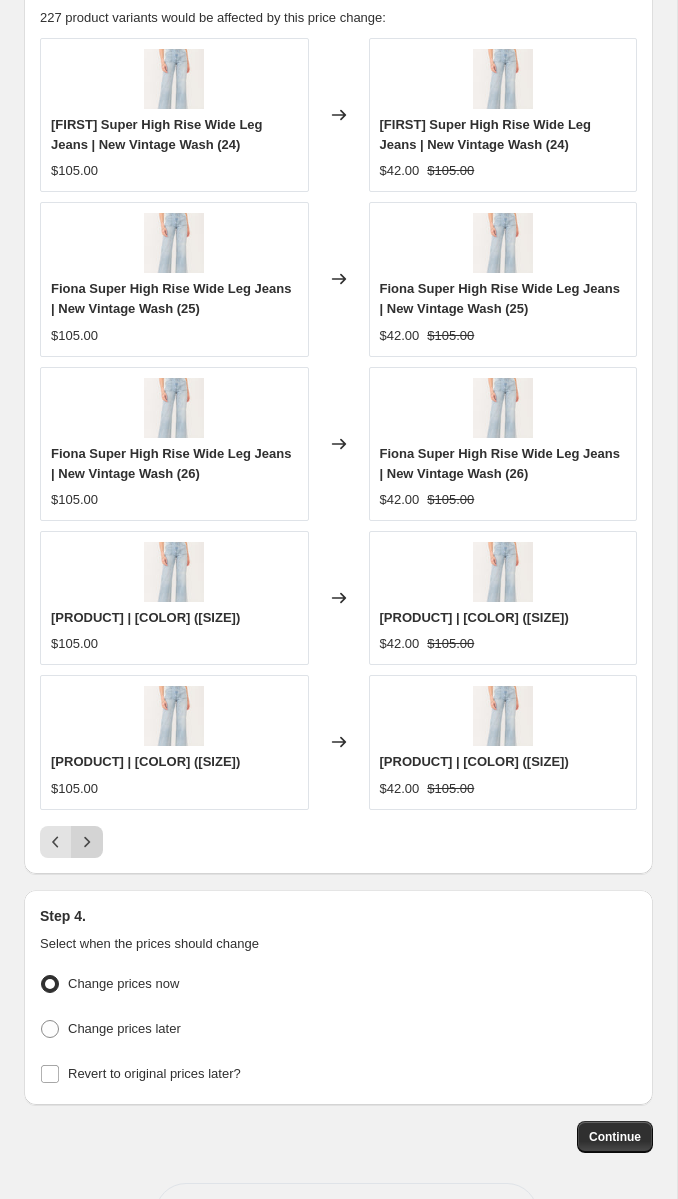 click 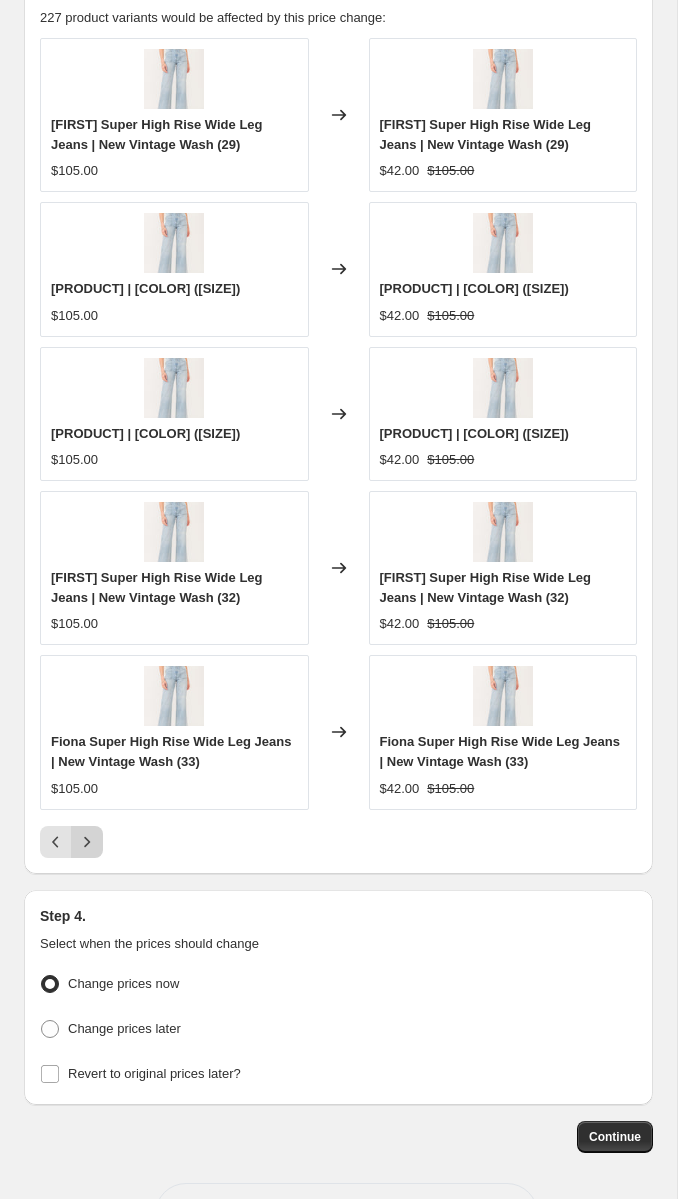 click 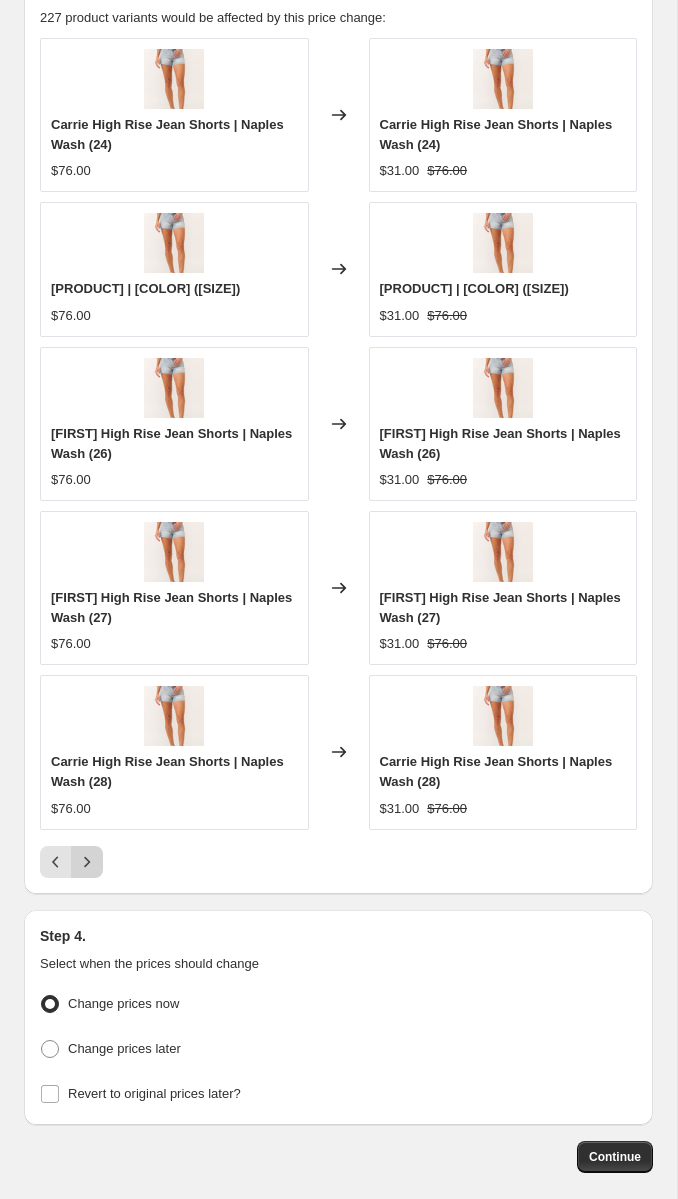 click 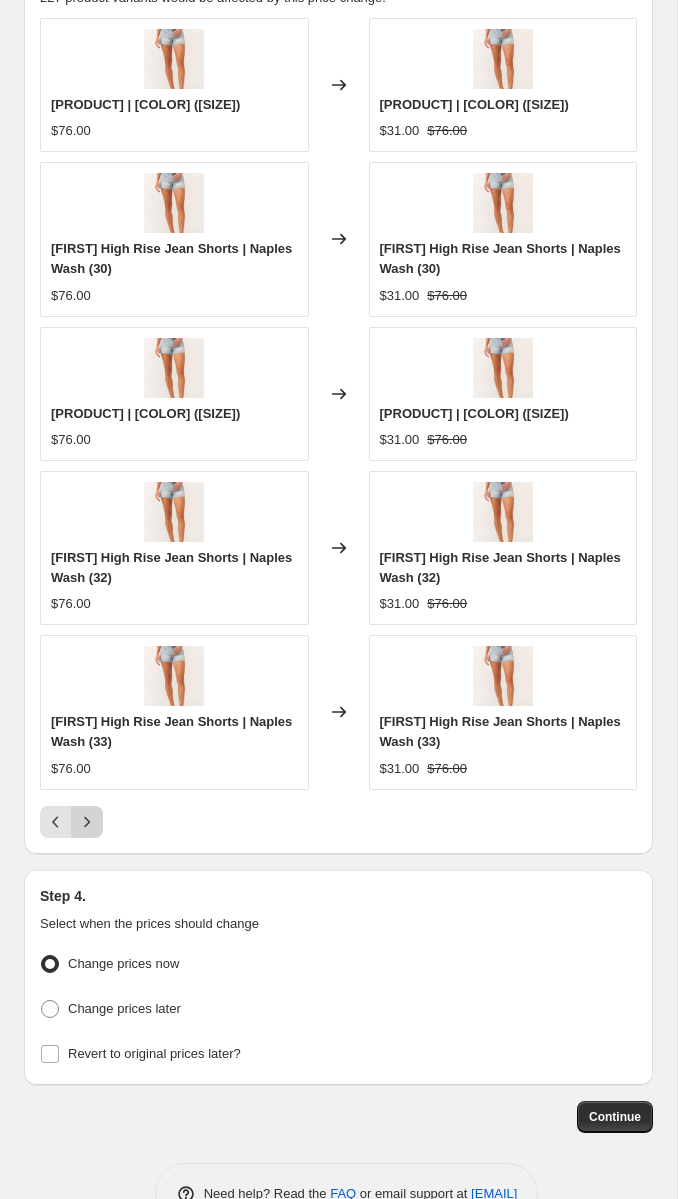 click 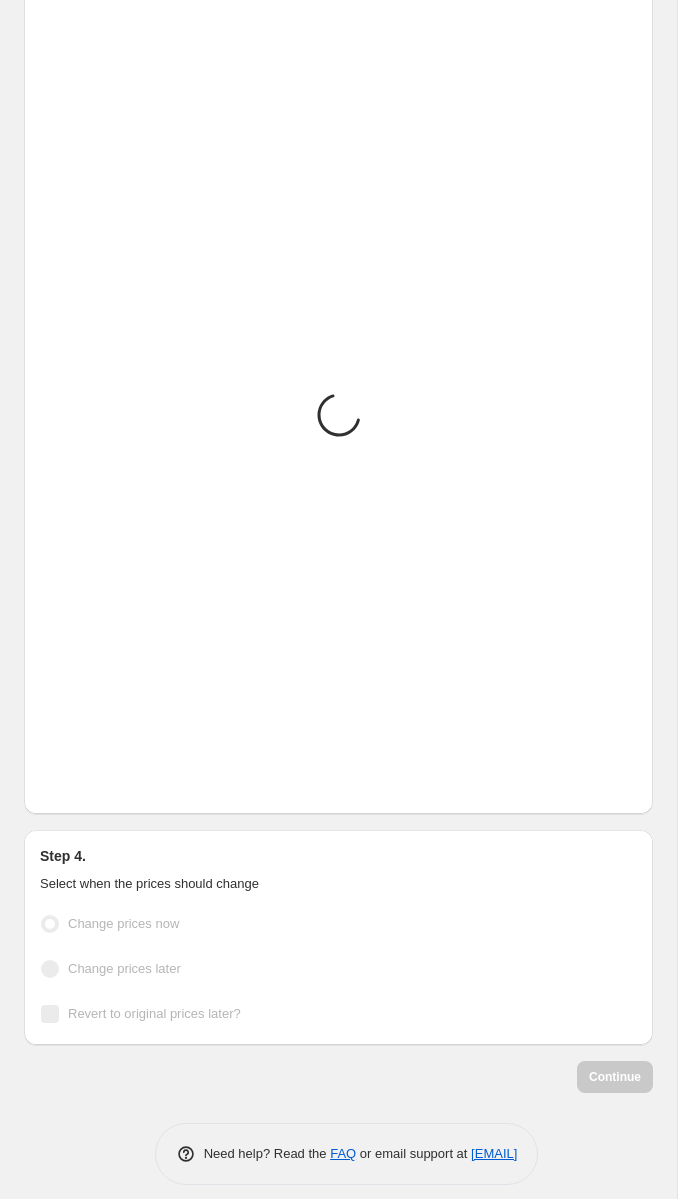 scroll, scrollTop: 2814, scrollLeft: 0, axis: vertical 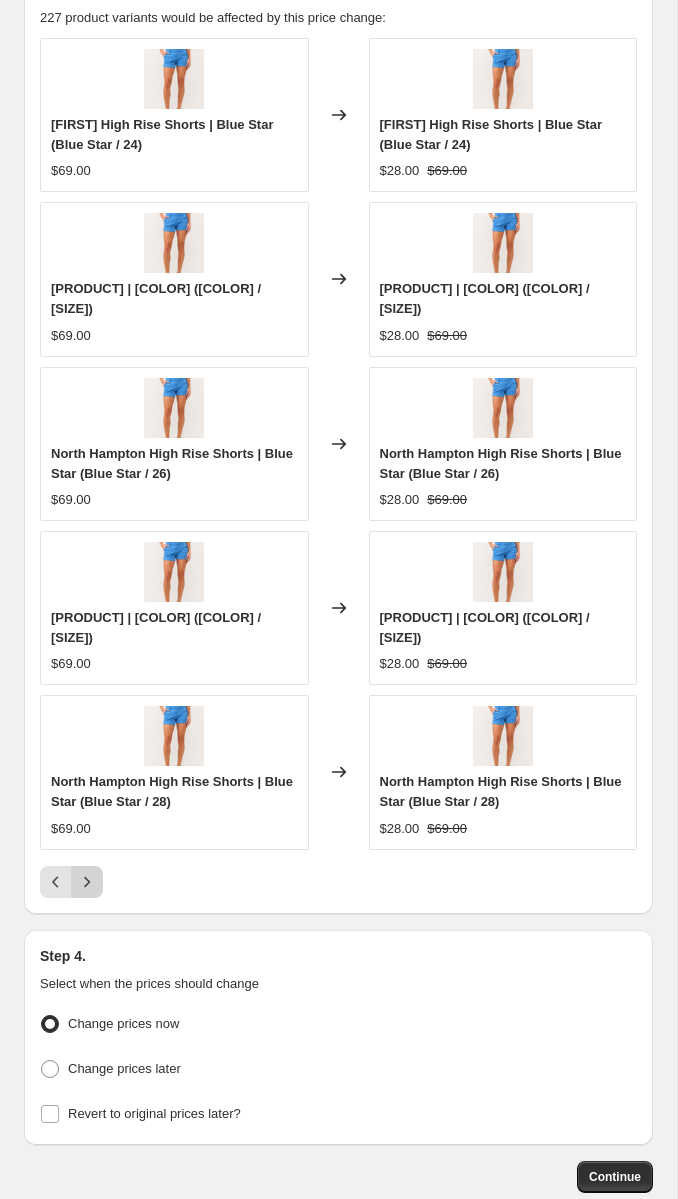 click 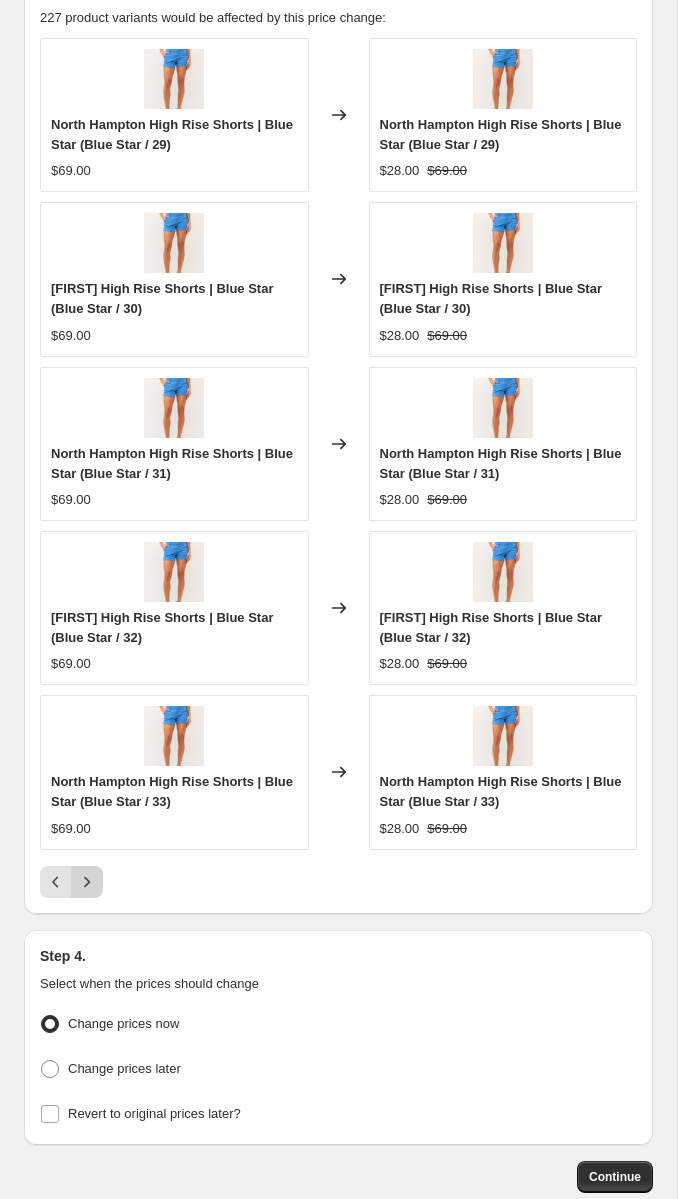 click 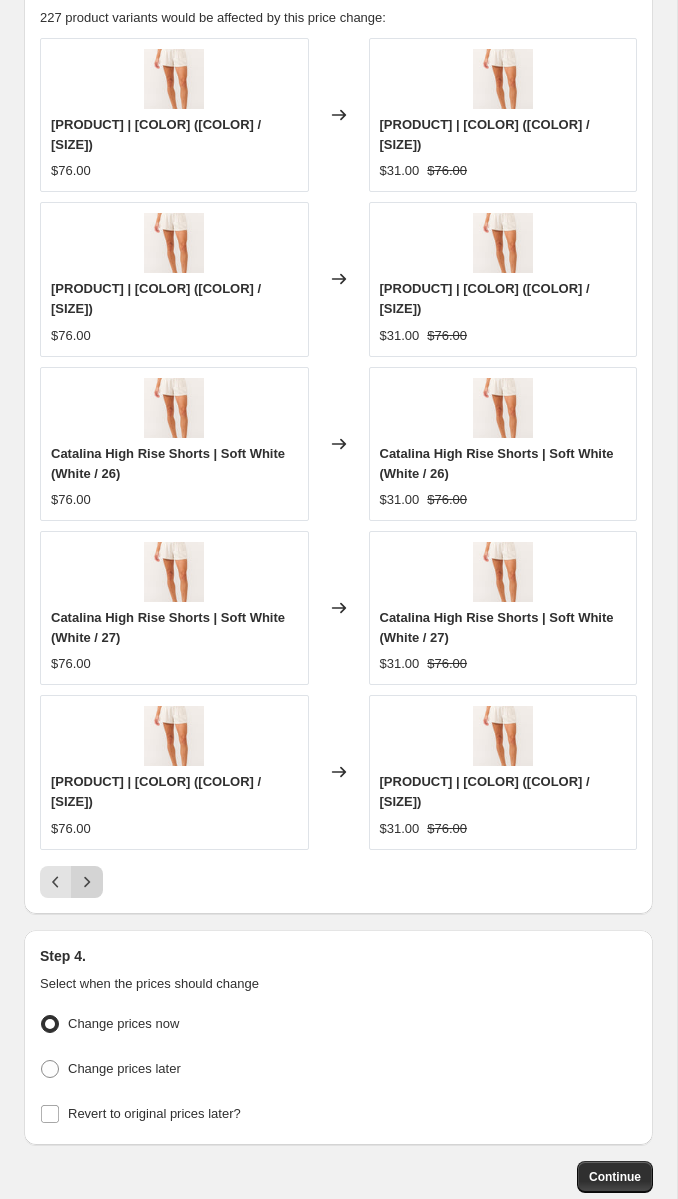 click 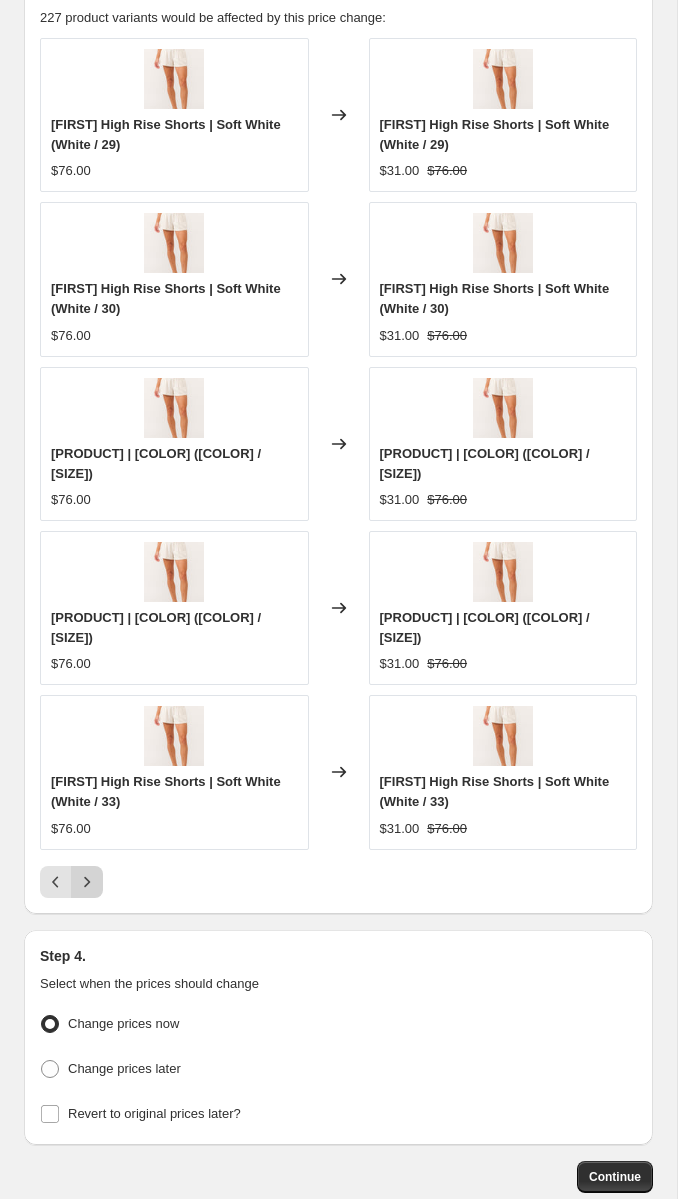 click 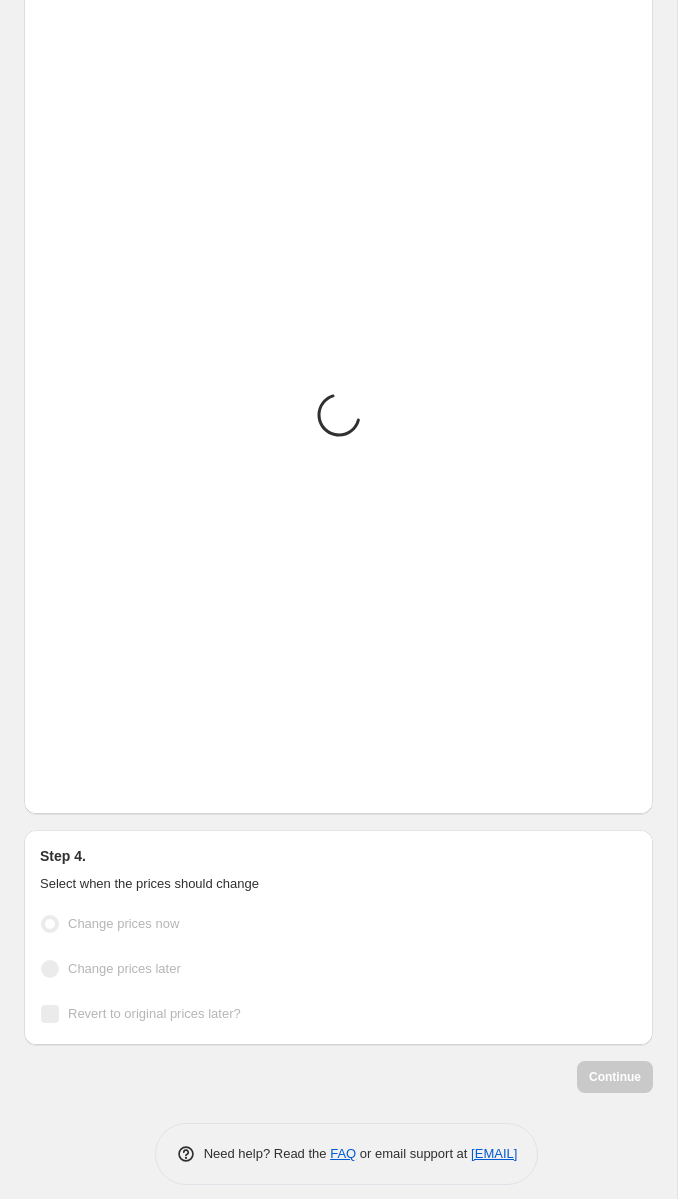 scroll, scrollTop: 2814, scrollLeft: 0, axis: vertical 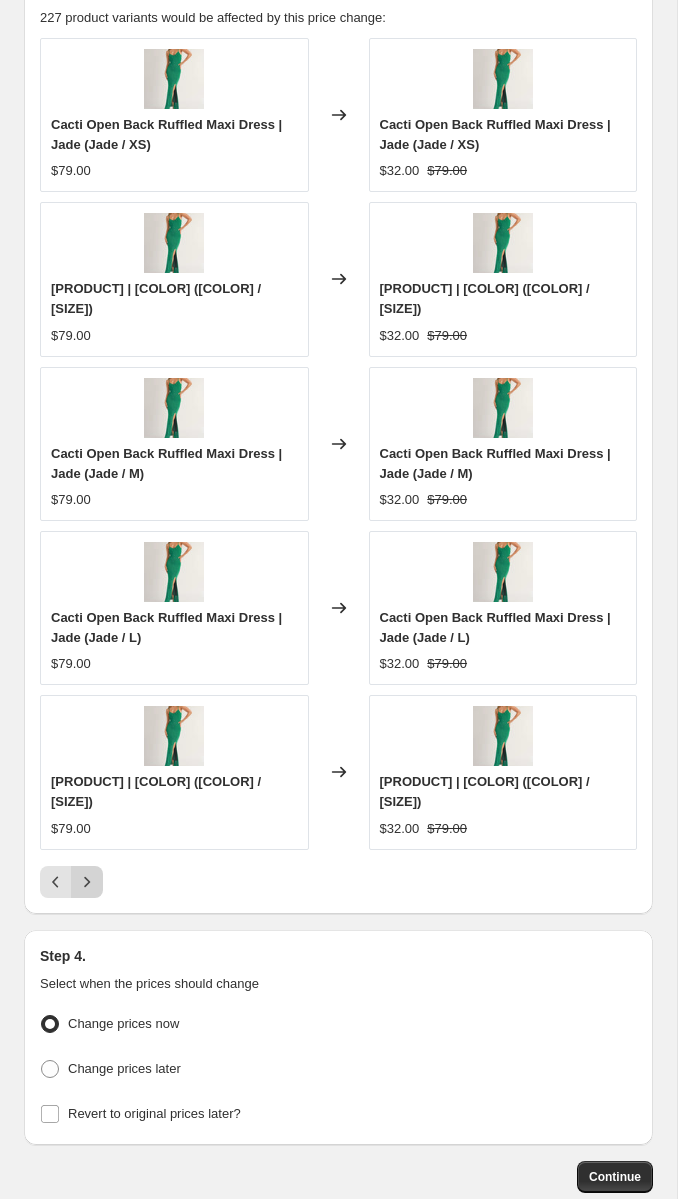 click 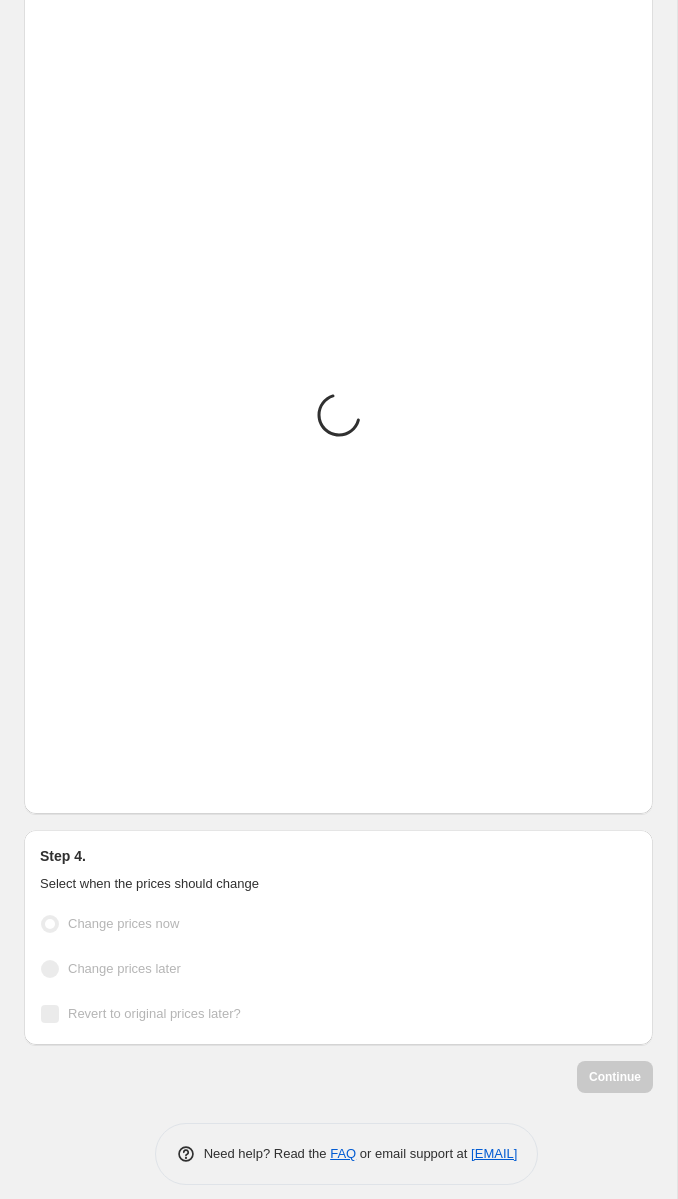 scroll, scrollTop: 2814, scrollLeft: 0, axis: vertical 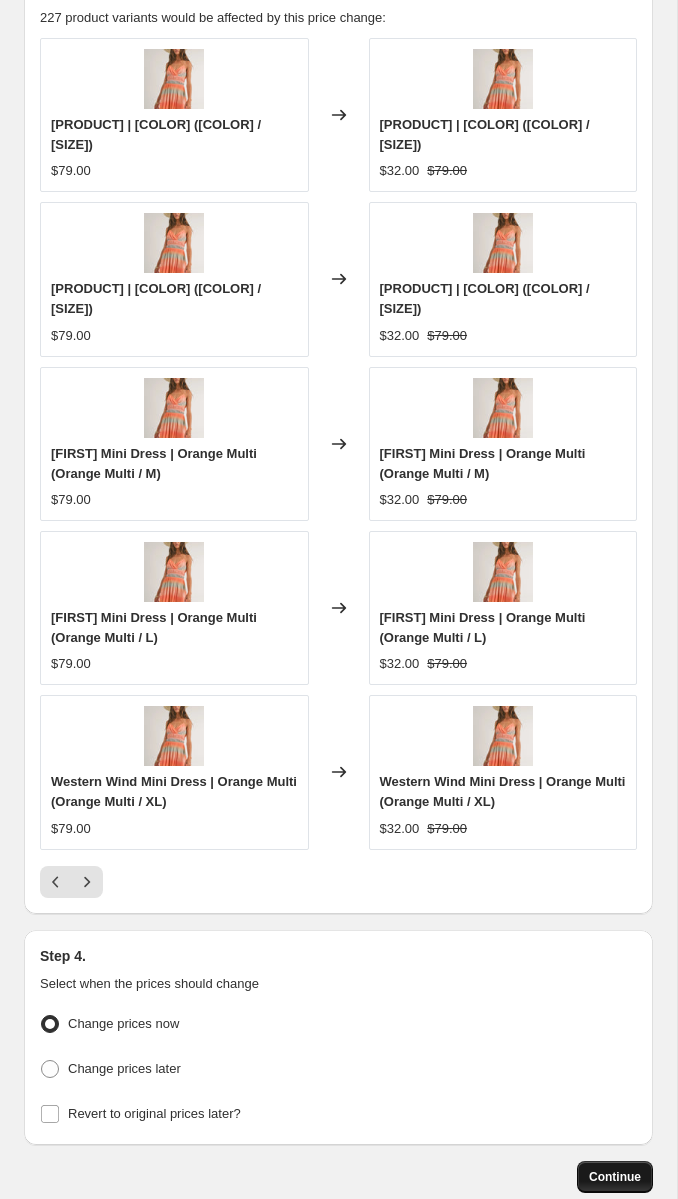 click on "Continue" at bounding box center (615, 1177) 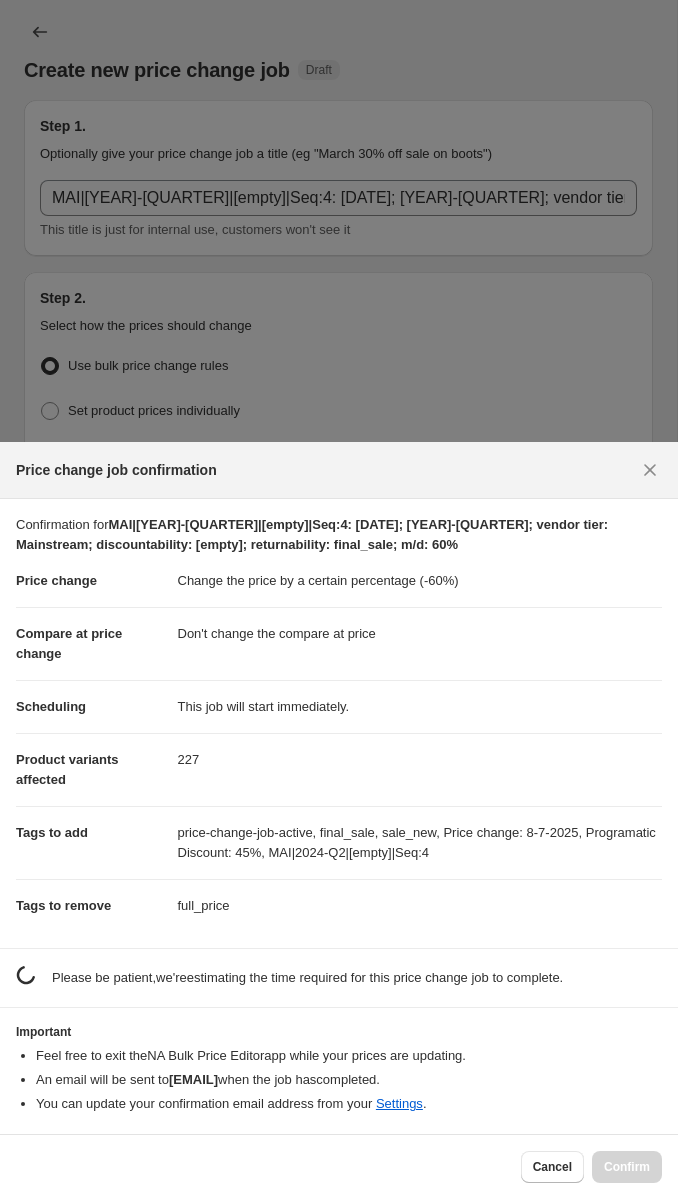 scroll, scrollTop: 2814, scrollLeft: 0, axis: vertical 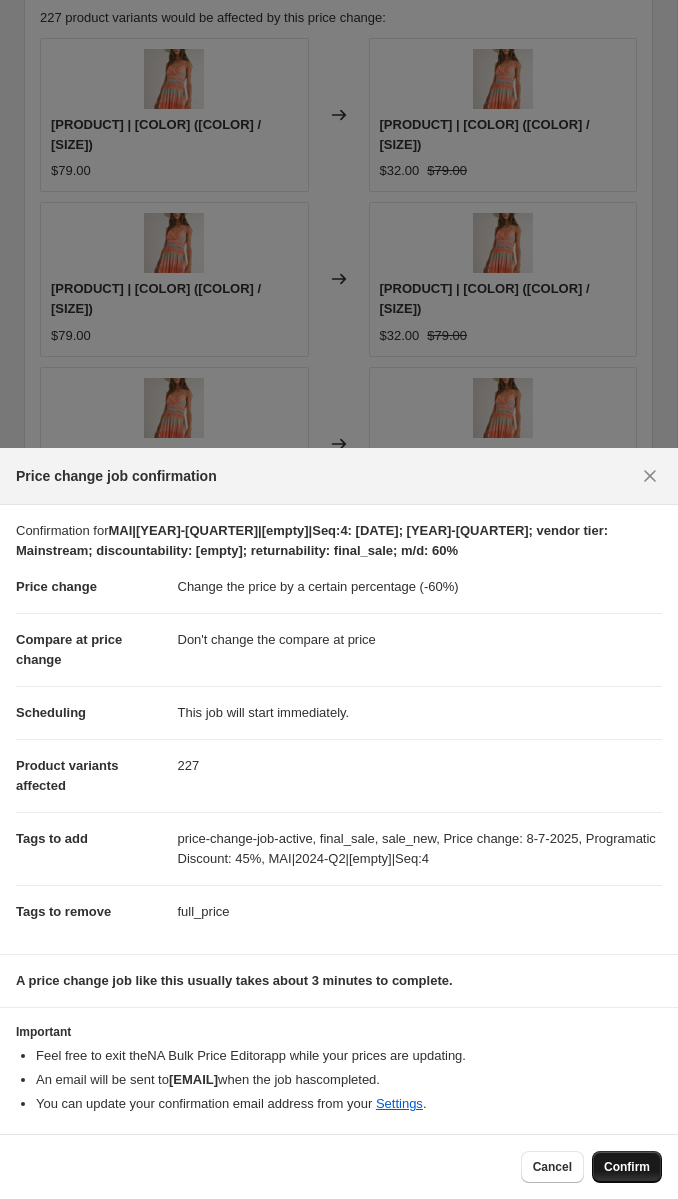 click on "Confirm" at bounding box center [627, 1167] 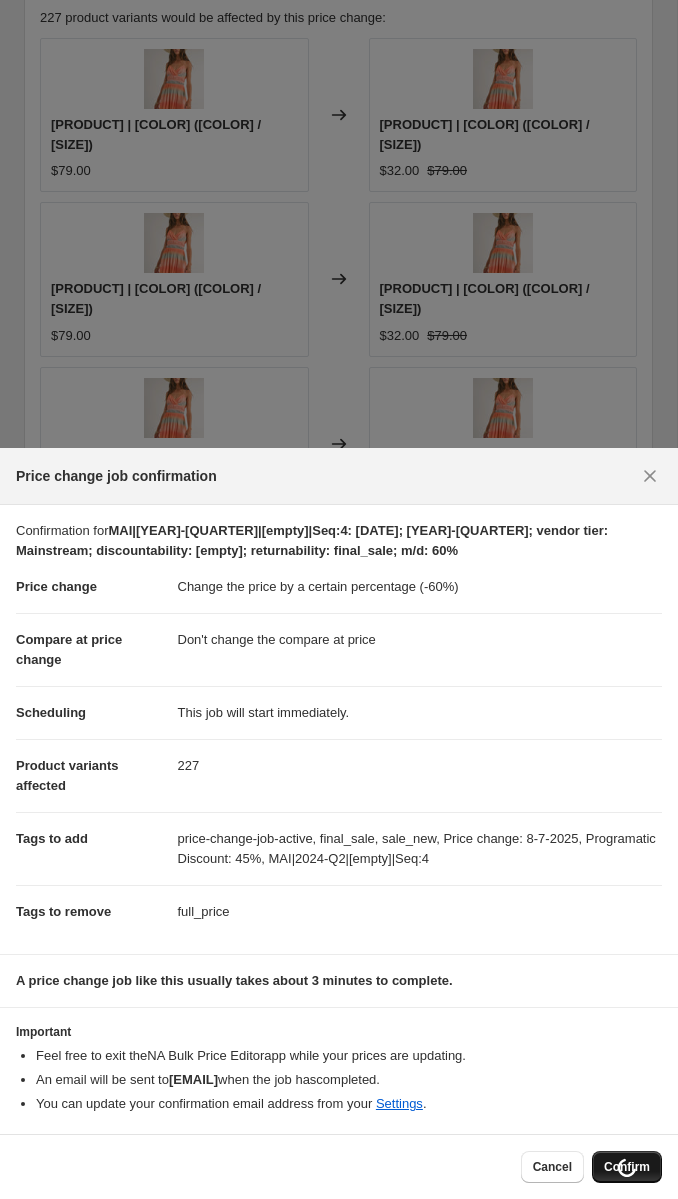 scroll, scrollTop: 2942, scrollLeft: 0, axis: vertical 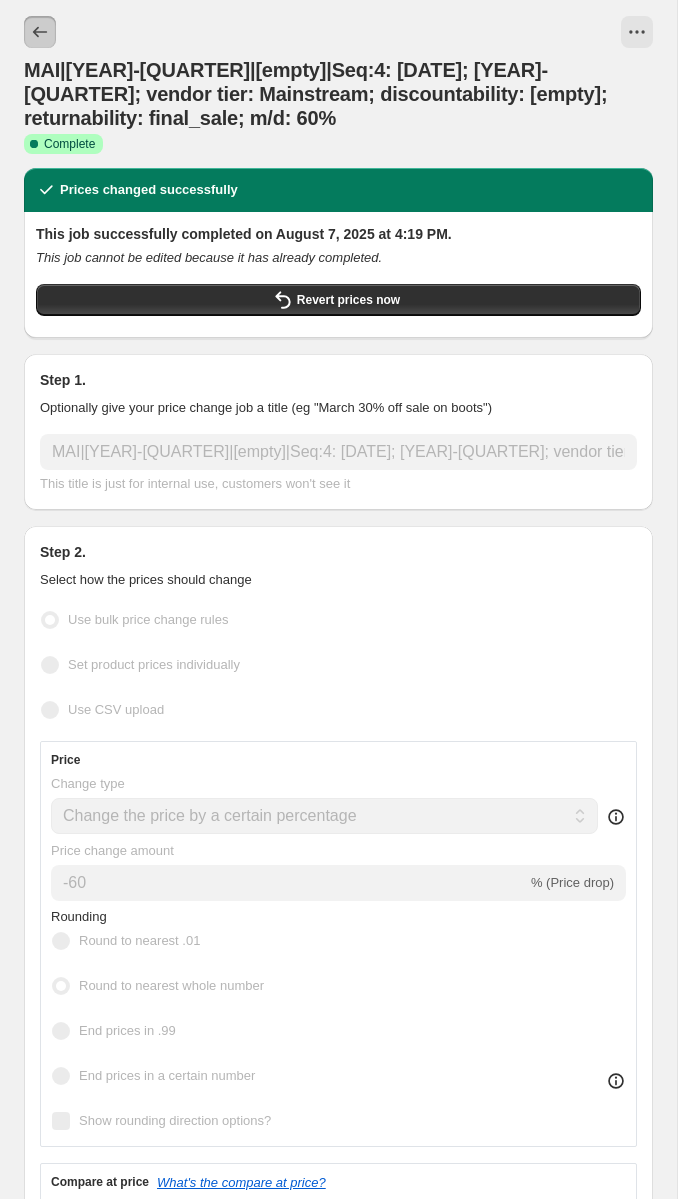 click 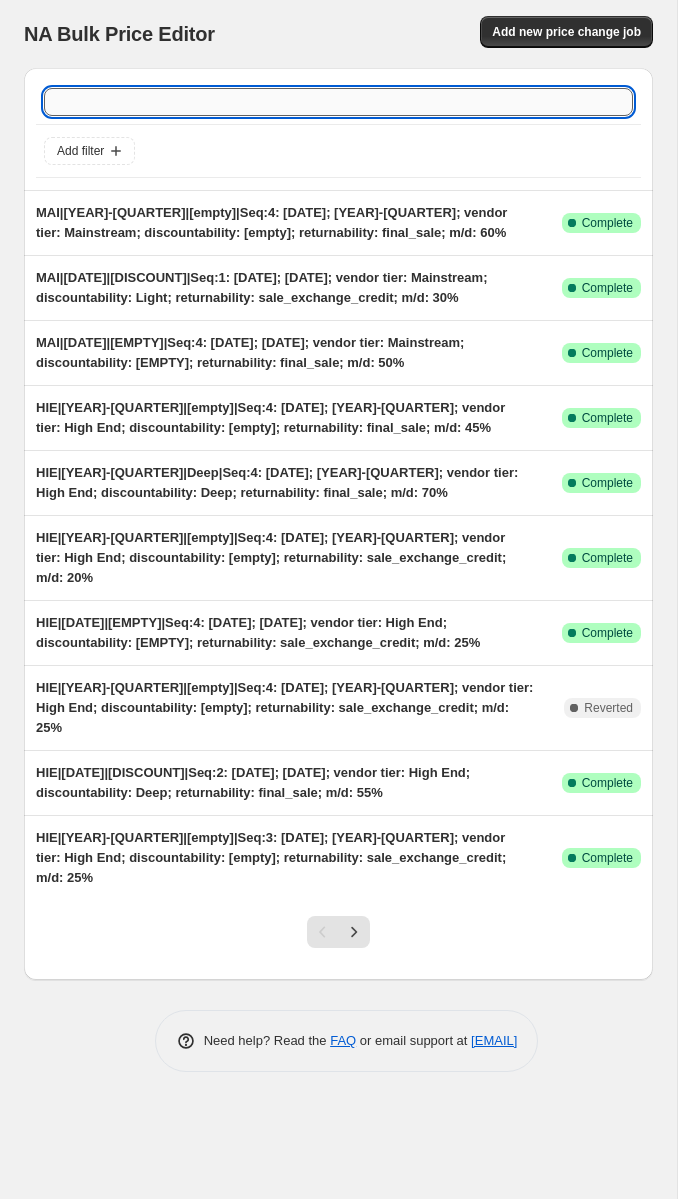 click at bounding box center [338, 102] 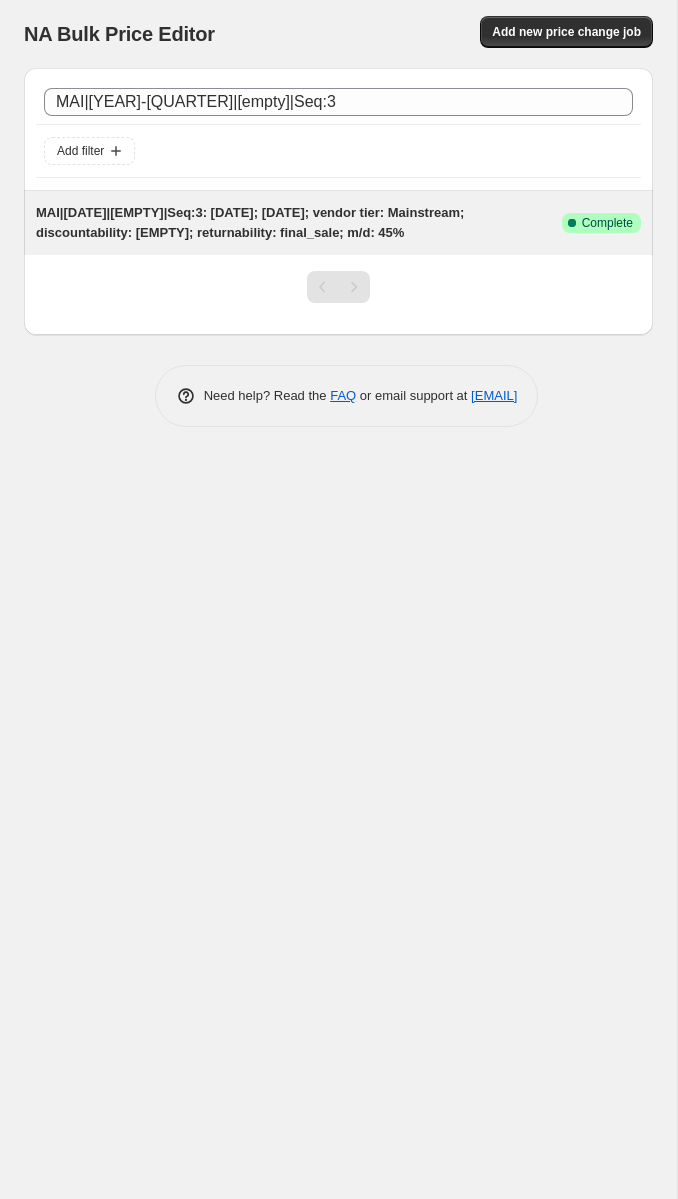 click on "MAI|[DATE]|[EMPTY]|Seq:3: [DATE]; [DATE]; vendor tier: Mainstream; discountability: [EMPTY]; returnability: final_sale; m/d: 45%" at bounding box center [250, 222] 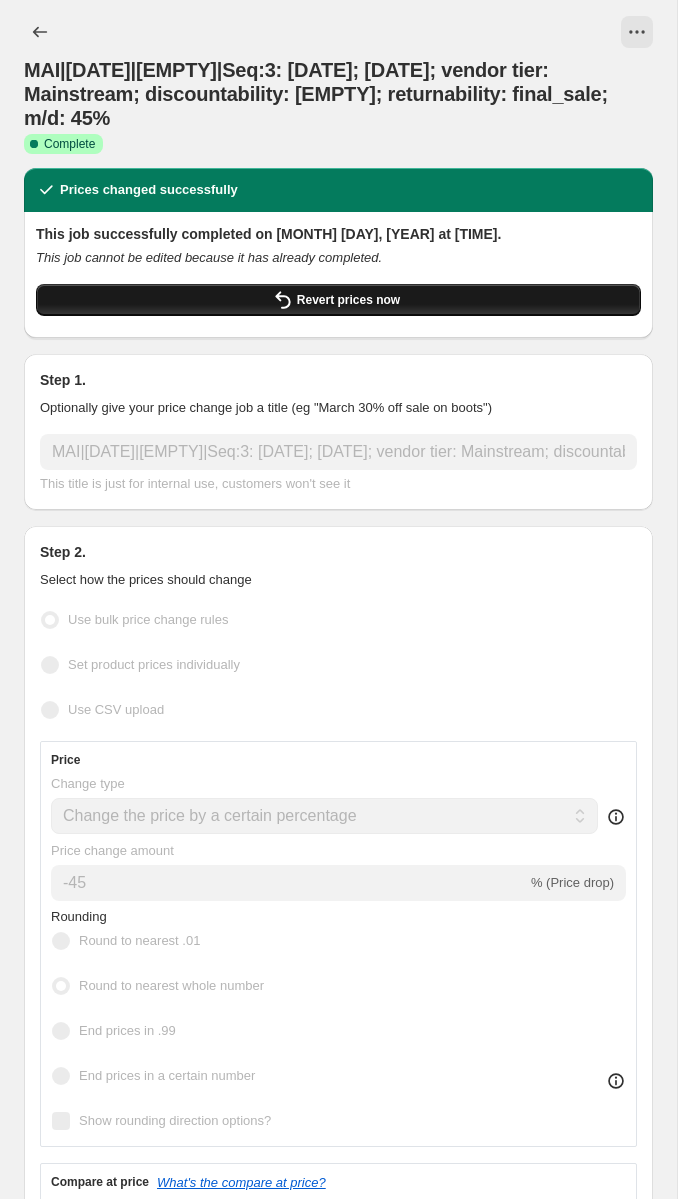 click on "Revert prices now" at bounding box center [338, 300] 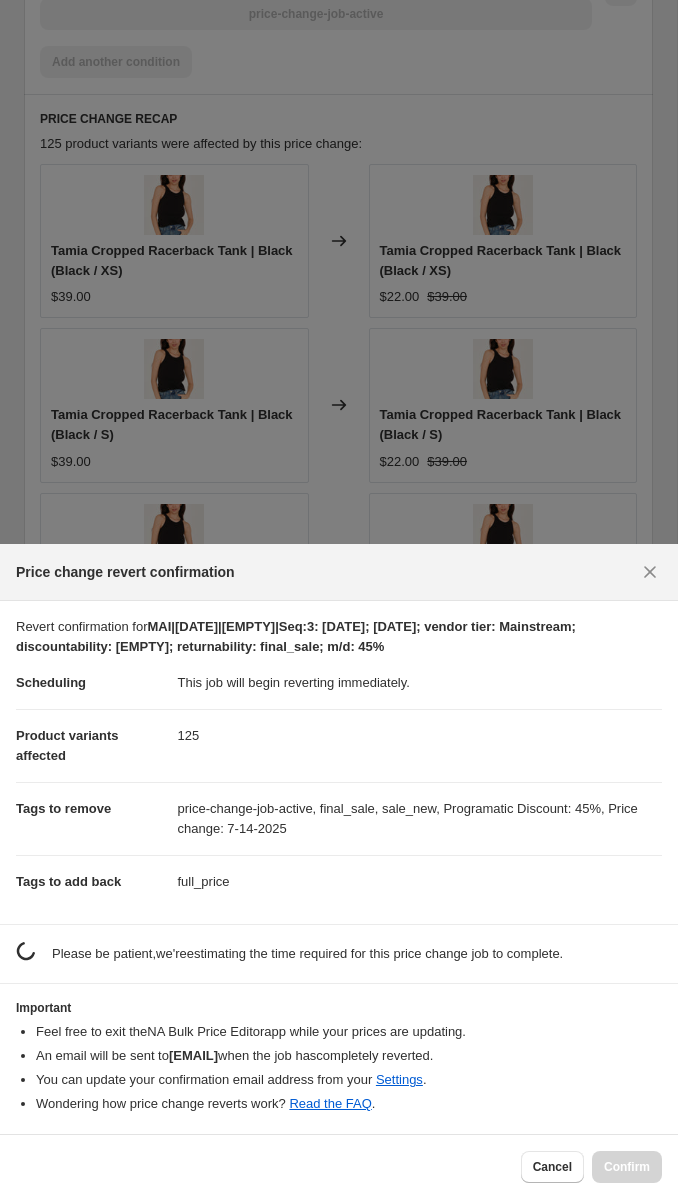scroll, scrollTop: 0, scrollLeft: 0, axis: both 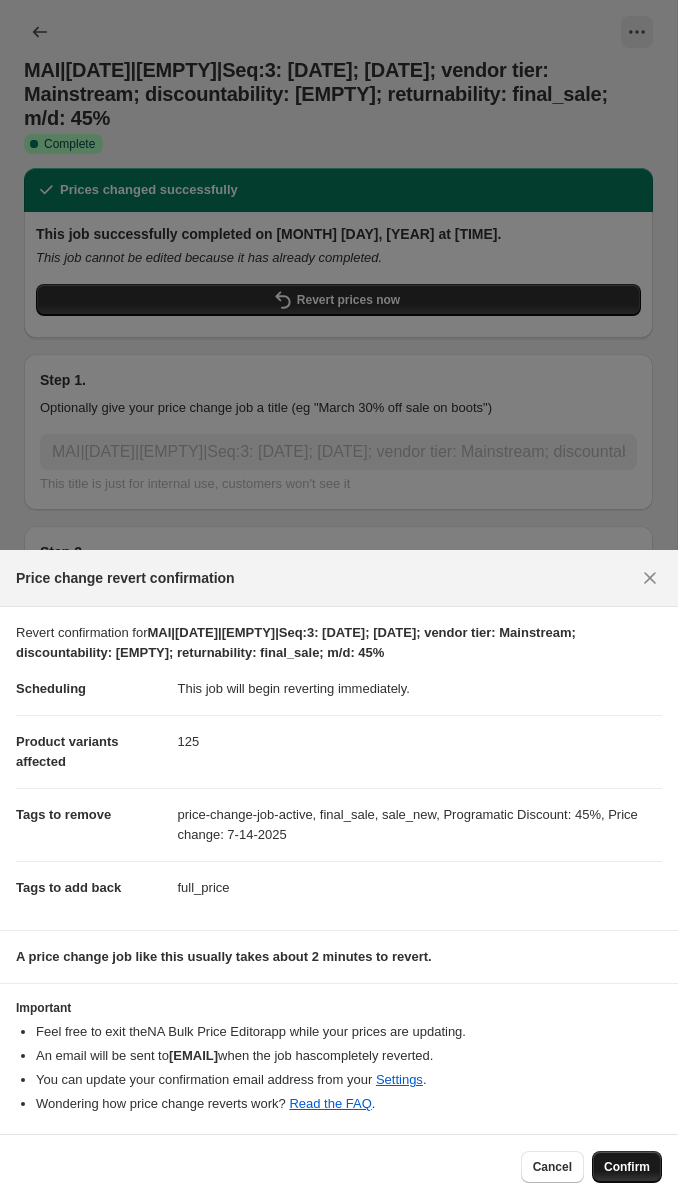 click on "Confirm" at bounding box center [627, 1167] 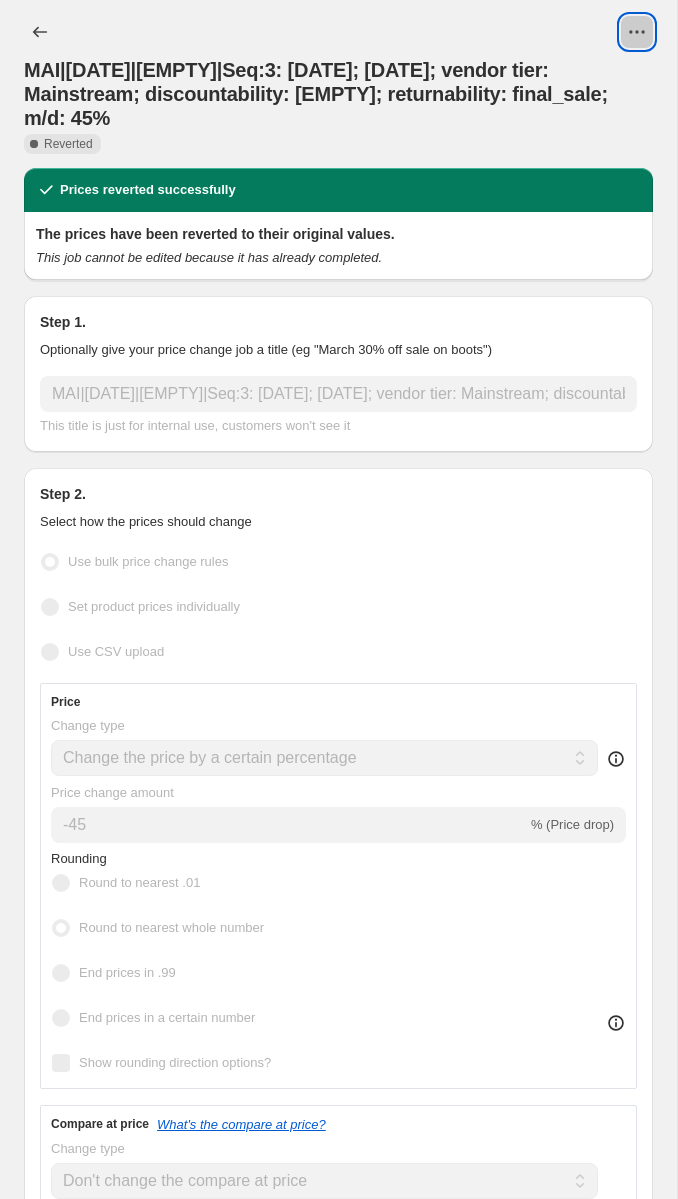 click 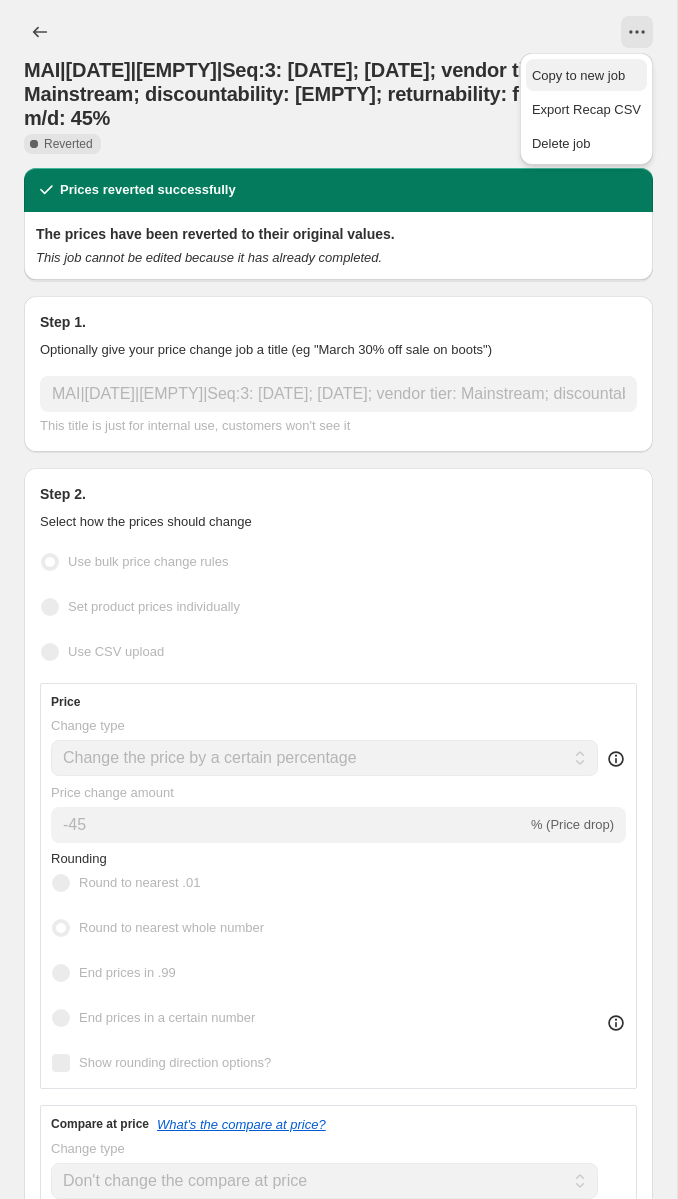 click on "Copy to new job" at bounding box center [578, 75] 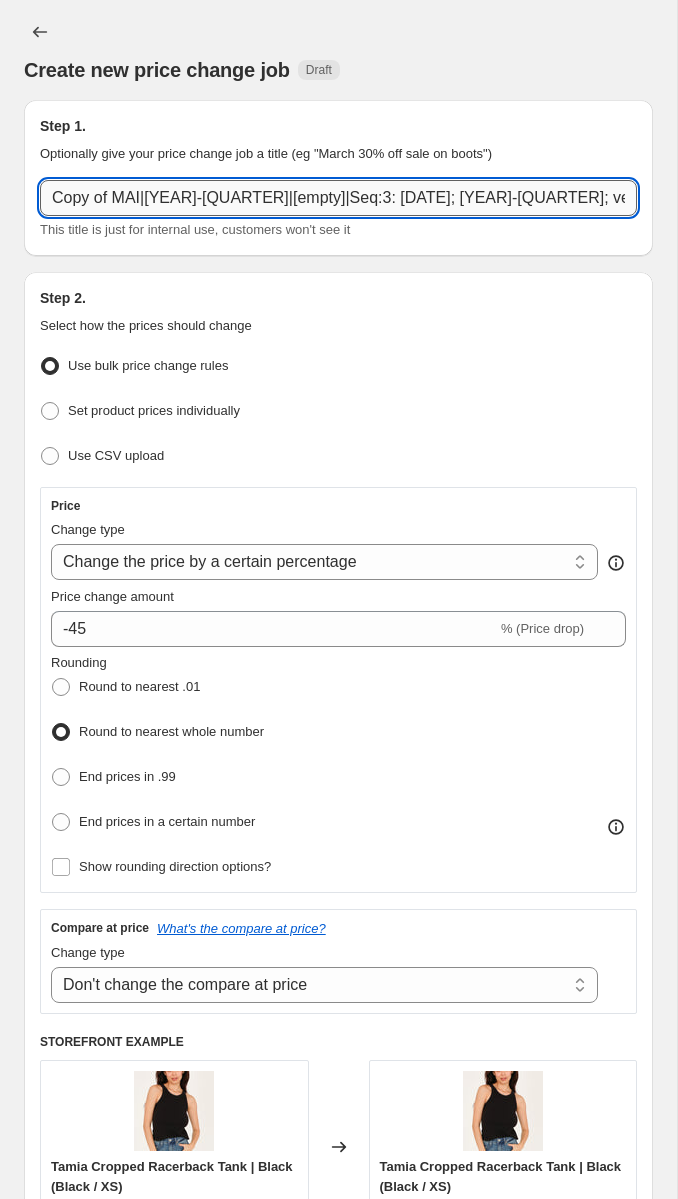 click on "Copy of MAI|[YEAR]-[QUARTER]|[empty]|Seq:3: [DATE]; [YEAR]-[QUARTER]; vendor tier: Mainstream; discountability: [empty]; returnability: final_sale; m/d: 45%" at bounding box center [338, 198] 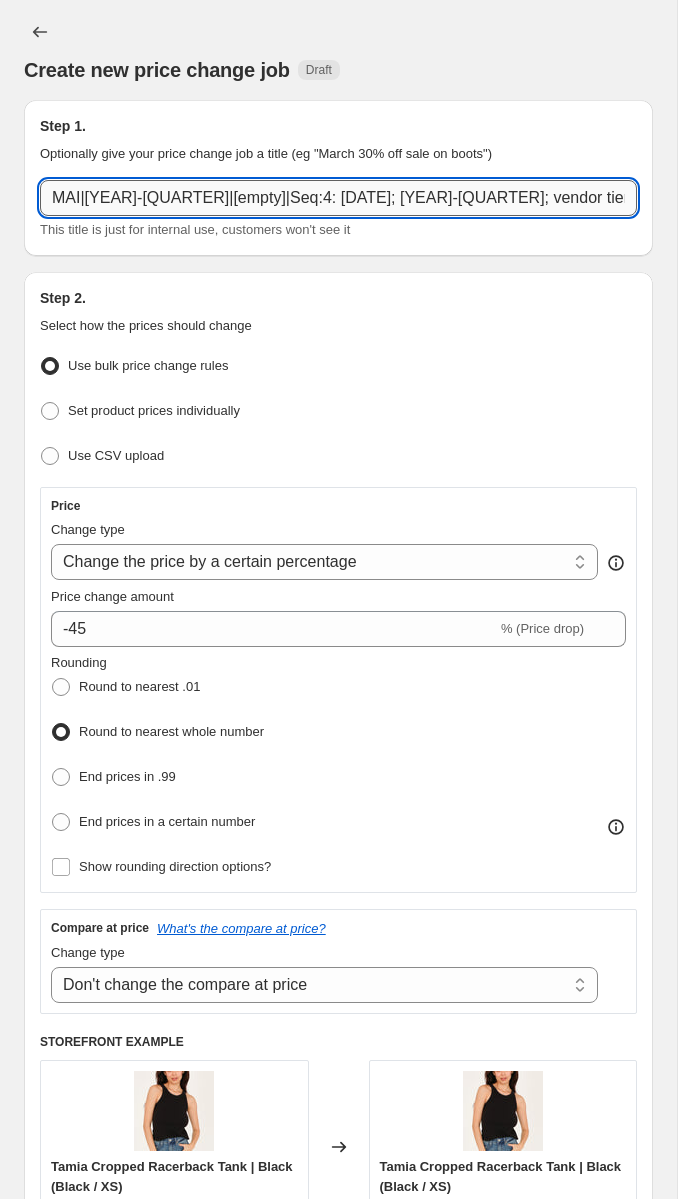 scroll, scrollTop: 0, scrollLeft: 418, axis: horizontal 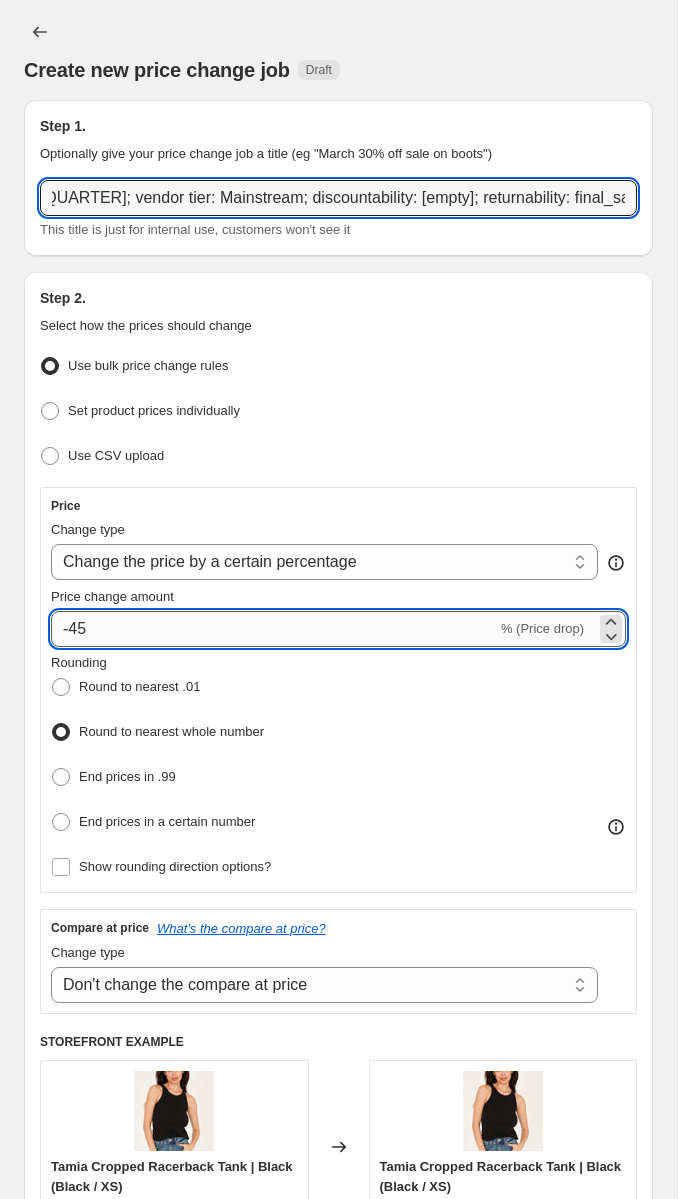 click on "-45" at bounding box center [274, 629] 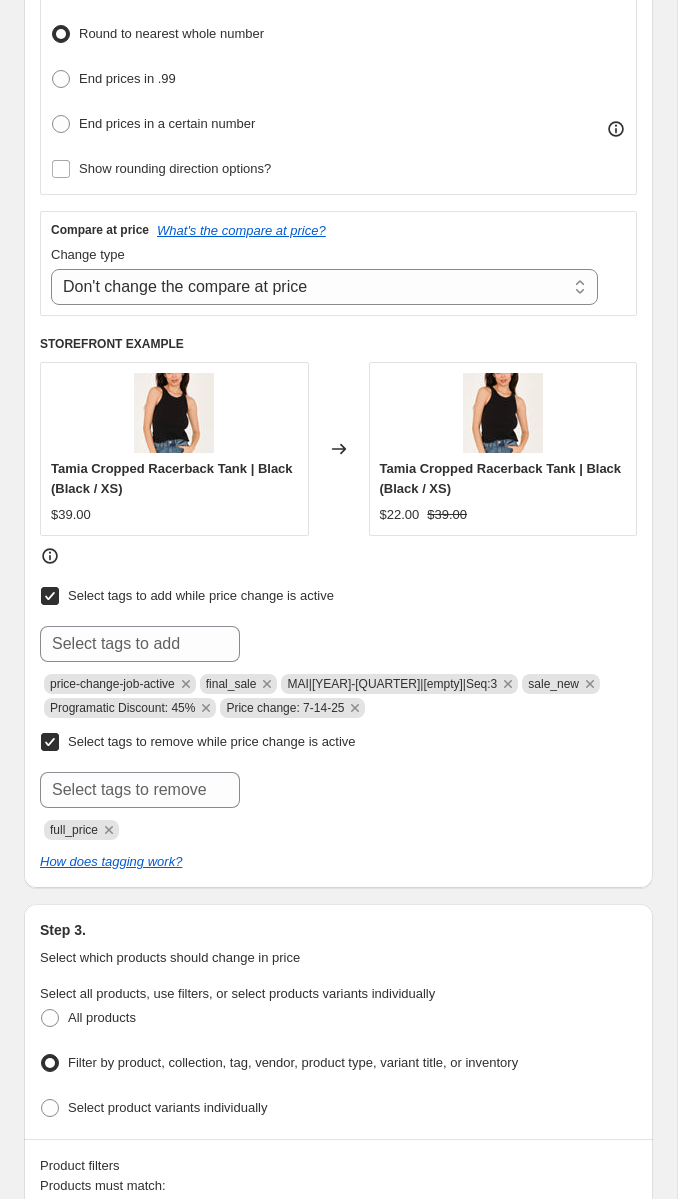scroll, scrollTop: 699, scrollLeft: 0, axis: vertical 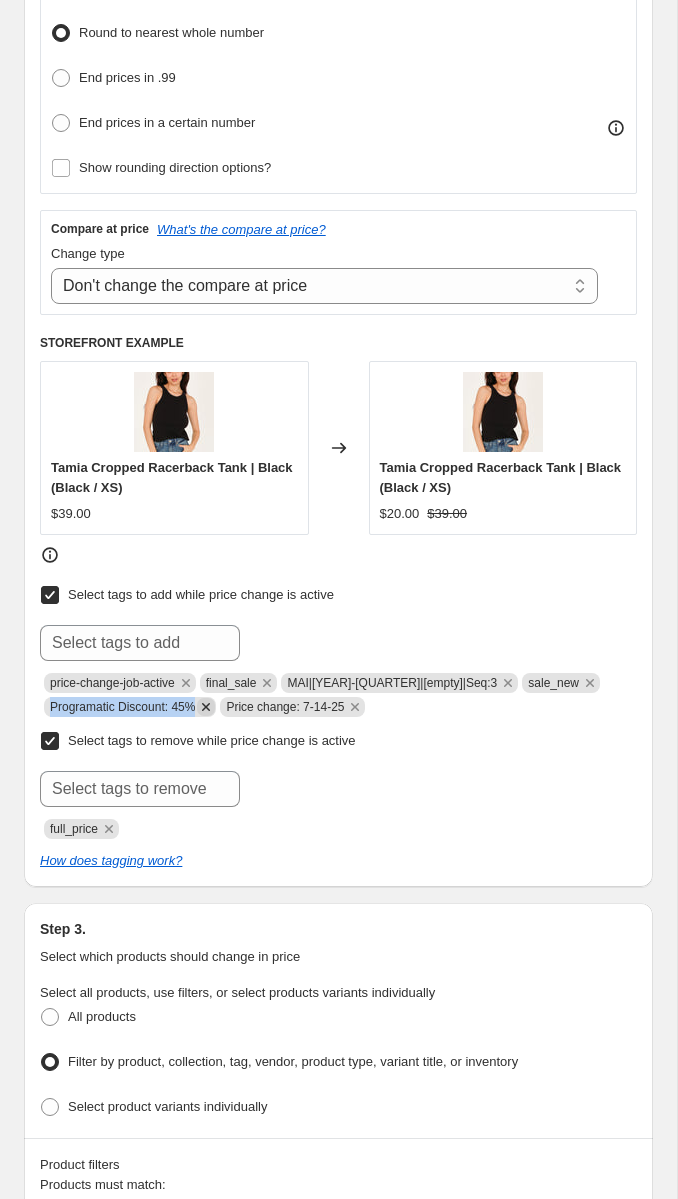 drag, startPoint x: 50, startPoint y: 699, endPoint x: 209, endPoint y: 706, distance: 159.154 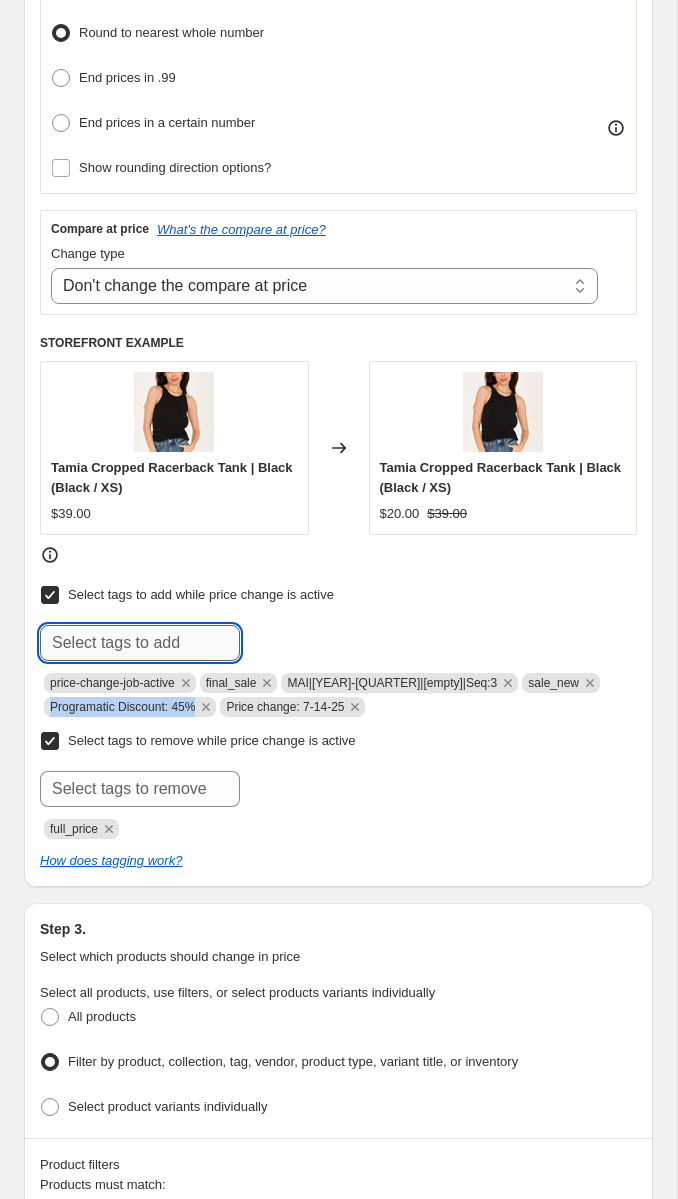 click at bounding box center (140, 643) 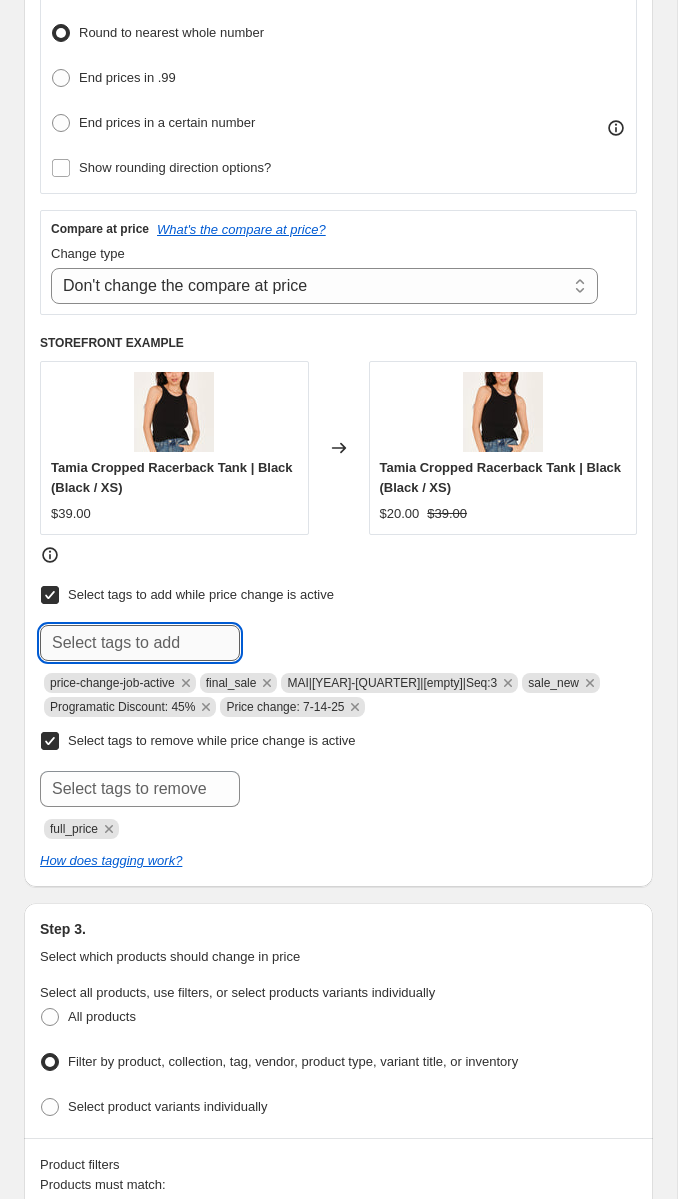 paste on "Programatic Discount: 45%" 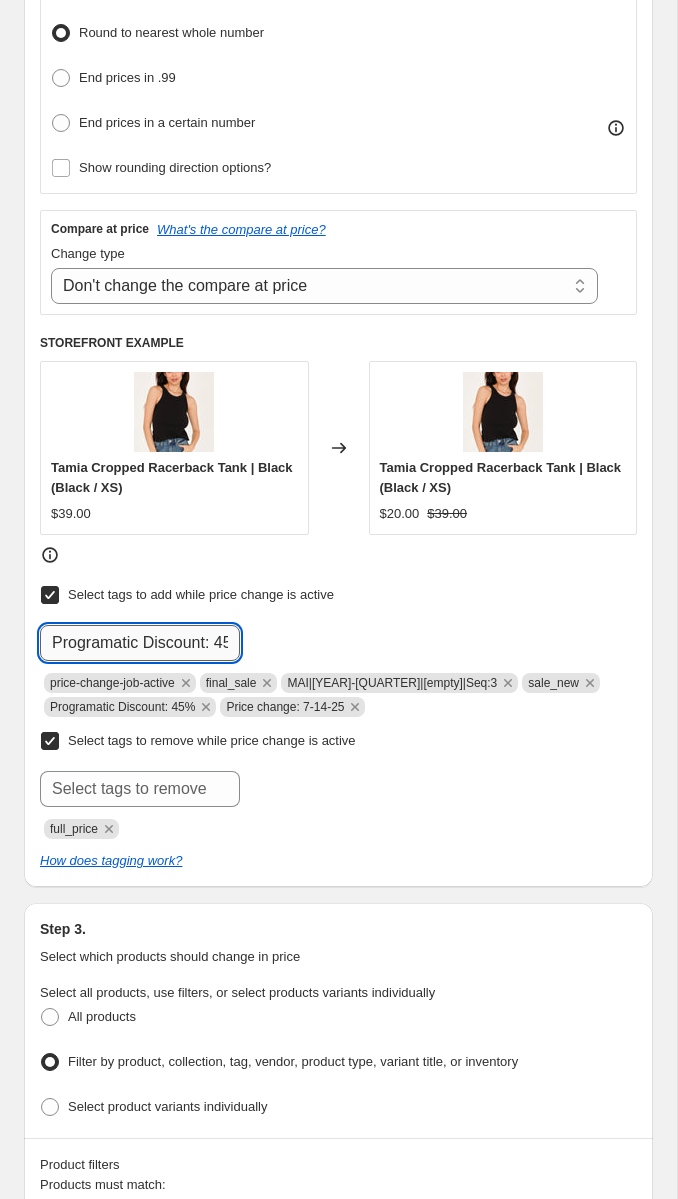 scroll, scrollTop: 0, scrollLeft: 25, axis: horizontal 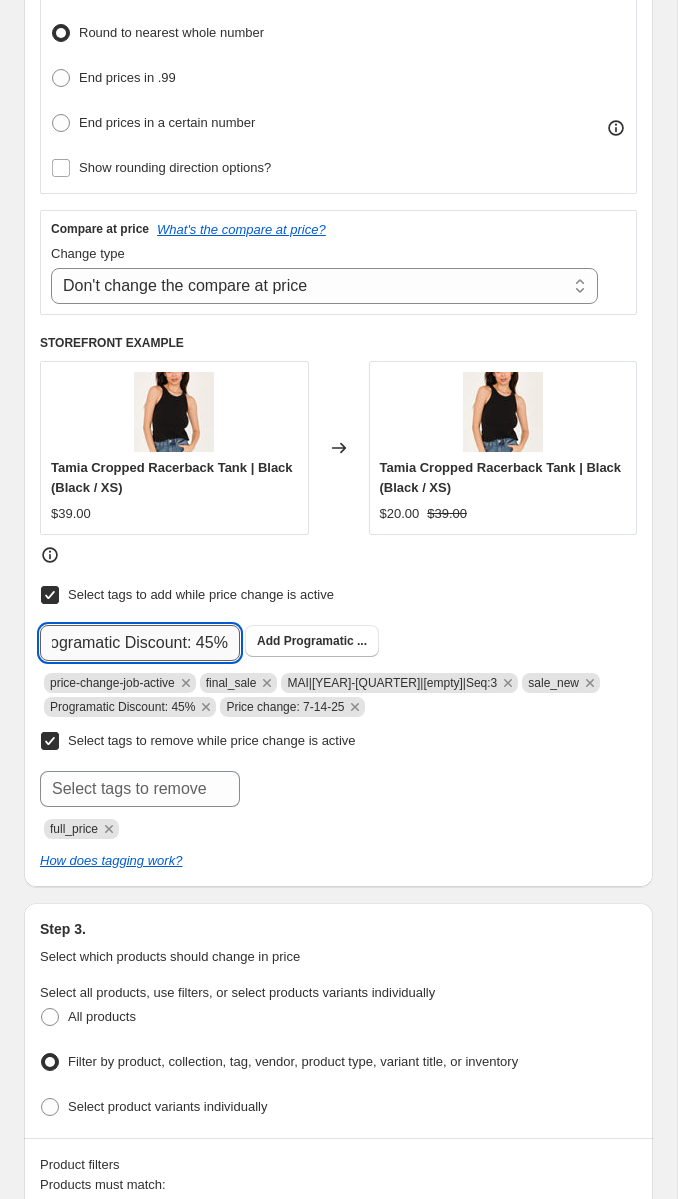 click on "Programatic Discount: 45%" at bounding box center (140, 643) 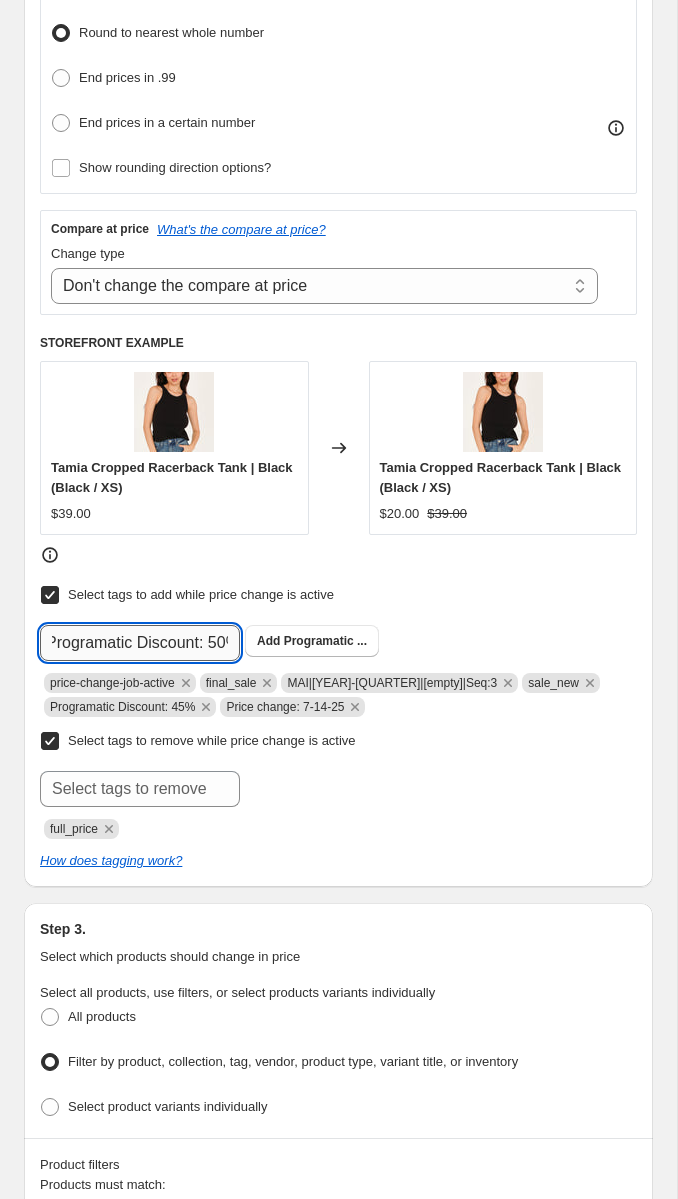 scroll, scrollTop: 0, scrollLeft: 11, axis: horizontal 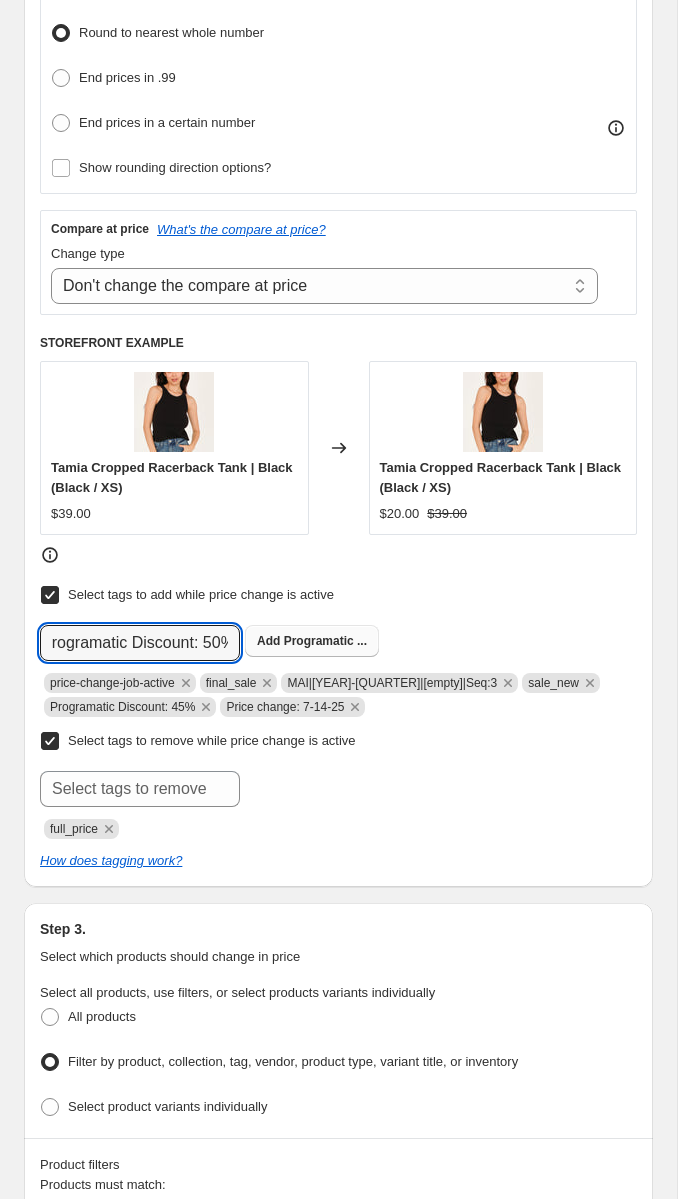 click on "Programatic ..." at bounding box center [325, 641] 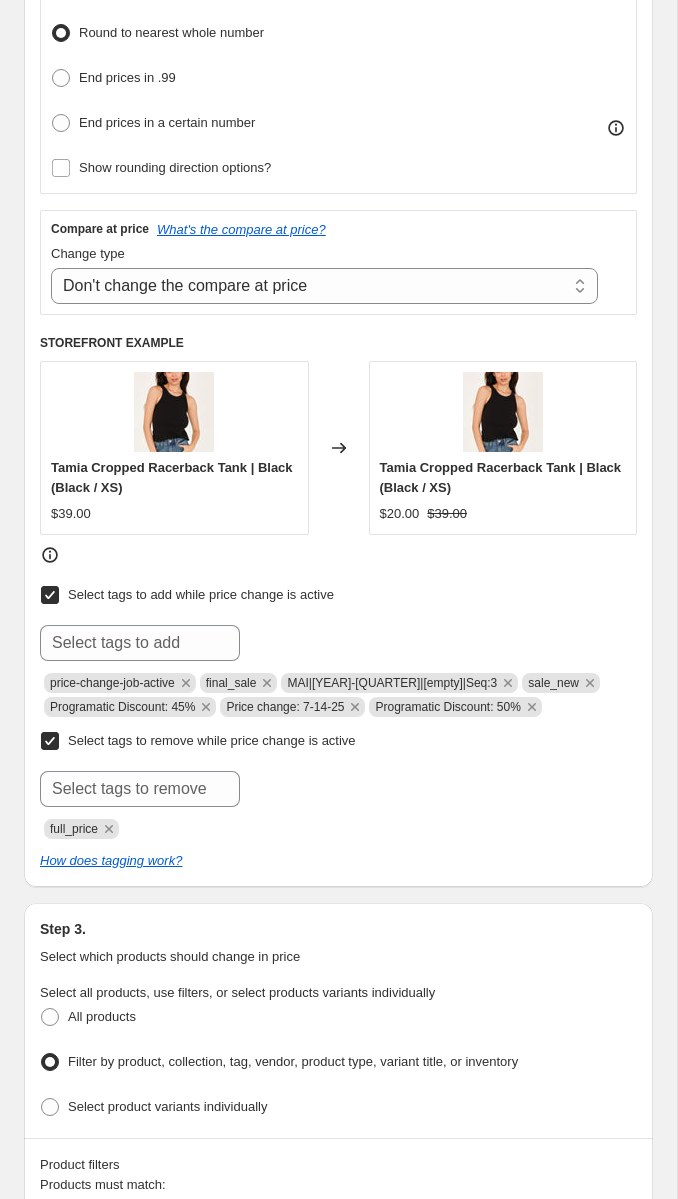 scroll, scrollTop: 0, scrollLeft: 0, axis: both 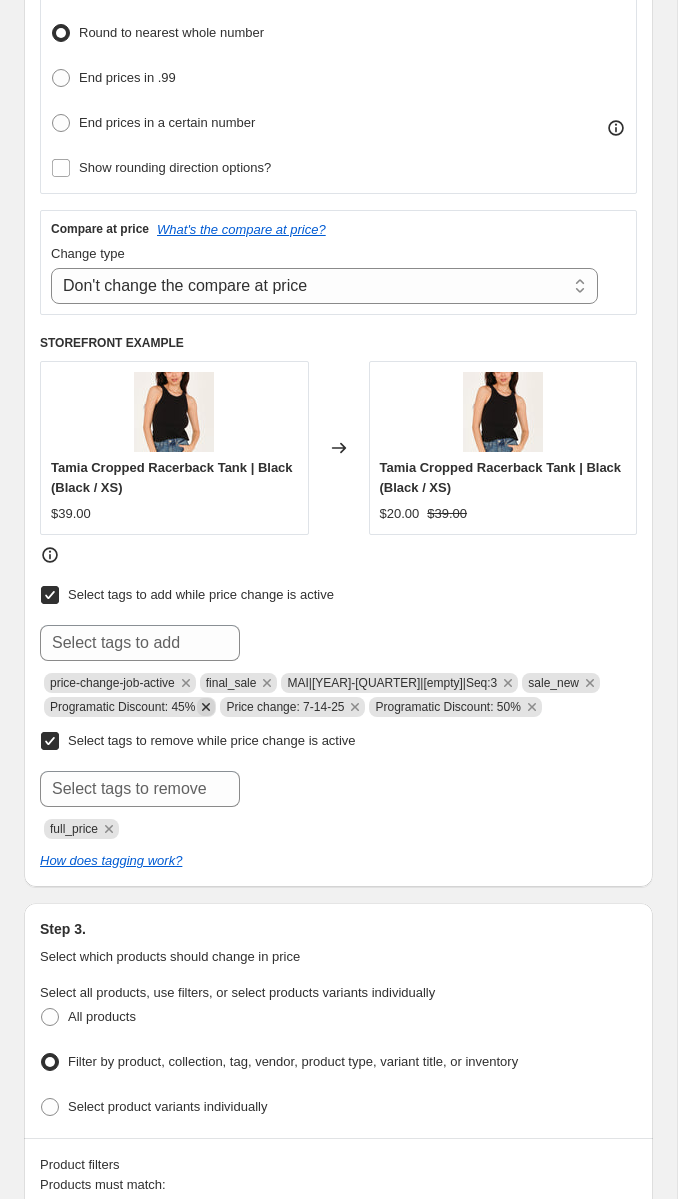 click 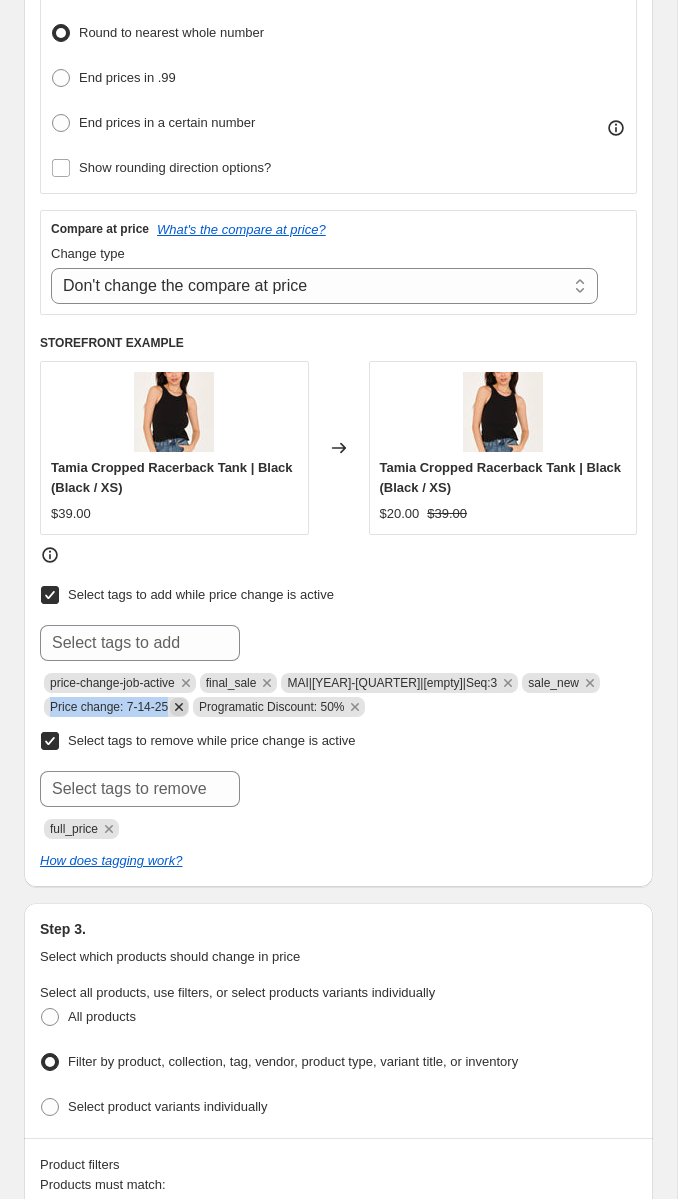 copy on "Price change: 7-14-25" 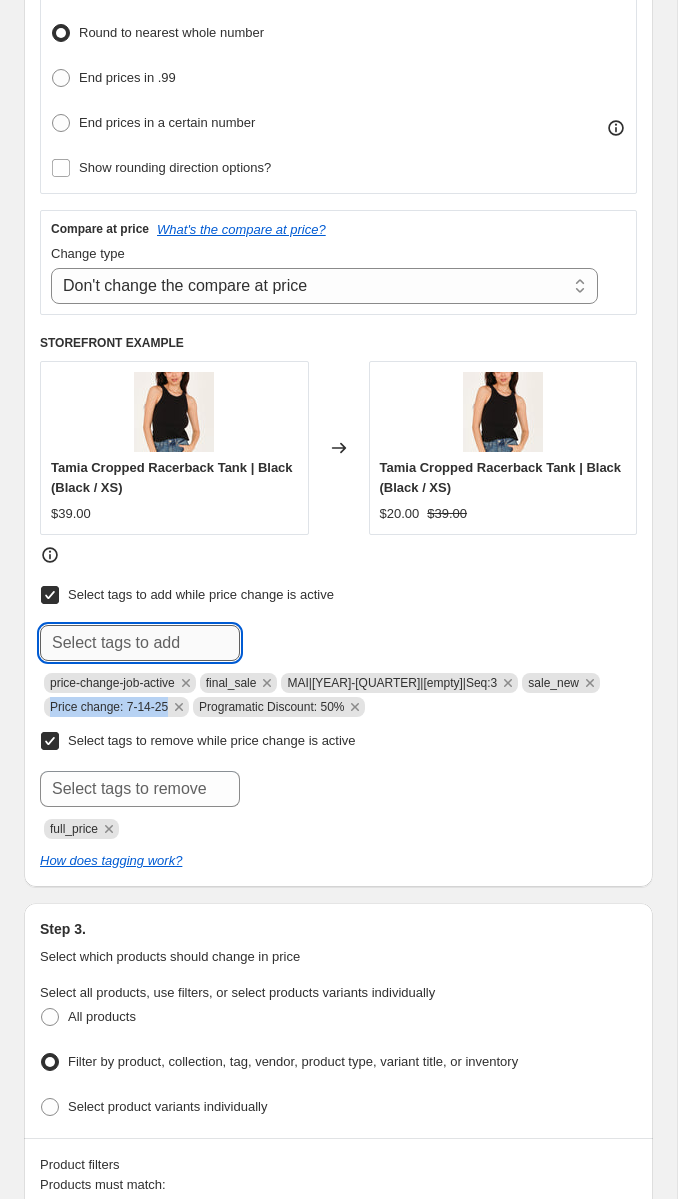 click at bounding box center [140, 643] 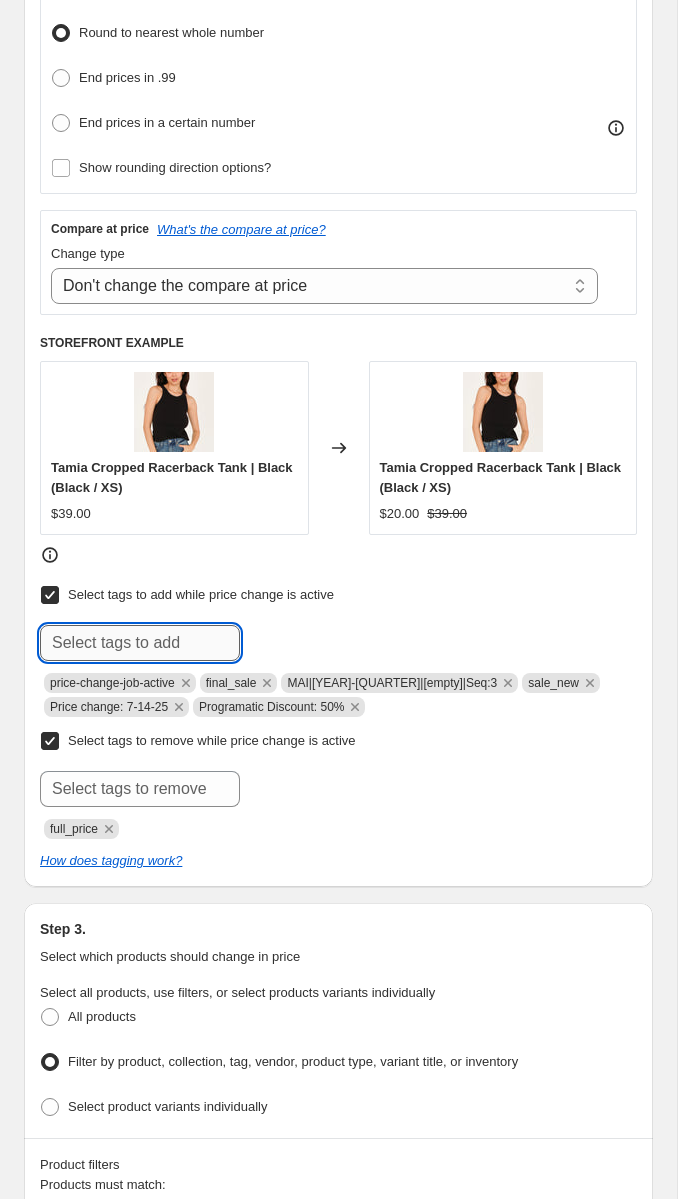 paste on "Price change: 7-14-25" 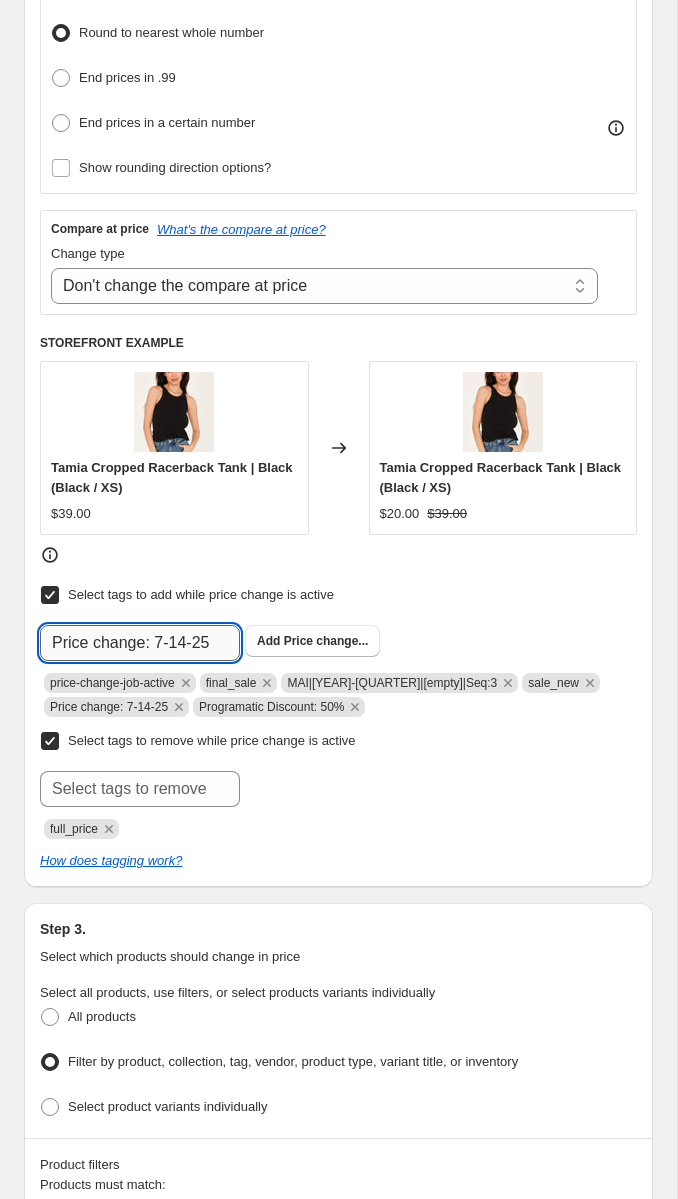click on "Price change: 7-14-25" at bounding box center (140, 643) 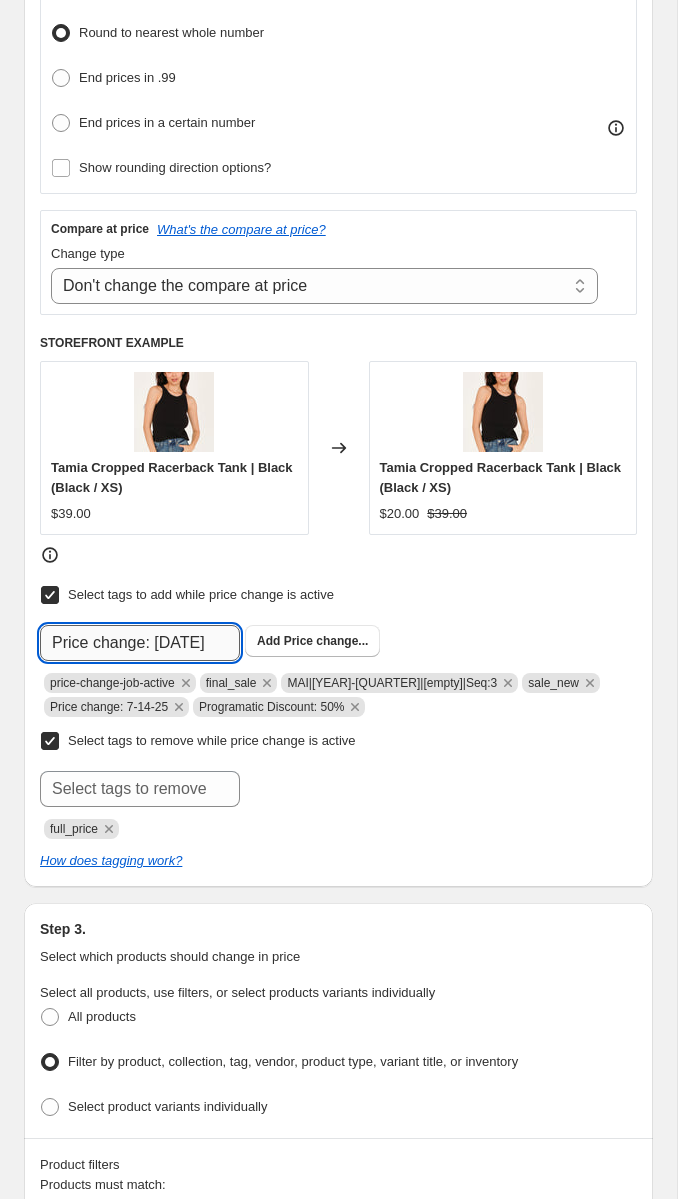 click on "Submit" at bounding box center [68, -417] 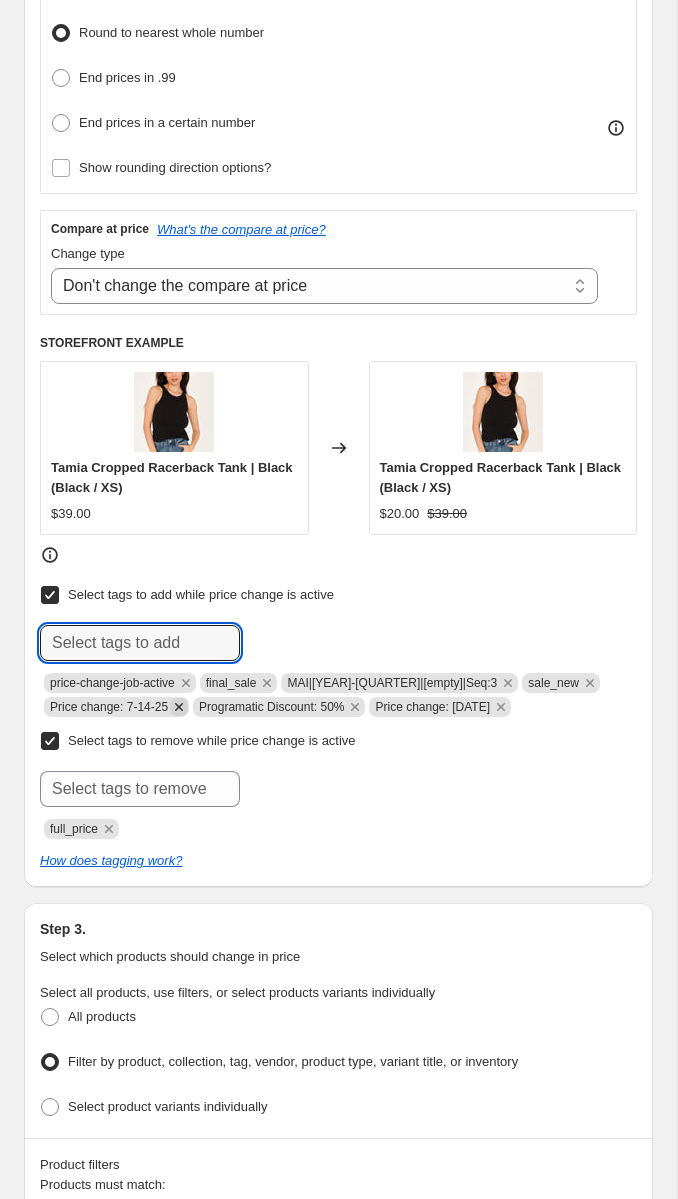 click 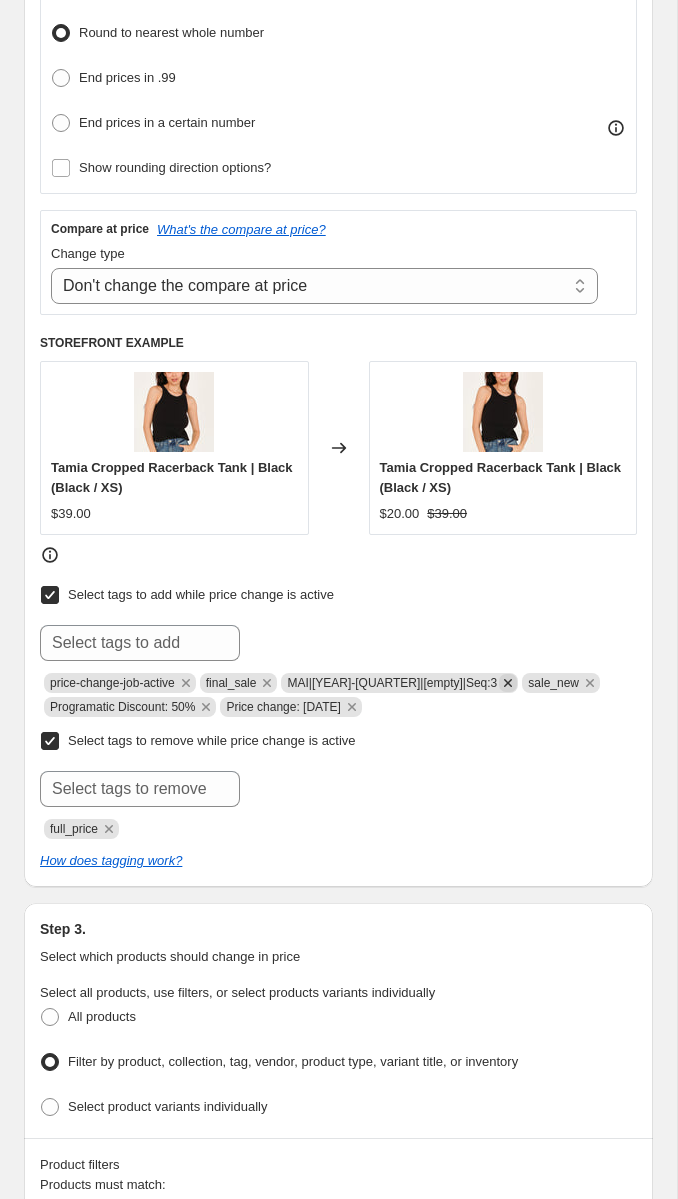 click 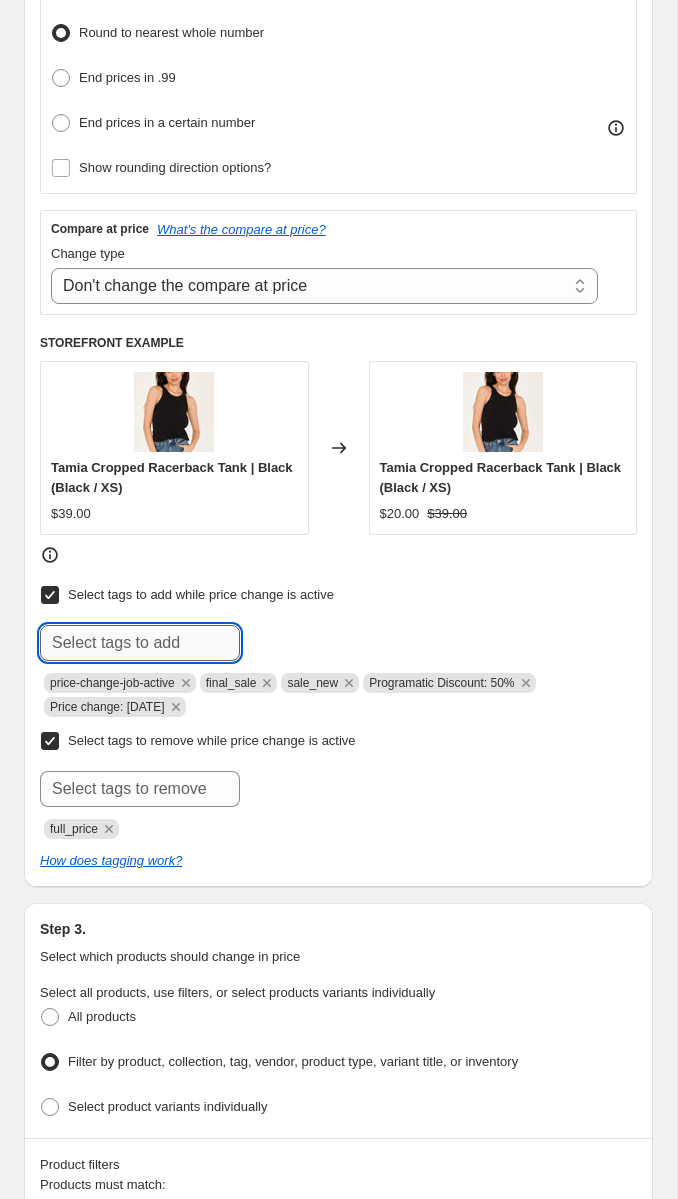 click at bounding box center [140, 643] 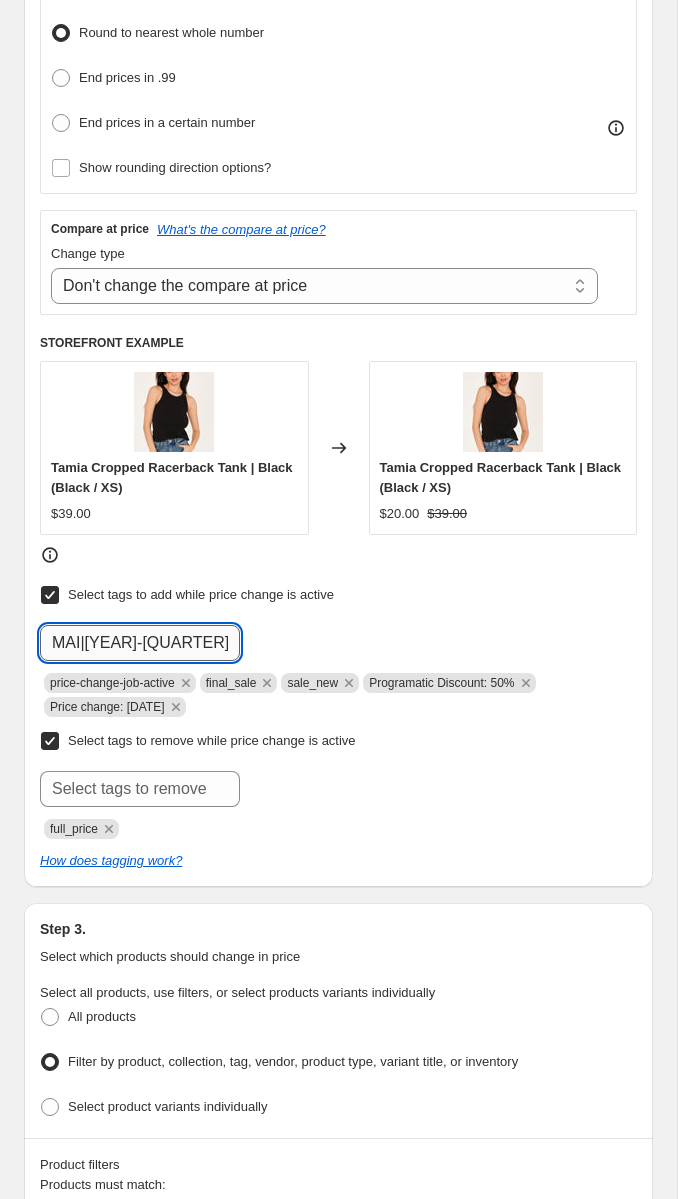 scroll, scrollTop: 0, scrollLeft: 33, axis: horizontal 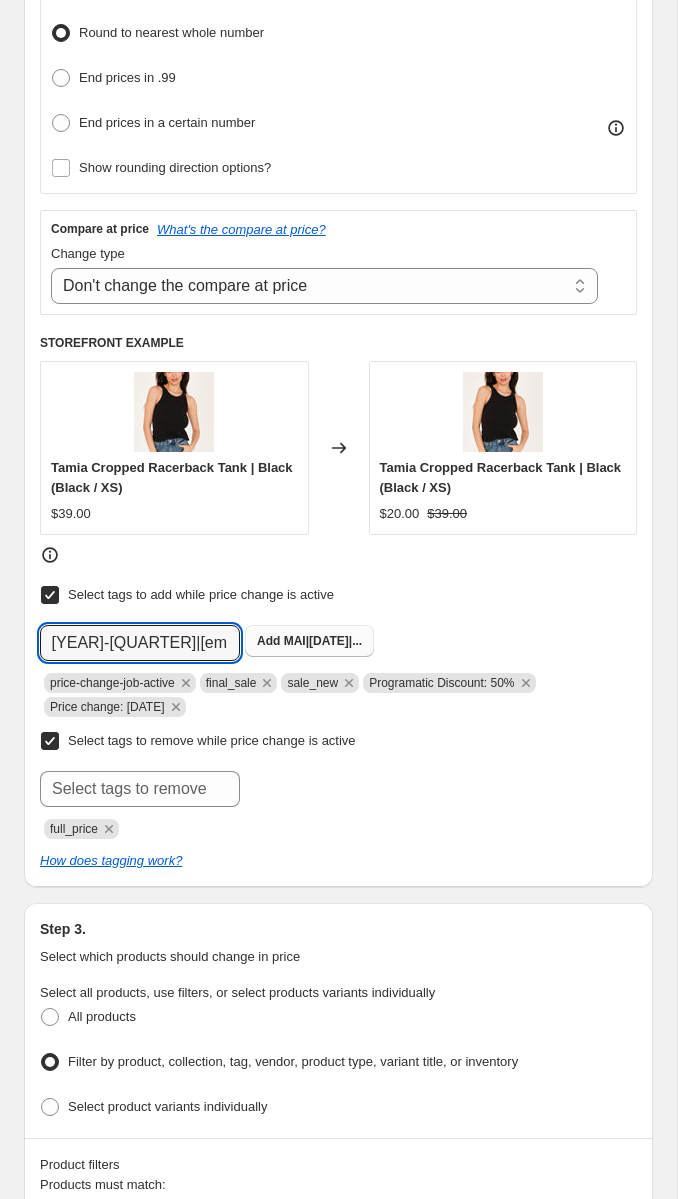 click on "MAI|[DATE]|..." at bounding box center [323, 641] 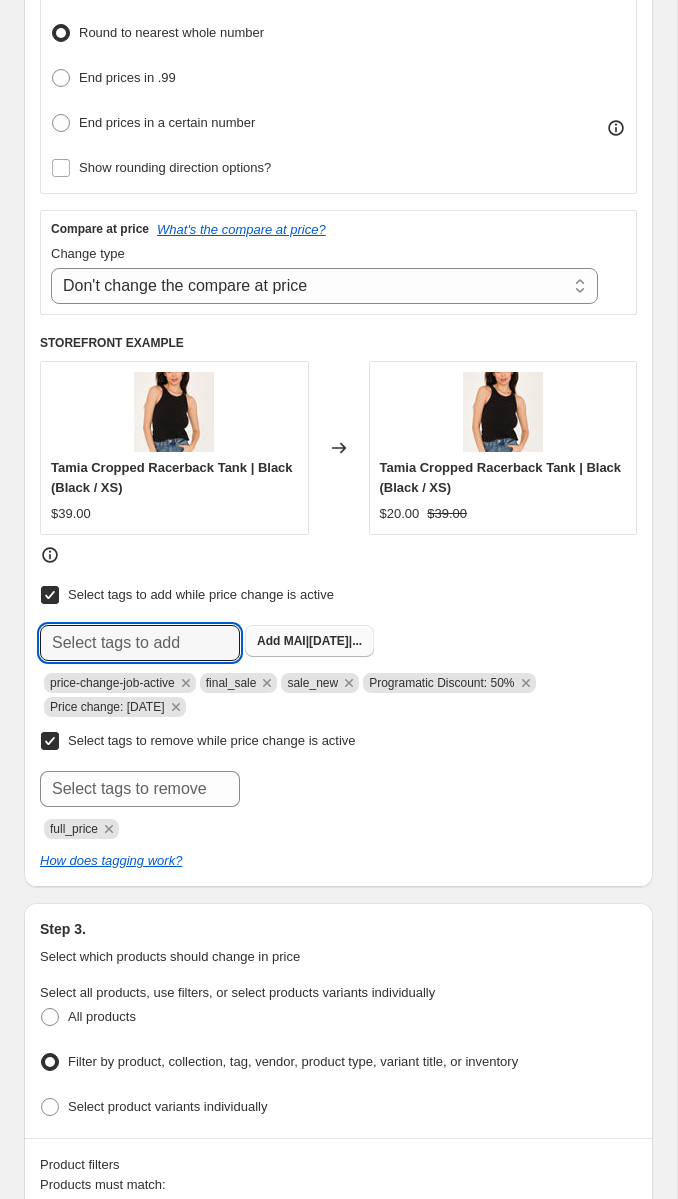 scroll, scrollTop: 0, scrollLeft: 0, axis: both 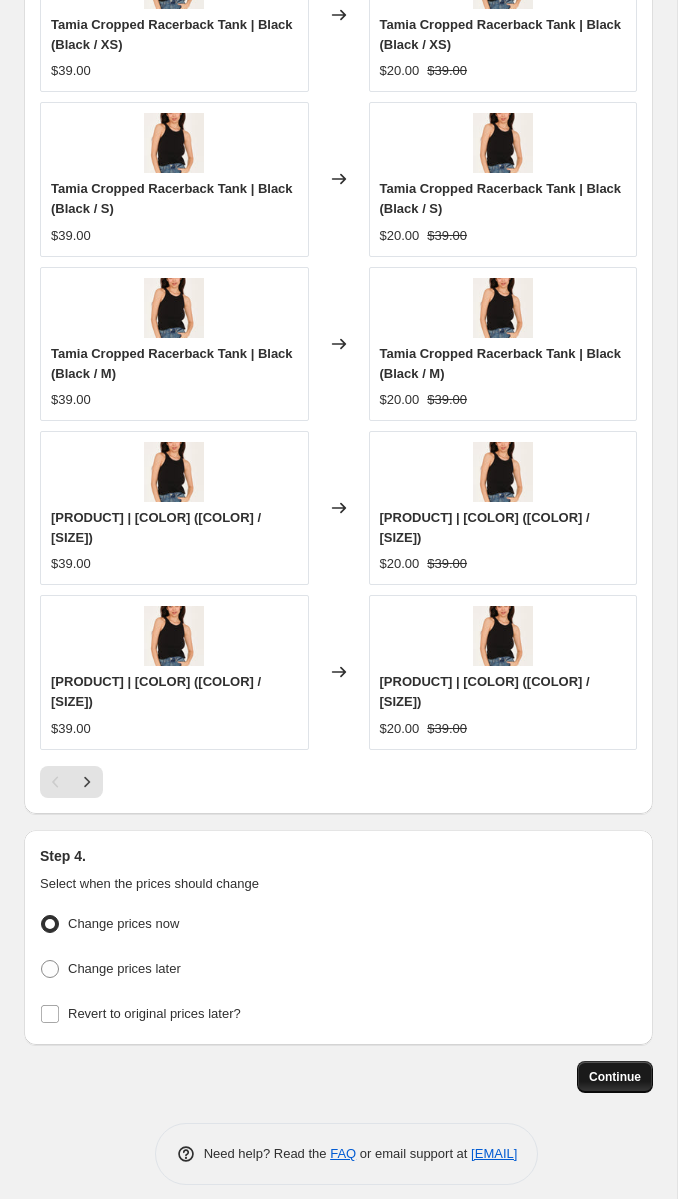 click on "Continue" at bounding box center (615, 1077) 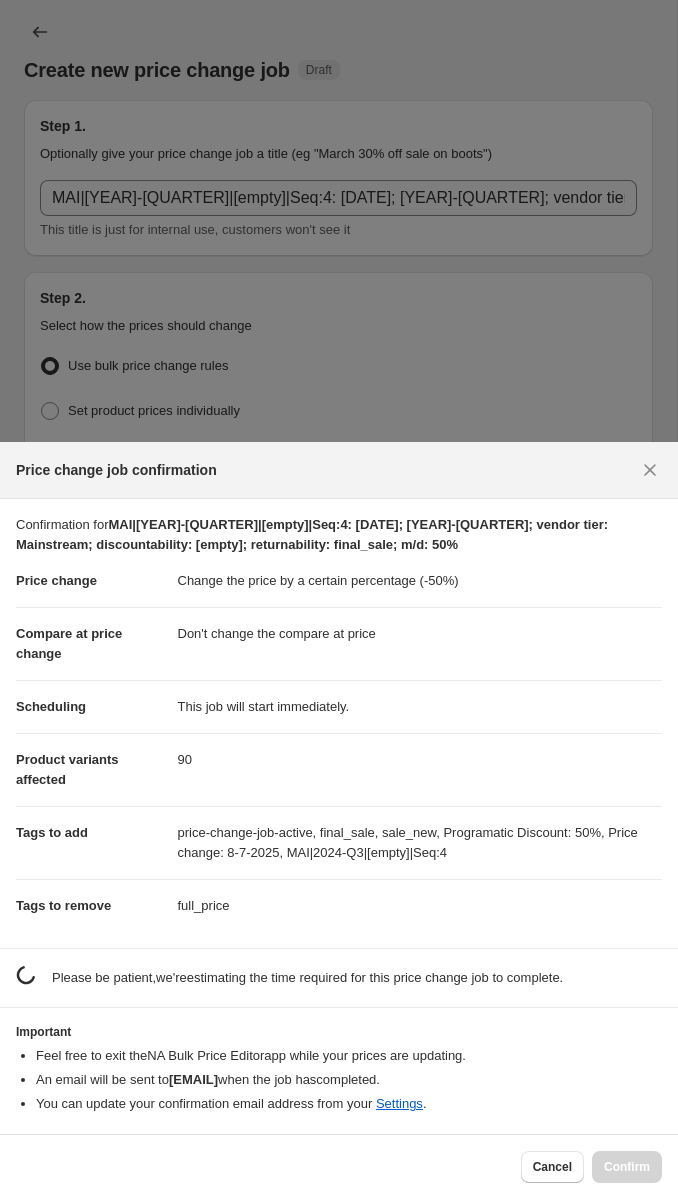 scroll, scrollTop: 0, scrollLeft: 0, axis: both 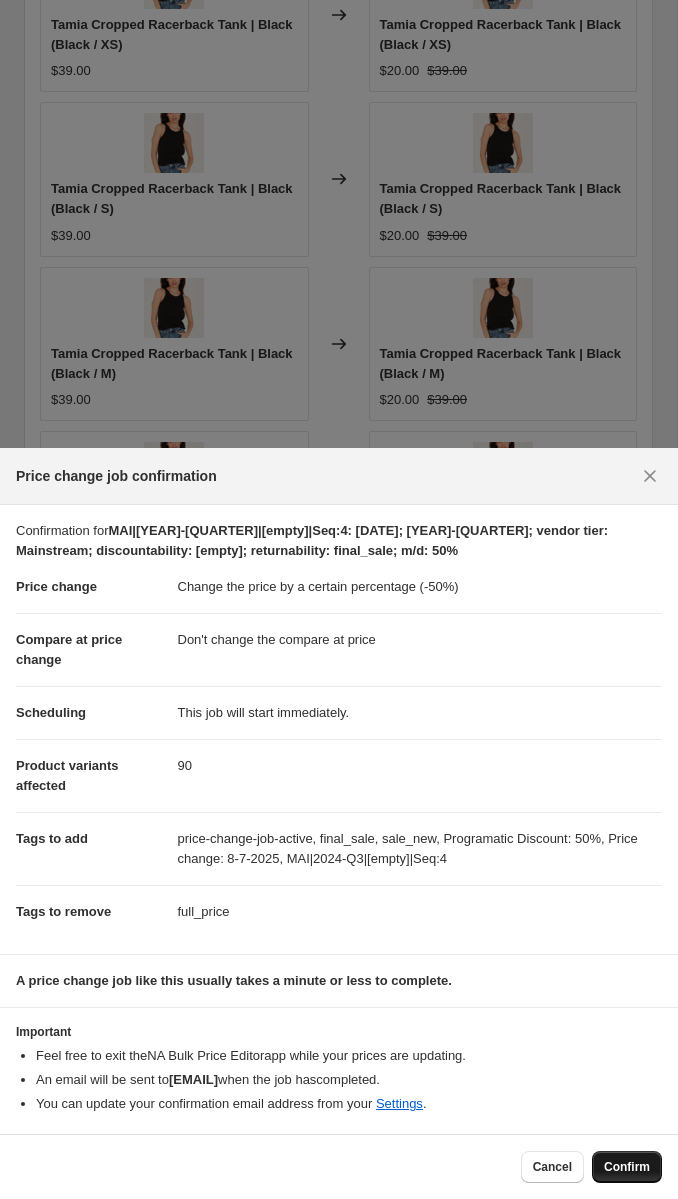 click on "Confirm" at bounding box center [627, 1167] 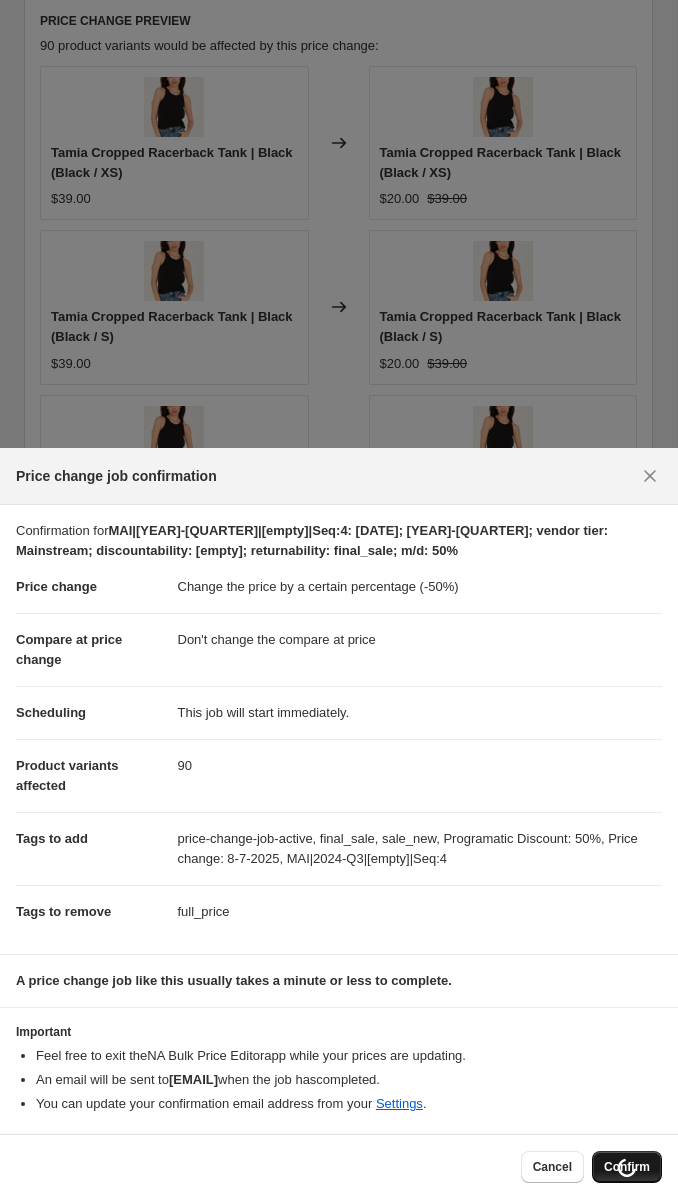 scroll, scrollTop: 3042, scrollLeft: 0, axis: vertical 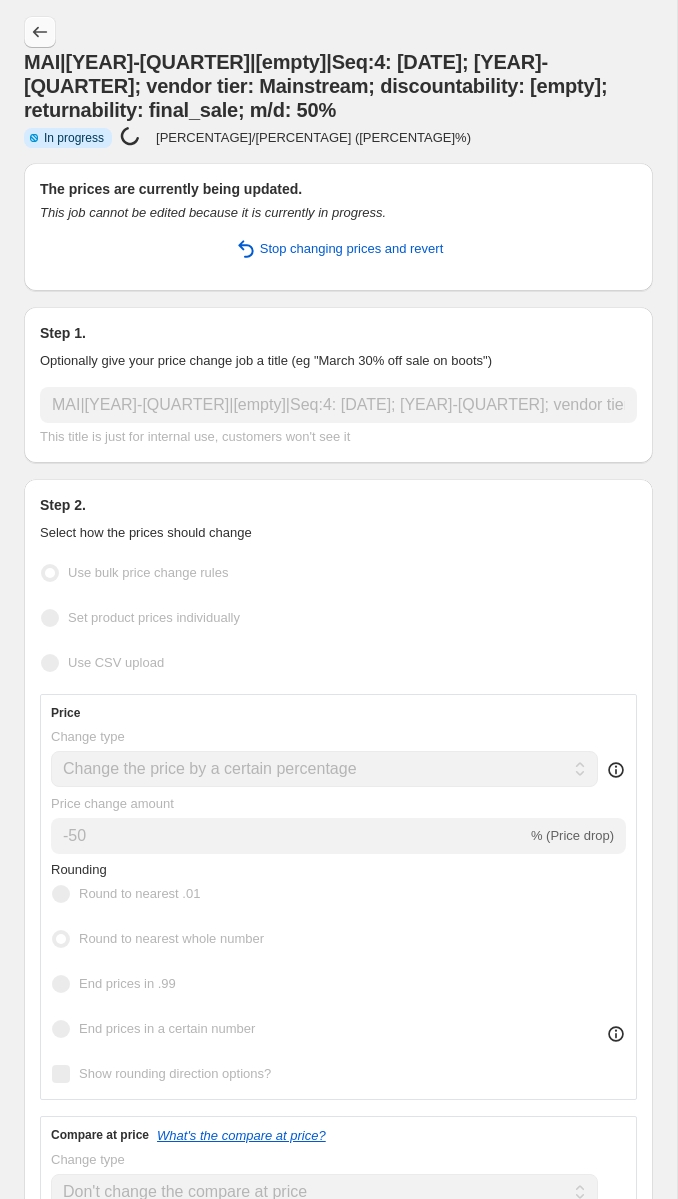 click 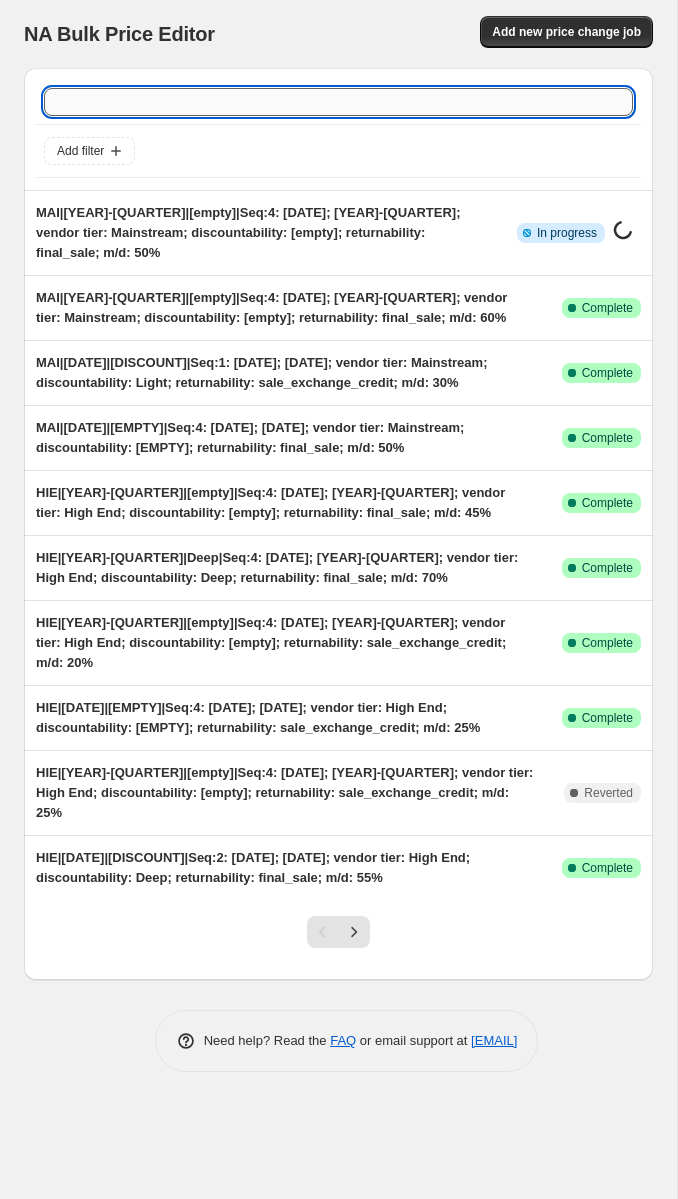 click at bounding box center [338, 102] 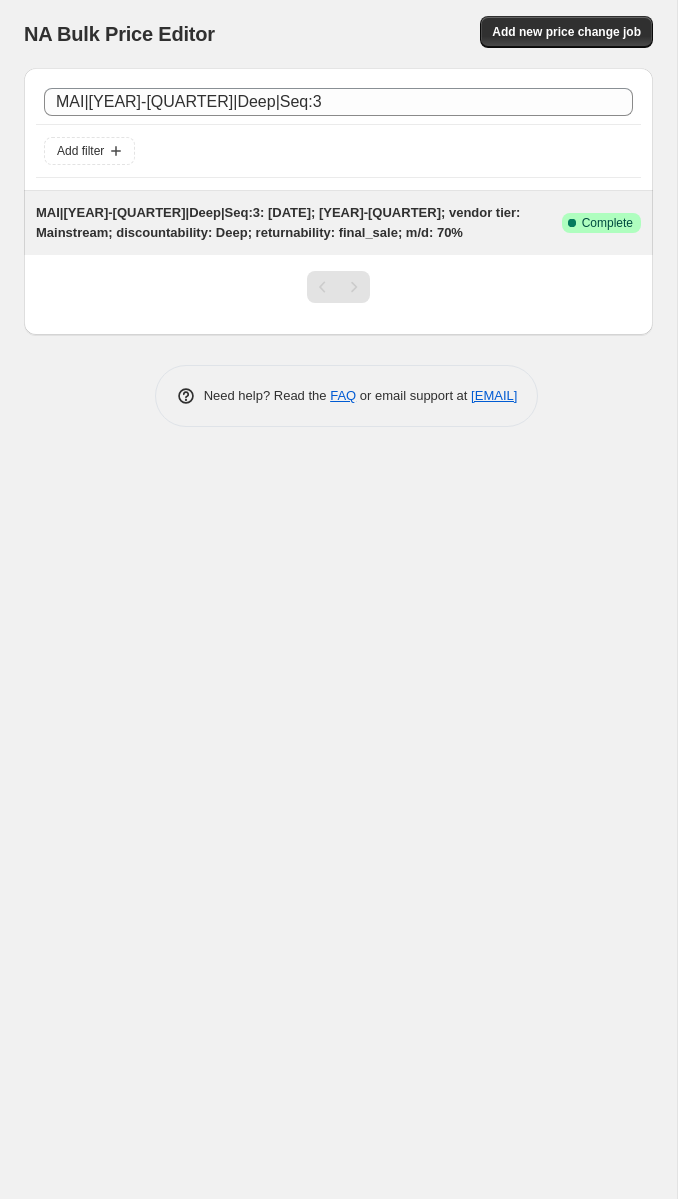 click on "MAI|[YEAR]-[QUARTER]|Deep|Seq:3: [DATE]; [YEAR]-[QUARTER]; vendor tier: Mainstream; discountability: Deep; returnability: final_sale; m/d: 70%" at bounding box center (278, 222) 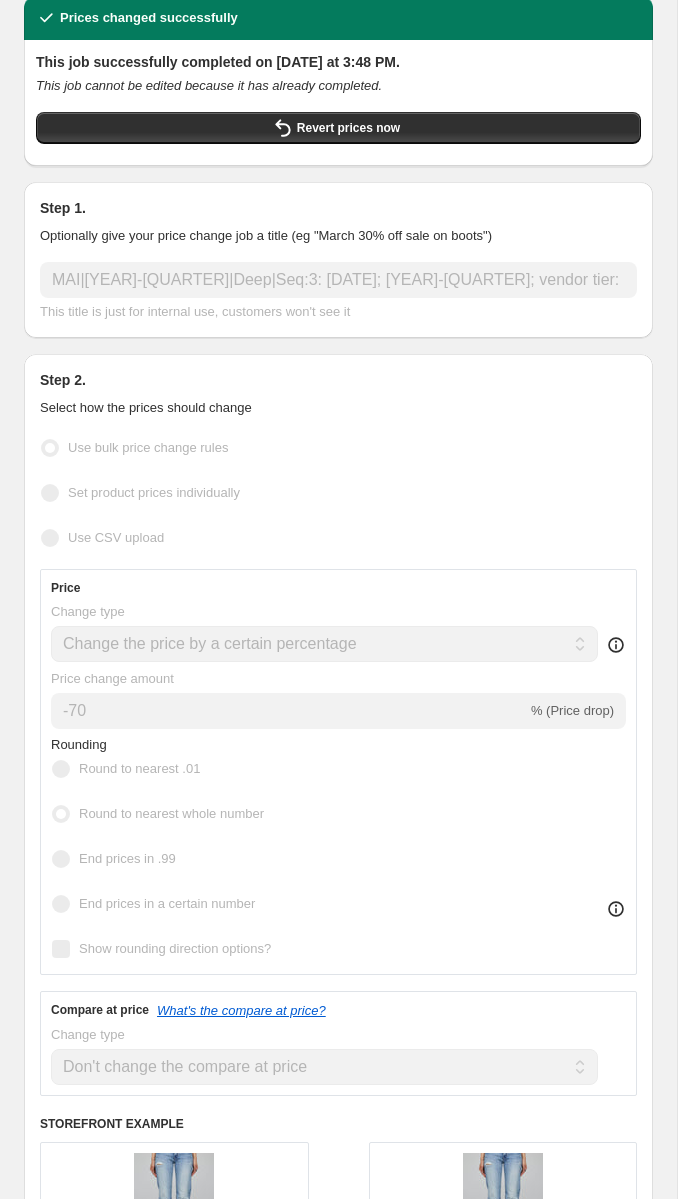 scroll, scrollTop: 0, scrollLeft: 0, axis: both 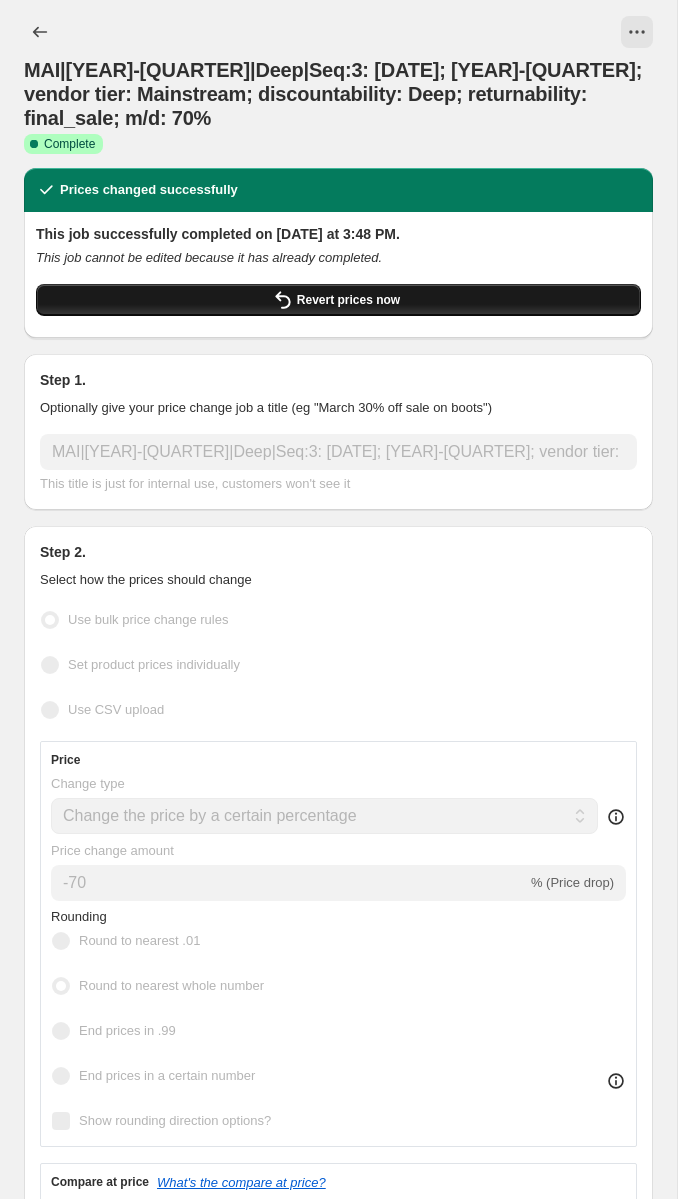 click 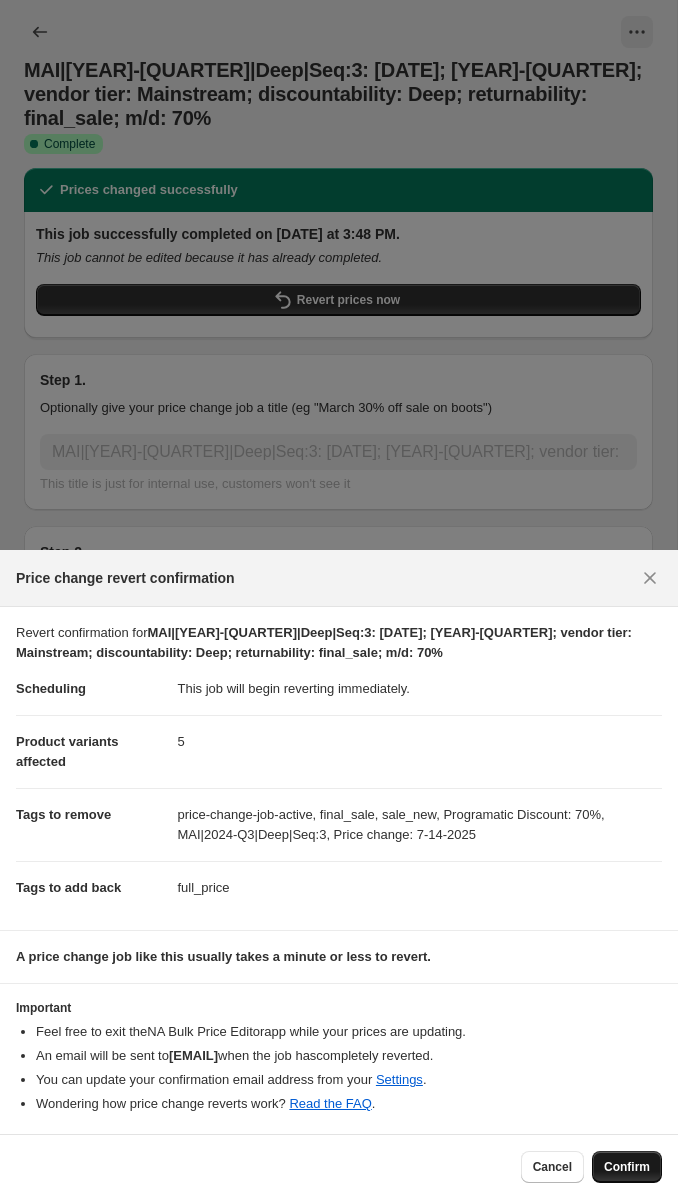 click on "Confirm" at bounding box center [627, 1167] 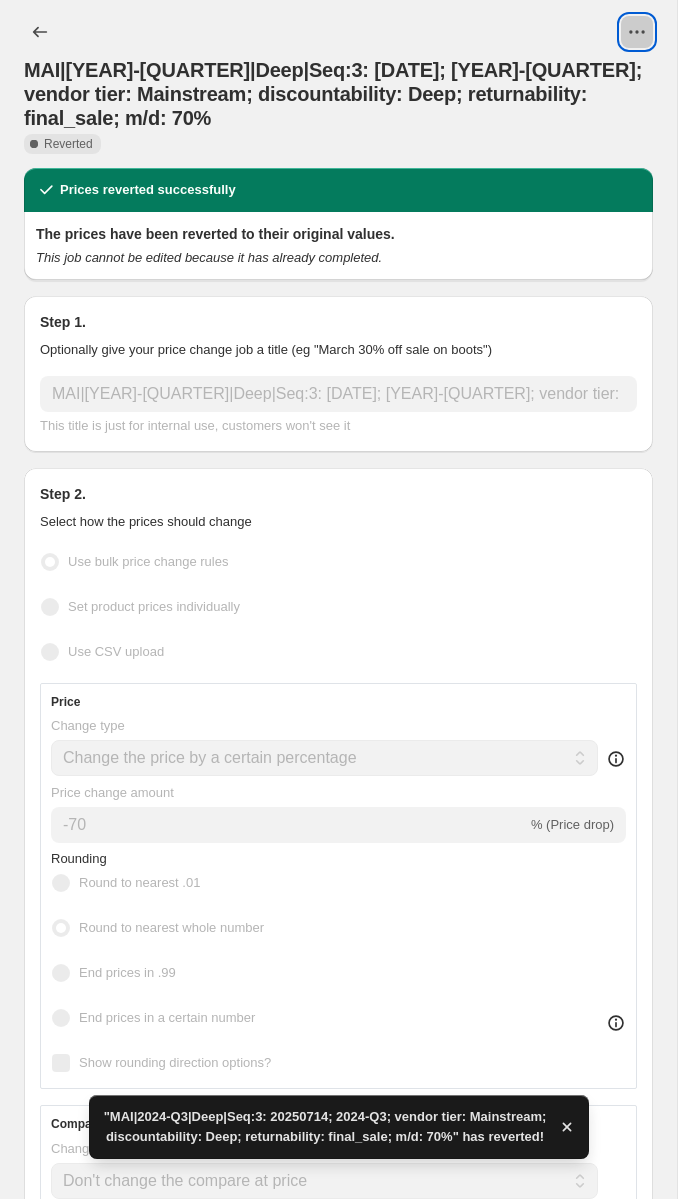 click 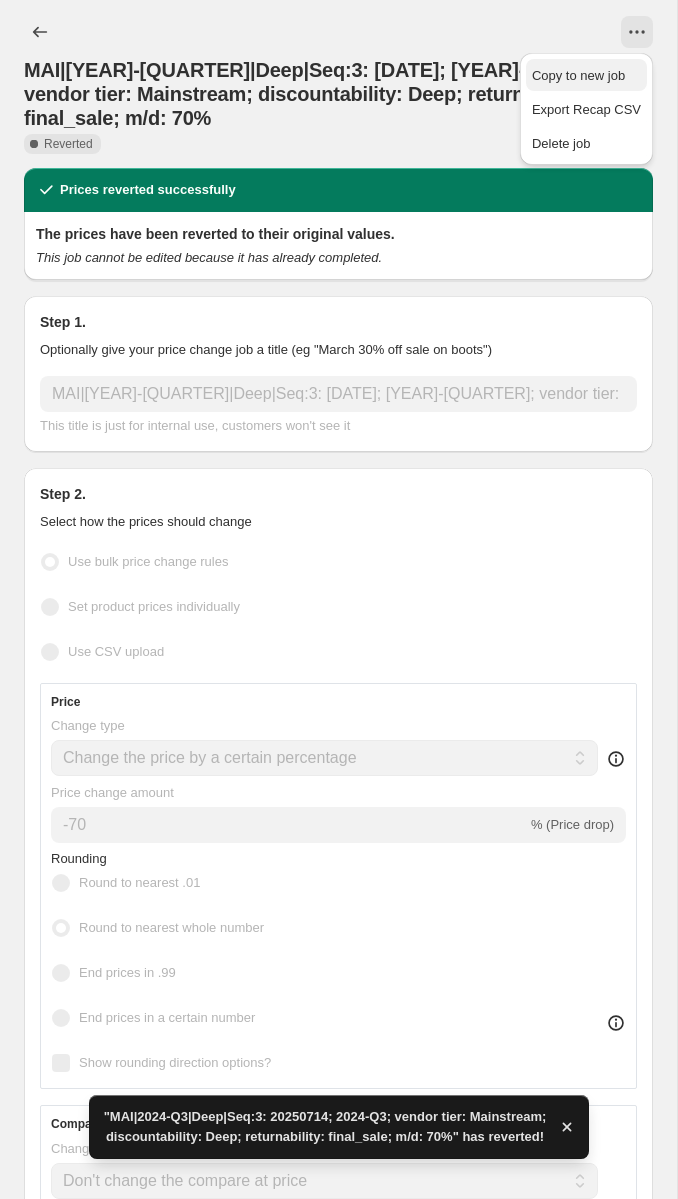 click on "Copy to new job" at bounding box center (578, 75) 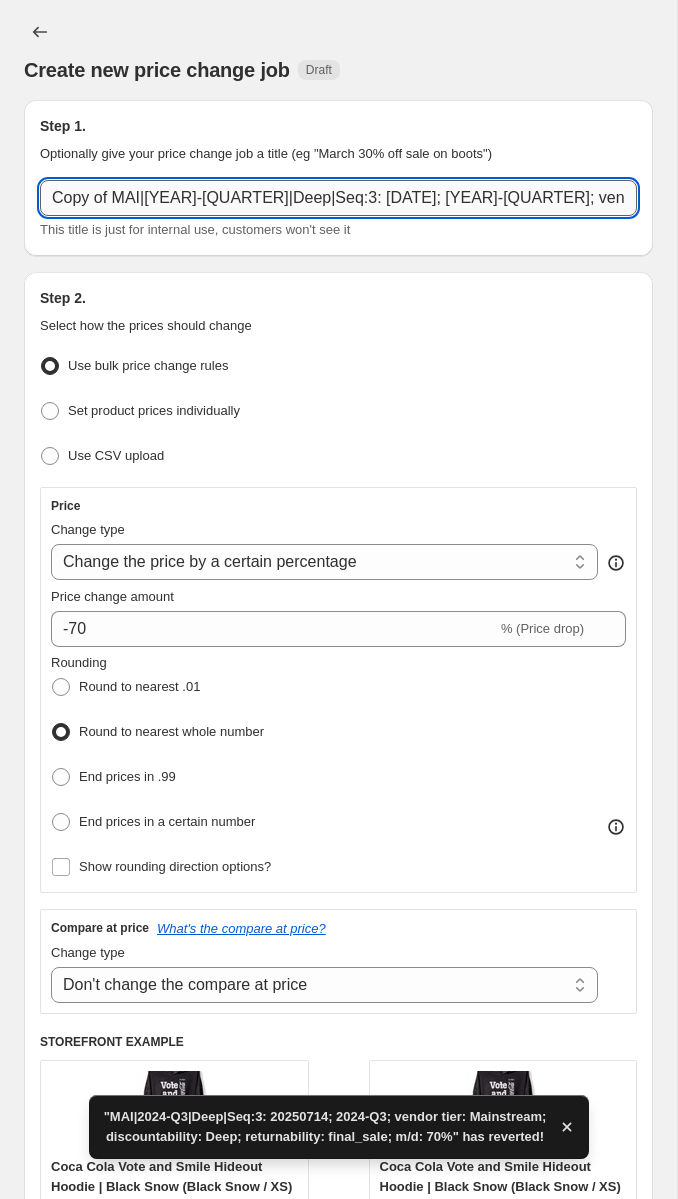 click on "Copy of MAI|[YEAR]-[QUARTER]|Deep|Seq:3: [DATE]; [YEAR]-[QUARTER]; vendor tier: Mainstream; discountability: Deep; returnability: final_sale; m/d: 70%" at bounding box center [338, 198] 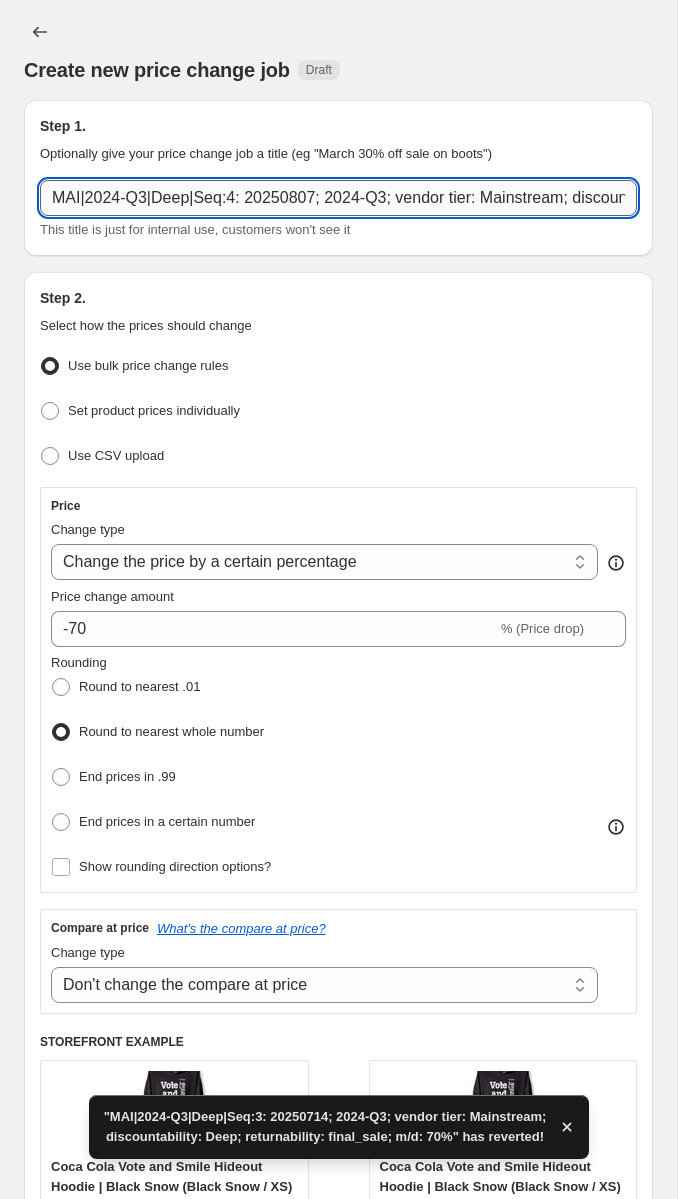 scroll, scrollTop: 0, scrollLeft: 379, axis: horizontal 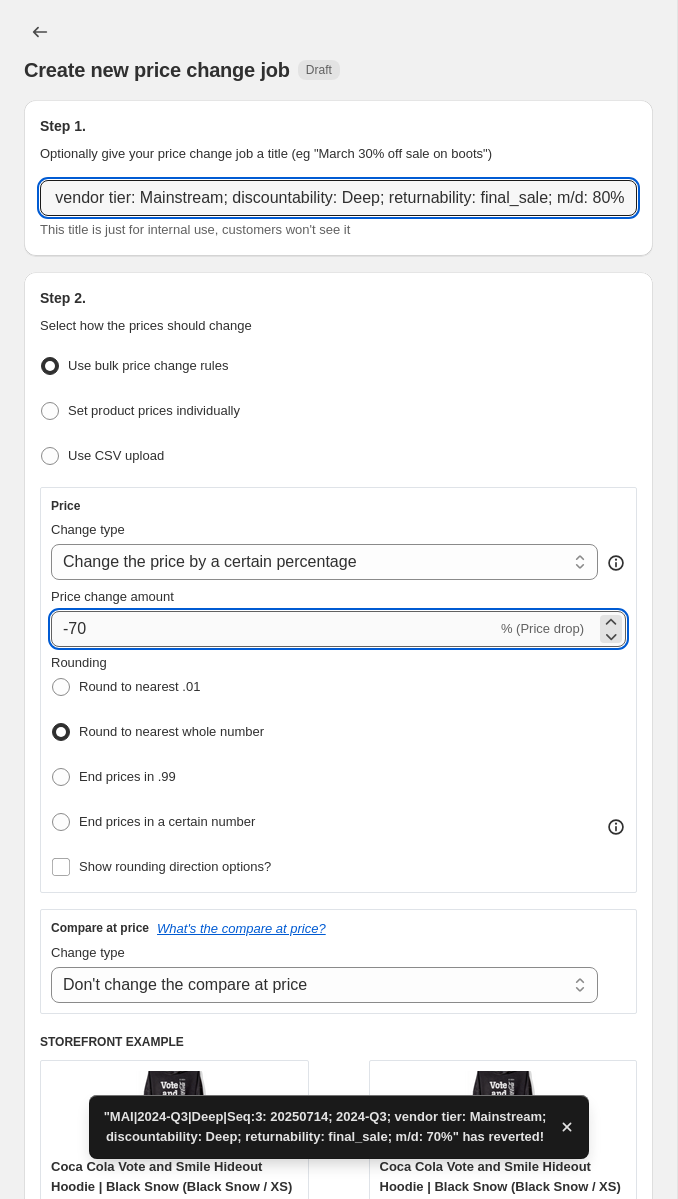 click on "-70" at bounding box center (274, 629) 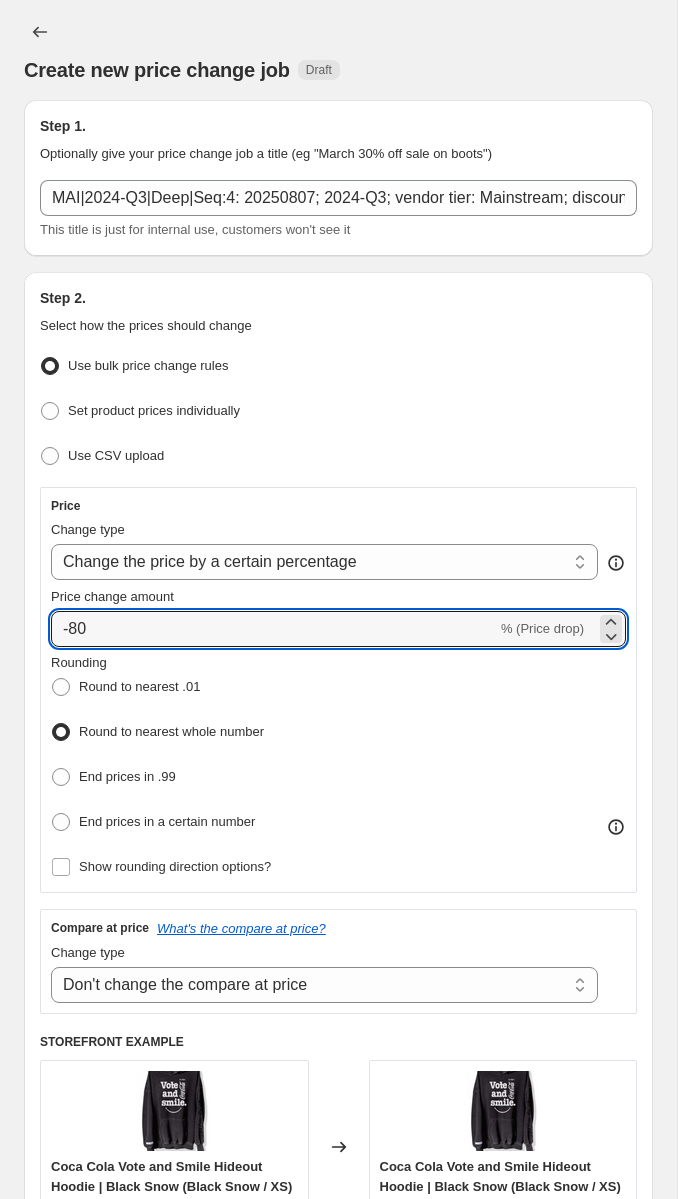 click on "Rounding Round to nearest .01 Round to nearest whole number End prices in .99 End prices in a certain number" at bounding box center [338, 745] 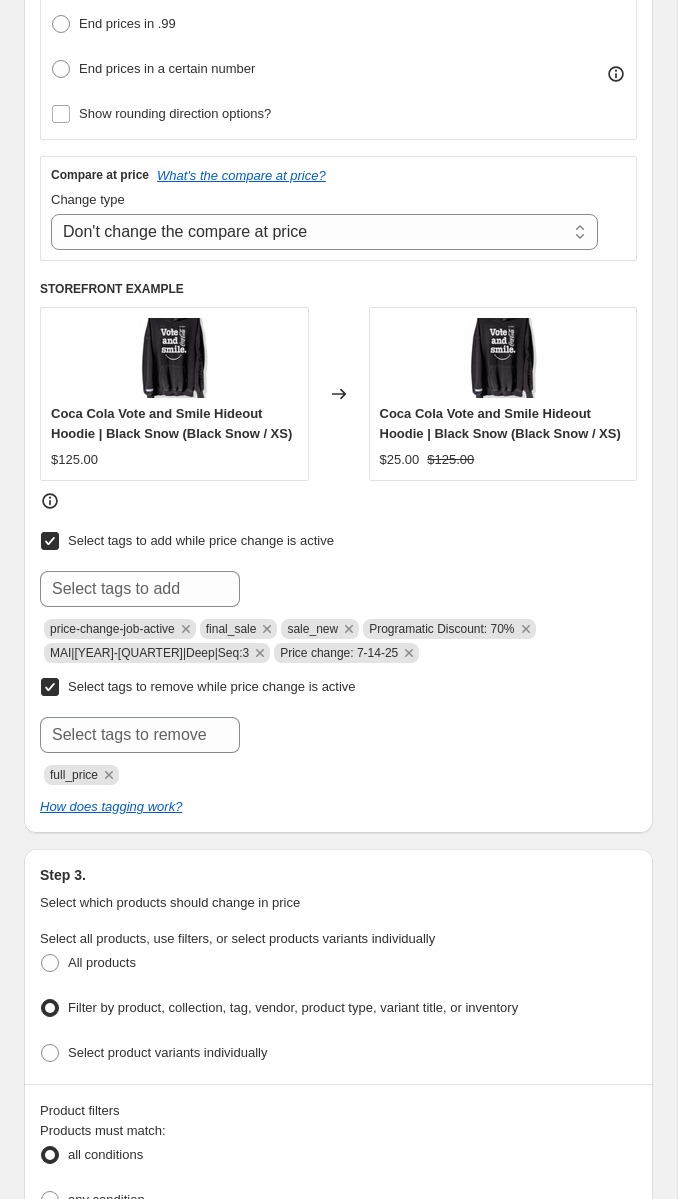 scroll, scrollTop: 751, scrollLeft: 0, axis: vertical 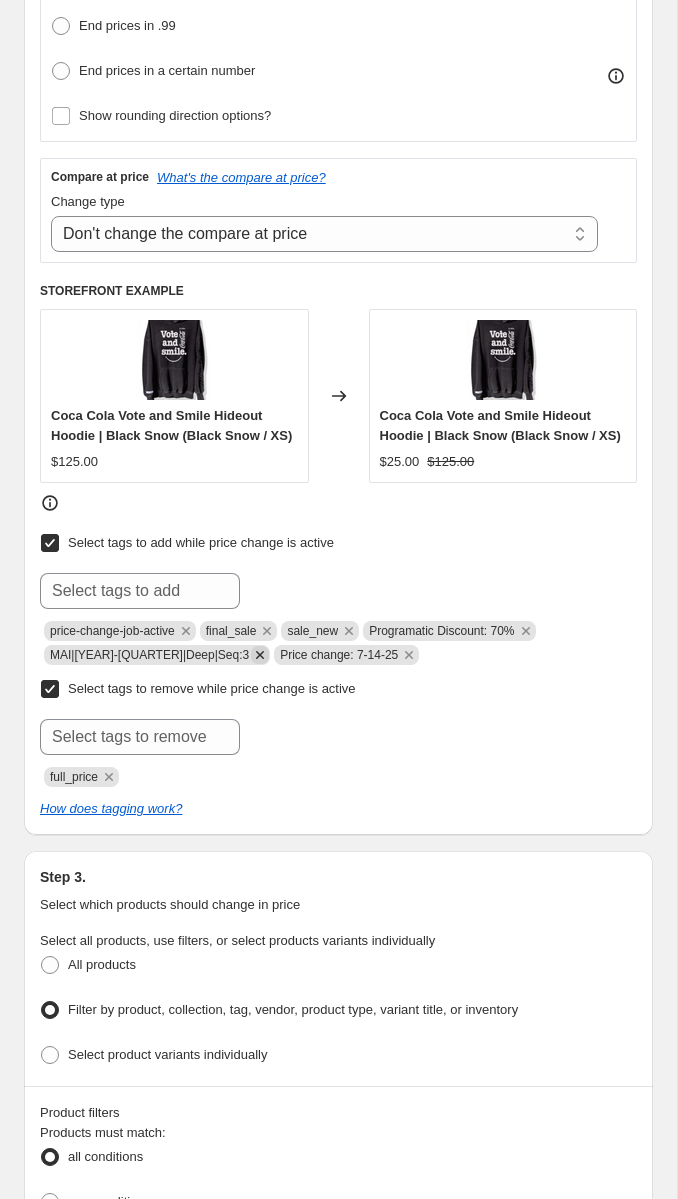 click 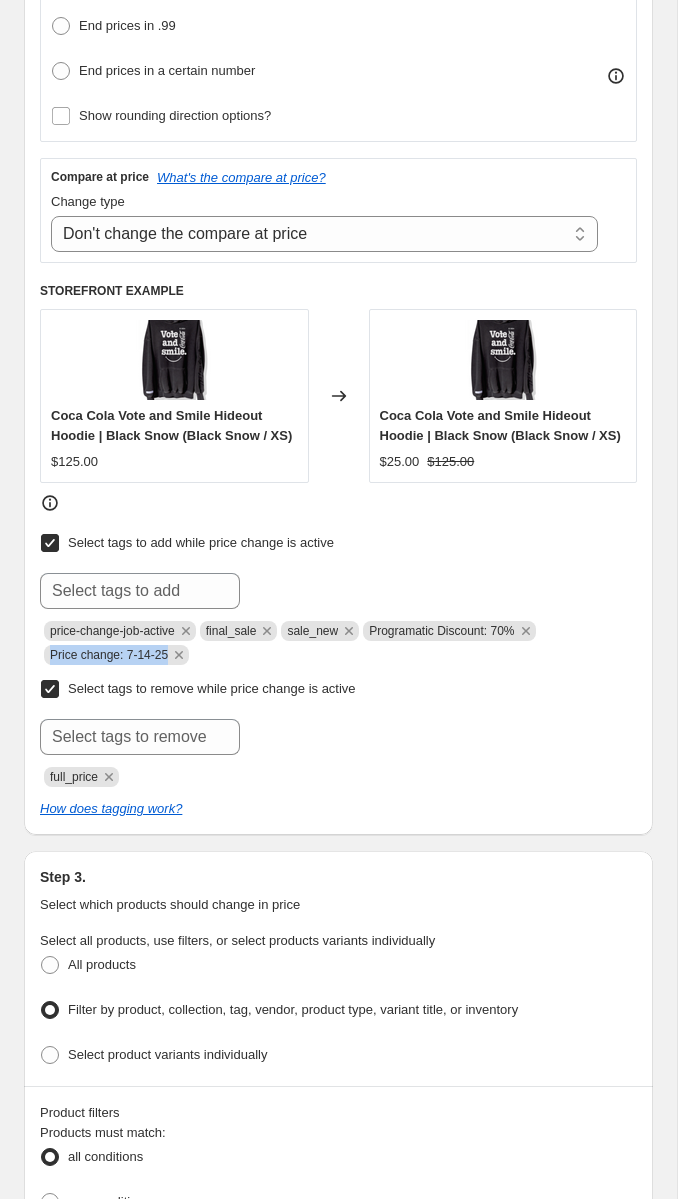 copy on "Price change: 7-14-25" 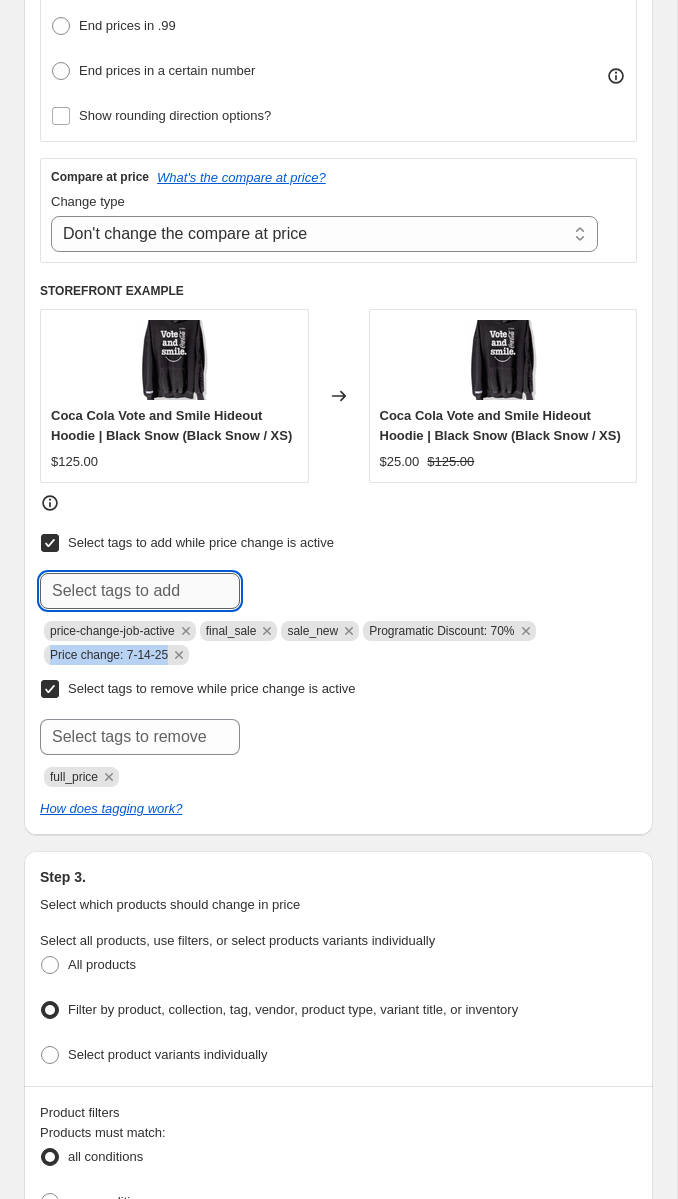 click at bounding box center (140, 591) 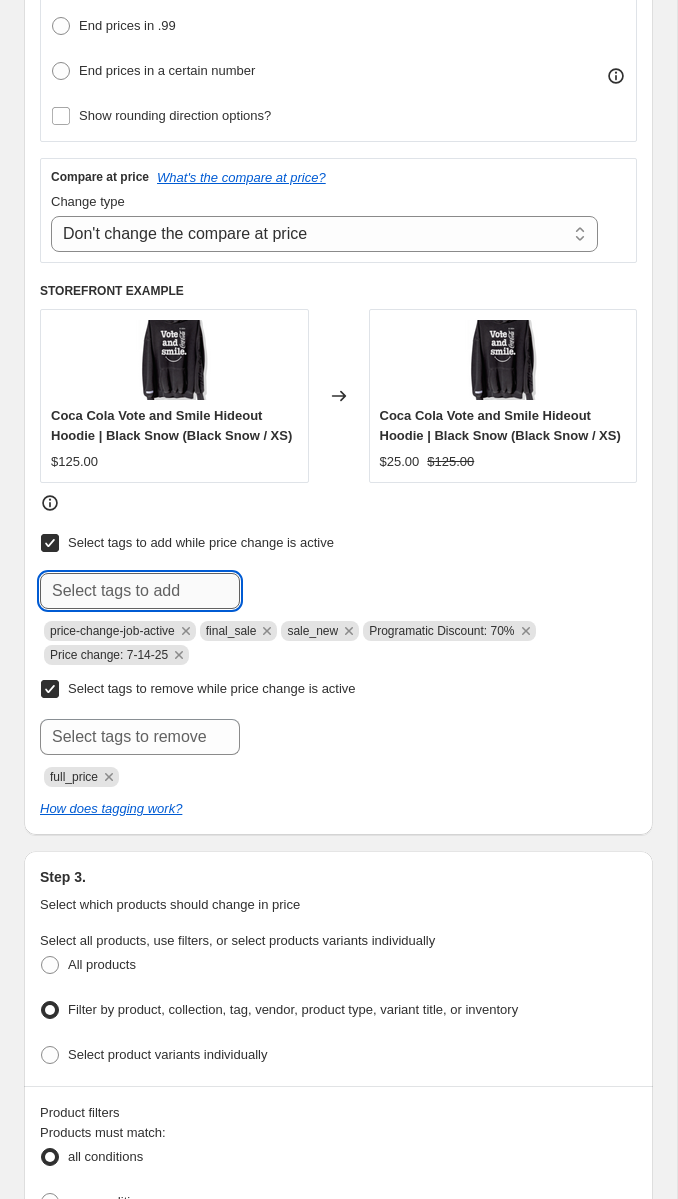 paste on "Price change: 7-14-25" 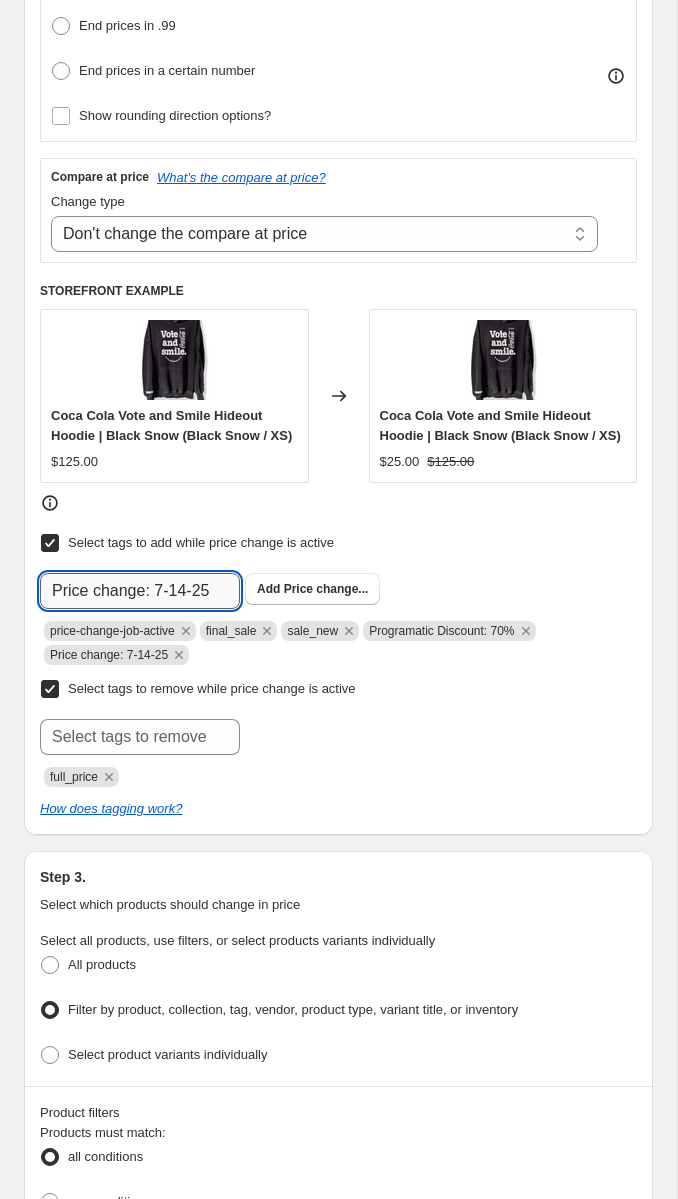 click on "Price change: 7-14-25" at bounding box center [140, 591] 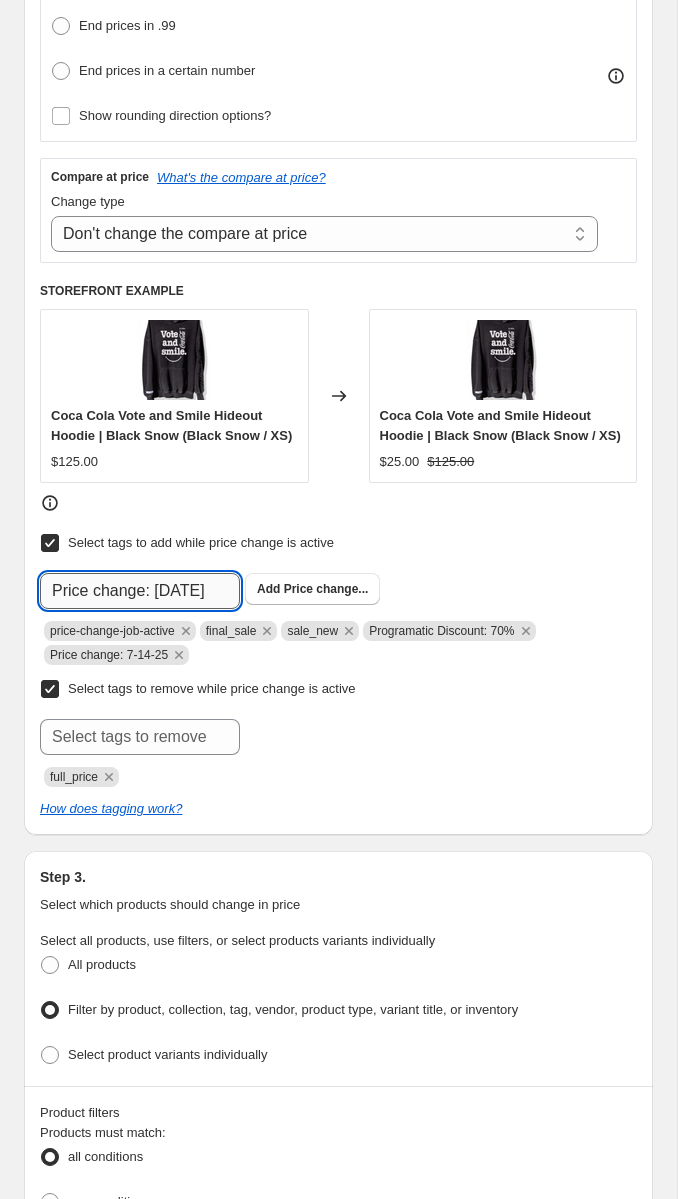 click on "Submit" at bounding box center [68, -469] 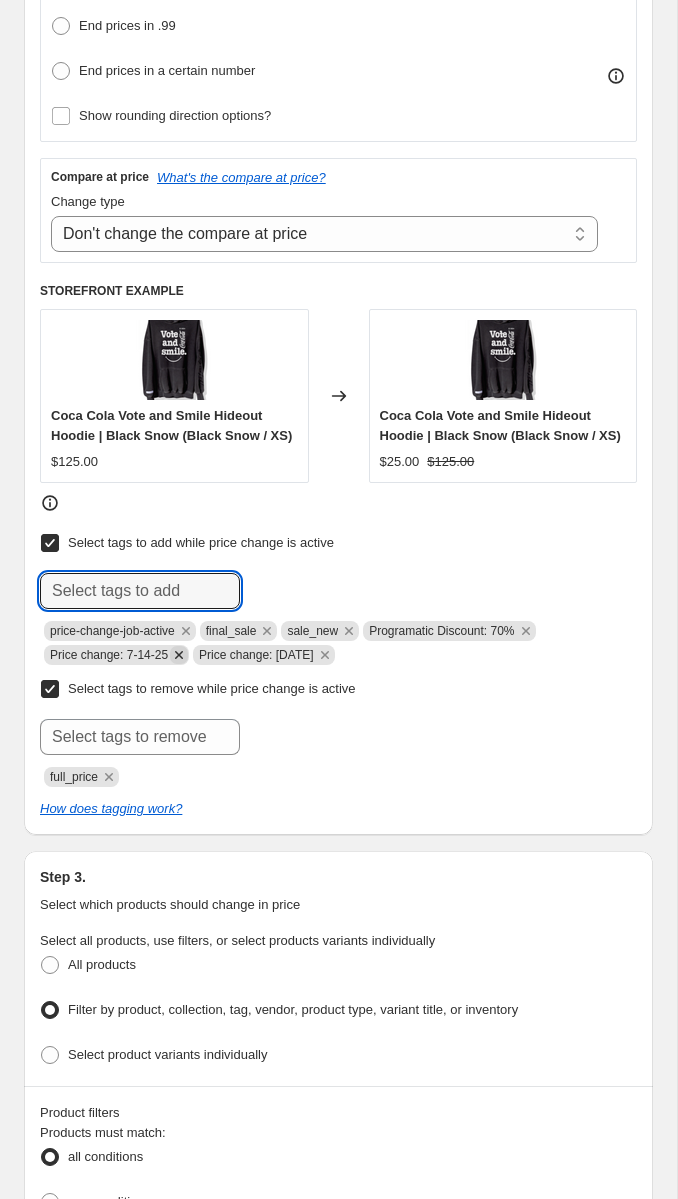 click 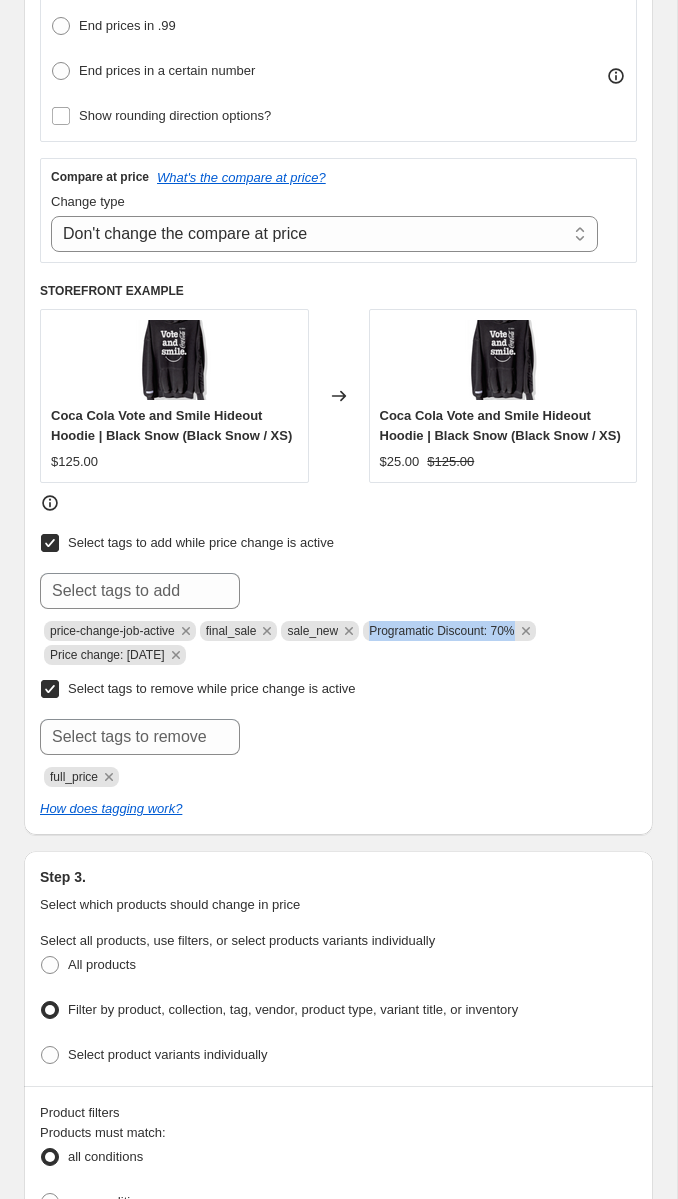 drag, startPoint x: 545, startPoint y: 628, endPoint x: 386, endPoint y: 632, distance: 159.05031 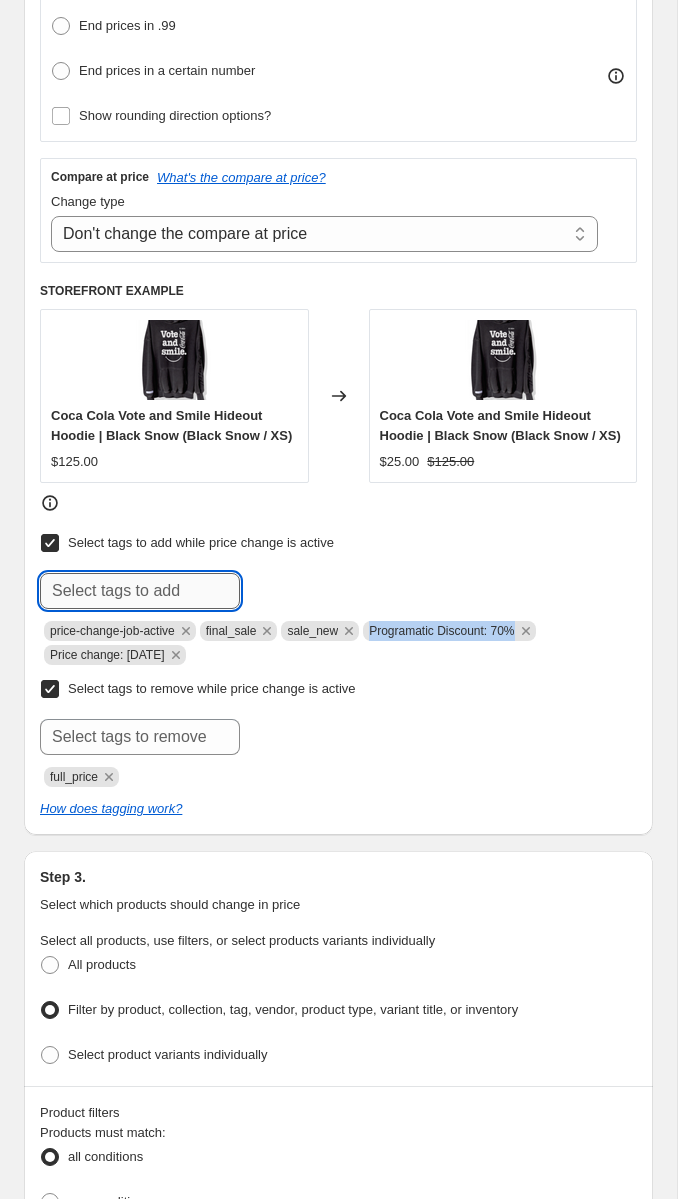 click at bounding box center (140, 591) 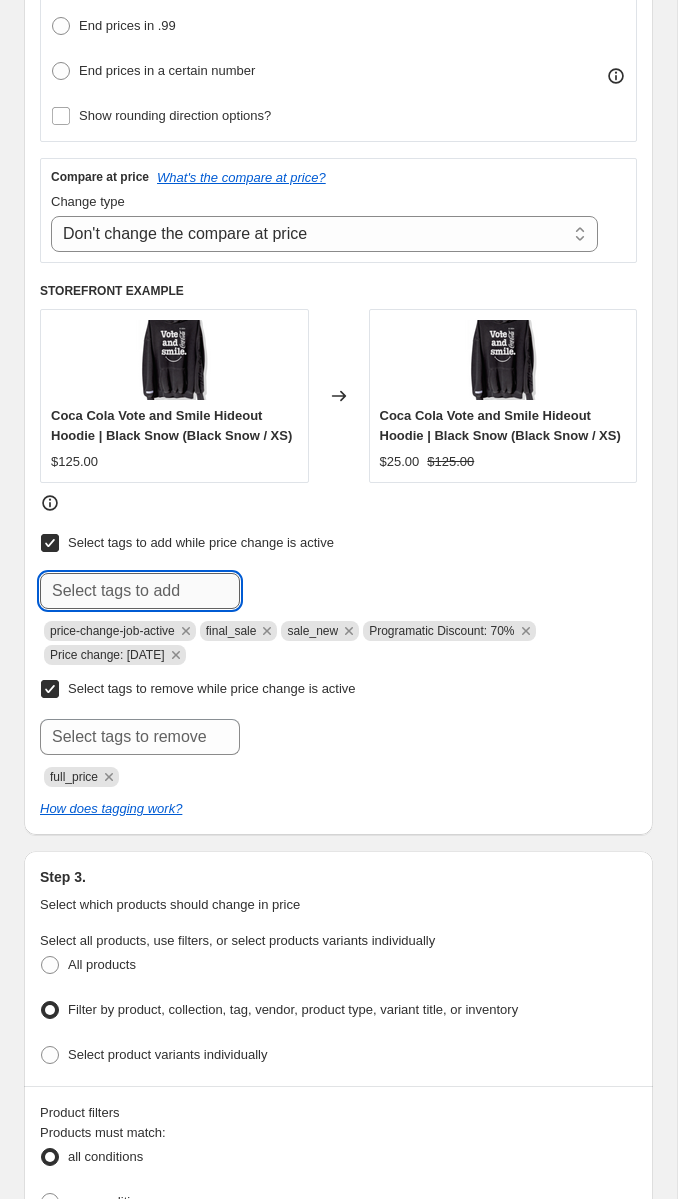 paste on "Programatic Discount: 70%" 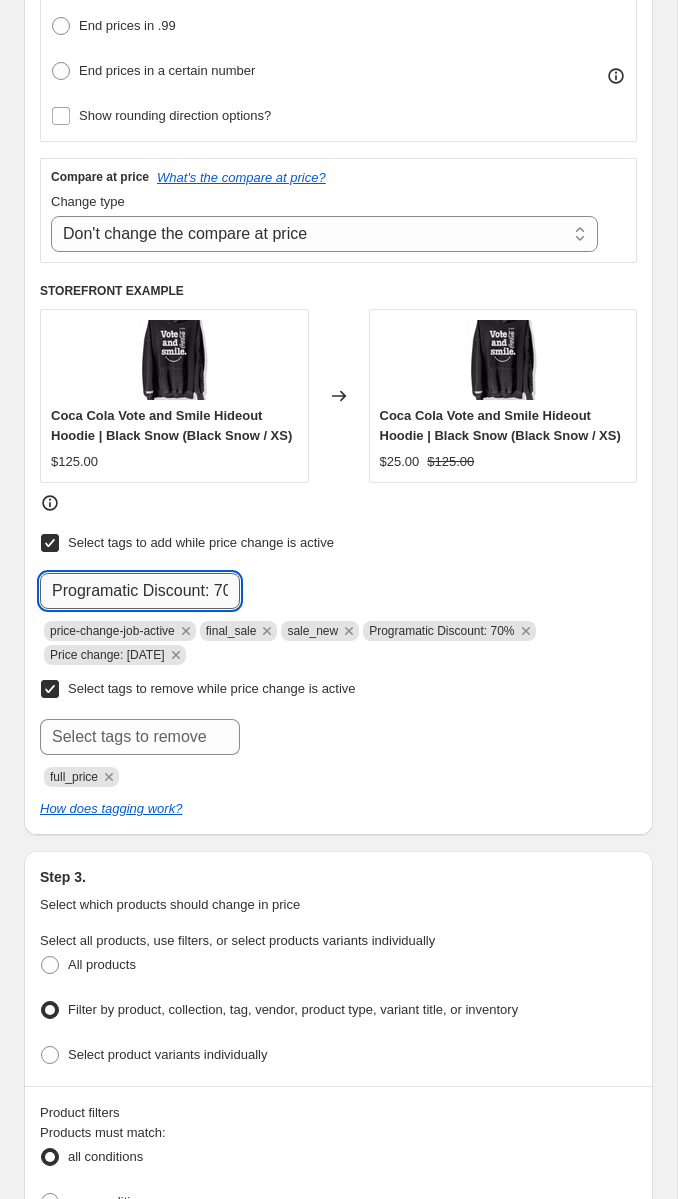 scroll, scrollTop: 0, scrollLeft: 24, axis: horizontal 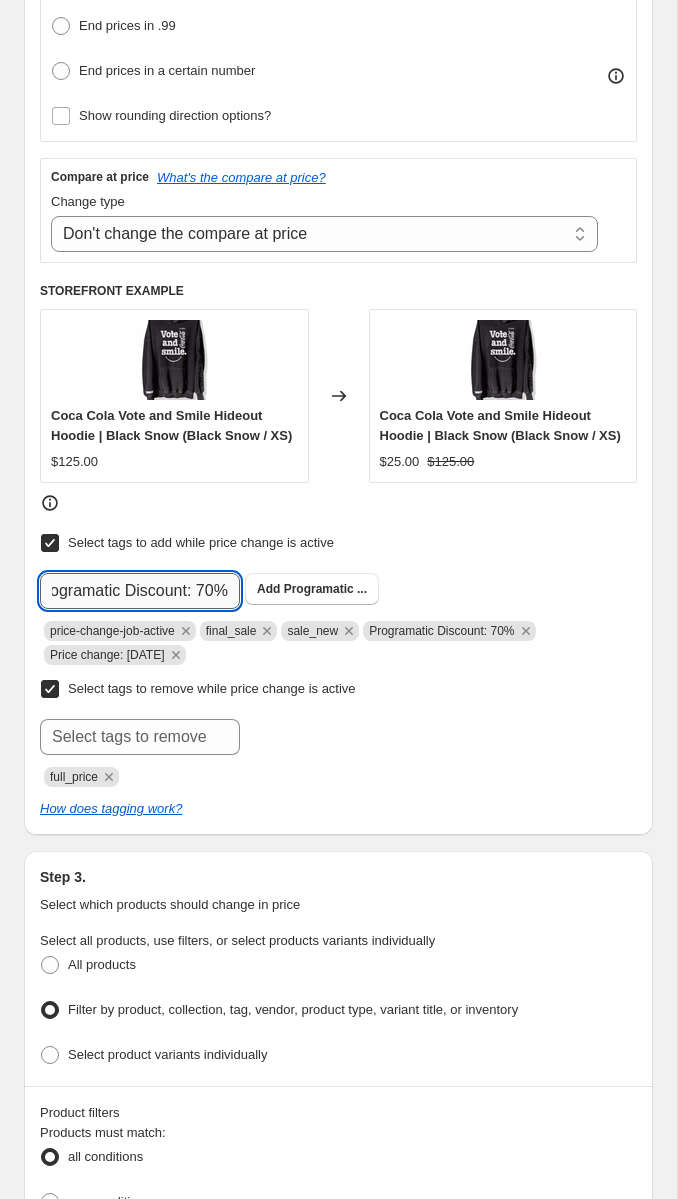 click on "Programatic Discount: 70%" at bounding box center [140, 591] 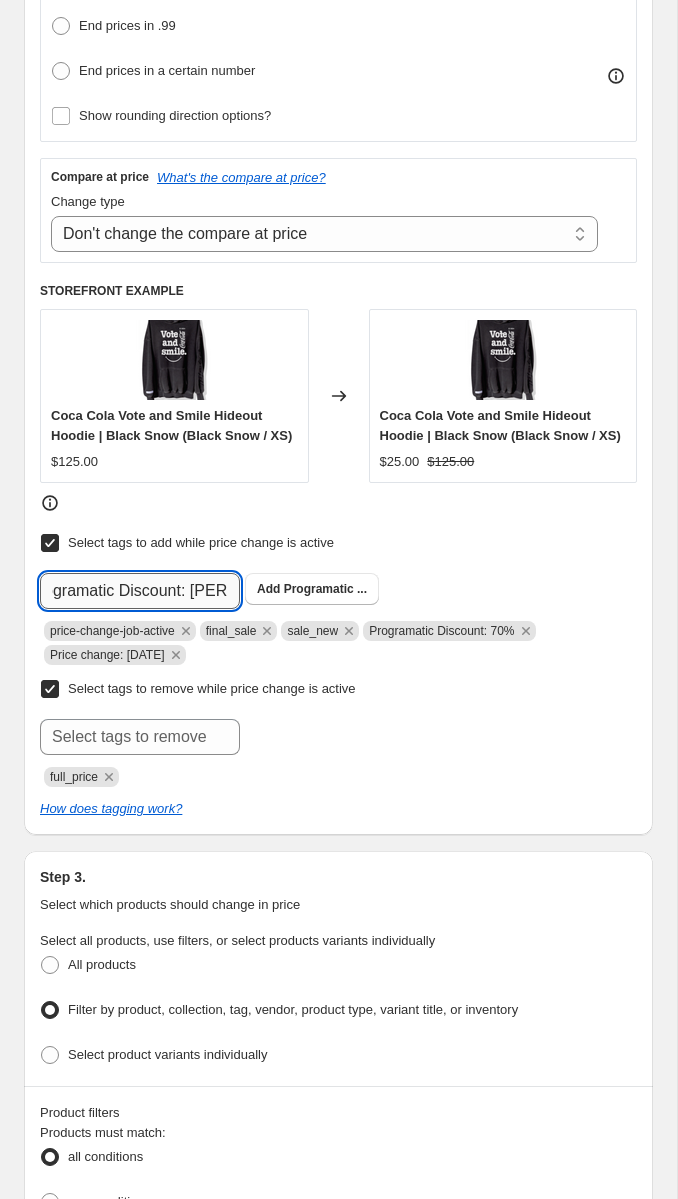 scroll, scrollTop: 0, scrollLeft: 16, axis: horizontal 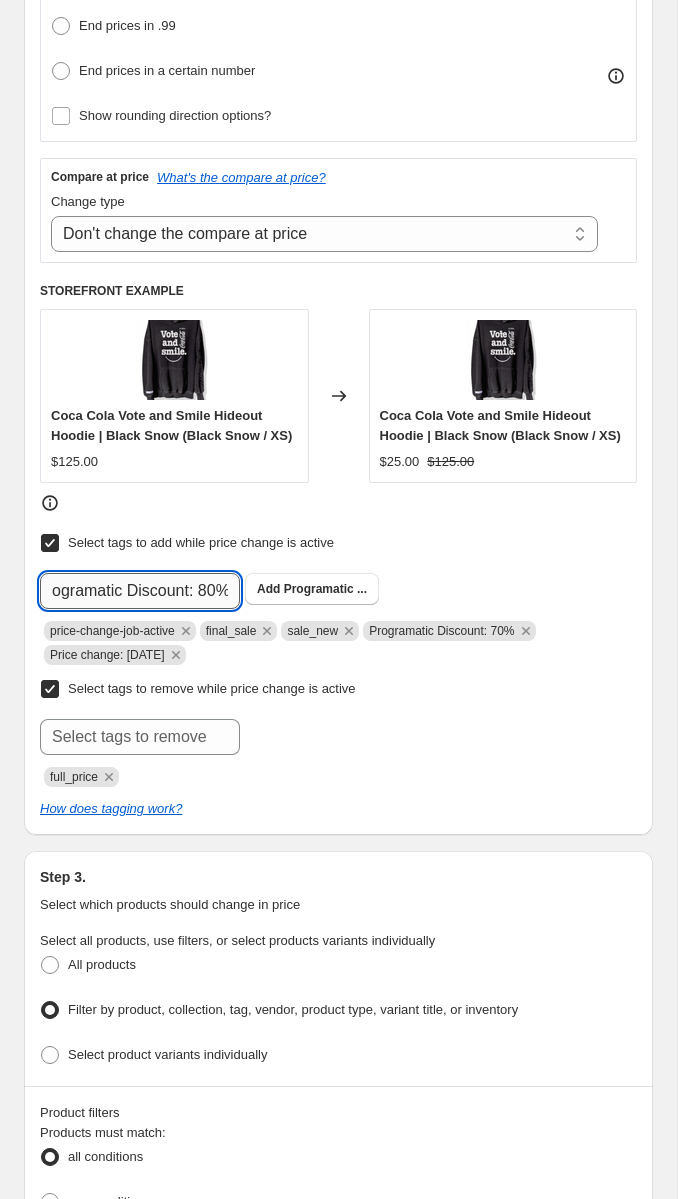 click on "Submit" at bounding box center (68, -469) 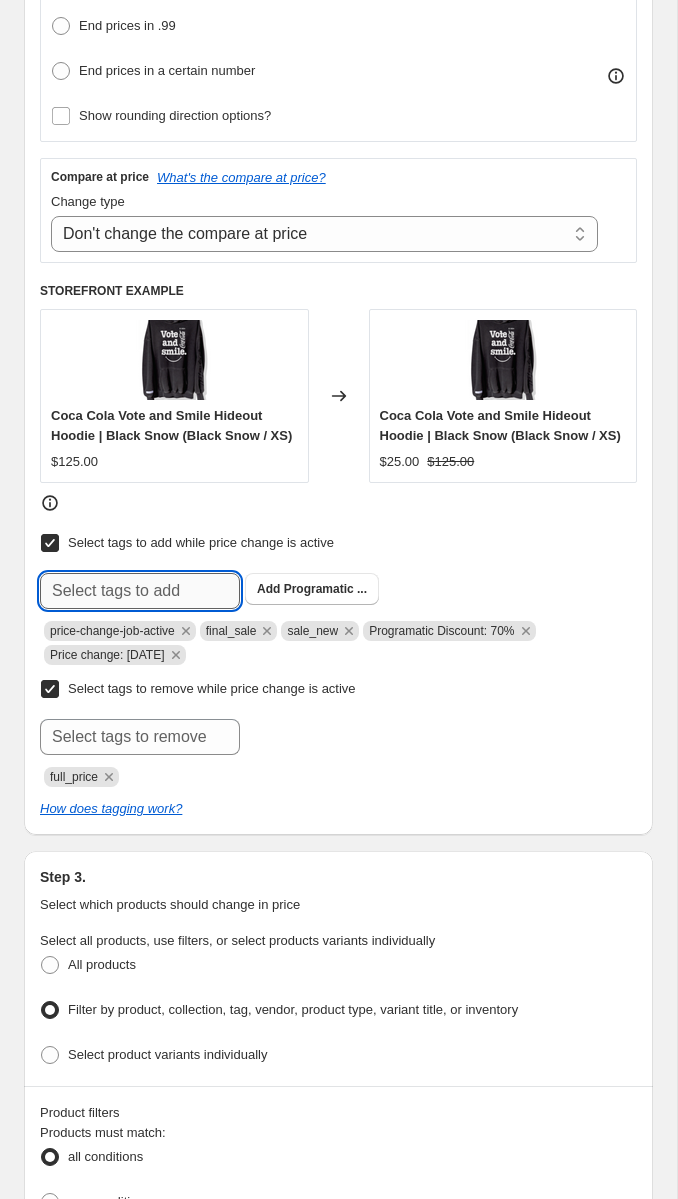 scroll, scrollTop: 0, scrollLeft: 0, axis: both 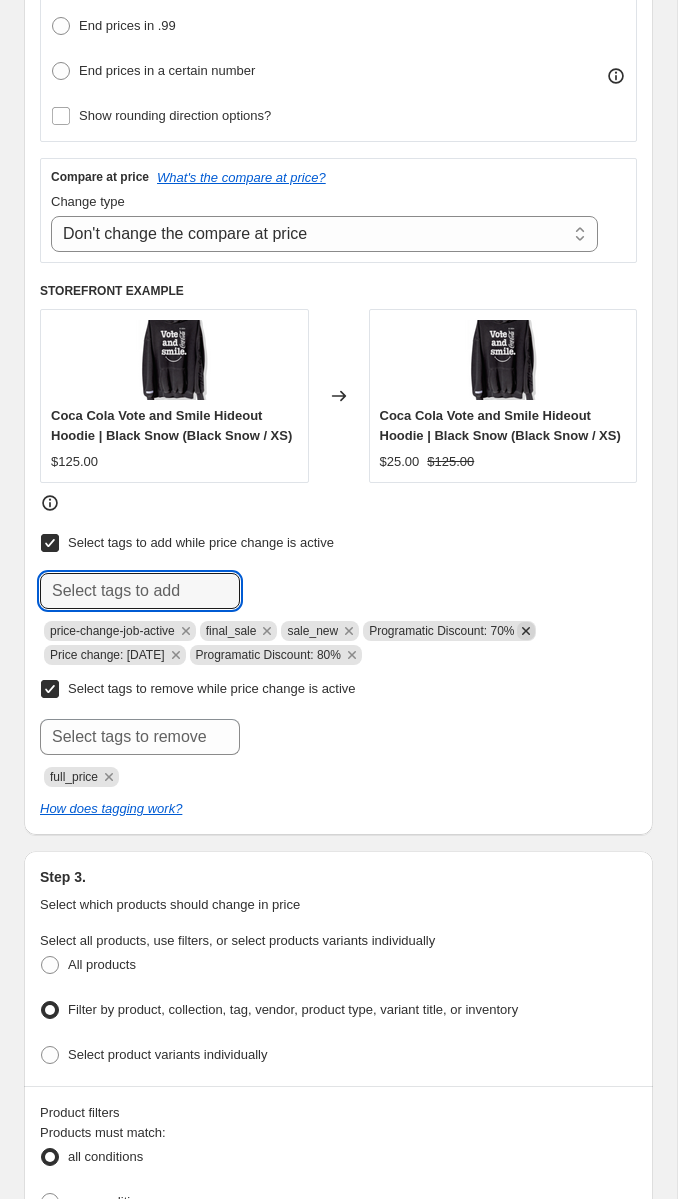 click 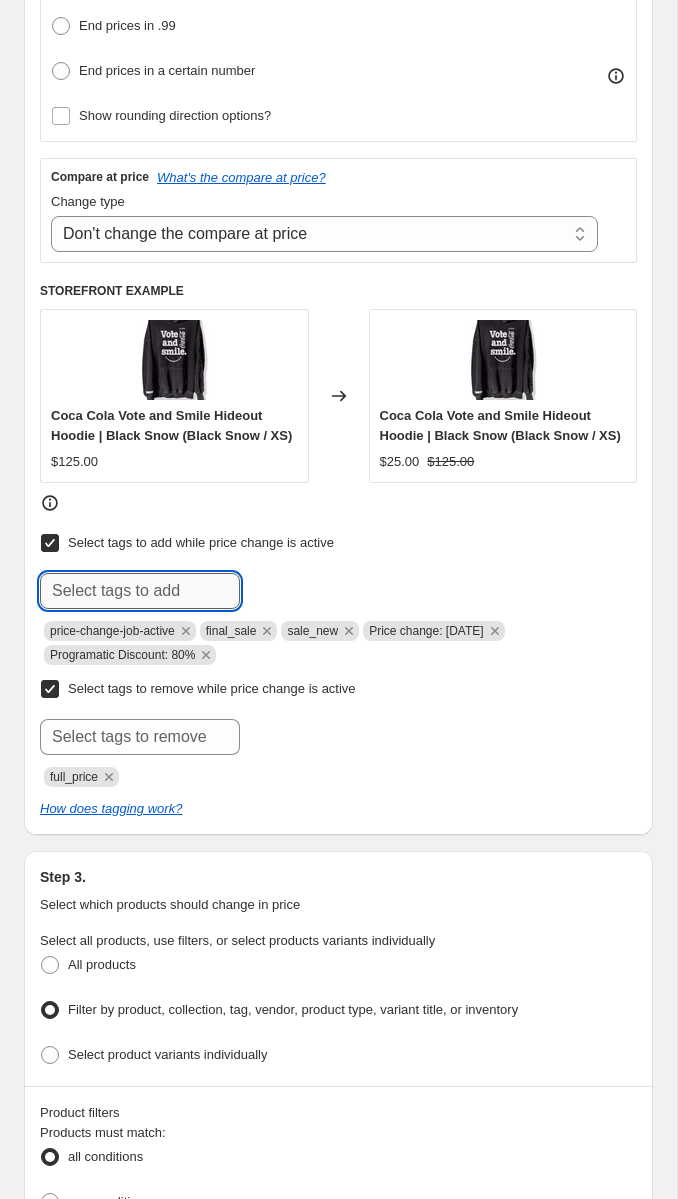 click at bounding box center (140, 591) 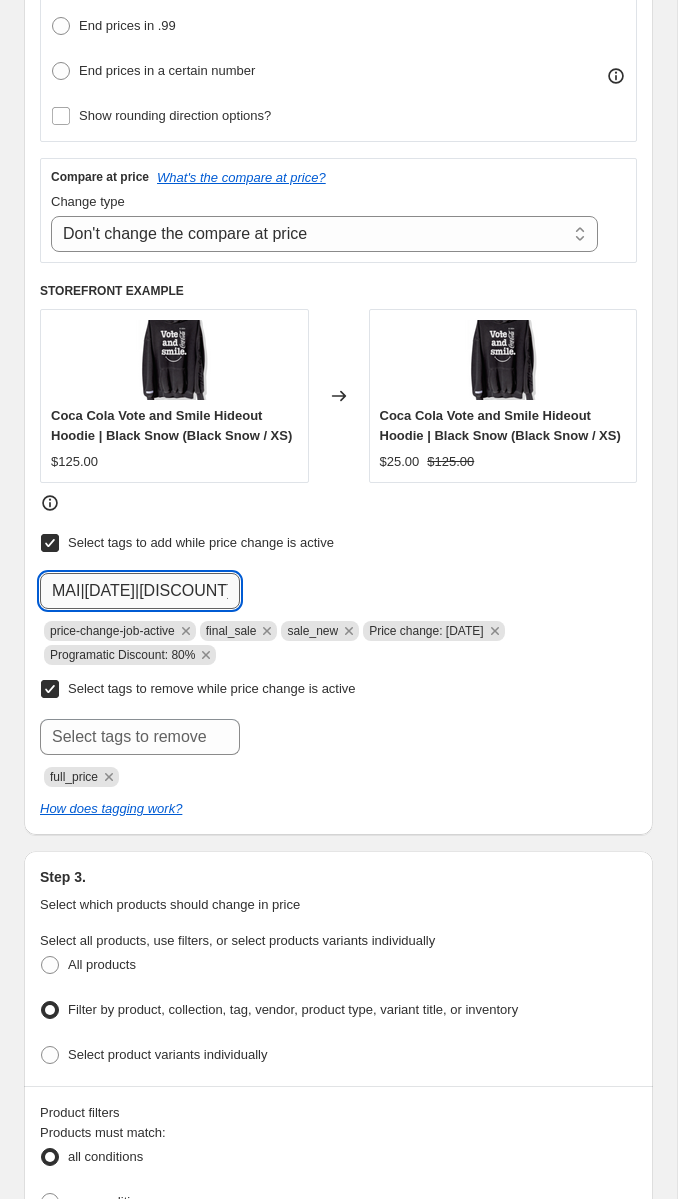 scroll, scrollTop: 0, scrollLeft: 13, axis: horizontal 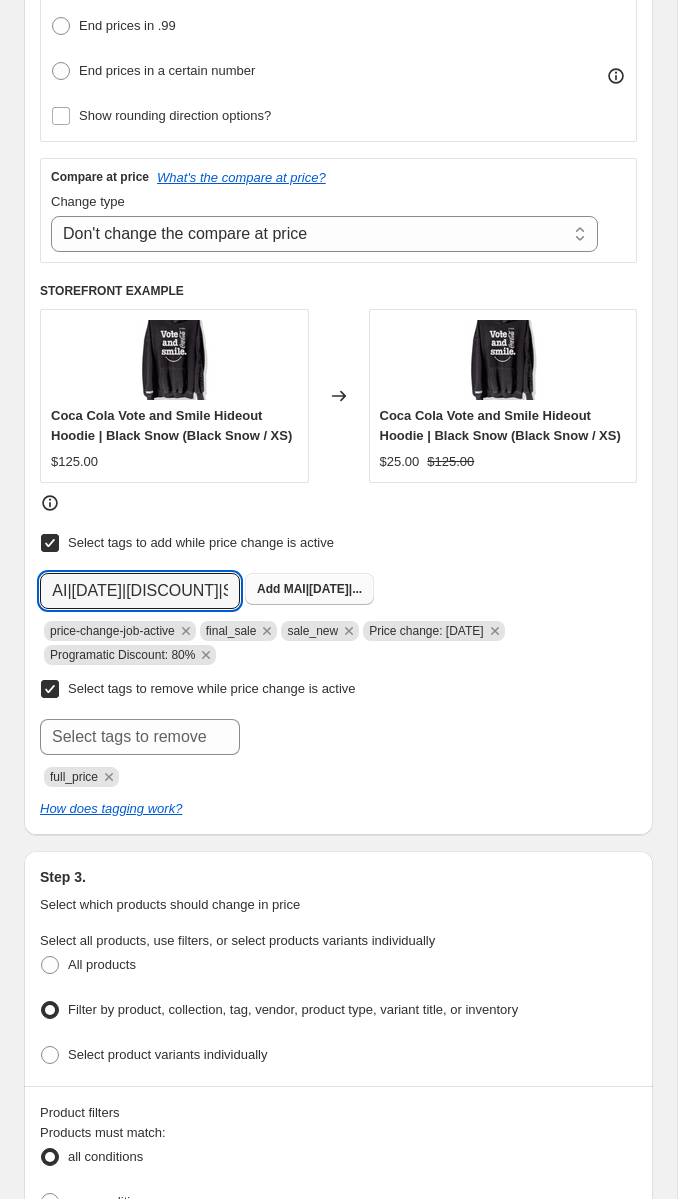 click on "MAI|[DATE]|..." at bounding box center (323, 589) 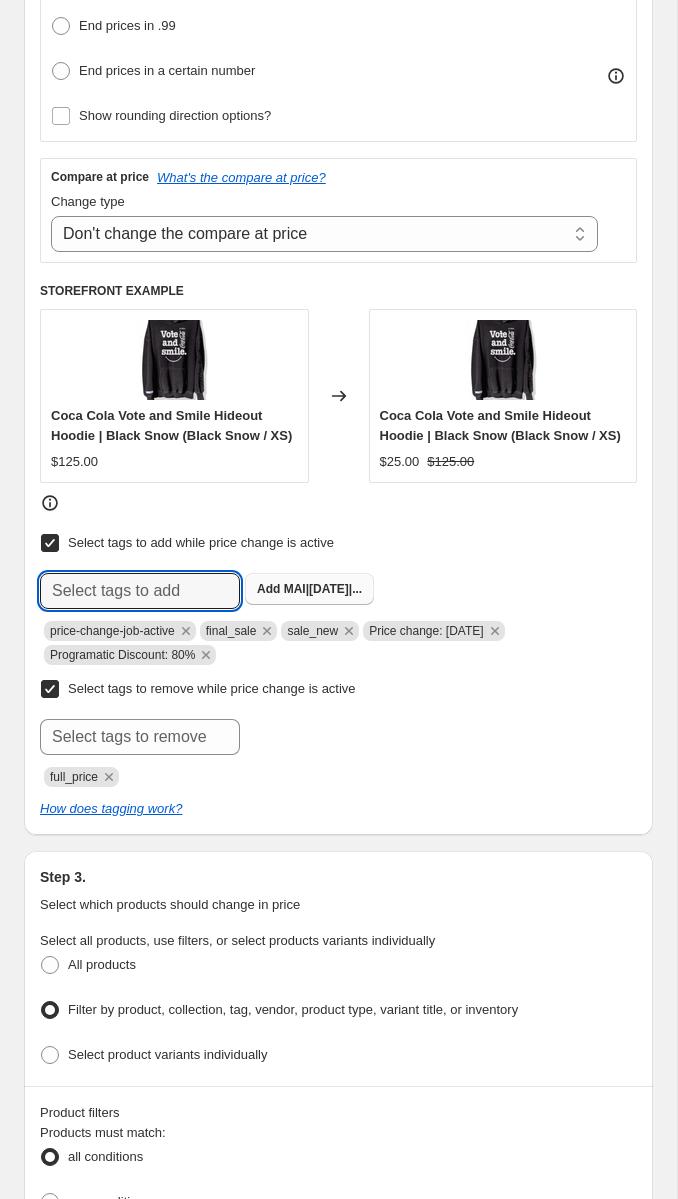 scroll, scrollTop: 0, scrollLeft: 0, axis: both 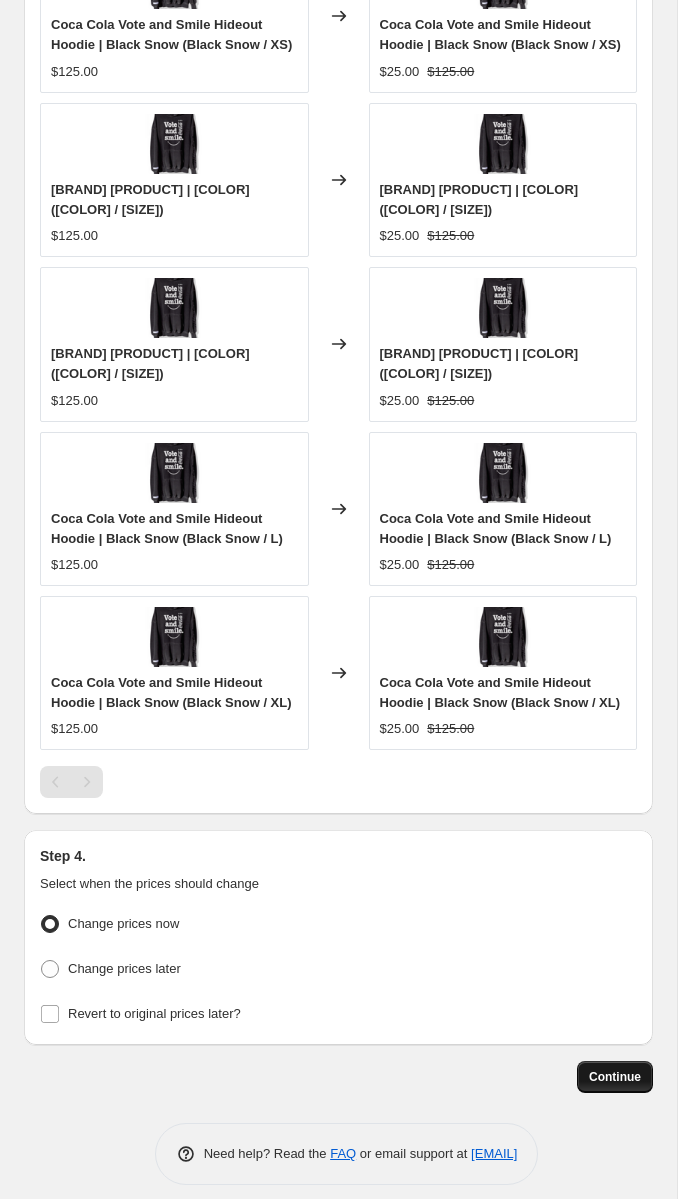 click on "Continue" at bounding box center [615, 1077] 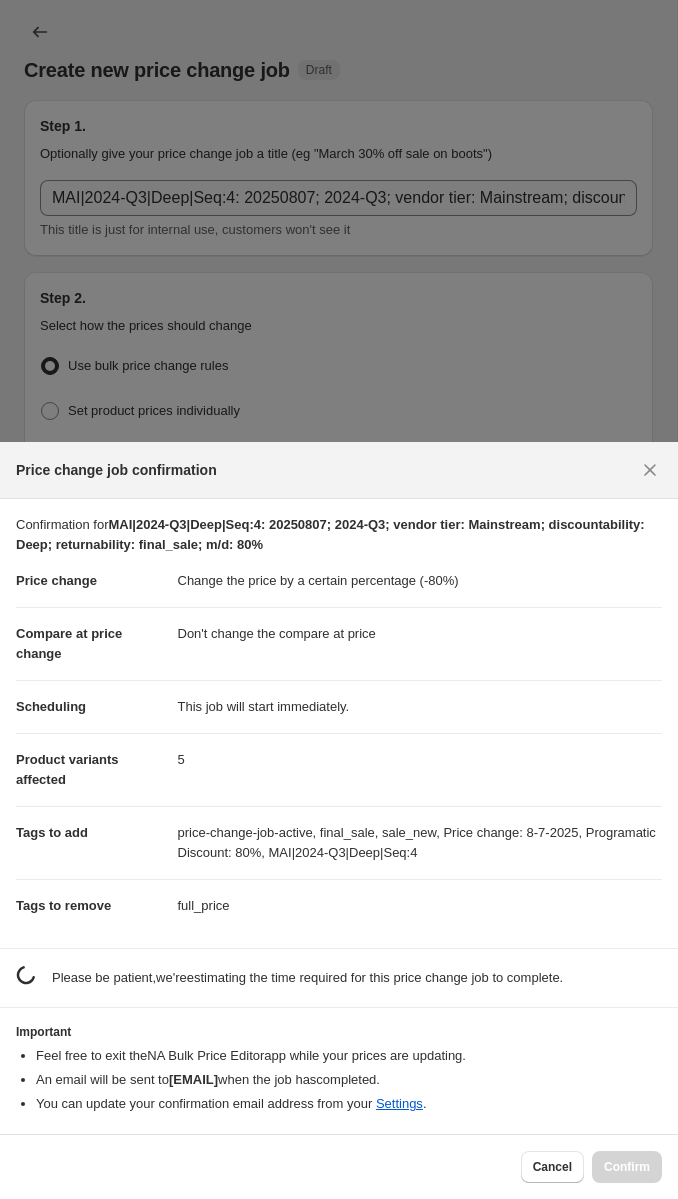 scroll, scrollTop: 0, scrollLeft: 0, axis: both 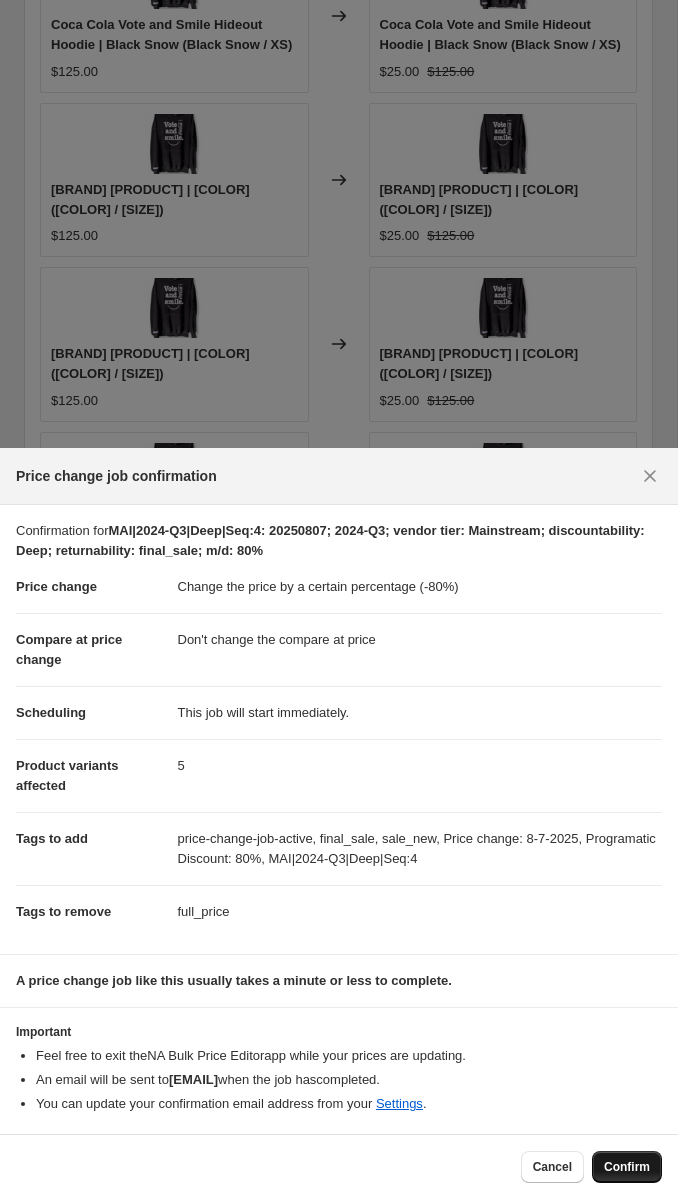 click on "Confirm" at bounding box center (627, 1167) 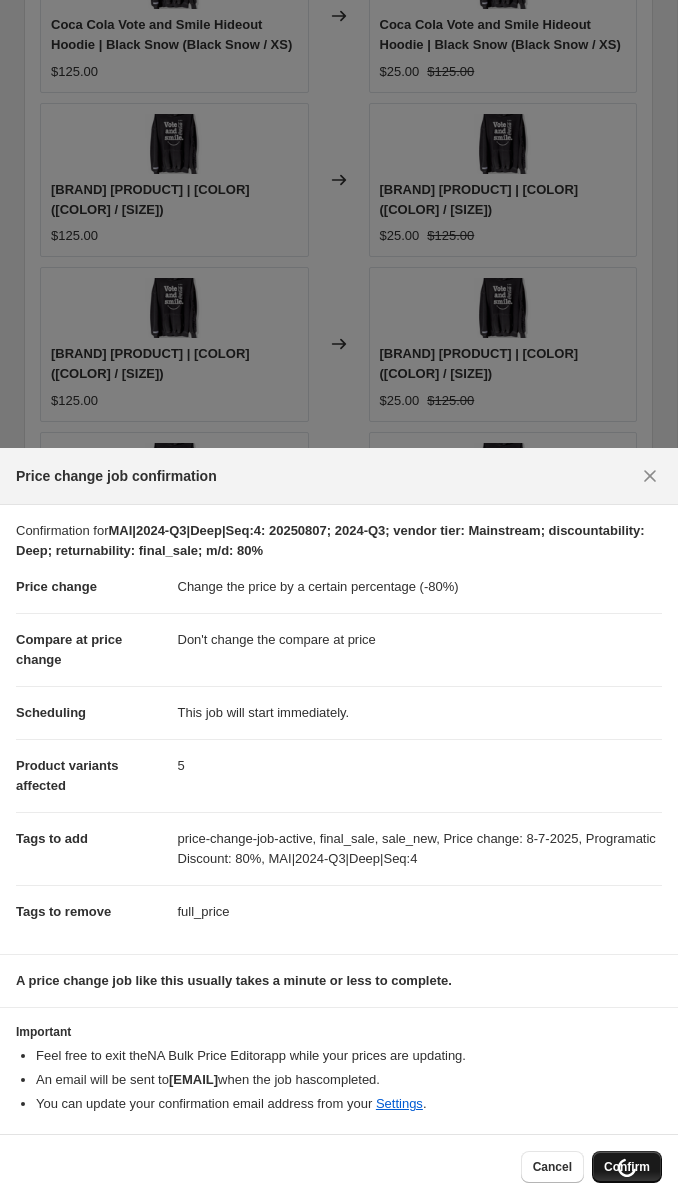 scroll, scrollTop: 2763, scrollLeft: 0, axis: vertical 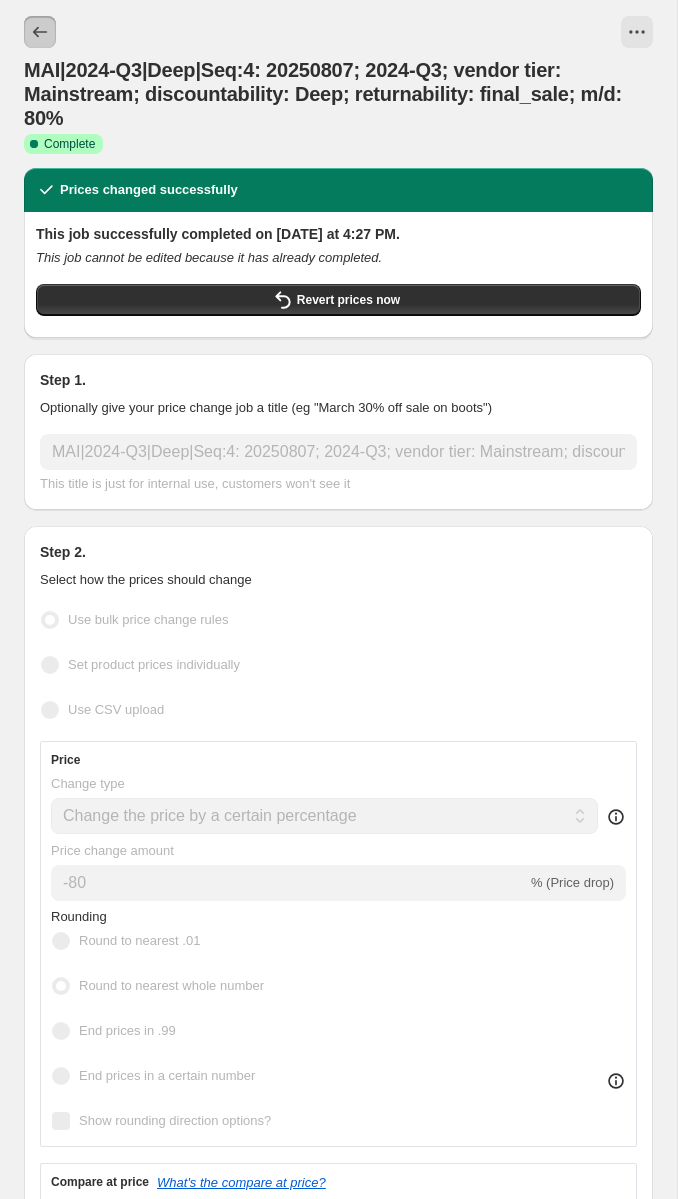 click 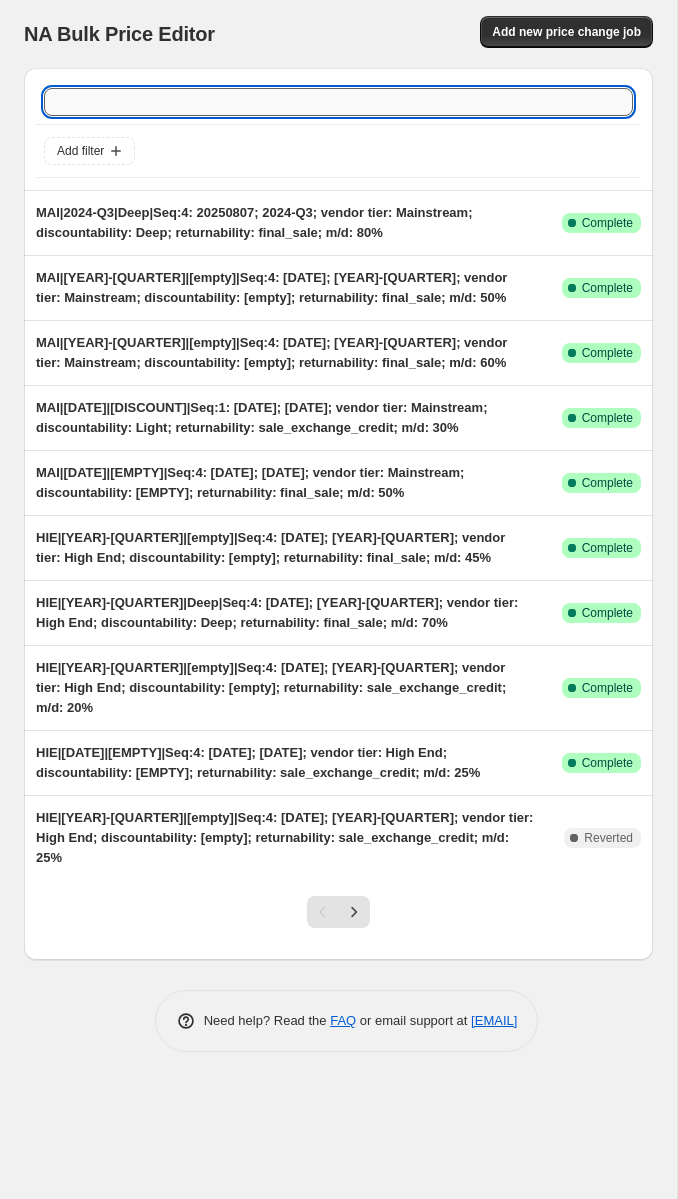 click at bounding box center [338, 102] 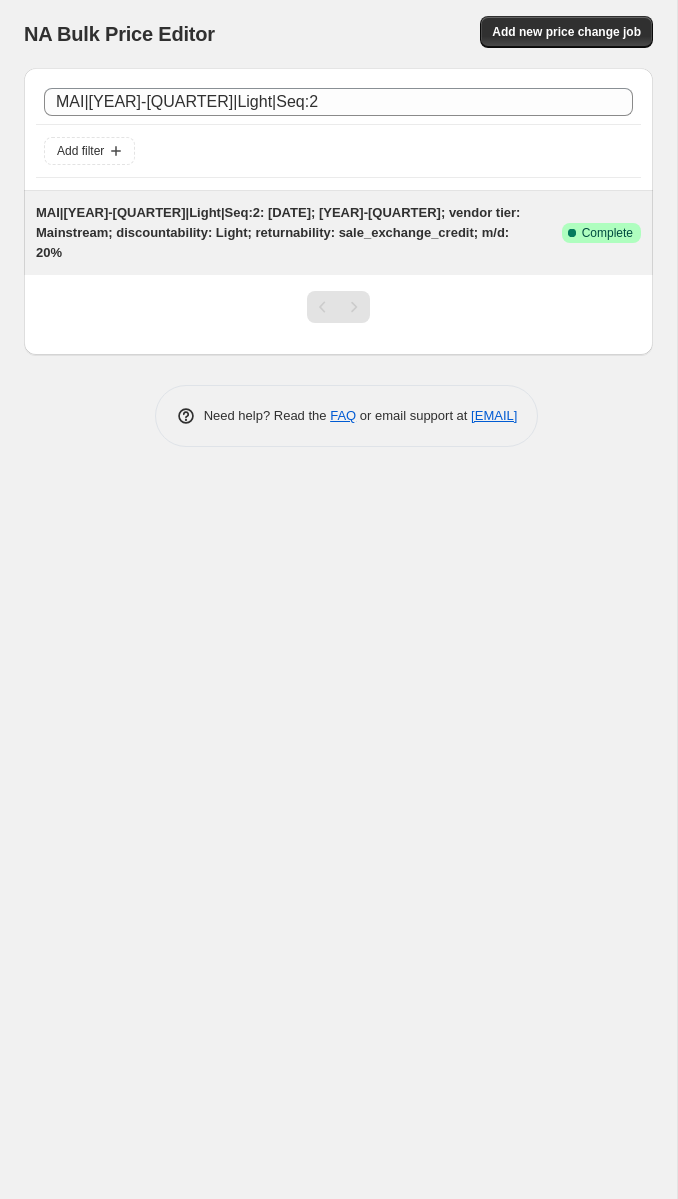 click on "MAI|[YEAR]-[QUARTER]|Light|Seq:2: [DATE]; [YEAR]-[QUARTER]; vendor tier: Mainstream; discountability: Light; returnability: sale_exchange_credit; m/d: 20%" at bounding box center (278, 232) 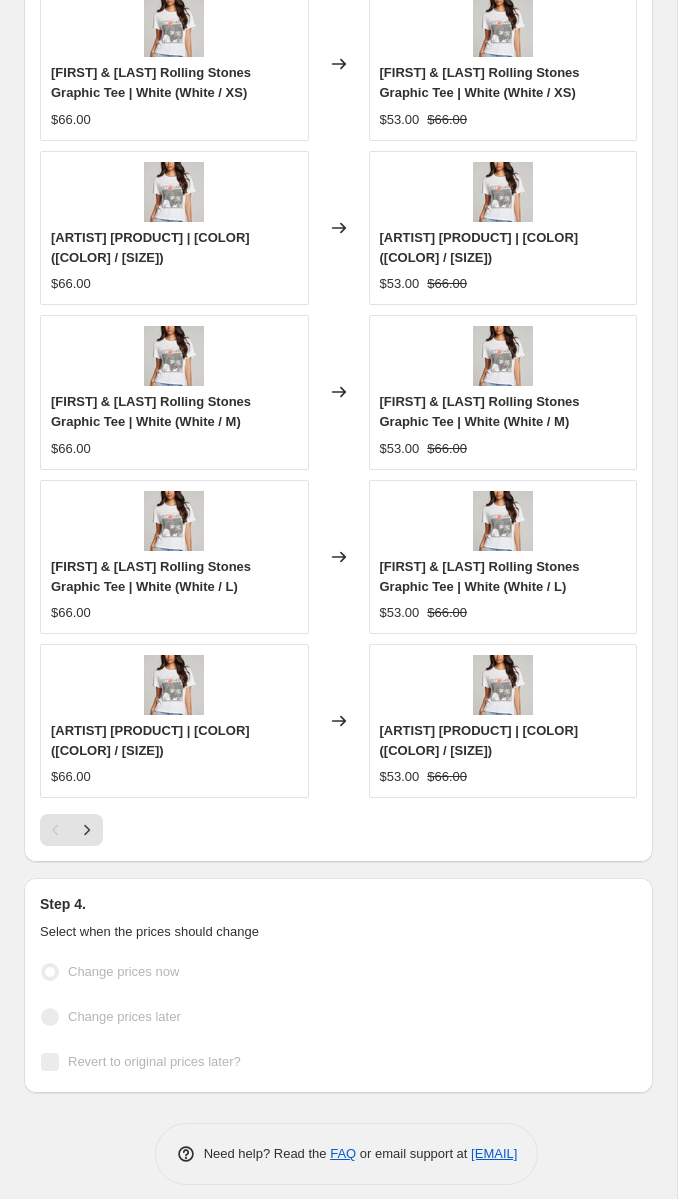 scroll, scrollTop: 0, scrollLeft: 0, axis: both 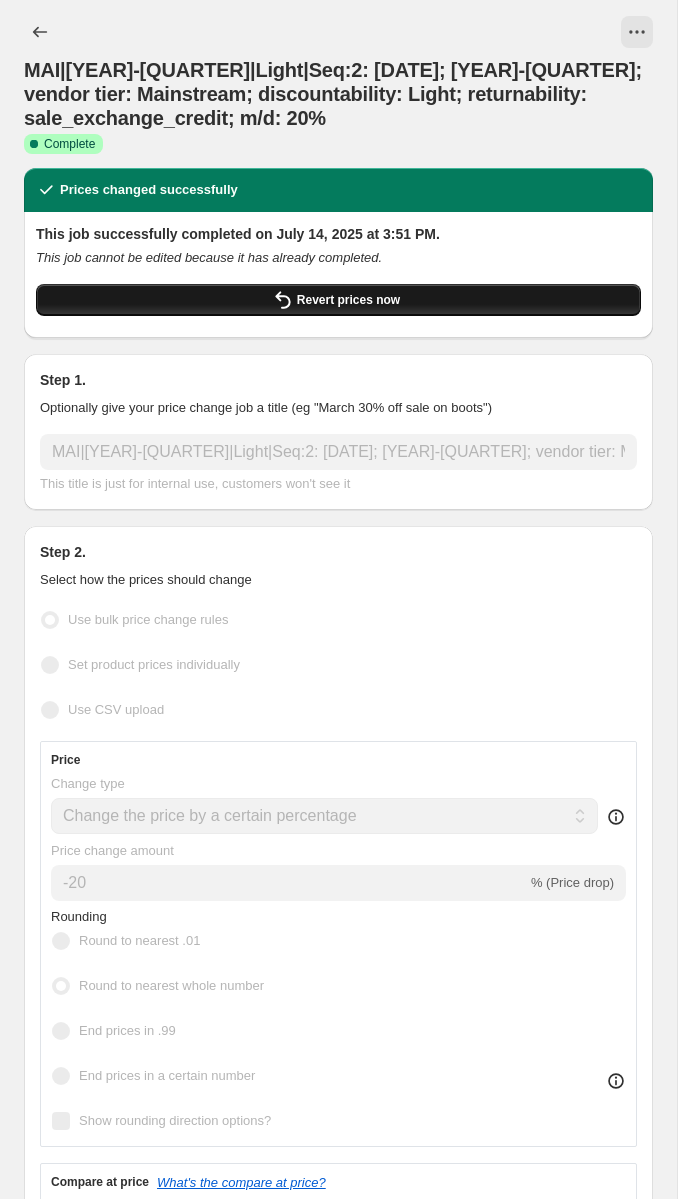 click on "Revert prices now" at bounding box center [338, 300] 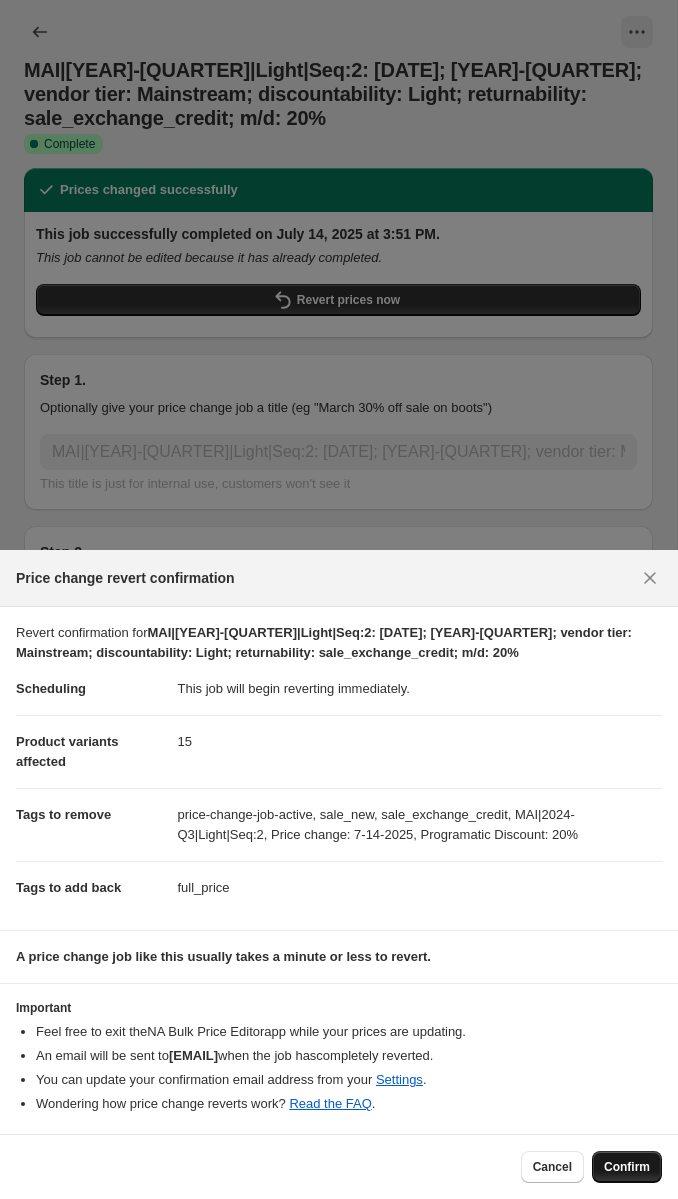 click on "Confirm" at bounding box center (627, 1167) 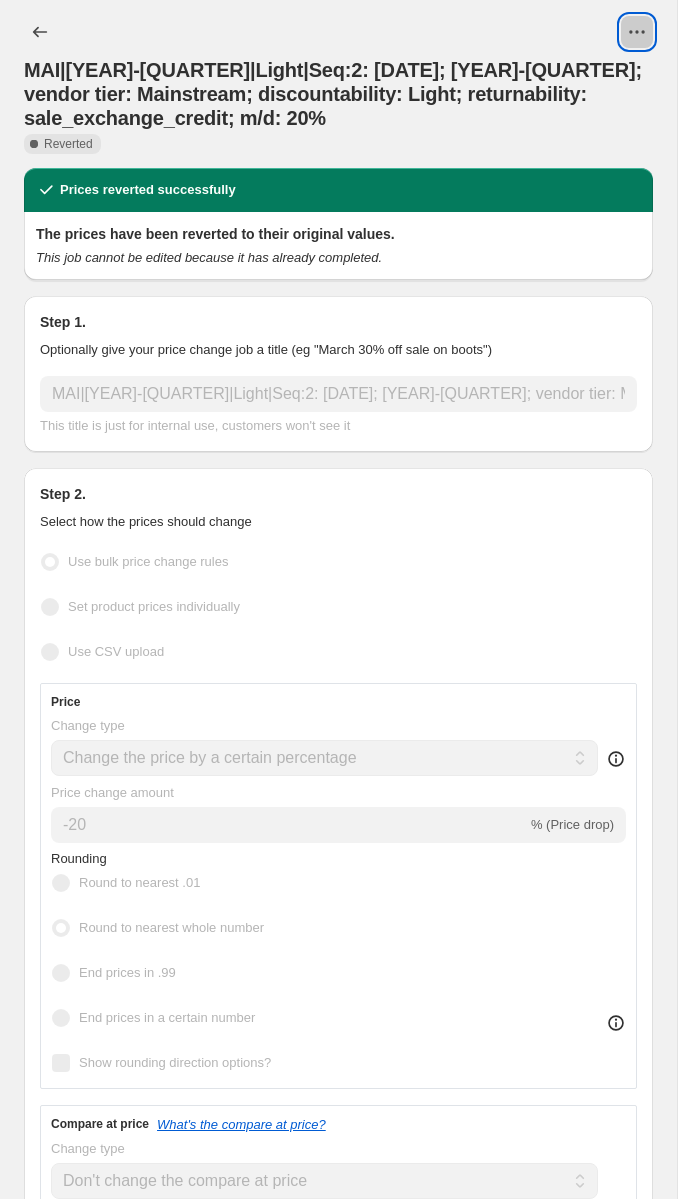 click 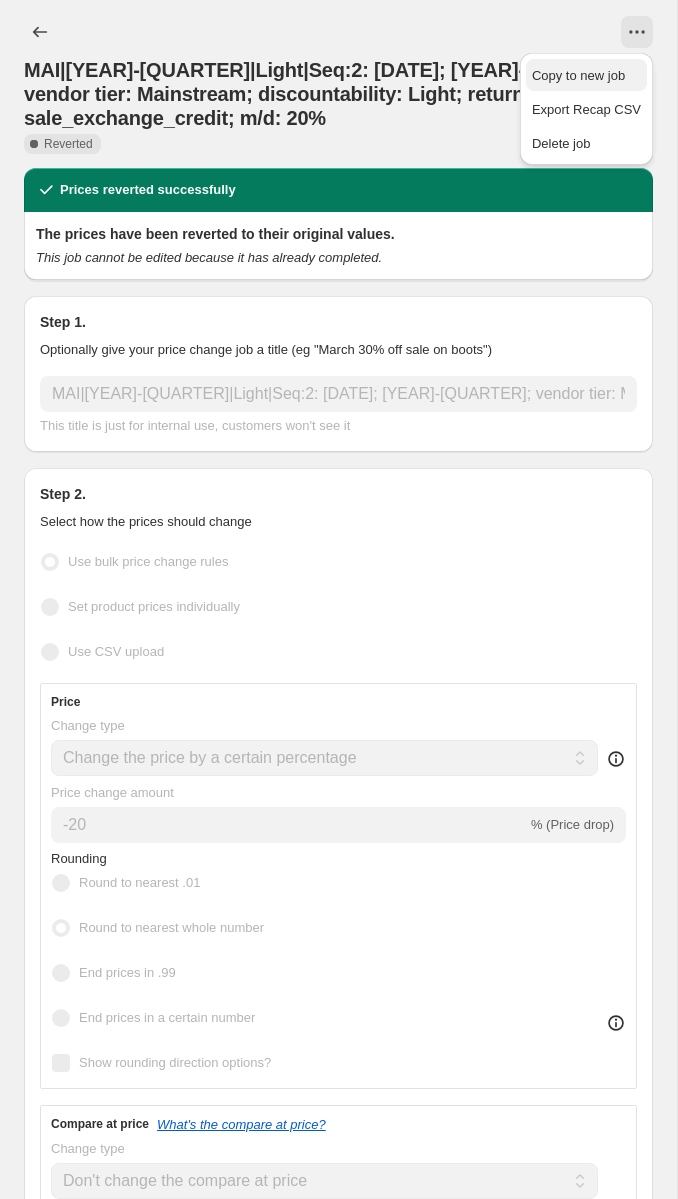 click on "Copy to new job" at bounding box center (578, 75) 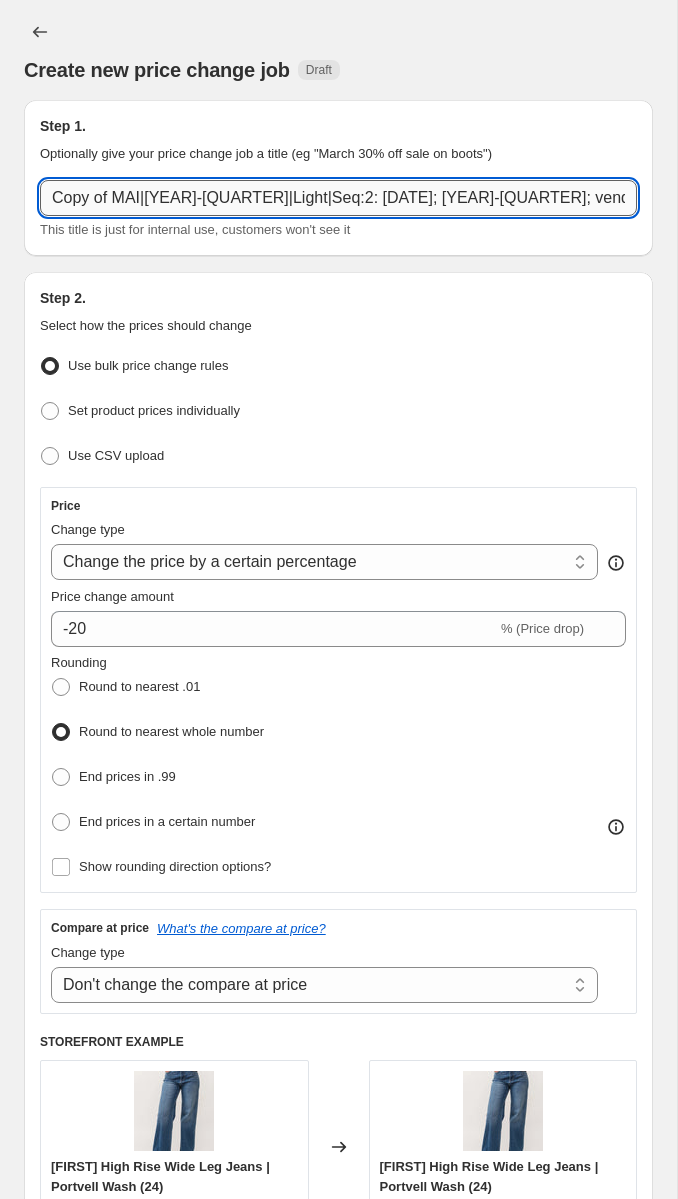 click on "Copy of MAI|[YEAR]-[QUARTER]|Light|Seq:2: [DATE]; [YEAR]-[QUARTER]; vendor tier: Mainstream; discountability: Light; returnability: sale_exchange_credit; m/d: 20%" at bounding box center [338, 198] 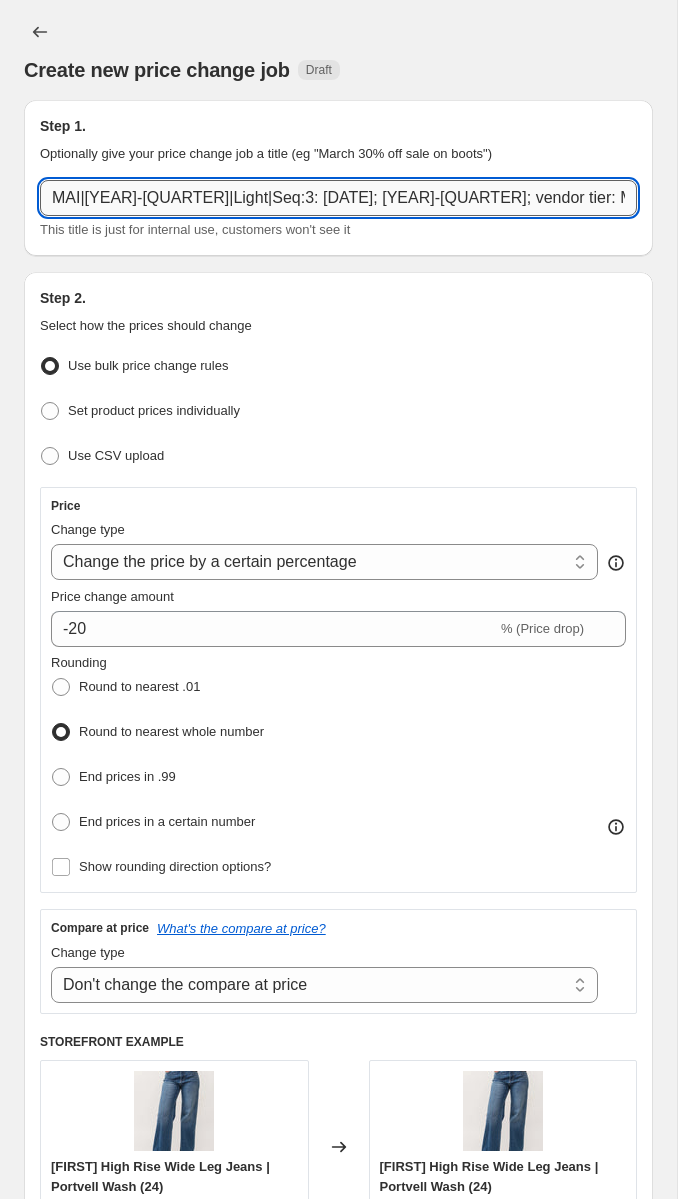 scroll, scrollTop: 0, scrollLeft: 465, axis: horizontal 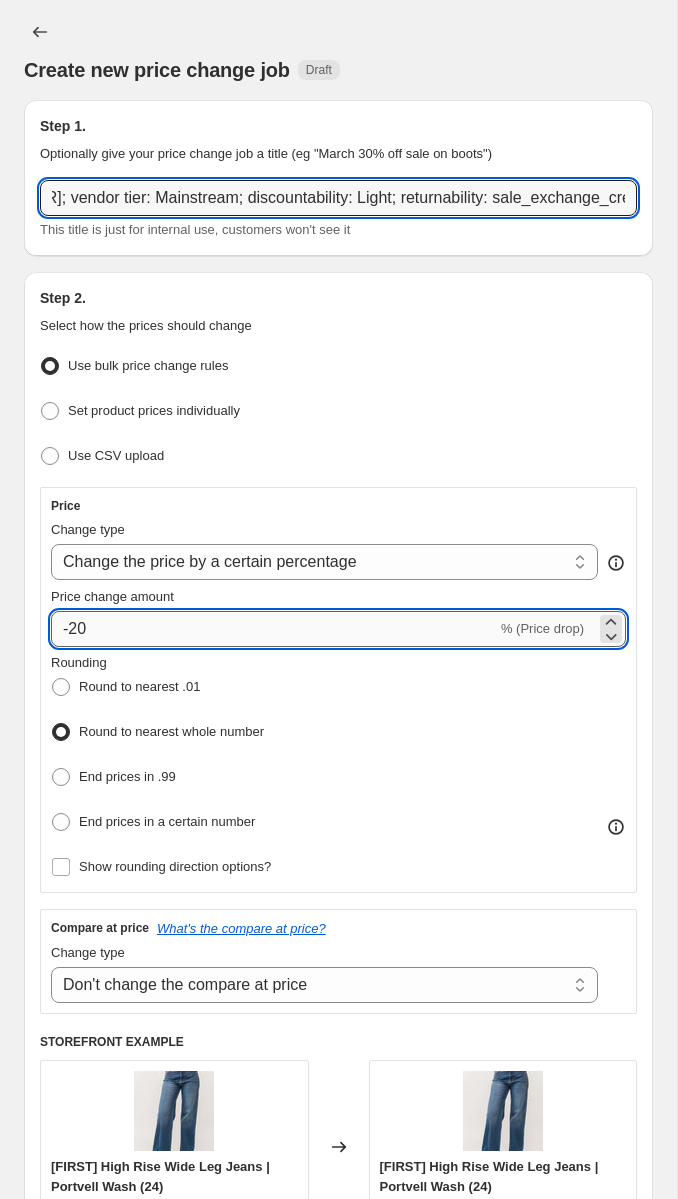 click on "-20" at bounding box center (274, 629) 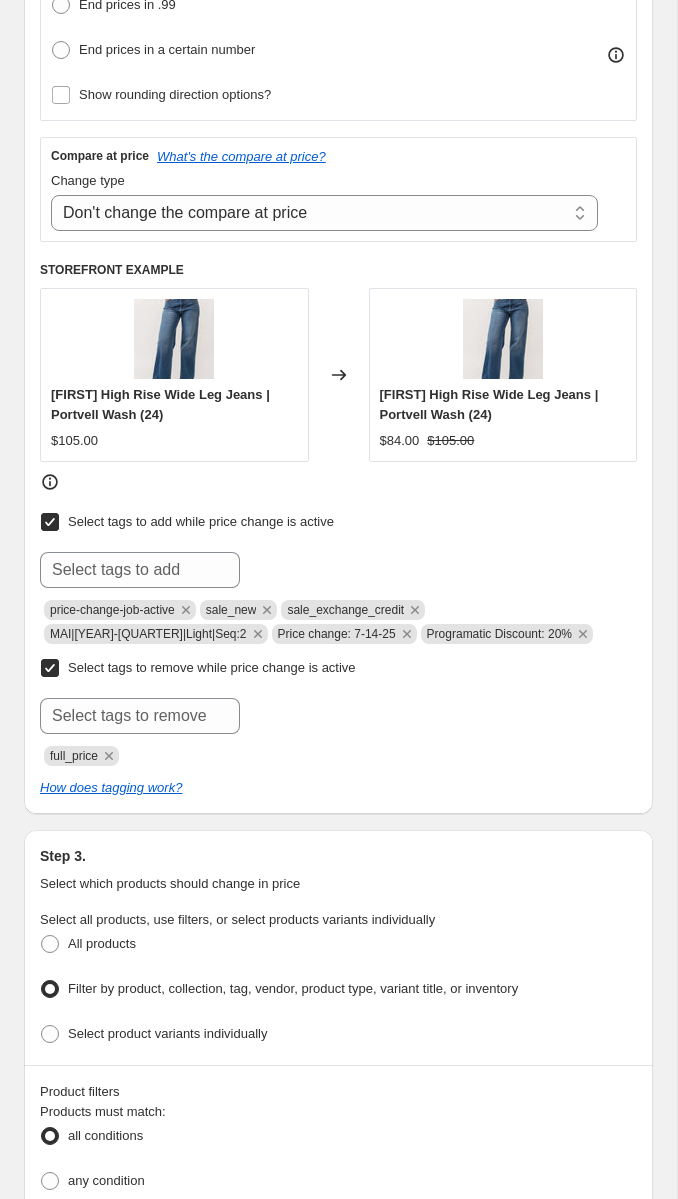 scroll, scrollTop: 768, scrollLeft: 0, axis: vertical 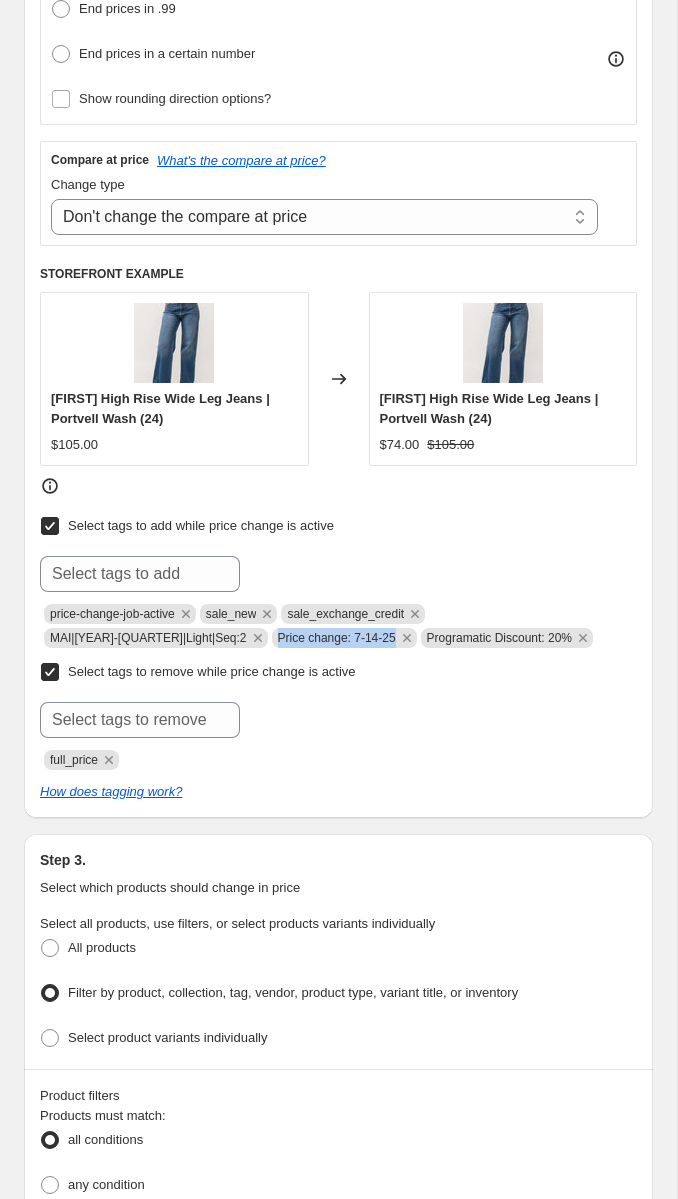 drag, startPoint x: 50, startPoint y: 633, endPoint x: 204, endPoint y: 630, distance: 154.02922 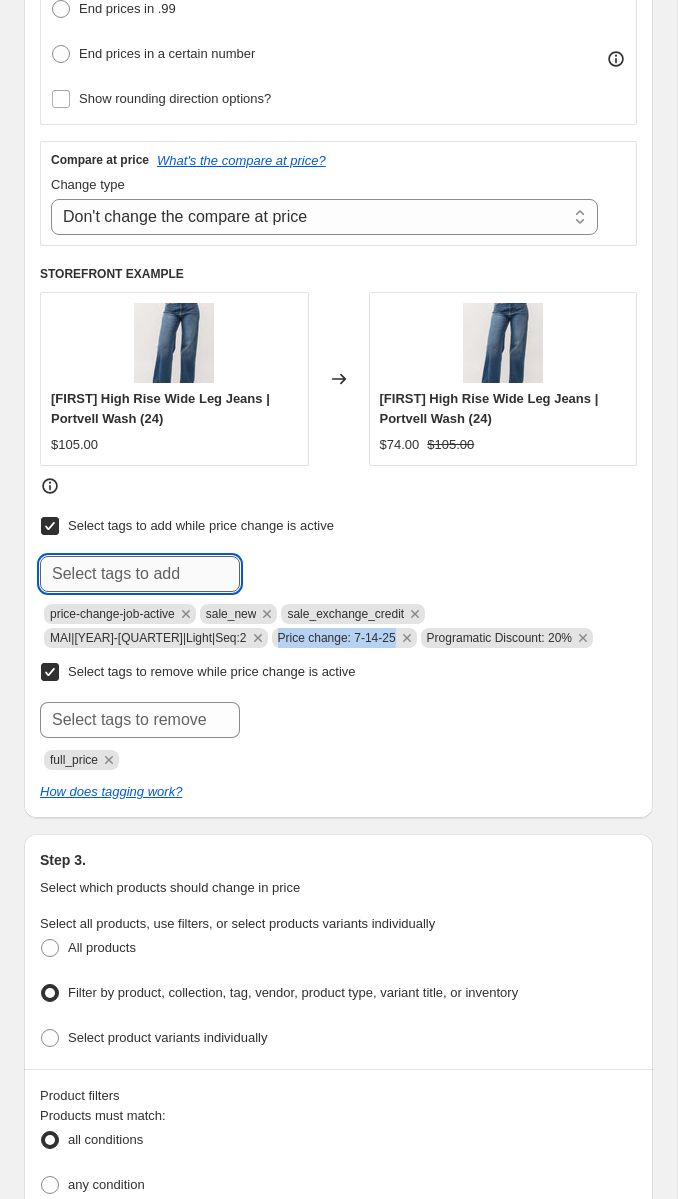 click at bounding box center (140, 574) 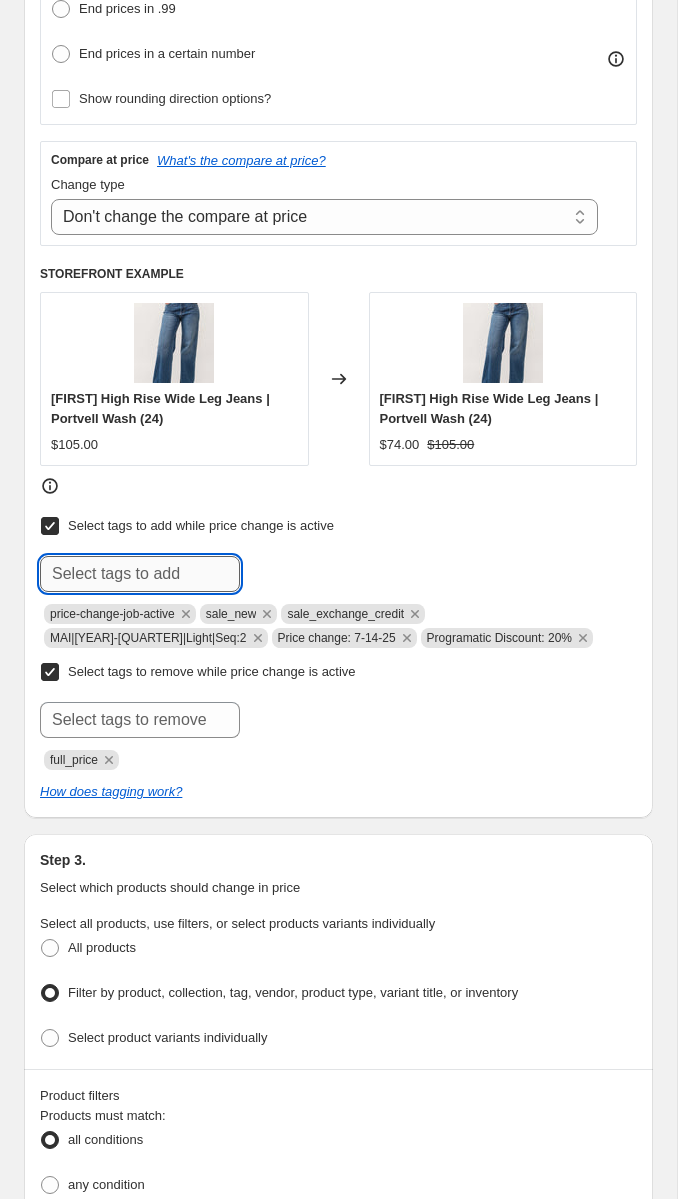 paste on "Price change: 7-14-25" 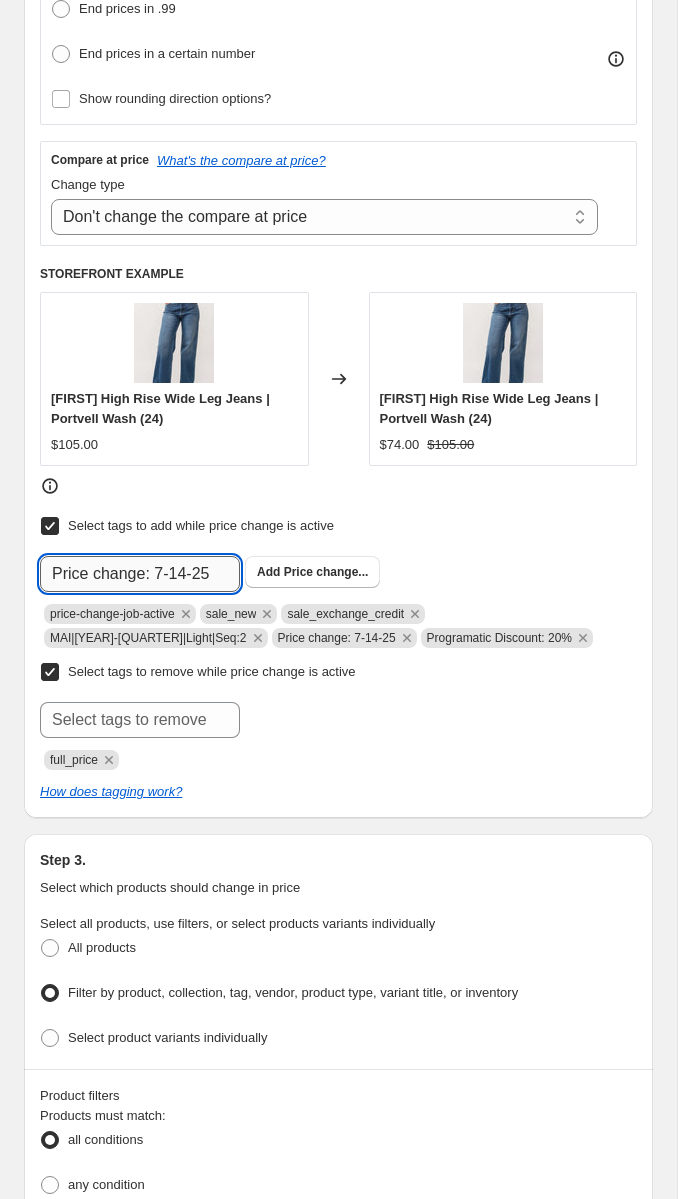 click on "Price change: 7-14-25" at bounding box center (140, 574) 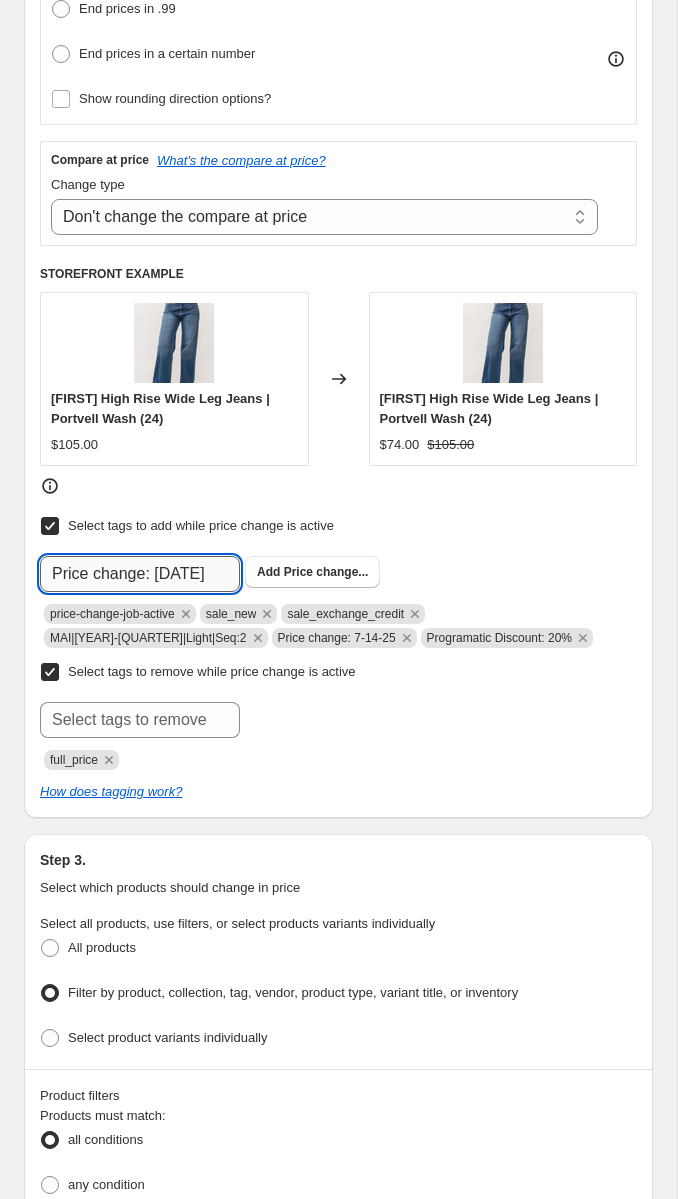 click on "Submit" at bounding box center (68, -486) 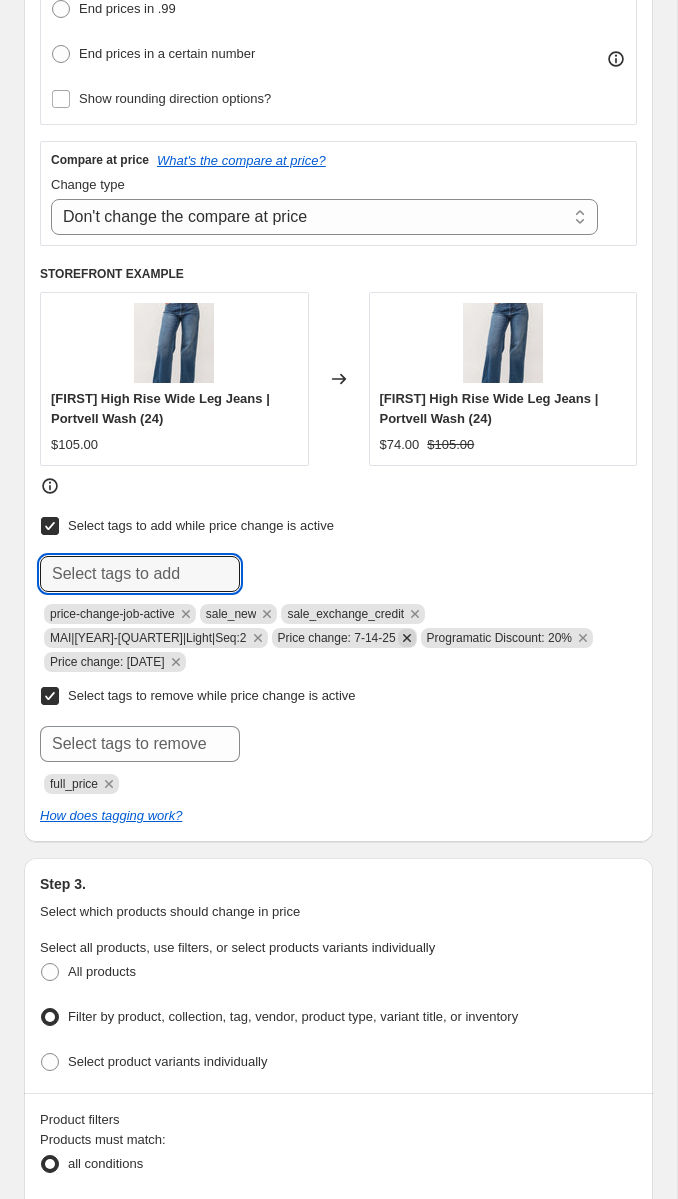 click 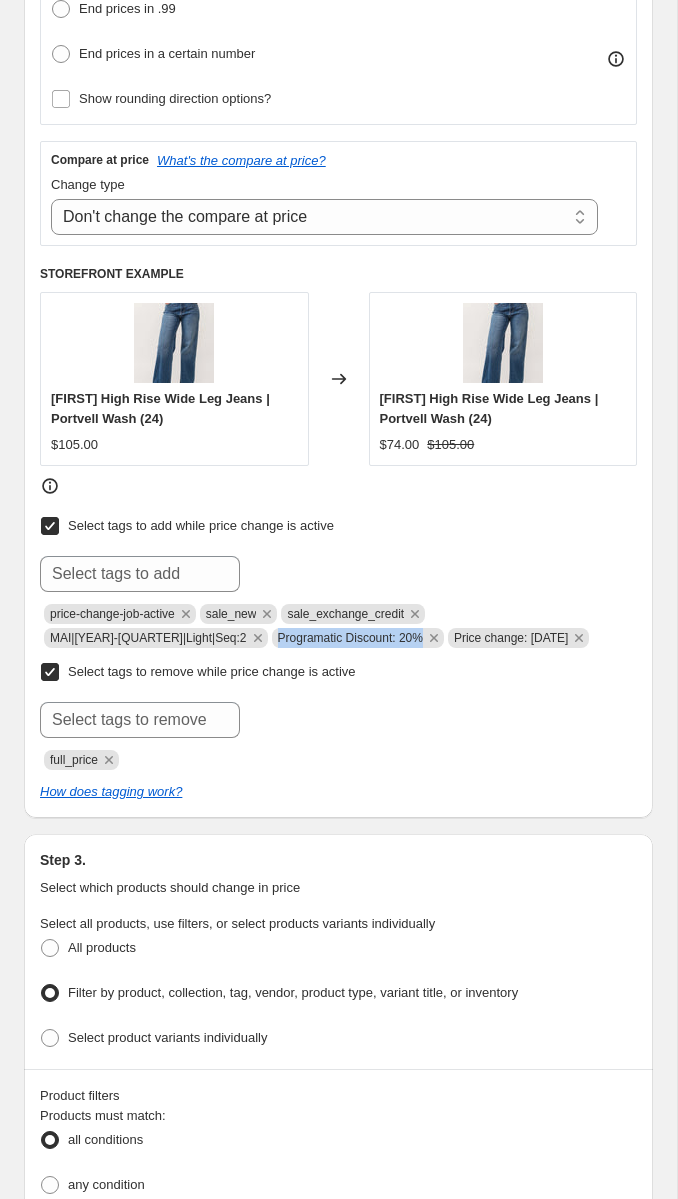 drag, startPoint x: 50, startPoint y: 635, endPoint x: 206, endPoint y: 628, distance: 156.15697 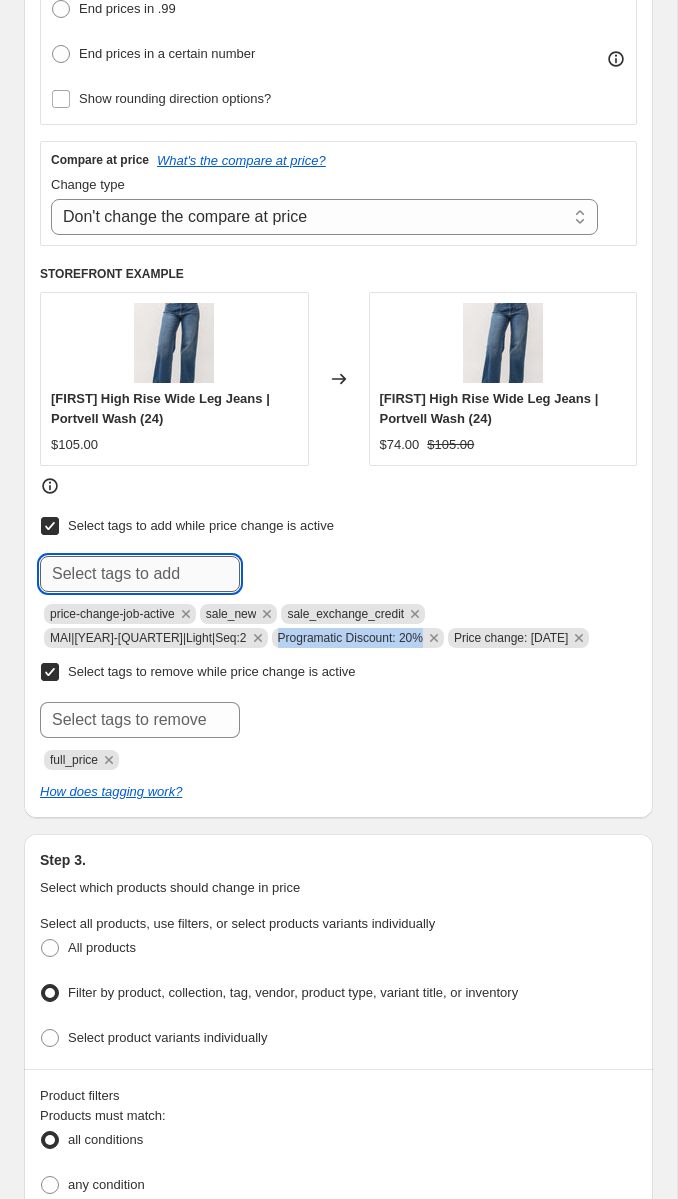 click at bounding box center [140, 574] 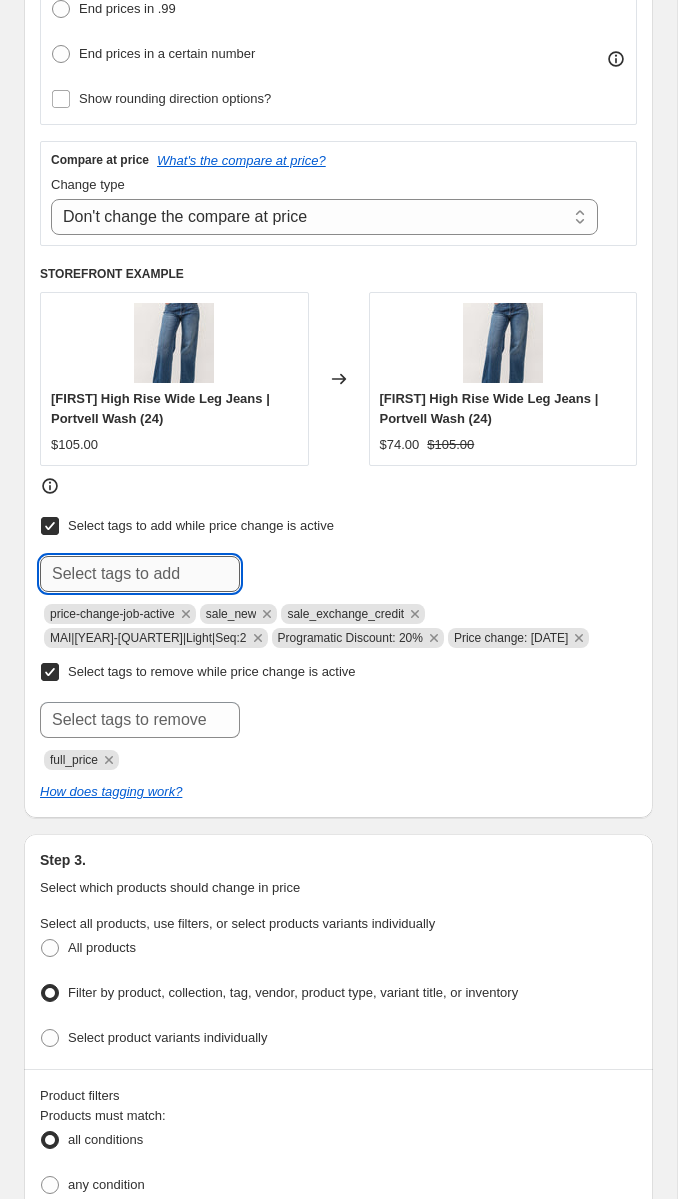 paste on "Programatic Discount: 20%" 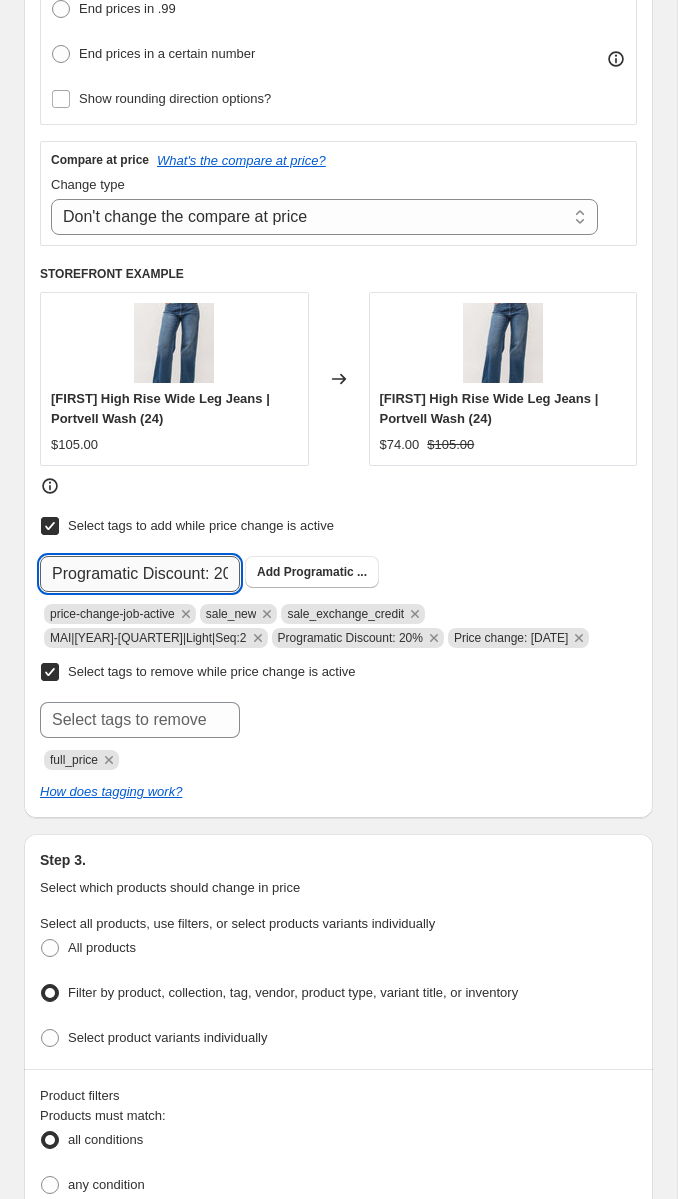 scroll, scrollTop: 0, scrollLeft: 25, axis: horizontal 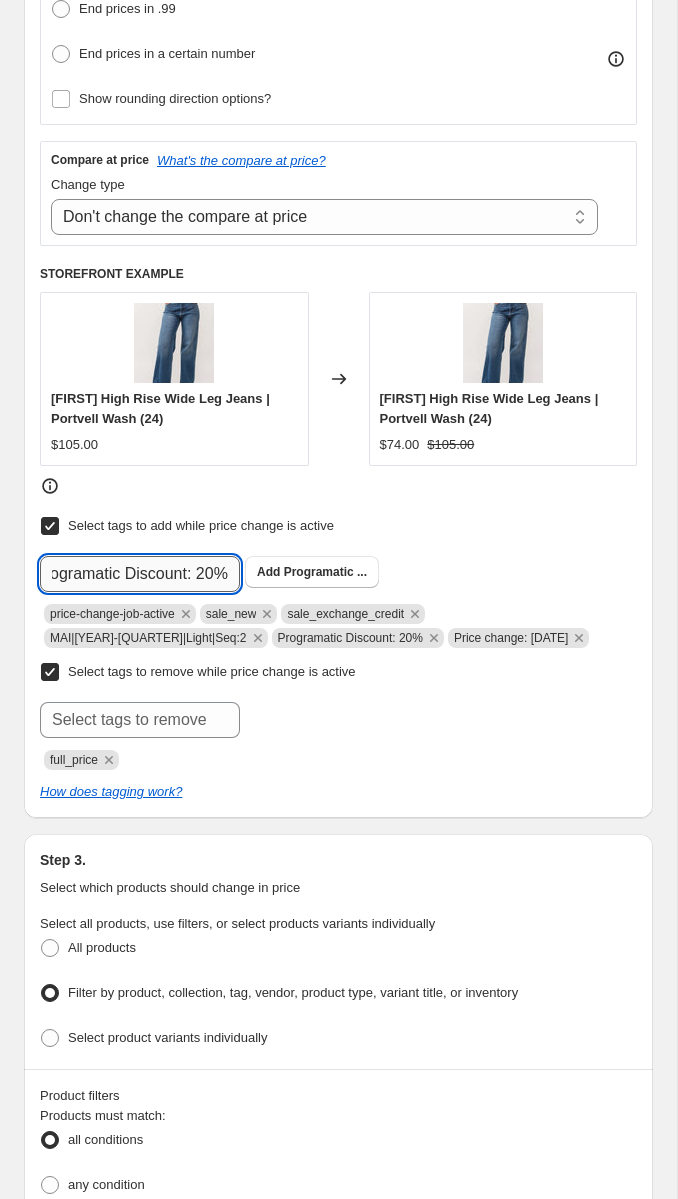 click on "Programatic Discount: 20%" at bounding box center (140, 574) 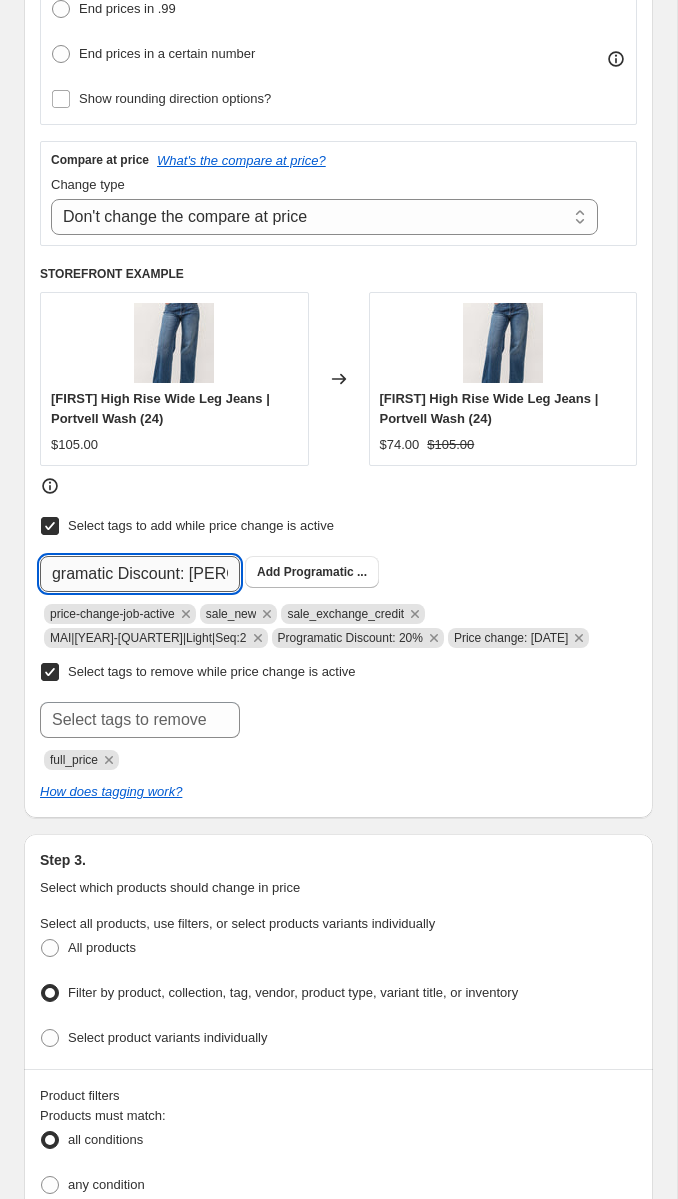 scroll, scrollTop: 0, scrollLeft: 16, axis: horizontal 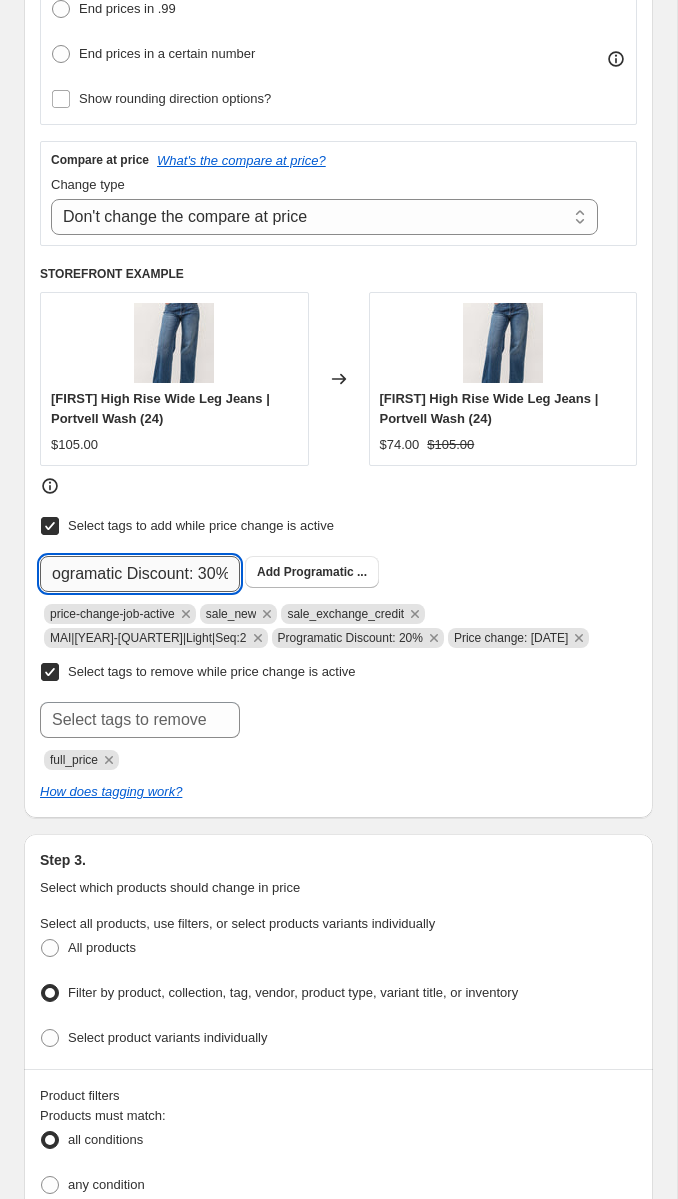 click on "Submit" at bounding box center [68, -486] 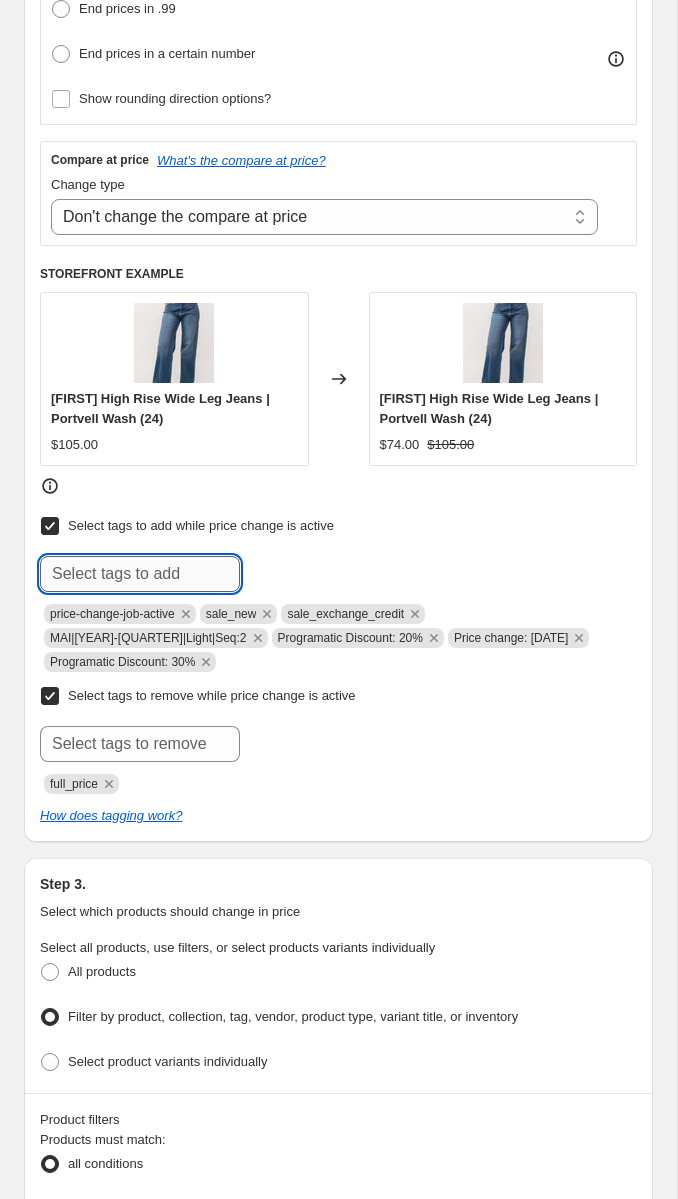 scroll, scrollTop: 0, scrollLeft: 0, axis: both 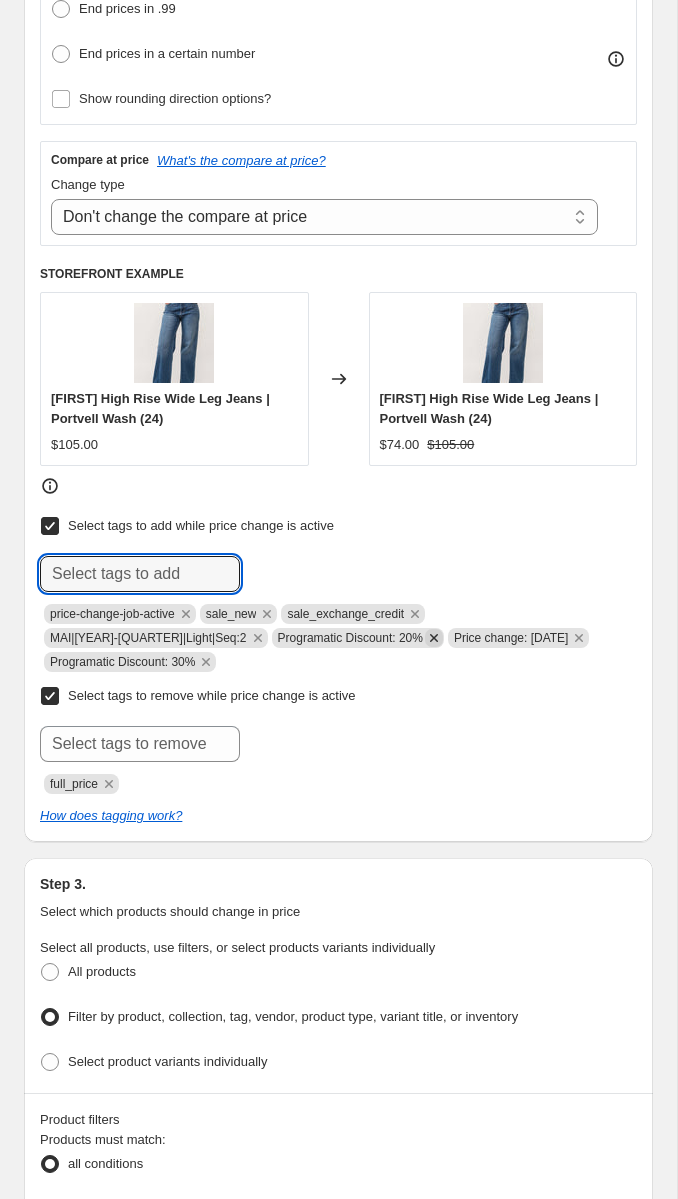 click 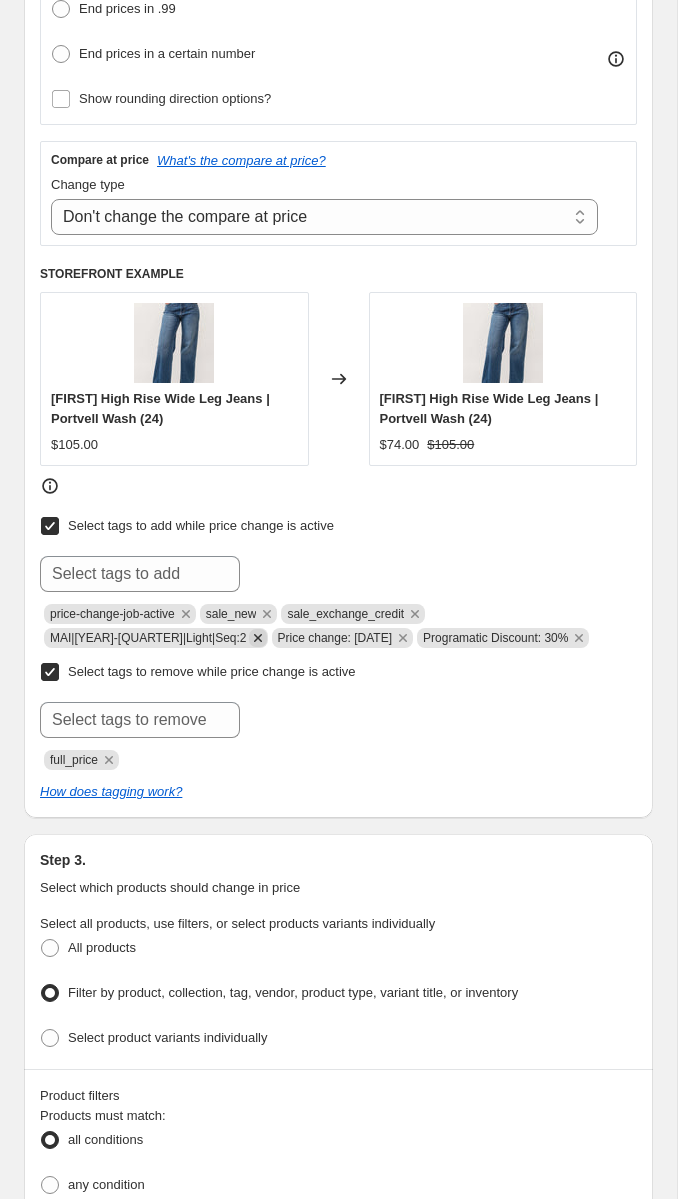 click 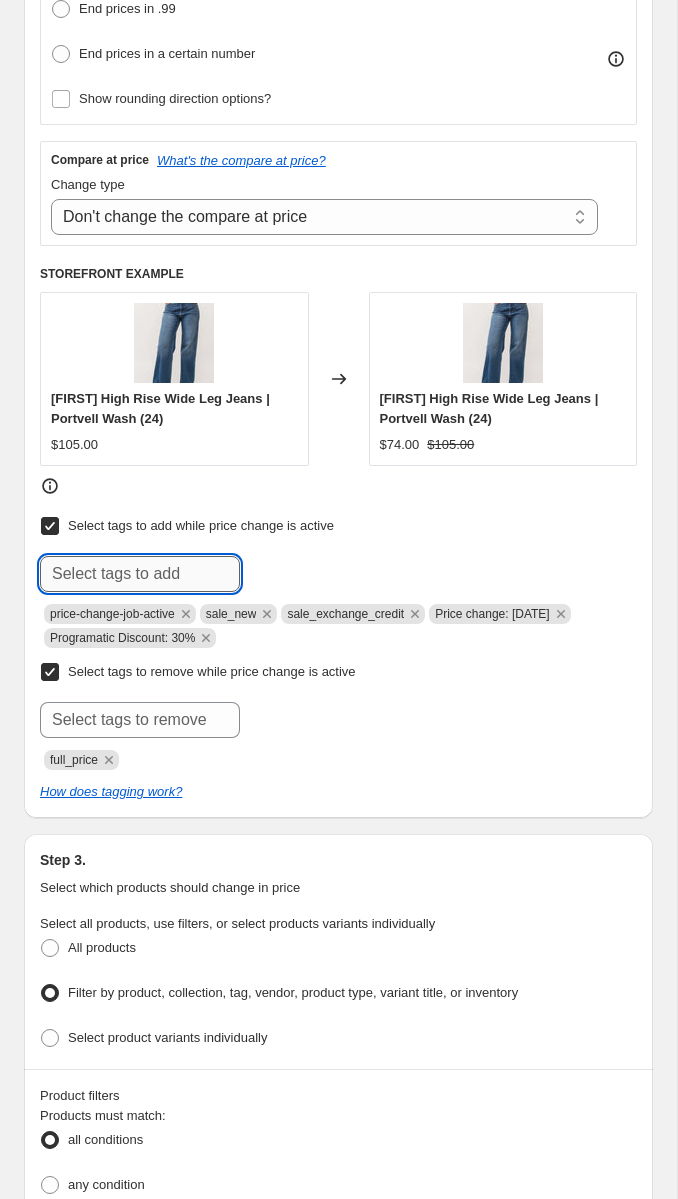 click at bounding box center (140, 574) 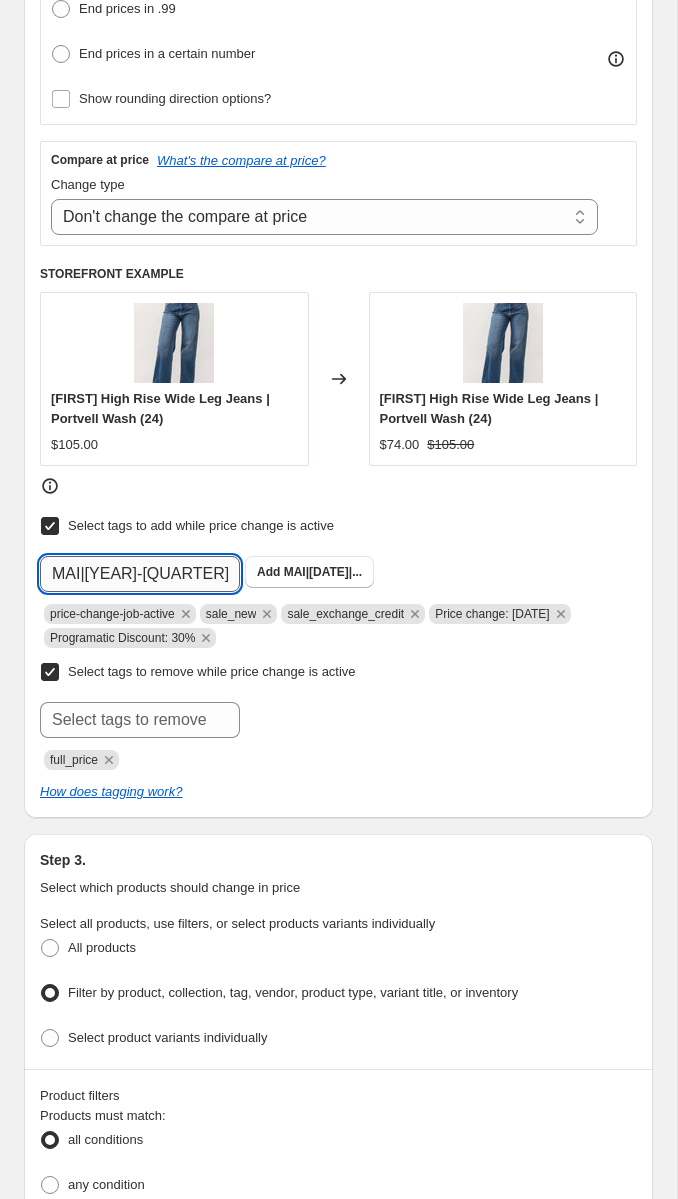 scroll, scrollTop: 0, scrollLeft: 11, axis: horizontal 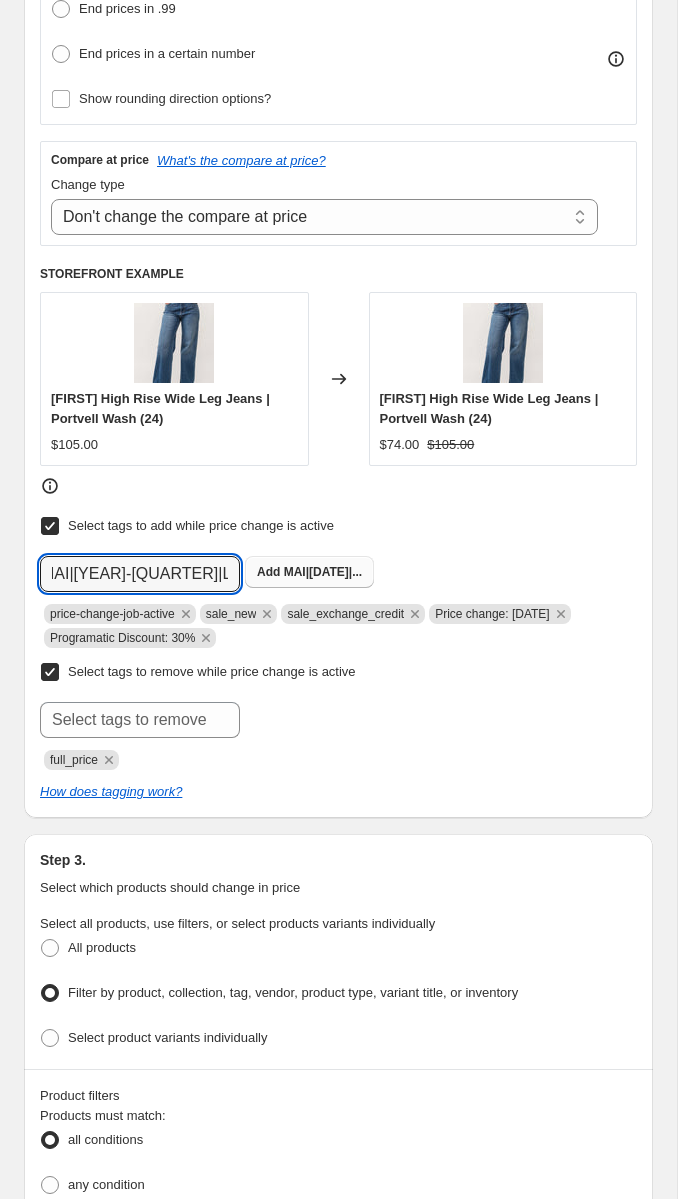 click on "MAI|[DATE]|..." at bounding box center [323, 572] 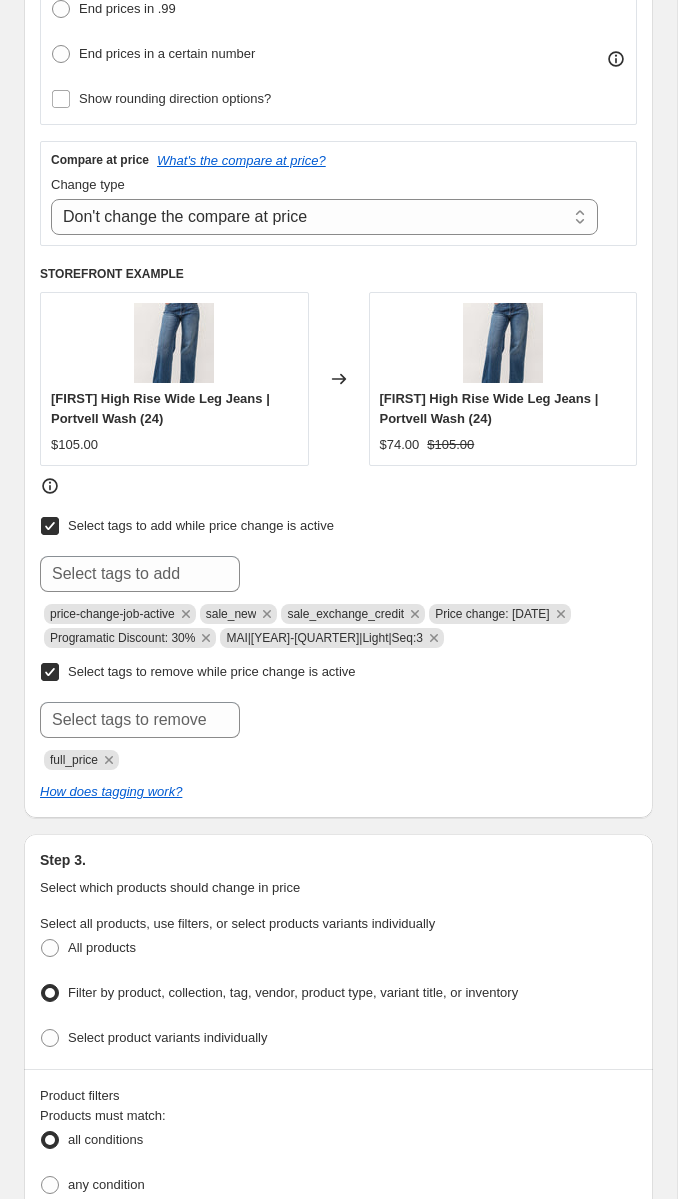 scroll, scrollTop: 0, scrollLeft: 0, axis: both 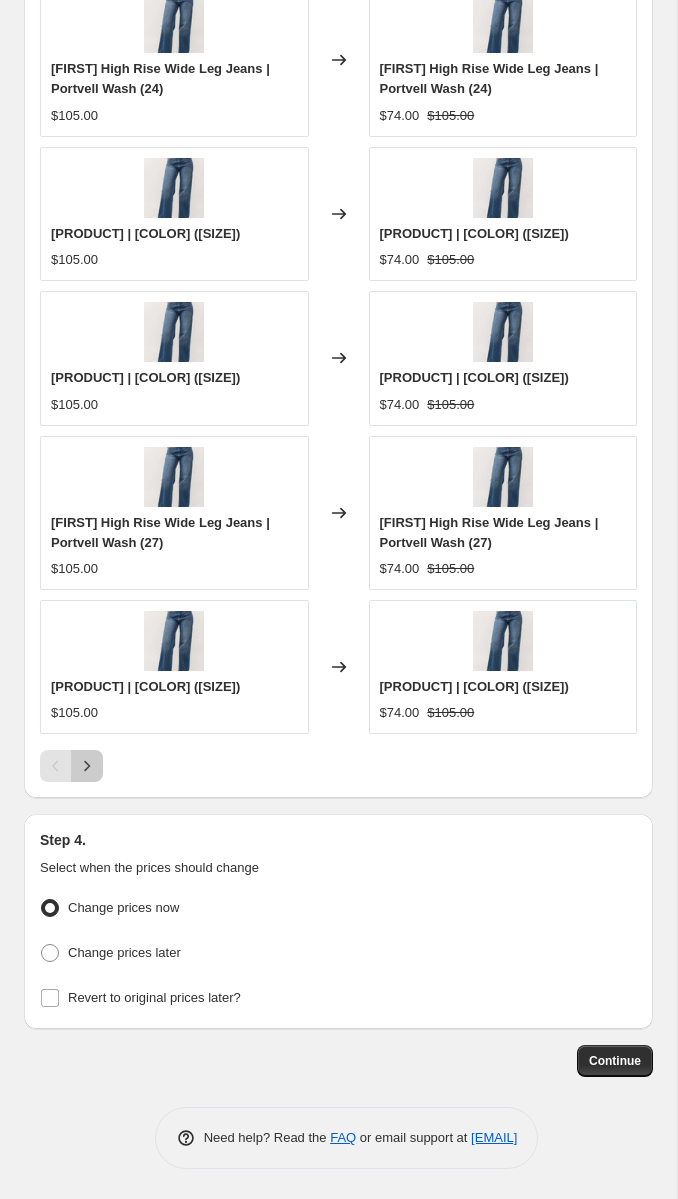 click 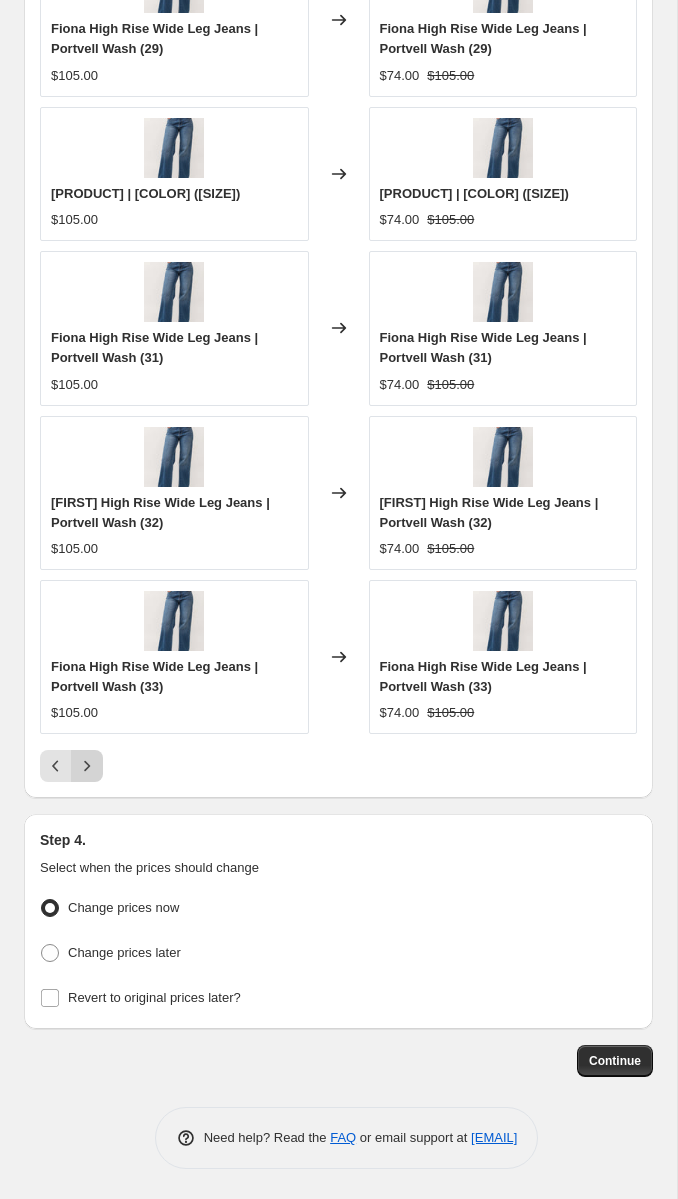 click 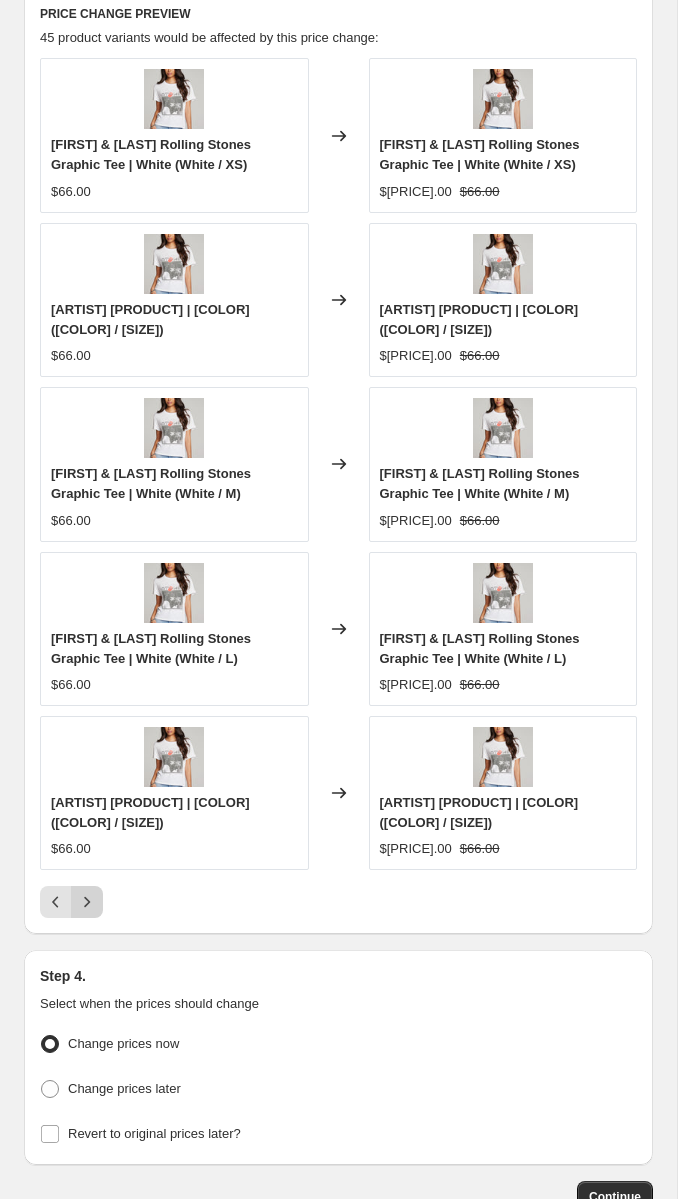 scroll, scrollTop: 2635, scrollLeft: 0, axis: vertical 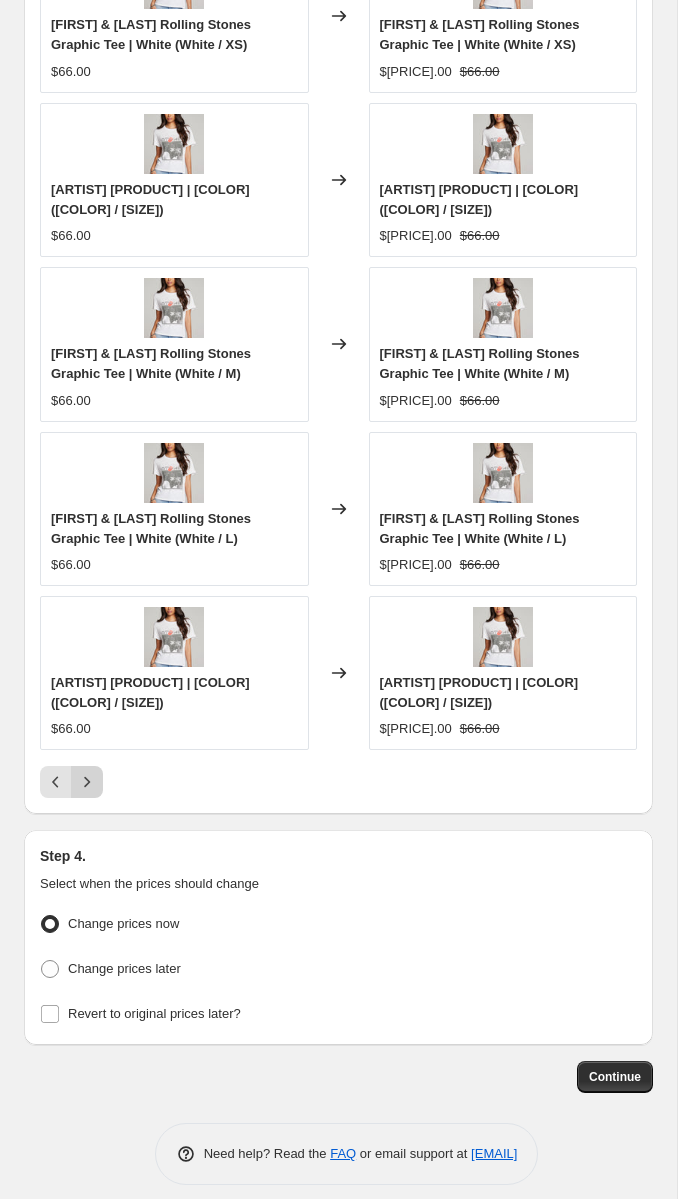 click 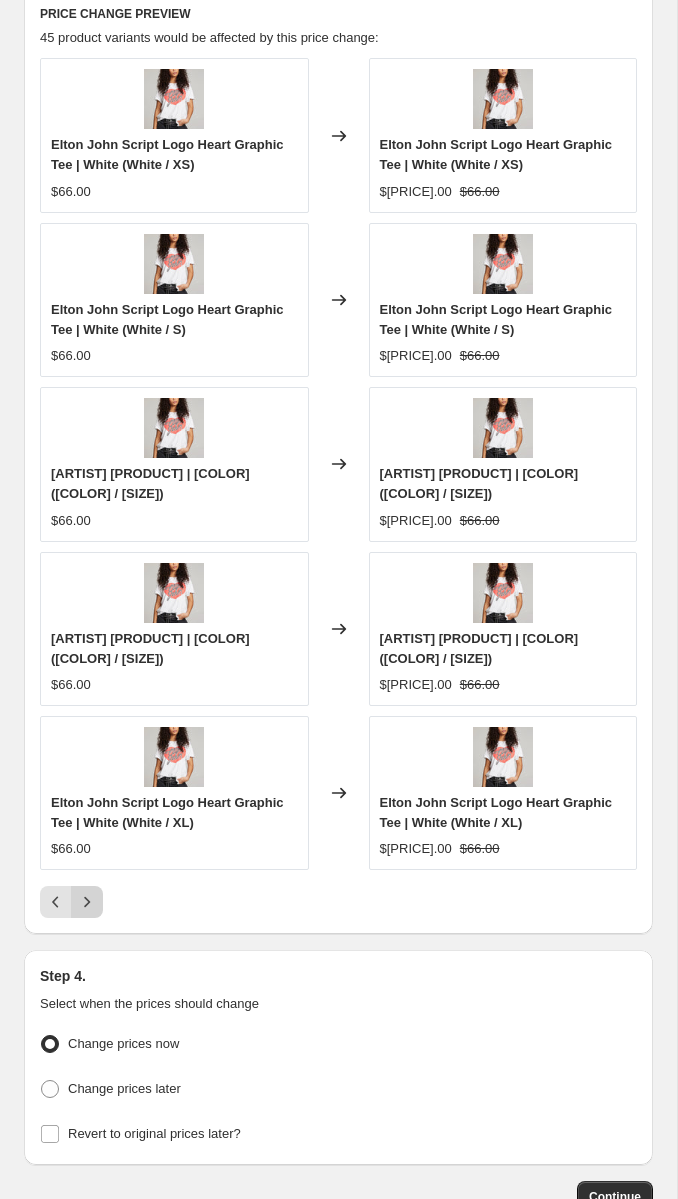 scroll, scrollTop: 2635, scrollLeft: 0, axis: vertical 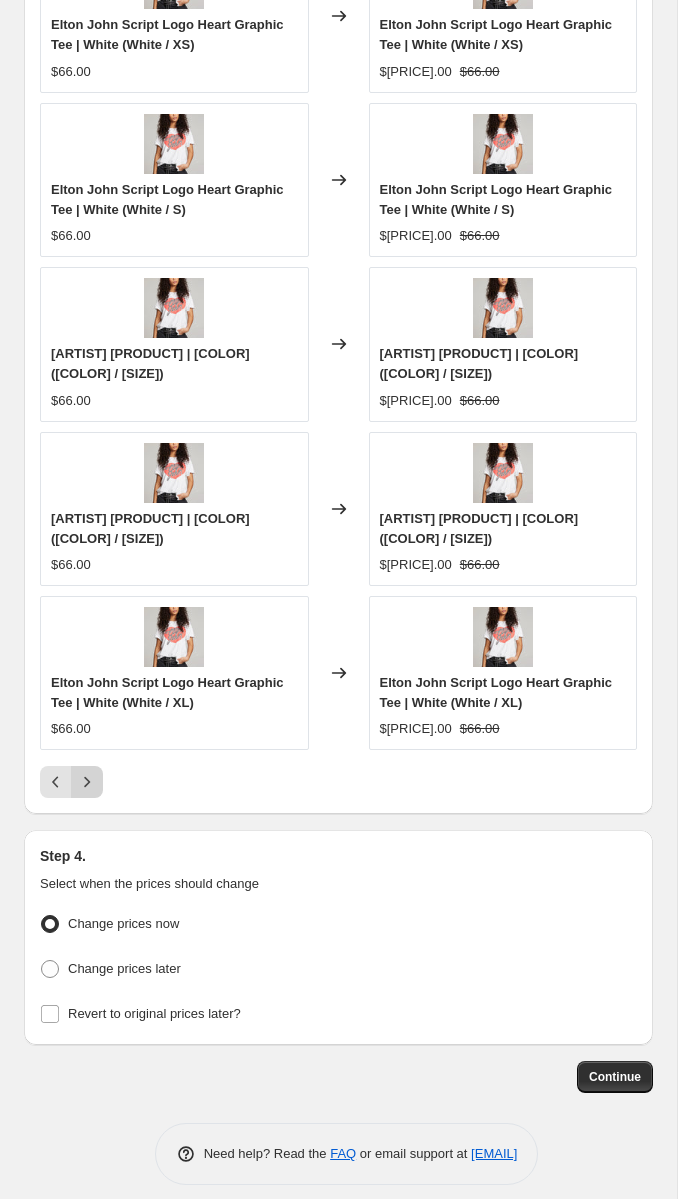 click 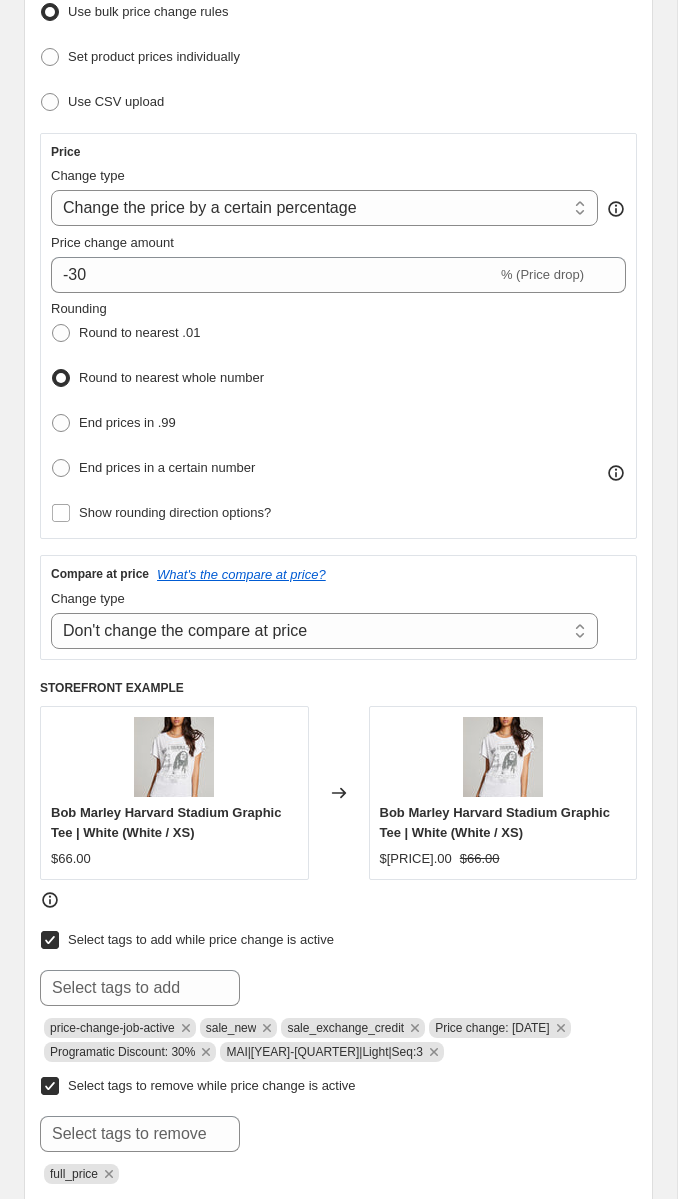 scroll, scrollTop: 0, scrollLeft: 0, axis: both 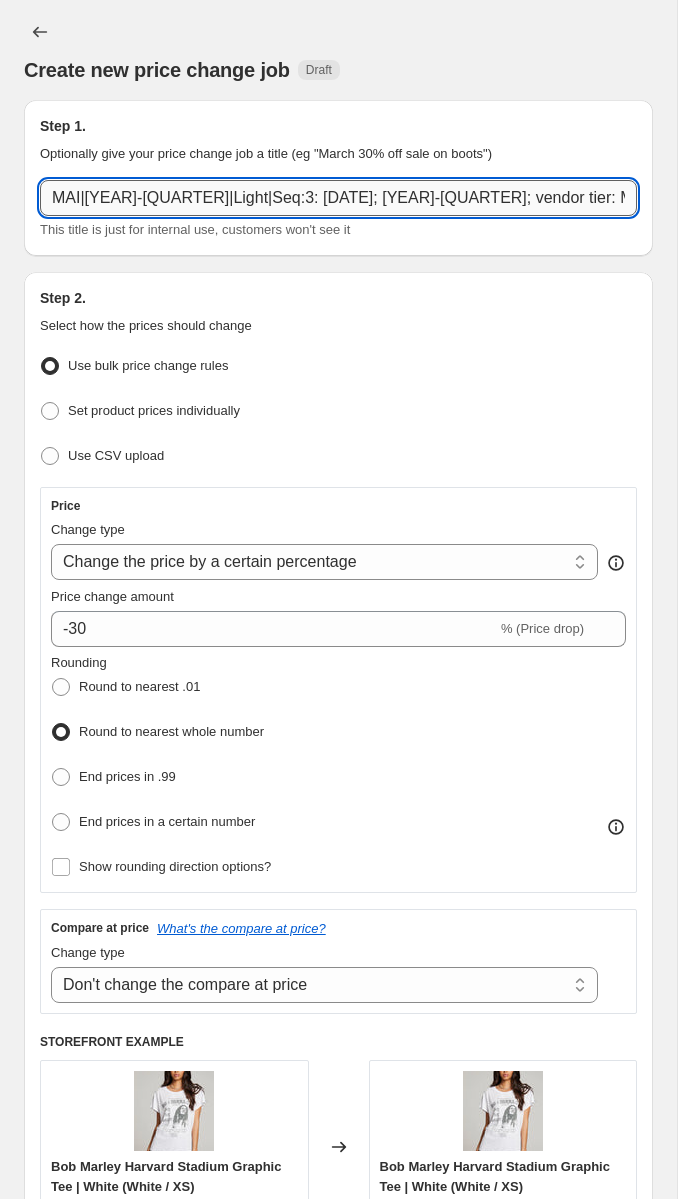 click on "MAI|[YEAR]-[QUARTER]|Light|Seq:3: [DATE]; [YEAR]-[QUARTER]; vendor tier: Mainstream; discountability: Light; returnability: sale_exchange_credit; m/d: 30%" at bounding box center (338, 198) 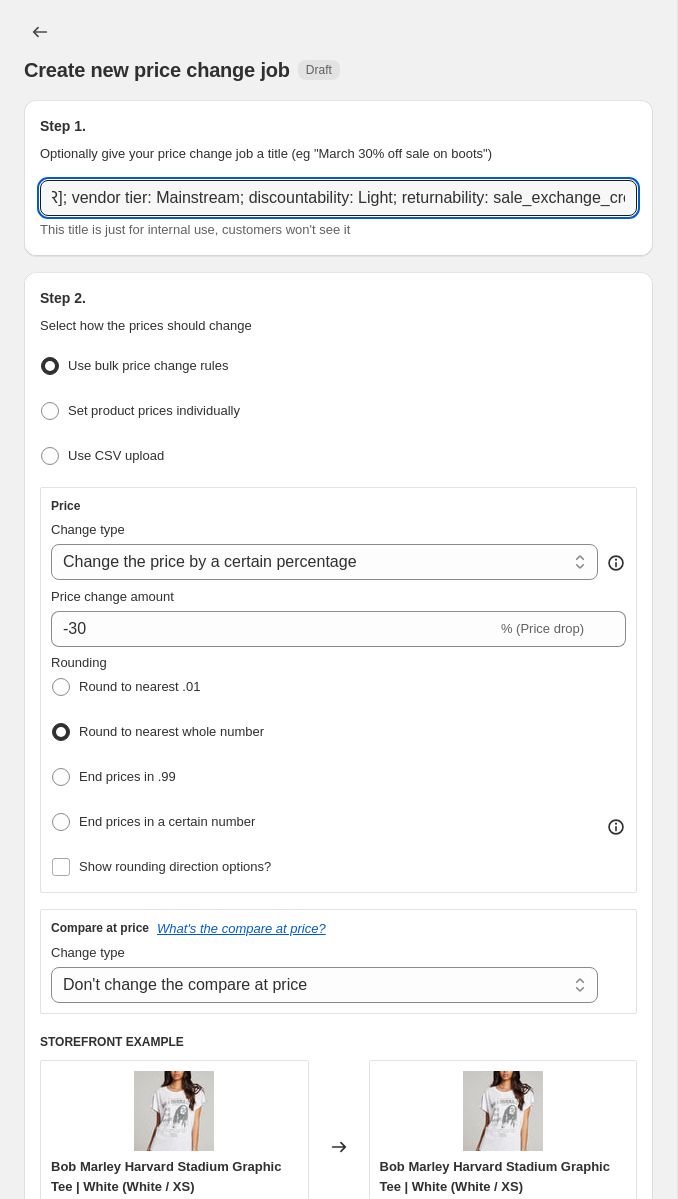 click on "Set product prices individually" at bounding box center (338, 411) 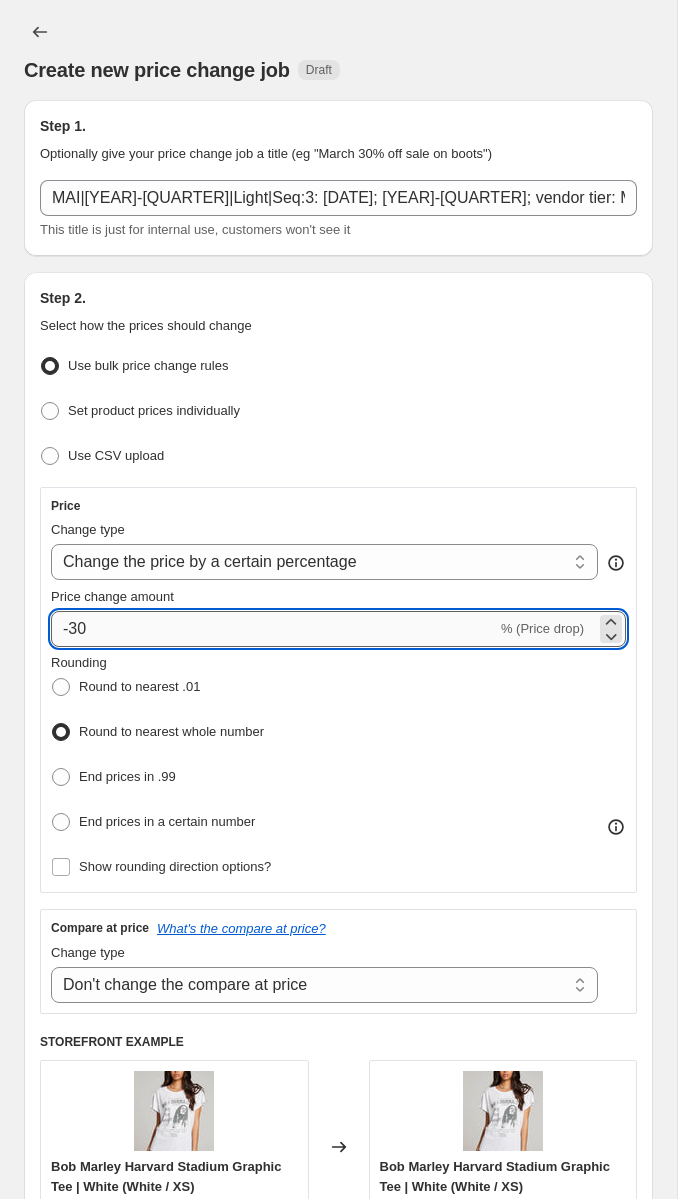 click on "-30" at bounding box center [274, 629] 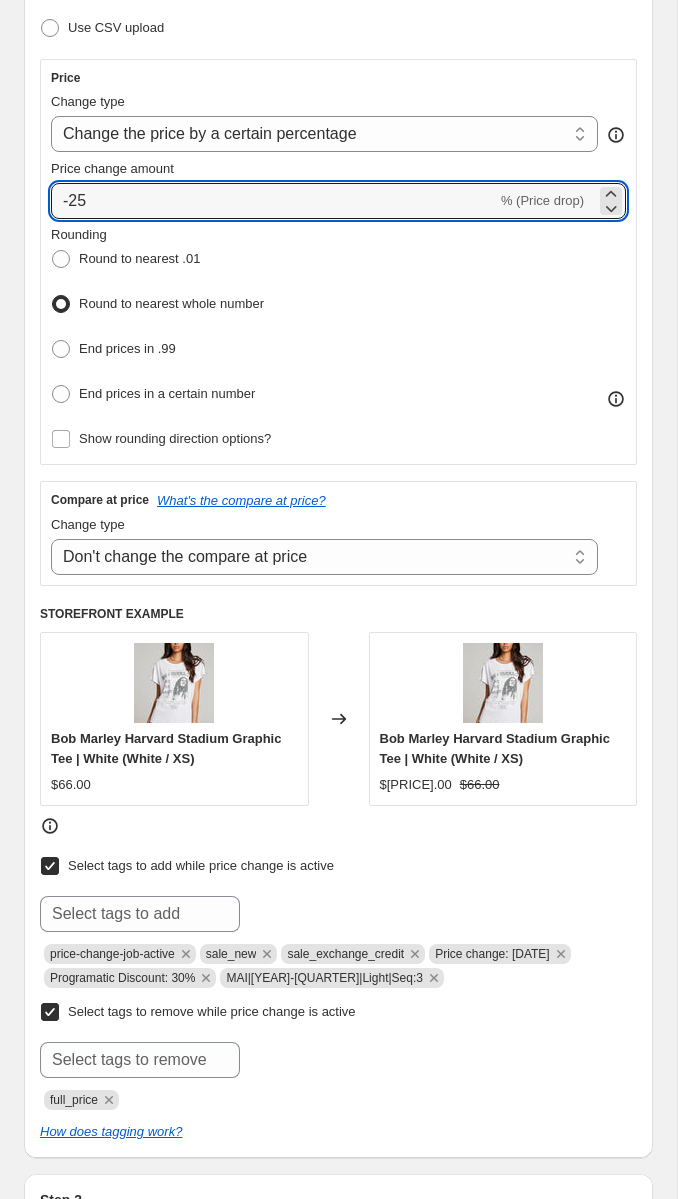 scroll, scrollTop: 496, scrollLeft: 0, axis: vertical 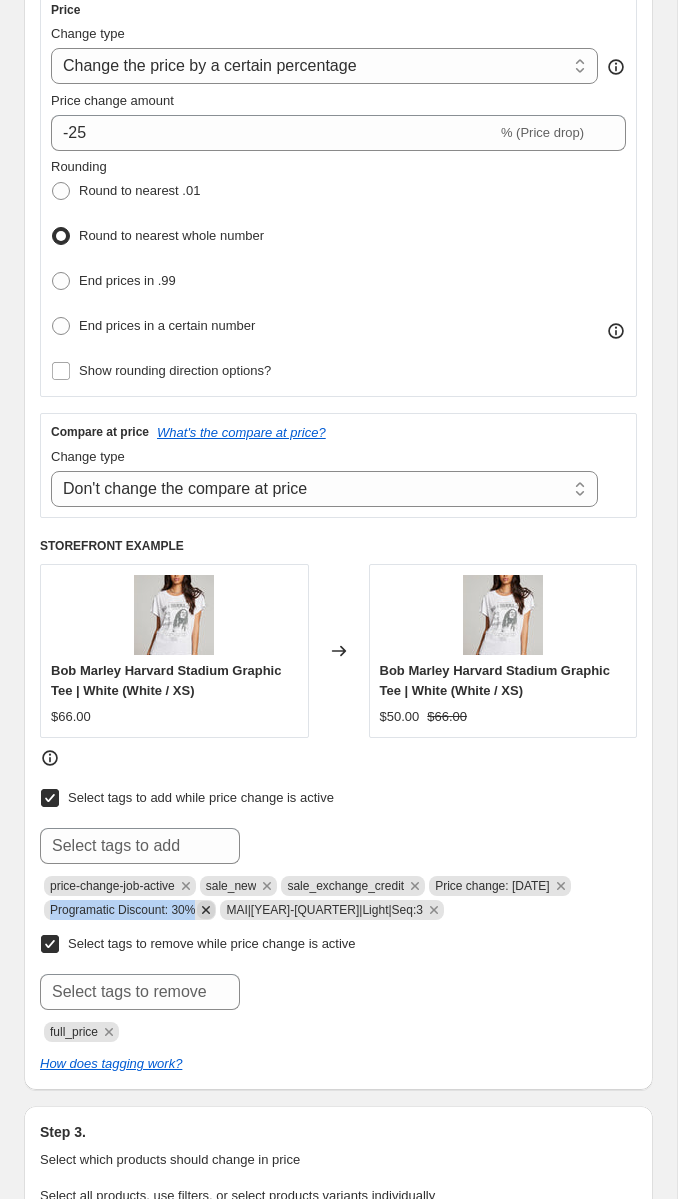 drag, startPoint x: 48, startPoint y: 902, endPoint x: 212, endPoint y: 901, distance: 164.00305 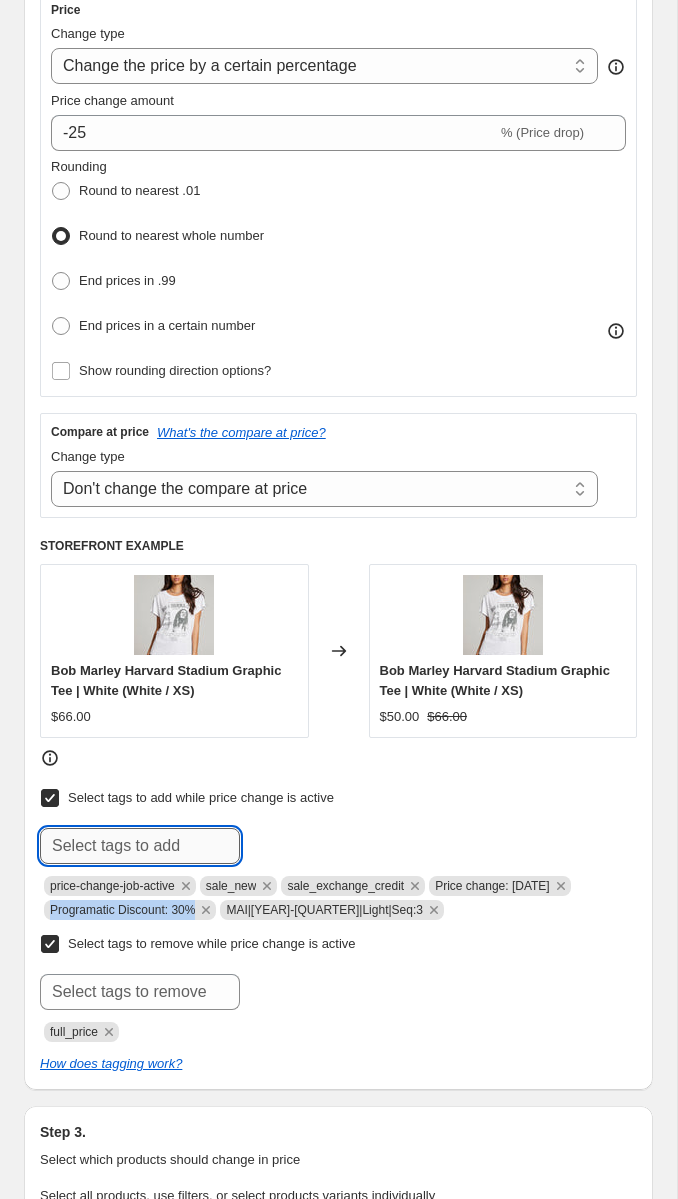 click at bounding box center (140, 846) 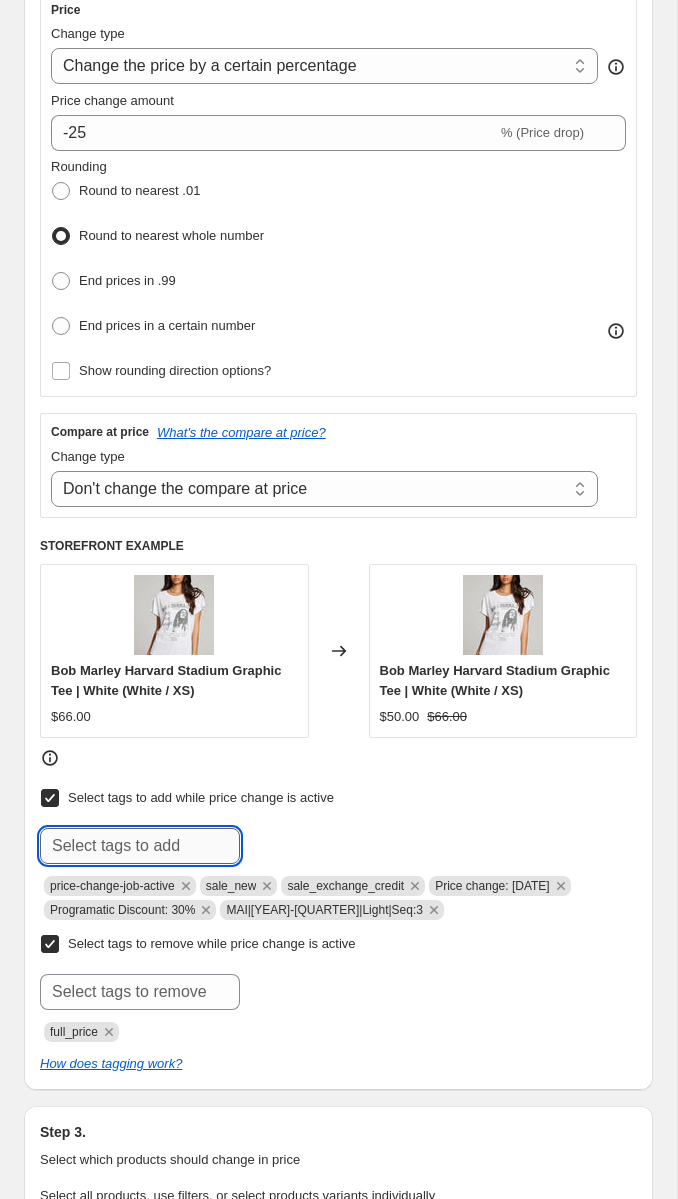paste on "Programatic Discount: 30%" 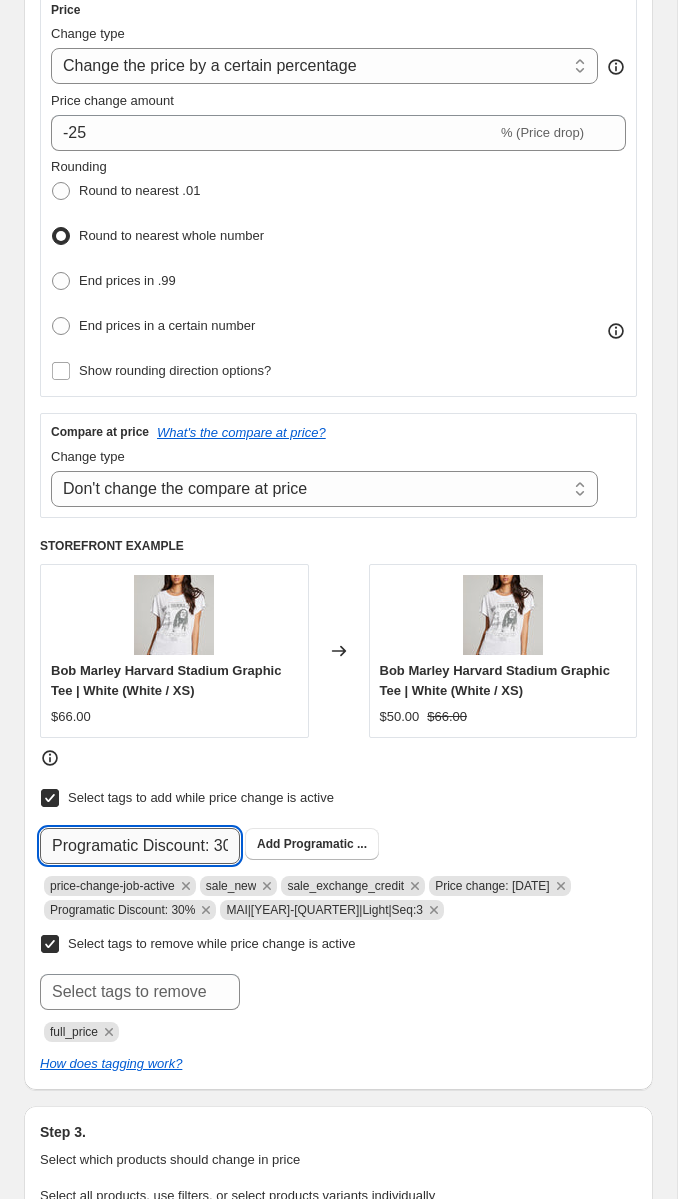 scroll, scrollTop: 0, scrollLeft: 25, axis: horizontal 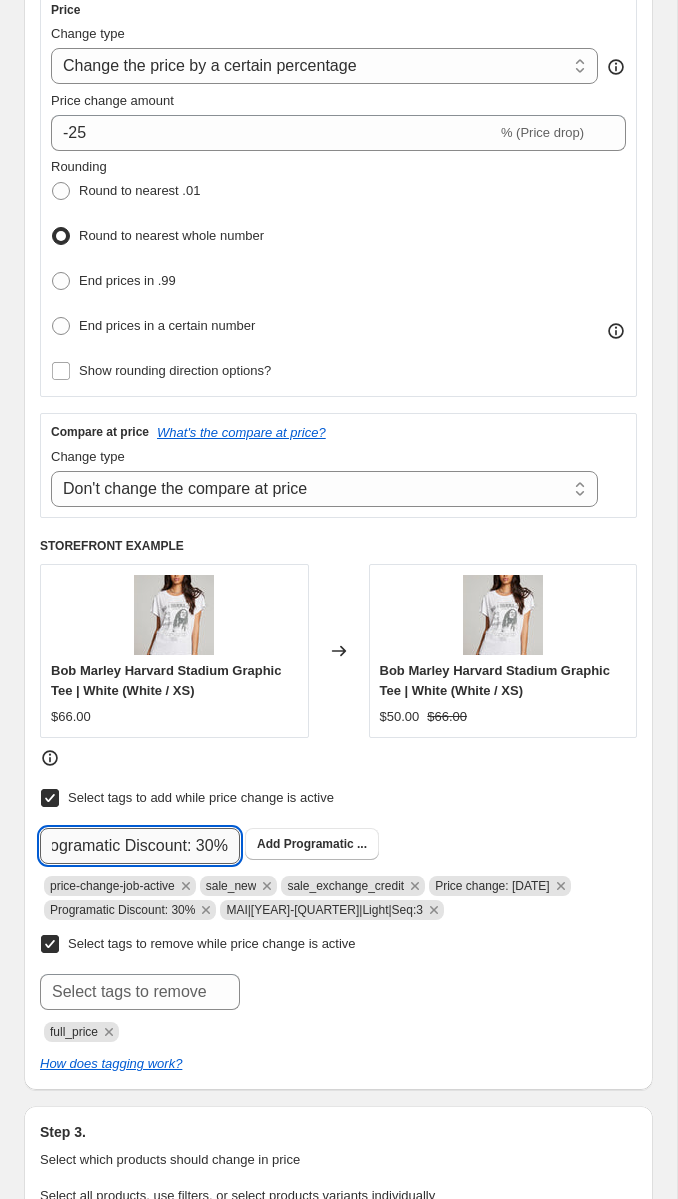 click on "Programatic Discount: 30%" at bounding box center (140, 846) 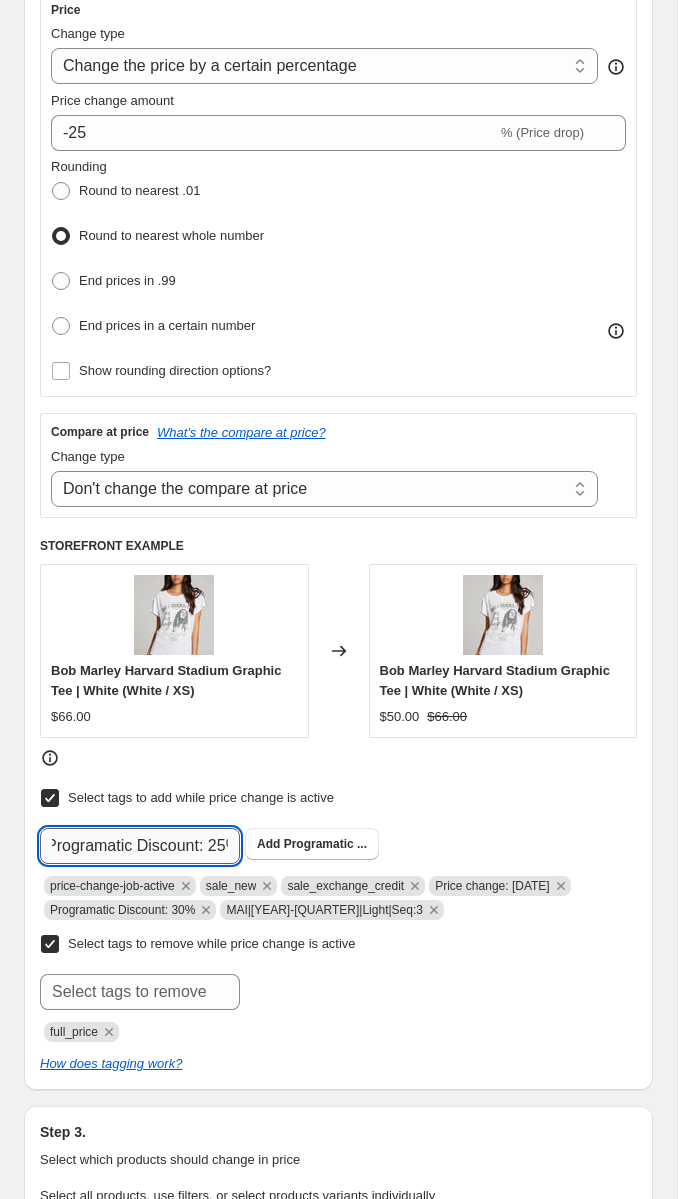 scroll, scrollTop: 0, scrollLeft: 11, axis: horizontal 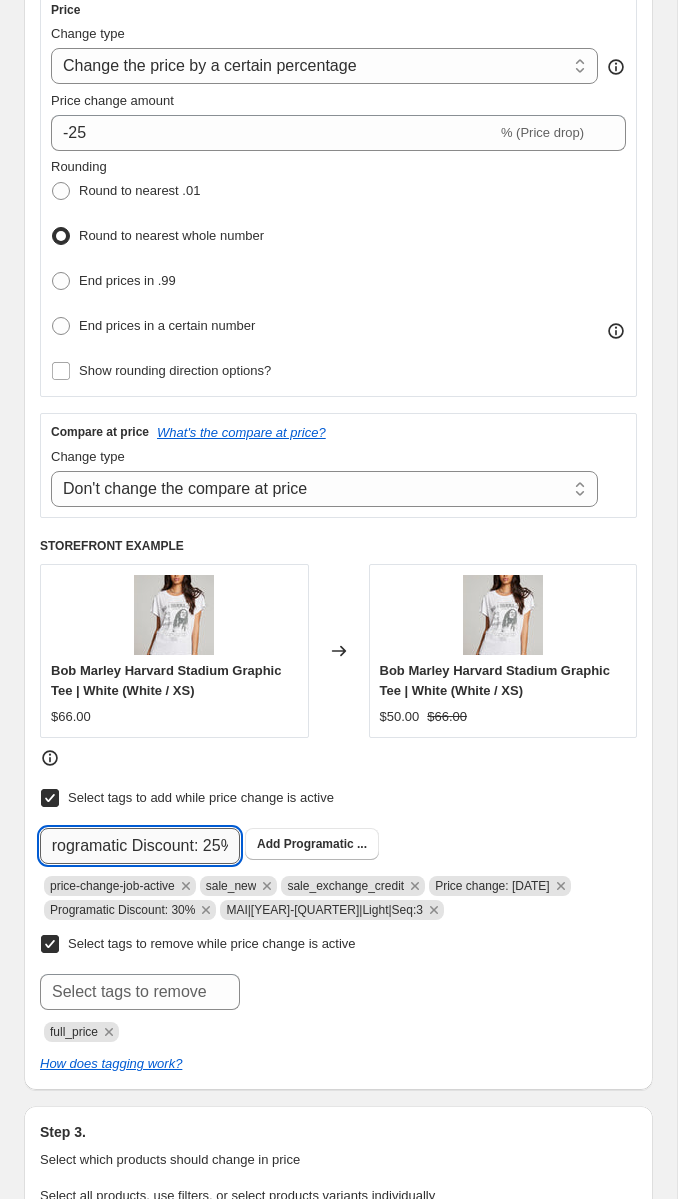 click on "Submit" at bounding box center [68, -214] 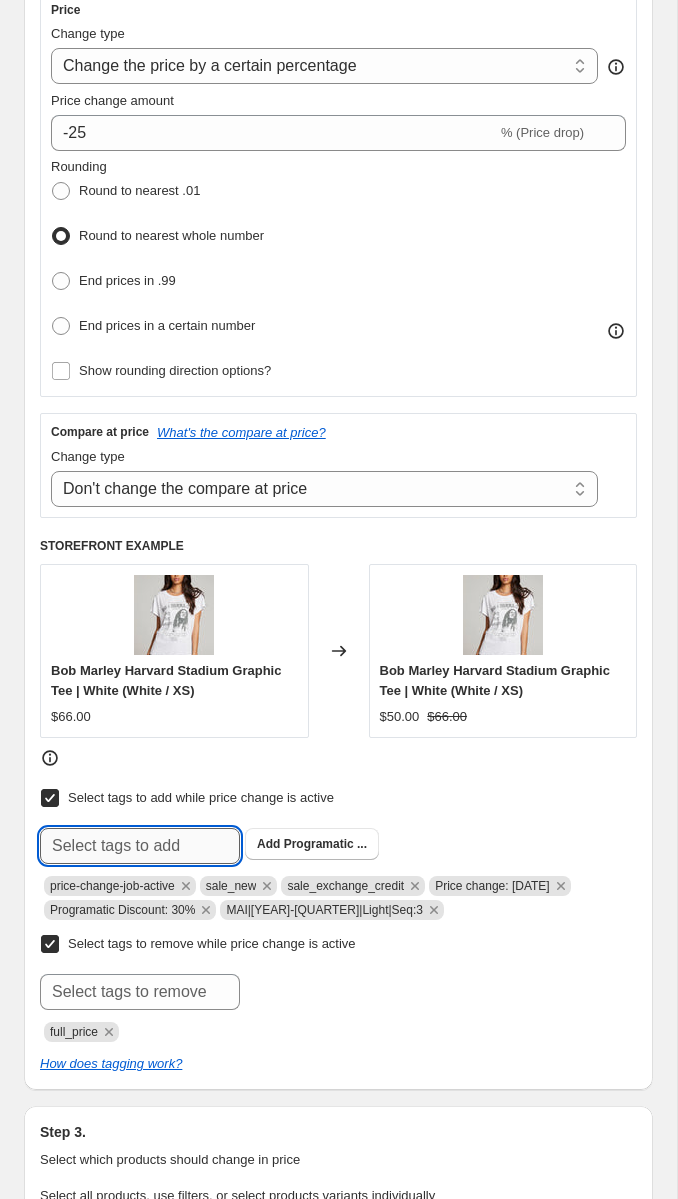 scroll, scrollTop: 0, scrollLeft: 0, axis: both 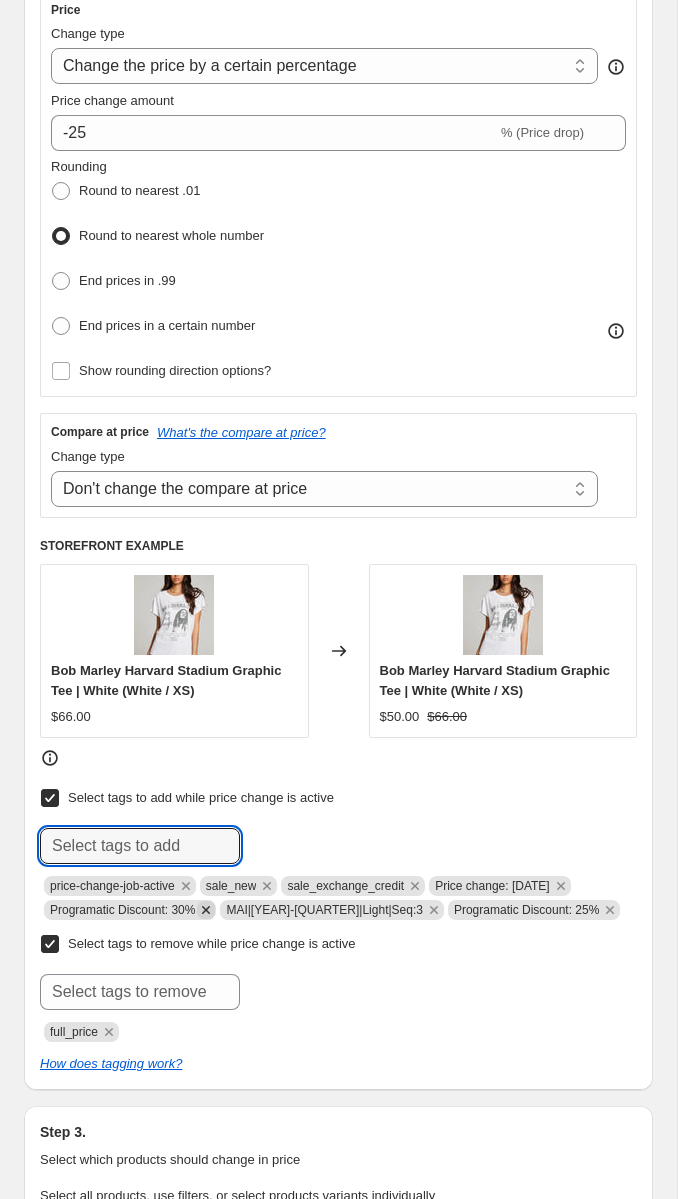 click 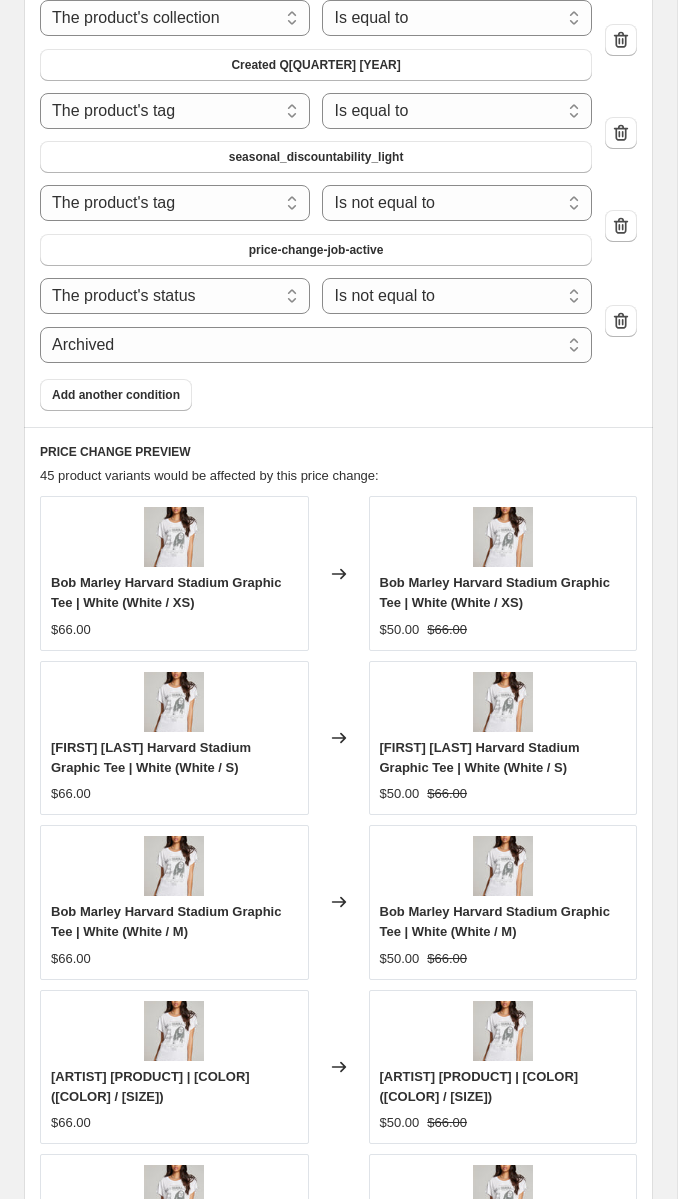 scroll, scrollTop: 2635, scrollLeft: 0, axis: vertical 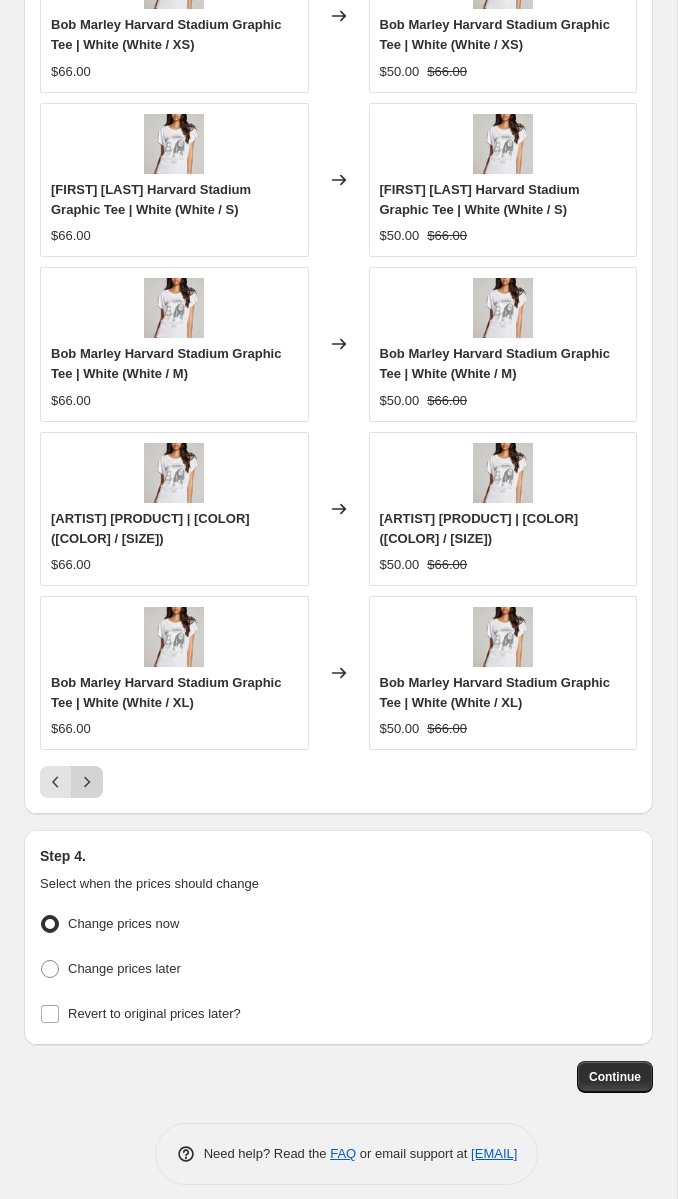 click 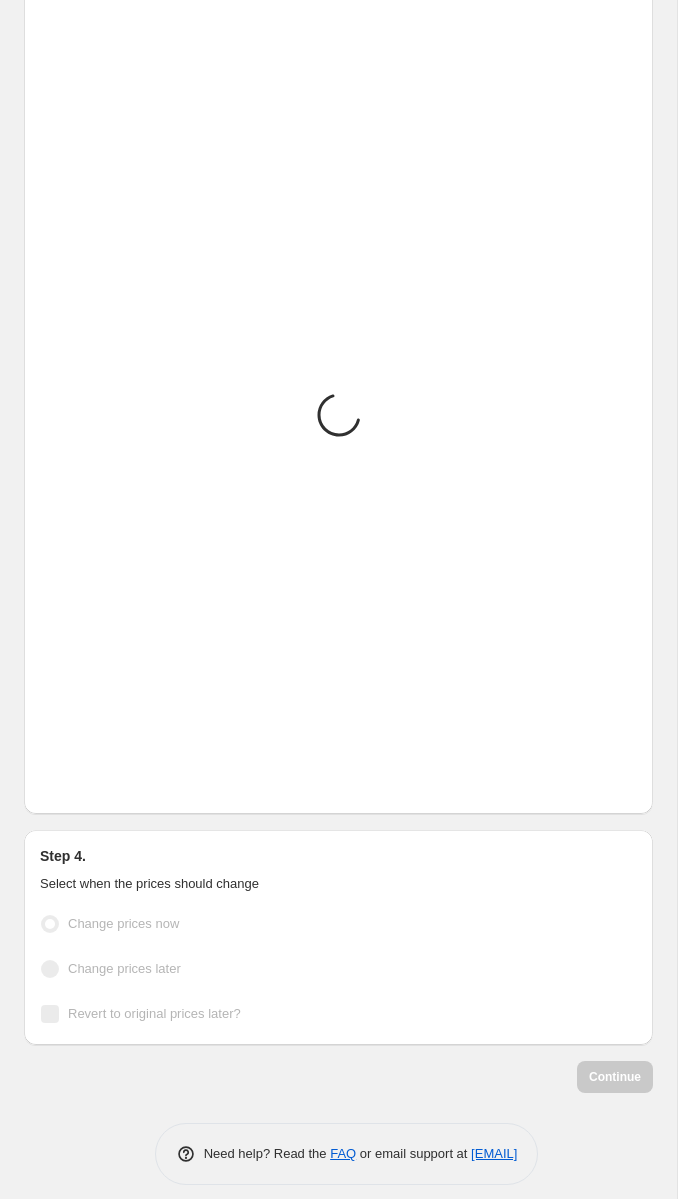 scroll, scrollTop: 2635, scrollLeft: 0, axis: vertical 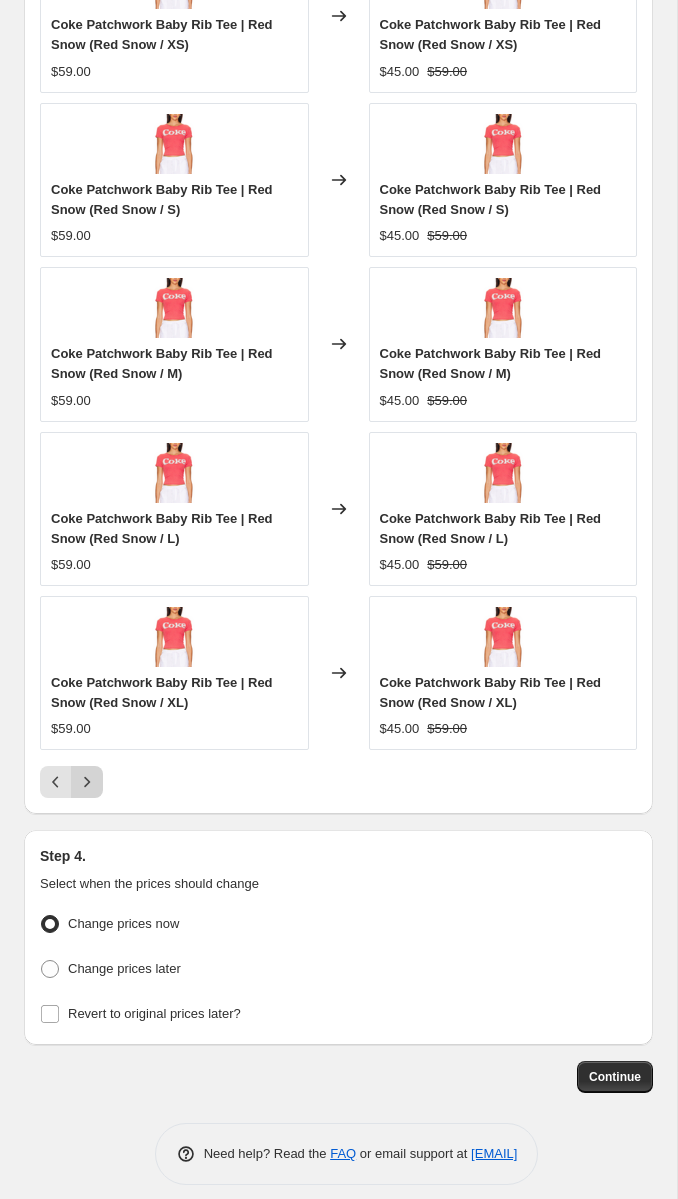 click 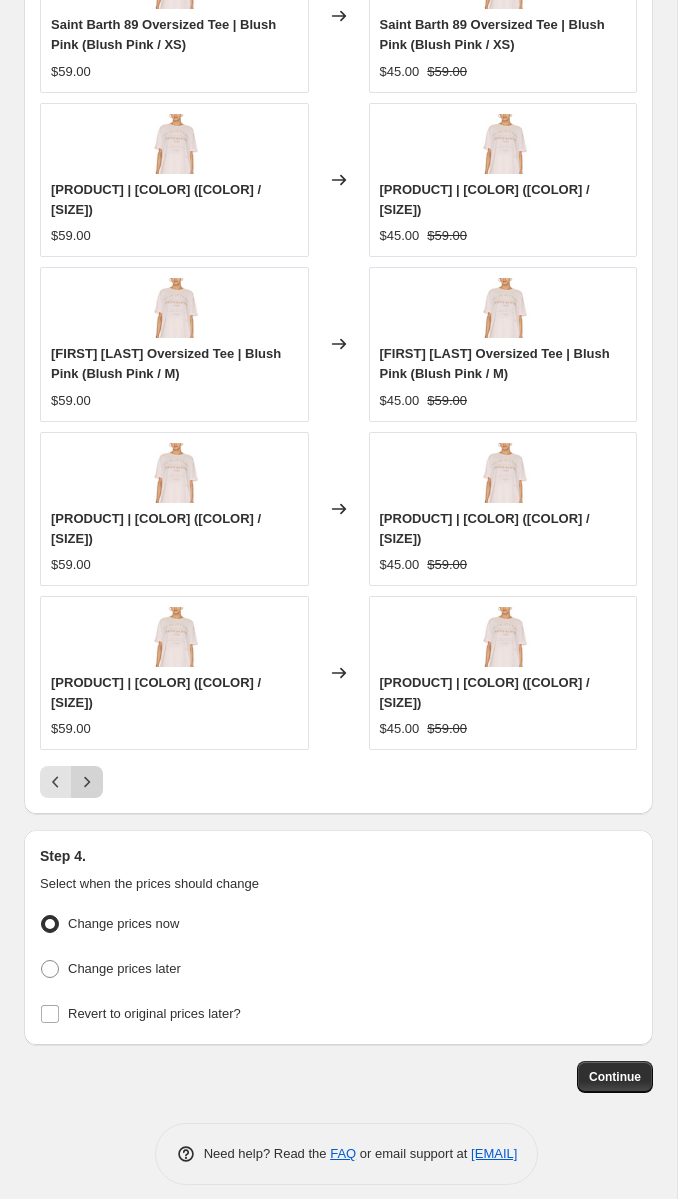 click 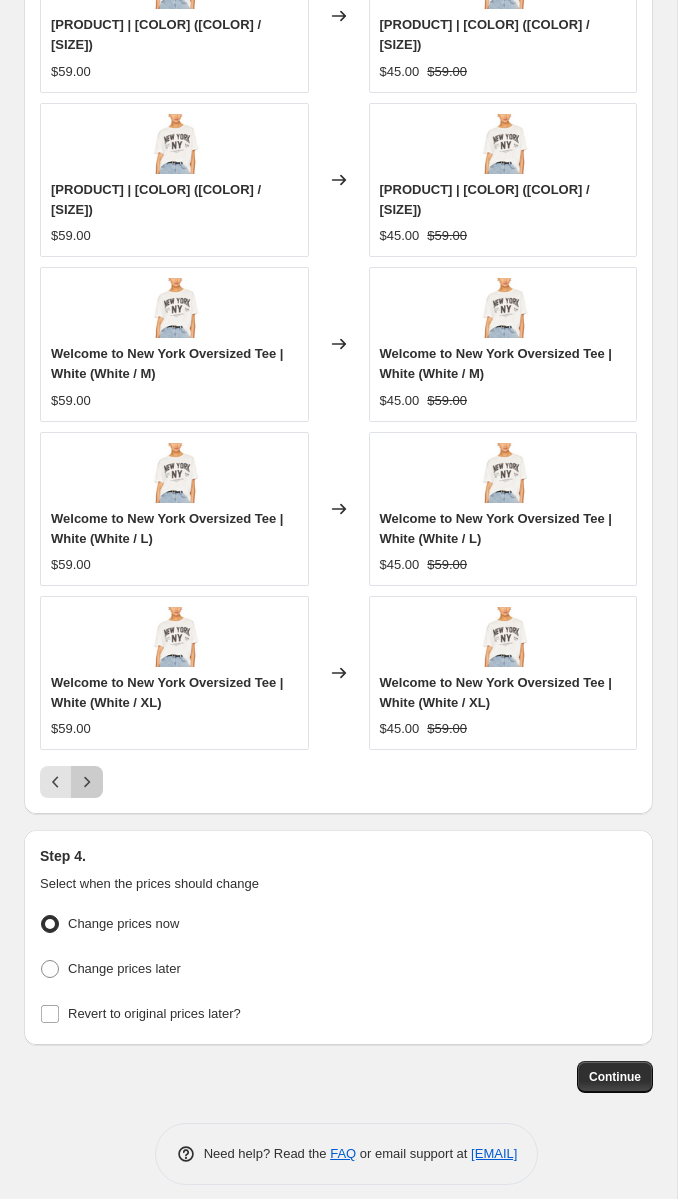 click 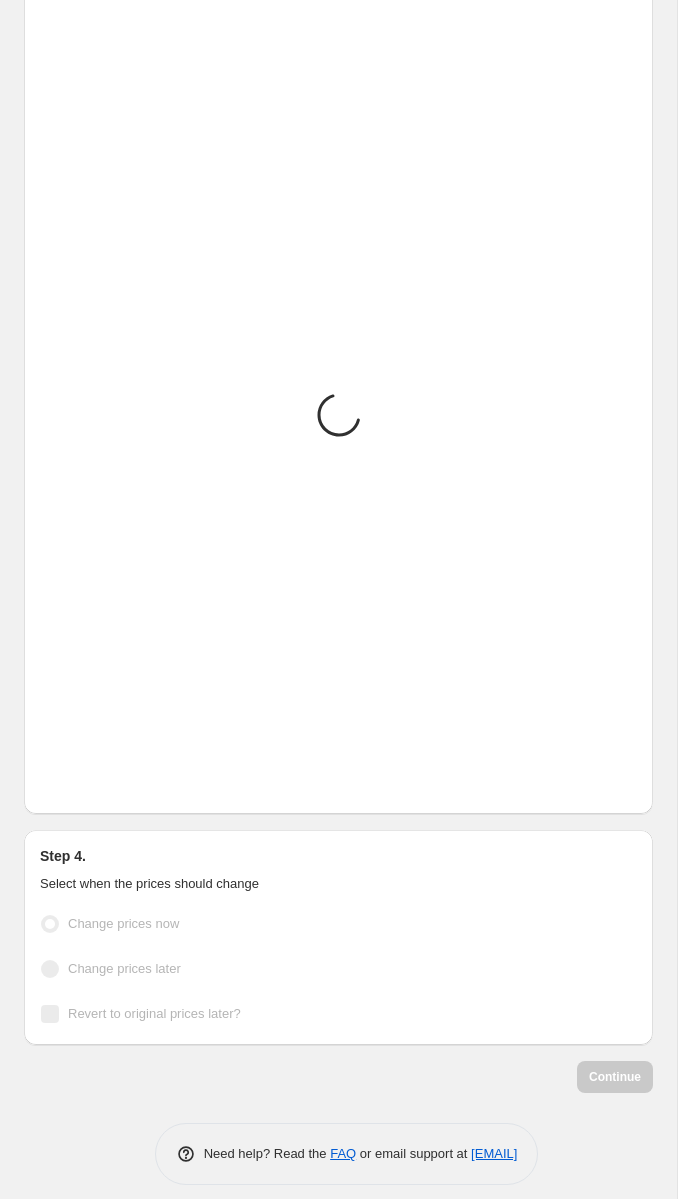 scroll, scrollTop: 2635, scrollLeft: 0, axis: vertical 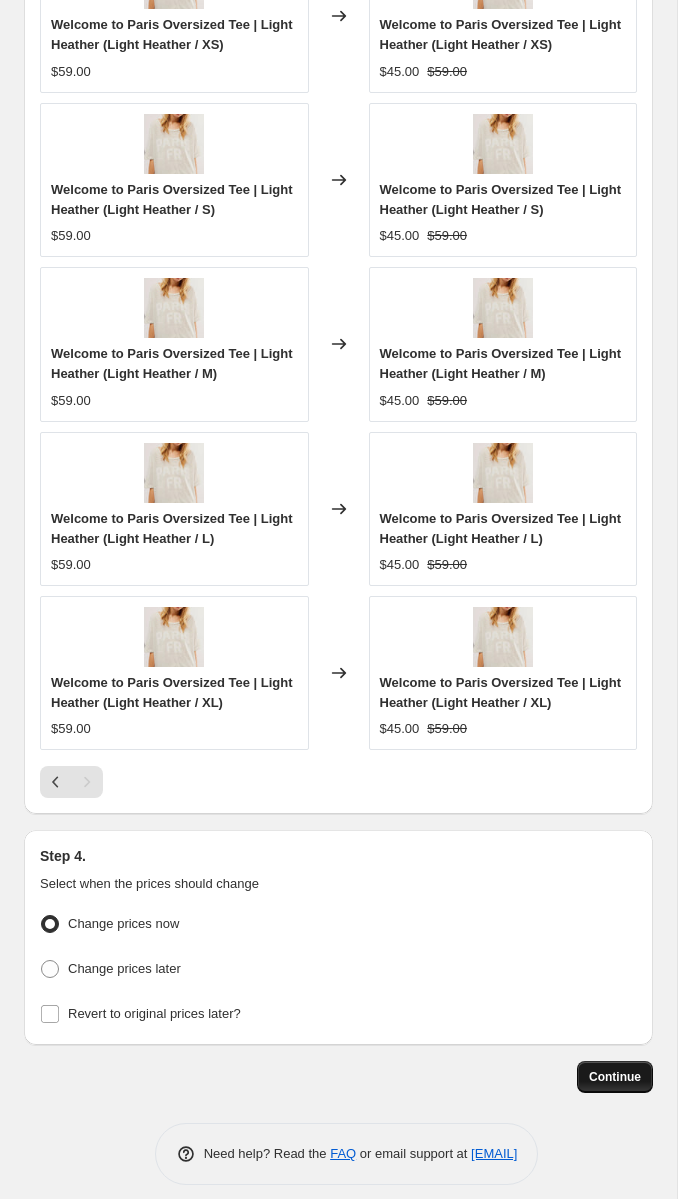 click on "Continue" at bounding box center (615, 1077) 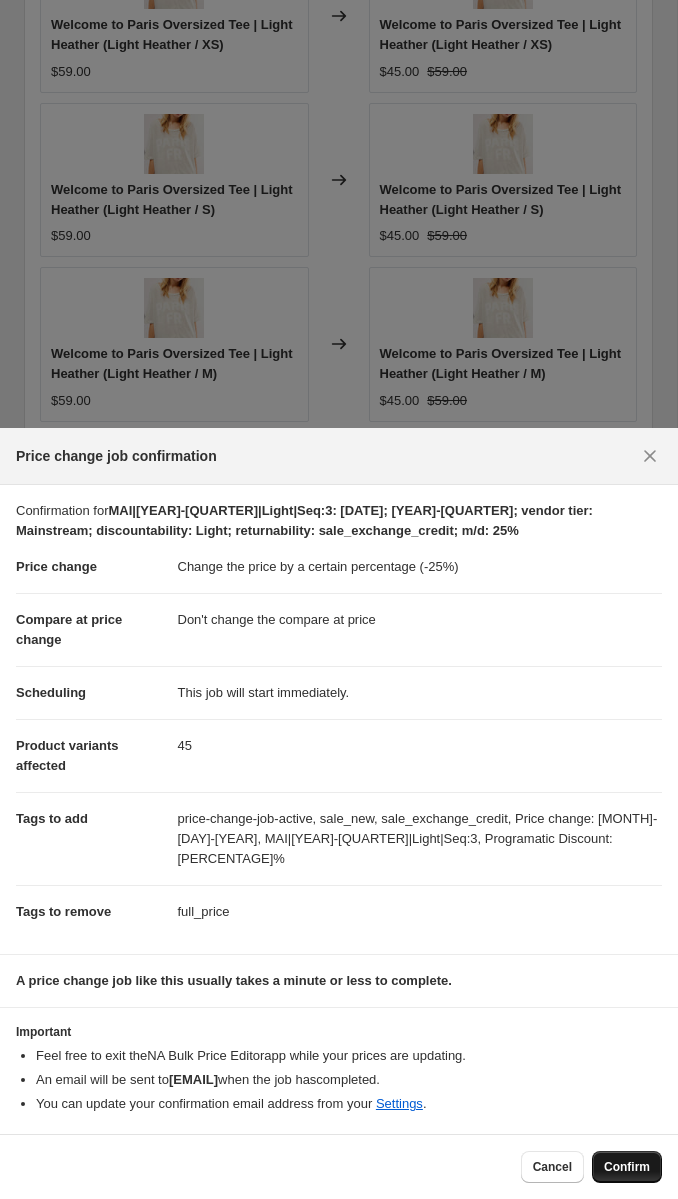 click on "Confirm" at bounding box center [627, 1167] 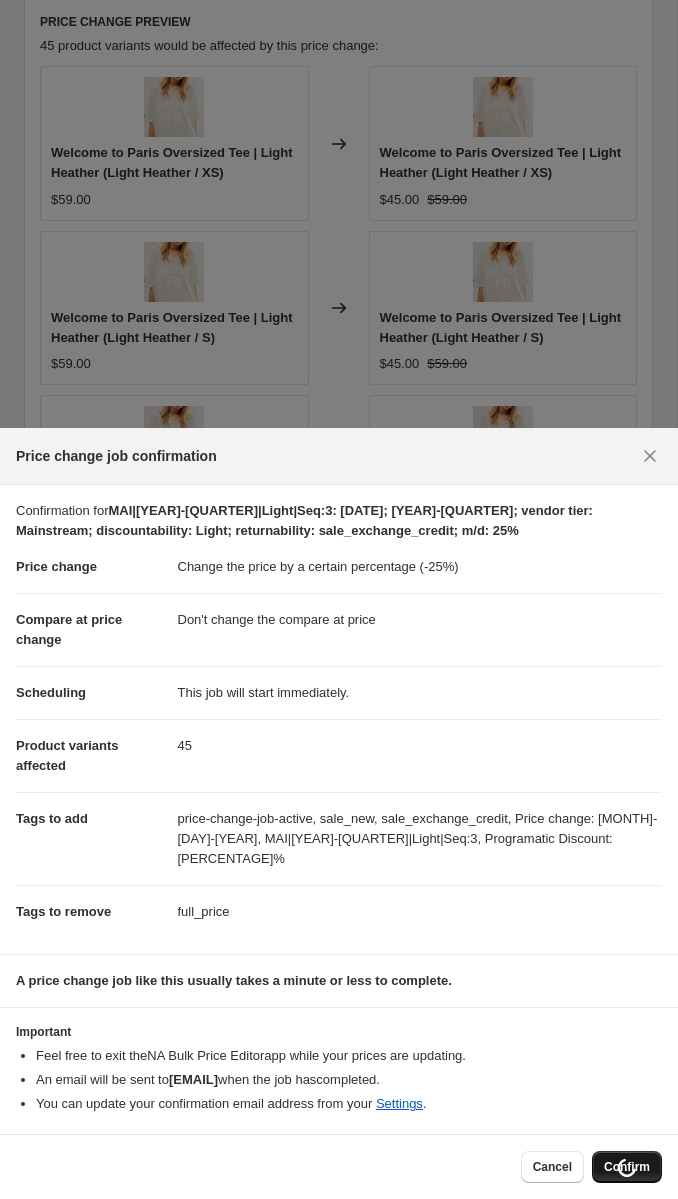 scroll, scrollTop: 2763, scrollLeft: 0, axis: vertical 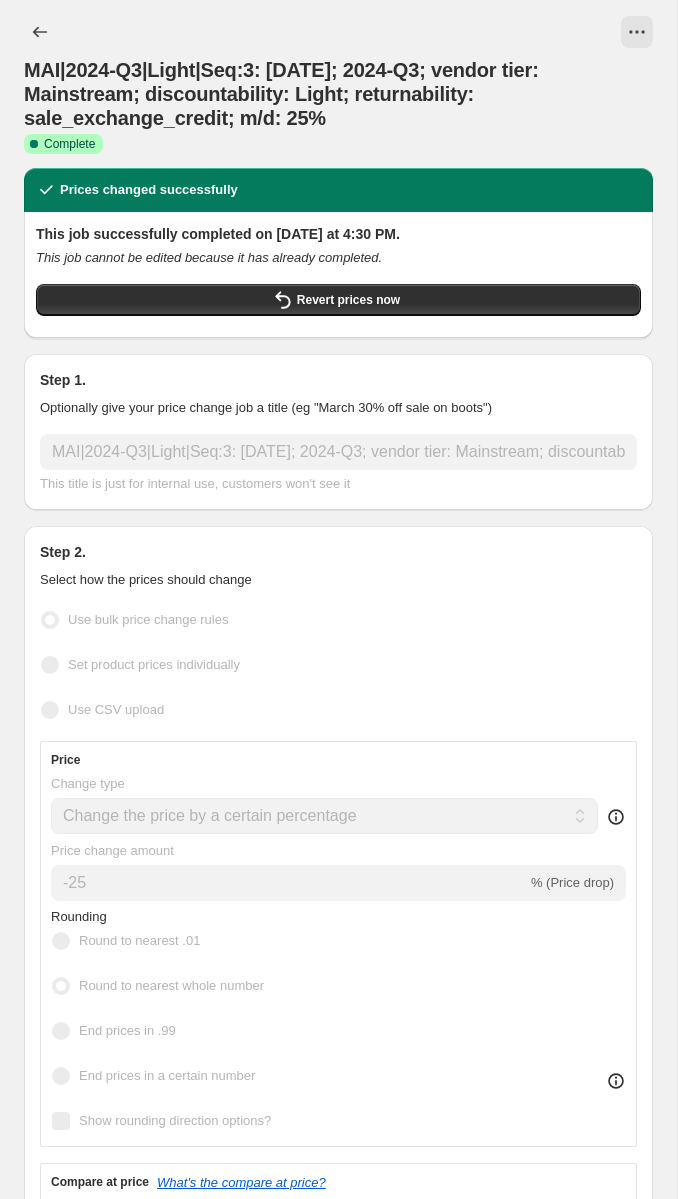 select on "percentage" 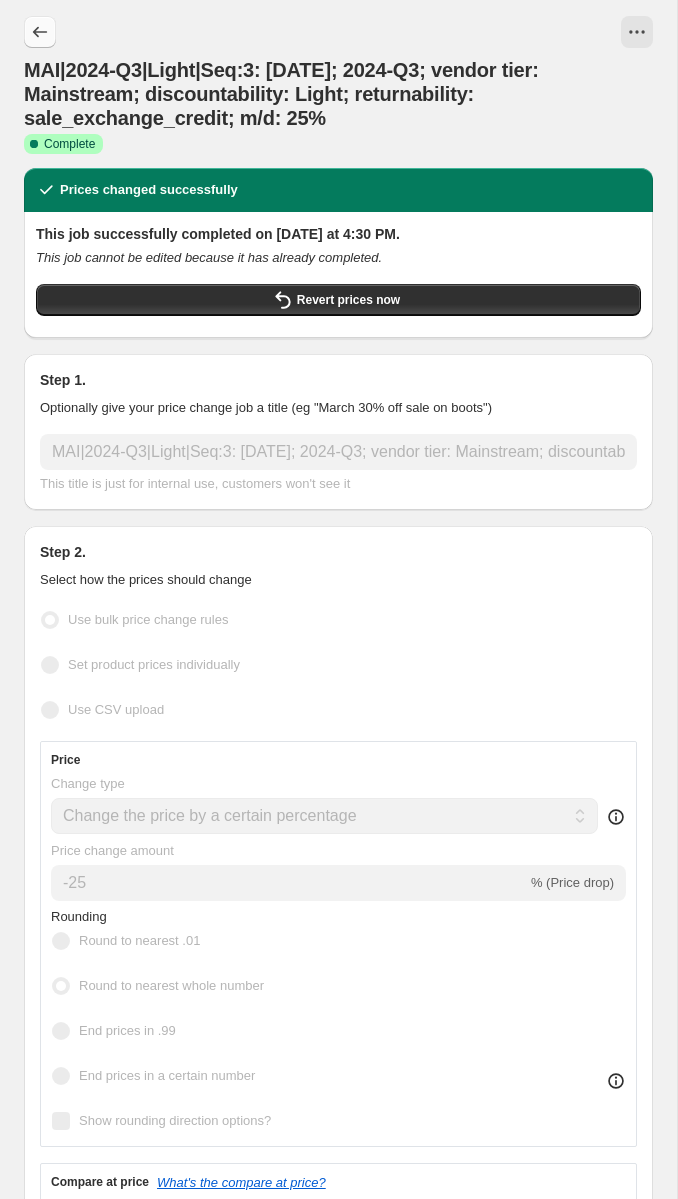 click 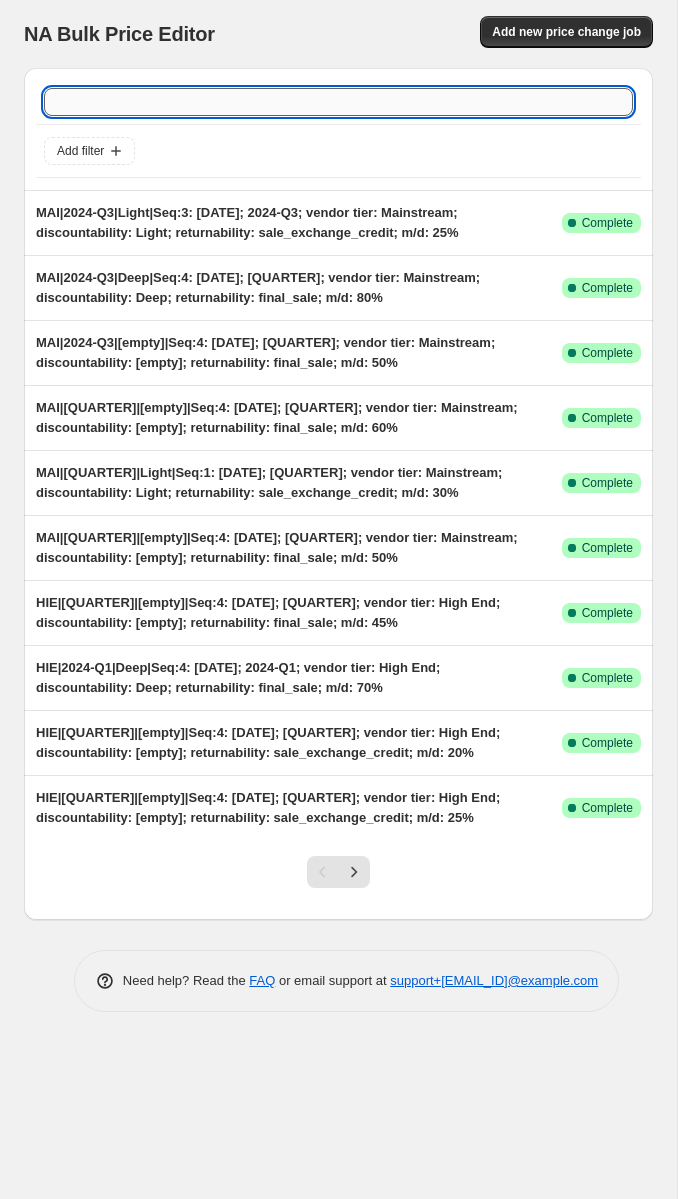 click at bounding box center (338, 102) 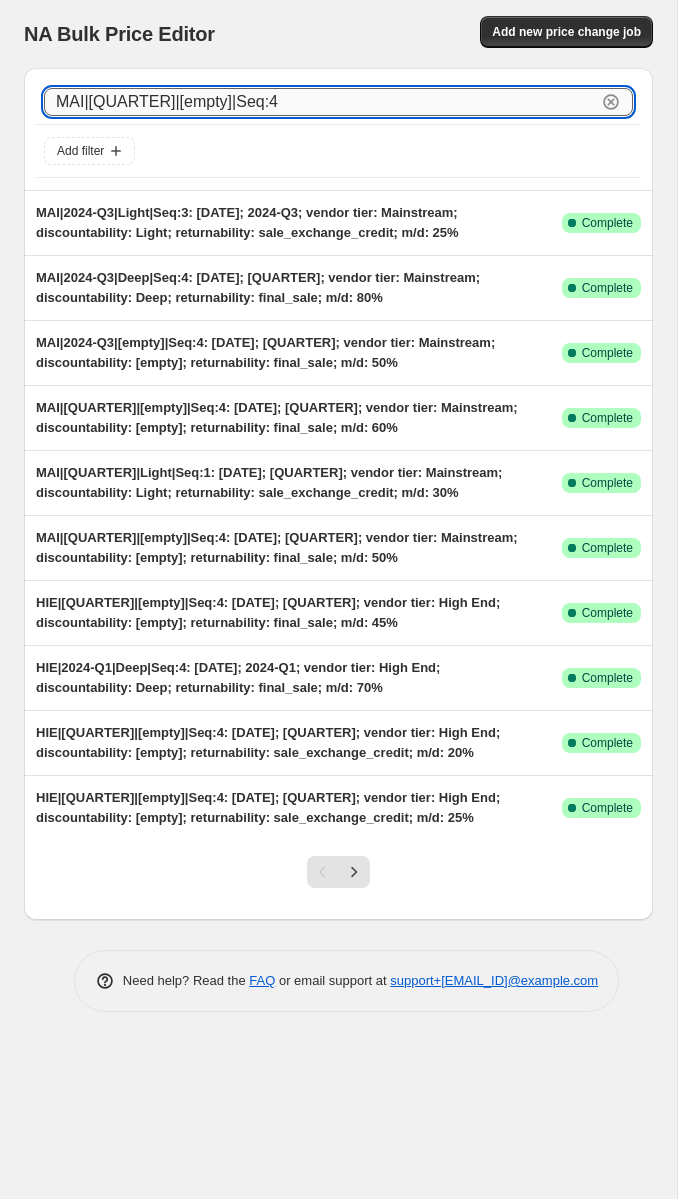 type on "MAI|[QUARTER]|[empty]|Seq:4" 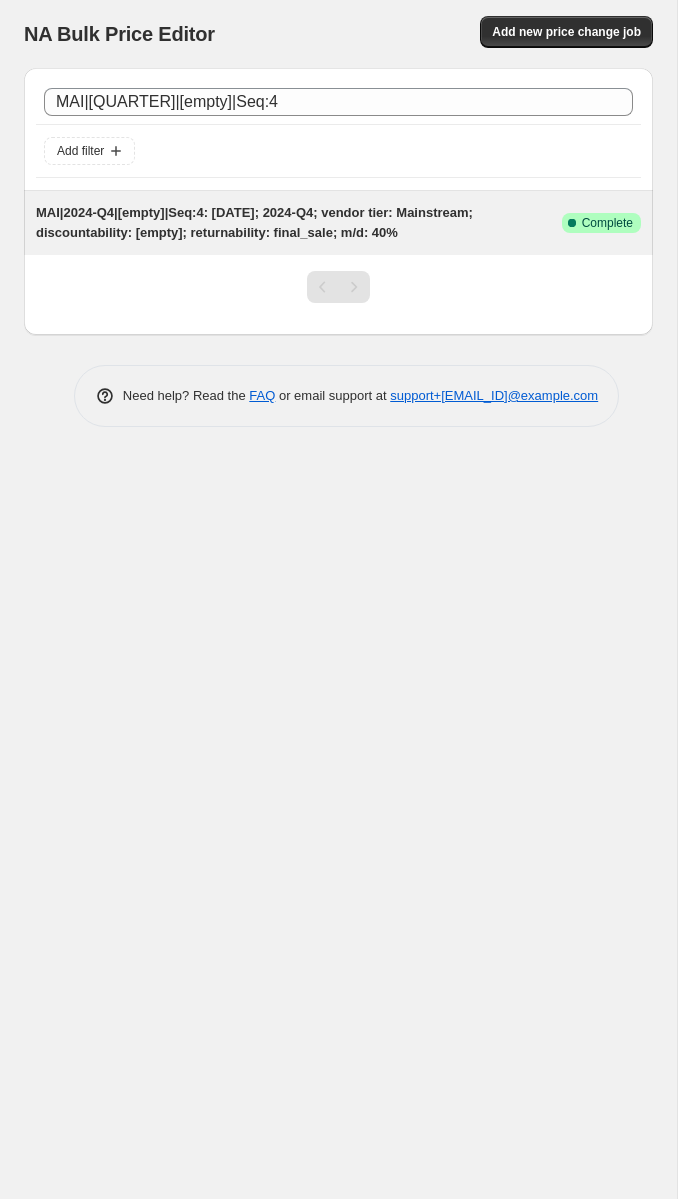 click on "MAI|2024-Q4|[empty]|Seq:4: [DATE]; 2024-Q4; vendor tier: Mainstream; discountability: [empty]; returnability: final_sale; m/d: 40%" at bounding box center (254, 222) 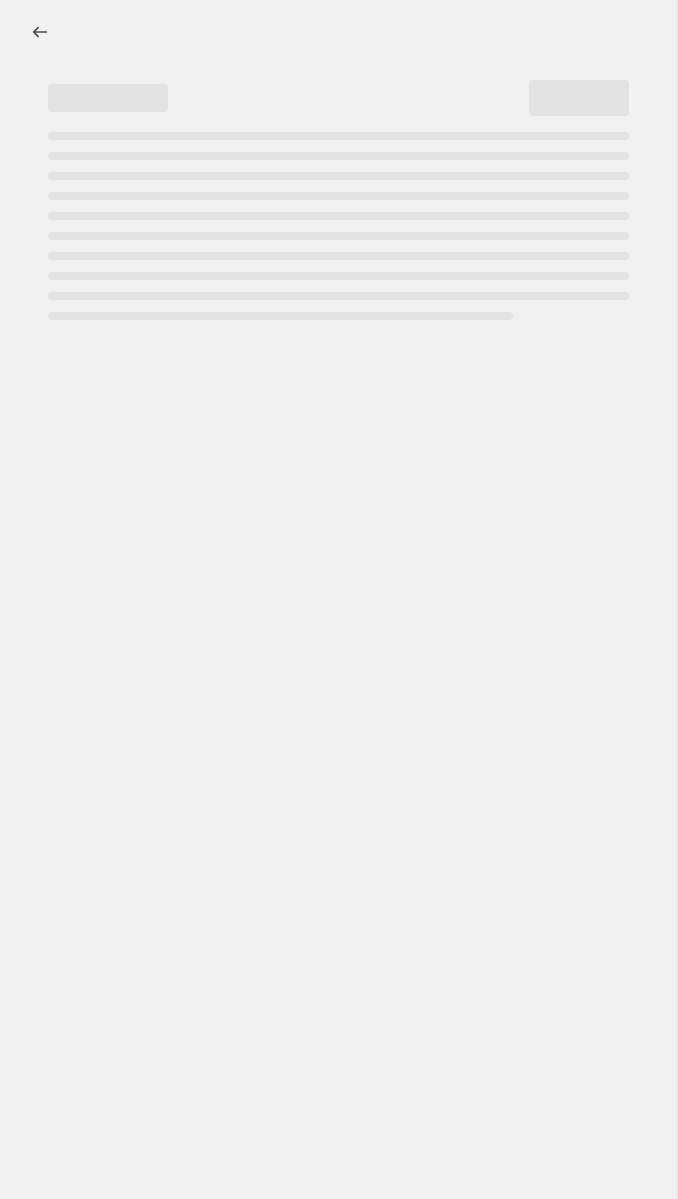 select on "percentage" 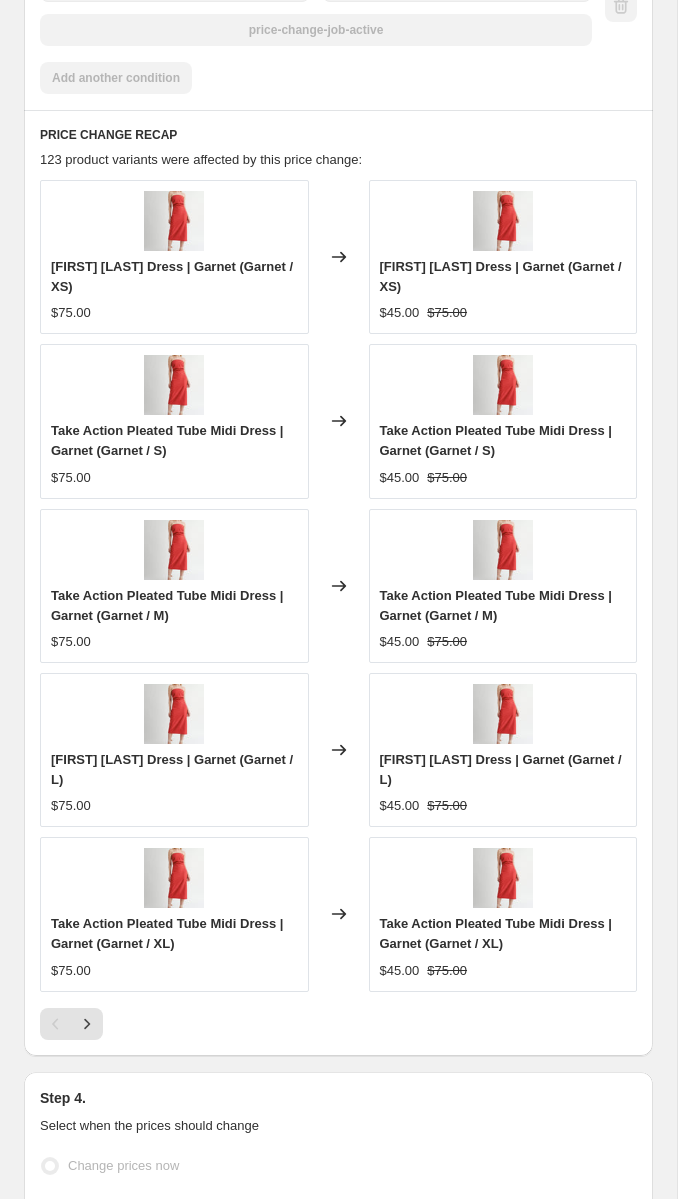 scroll, scrollTop: 2928, scrollLeft: 0, axis: vertical 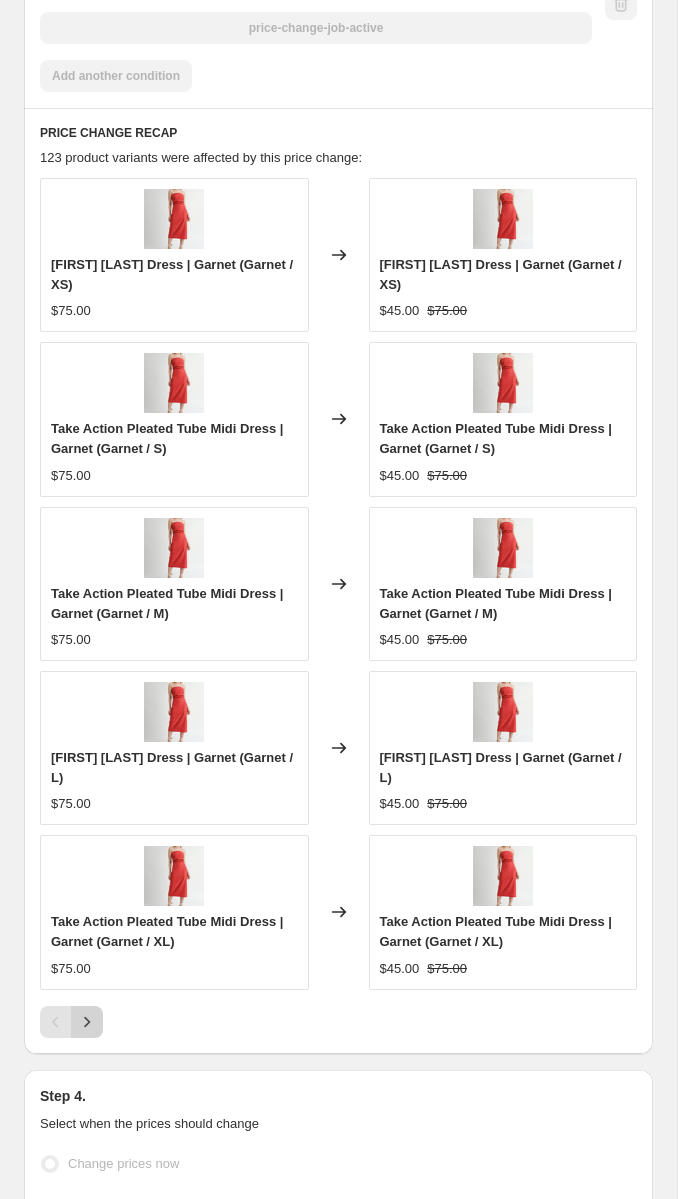 click 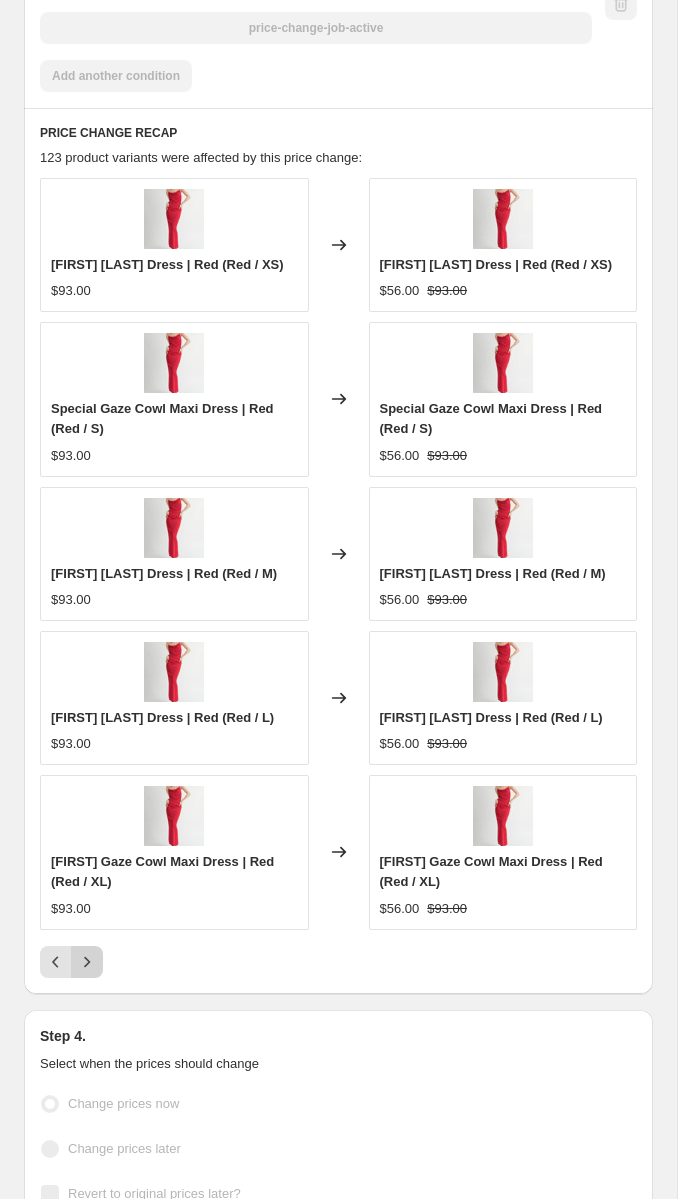 scroll, scrollTop: 2928, scrollLeft: 0, axis: vertical 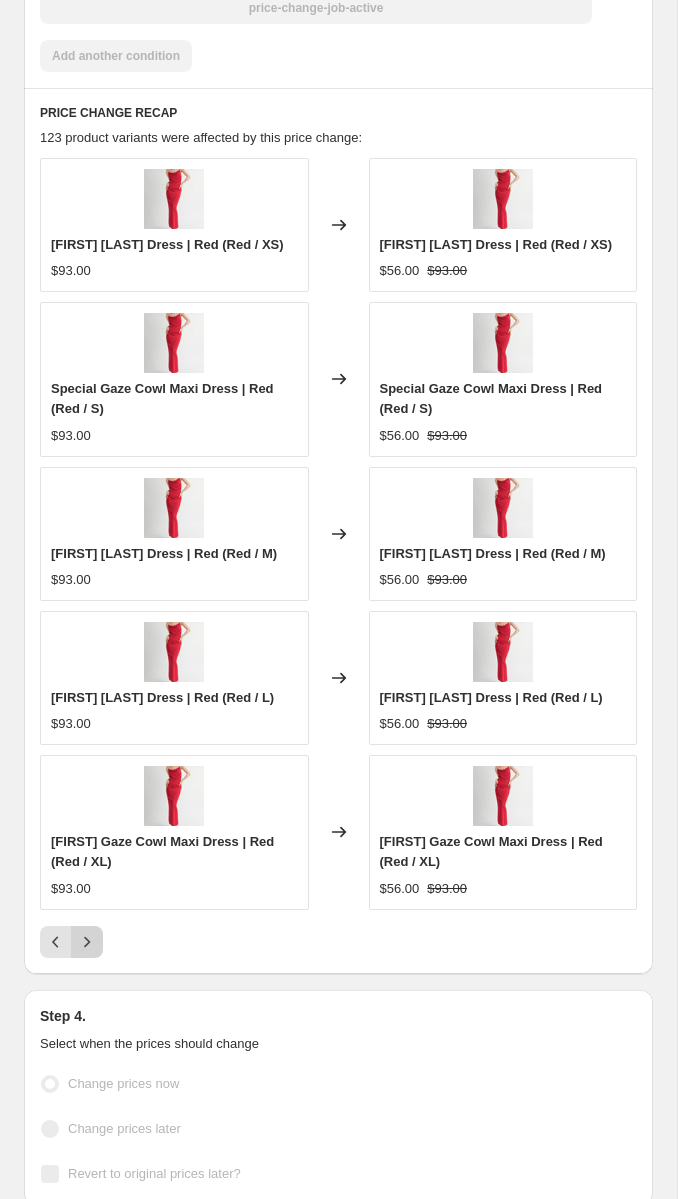 click 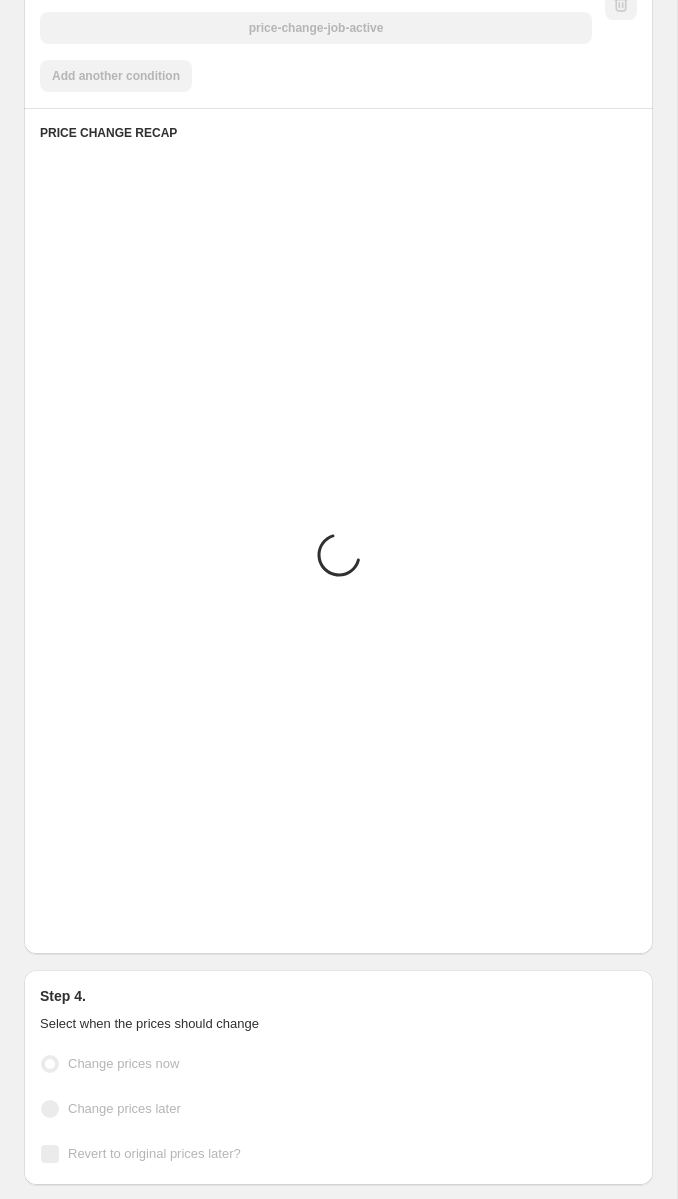 scroll, scrollTop: 2928, scrollLeft: 0, axis: vertical 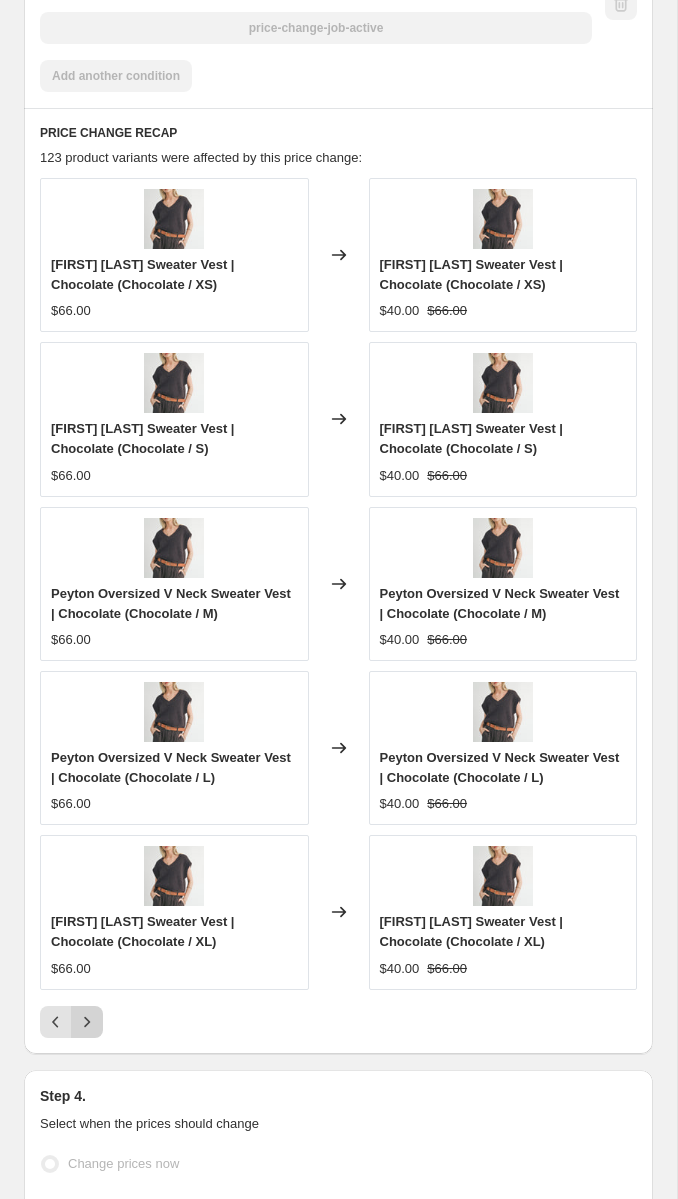 click 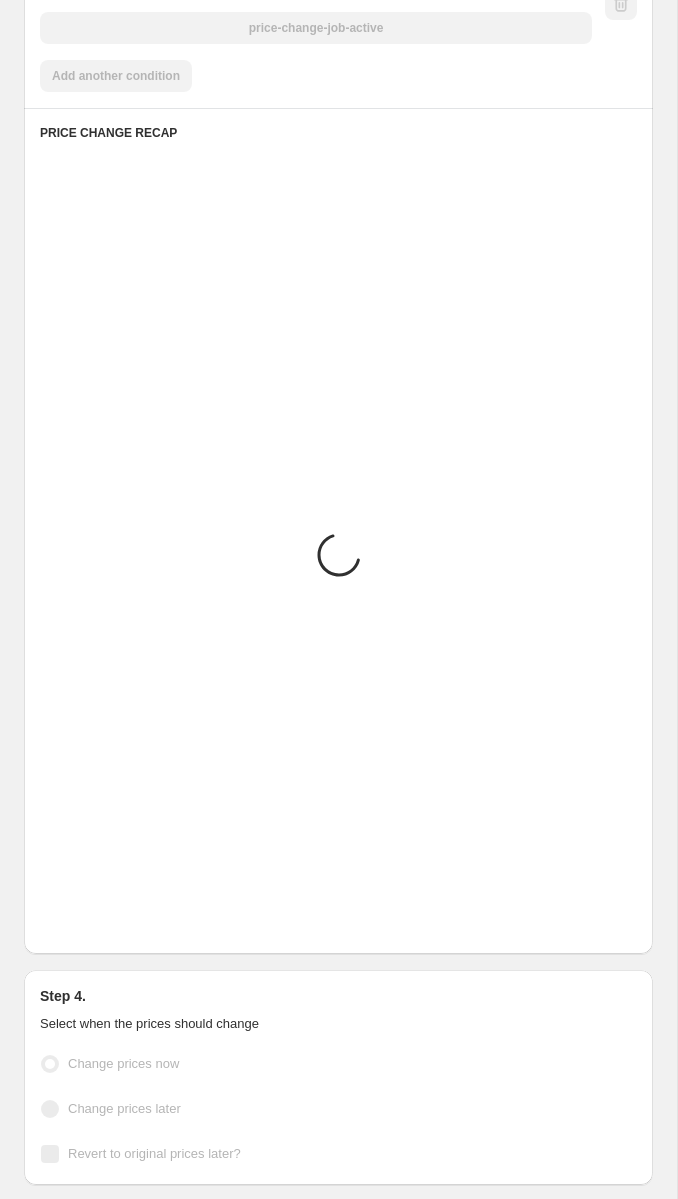 scroll, scrollTop: 2928, scrollLeft: 0, axis: vertical 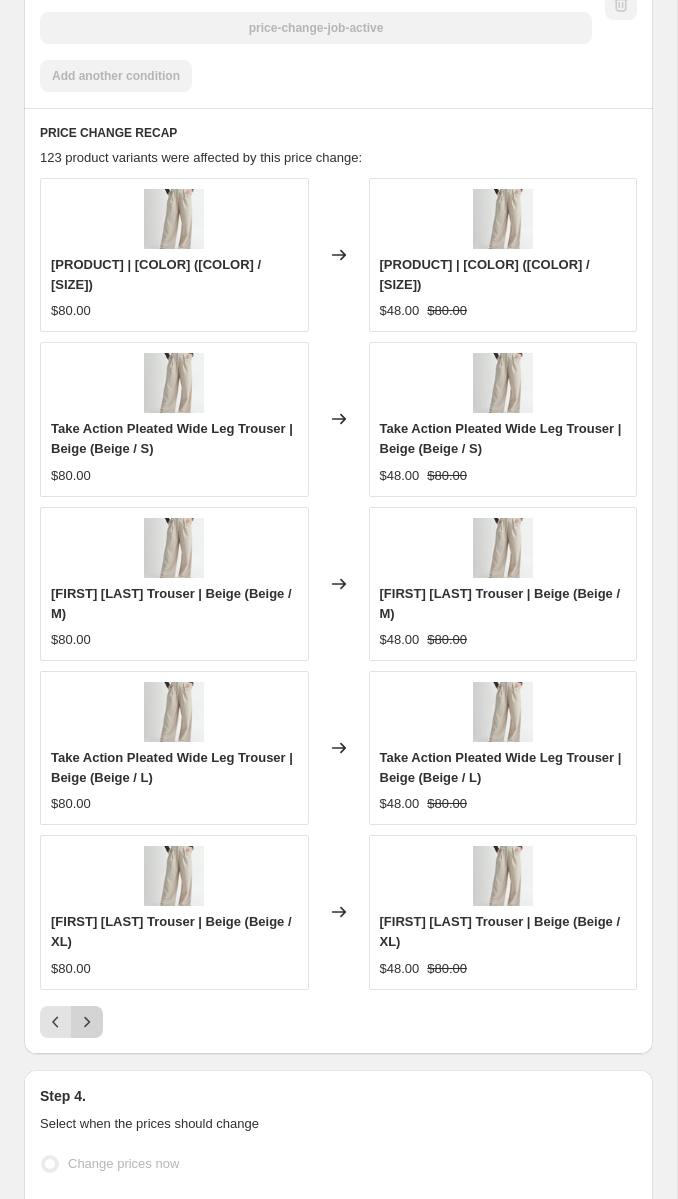 click 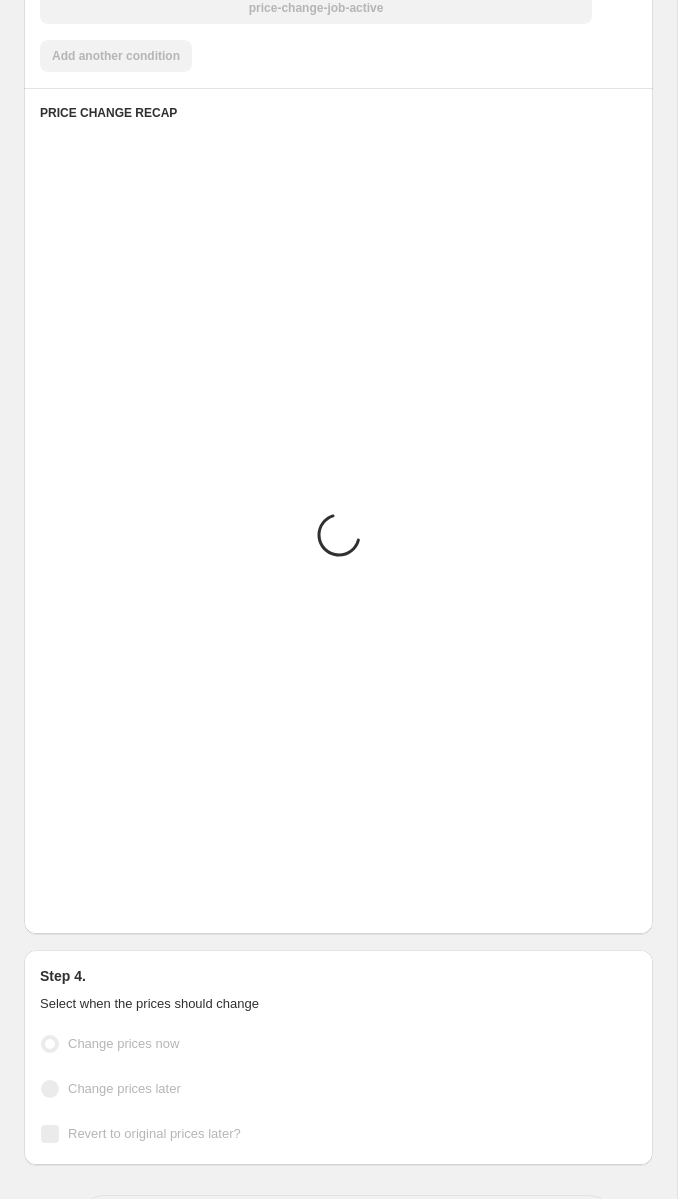 scroll, scrollTop: 2908, scrollLeft: 0, axis: vertical 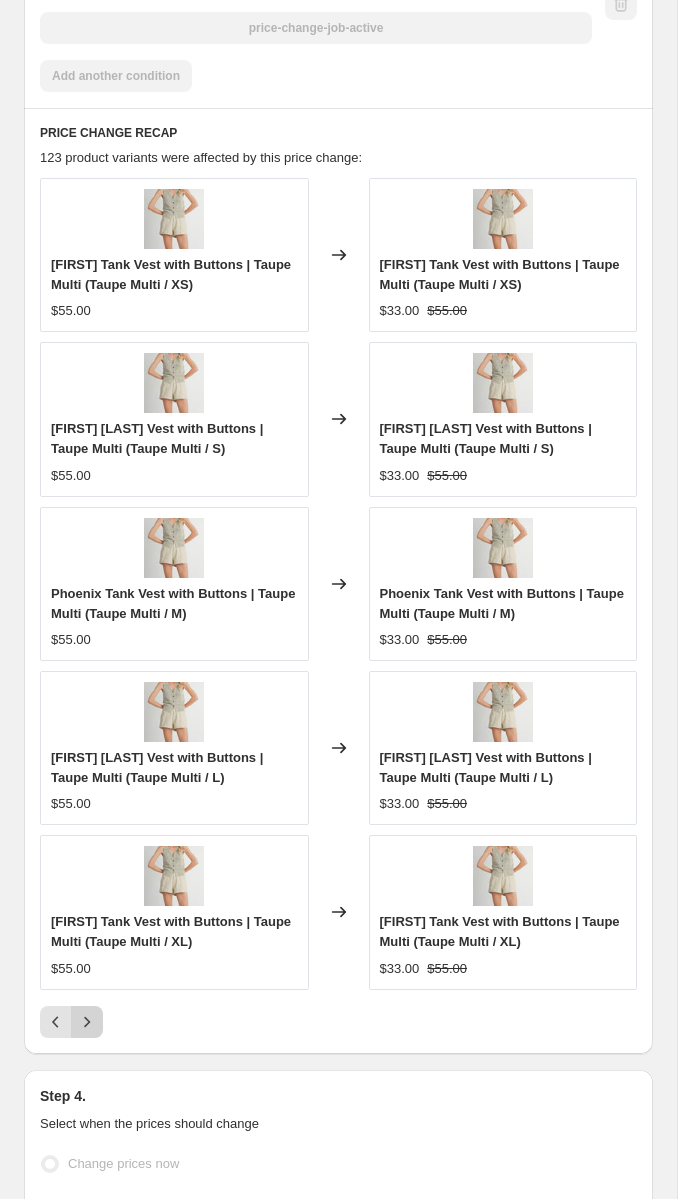 click 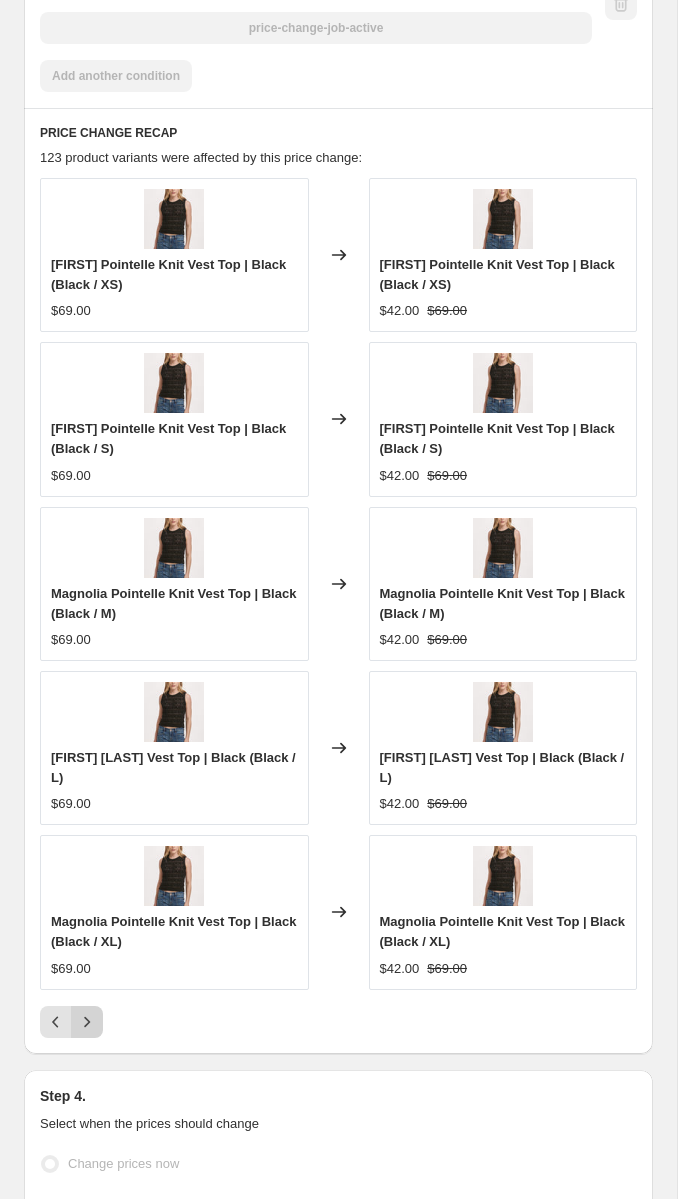 click 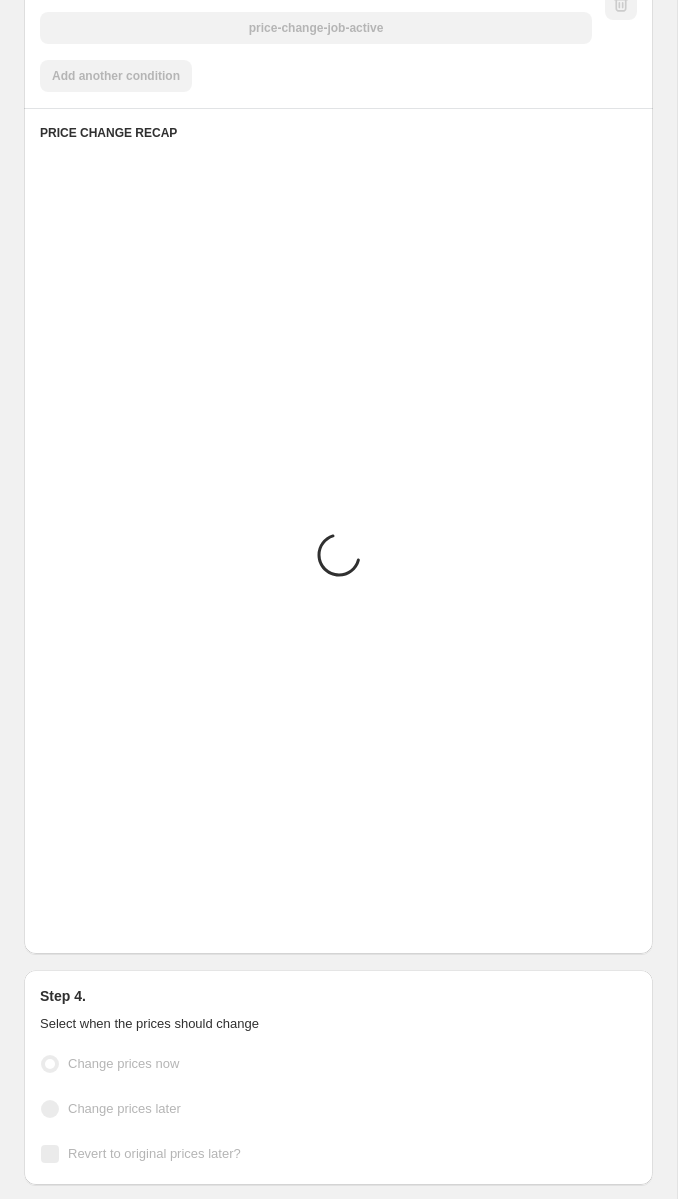 scroll, scrollTop: 2928, scrollLeft: 0, axis: vertical 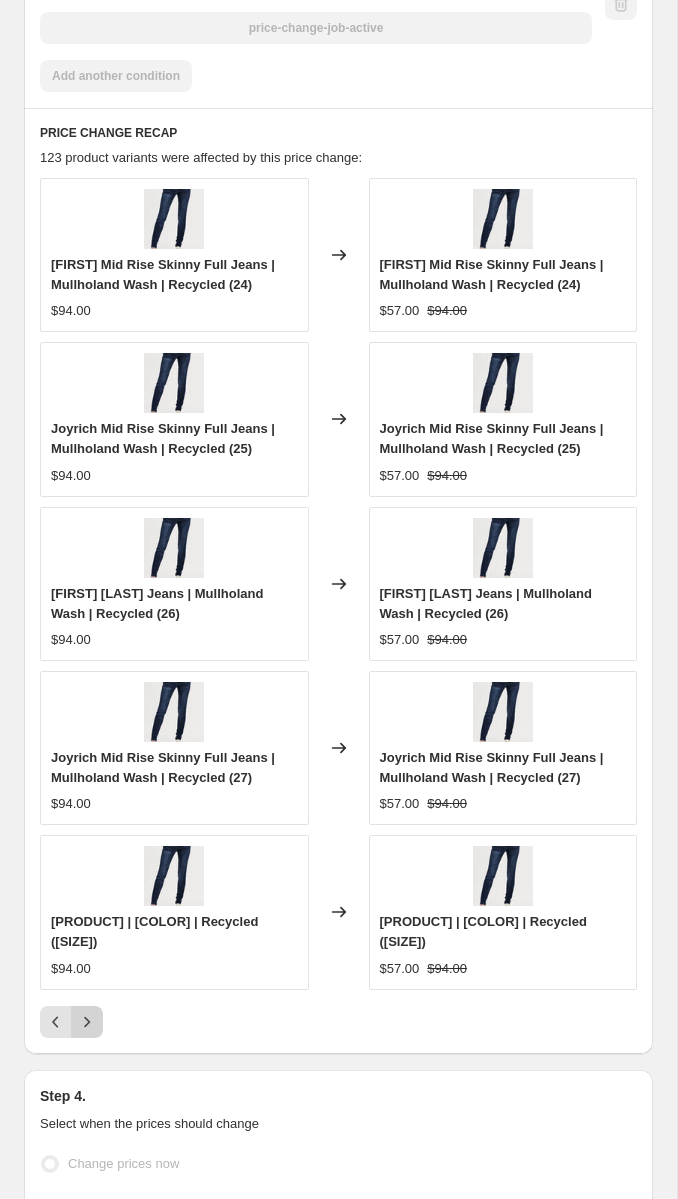 click 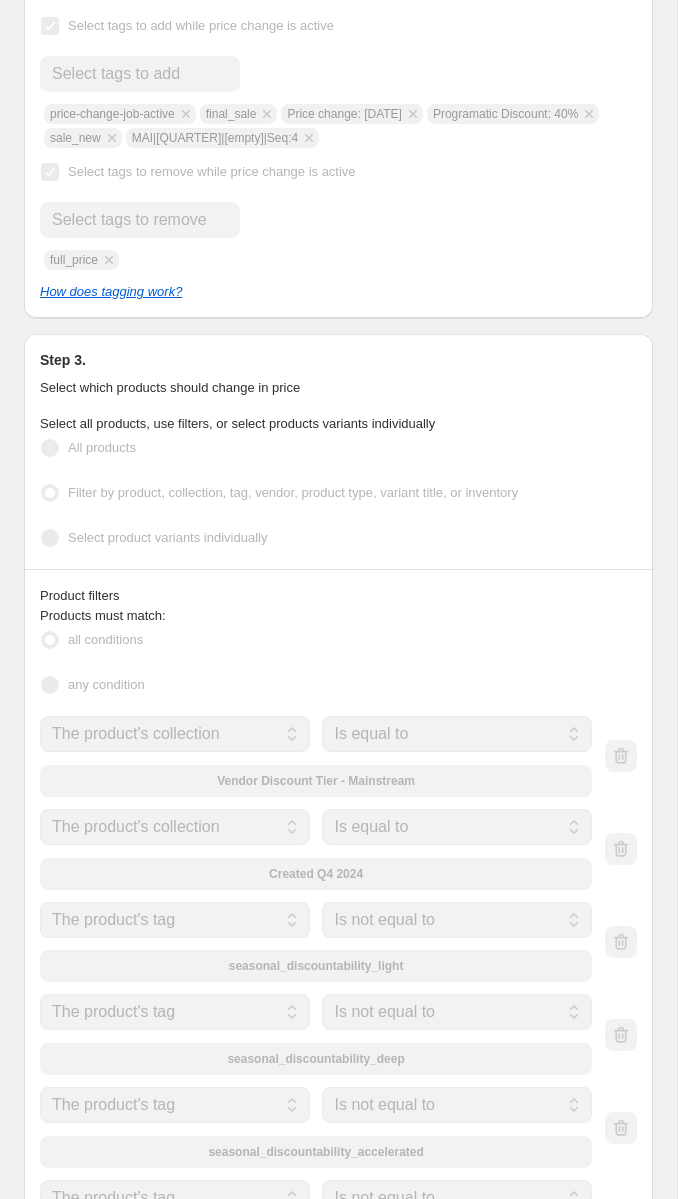scroll, scrollTop: 0, scrollLeft: 0, axis: both 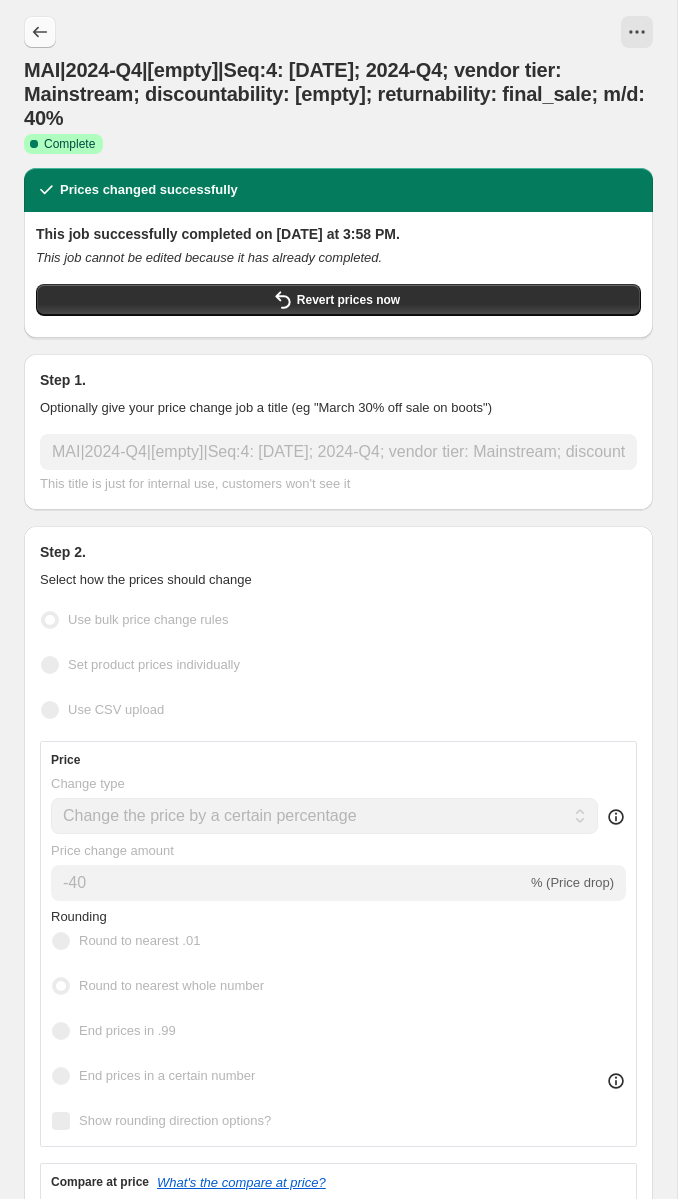 click 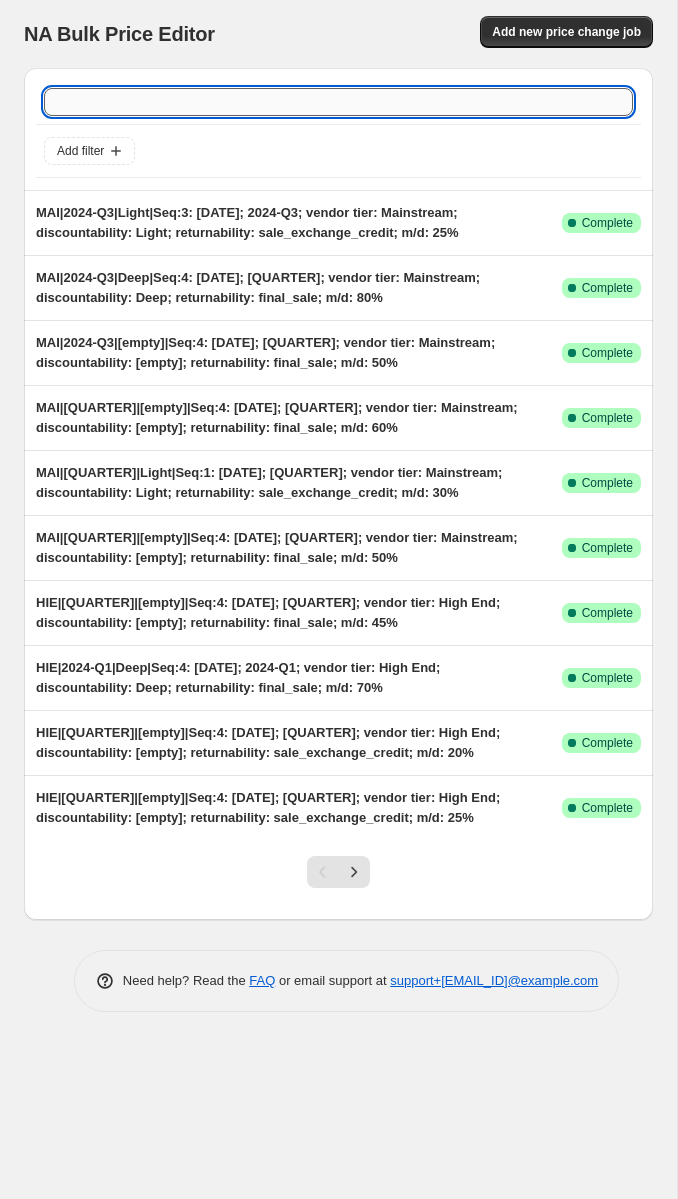 click at bounding box center (338, 102) 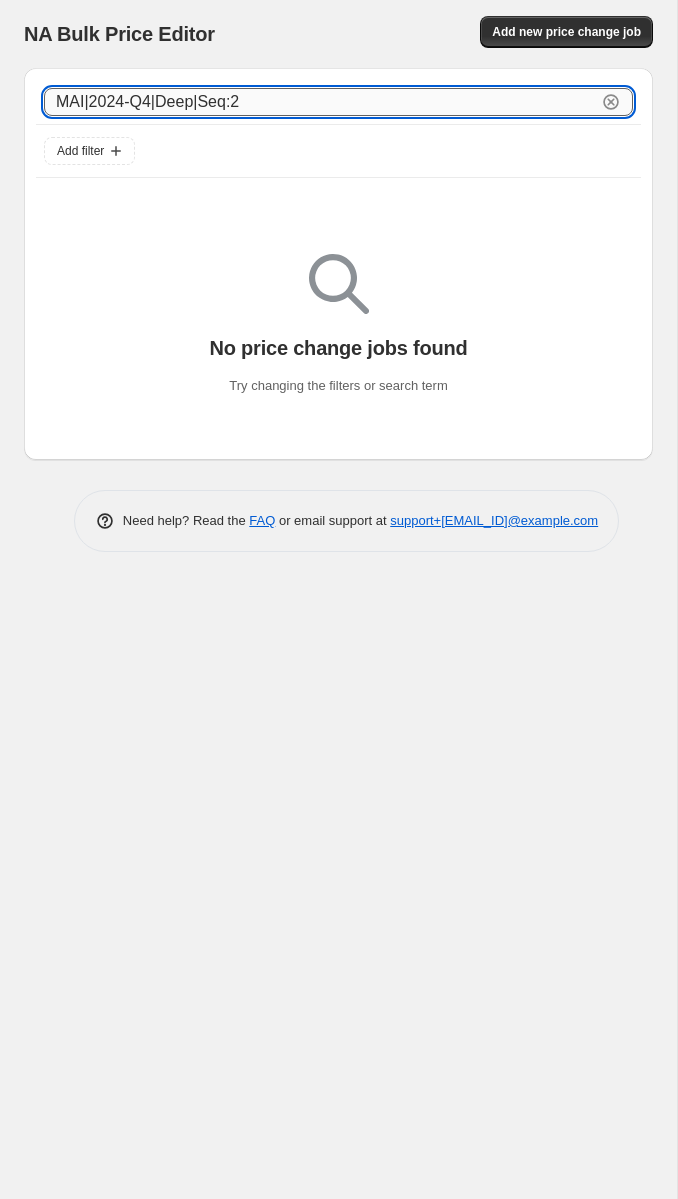 click on "MAI|2024-Q4|Deep|Seq:2" at bounding box center (320, 102) 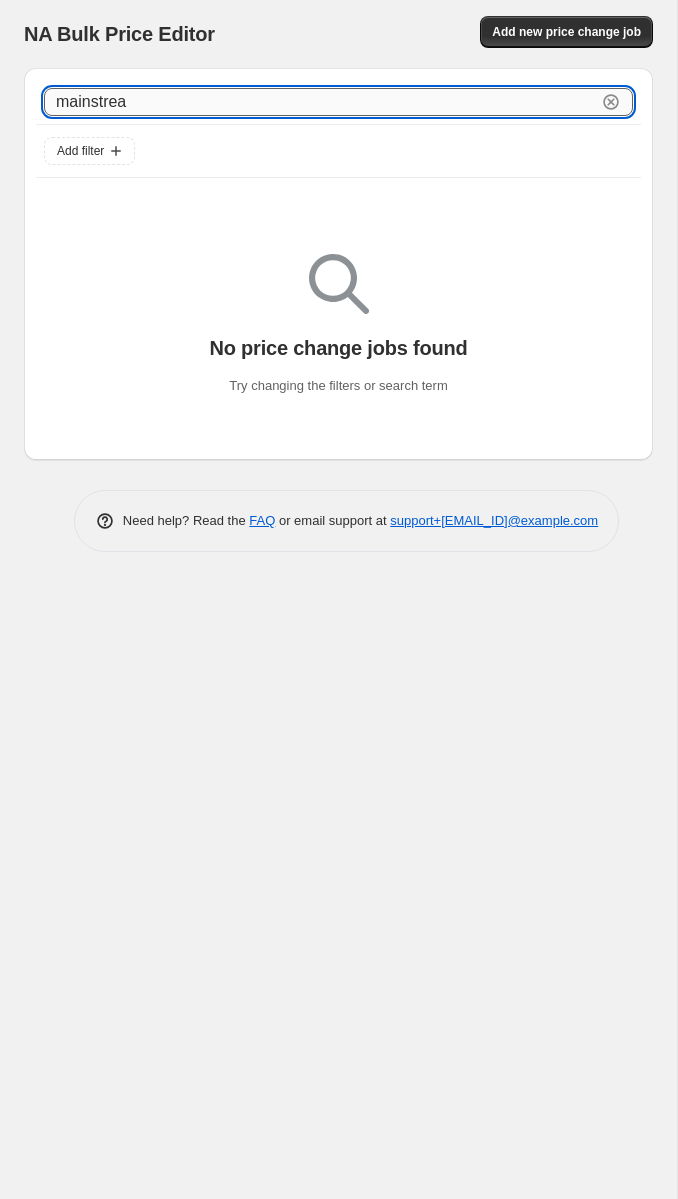 type on "mainstream" 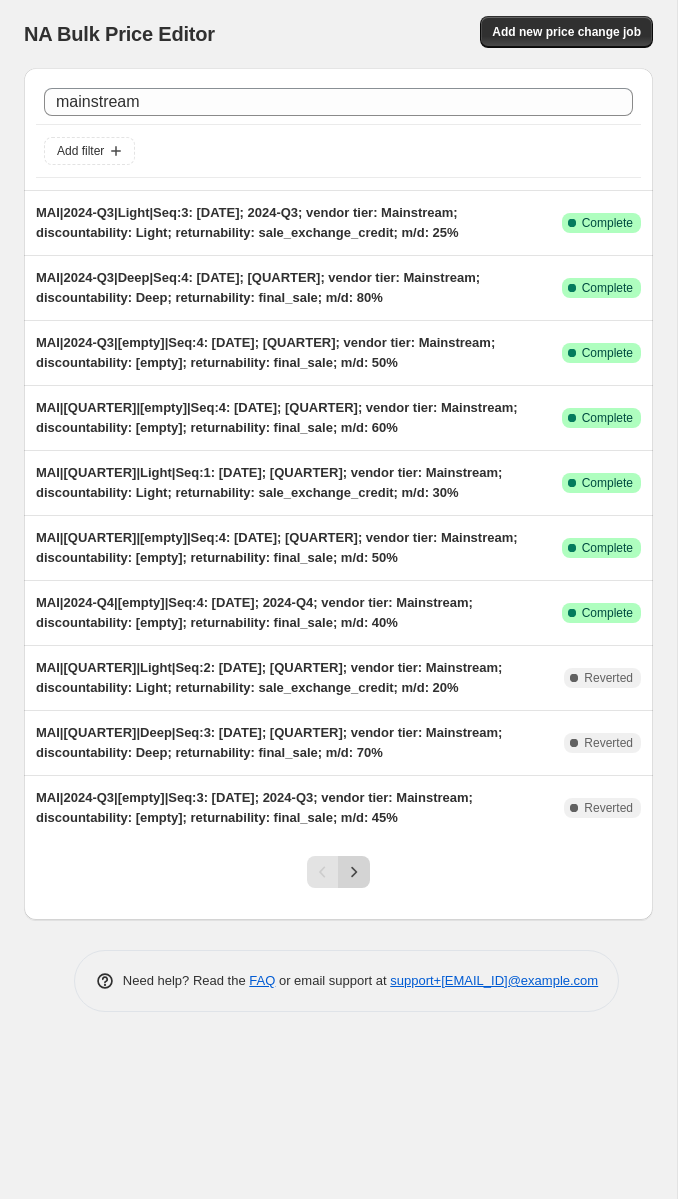 click 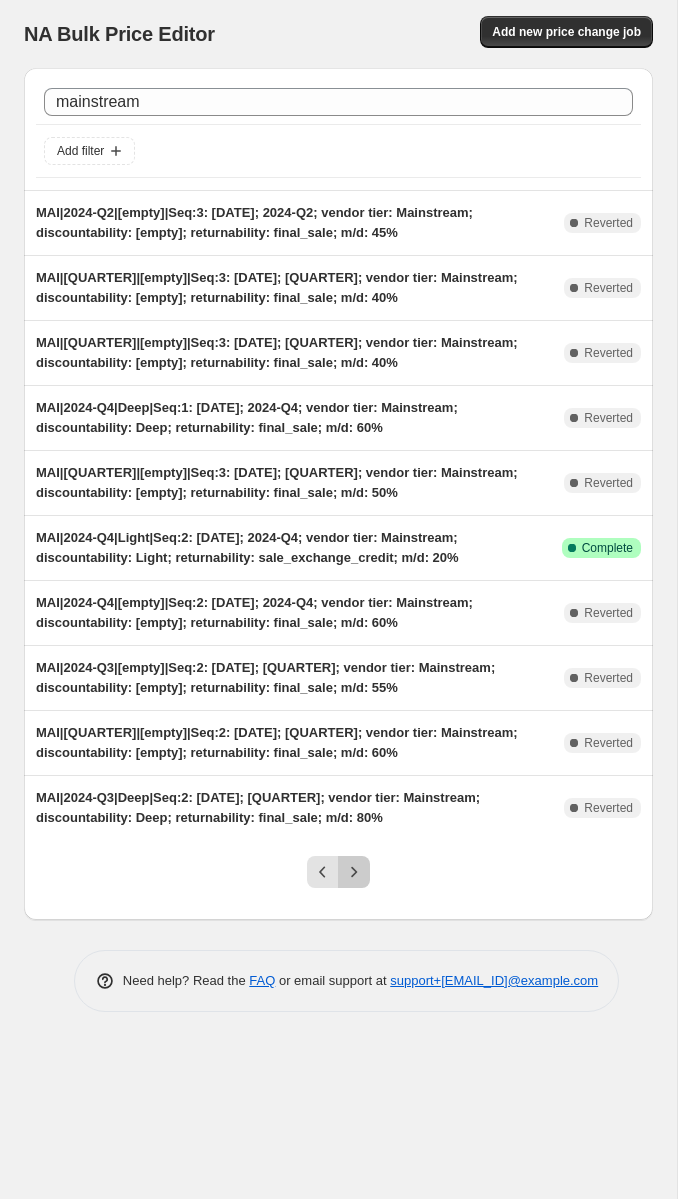 click 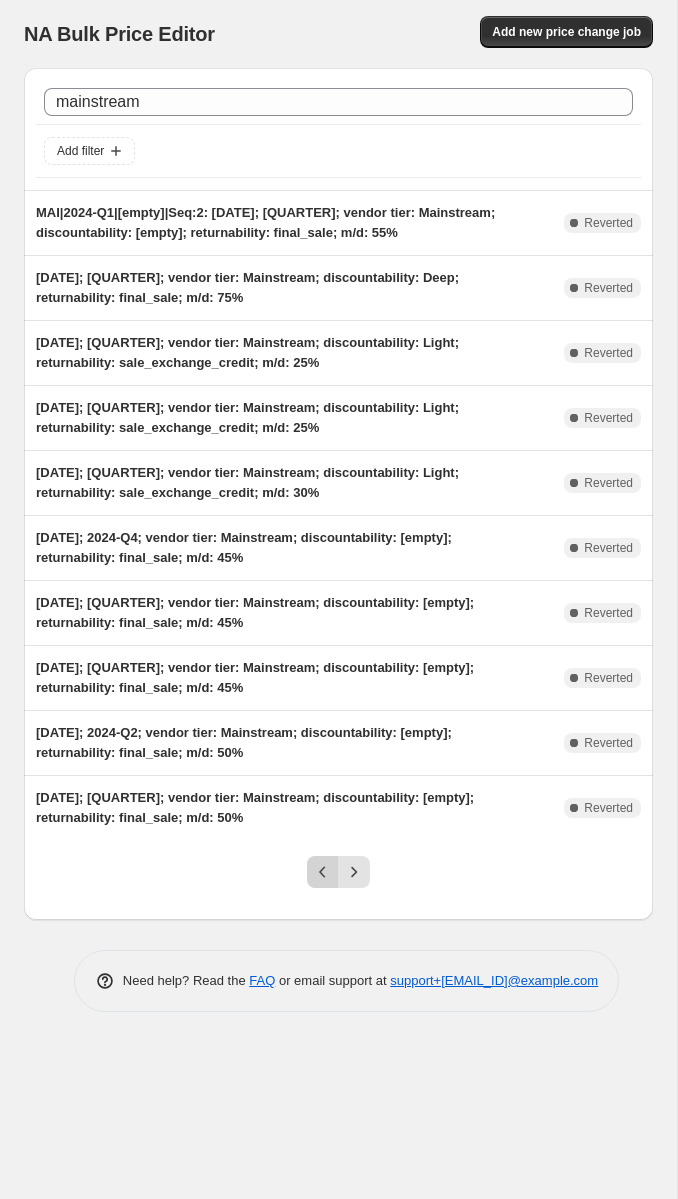 click 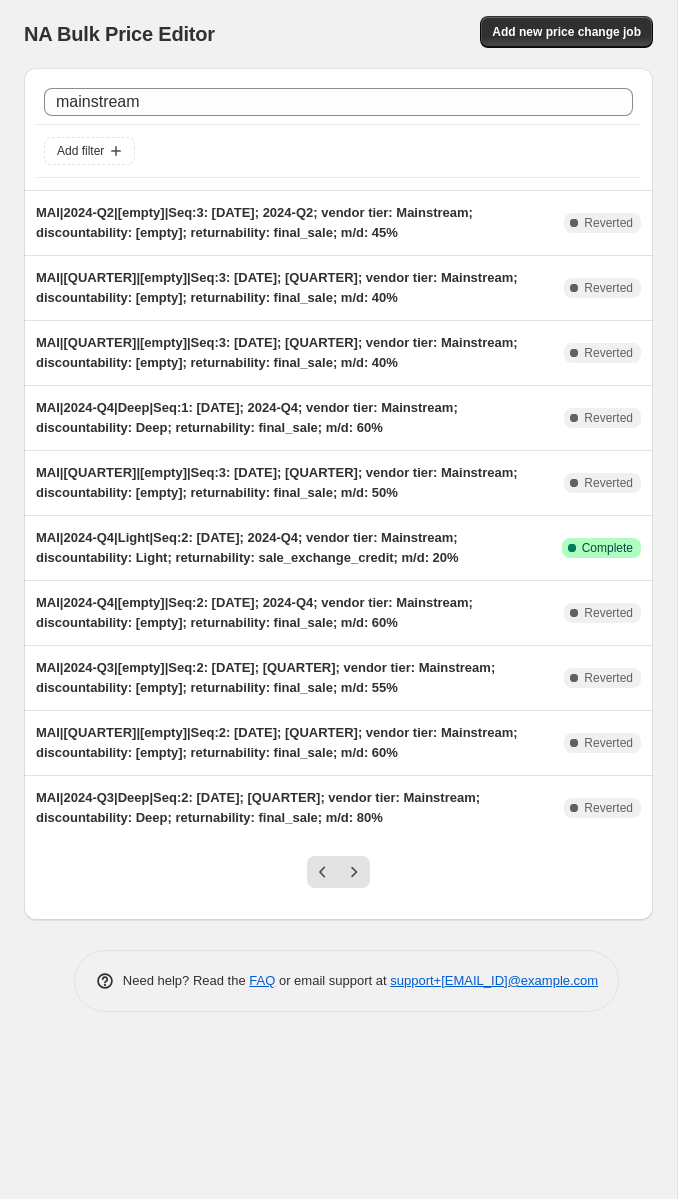 click 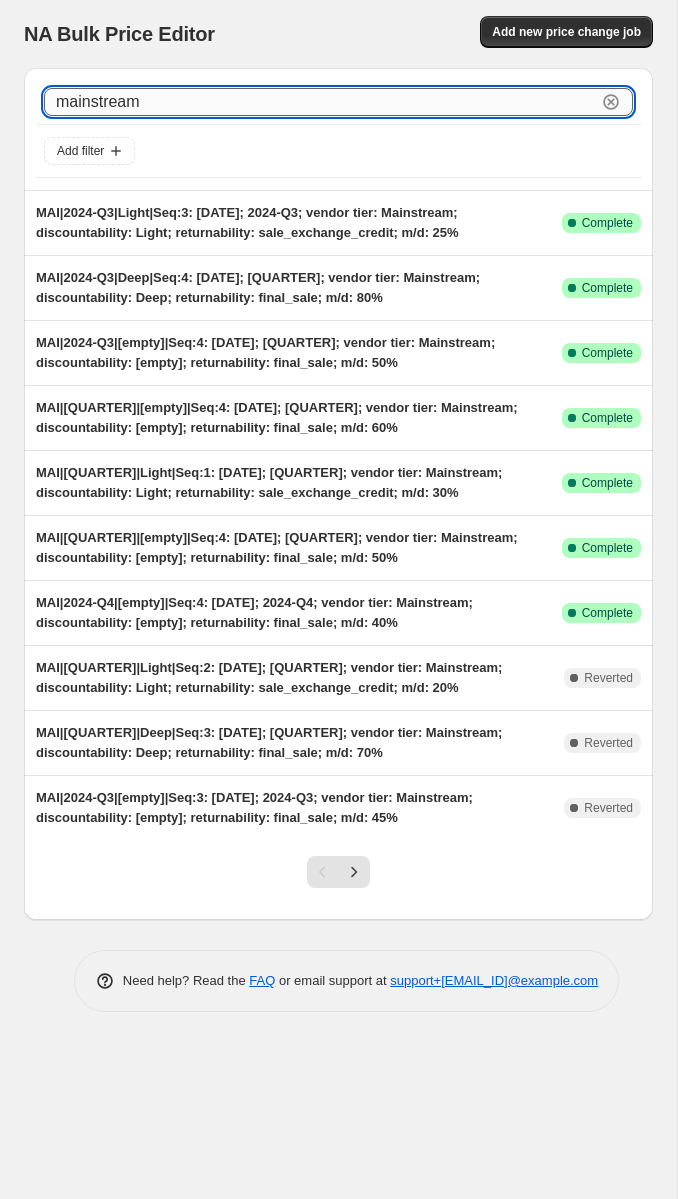 click on "mainstream" at bounding box center (320, 102) 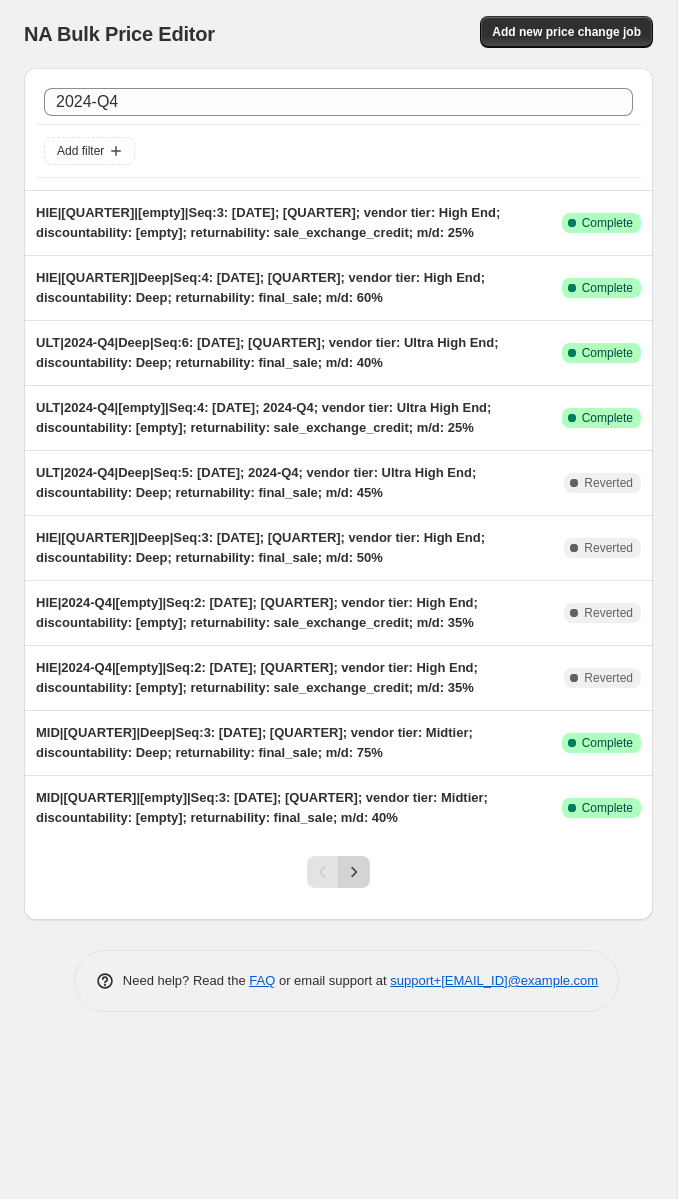 click 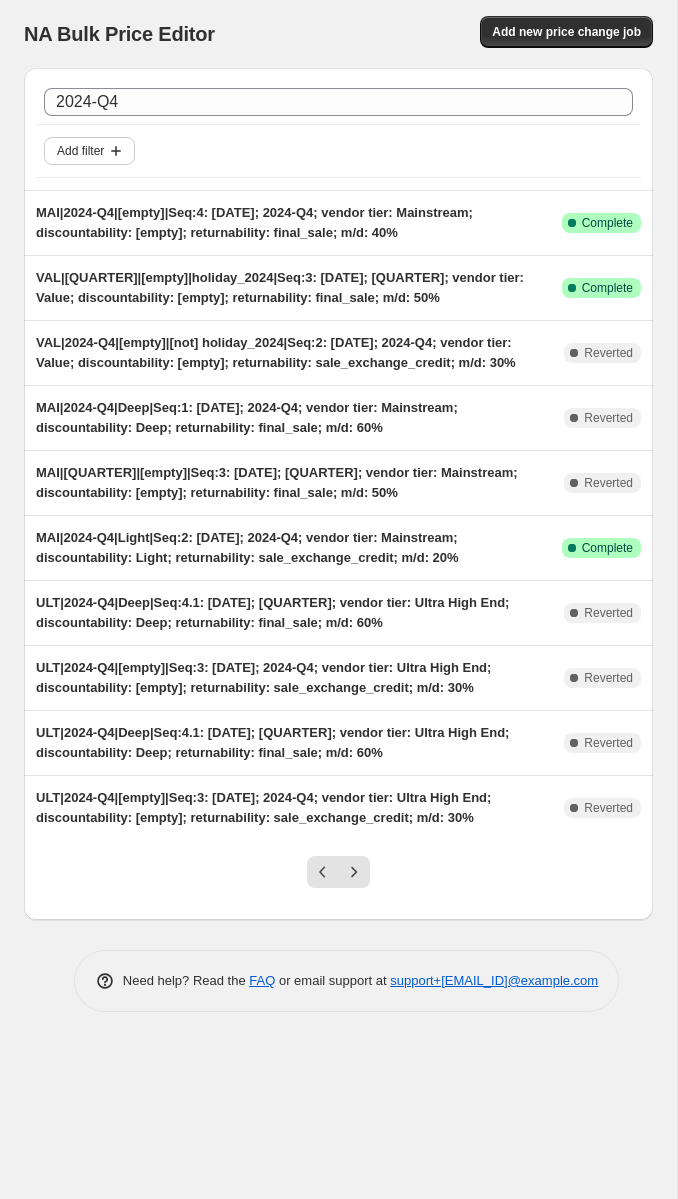 click on "Add filter" at bounding box center (80, 151) 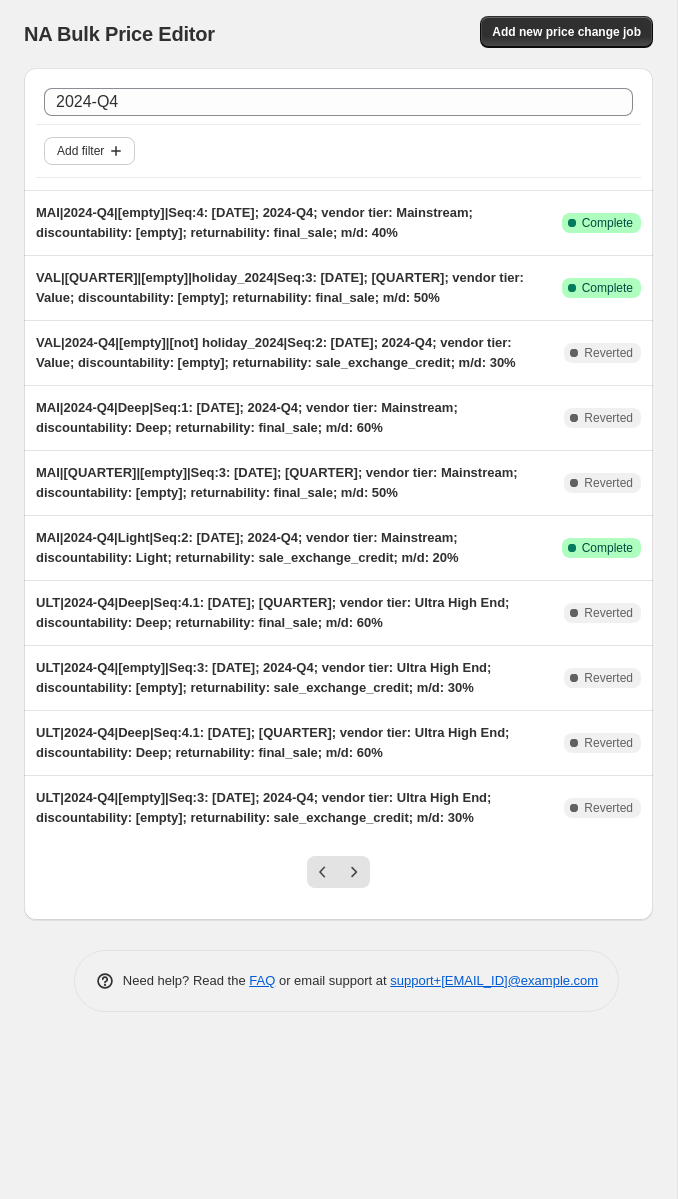 click on "Add filter" at bounding box center (80, 151) 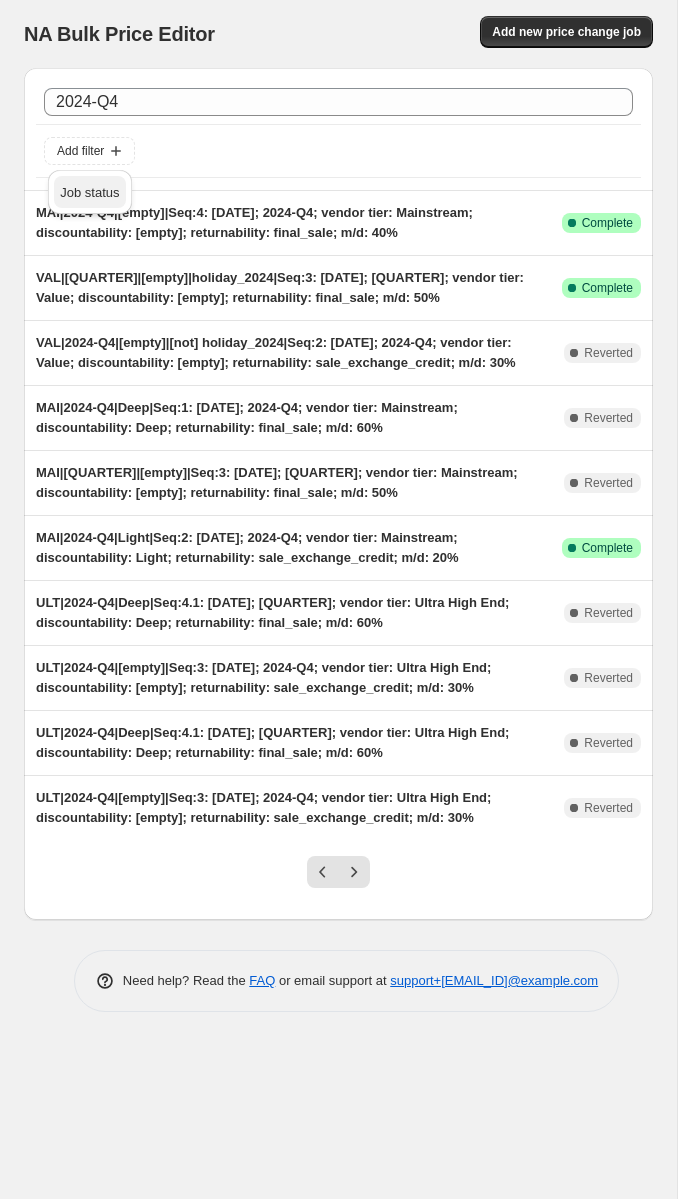 click on "Job status" at bounding box center (89, 192) 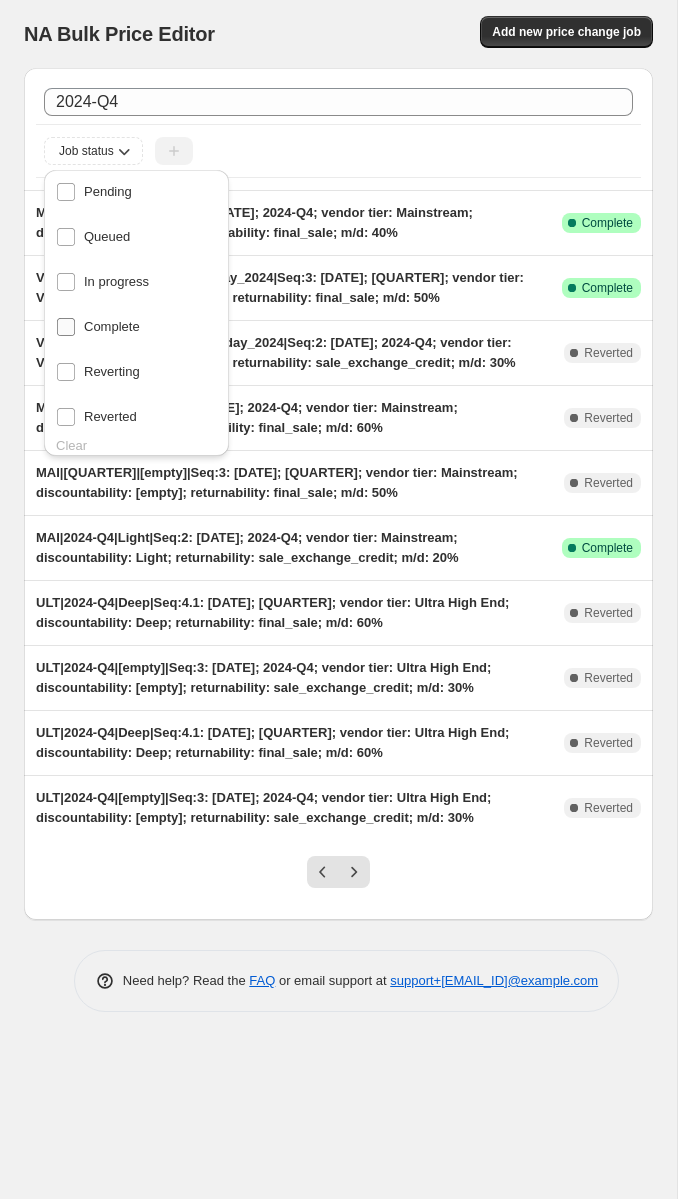 click on "Complete" at bounding box center [66, 327] 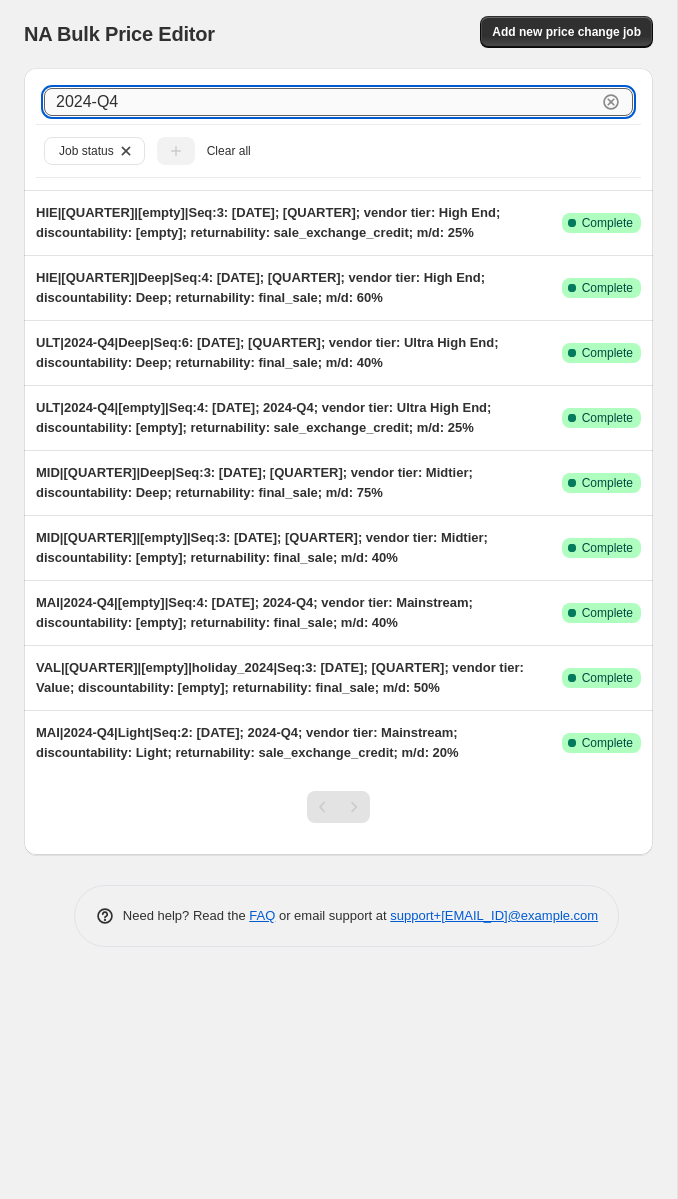 click on "2024-Q4" at bounding box center [320, 102] 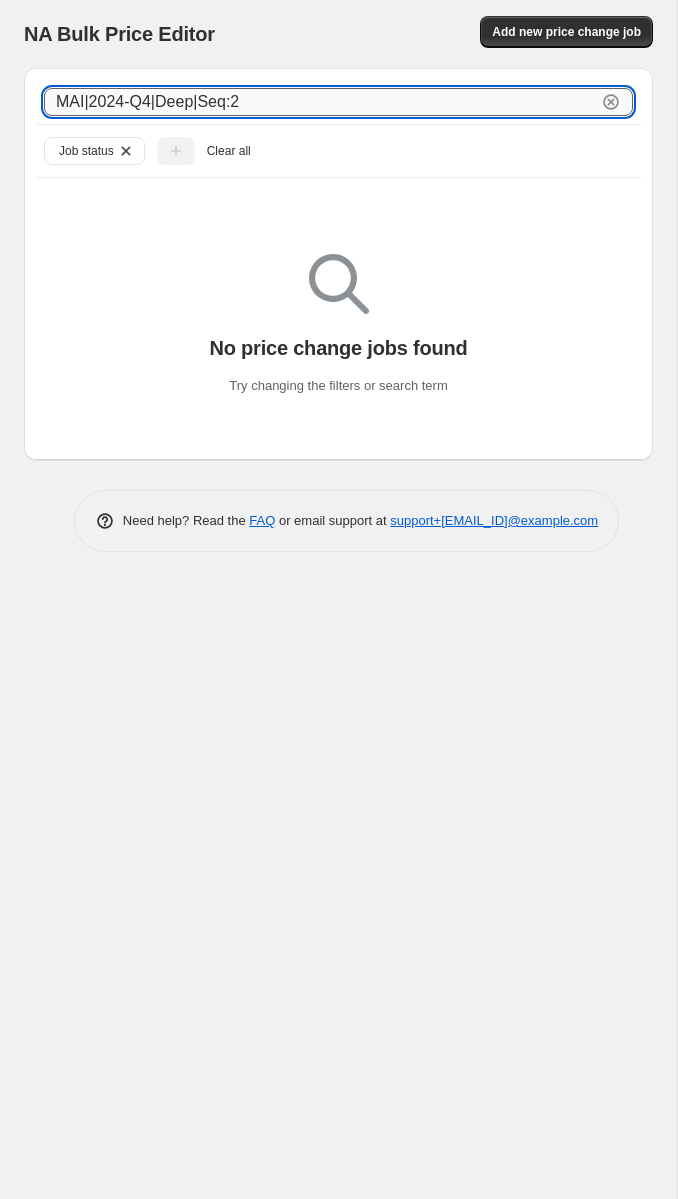click on "MAI|2024-Q4|Deep|Seq:2" at bounding box center (320, 102) 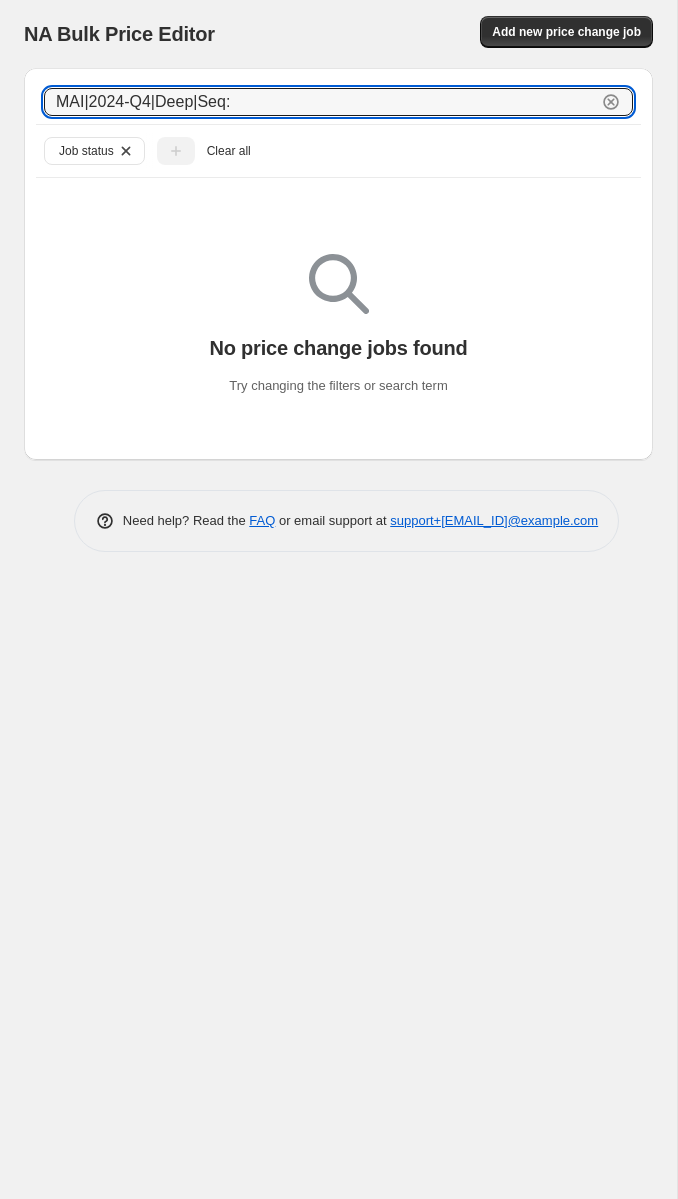 click on "MAI|2024-Q4|Deep|Seq:" at bounding box center (320, 102) 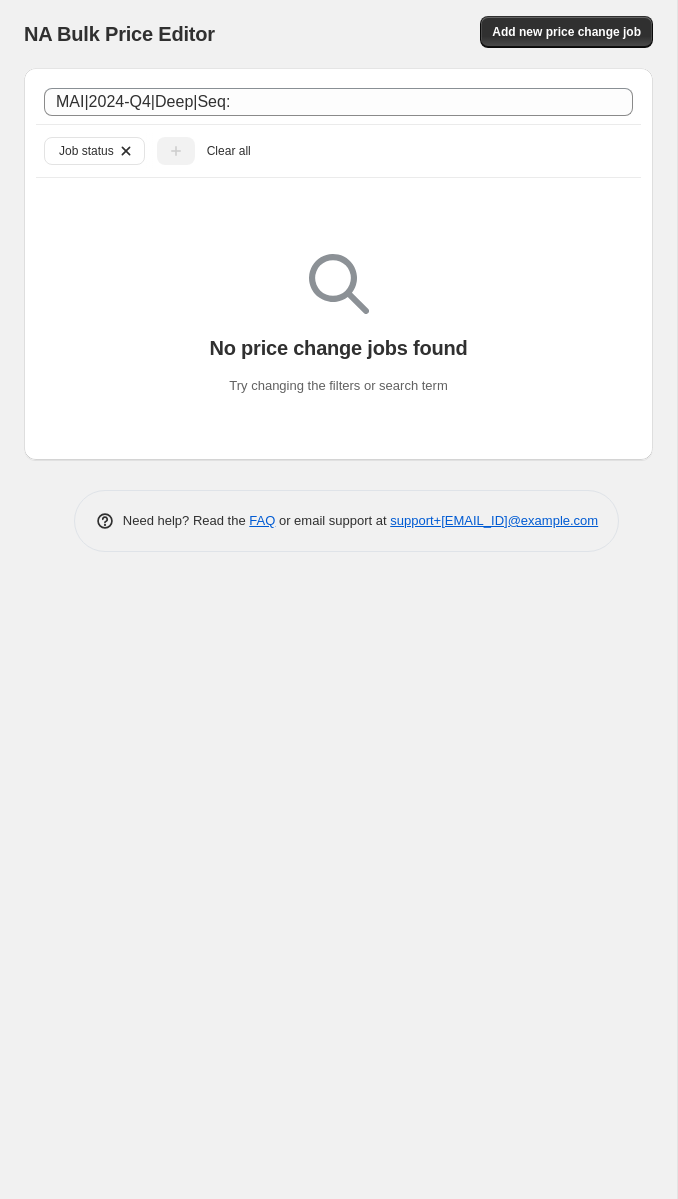 click 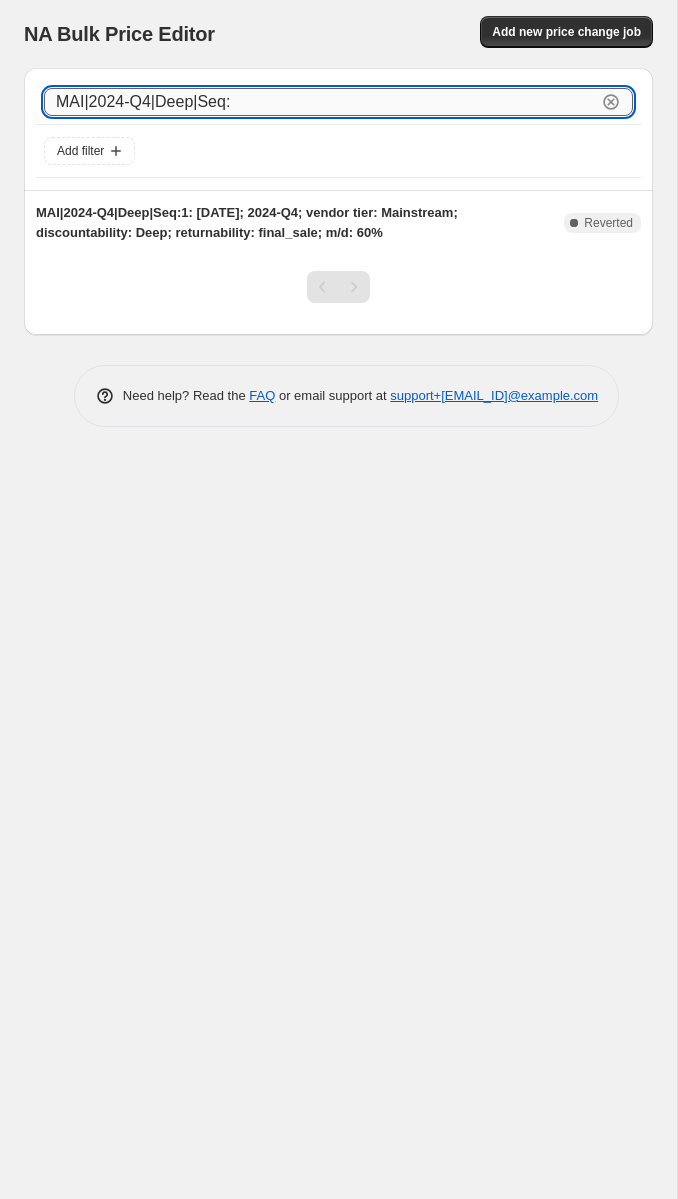 click on "MAI|2024-Q4|Deep|Seq" at bounding box center [320, 102] 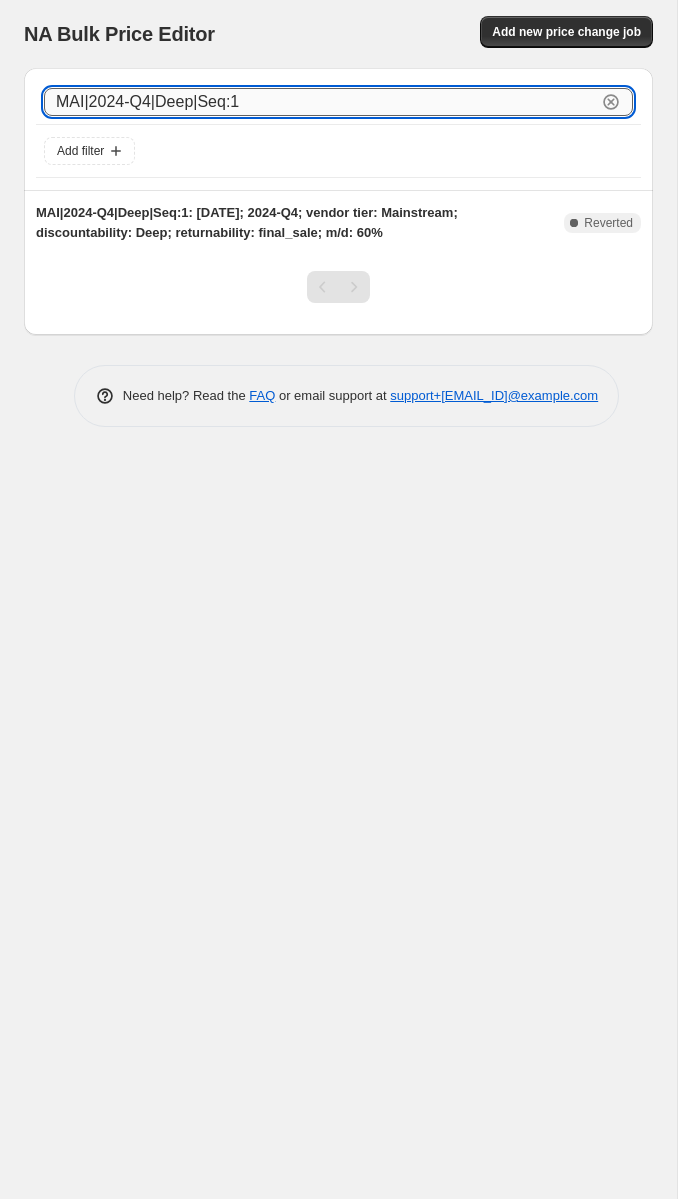 type on "MAI|2024-Q4|Deep|Seq:1" 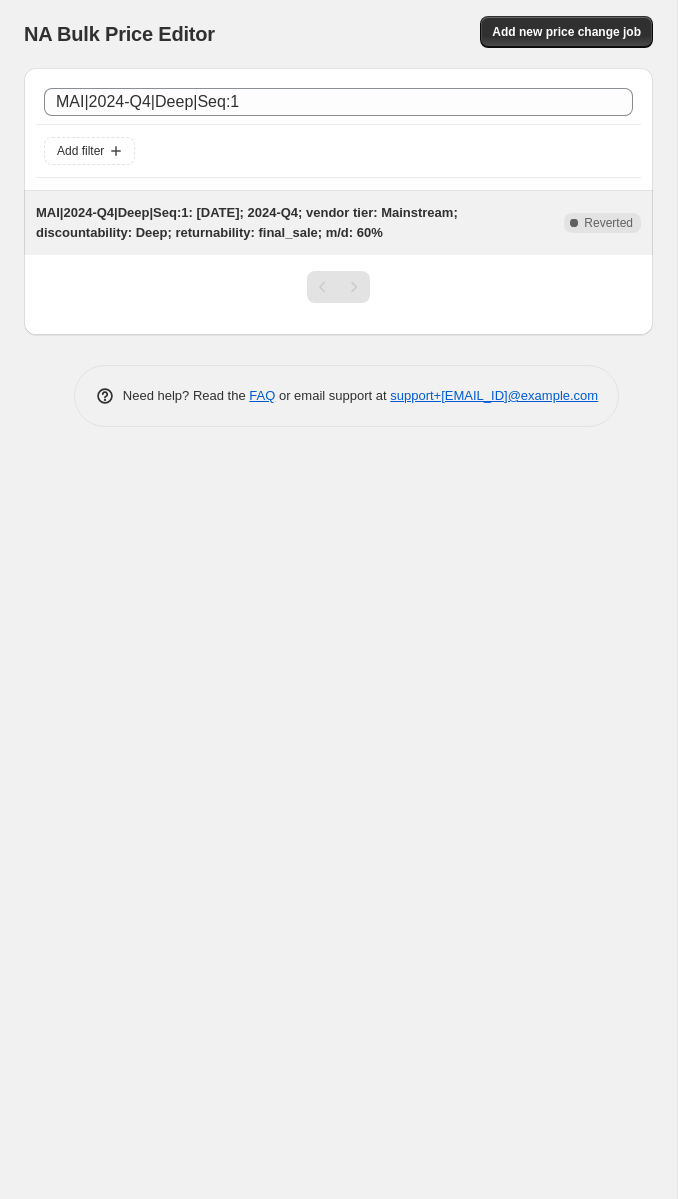 click on "MAI|2024-Q4|Deep|Seq:1: 20250521; 2024-Q4; vendor tier: Mainstream; discountability: Deep; returnability: final_sale; m/d: 60%" at bounding box center (247, 222) 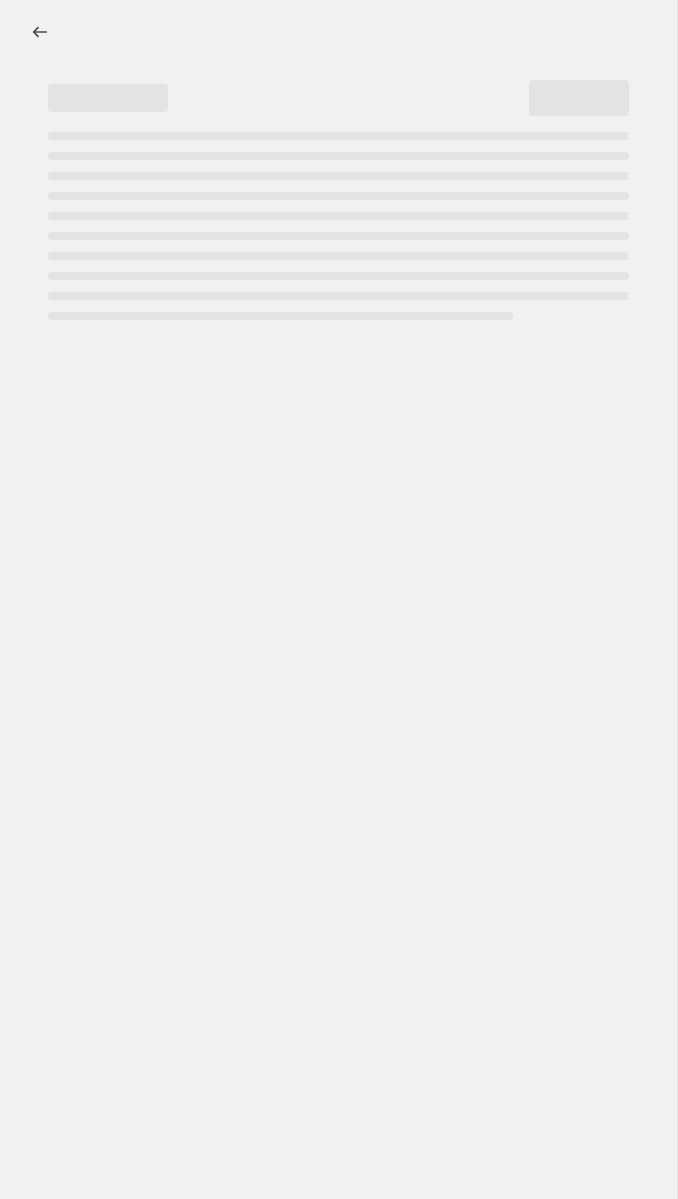 select on "percentage" 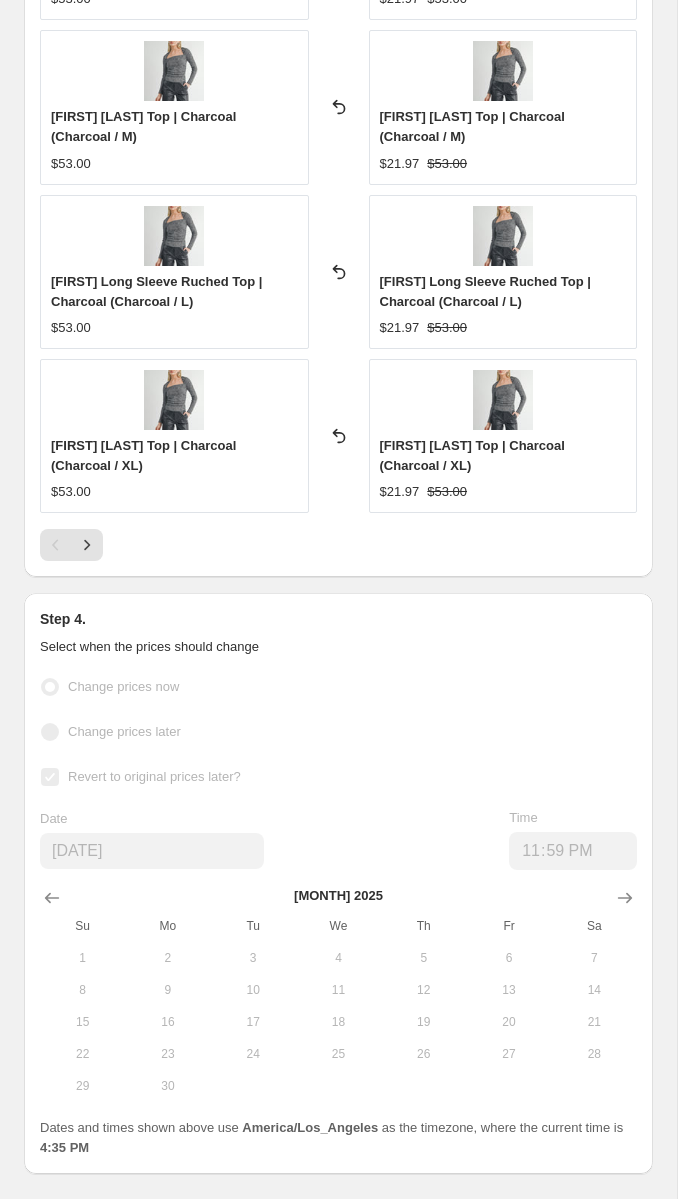 scroll, scrollTop: 3265, scrollLeft: 0, axis: vertical 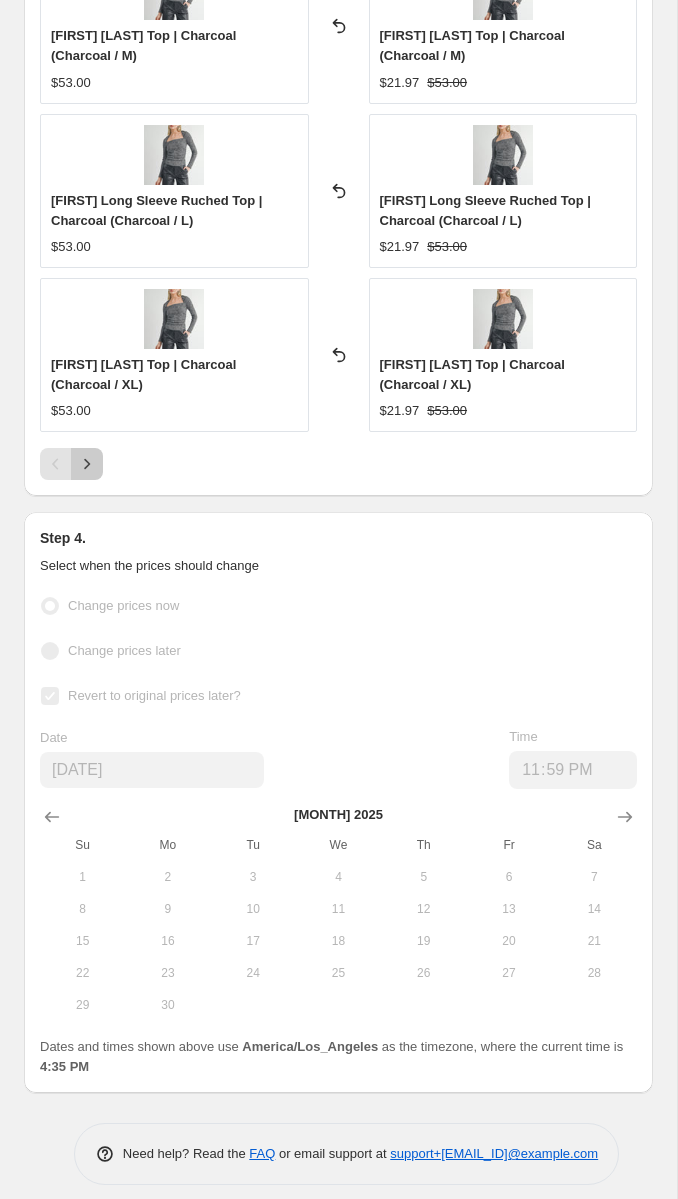 click 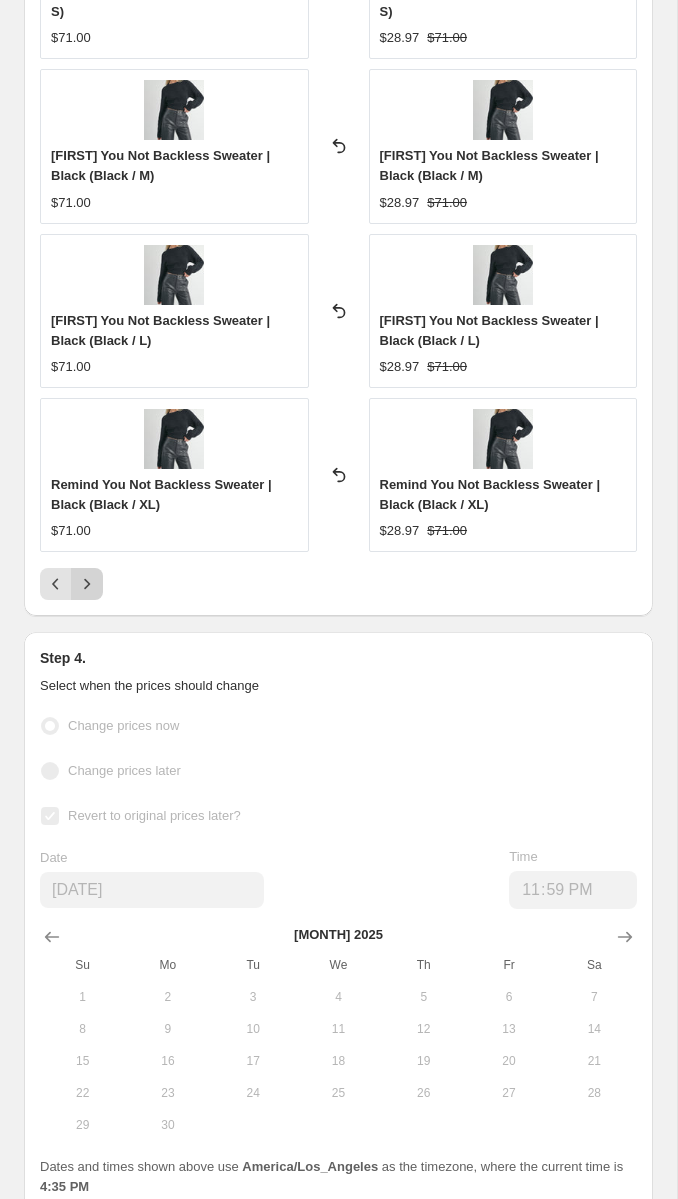 scroll, scrollTop: 3265, scrollLeft: 0, axis: vertical 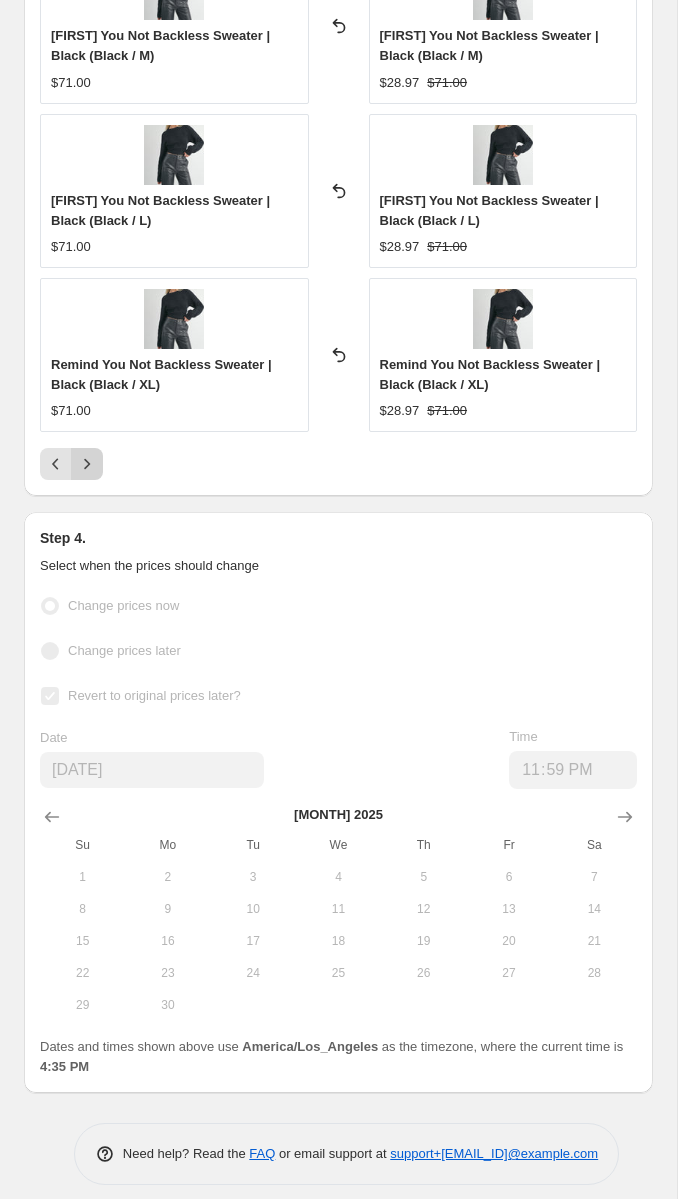 click 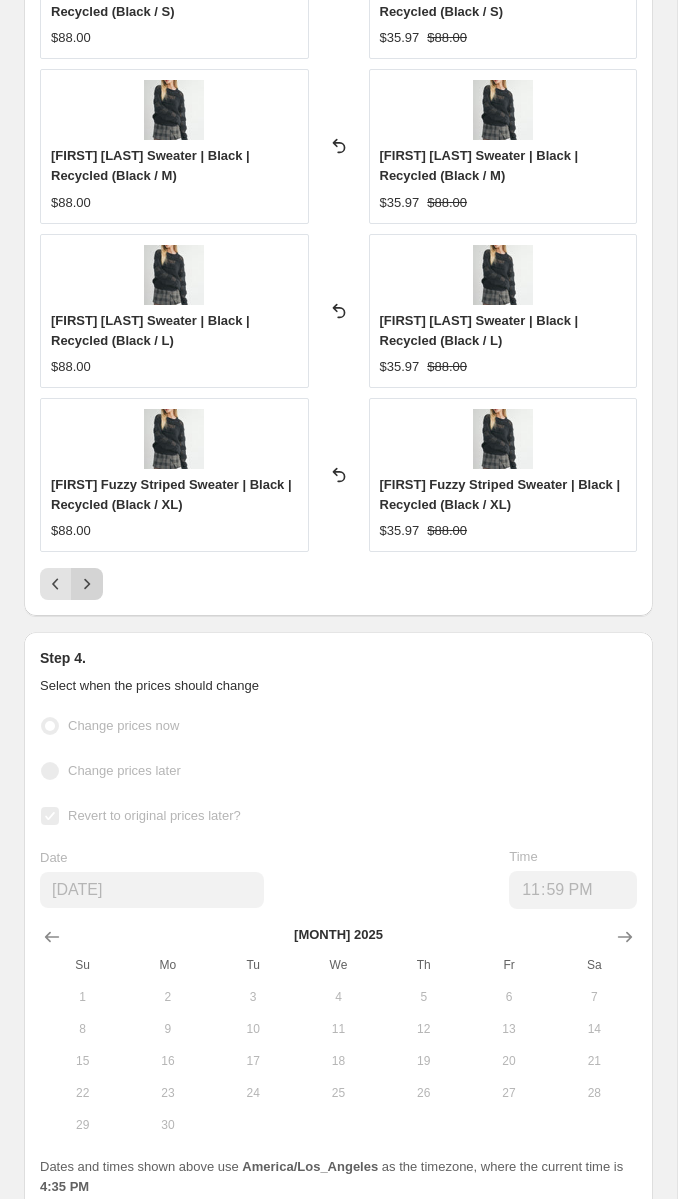 scroll, scrollTop: 3265, scrollLeft: 0, axis: vertical 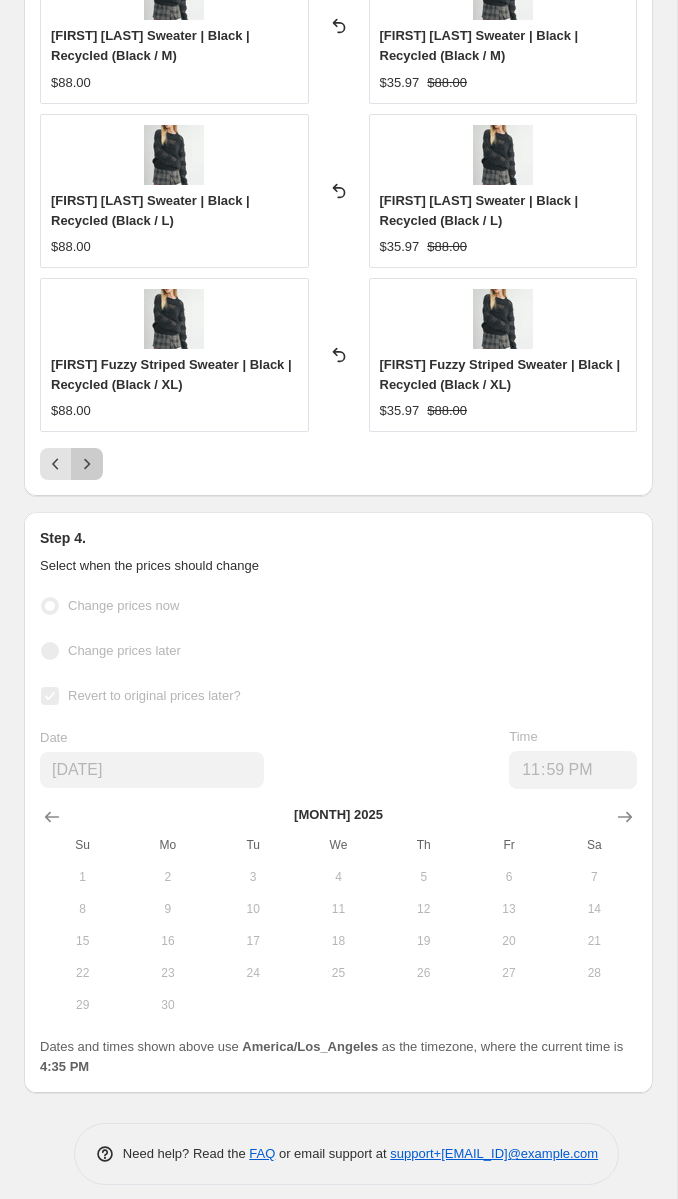 click 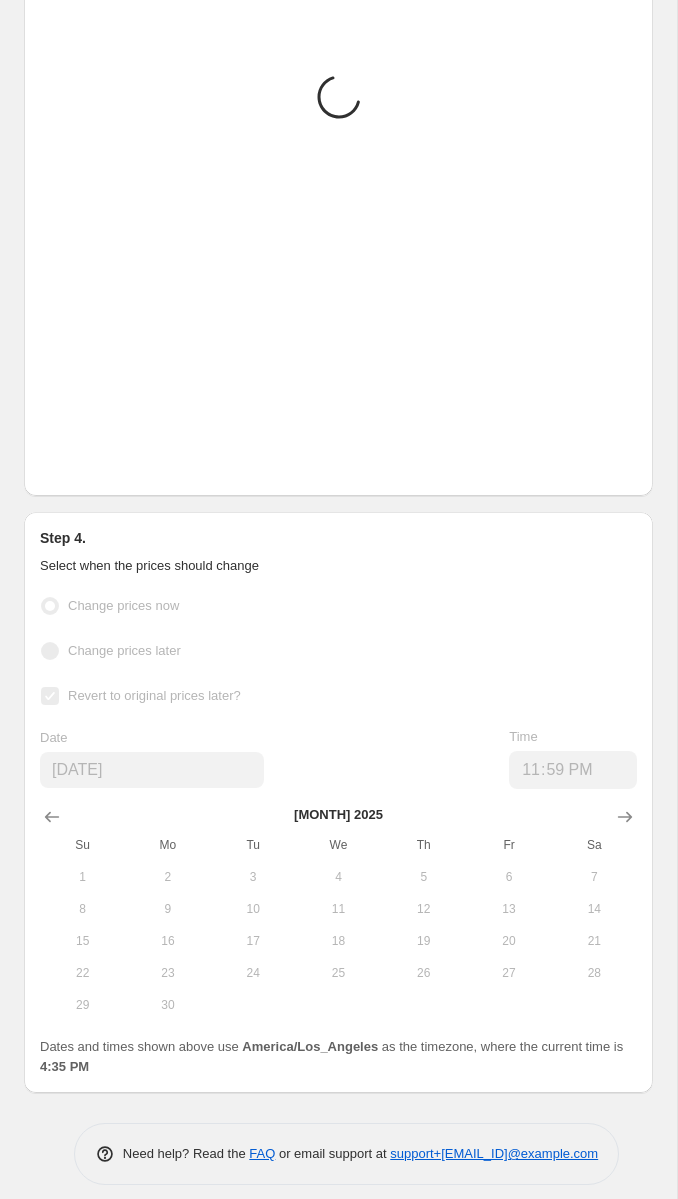 scroll, scrollTop: 3265, scrollLeft: 0, axis: vertical 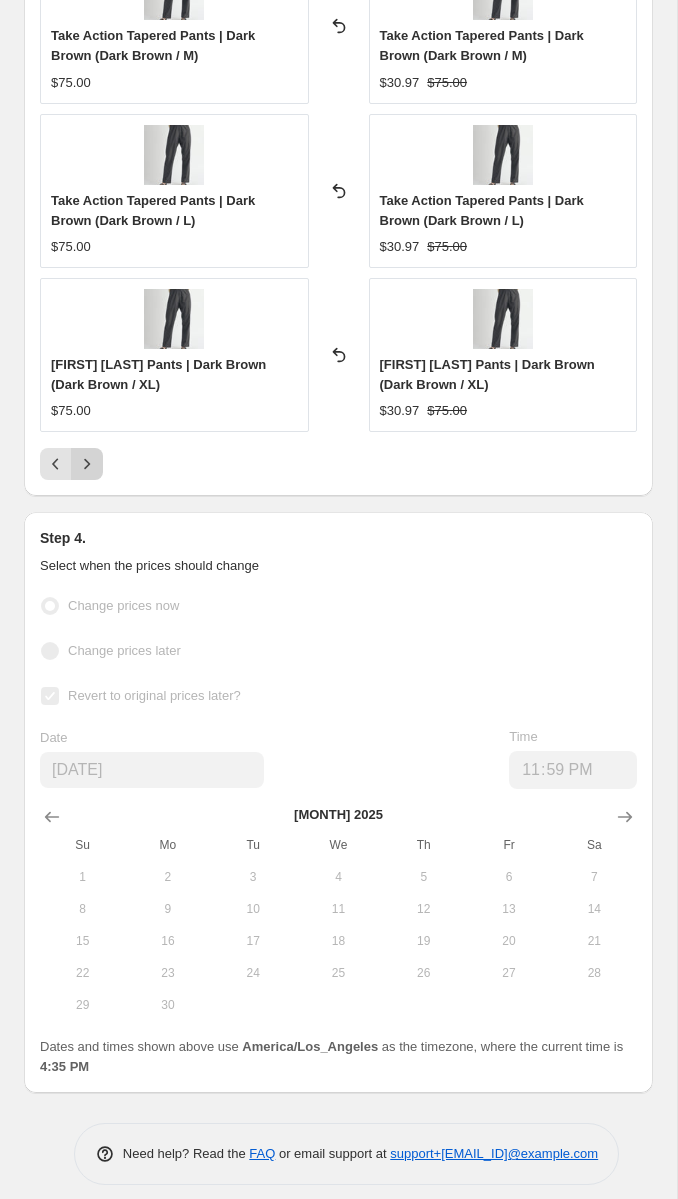 click 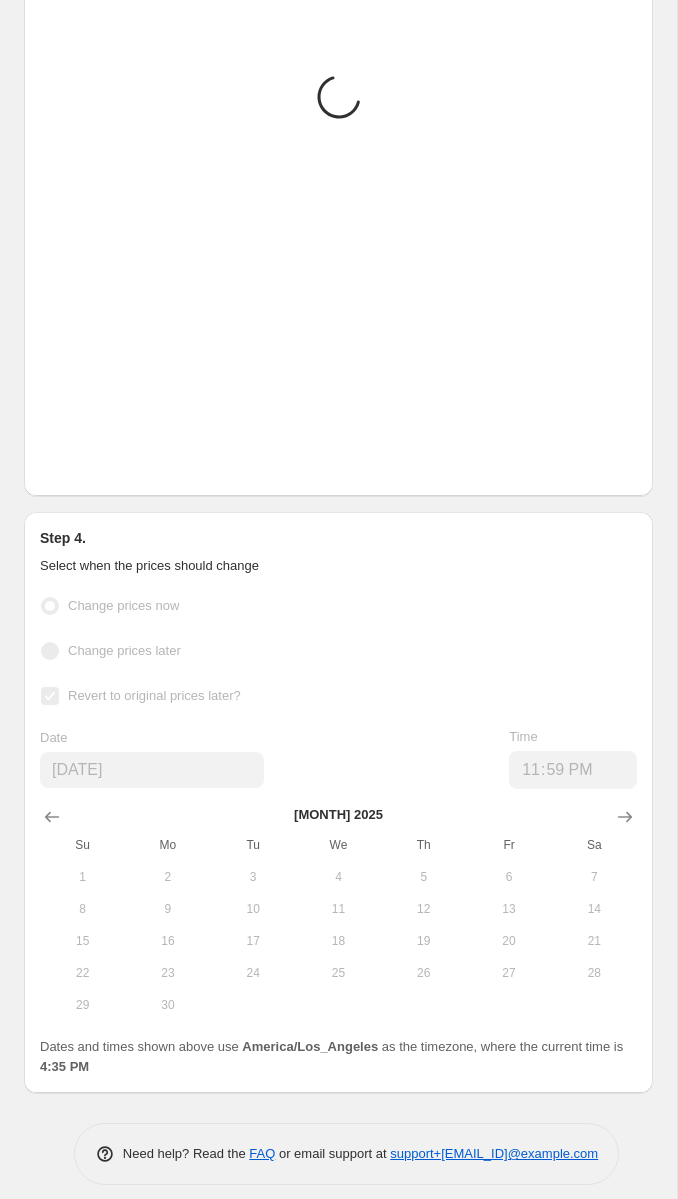 scroll, scrollTop: 3265, scrollLeft: 0, axis: vertical 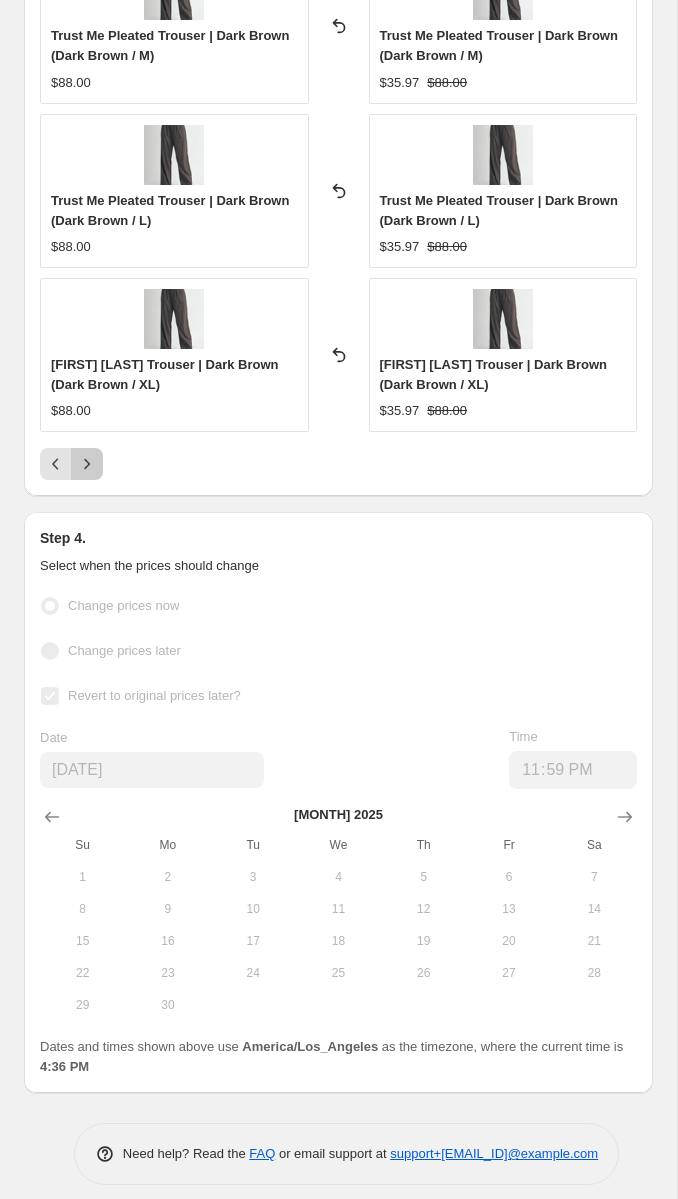 click 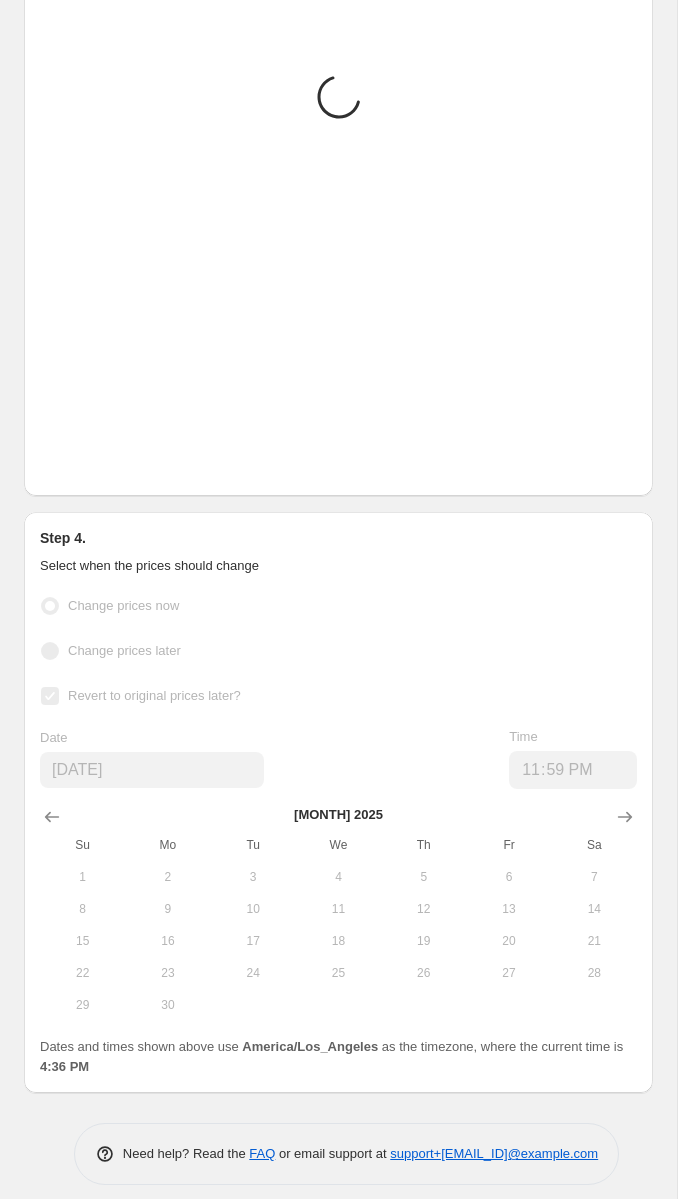 scroll, scrollTop: 3265, scrollLeft: 0, axis: vertical 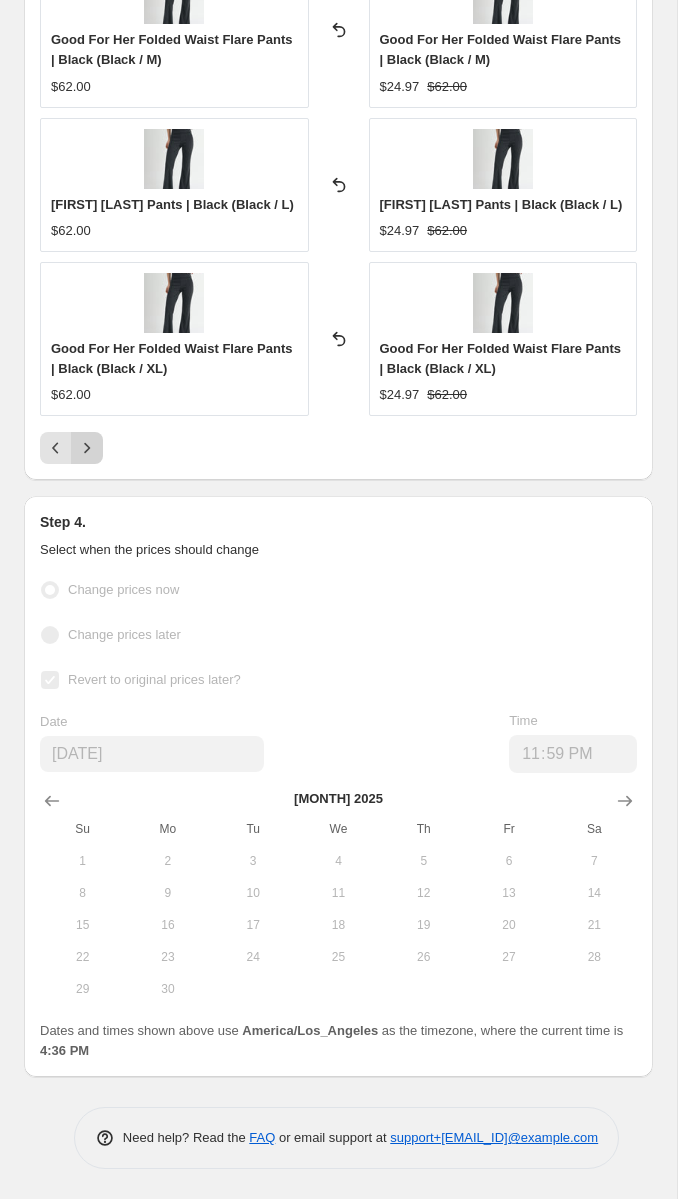 click 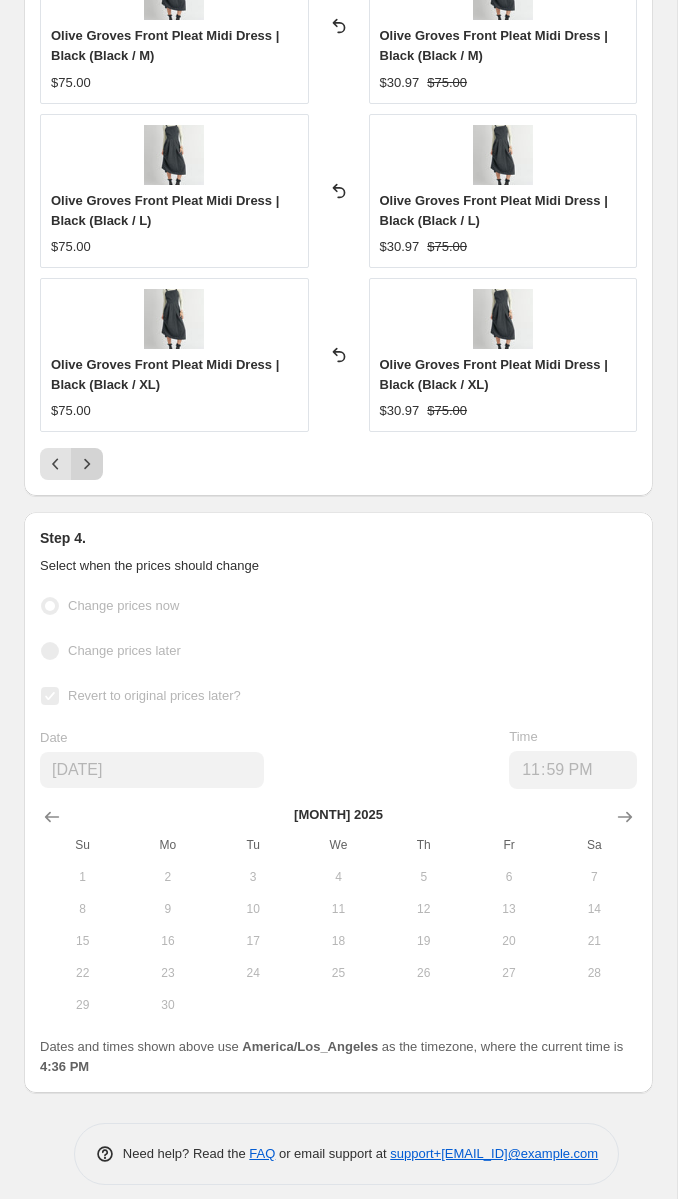 click 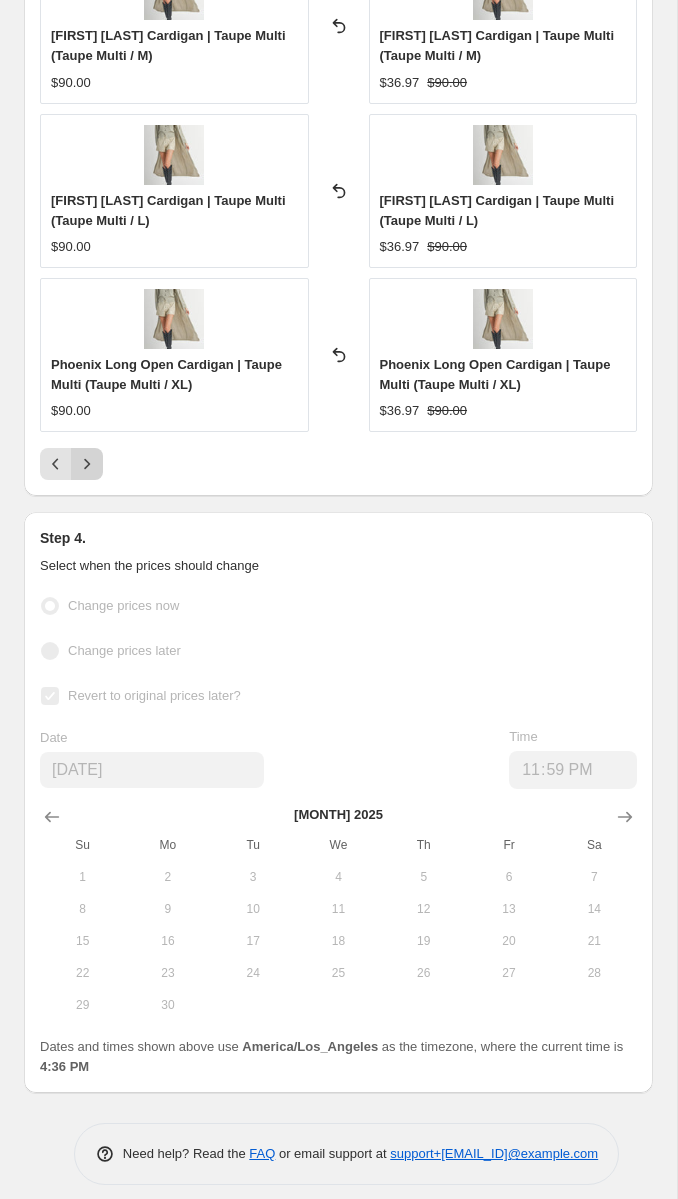 click 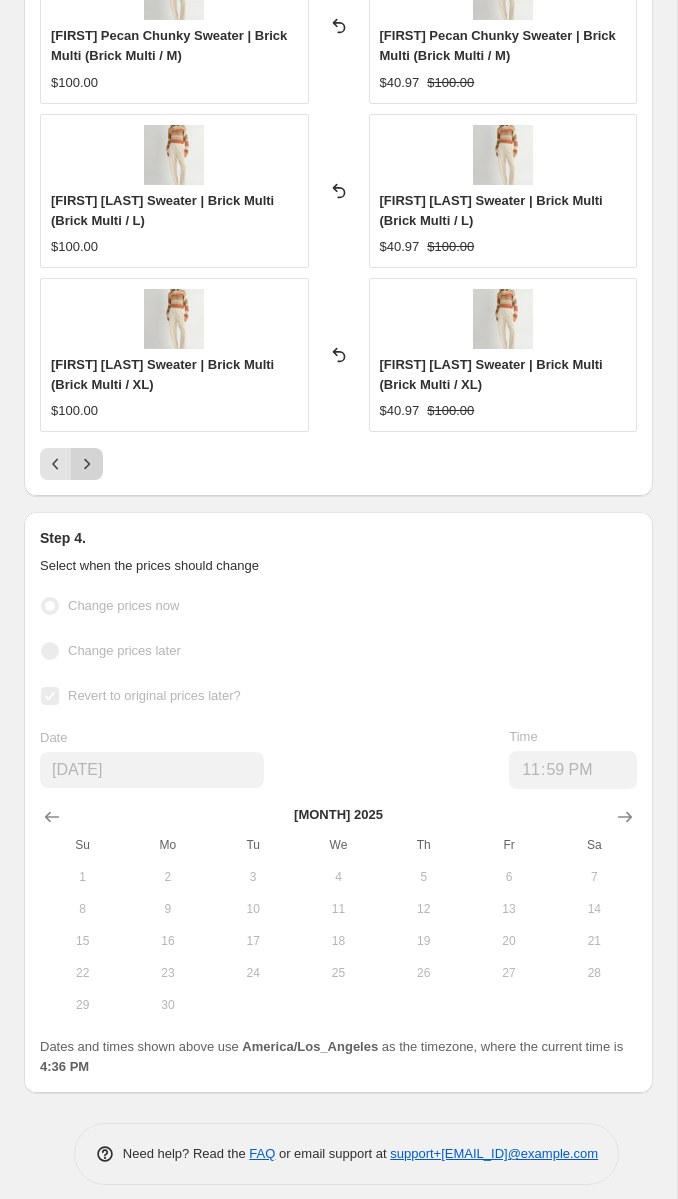 click 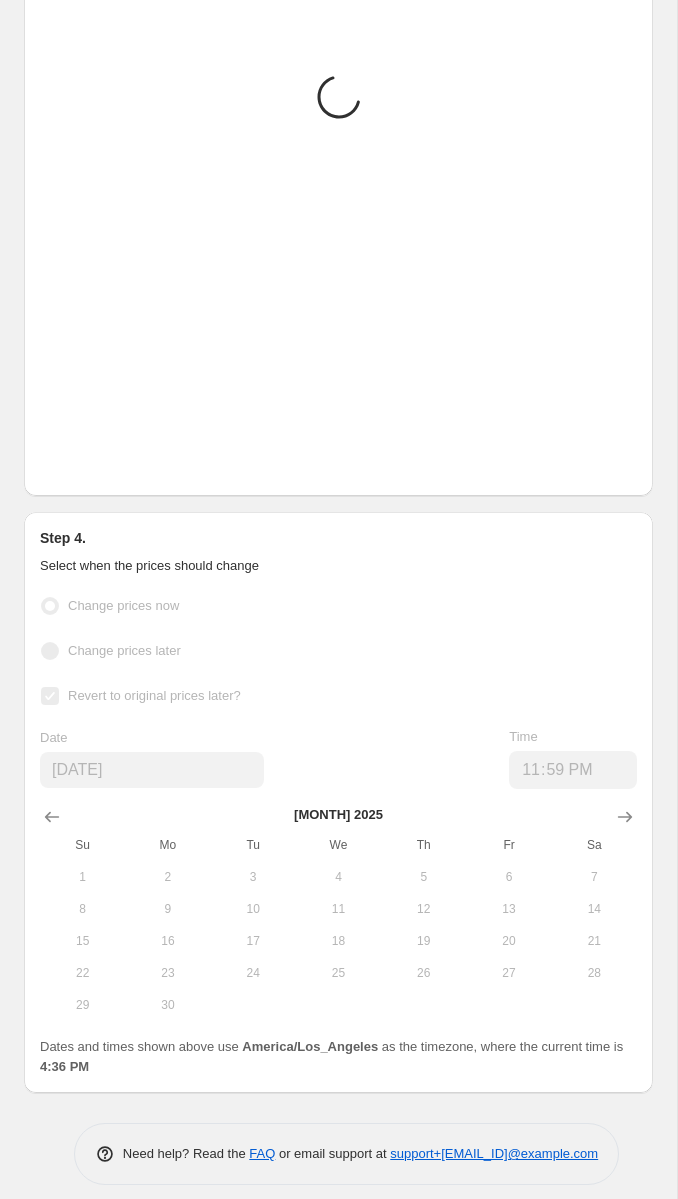 scroll, scrollTop: 3265, scrollLeft: 0, axis: vertical 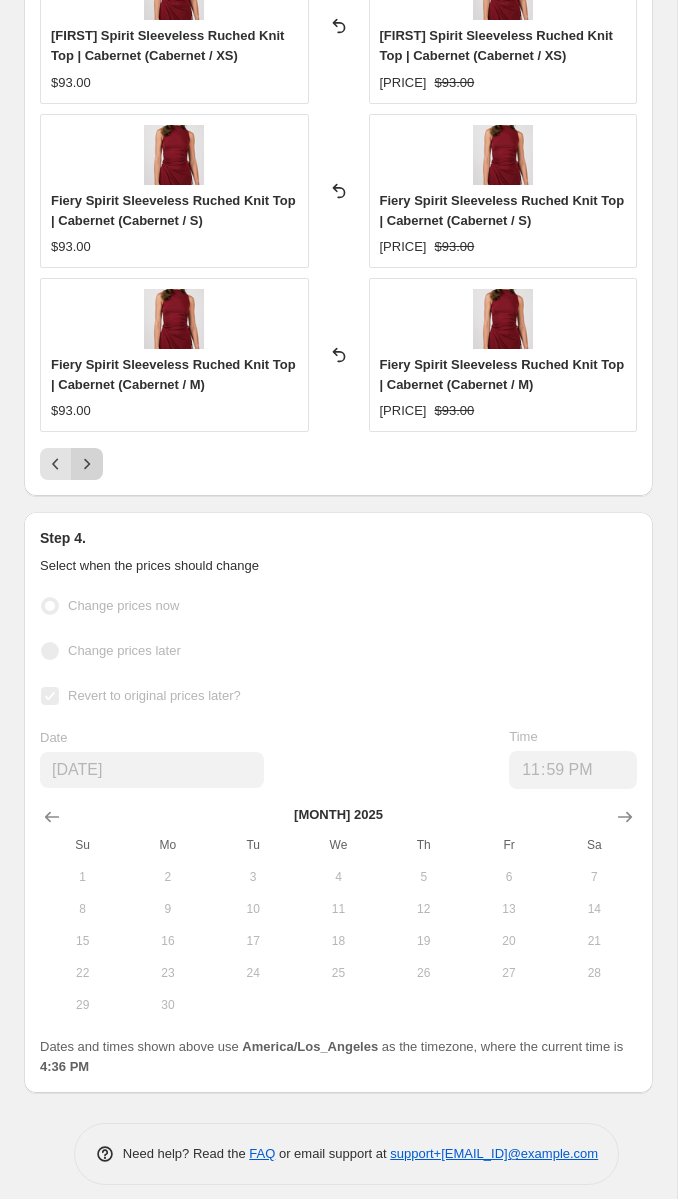 click 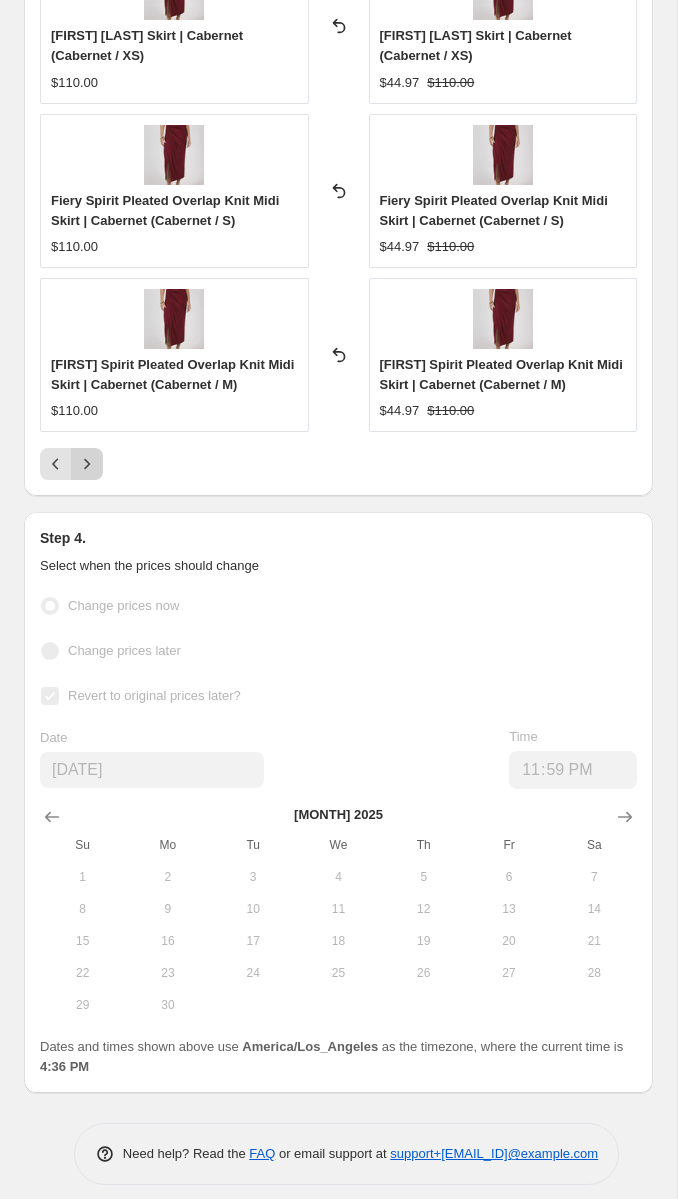 click 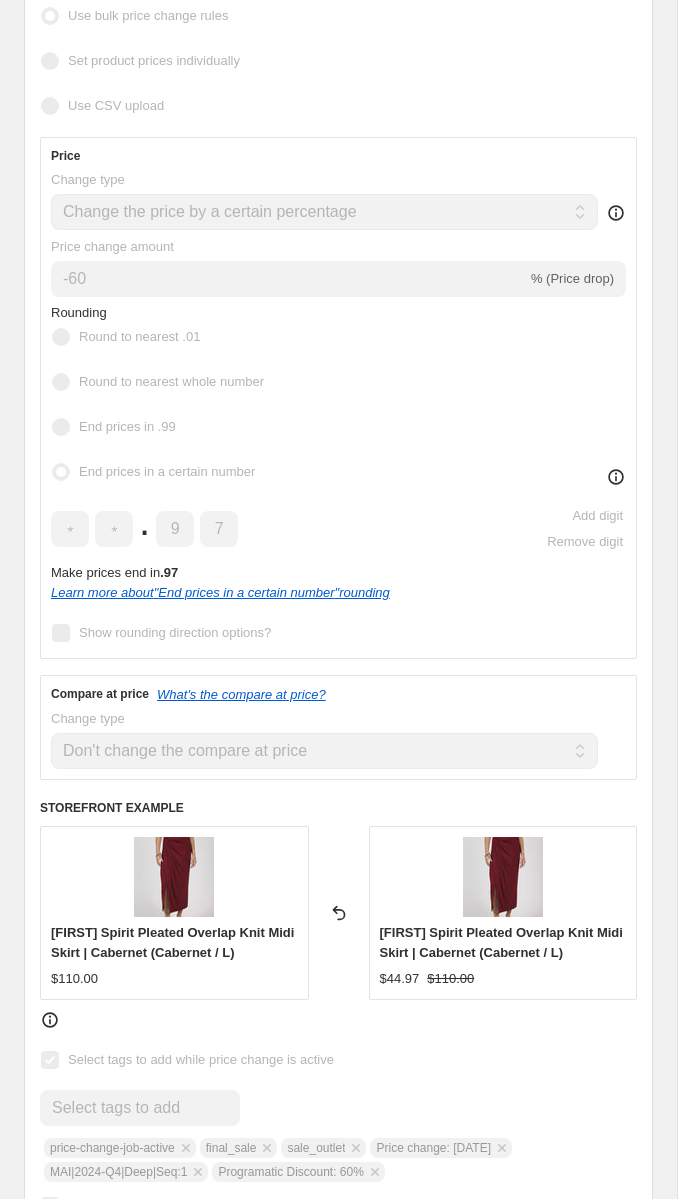 scroll, scrollTop: 0, scrollLeft: 0, axis: both 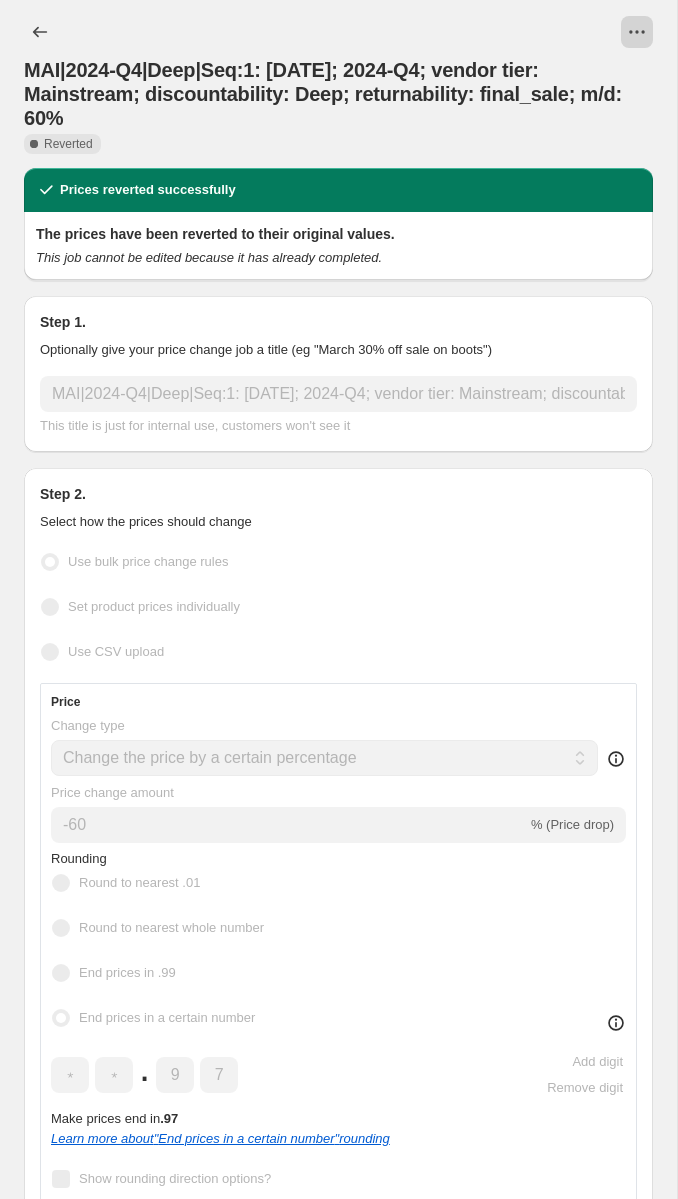 click 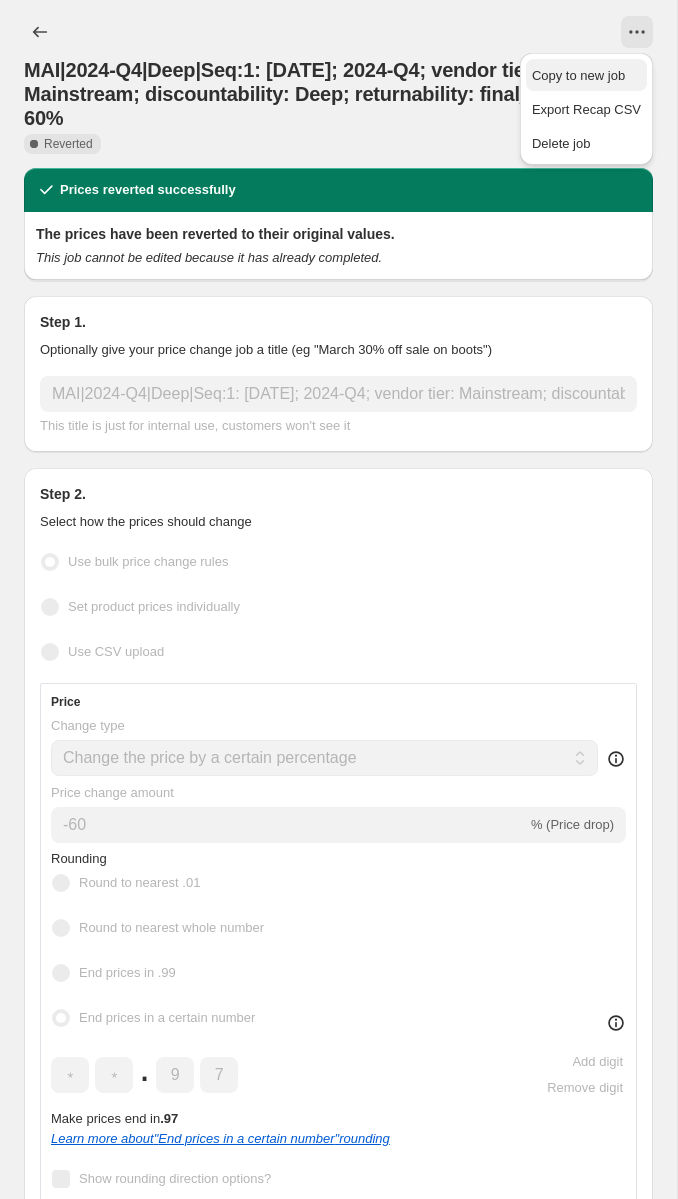 click on "Copy to new job" at bounding box center (578, 75) 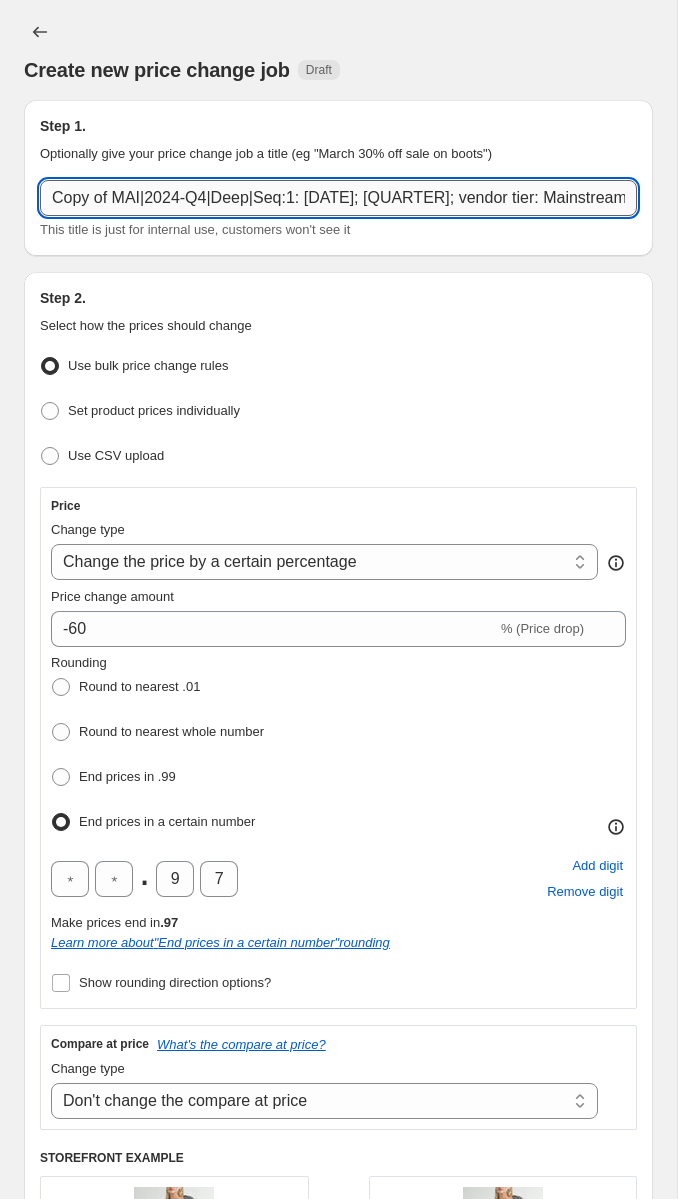 click on "Copy of MAI|2024-Q4|Deep|Seq:1: 20250521; 2024-Q4; vendor tier: Mainstream; discountability: Deep; returnability: final_sale; m/d: 60%" at bounding box center [338, 198] 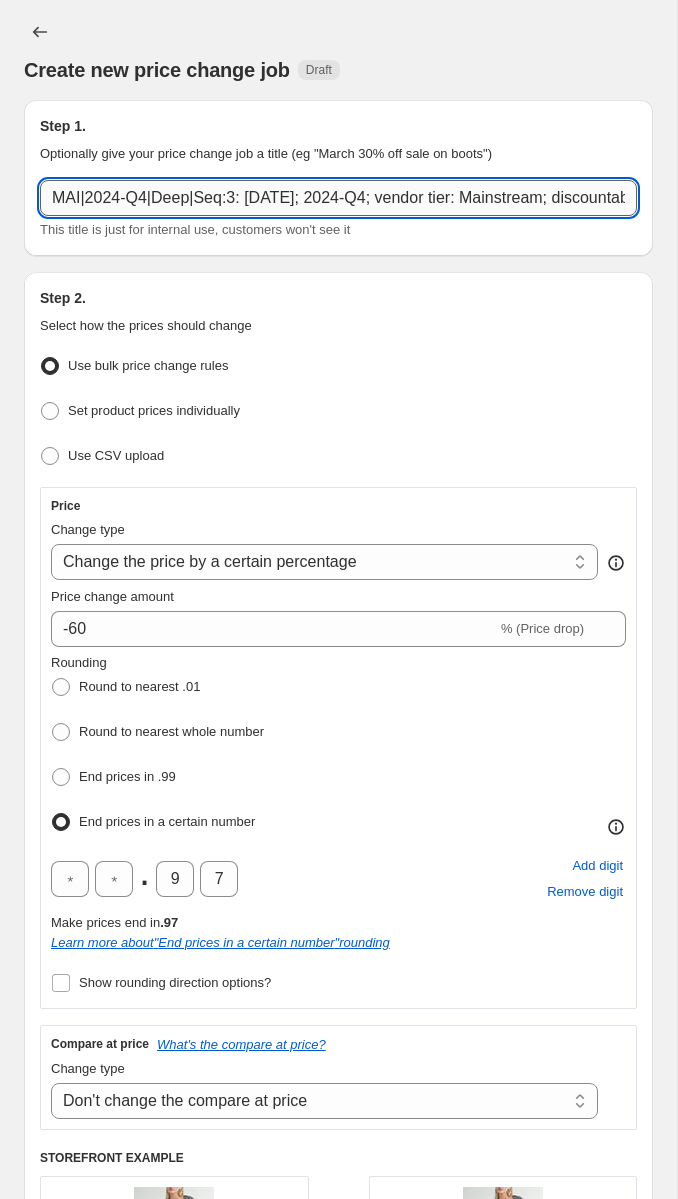 scroll, scrollTop: 0, scrollLeft: 380, axis: horizontal 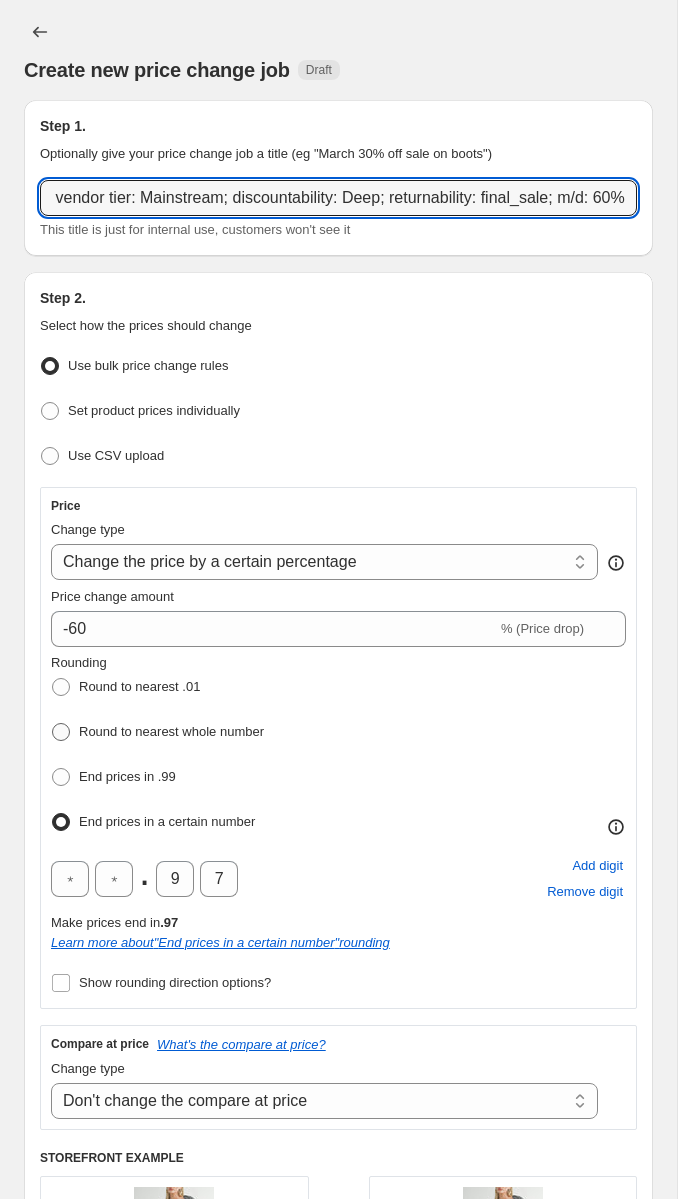 type on "MAI|2024-Q4|Deep|Seq:3: 20250807; 2024-Q4; vendor tier: Mainstream; discountability: Deep; returnability: final_sale; m/d: 60%" 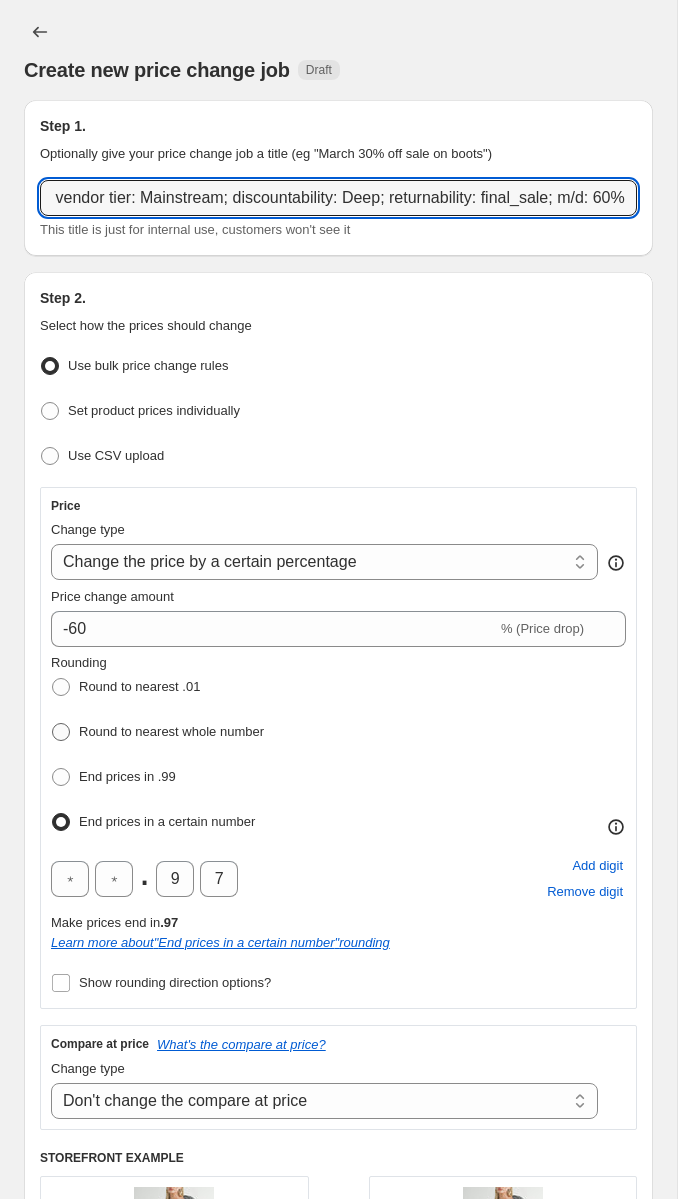 radio on "true" 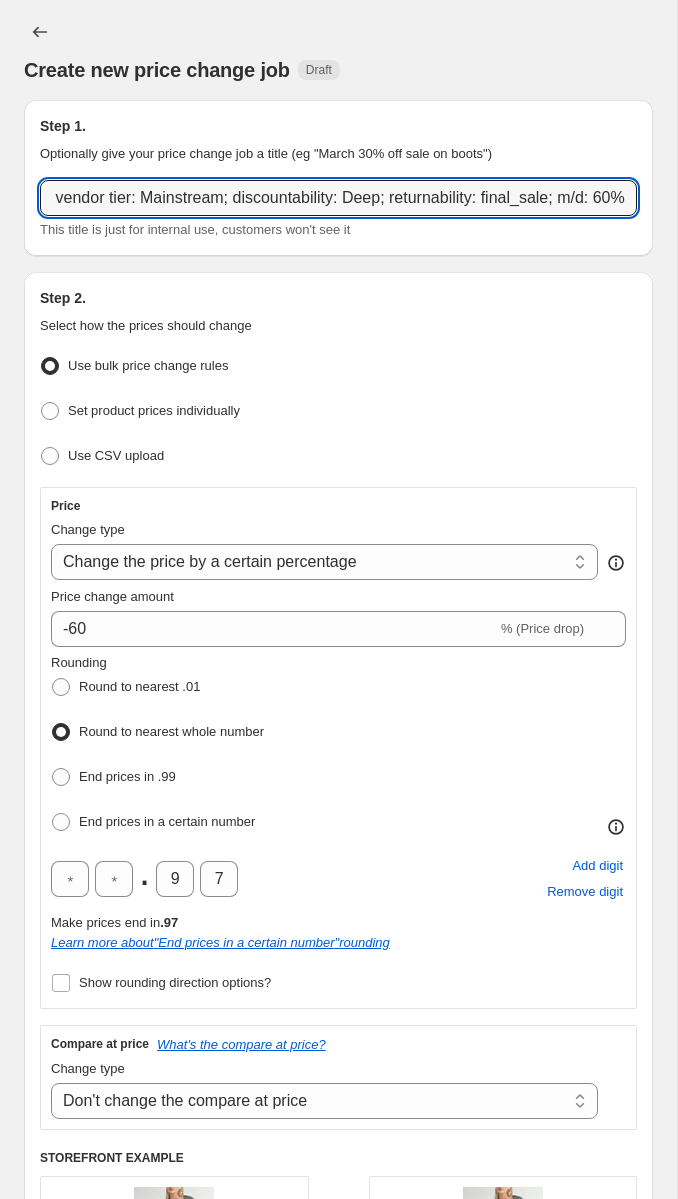 scroll, scrollTop: 0, scrollLeft: 0, axis: both 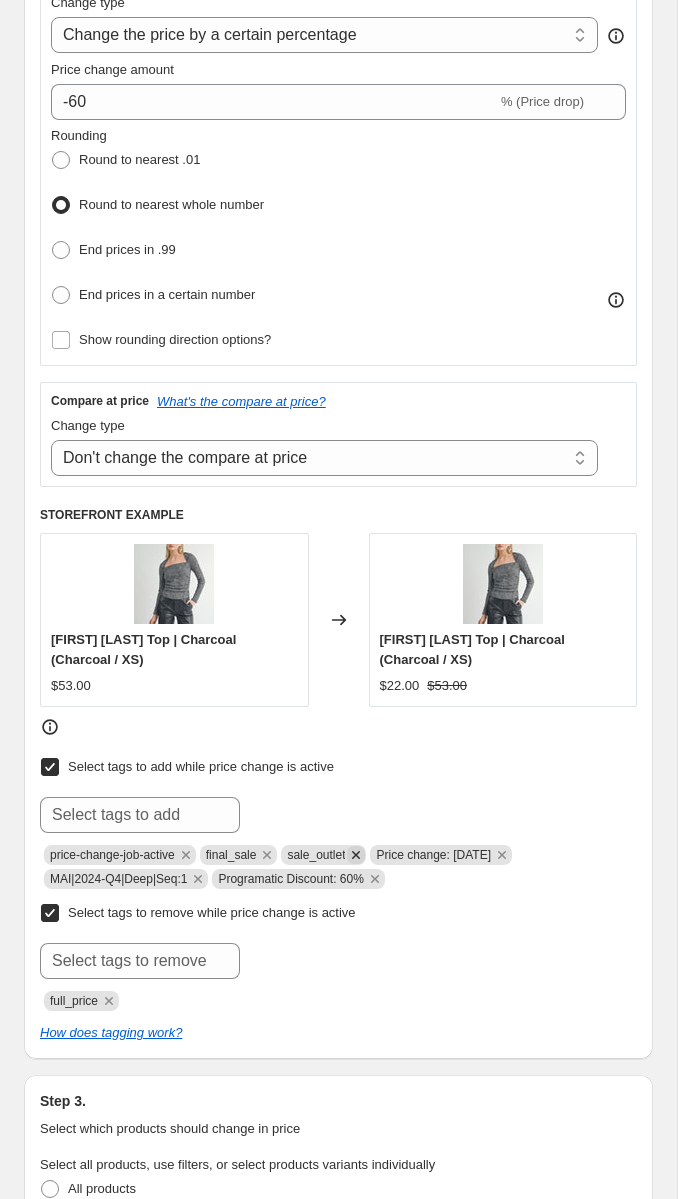 click 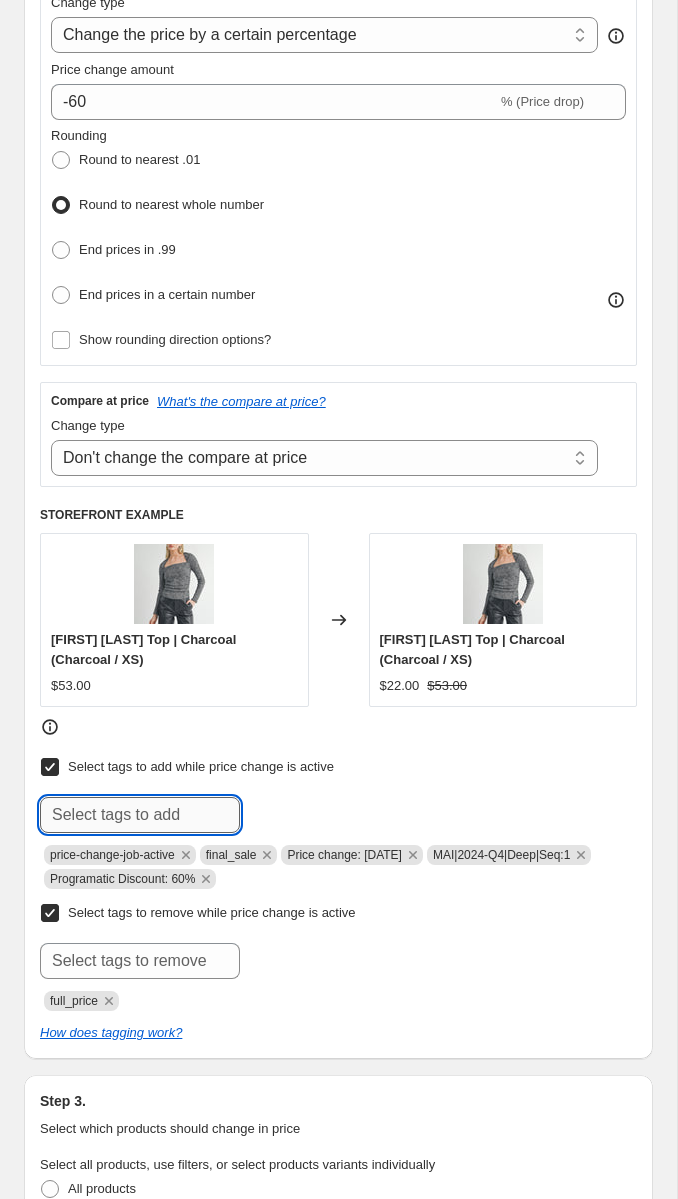 click at bounding box center [140, 815] 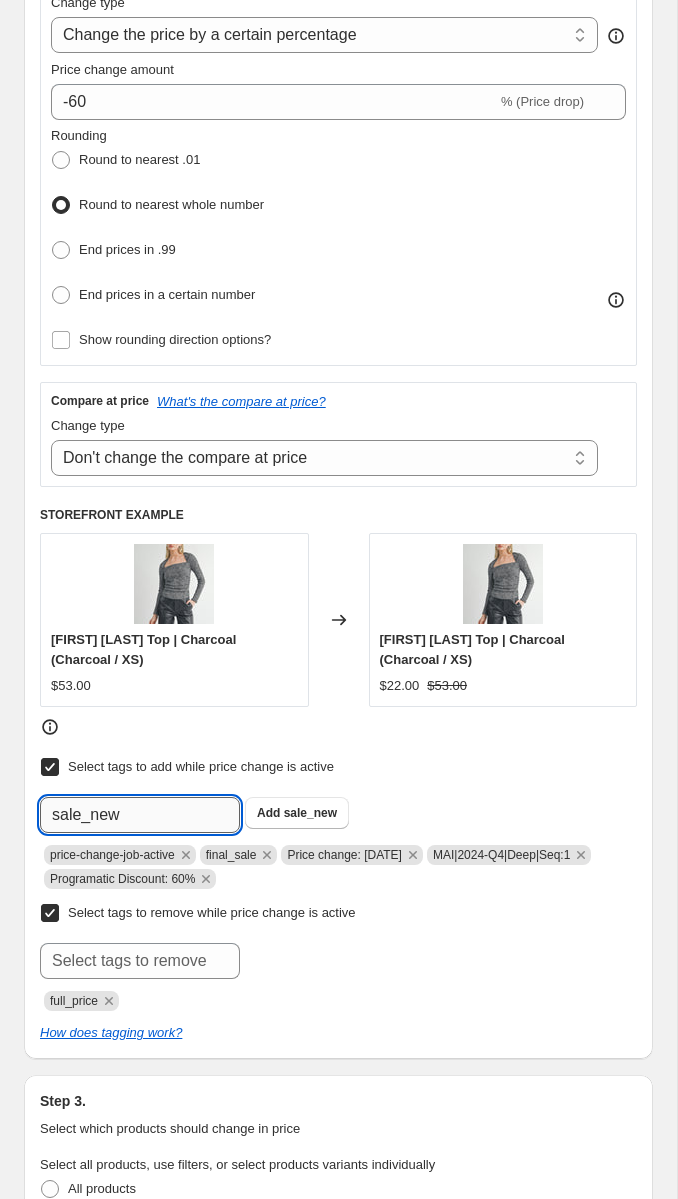 type on "sale_new" 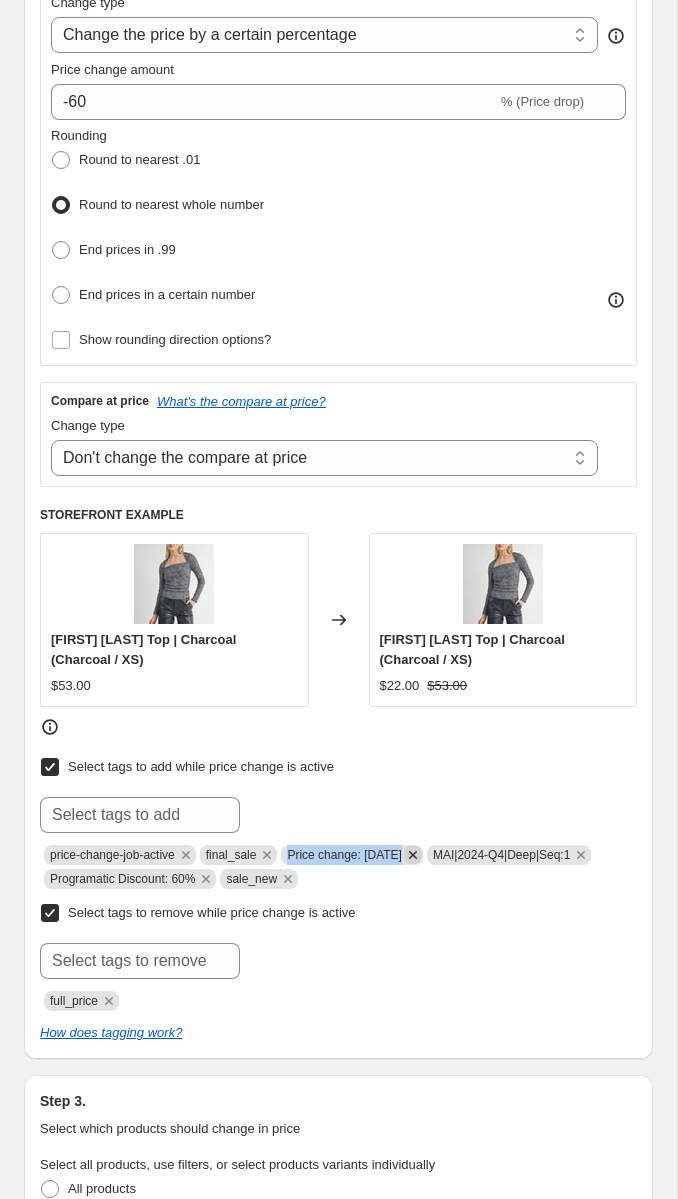 drag, startPoint x: 306, startPoint y: 848, endPoint x: 446, endPoint y: 852, distance: 140.05713 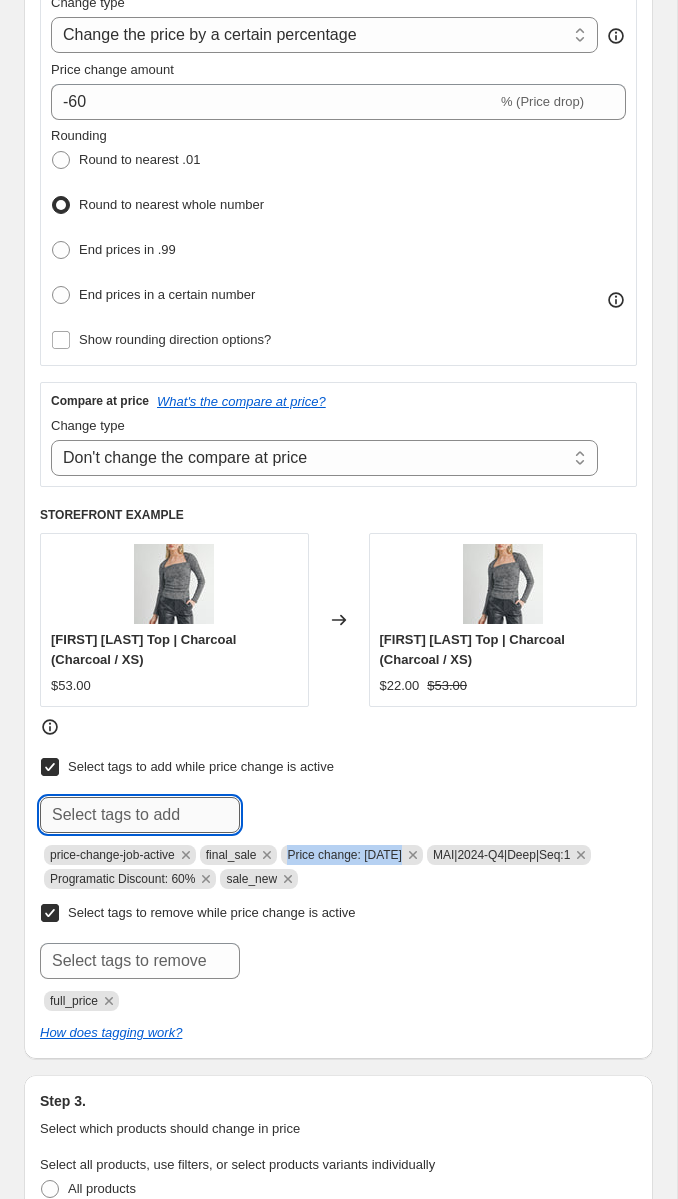 click at bounding box center (140, 815) 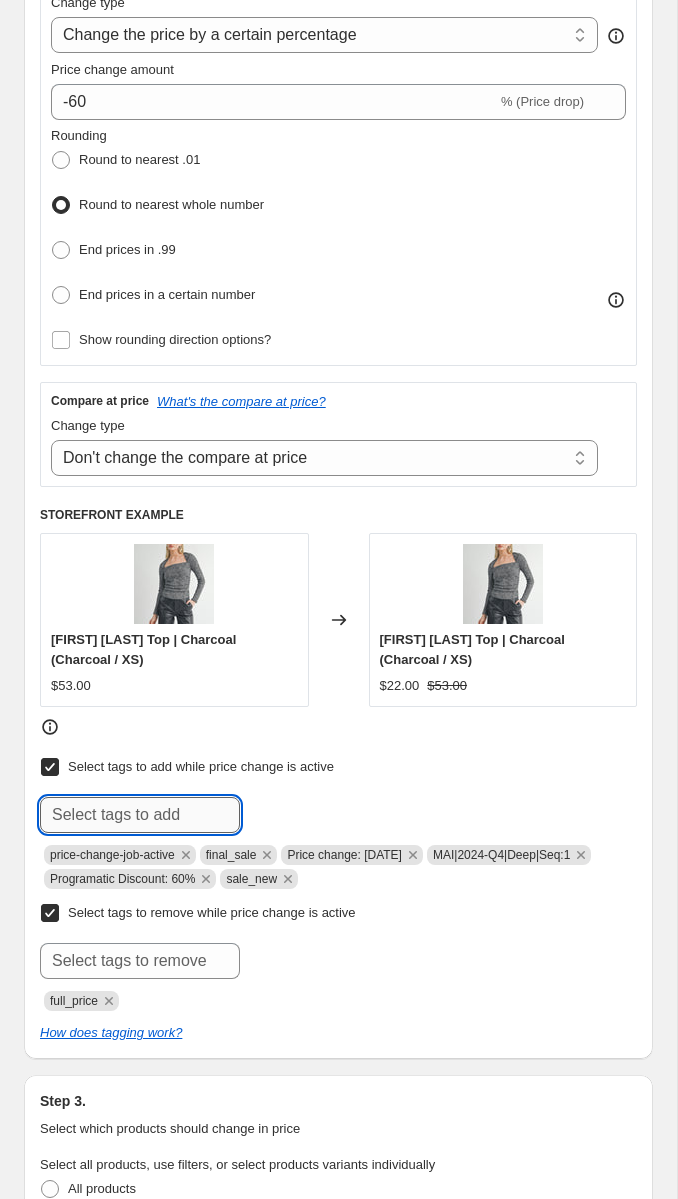 paste on "Price change: 5-21-2025" 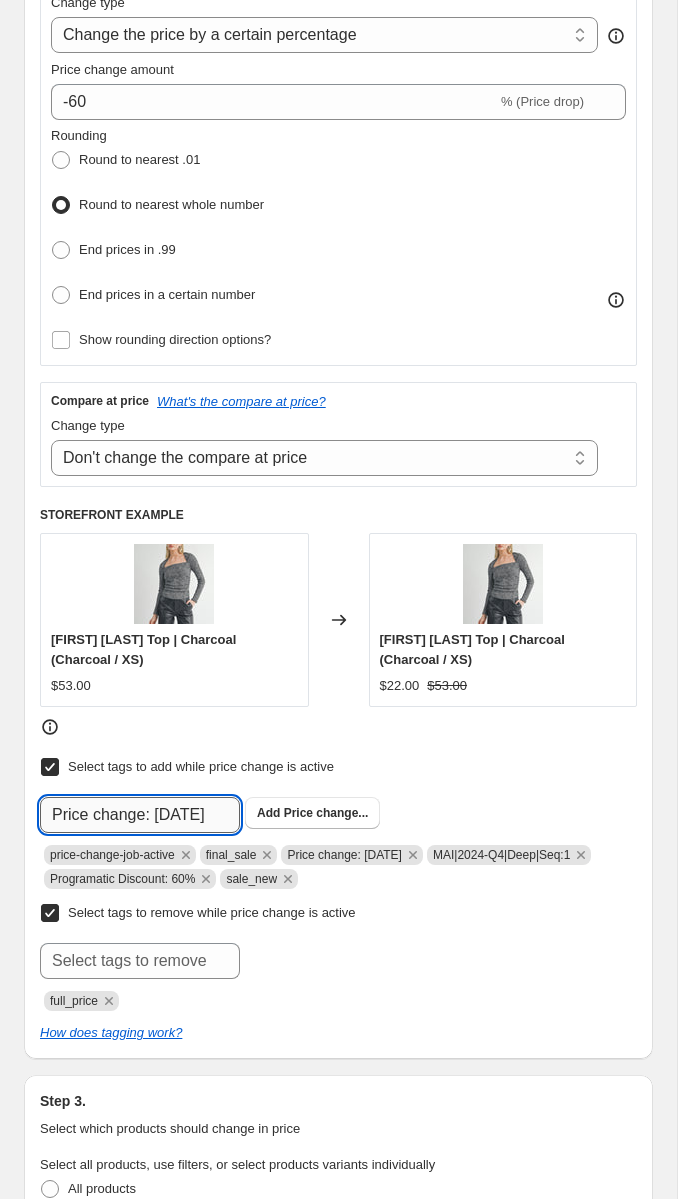 click on "Price change: 5-21-2025" at bounding box center (140, 815) 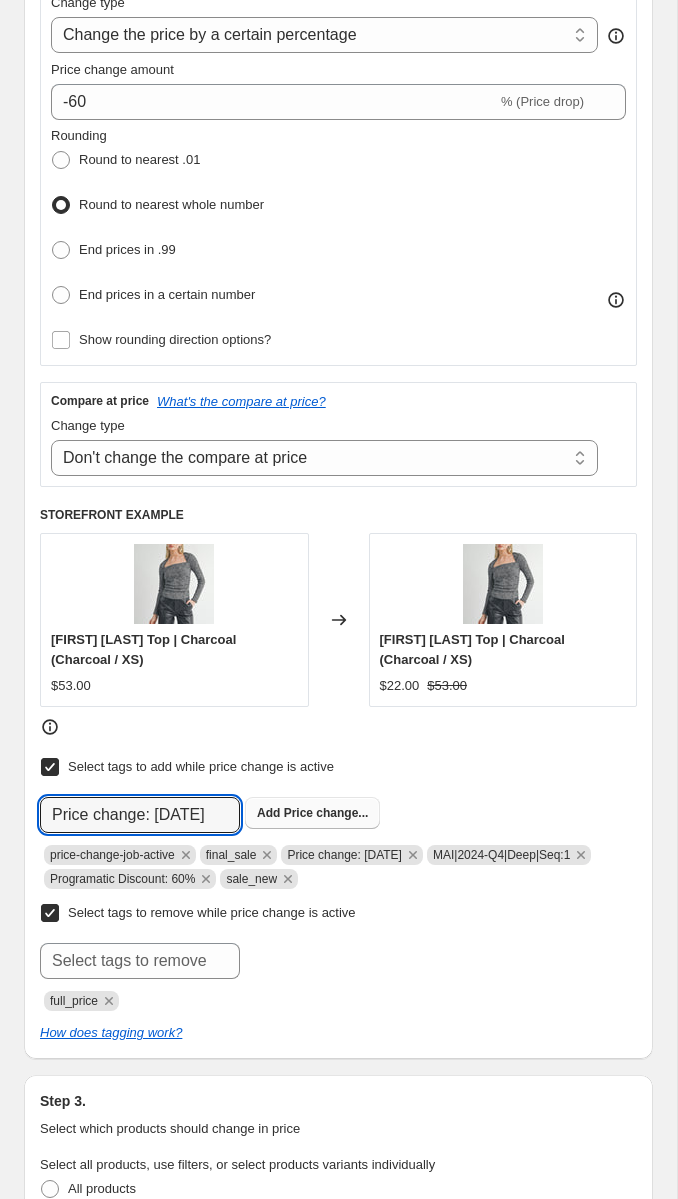 type on "Price change: [DATE]" 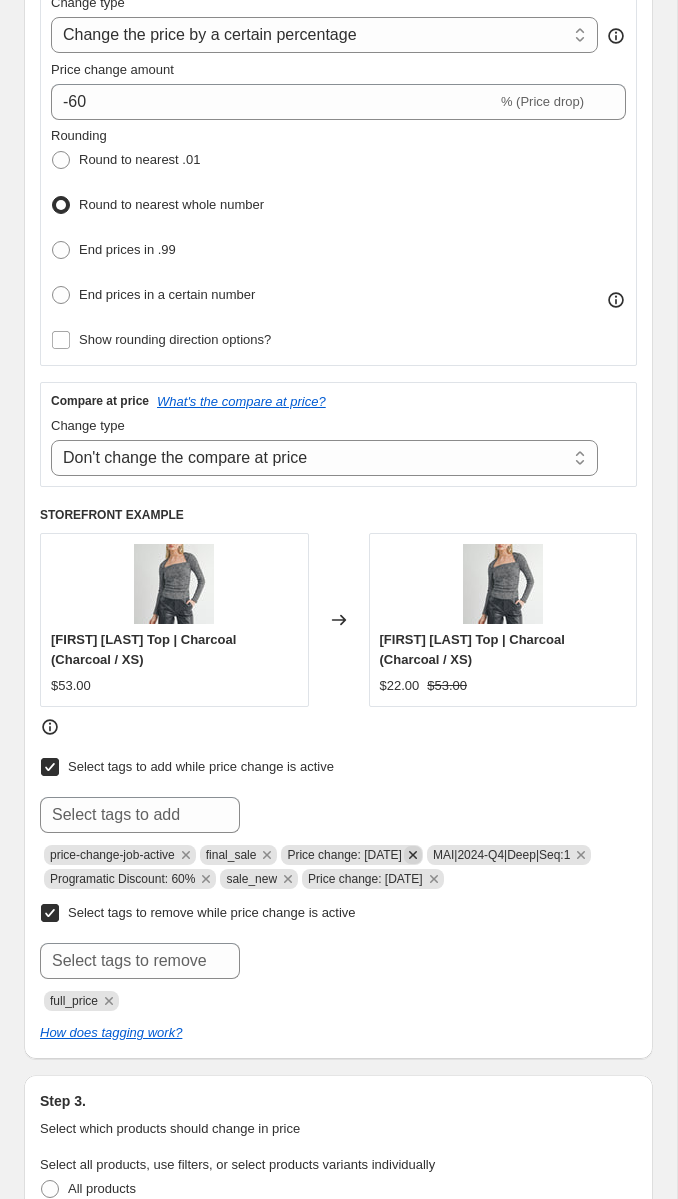 click 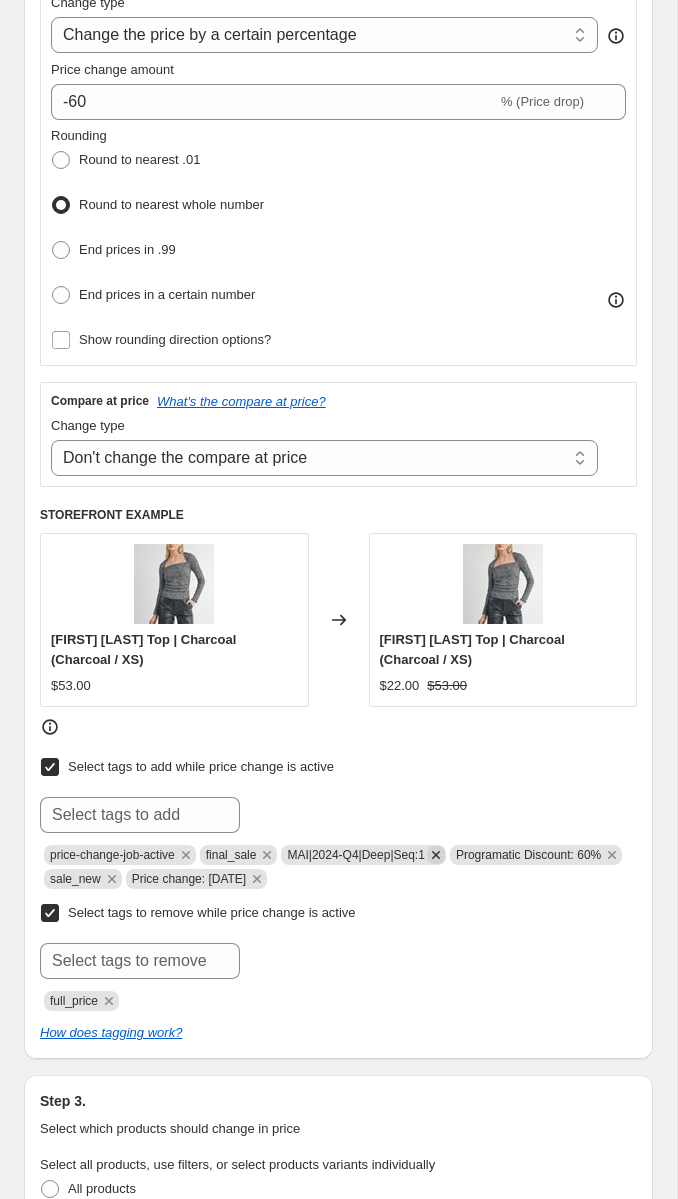 click 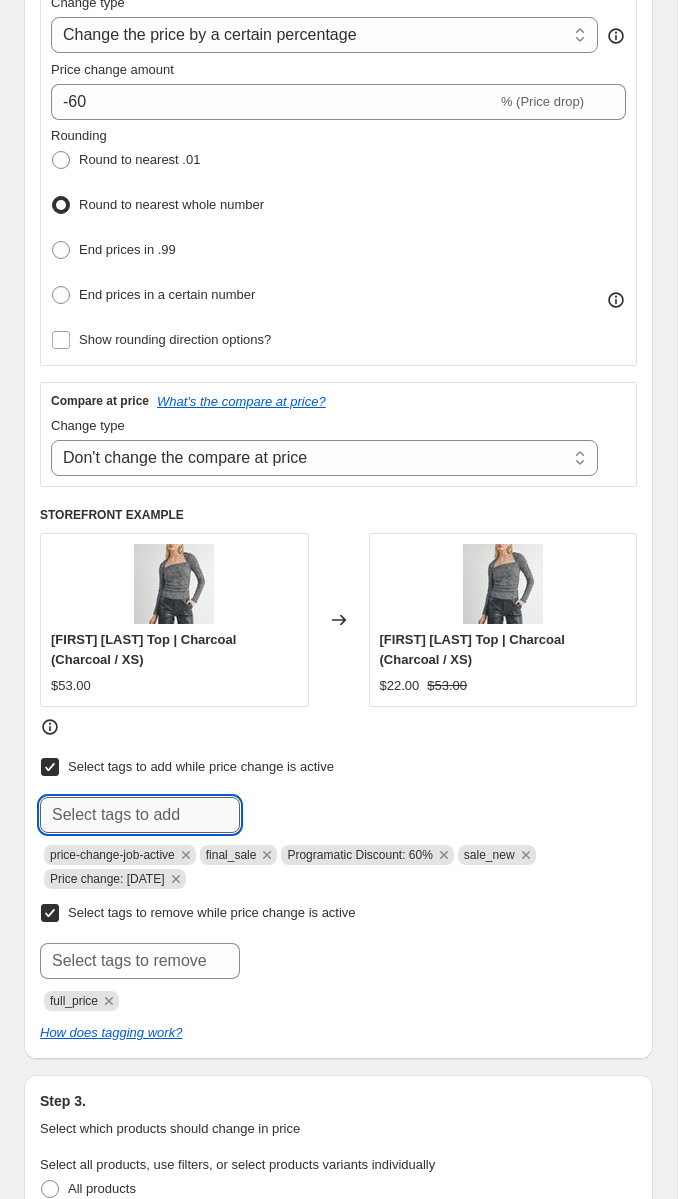 click at bounding box center [140, 815] 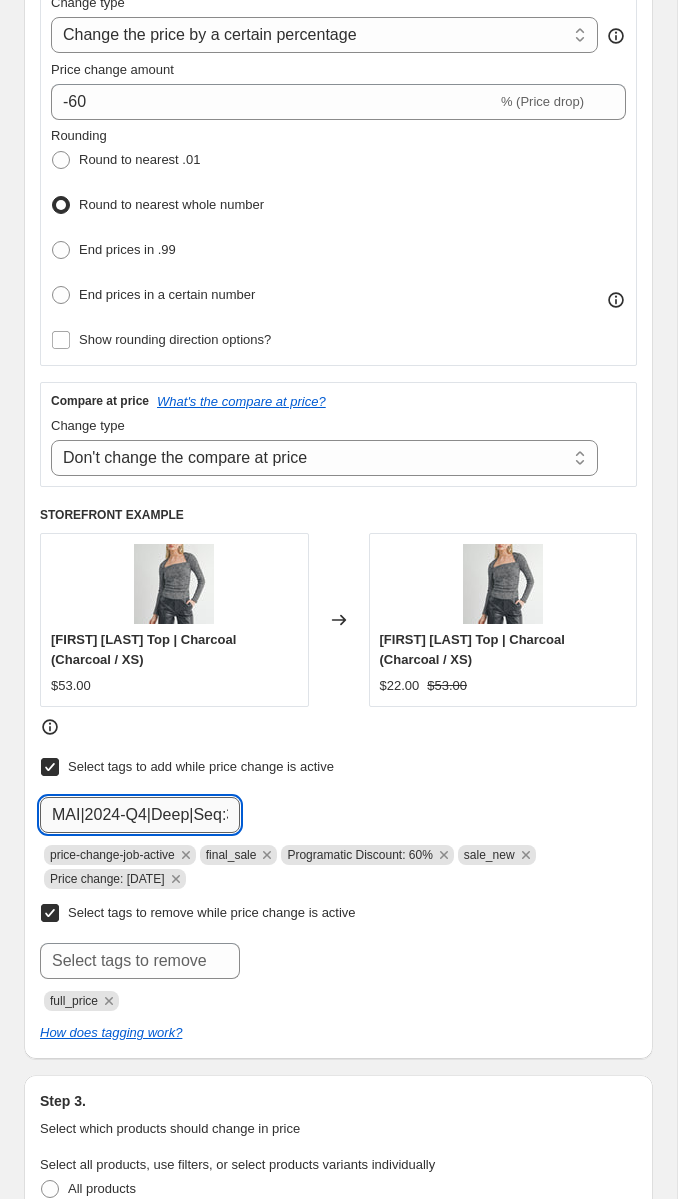 scroll, scrollTop: 0, scrollLeft: 13, axis: horizontal 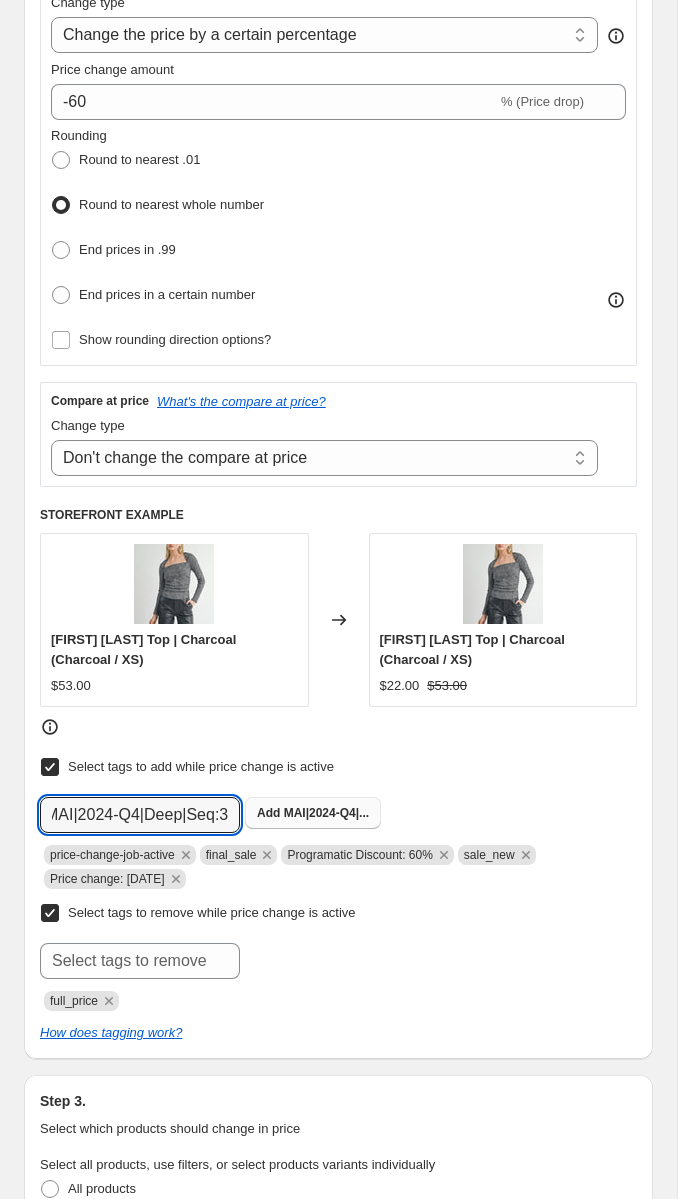 type on "MAI|2024-Q4|Deep|Seq:3" 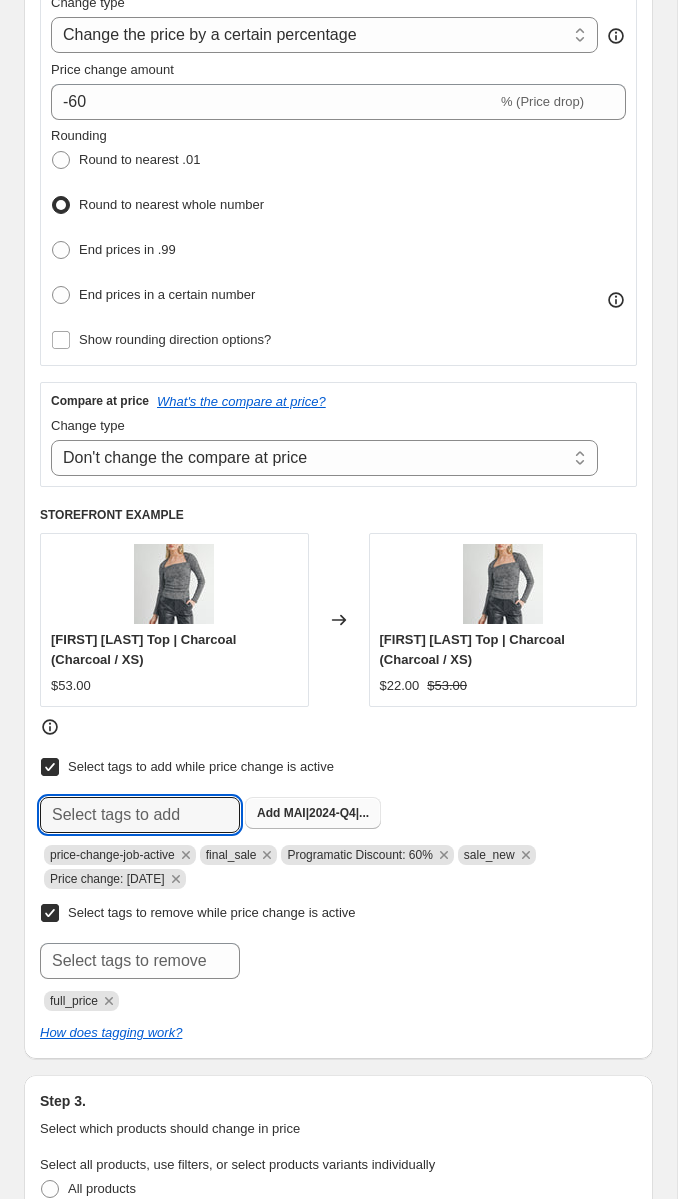scroll, scrollTop: 0, scrollLeft: 0, axis: both 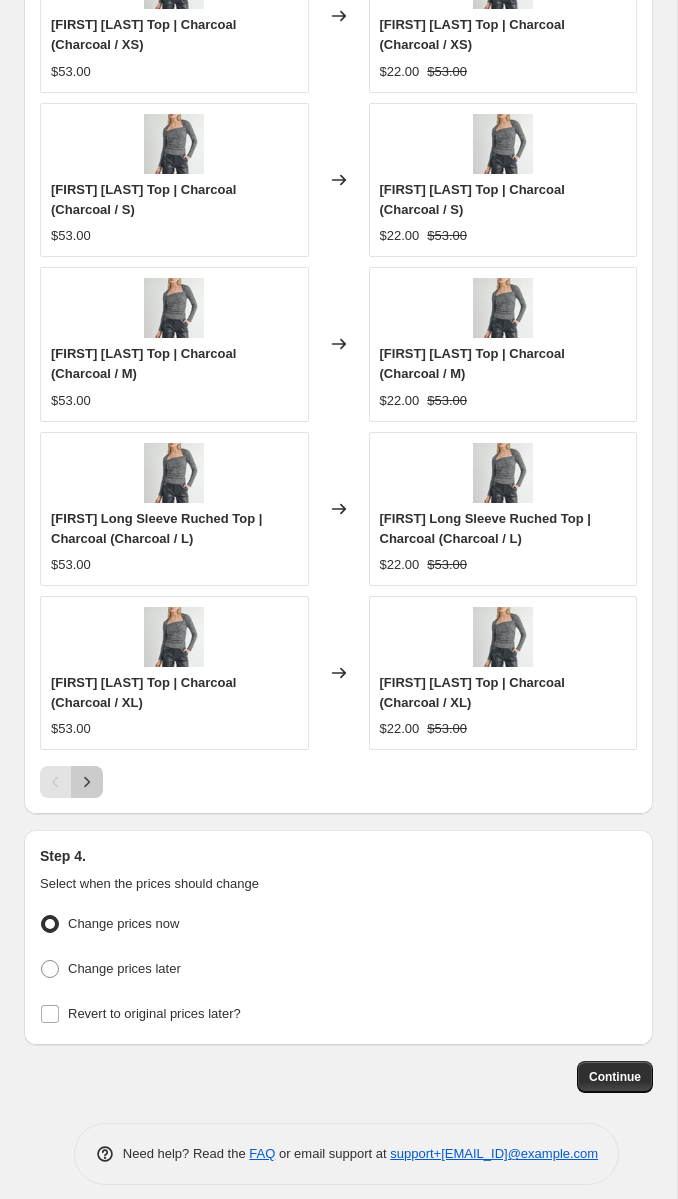 click 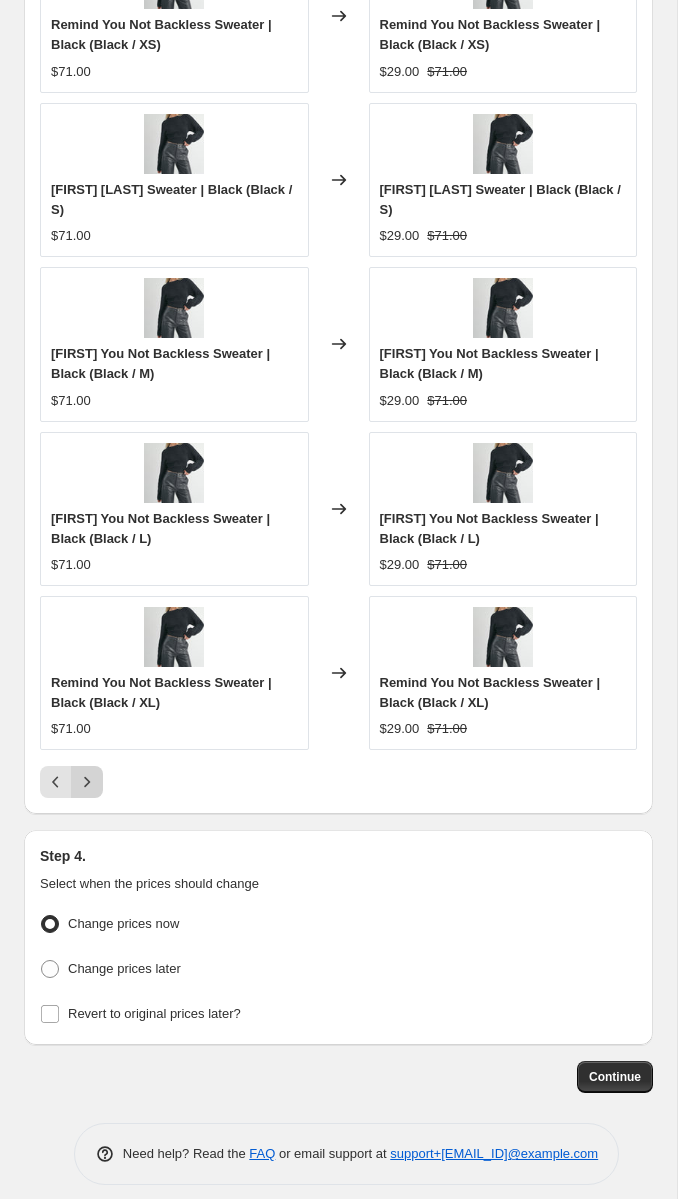 click 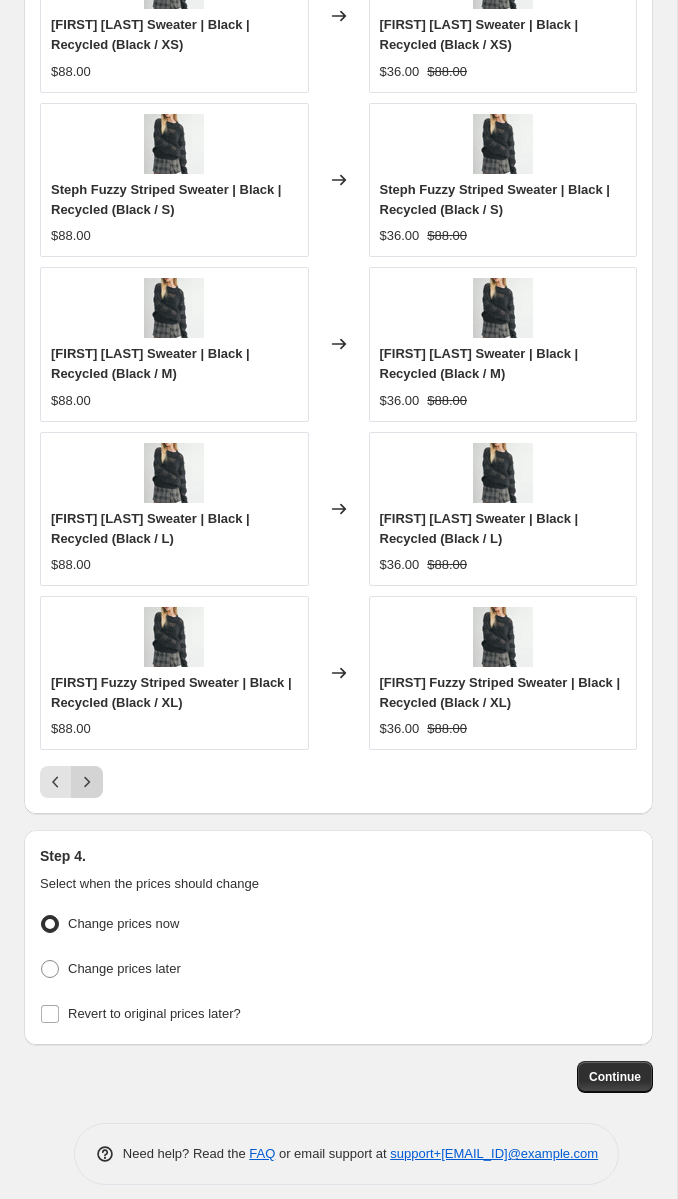 click 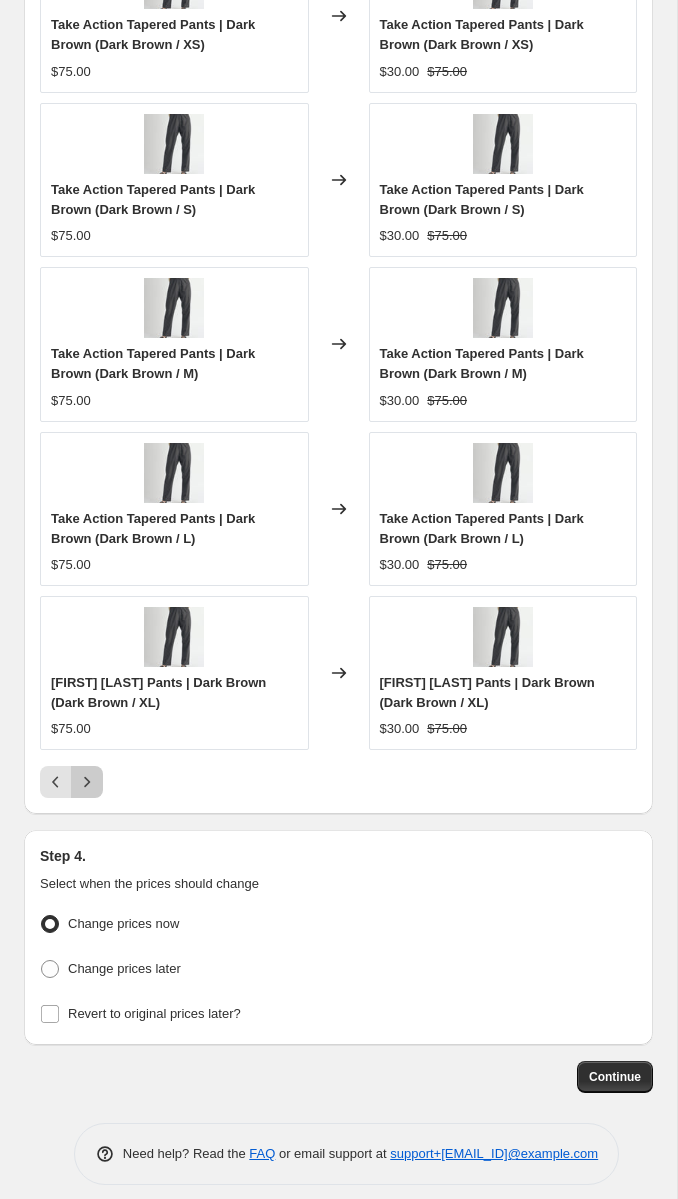 click 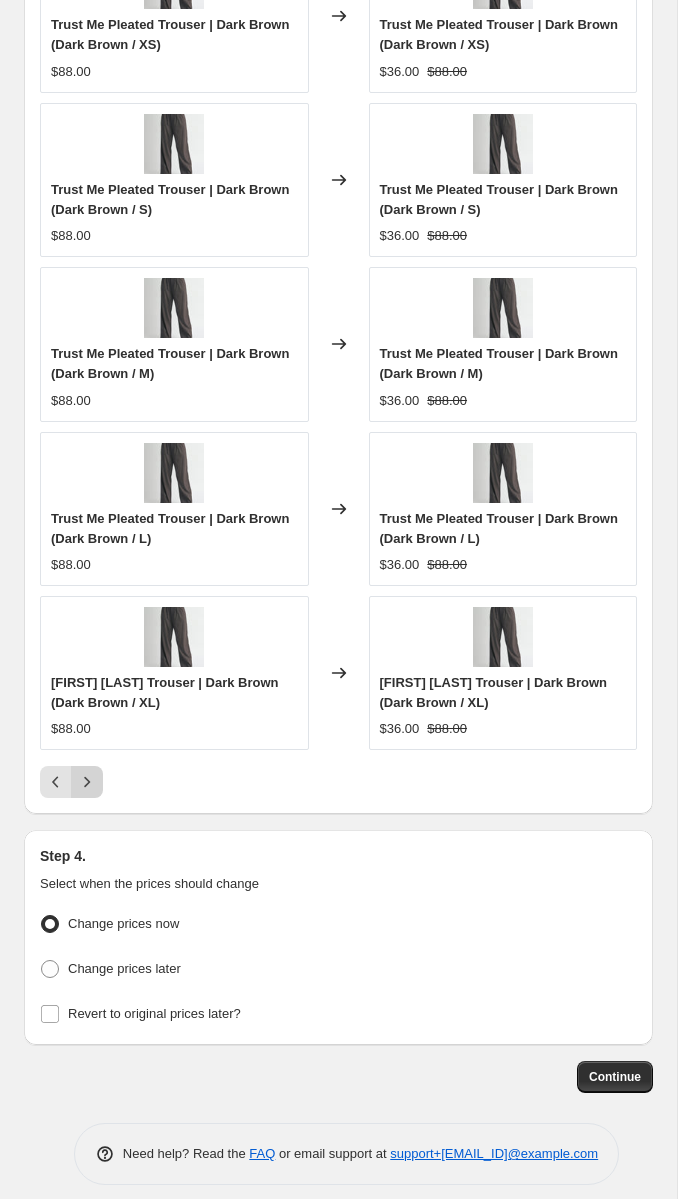 click 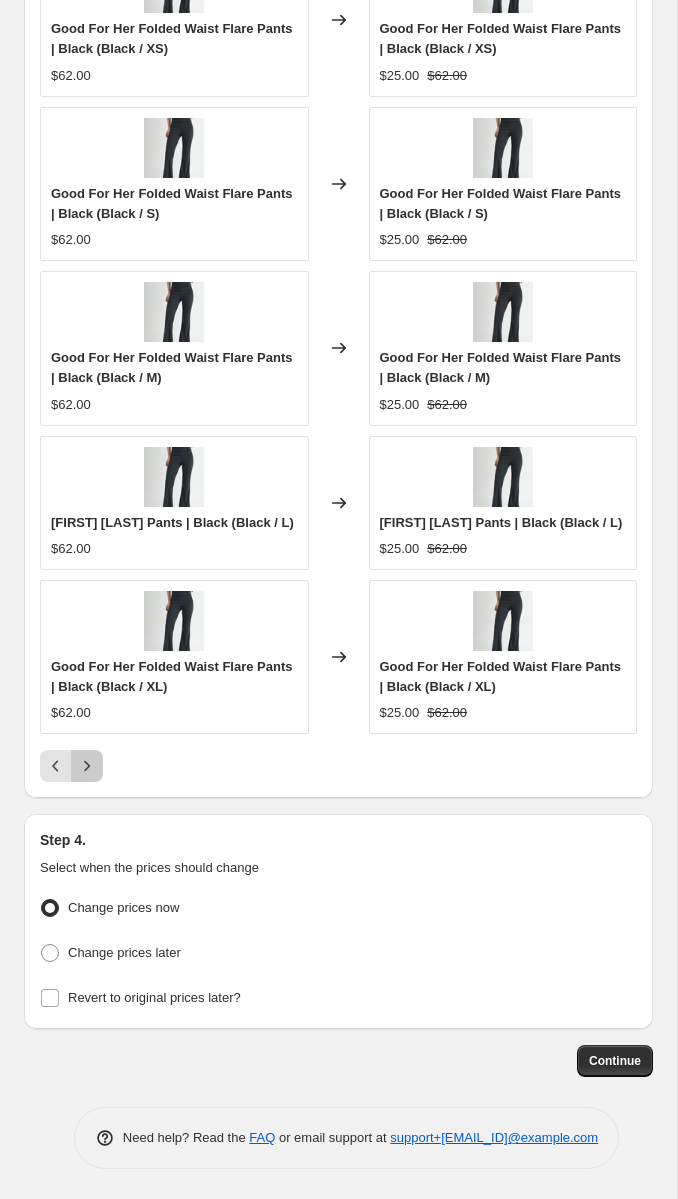 click 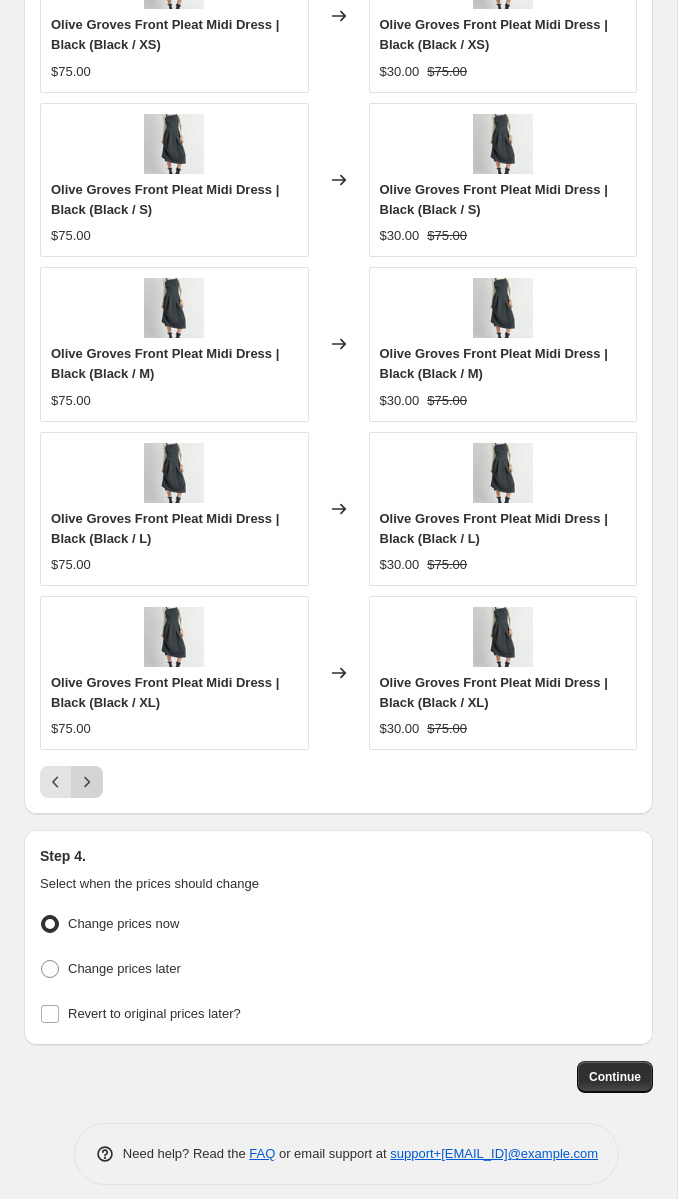 click 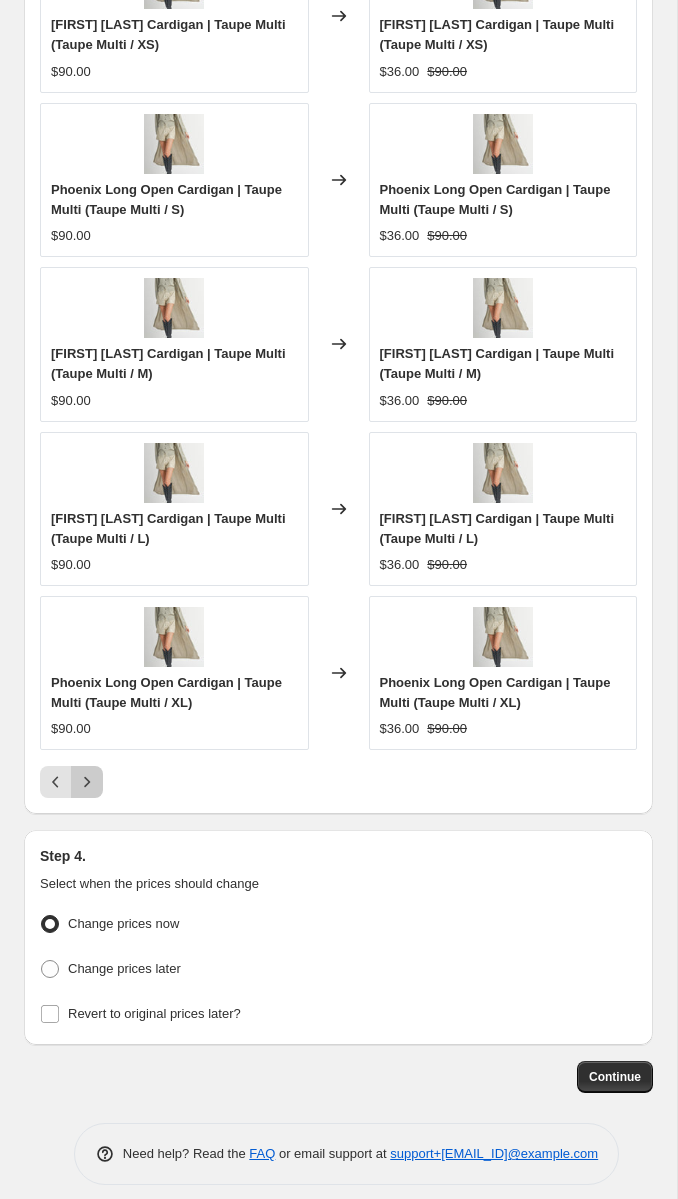click 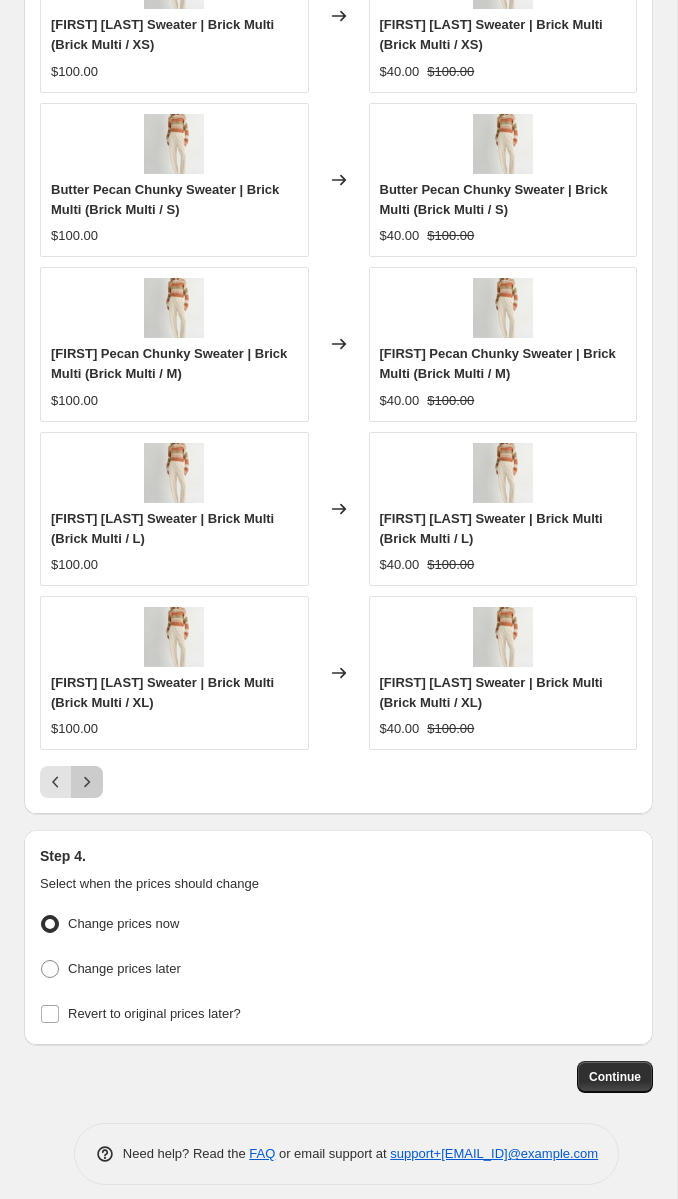 click 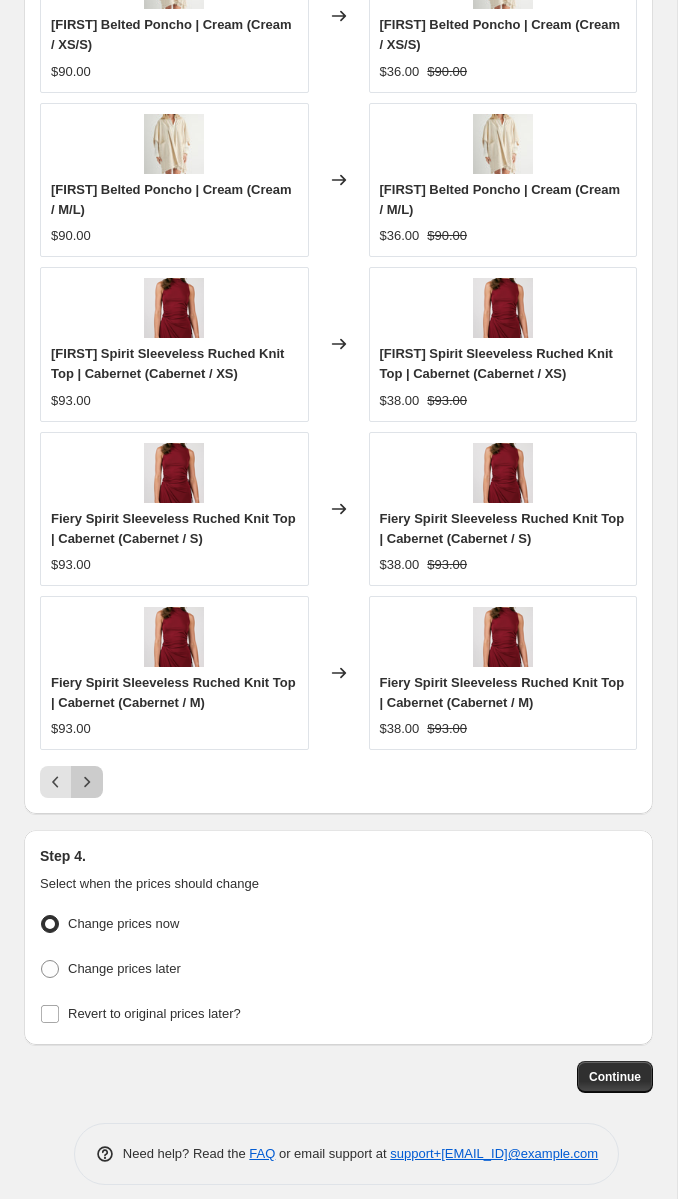 click 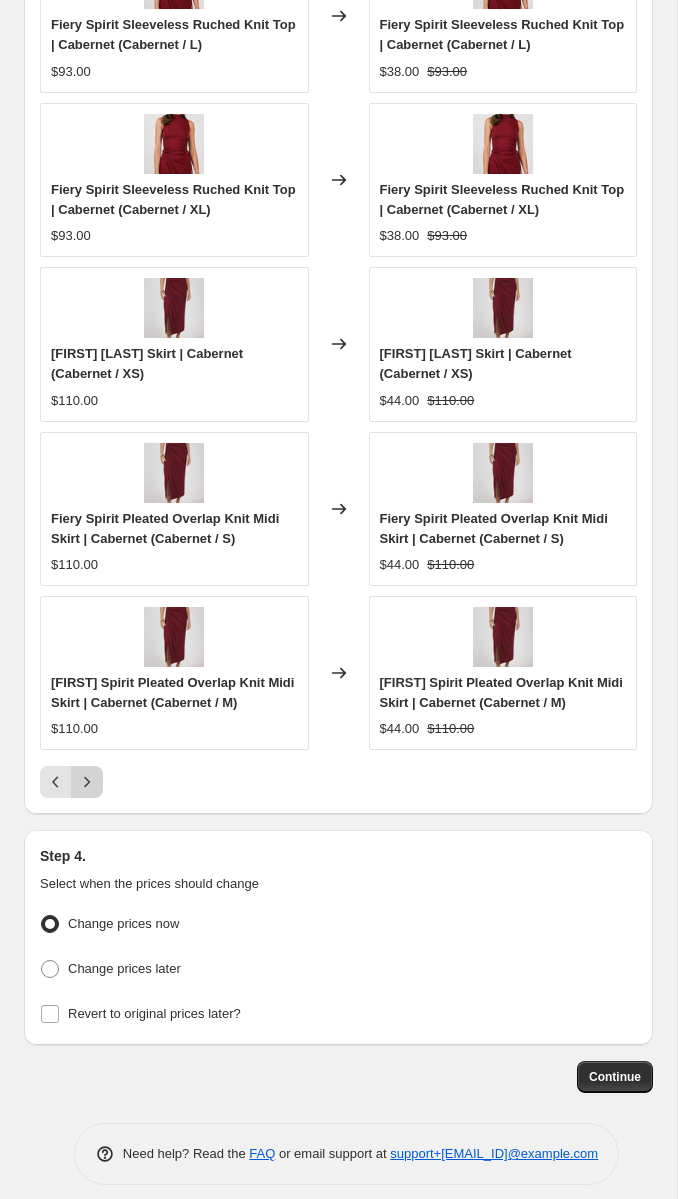 click 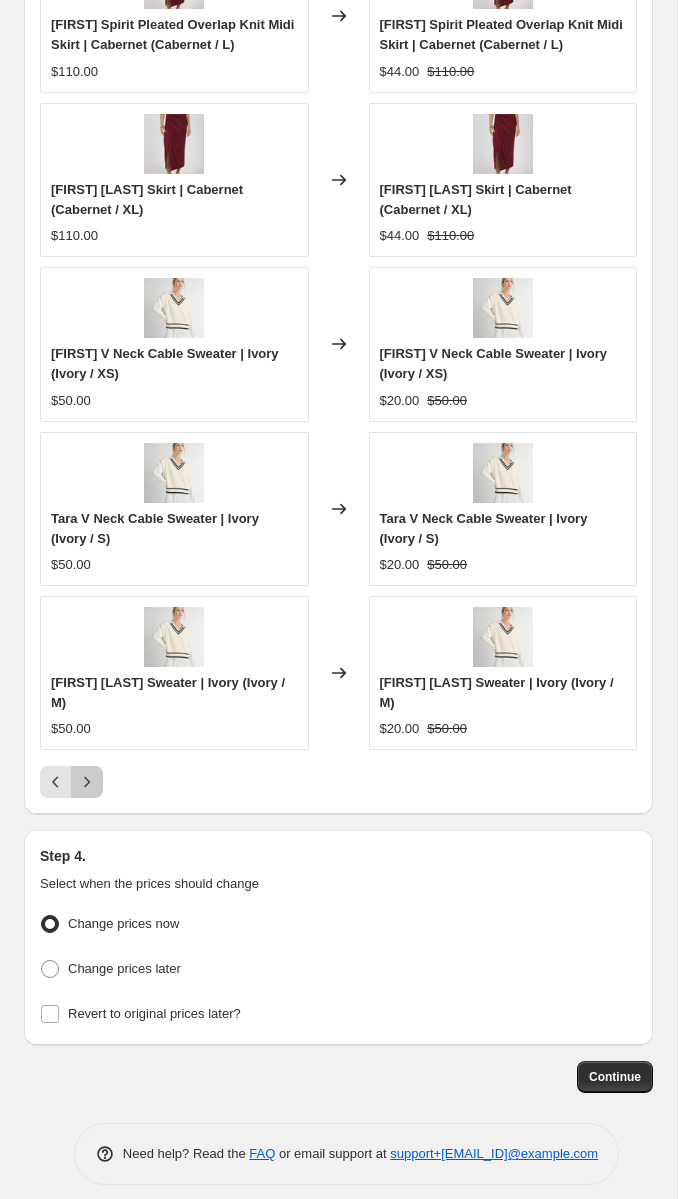 click 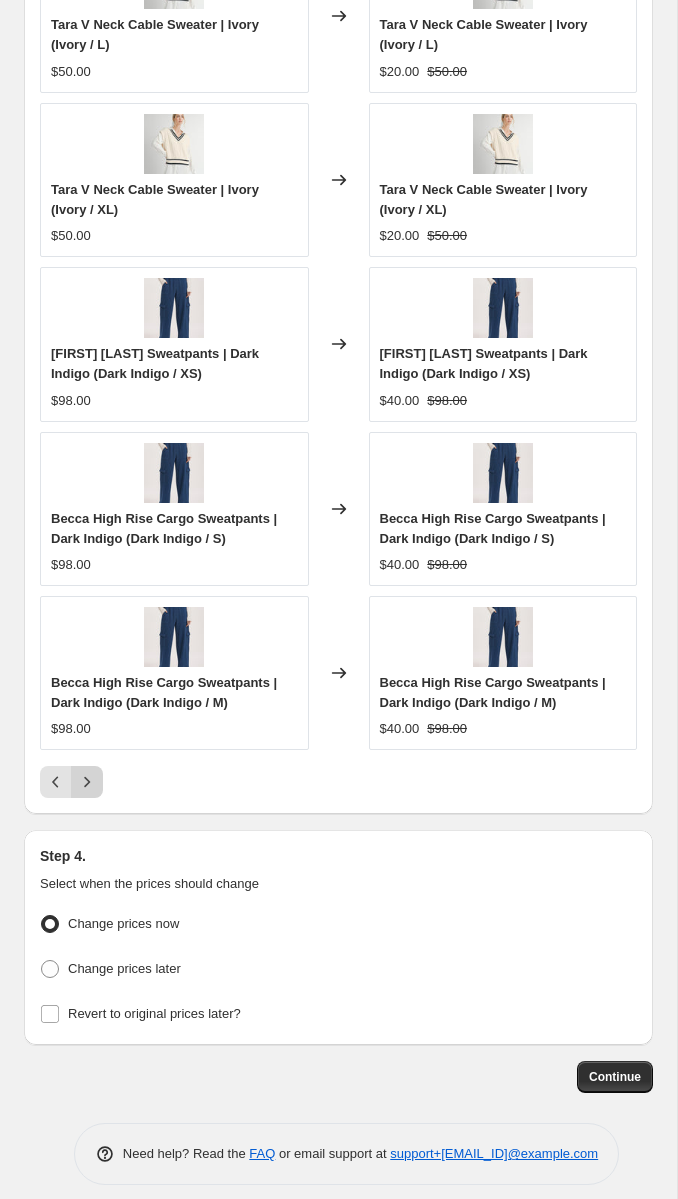click 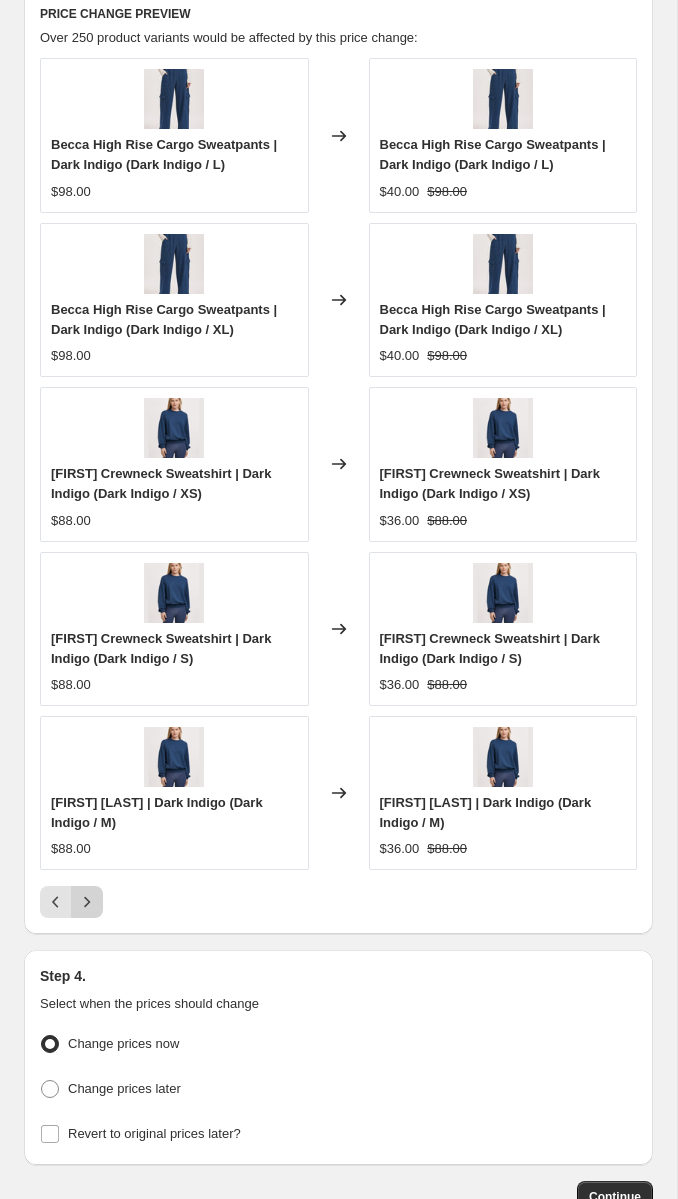 scroll, scrollTop: 2635, scrollLeft: 0, axis: vertical 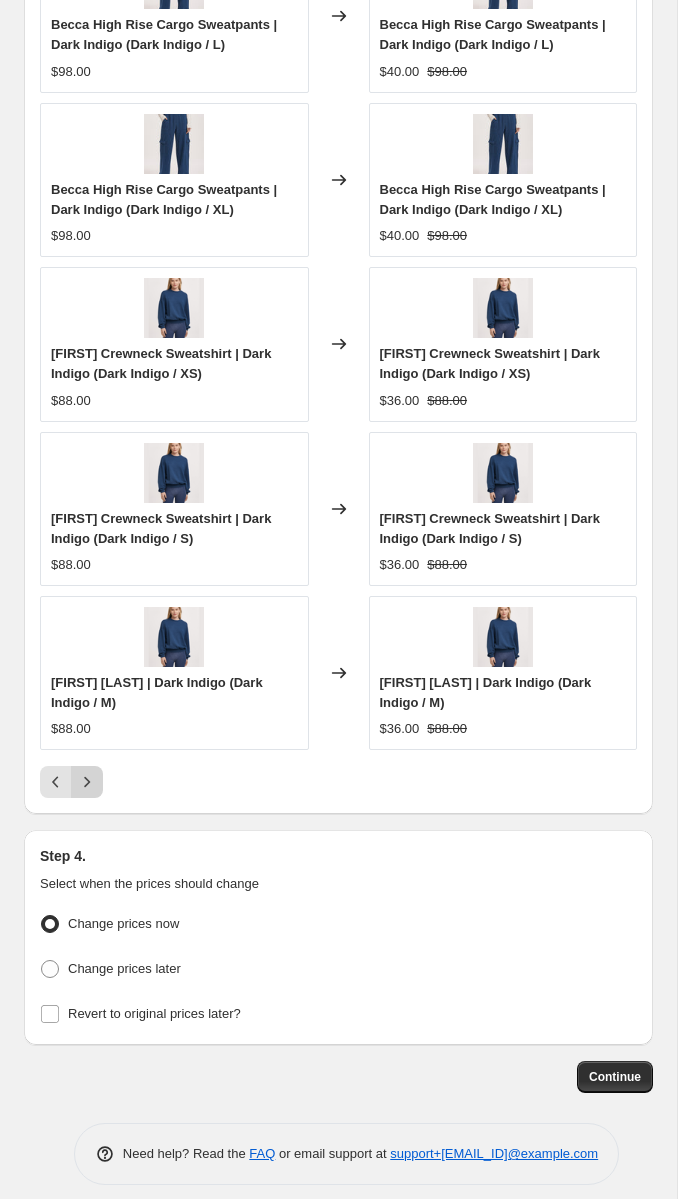click 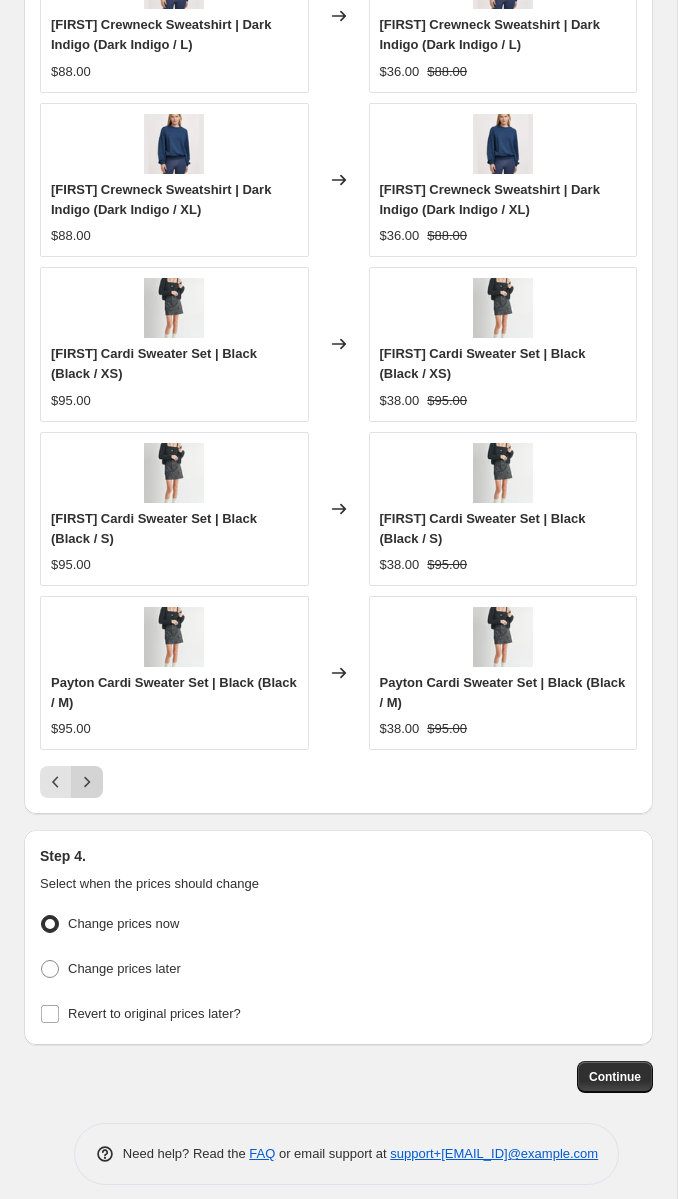 click 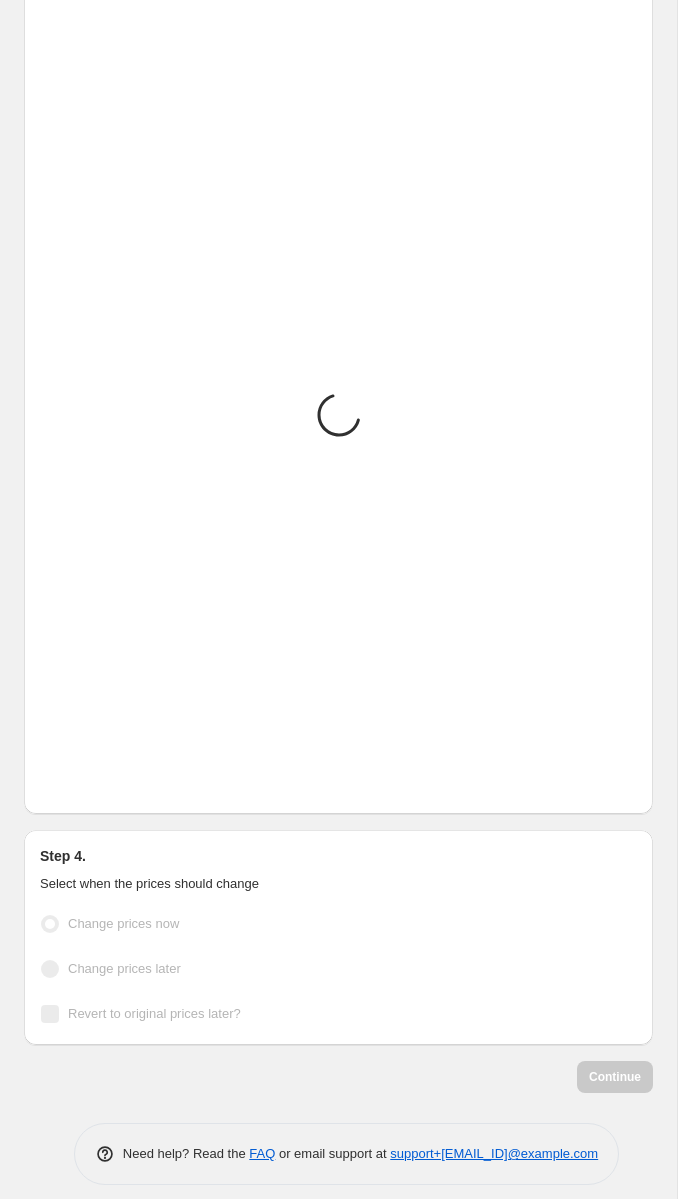 scroll, scrollTop: 2575, scrollLeft: 0, axis: vertical 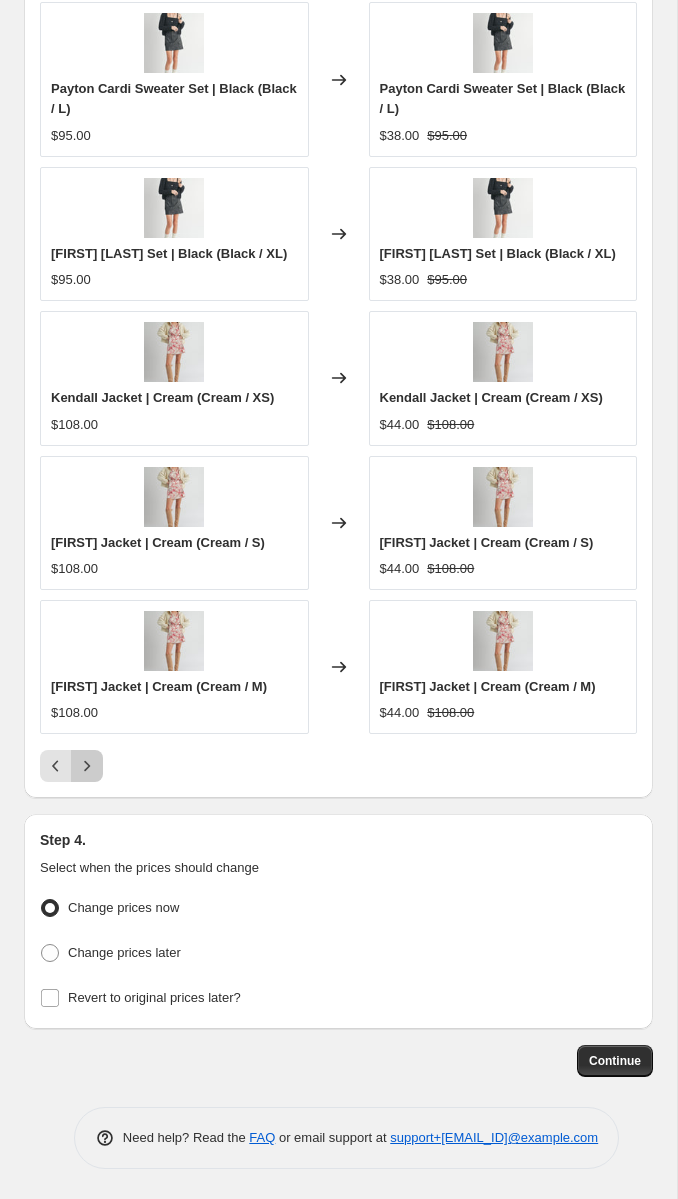 click 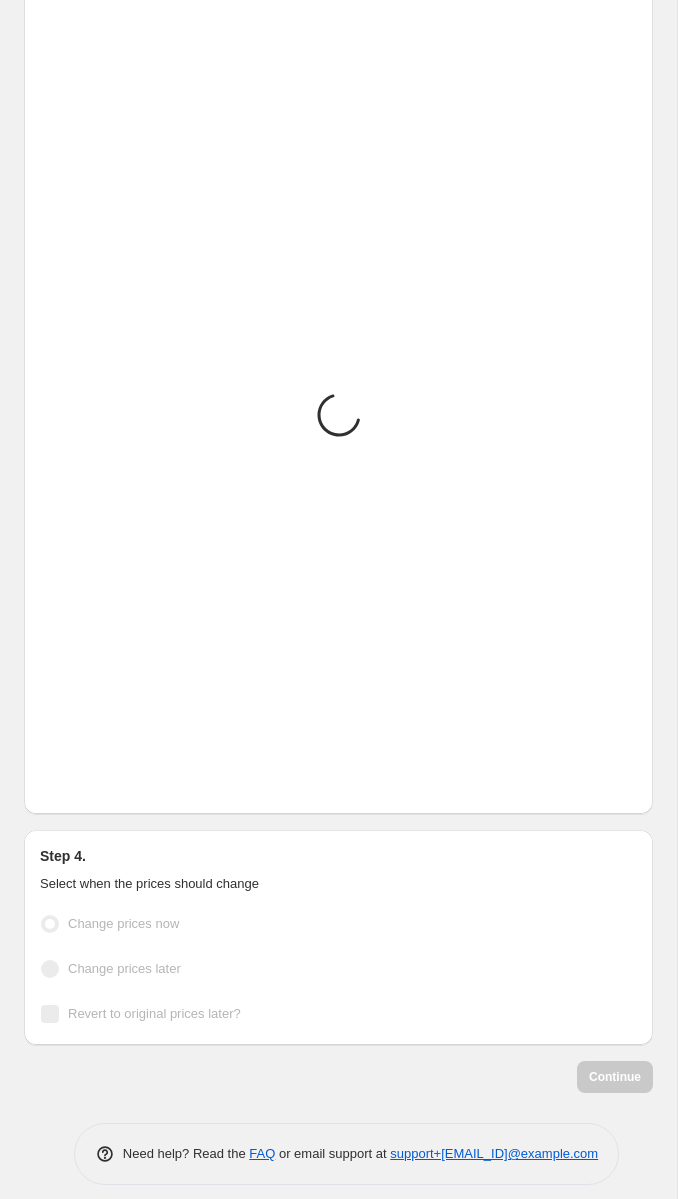 scroll, scrollTop: 2555, scrollLeft: 0, axis: vertical 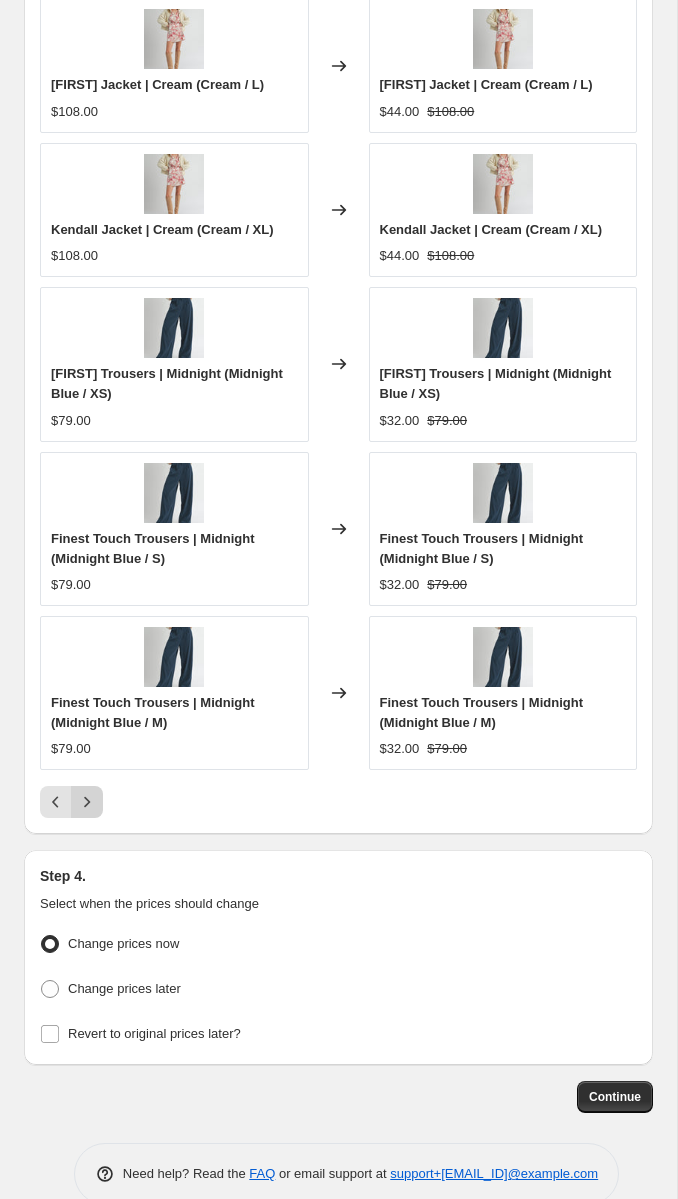 click 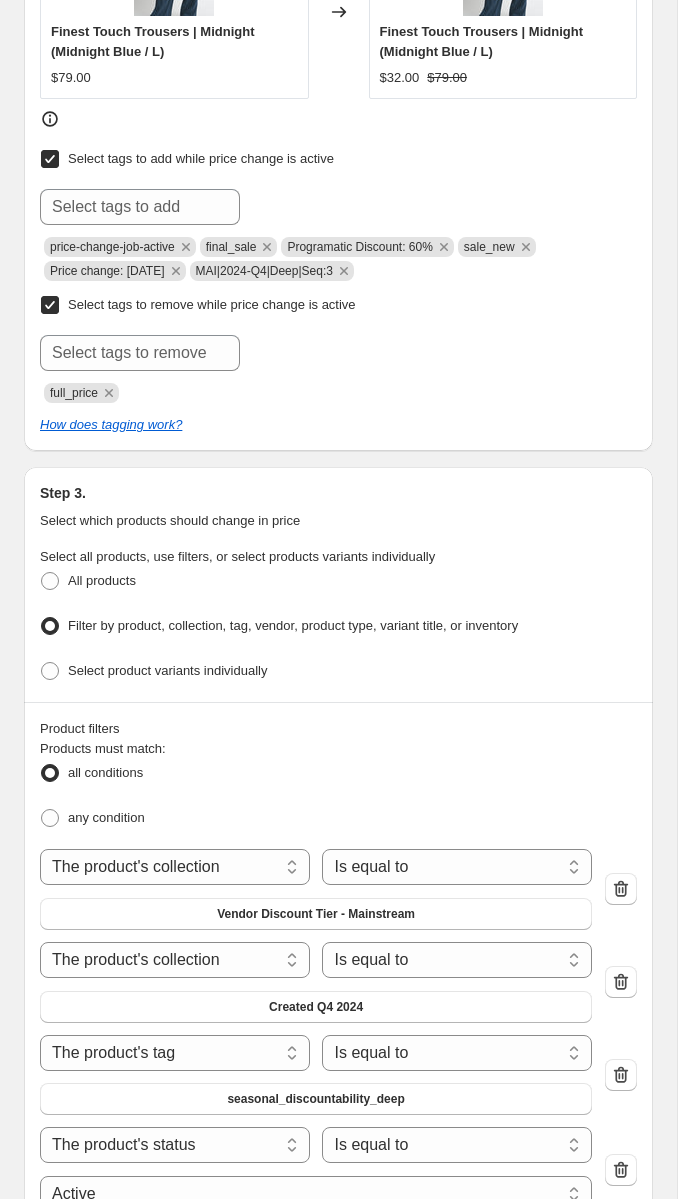 scroll, scrollTop: 2635, scrollLeft: 0, axis: vertical 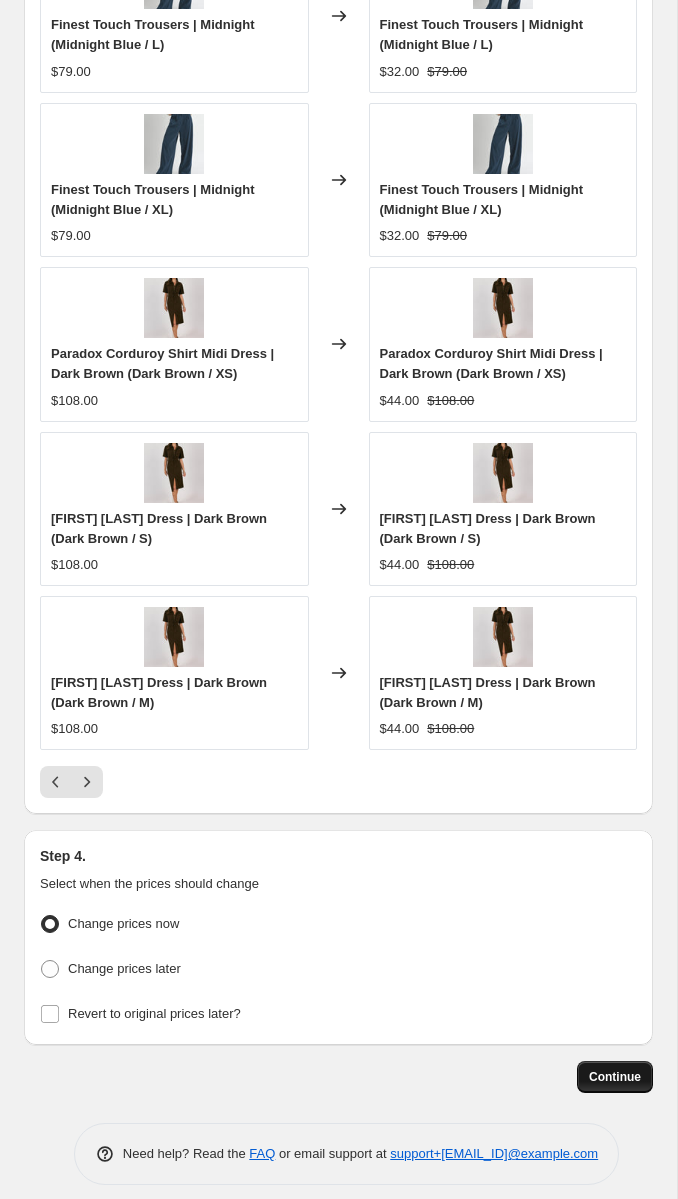 click on "Continue" at bounding box center (615, 1077) 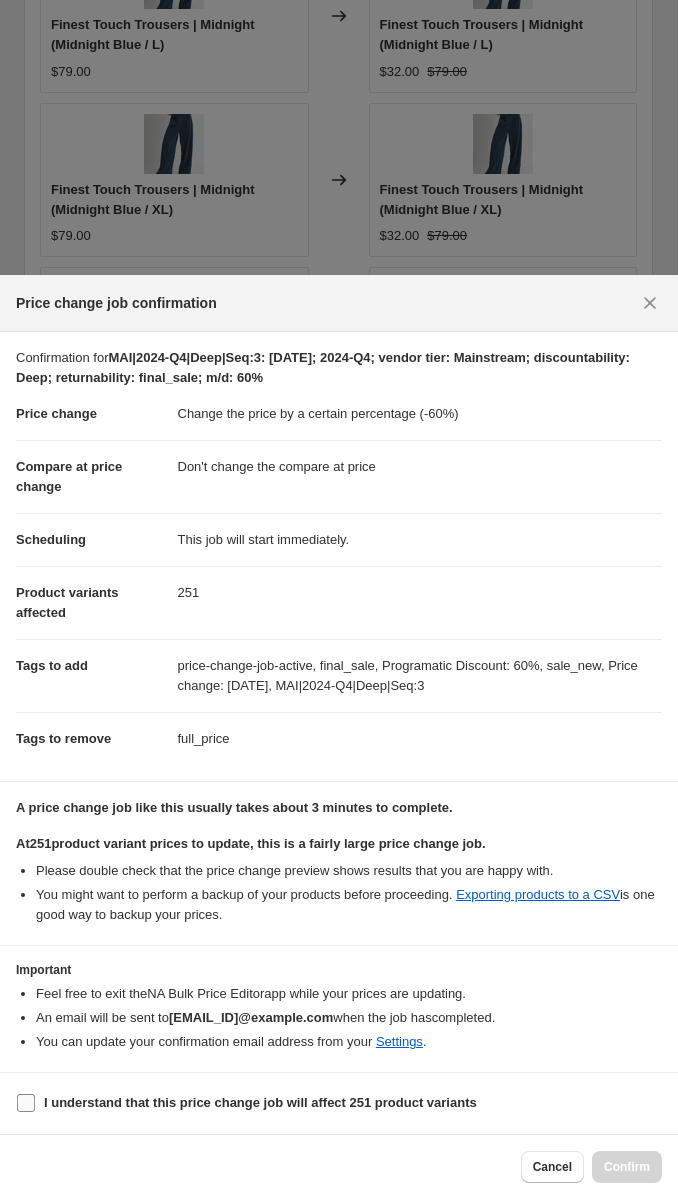 click on "I understand that this price change job will affect 251 product variants" at bounding box center (246, 1103) 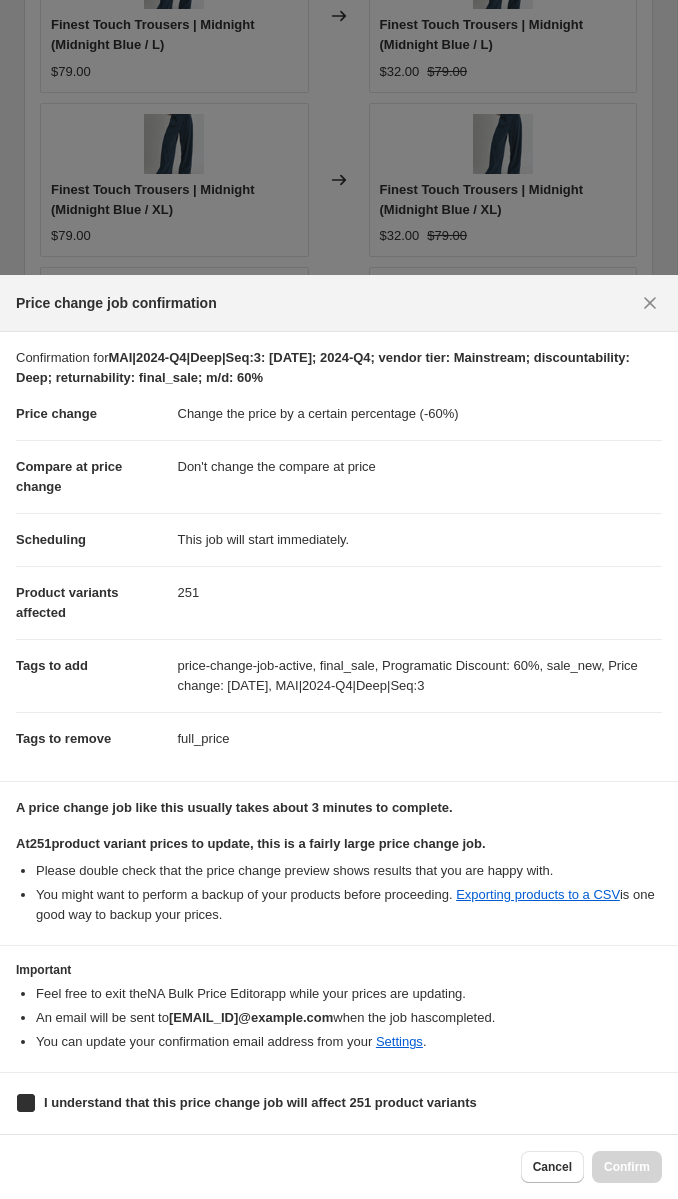 checkbox on "true" 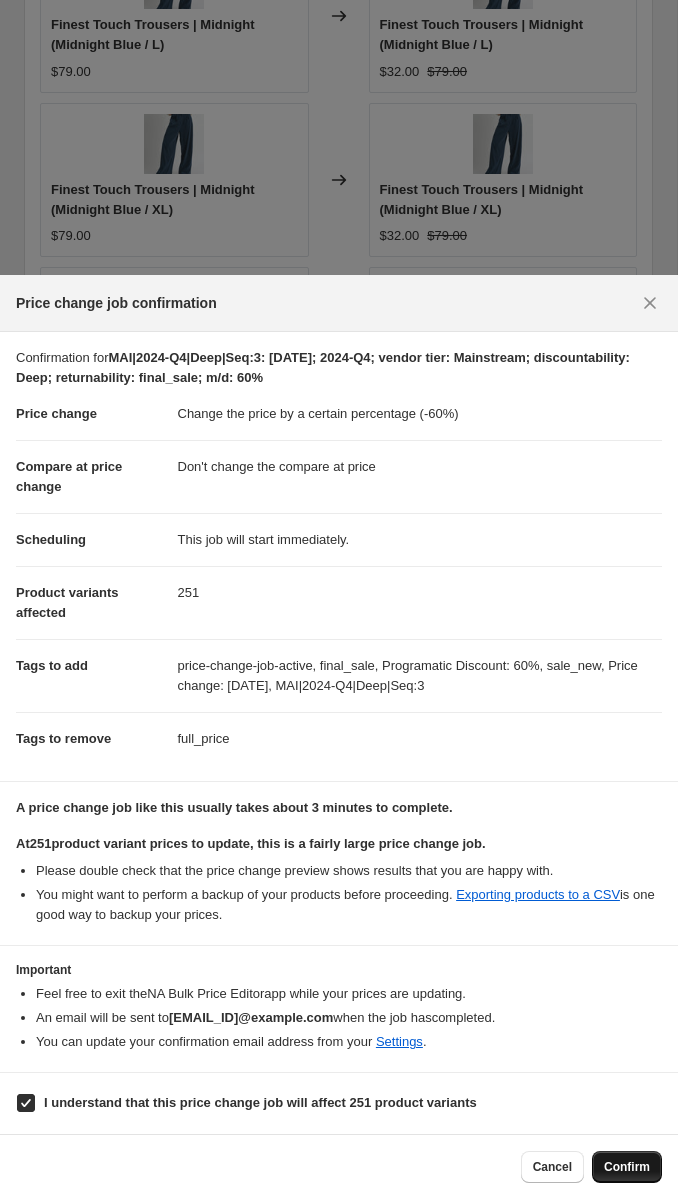 click on "Confirm" at bounding box center (627, 1167) 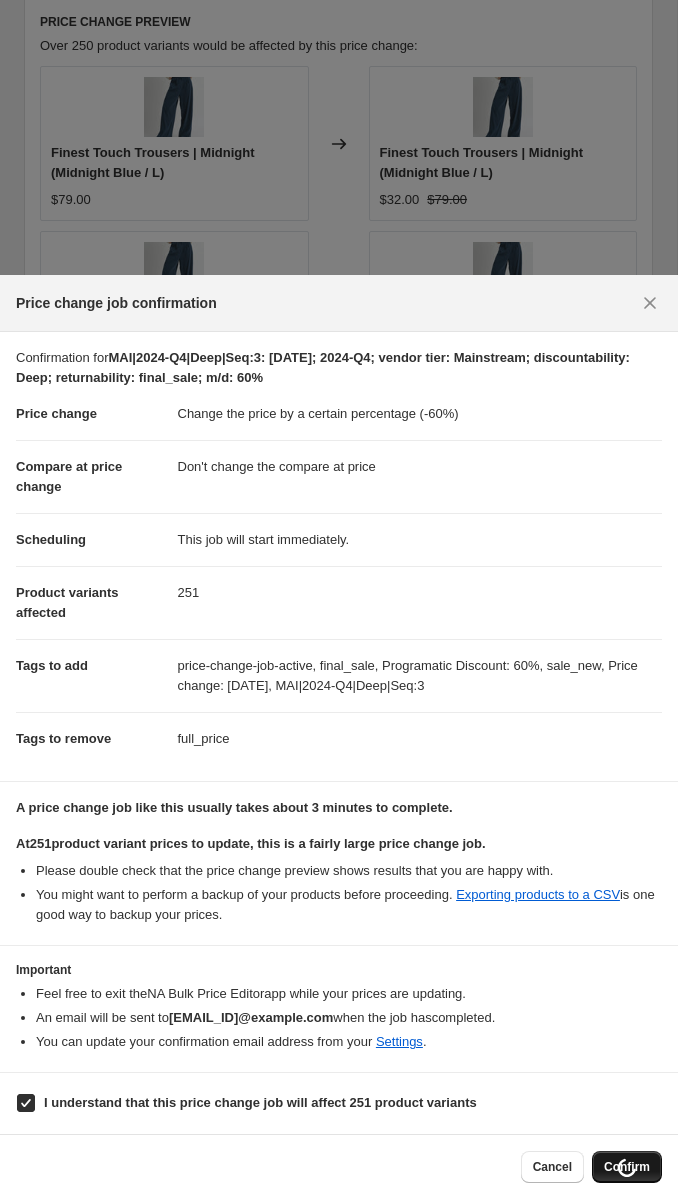 scroll, scrollTop: 2763, scrollLeft: 0, axis: vertical 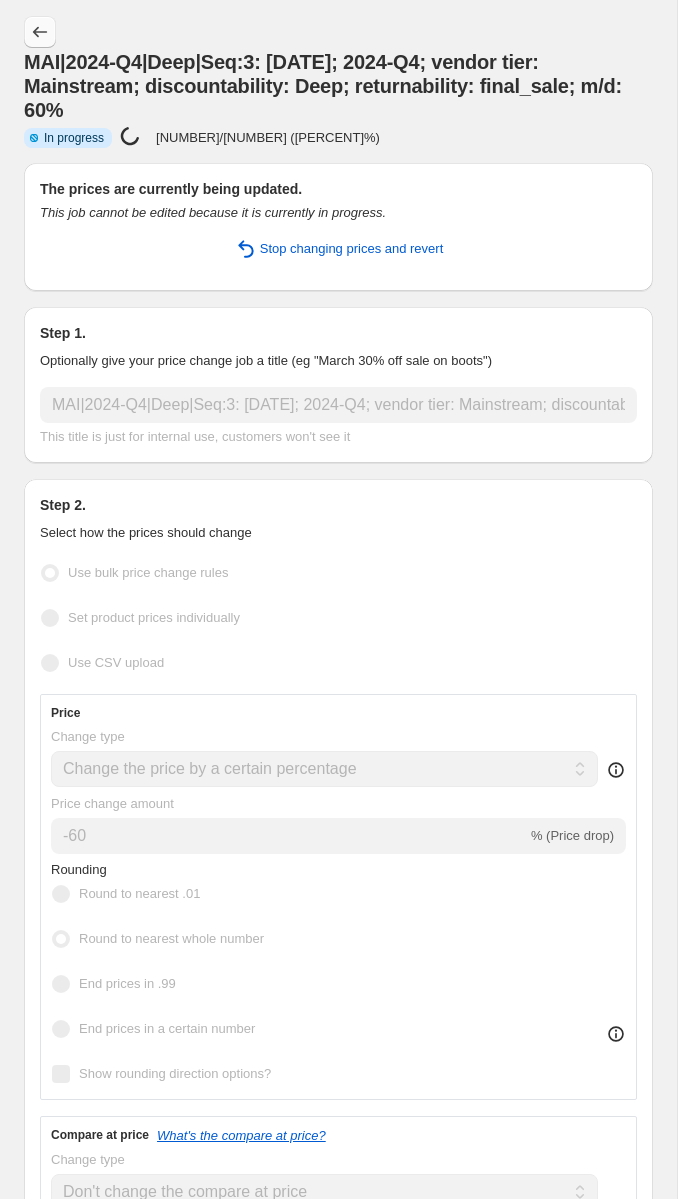 click 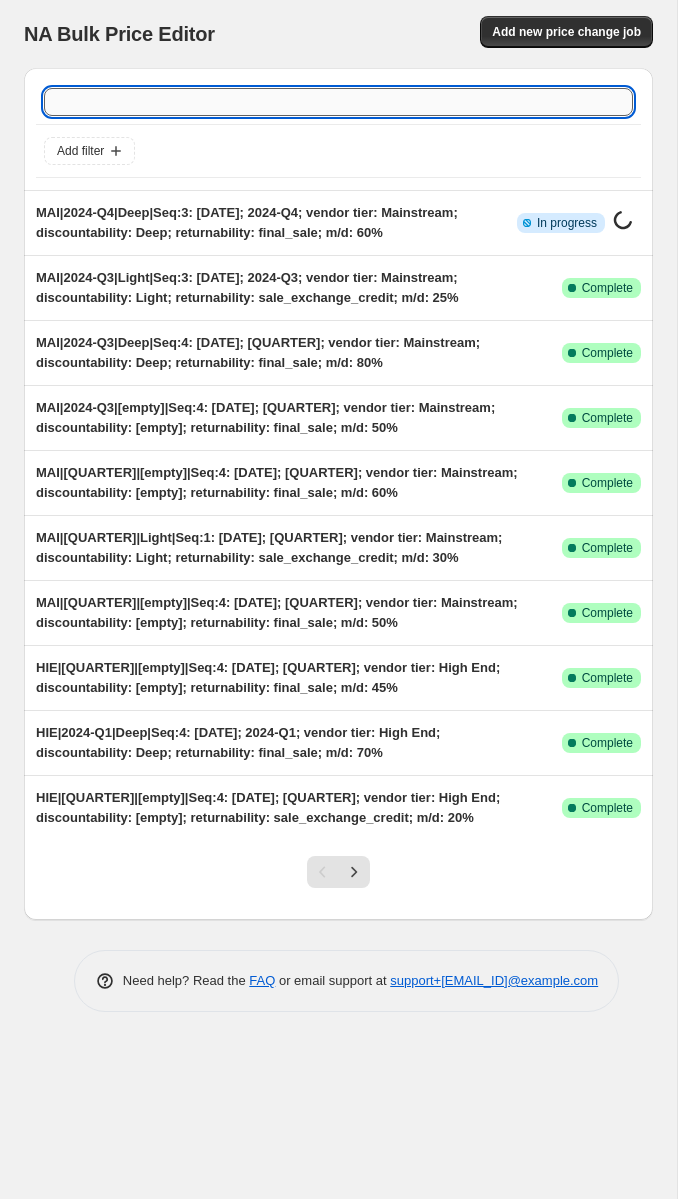 click at bounding box center (338, 102) 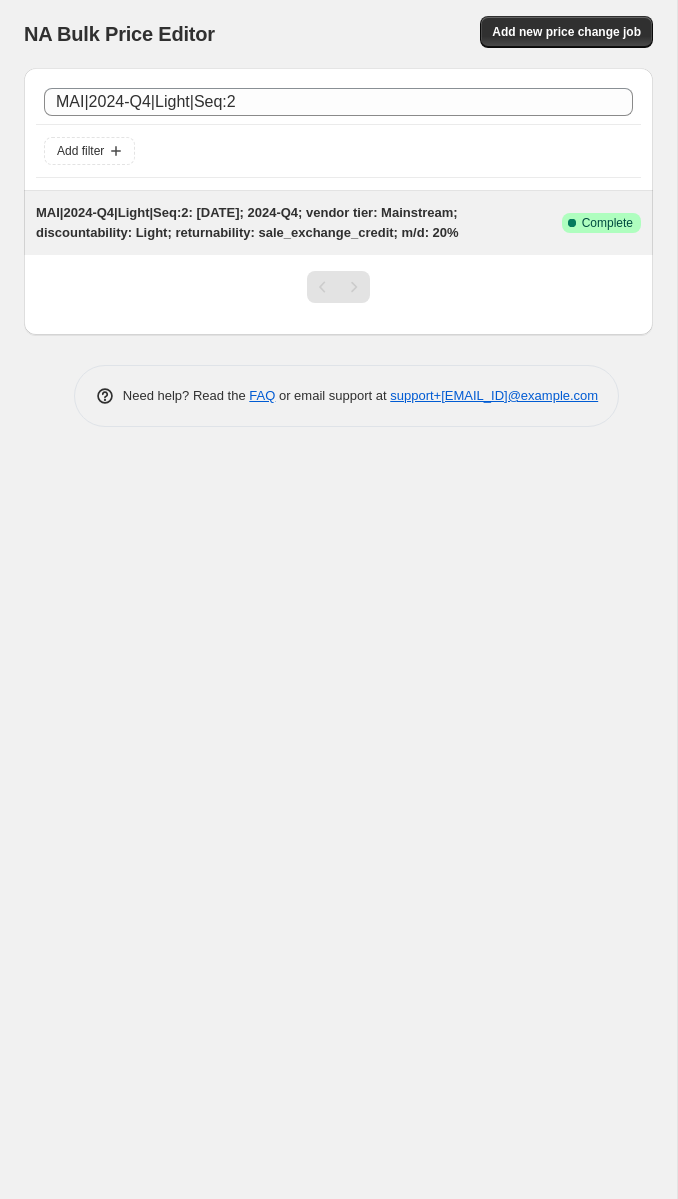 click on "MAI|2024-Q4|Light|Seq:2: 20250521; 2024-Q4; vendor tier: Mainstream; discountability: Light; returnability: sale_exchange_credit; m/d: 20%" at bounding box center (247, 222) 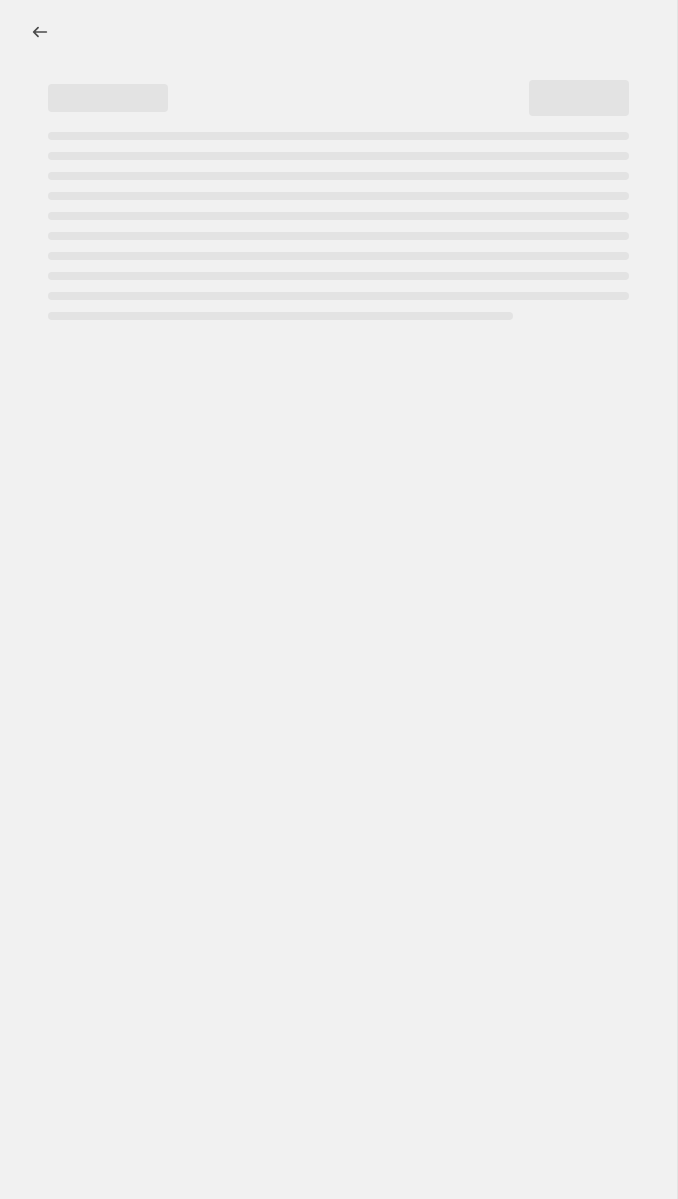 select on "percentage" 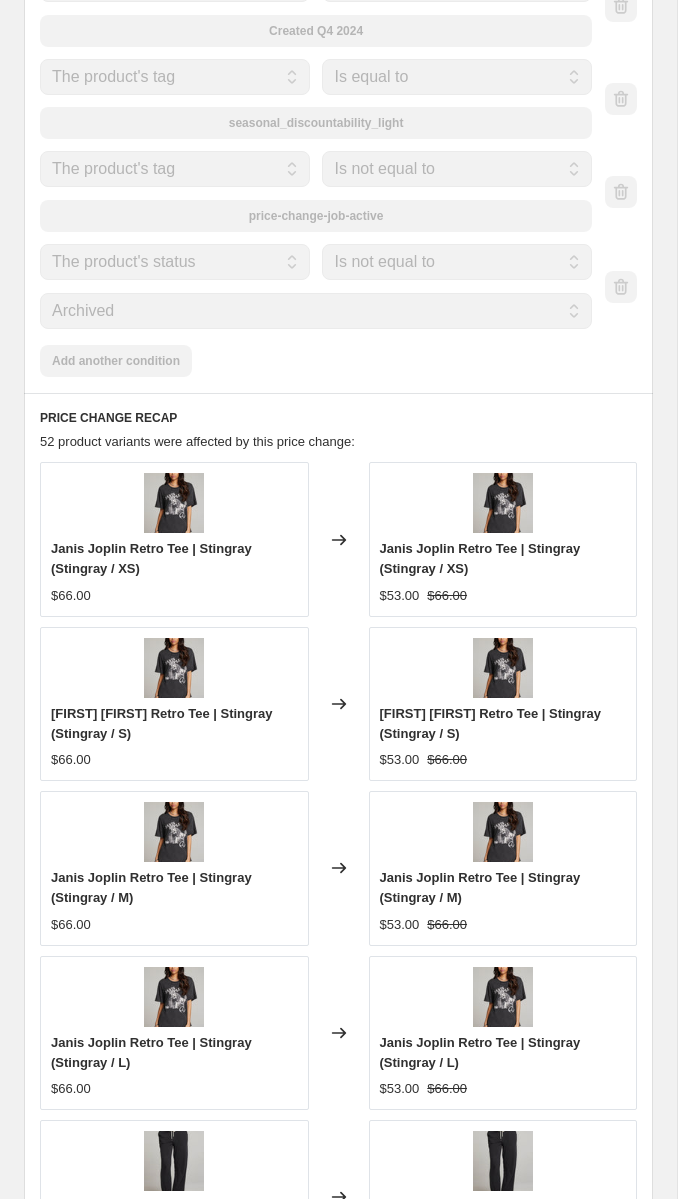 scroll, scrollTop: 2605, scrollLeft: 0, axis: vertical 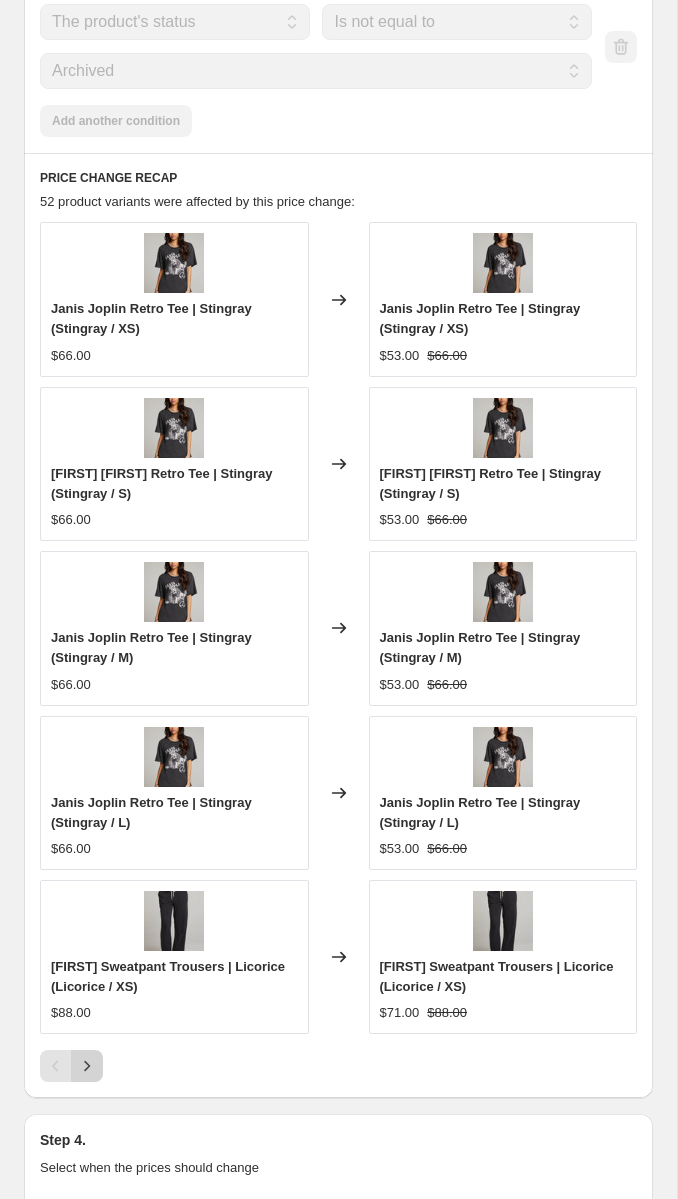 click 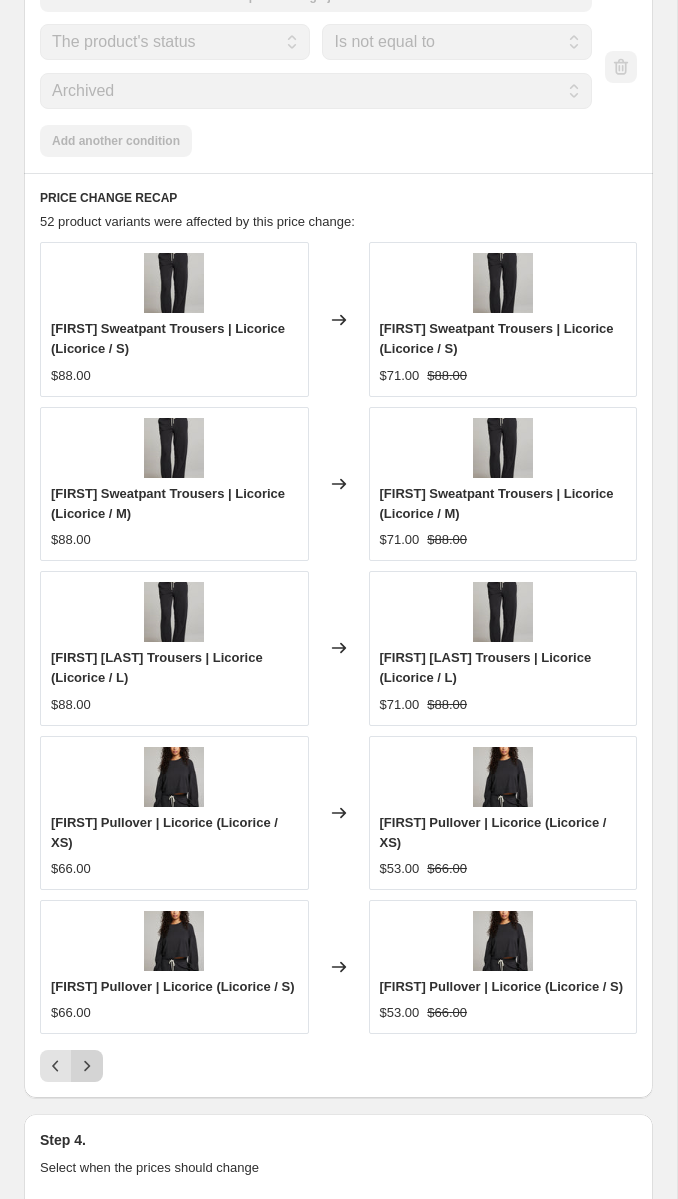 scroll, scrollTop: 2605, scrollLeft: 0, axis: vertical 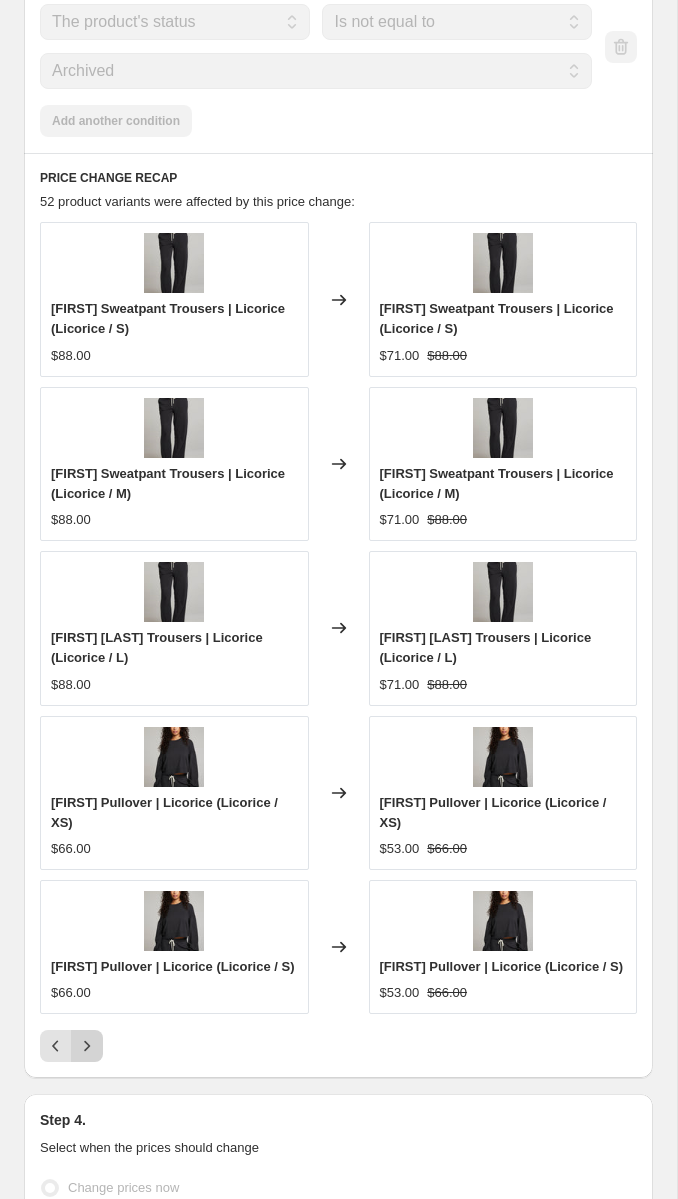 click 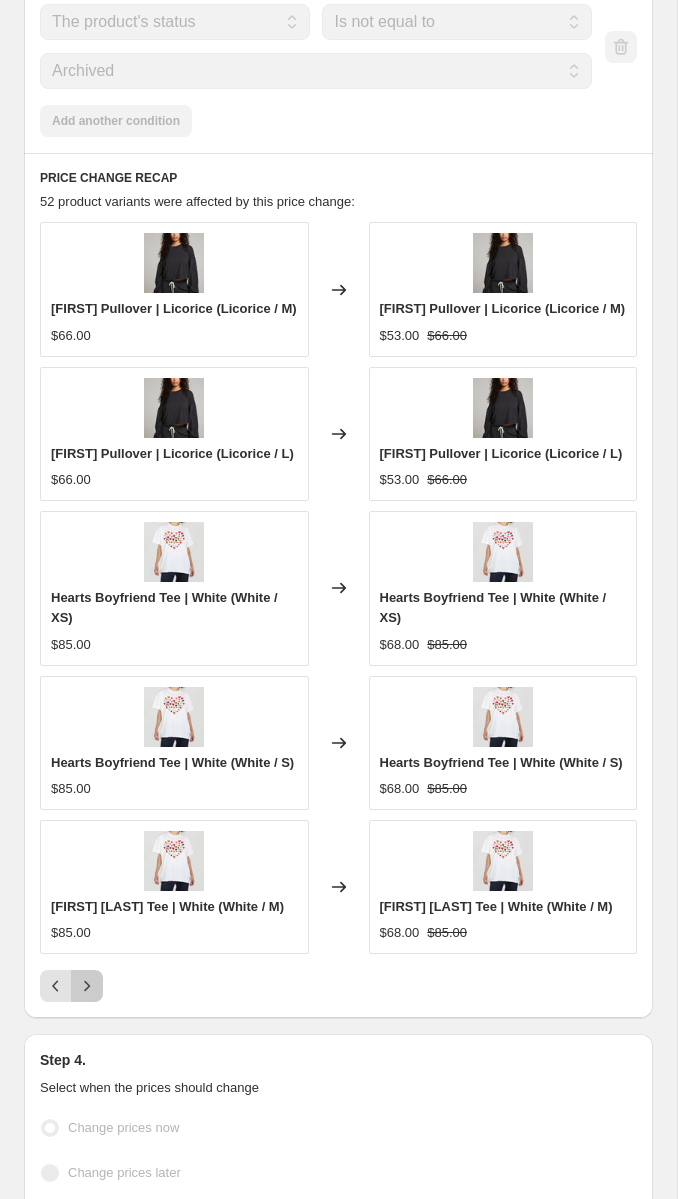 click 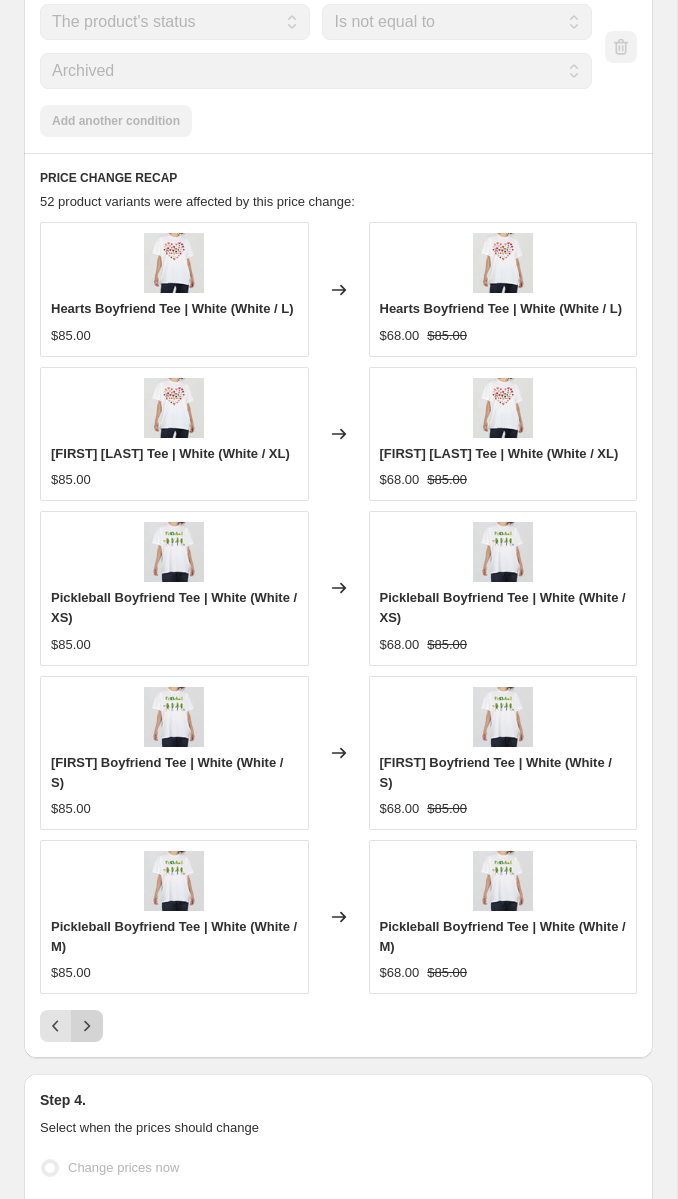 scroll, scrollTop: 2605, scrollLeft: 0, axis: vertical 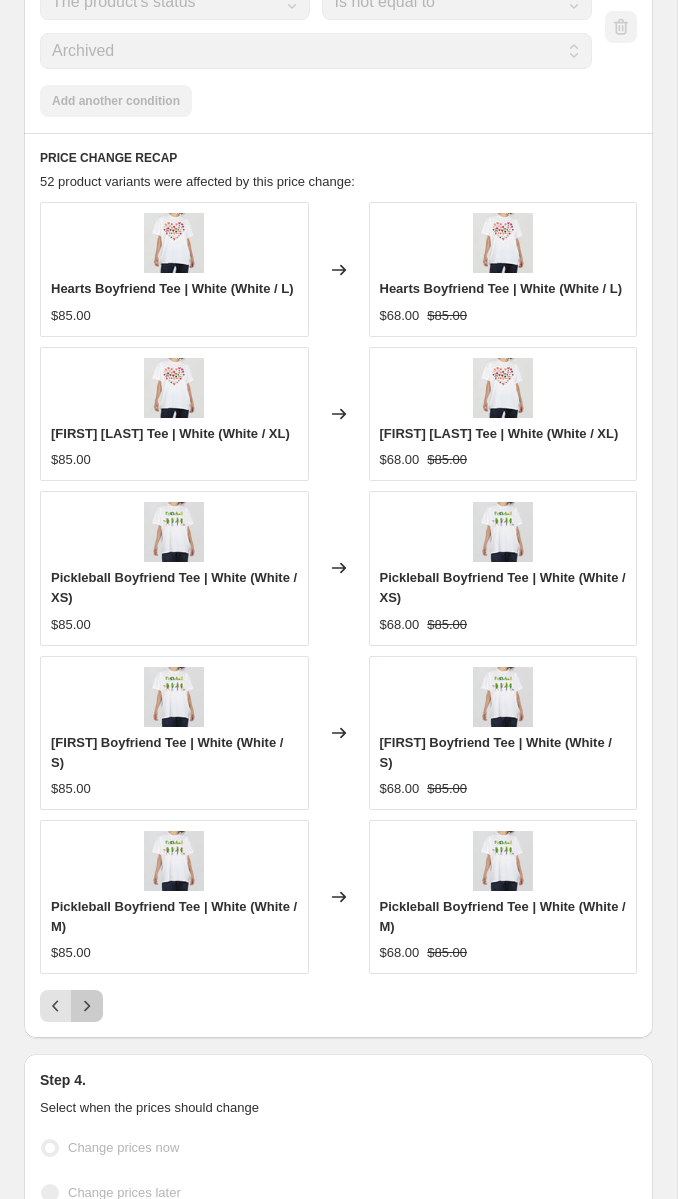 click 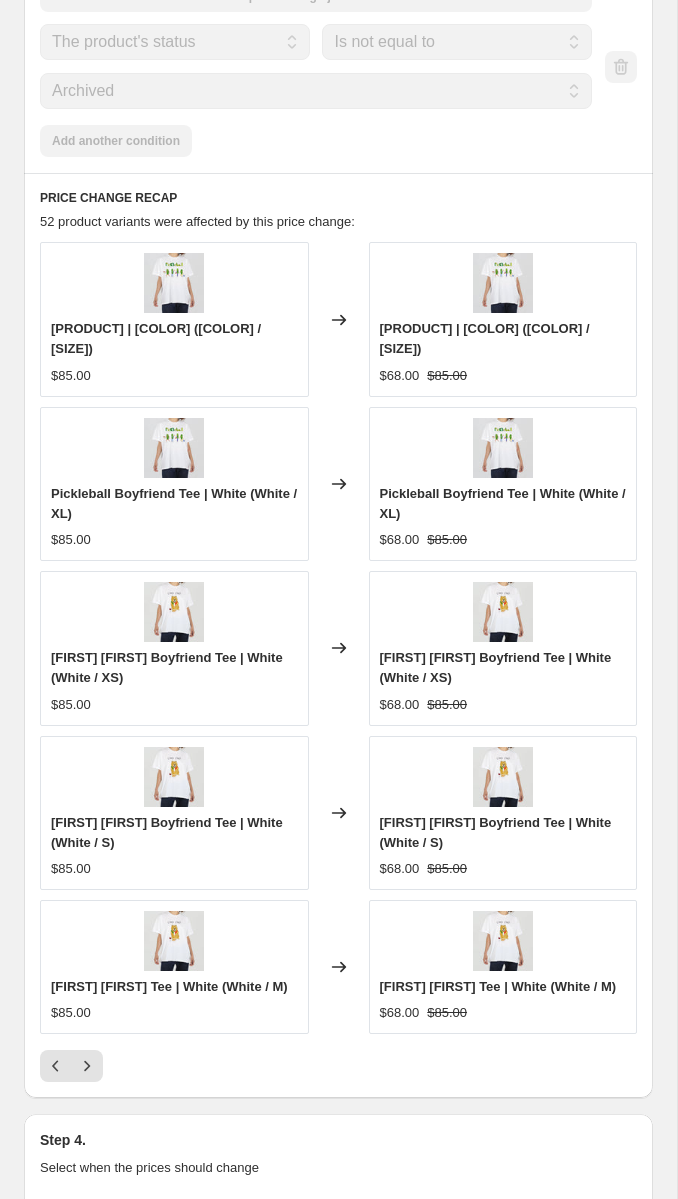 scroll, scrollTop: 2605, scrollLeft: 0, axis: vertical 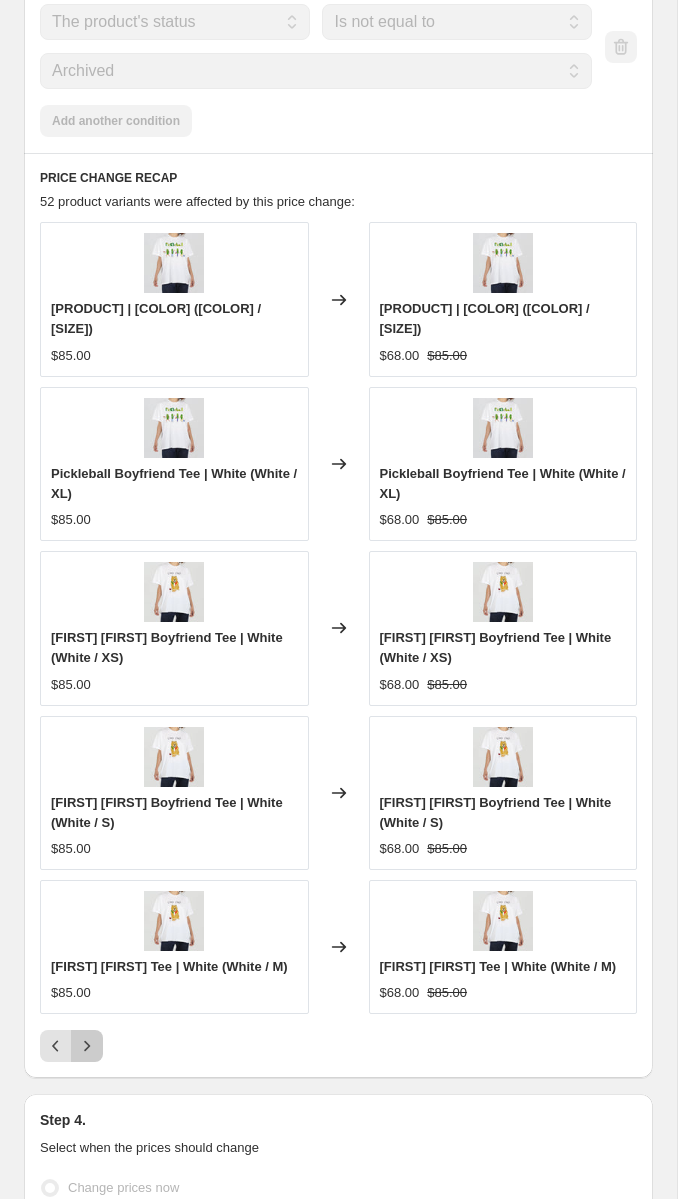 click 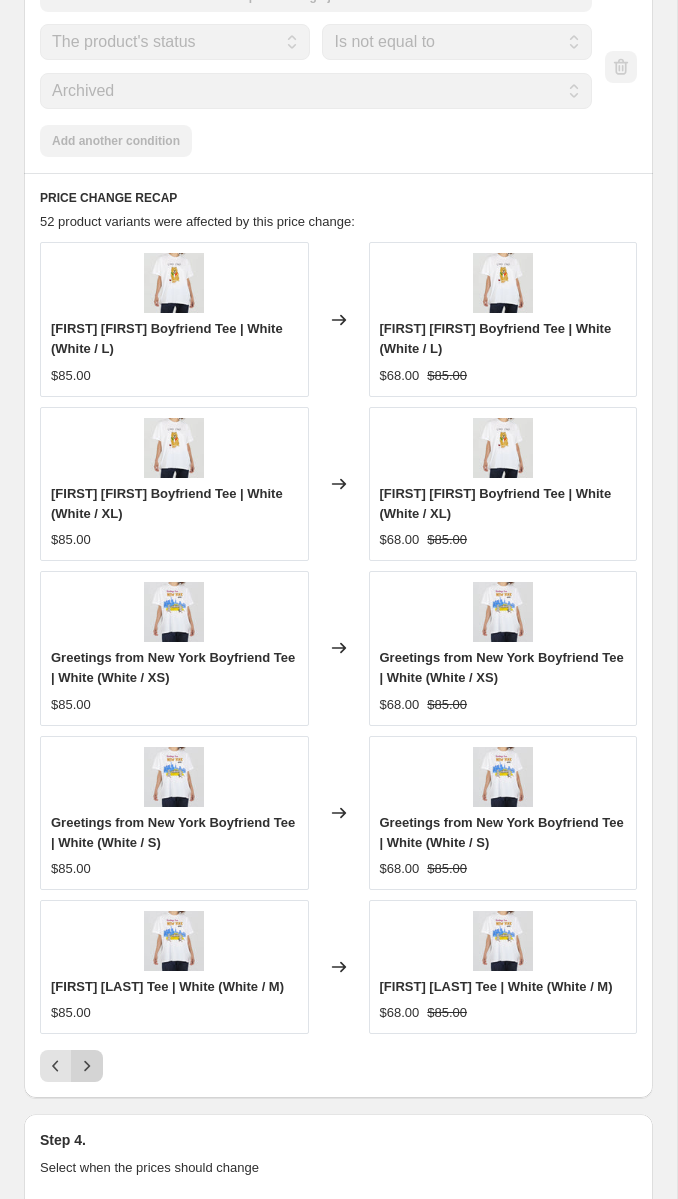 scroll, scrollTop: 2605, scrollLeft: 0, axis: vertical 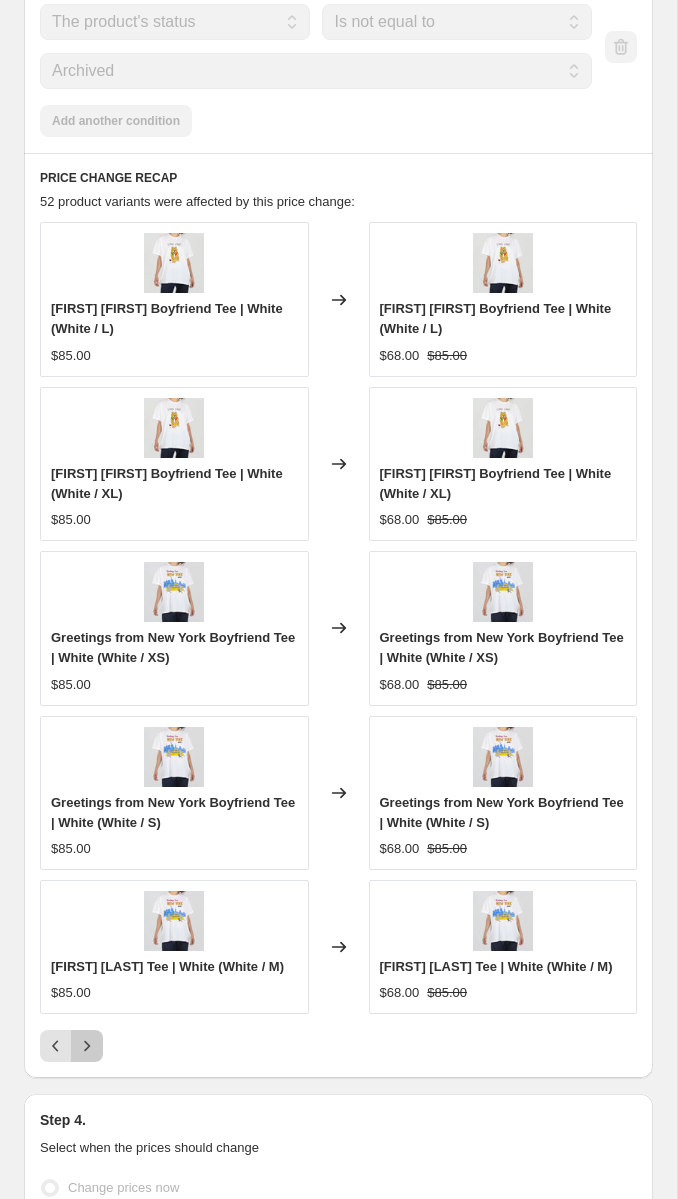 click 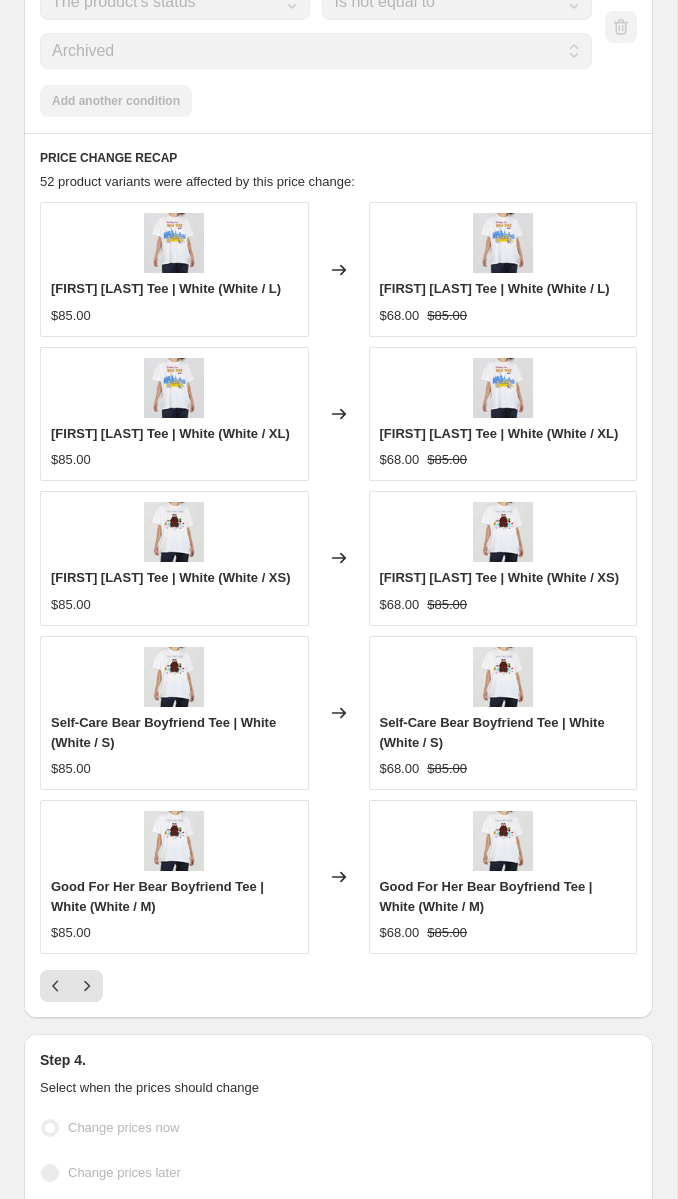 scroll, scrollTop: 0, scrollLeft: 0, axis: both 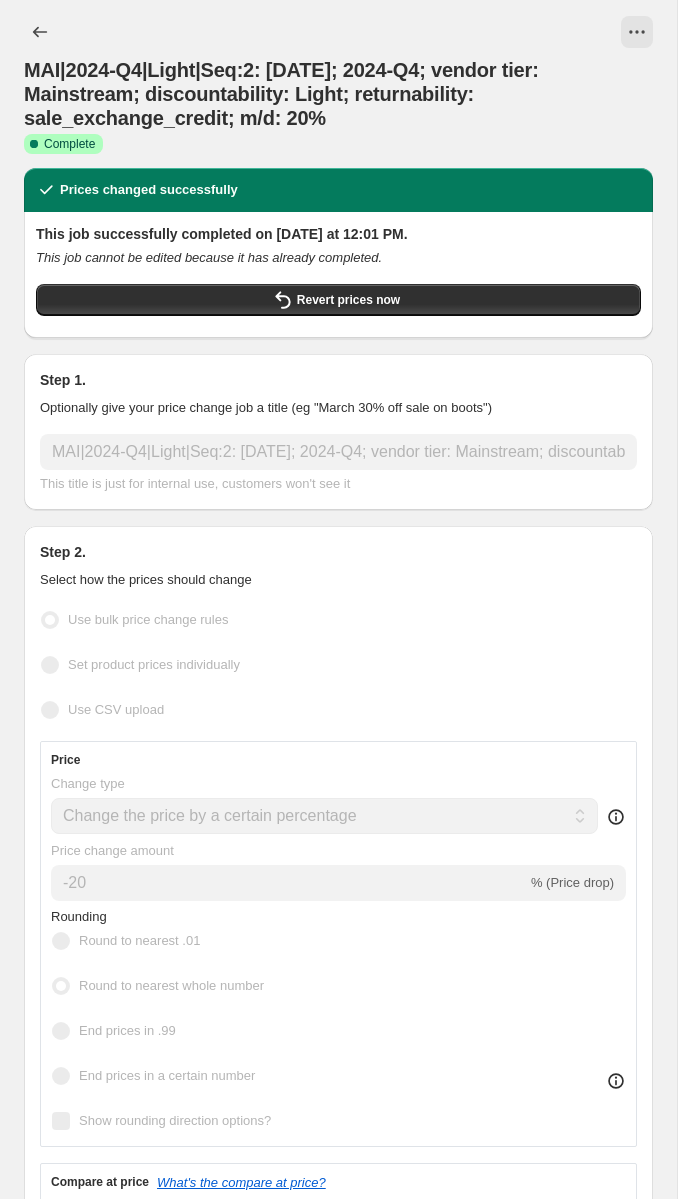 select on "percentage" 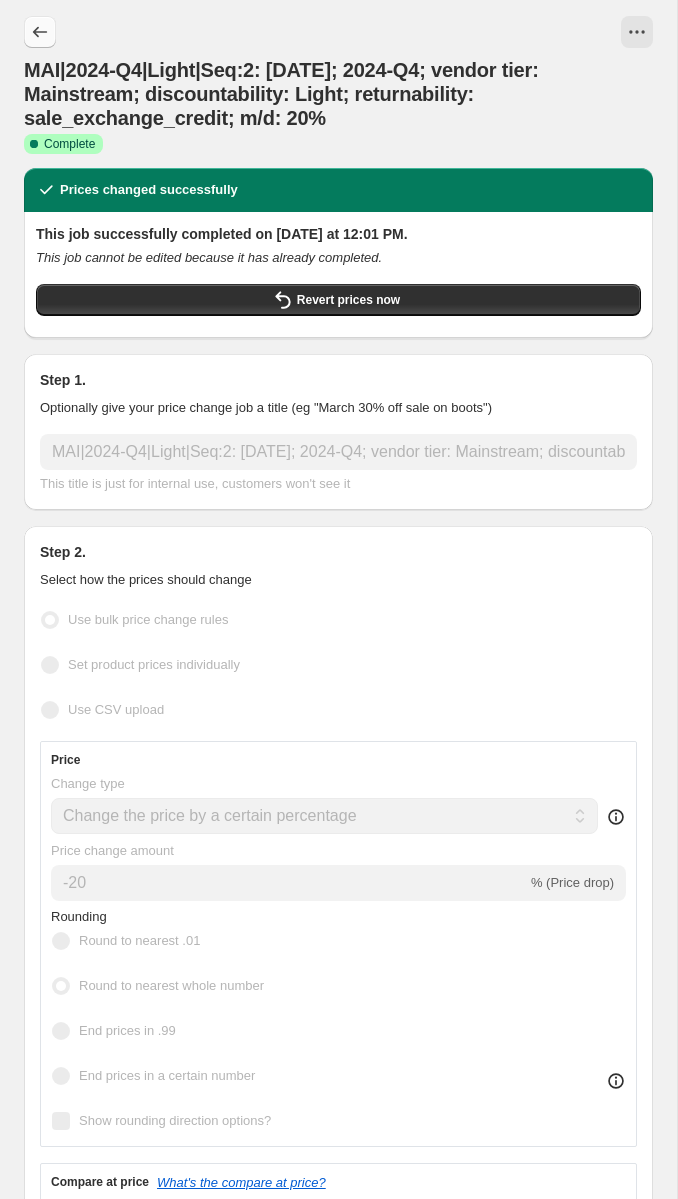 click 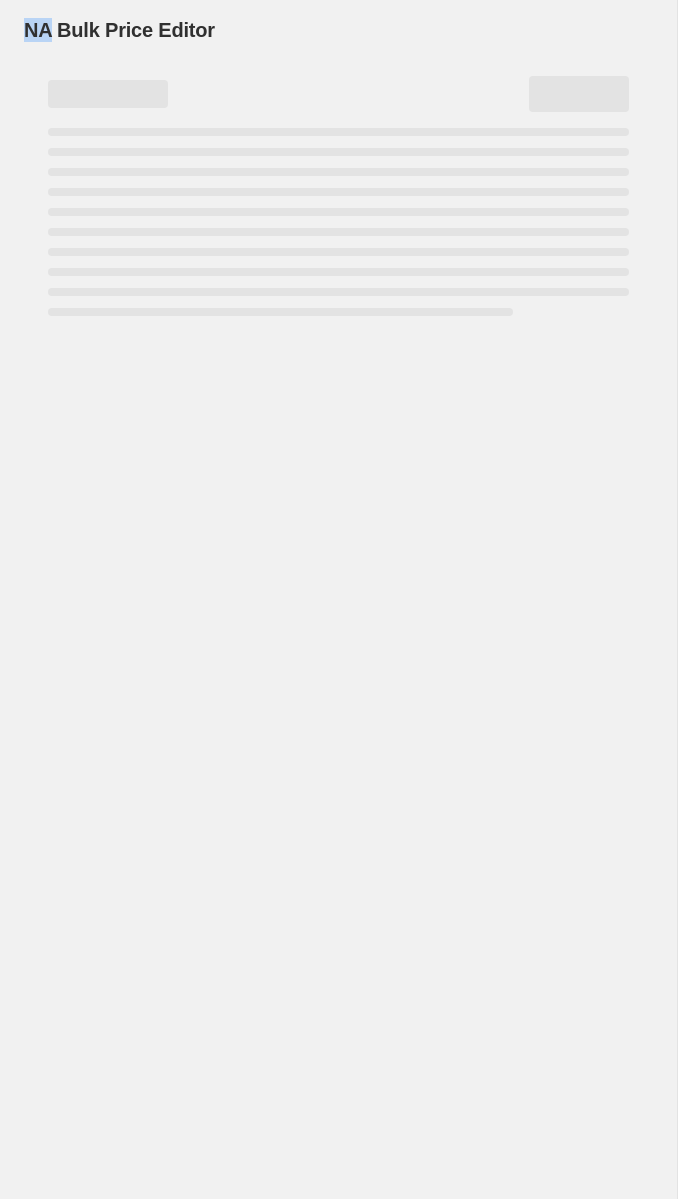 click on "NA Bulk Price Editor" at bounding box center [119, 30] 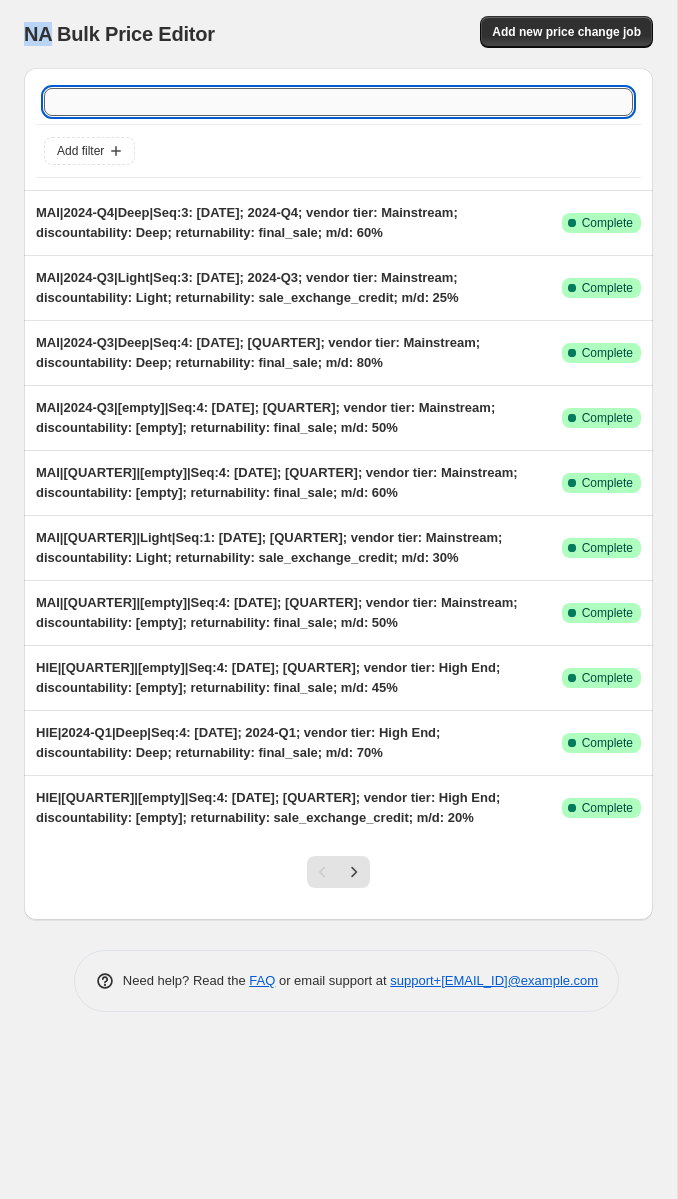 click at bounding box center (338, 102) 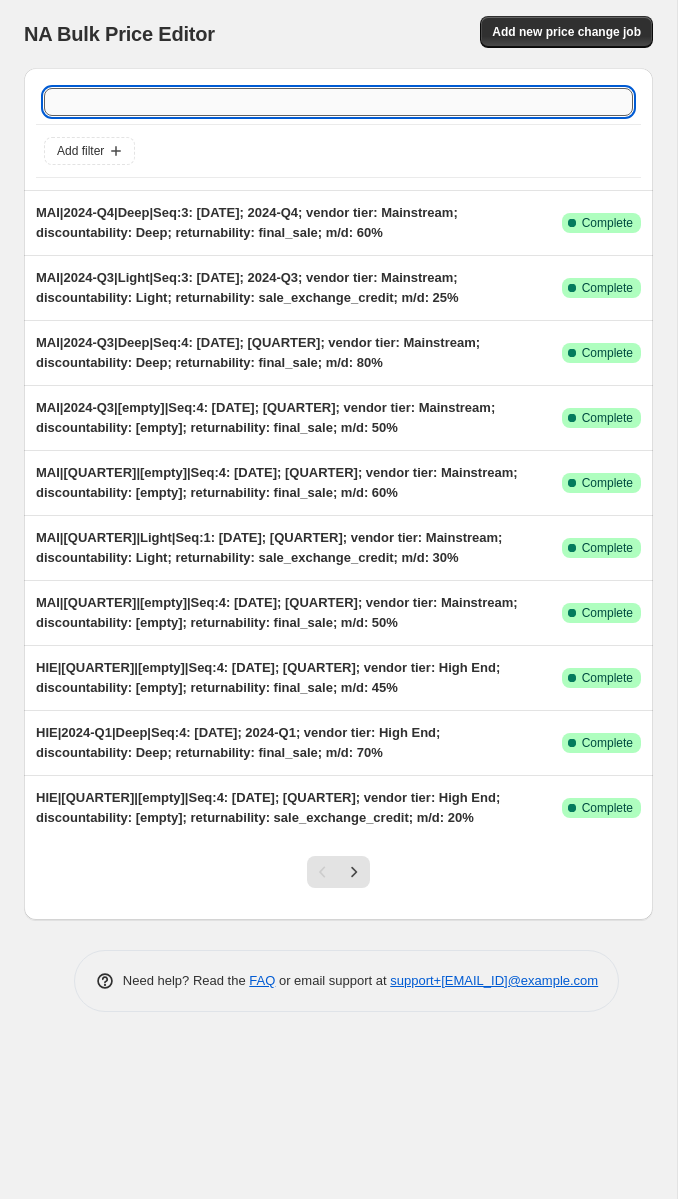 paste on "MID|2024-Q3|[empty]|Seq:3" 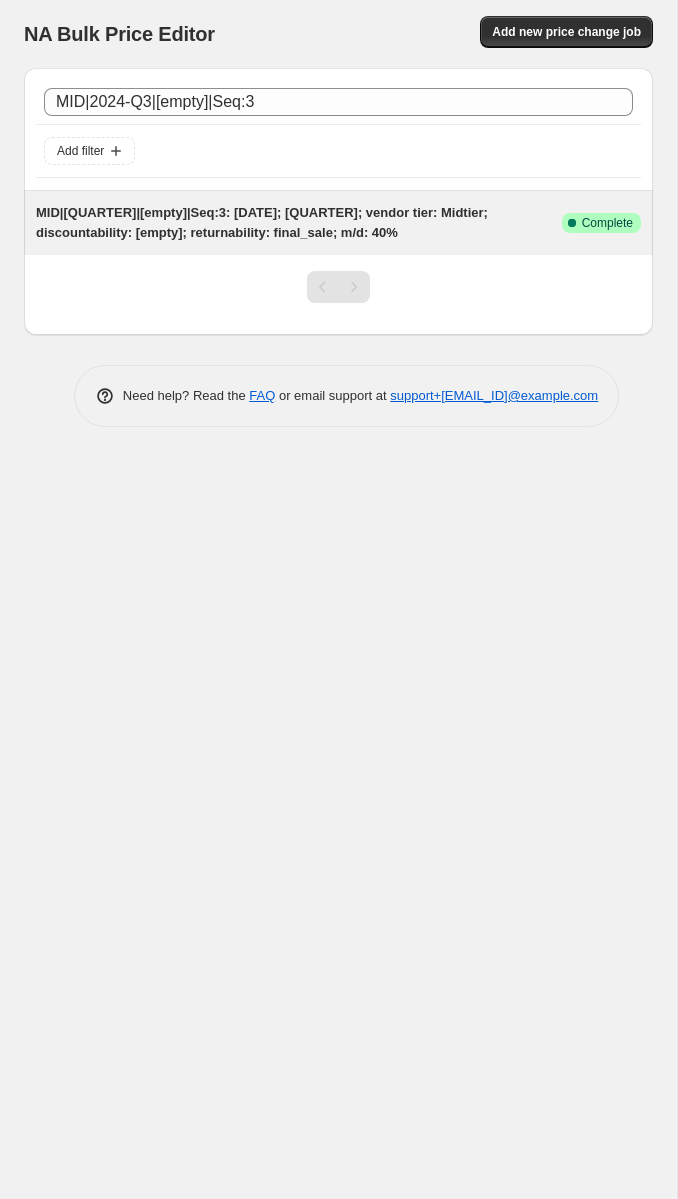 click on "MID|2024-Q3|[empty]|Seq:3: 20250714; 2024-Q3; vendor tier: Midtier; discountability: [empty]; returnability: final_sale; m/d: 40%" at bounding box center [262, 222] 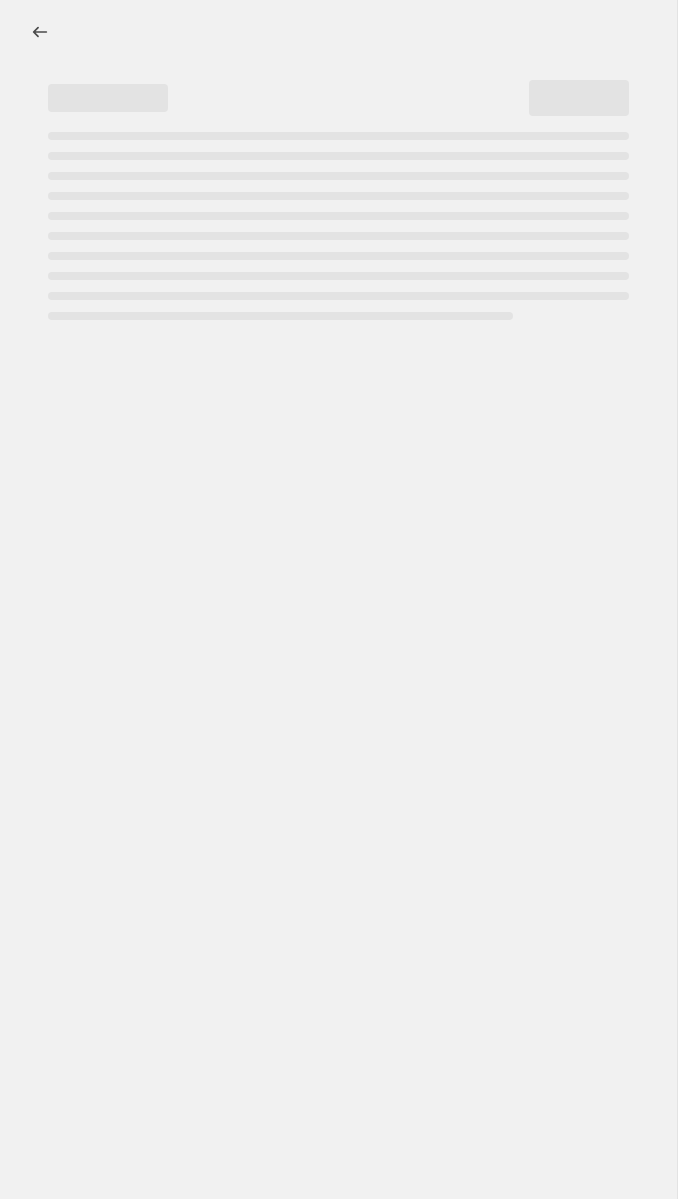 select on "percentage" 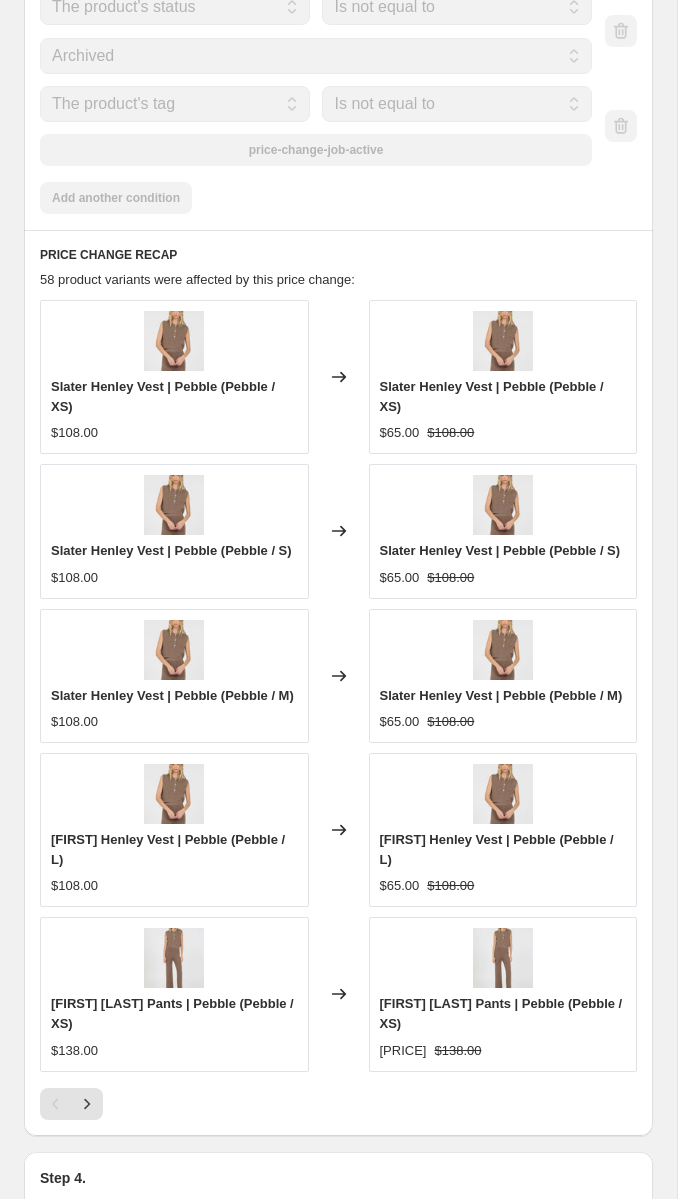 scroll, scrollTop: 3096, scrollLeft: 0, axis: vertical 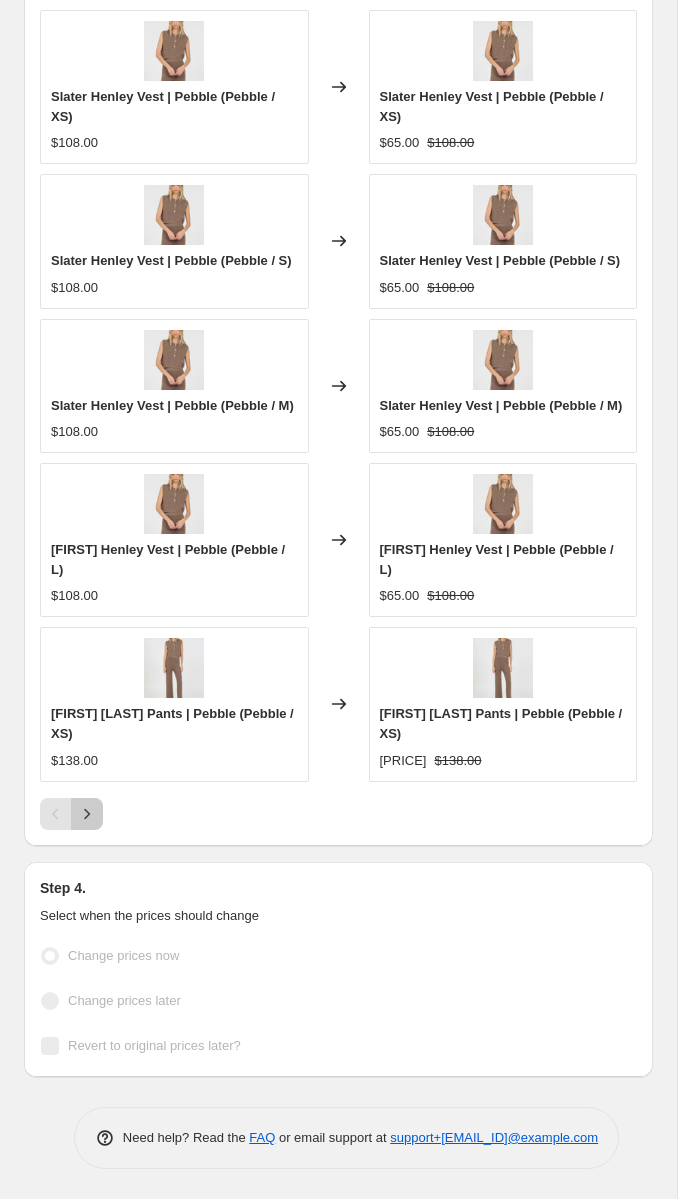 click 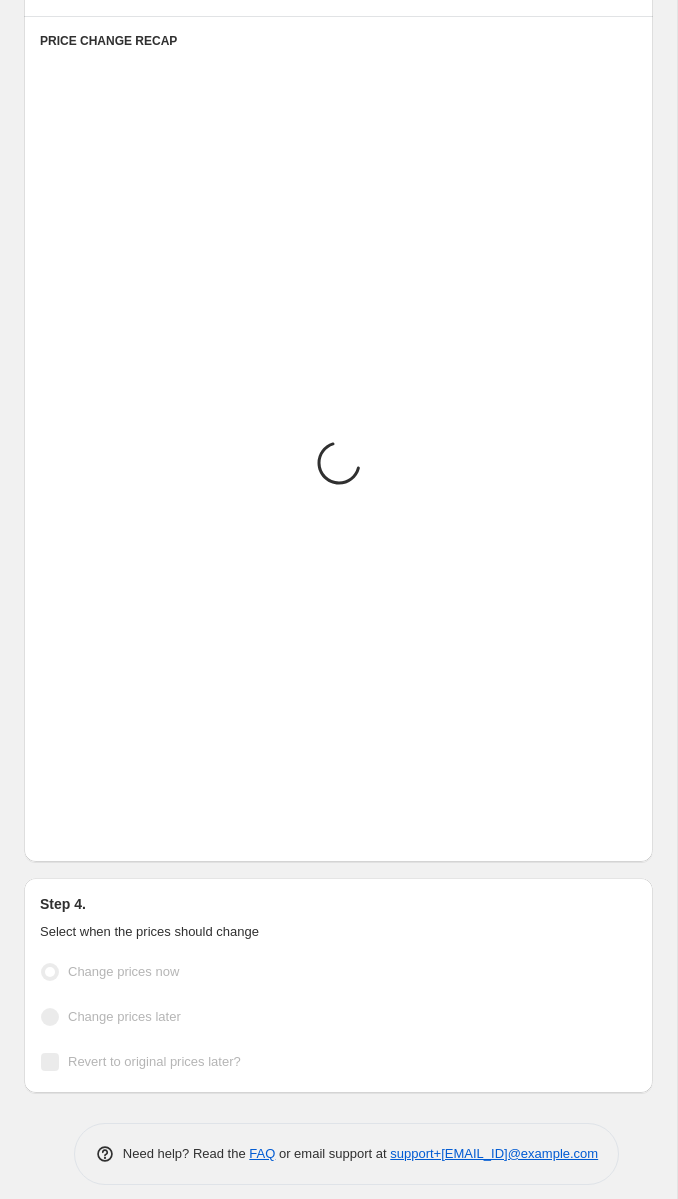 scroll, scrollTop: 3096, scrollLeft: 0, axis: vertical 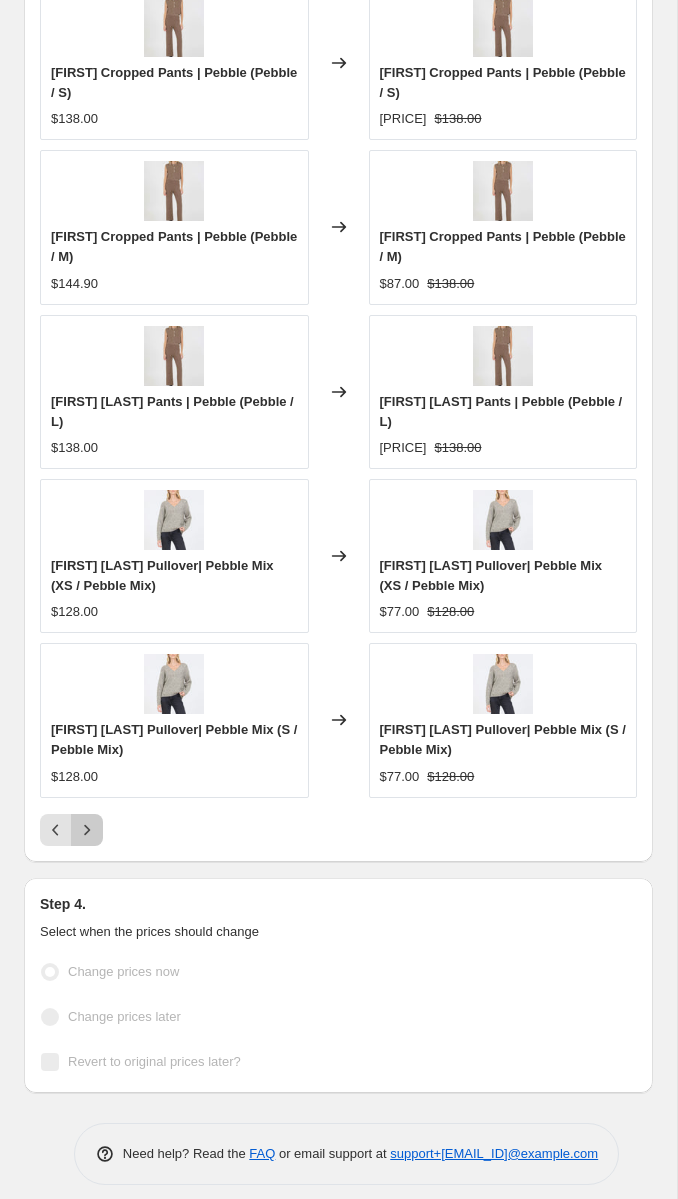 click 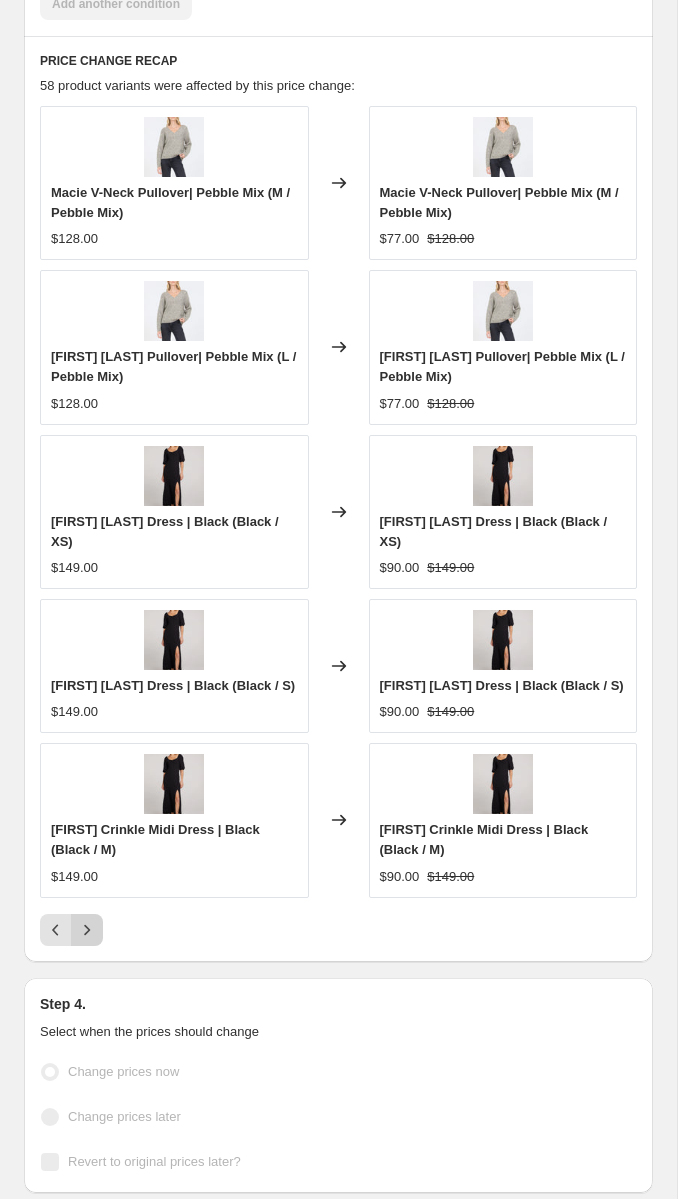 scroll, scrollTop: 3096, scrollLeft: 0, axis: vertical 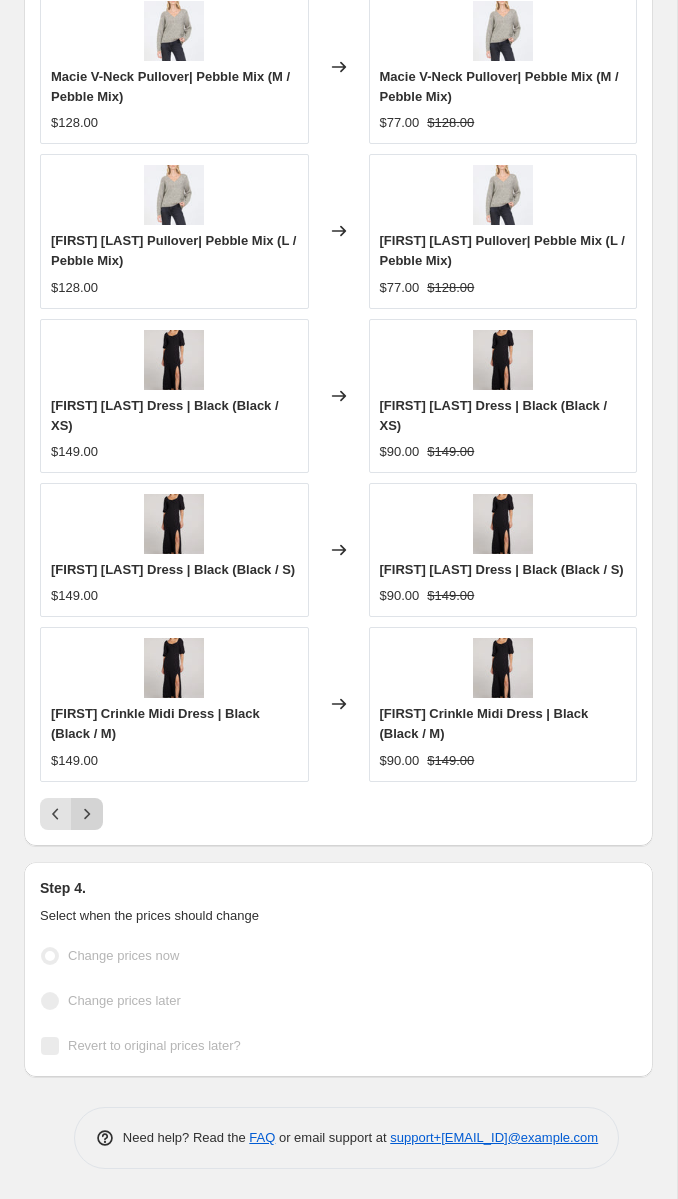 click 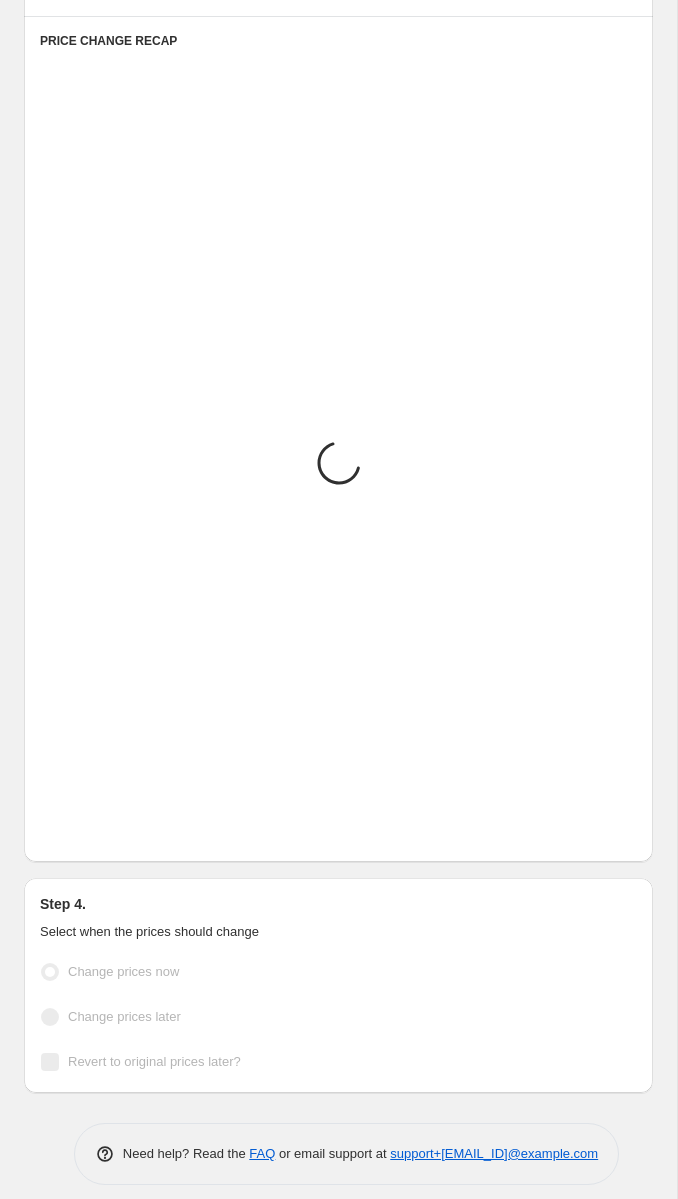 scroll, scrollTop: 3096, scrollLeft: 0, axis: vertical 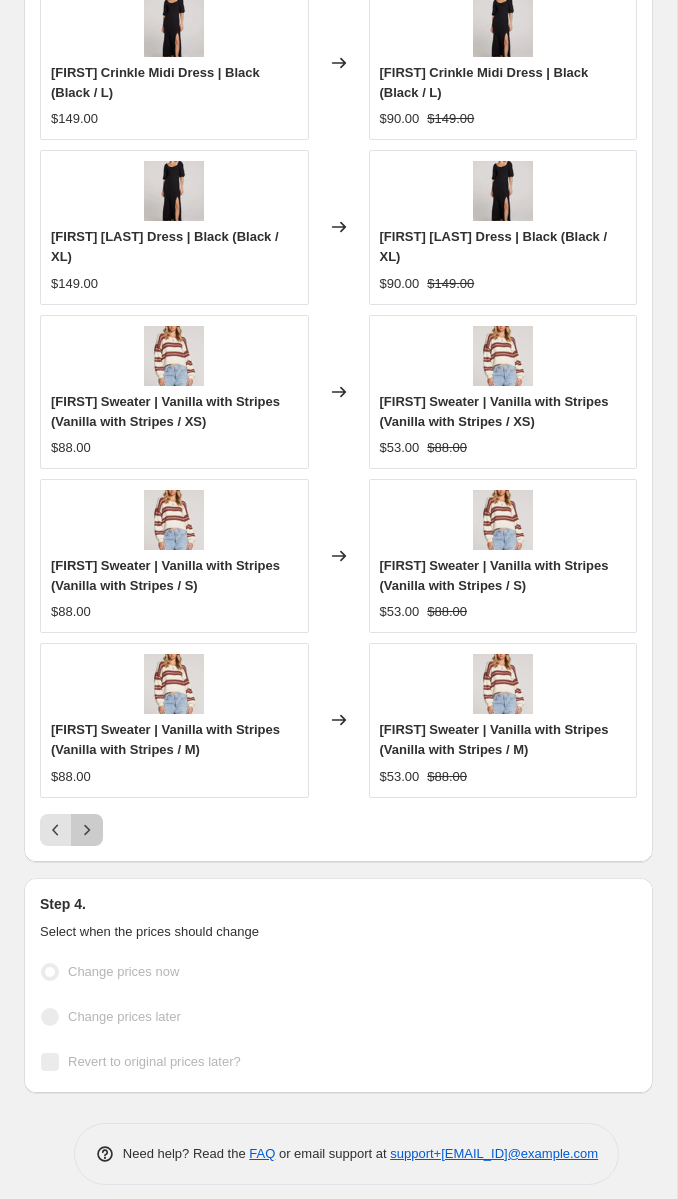 click 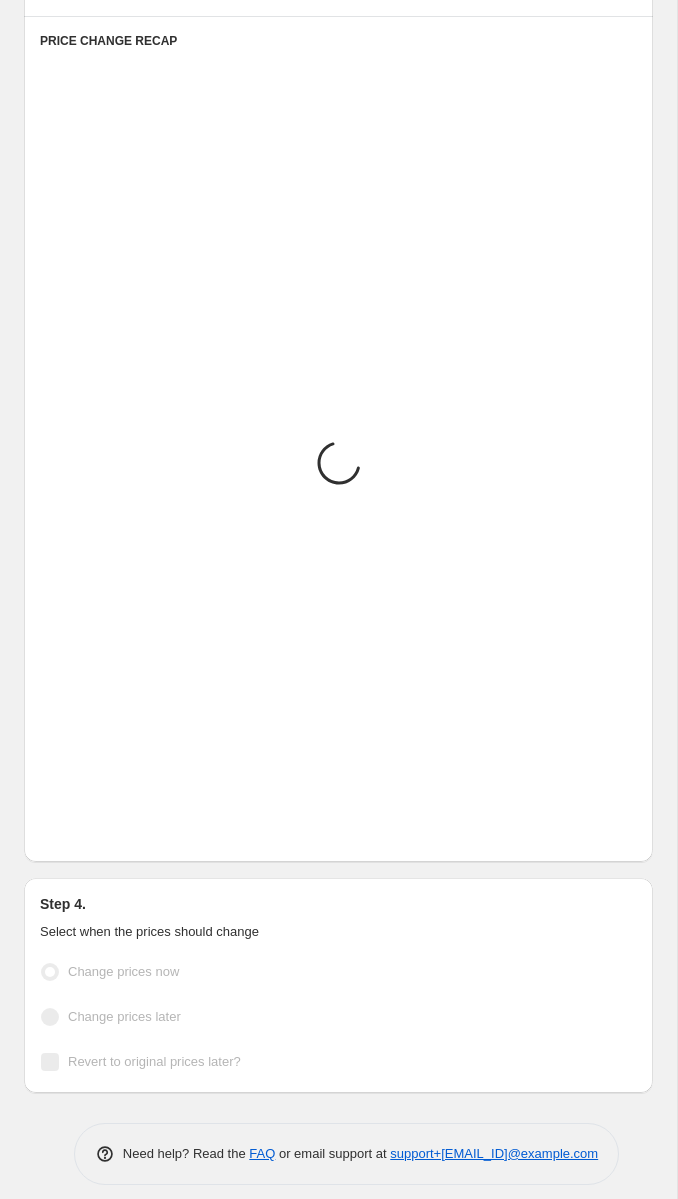 scroll, scrollTop: 3096, scrollLeft: 0, axis: vertical 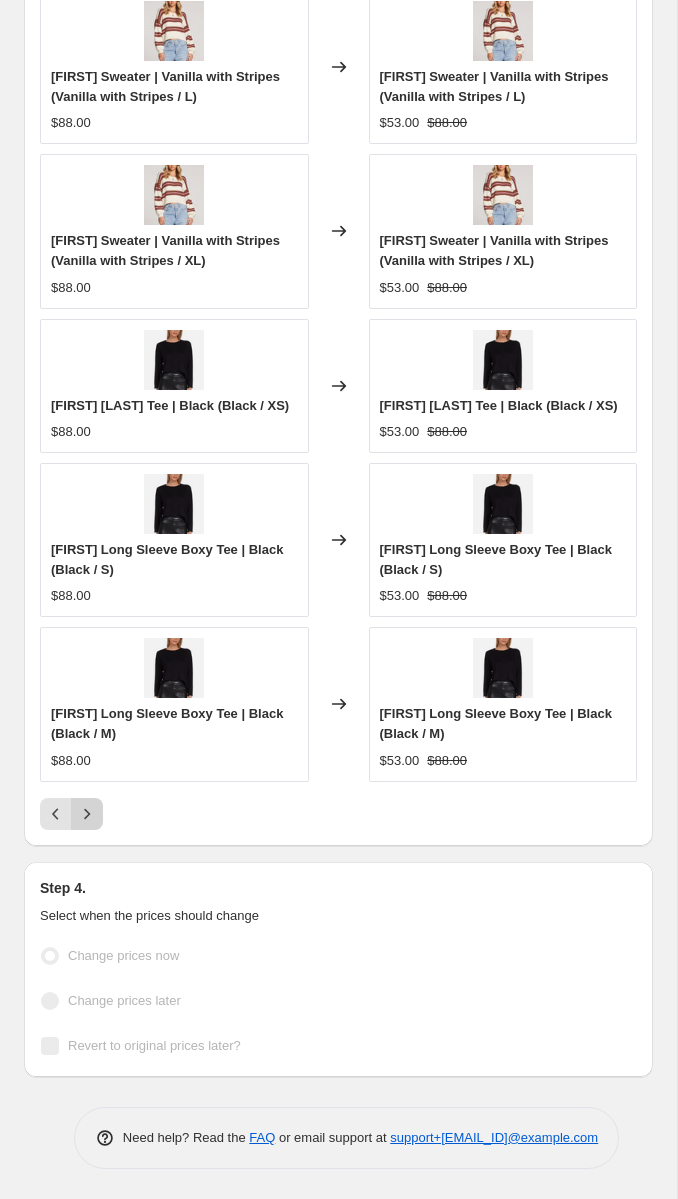 click 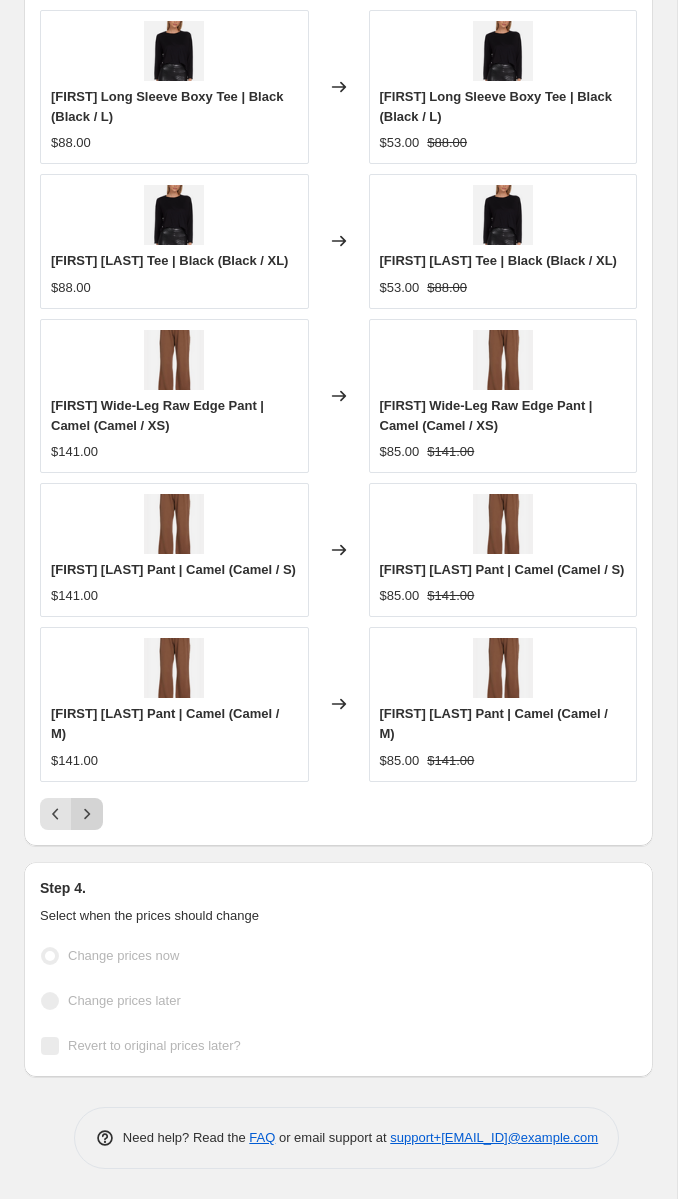 click 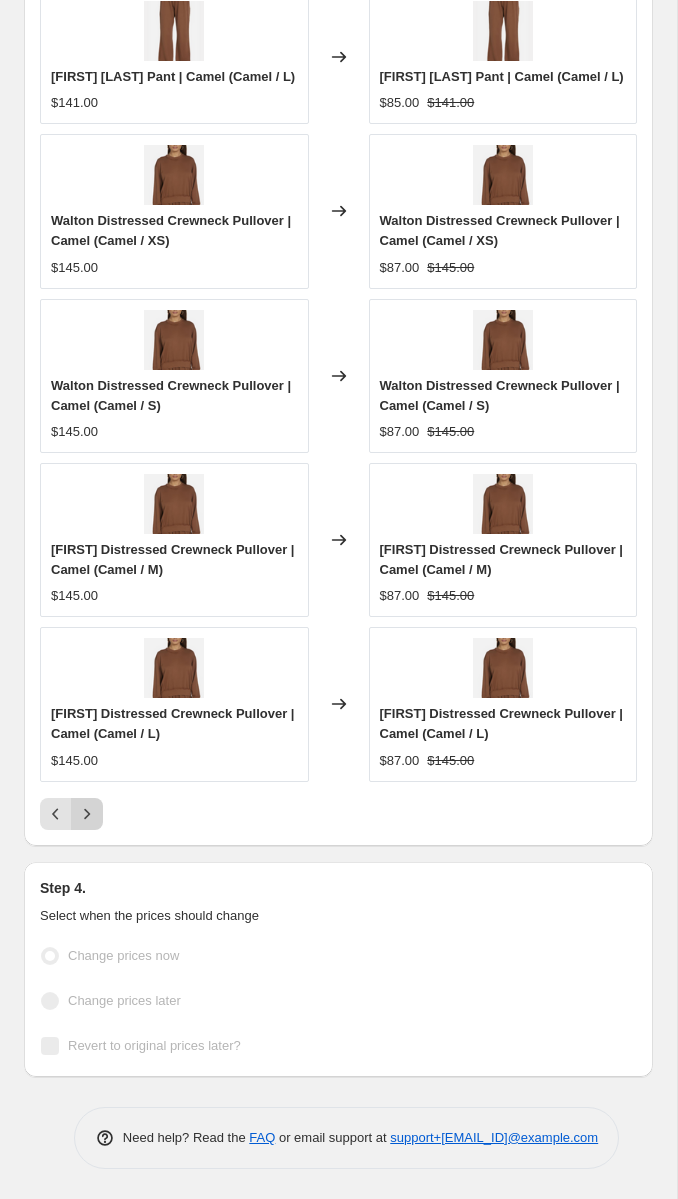 click 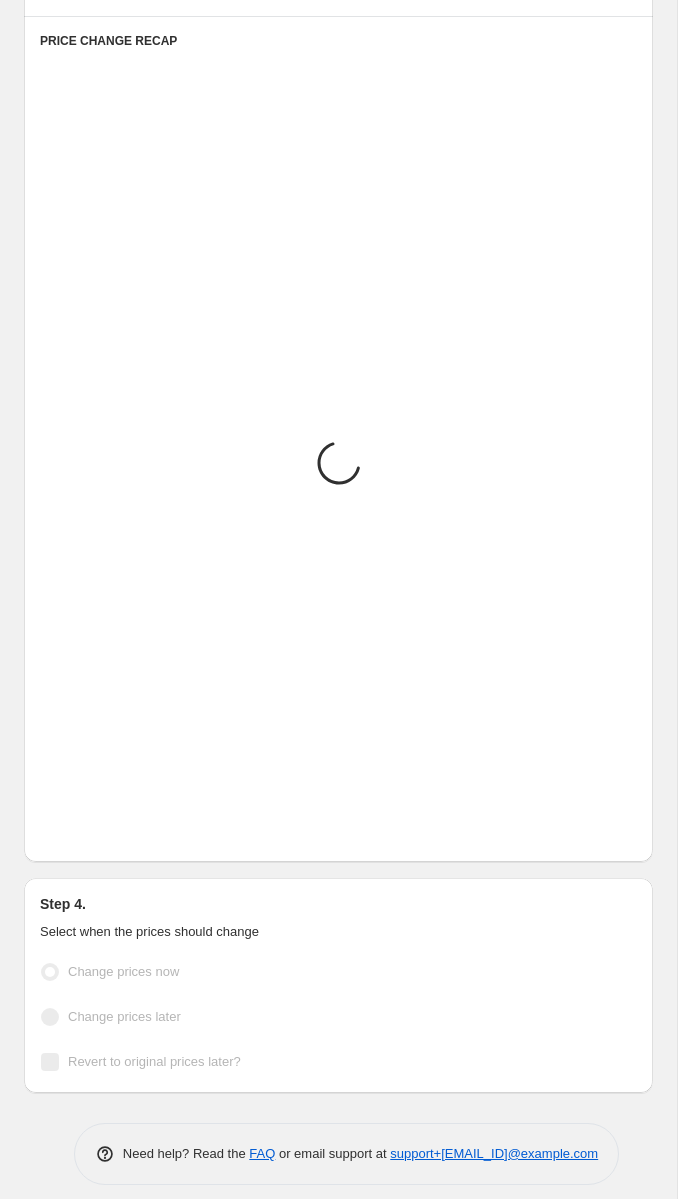 scroll, scrollTop: 3116, scrollLeft: 0, axis: vertical 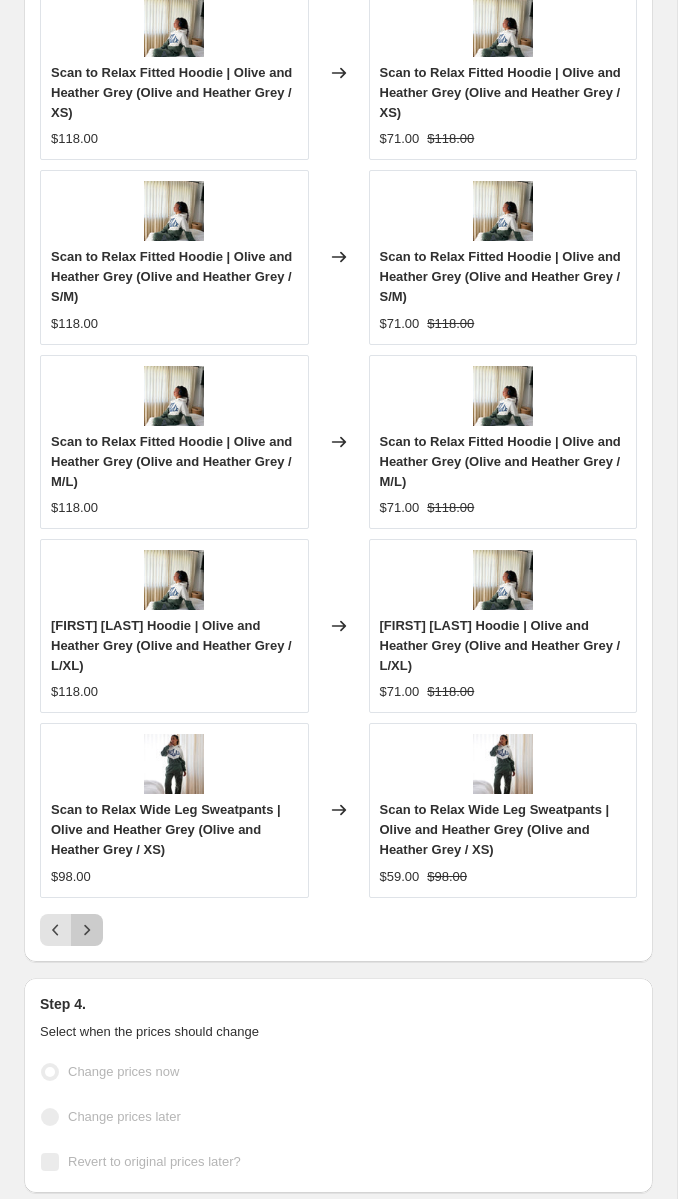 click 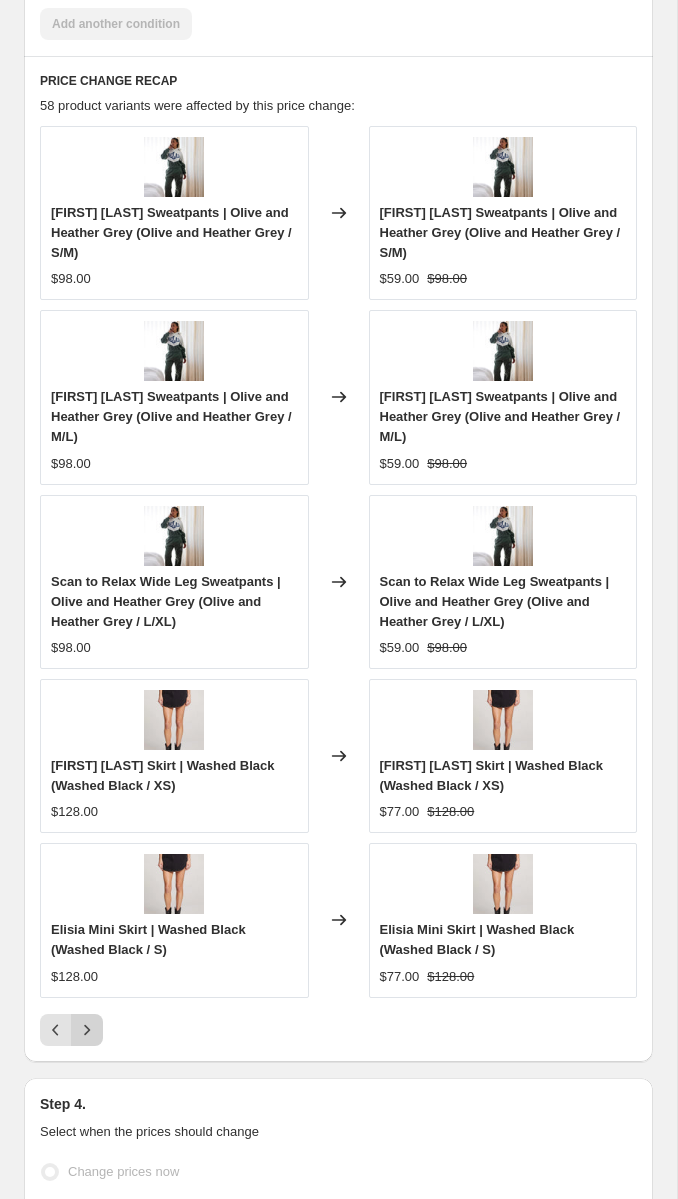 scroll, scrollTop: 3116, scrollLeft: 0, axis: vertical 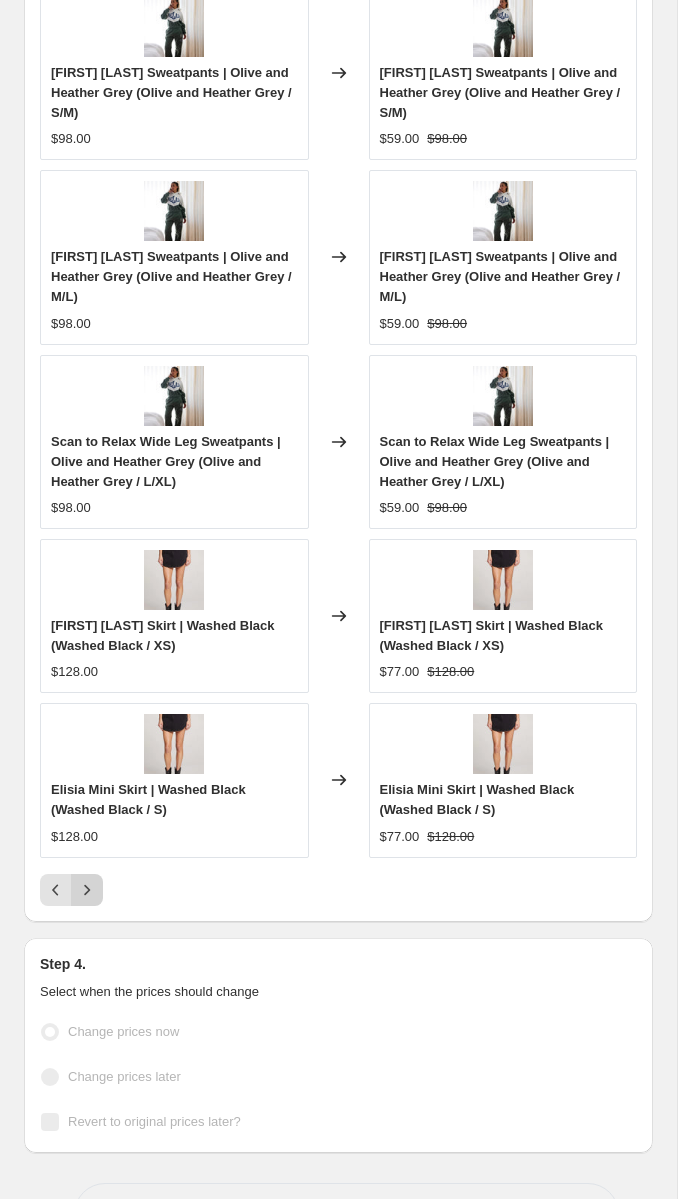 click 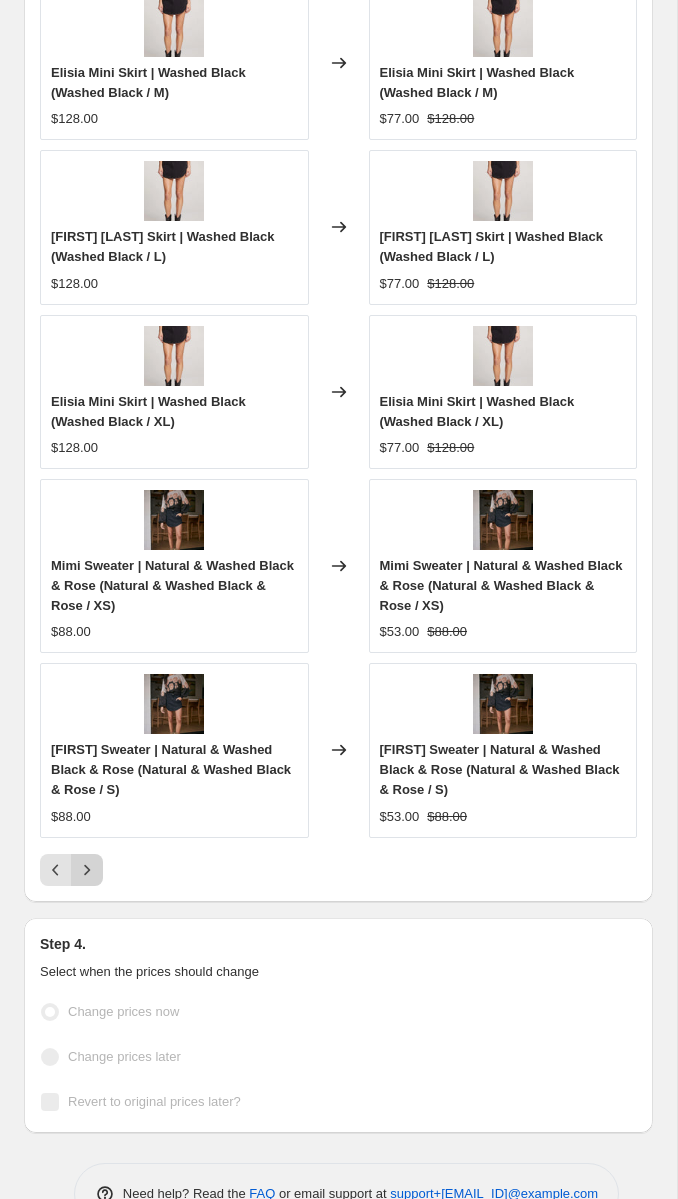click at bounding box center [87, 870] 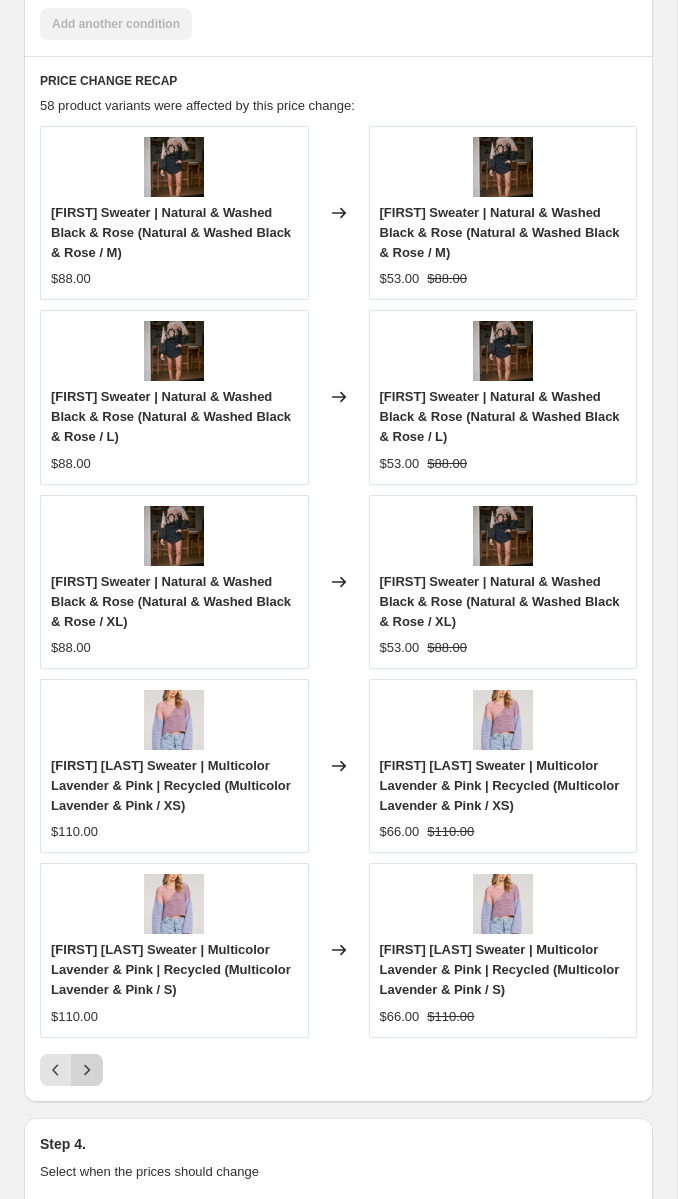 scroll, scrollTop: 3116, scrollLeft: 0, axis: vertical 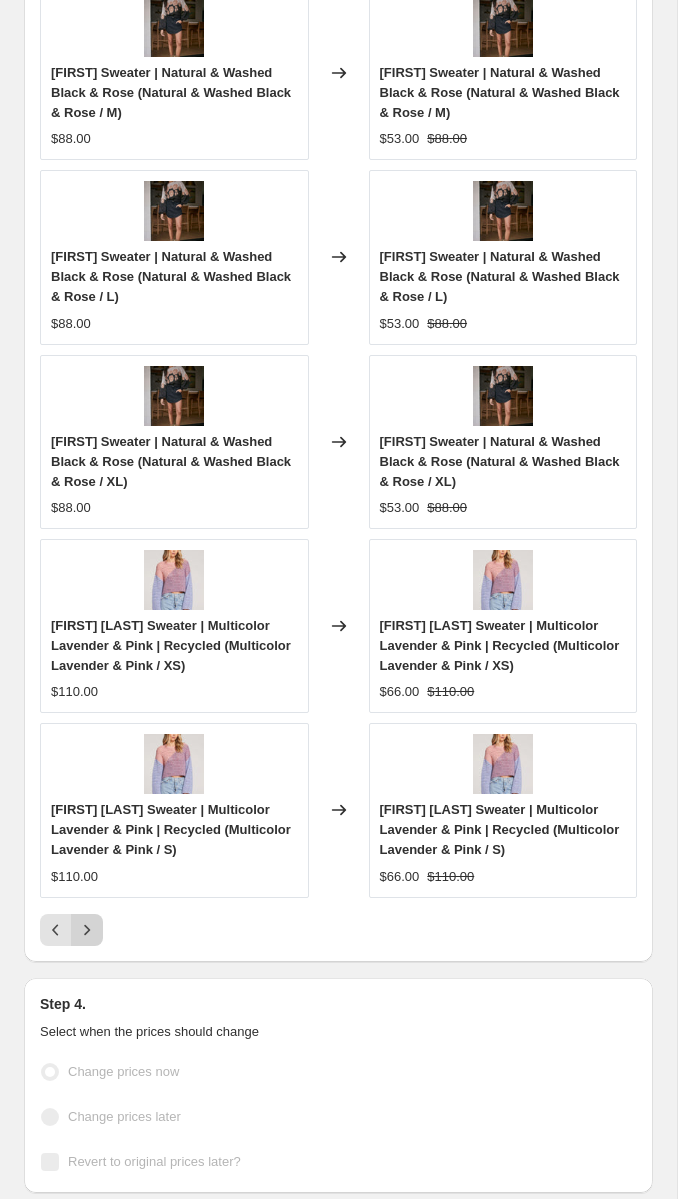 click 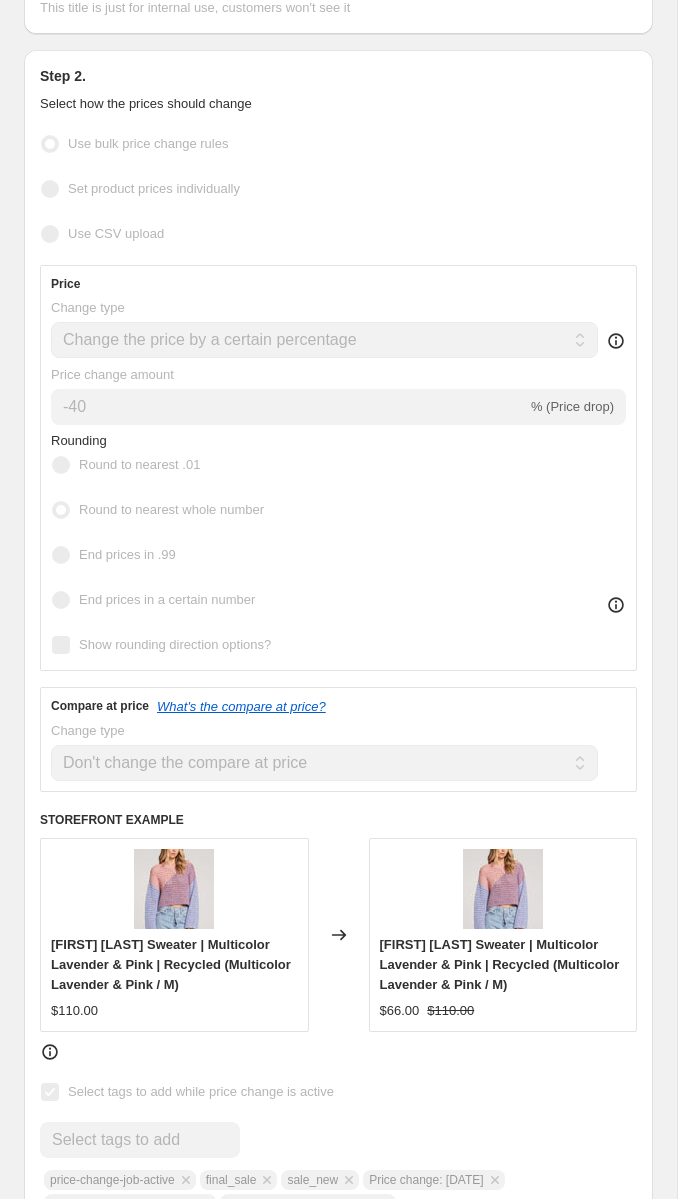 scroll, scrollTop: 0, scrollLeft: 0, axis: both 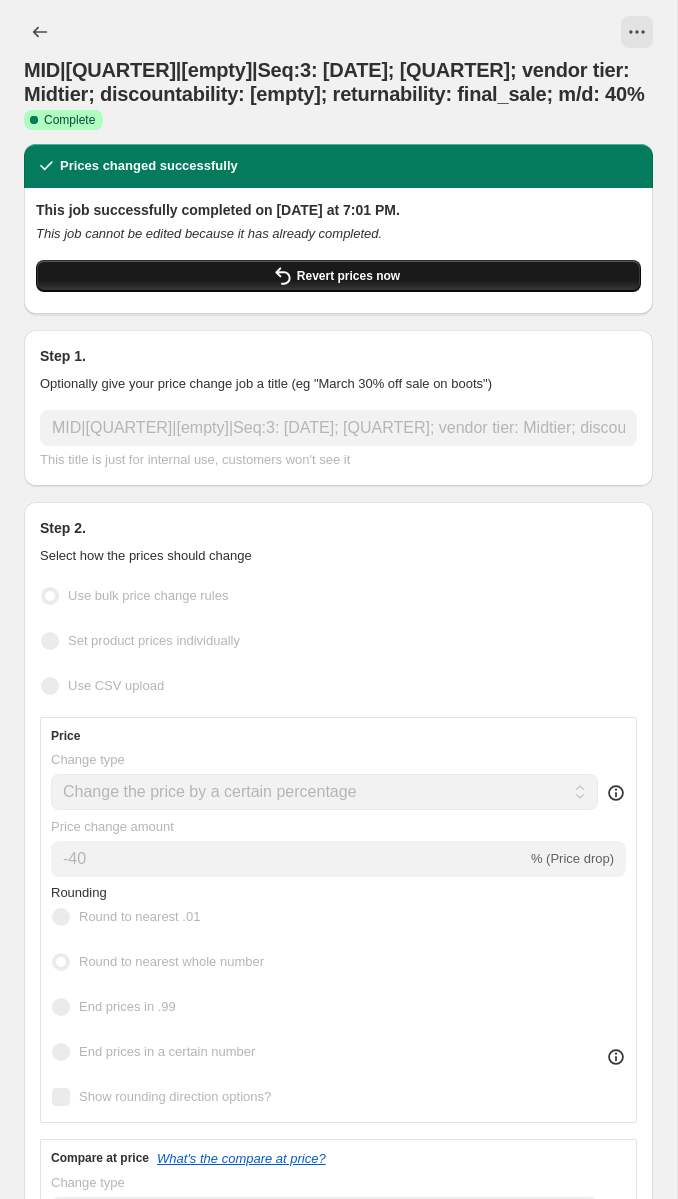 click 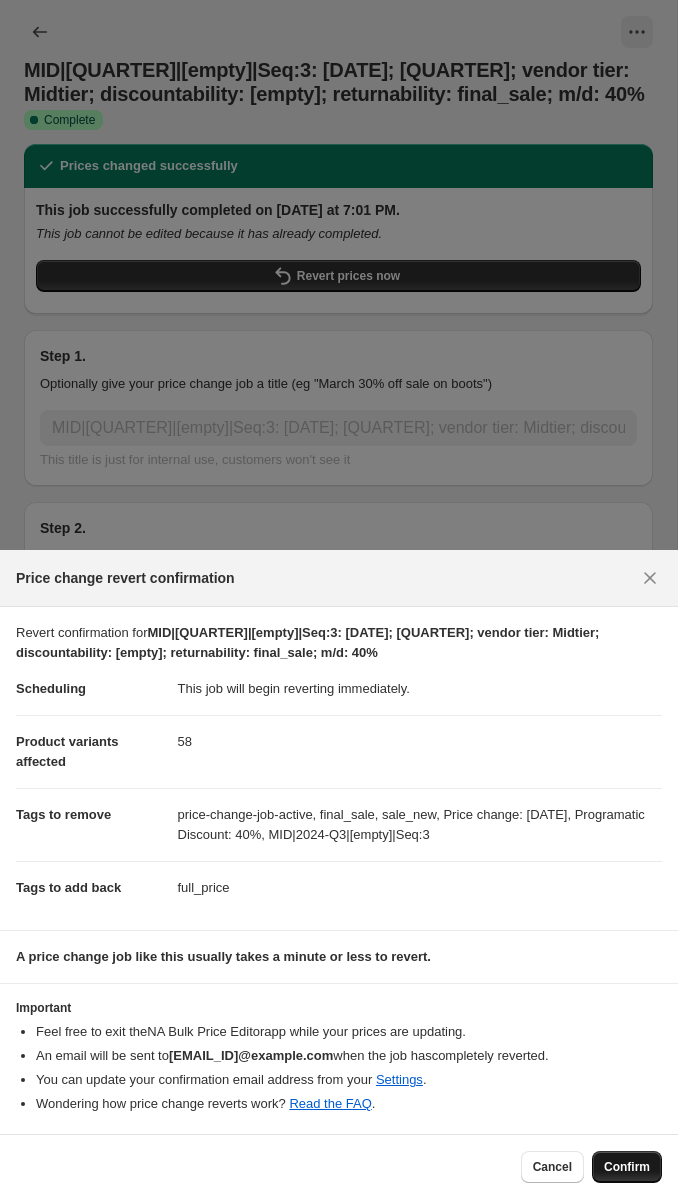 click on "Confirm" at bounding box center [627, 1167] 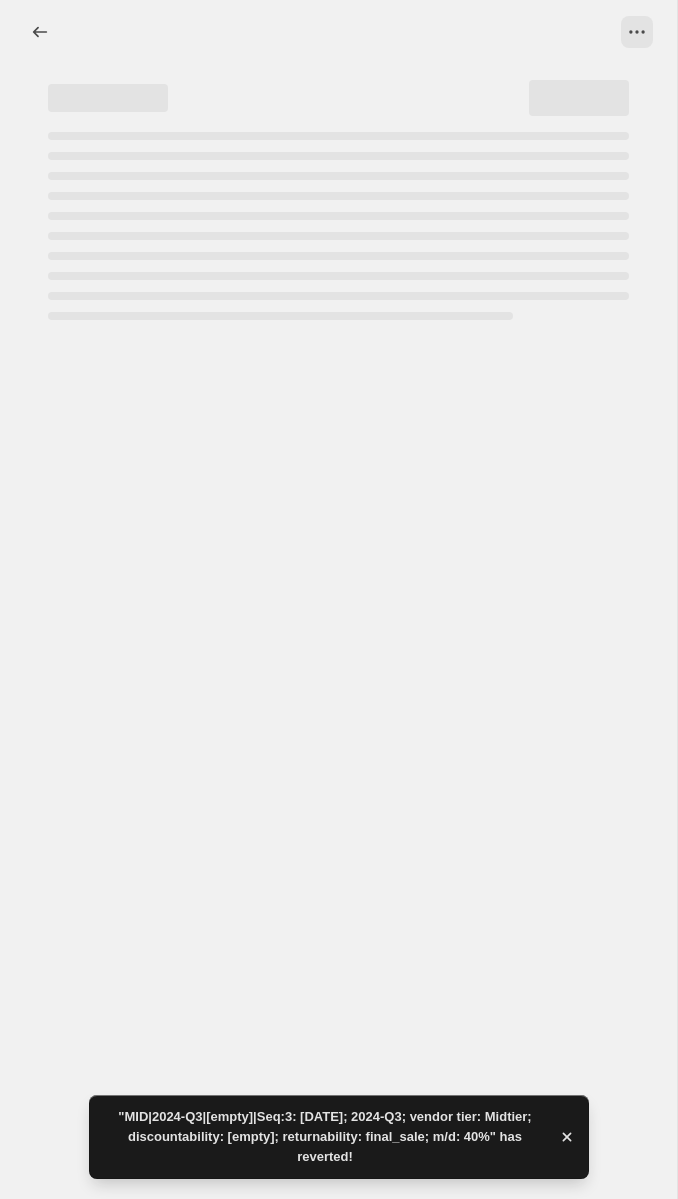 select on "percentage" 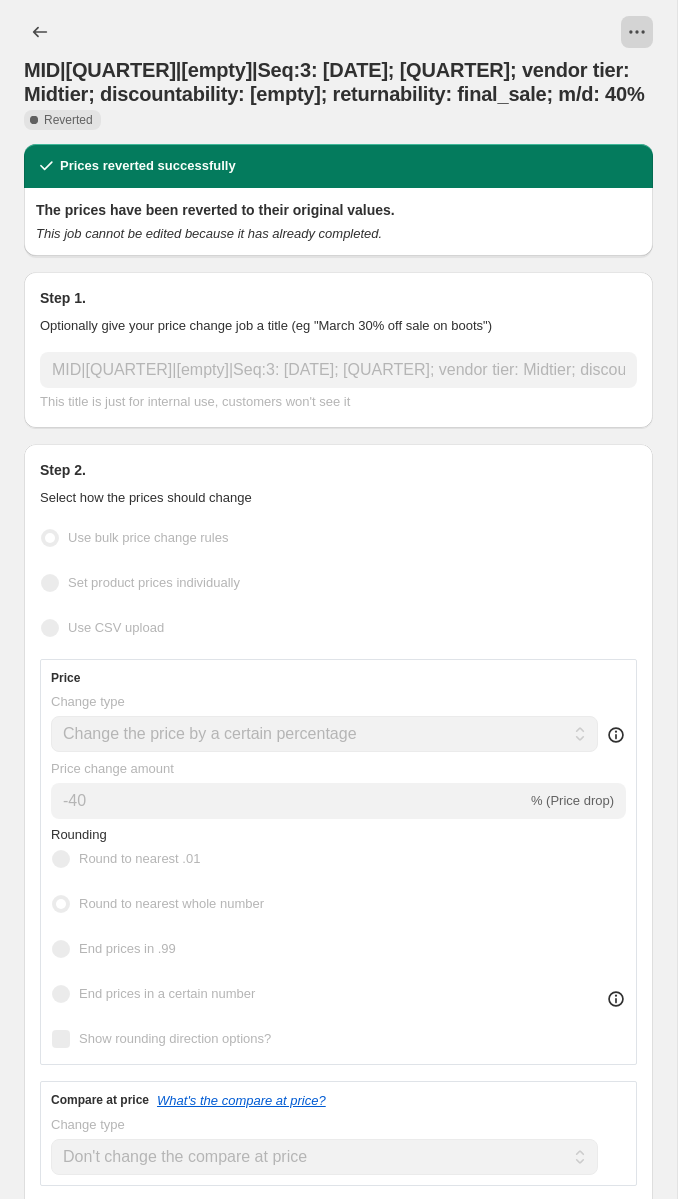 click 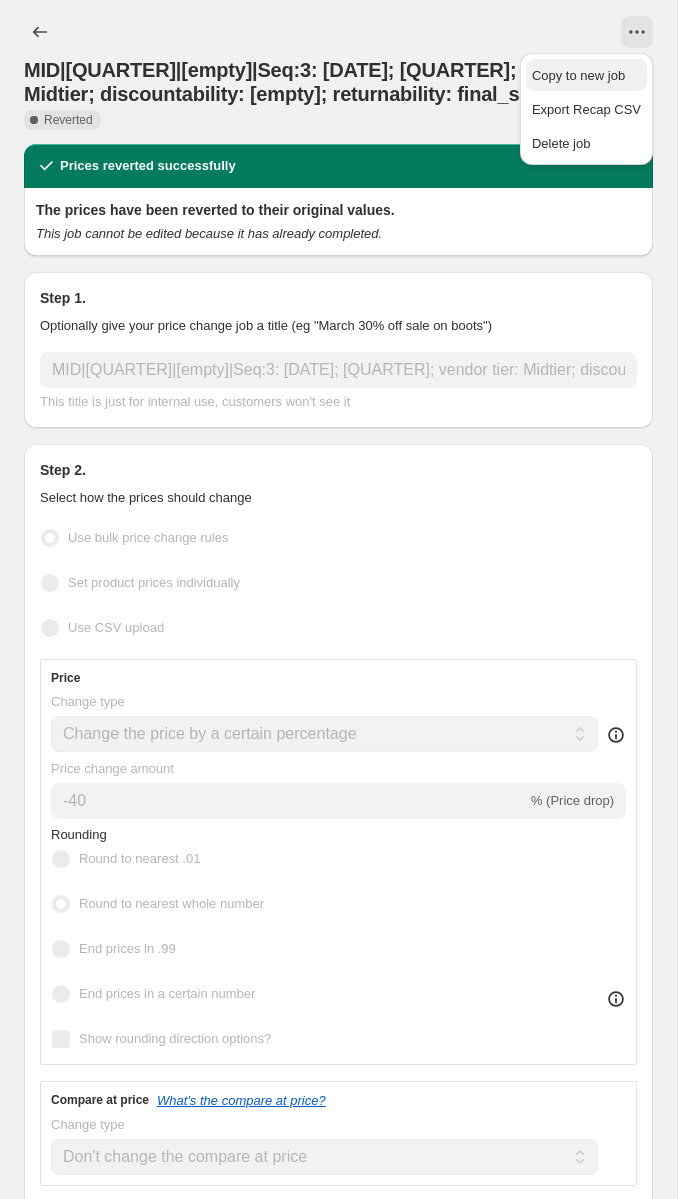 click on "Copy to new job" at bounding box center [578, 75] 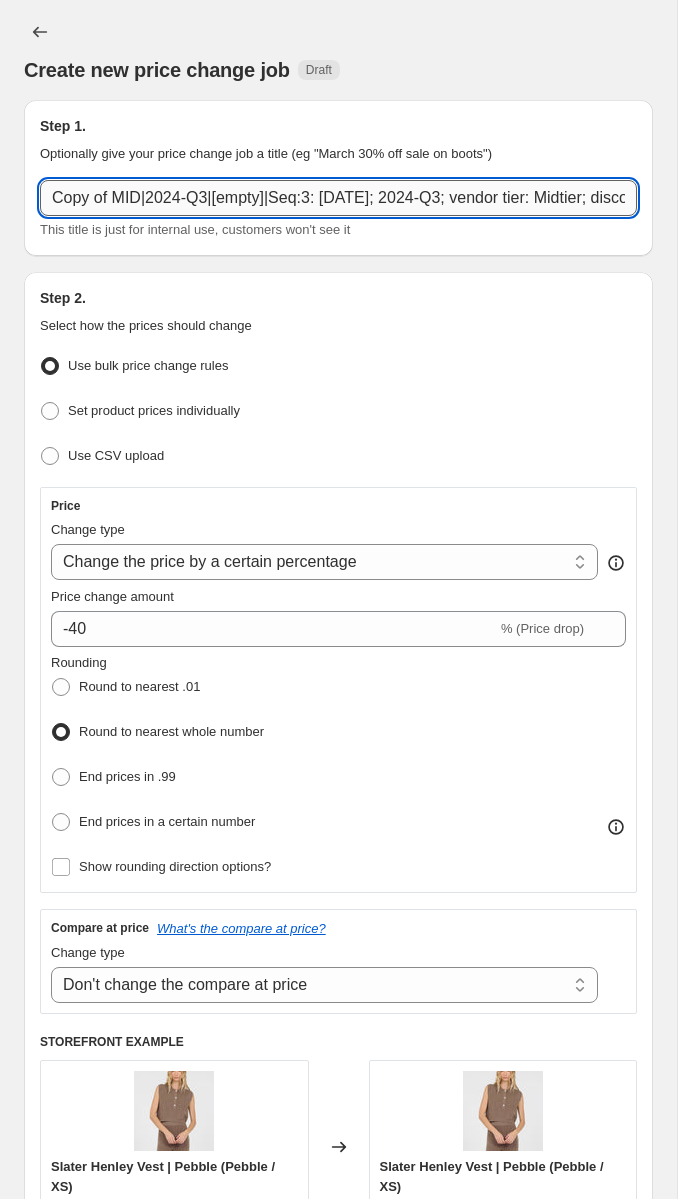 click on "Copy of MID|2024-Q3|[empty]|Seq:3: 20250714; 2024-Q3; vendor tier: Midtier; discountability: [empty]; returnability: final_sale; m/d: 40%" at bounding box center [338, 198] 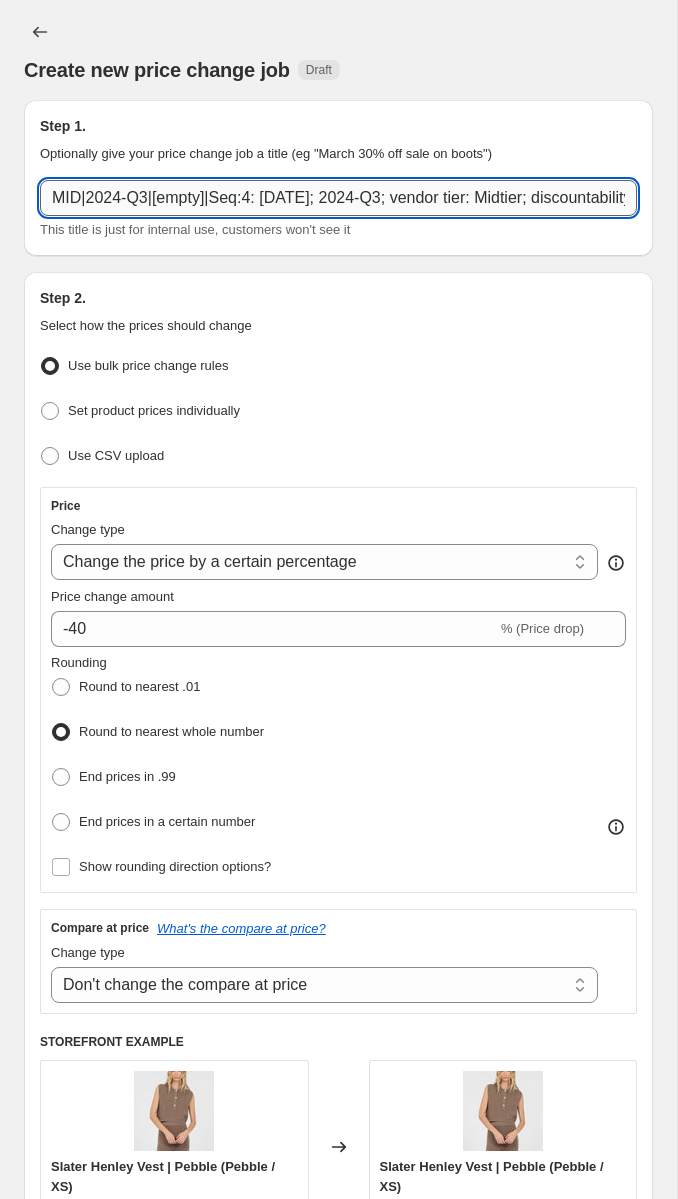 scroll, scrollTop: 0, scrollLeft: 384, axis: horizontal 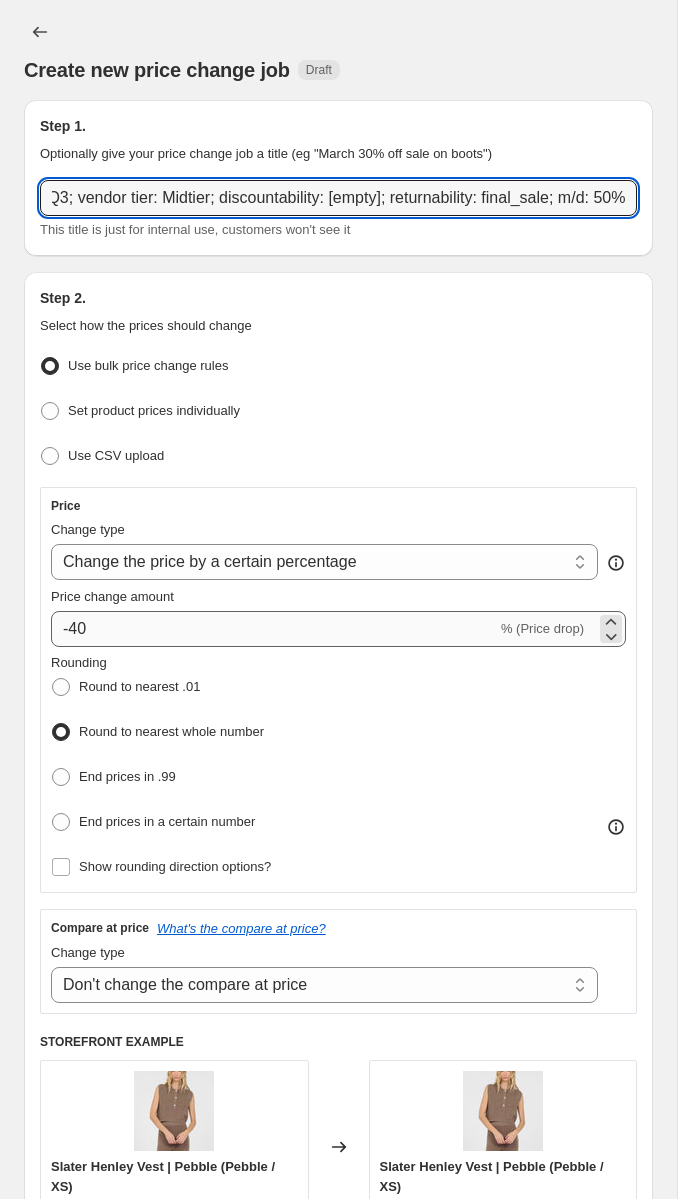type on "MID|2024-Q3|[empty]|Seq:4: 20250807; 2024-Q3; vendor tier: Midtier; discountability: [empty]; returnability: final_sale; m/d: 50%" 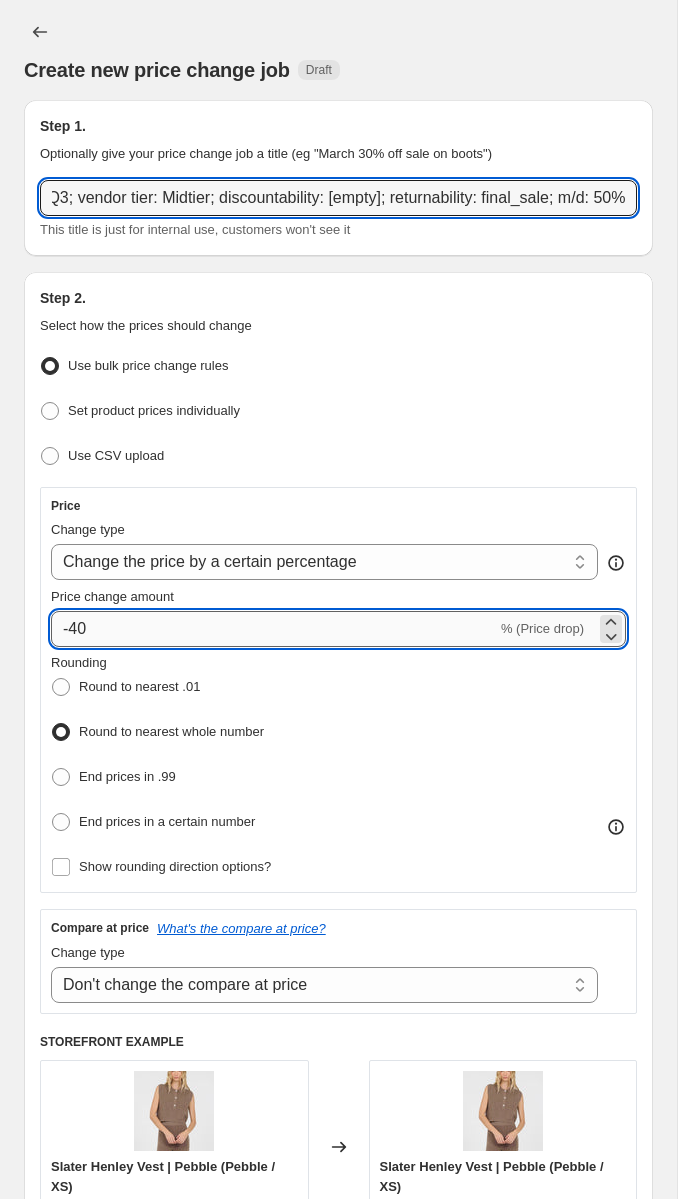 click on "-40" at bounding box center [274, 629] 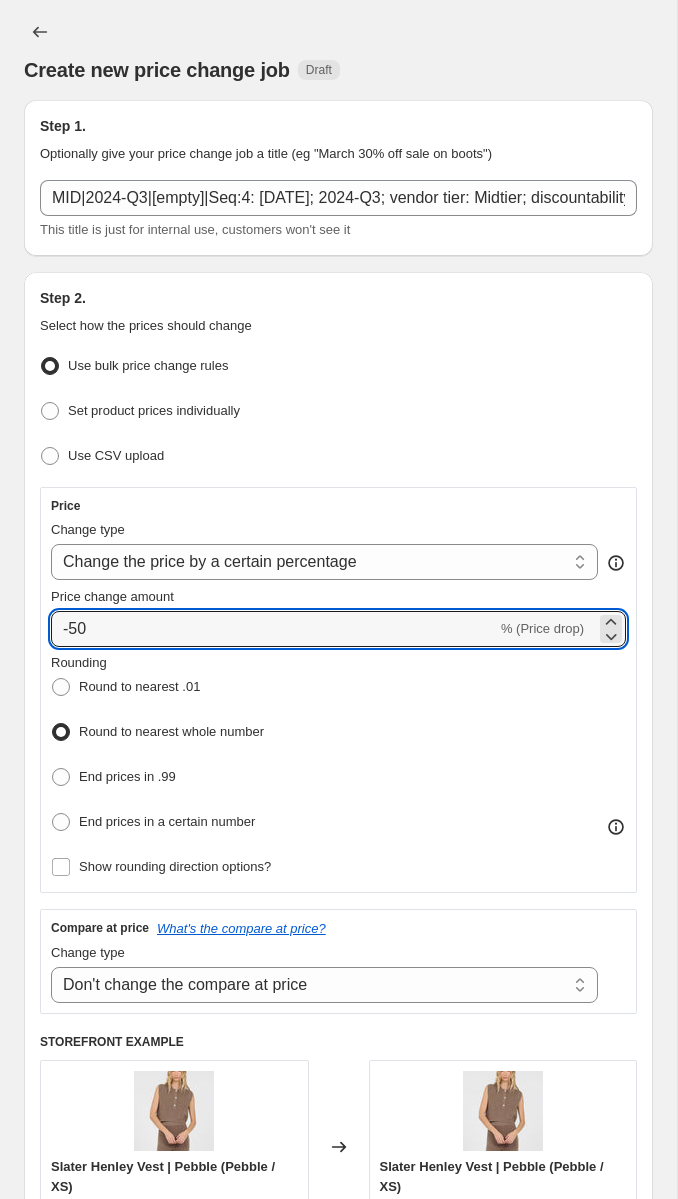 type on "-50" 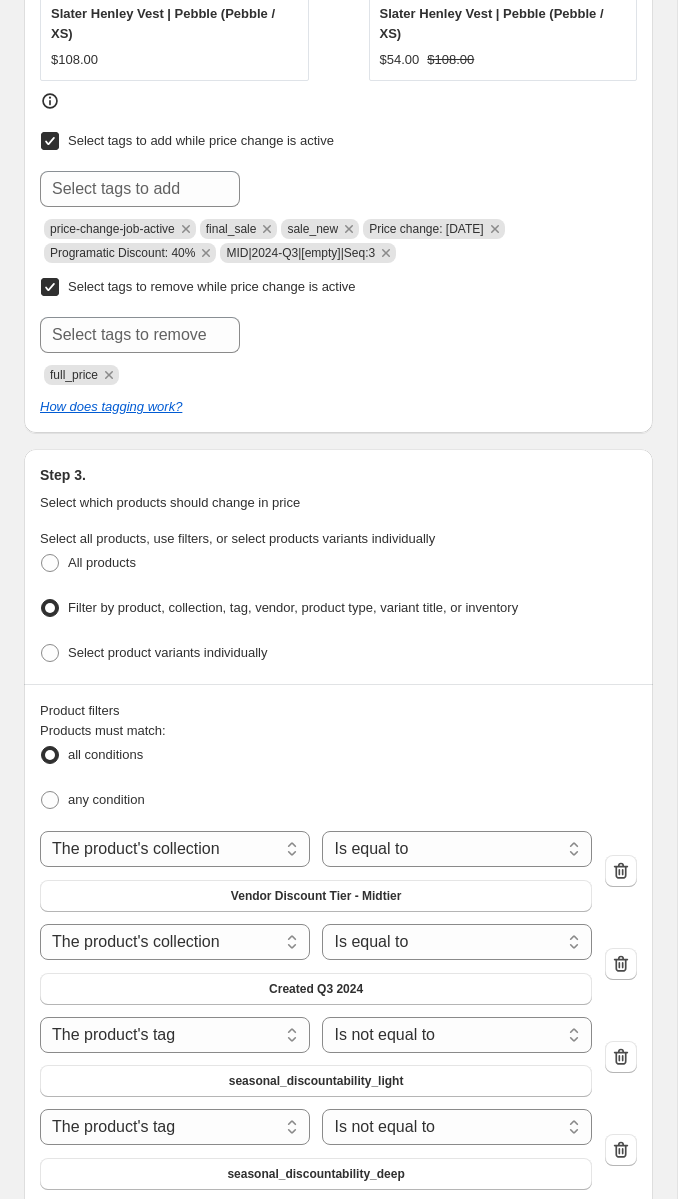 scroll, scrollTop: 1151, scrollLeft: 0, axis: vertical 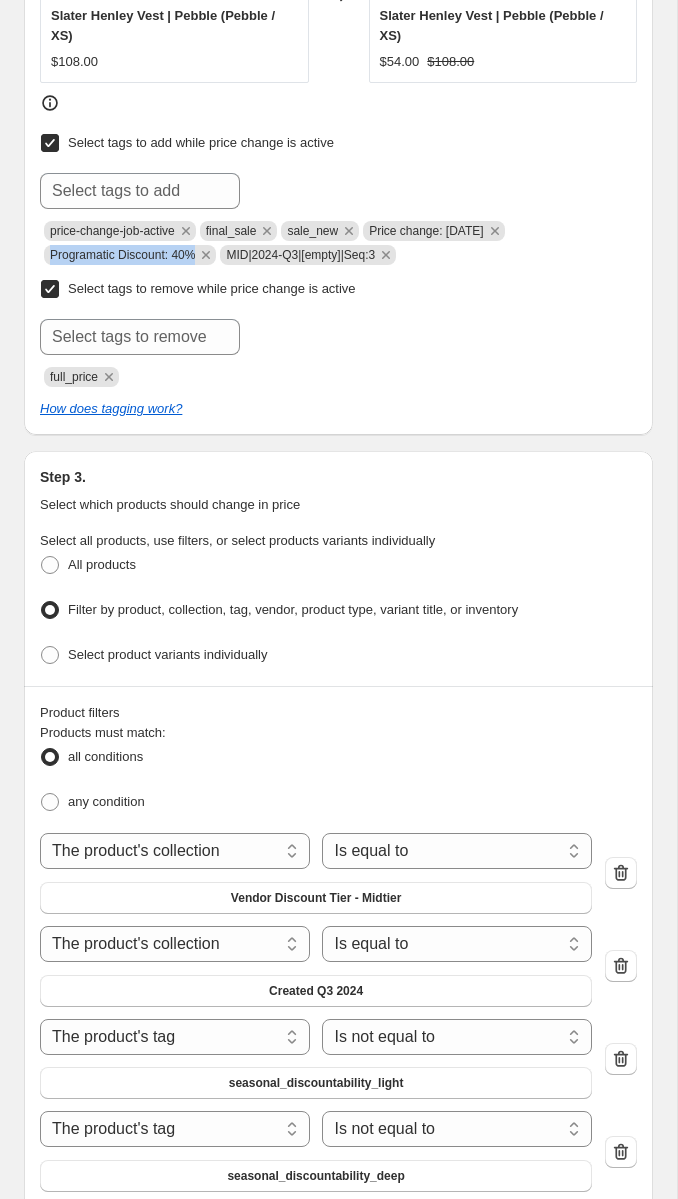 copy on "Programatic Discount: 40%" 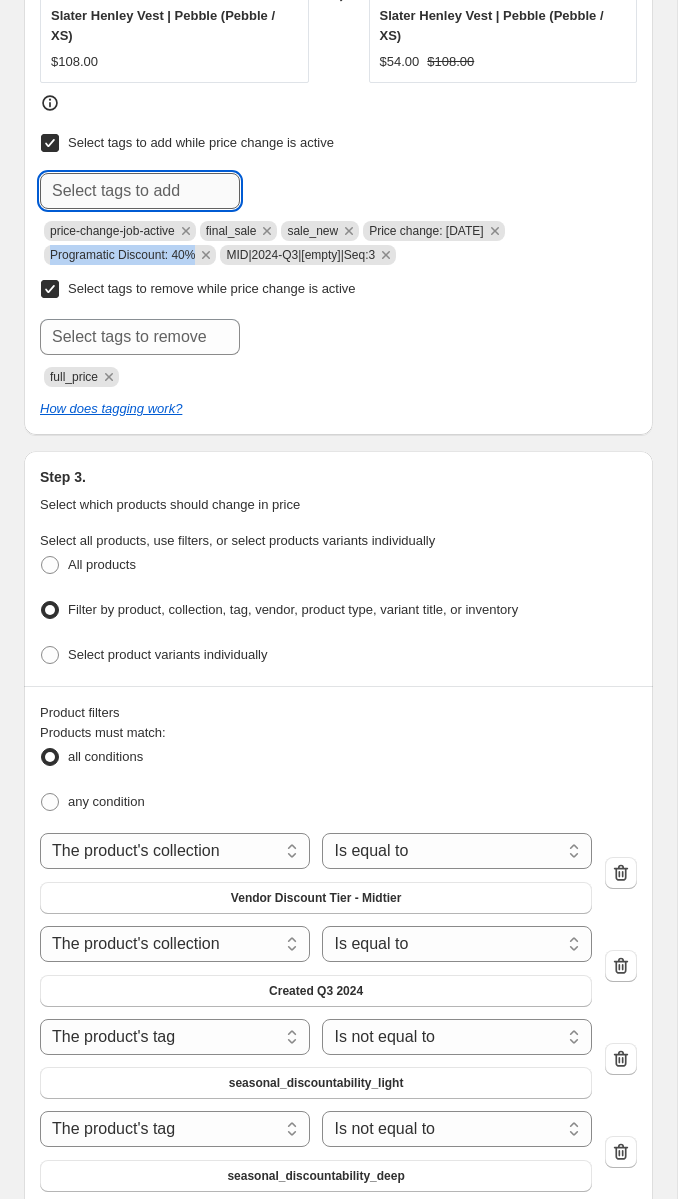 click at bounding box center [140, 191] 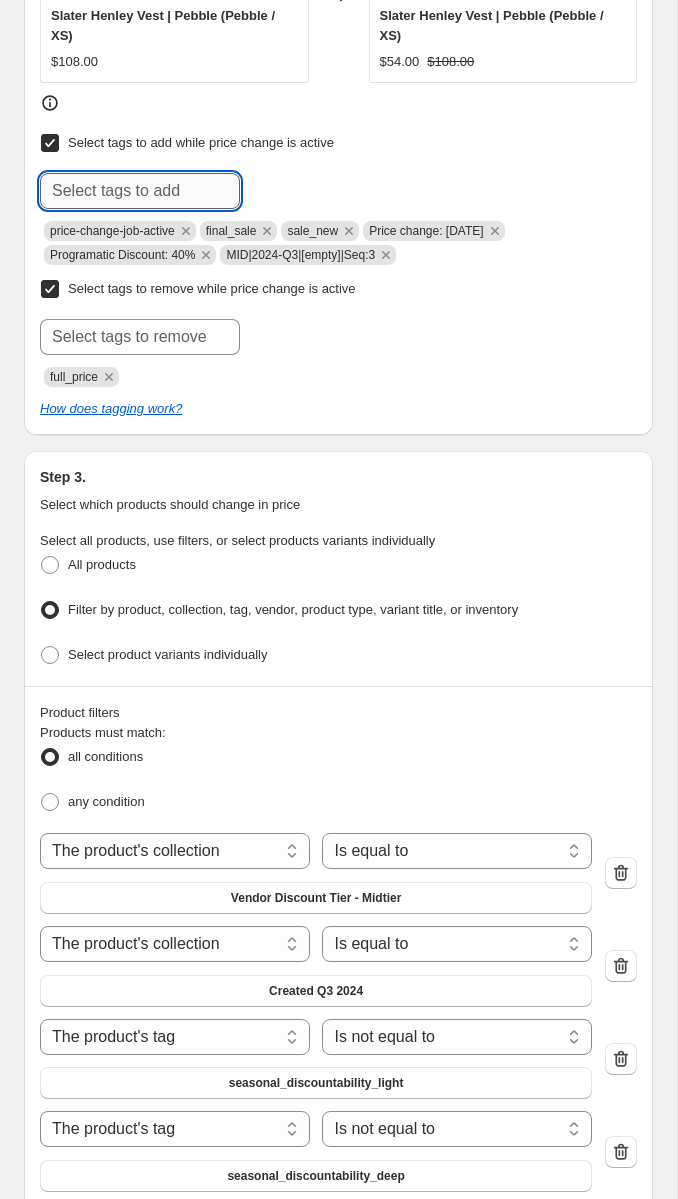 paste on "Programatic Discount: 40%" 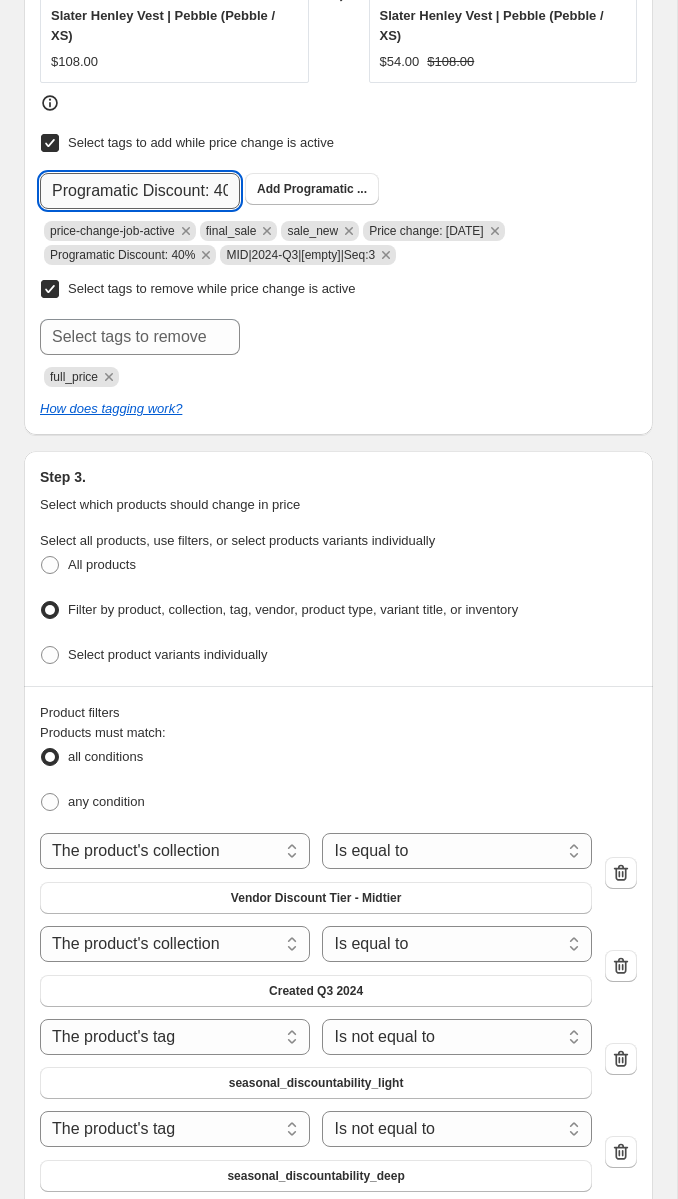 scroll, scrollTop: 0, scrollLeft: 26, axis: horizontal 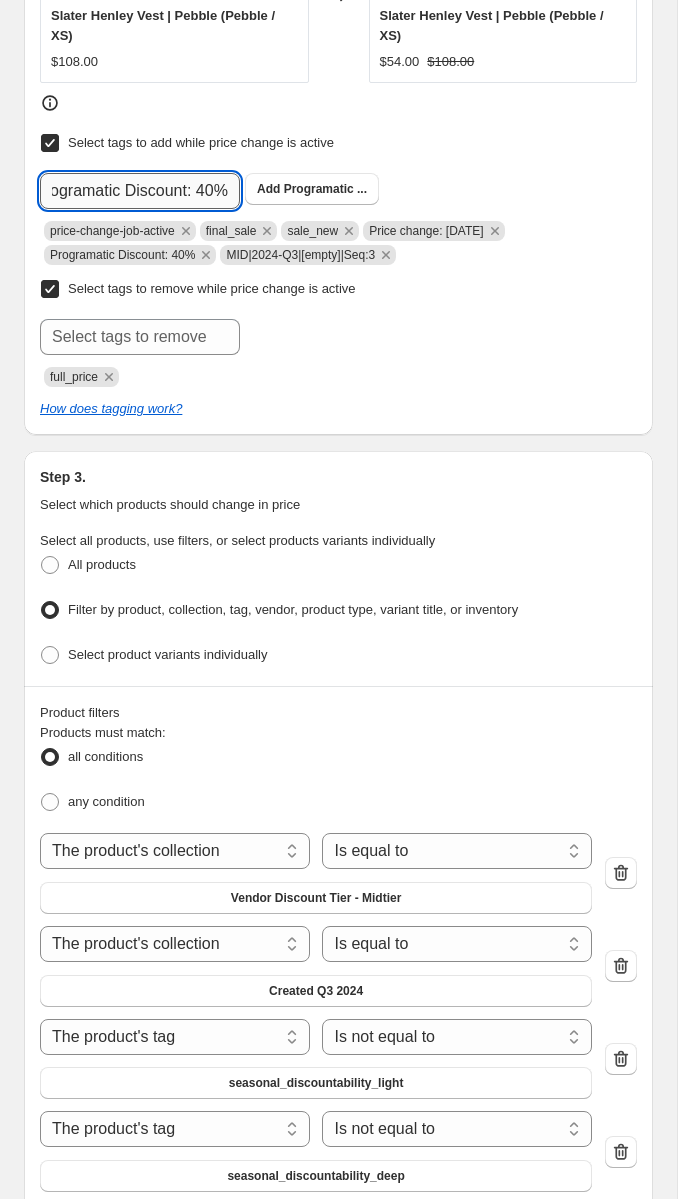 click on "Programatic Discount: 40%" at bounding box center [140, 191] 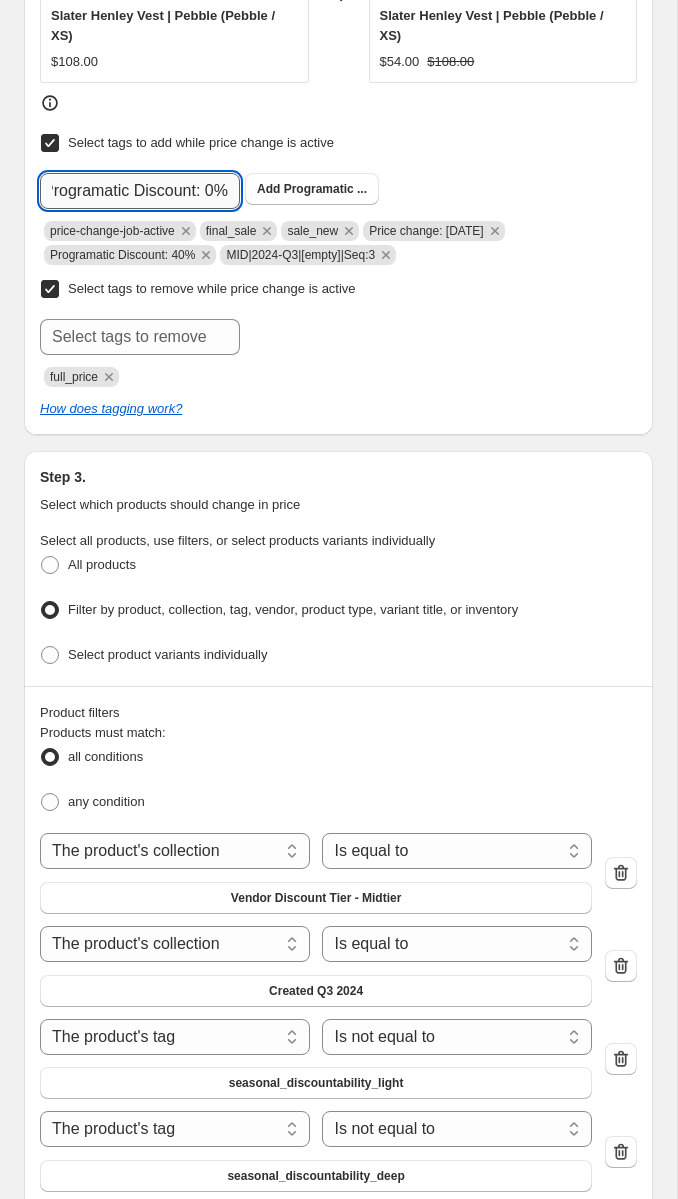 scroll, scrollTop: 0, scrollLeft: 16, axis: horizontal 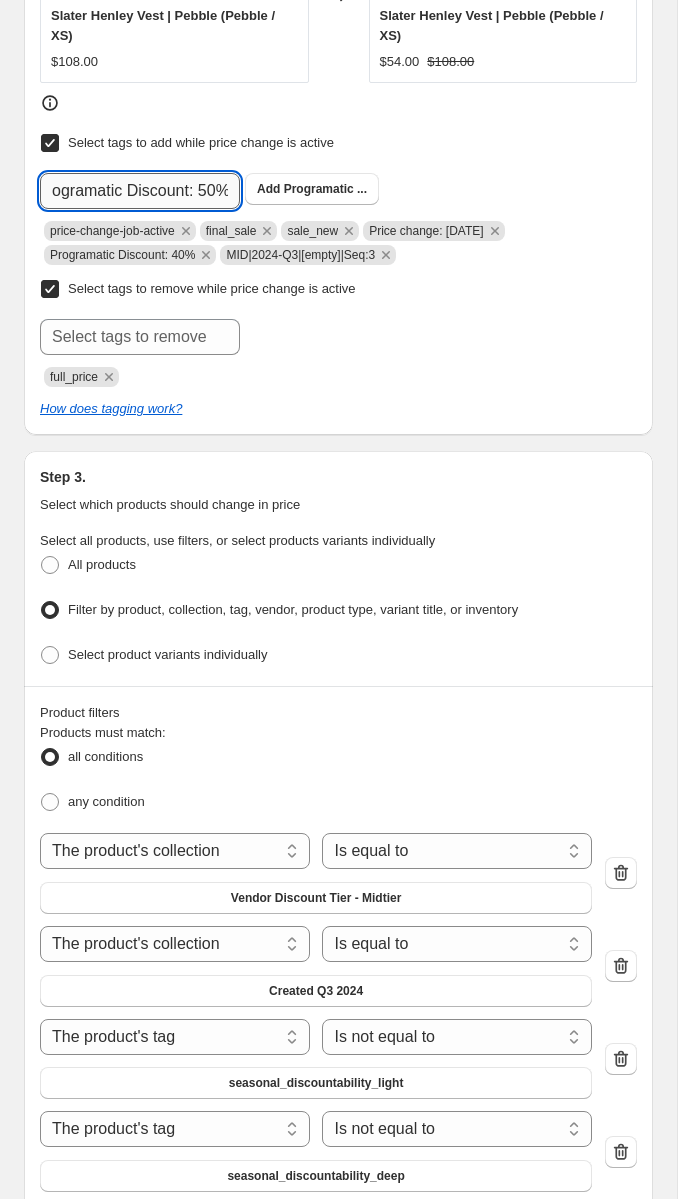 type on "Programatic Discount: 50%" 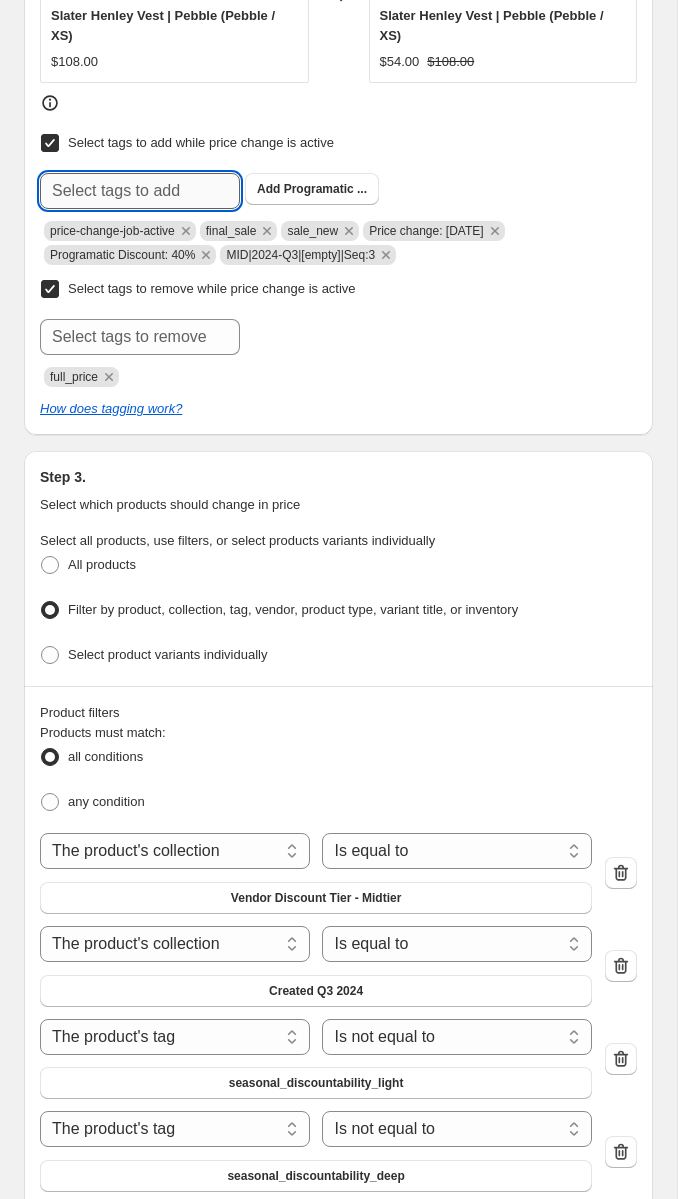 scroll, scrollTop: 0, scrollLeft: 0, axis: both 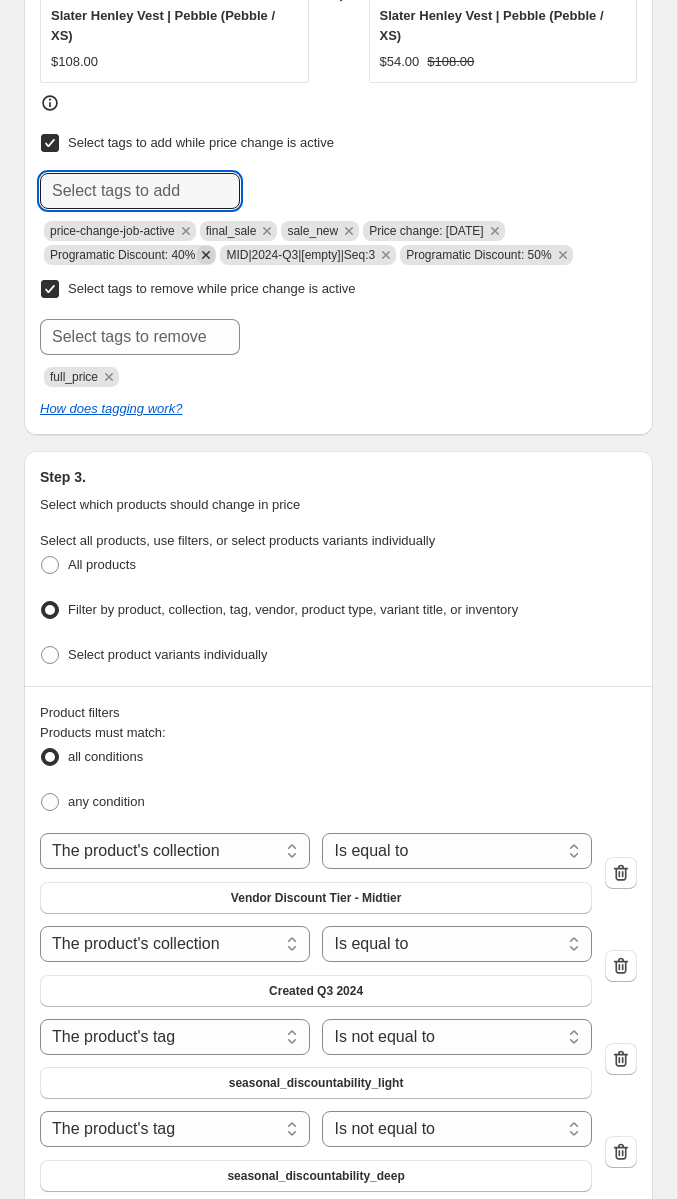 click 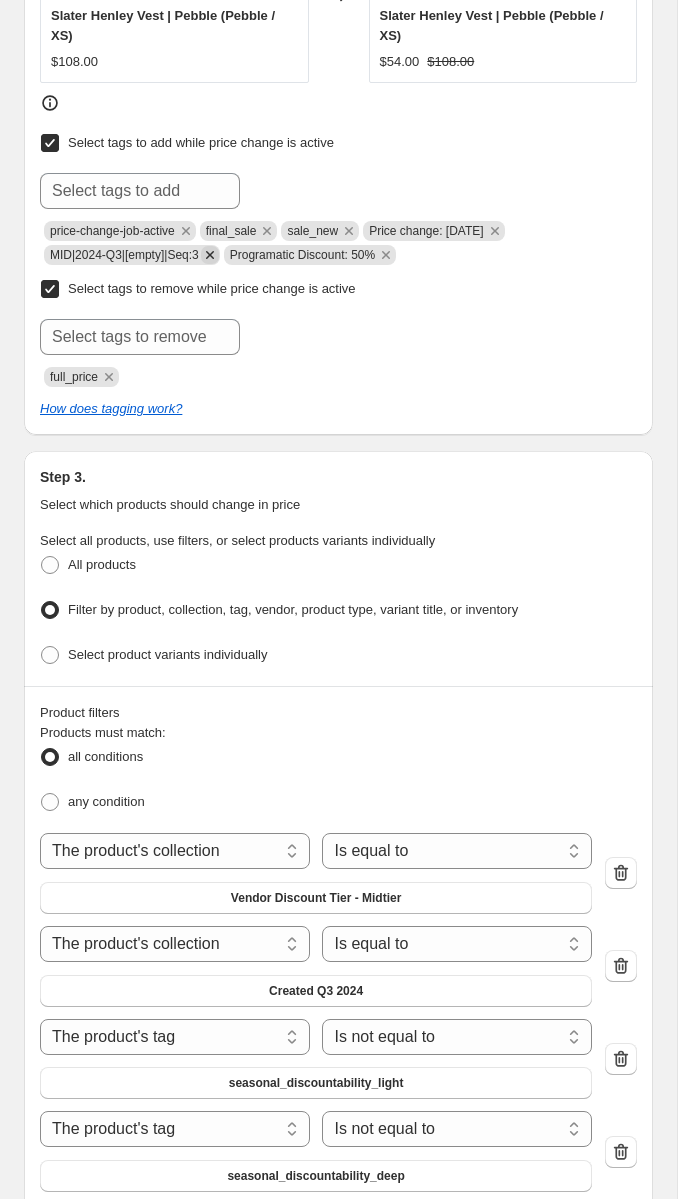 click 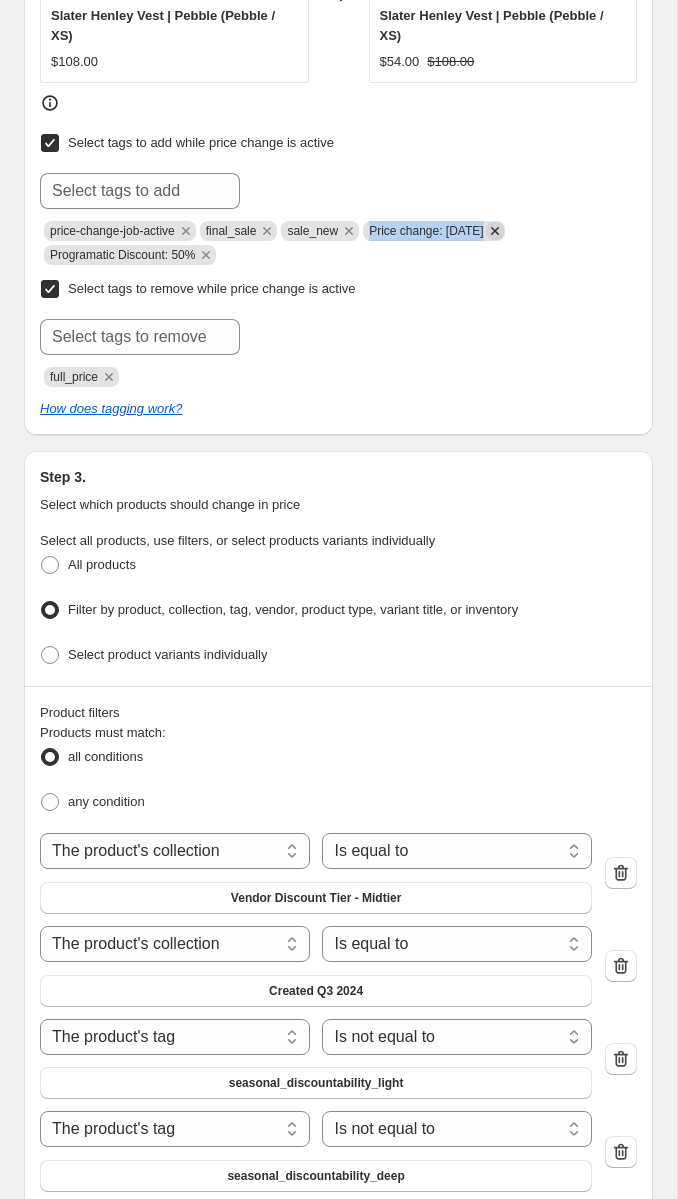 copy on "Price change: 7-14-25" 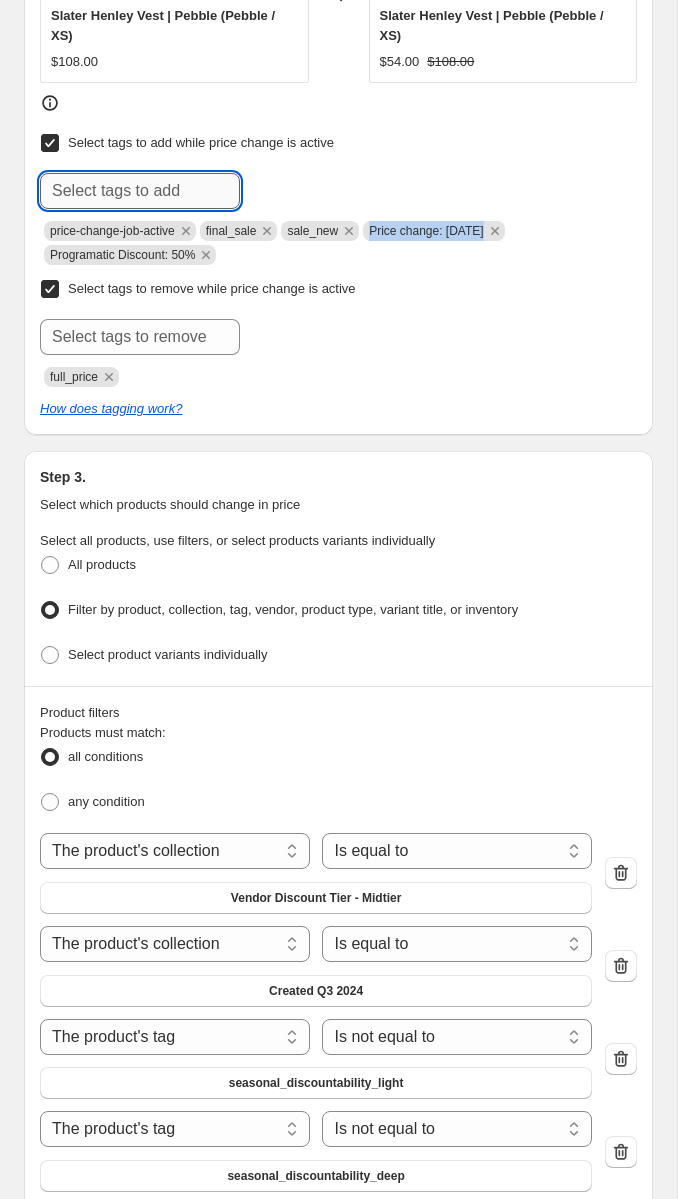 click at bounding box center (140, 191) 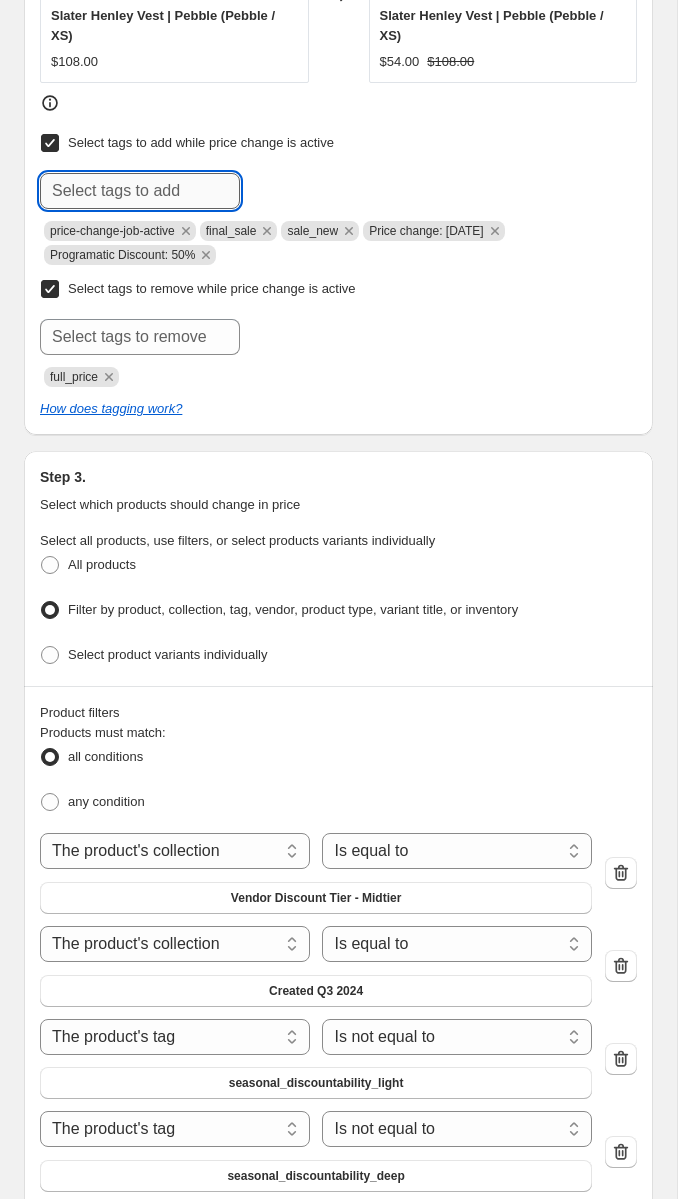 paste on "Price change: 7-14-25" 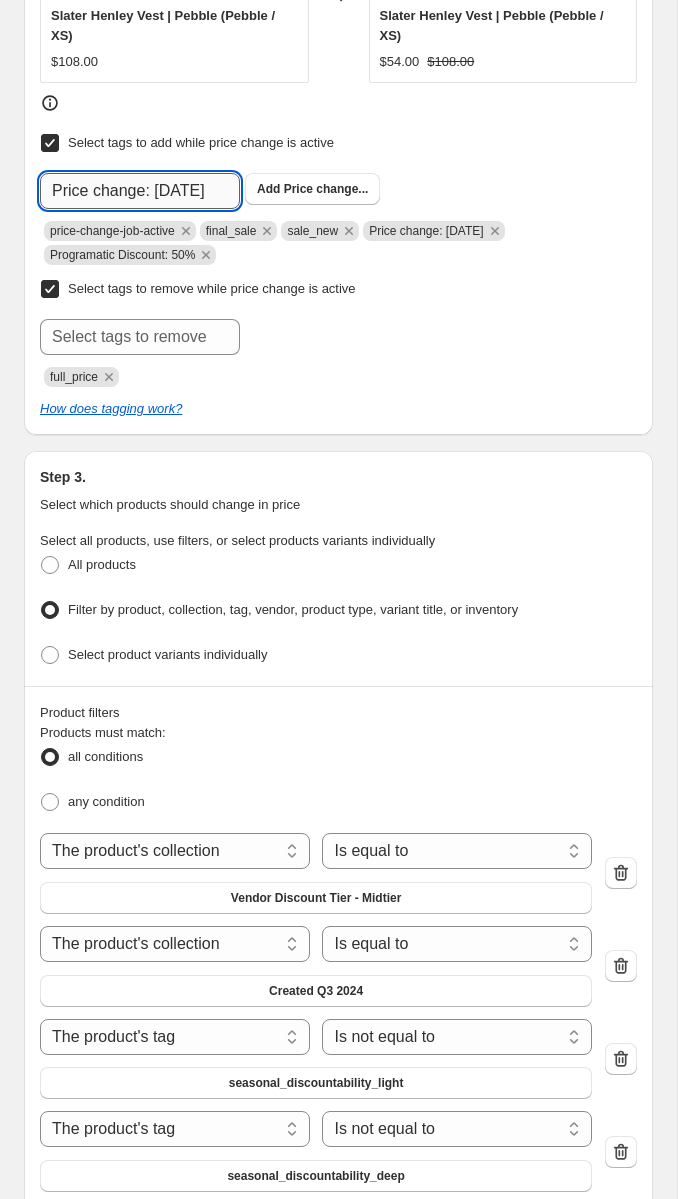 click on "Price change: 7-14-25" at bounding box center [140, 191] 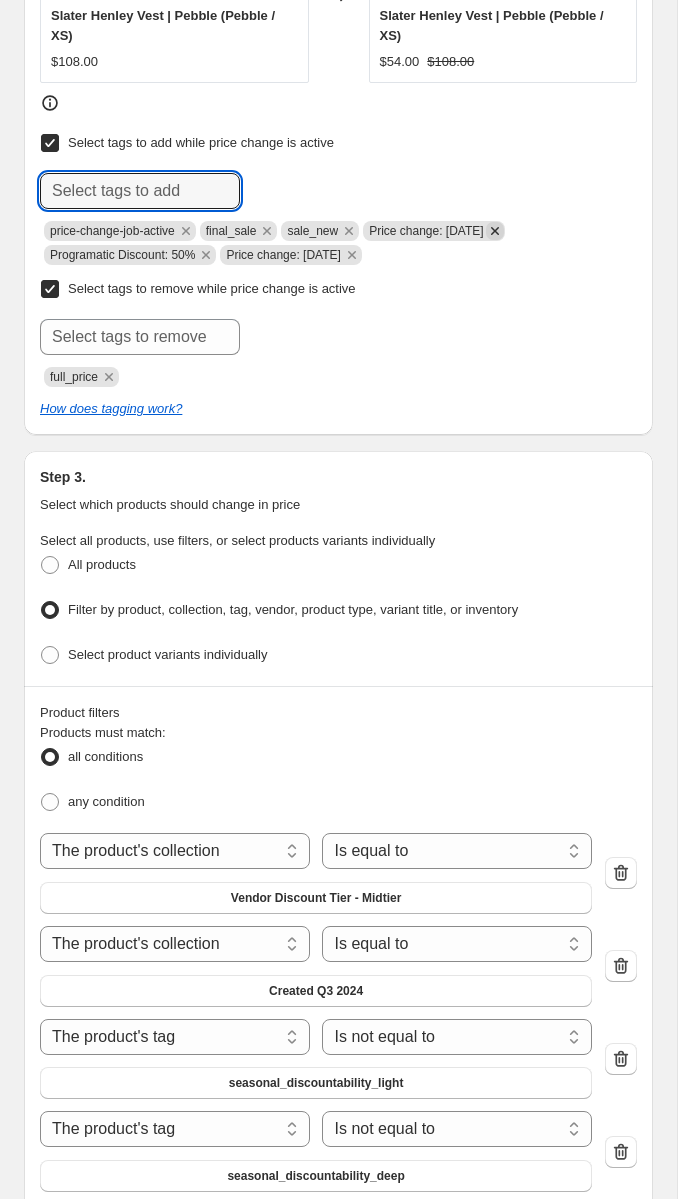 click 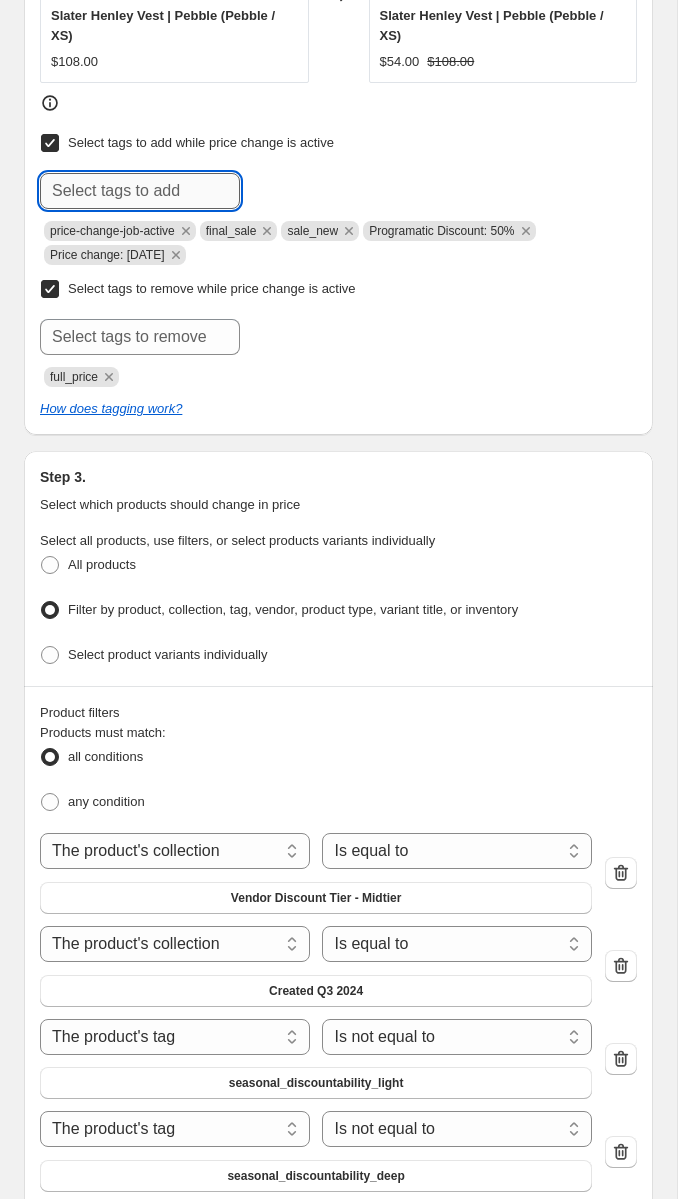 click at bounding box center [140, 191] 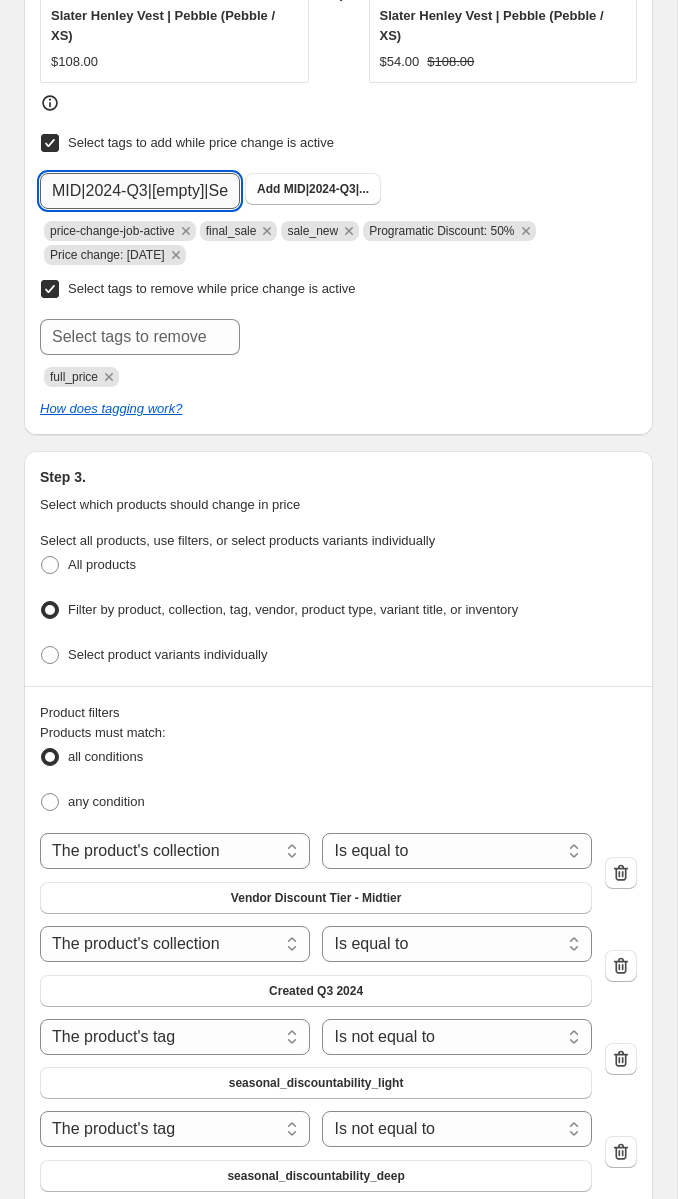 scroll, scrollTop: 0, scrollLeft: 33, axis: horizontal 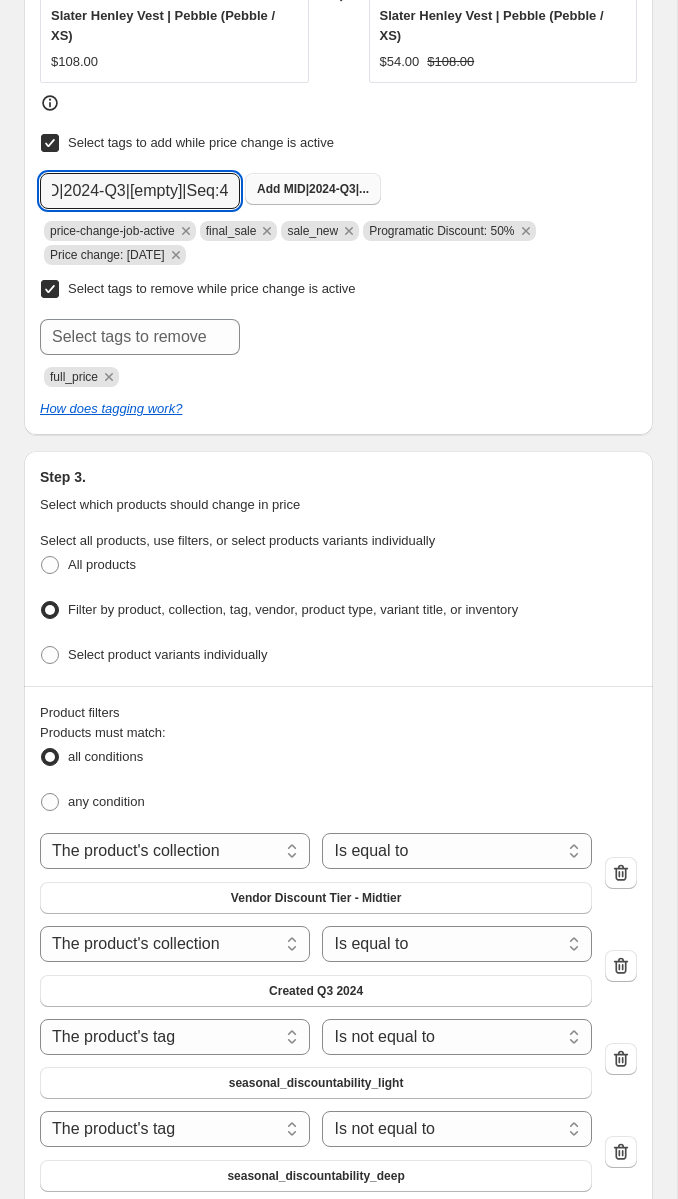 type on "MID|2024-Q3|[empty]|Seq:4" 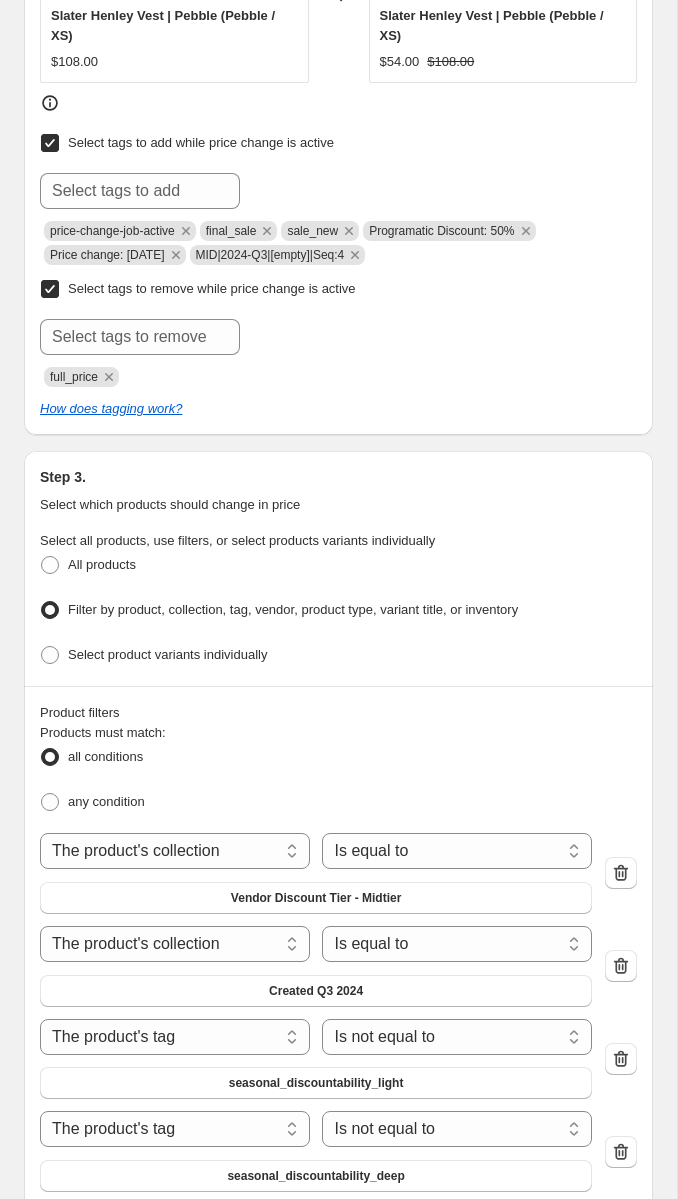 scroll, scrollTop: 0, scrollLeft: 0, axis: both 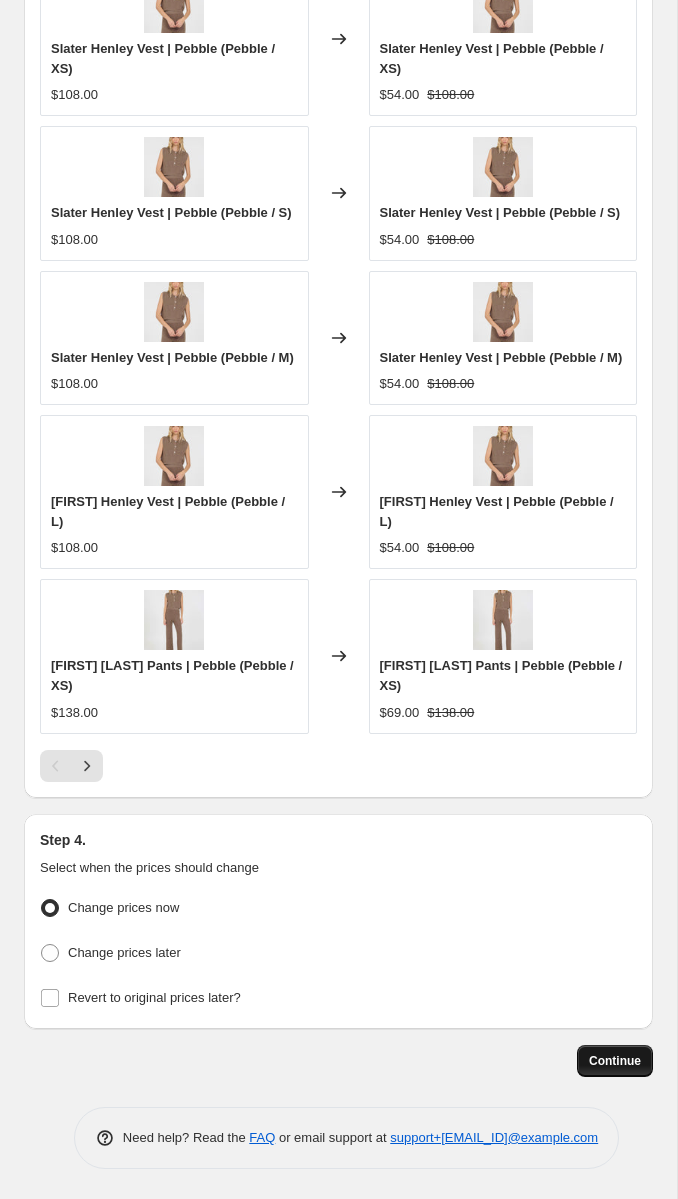click on "Continue" at bounding box center [615, 1061] 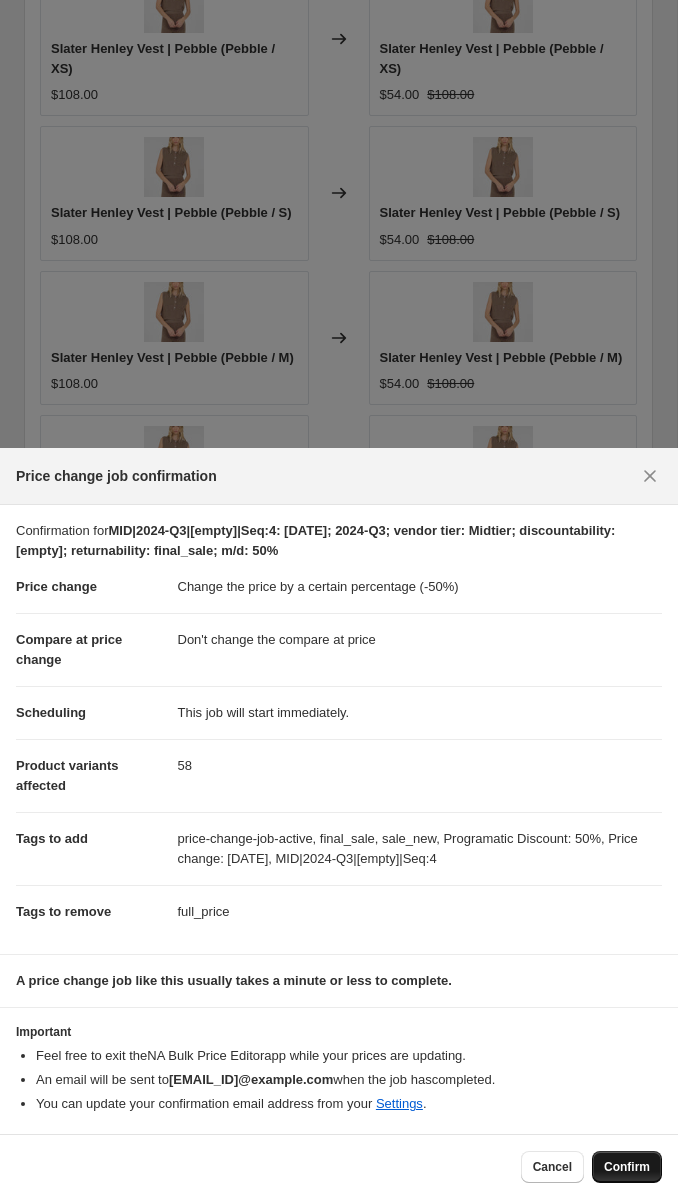 click on "Confirm" at bounding box center (627, 1167) 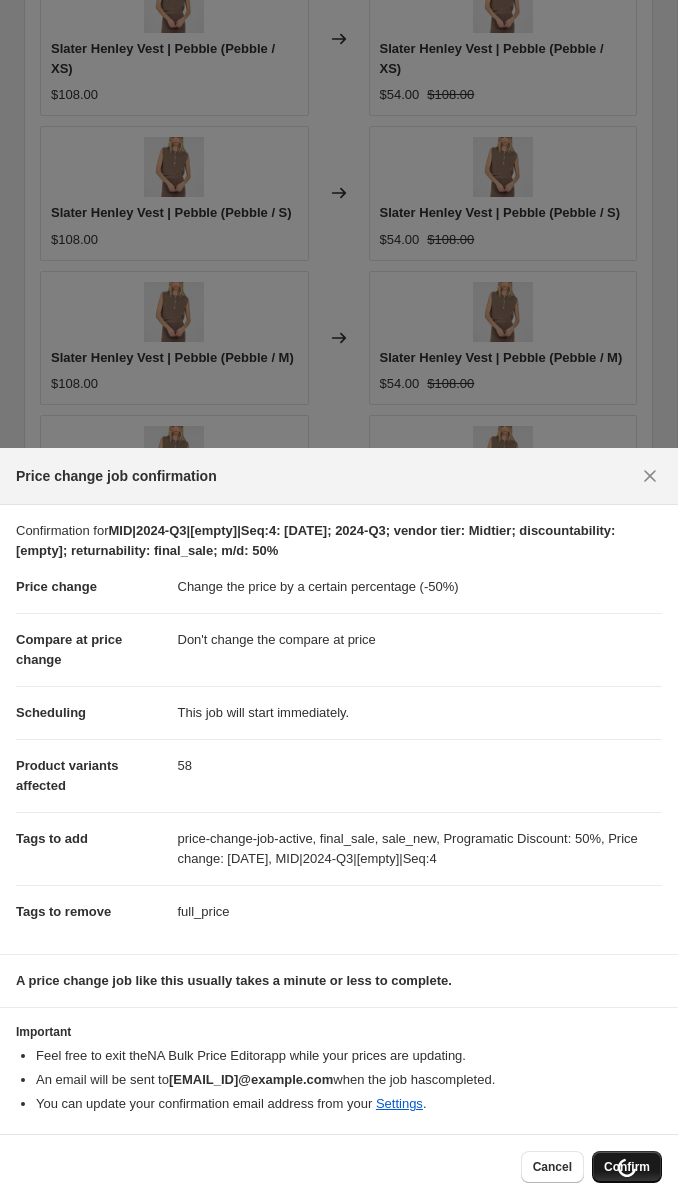 scroll, scrollTop: 3018, scrollLeft: 0, axis: vertical 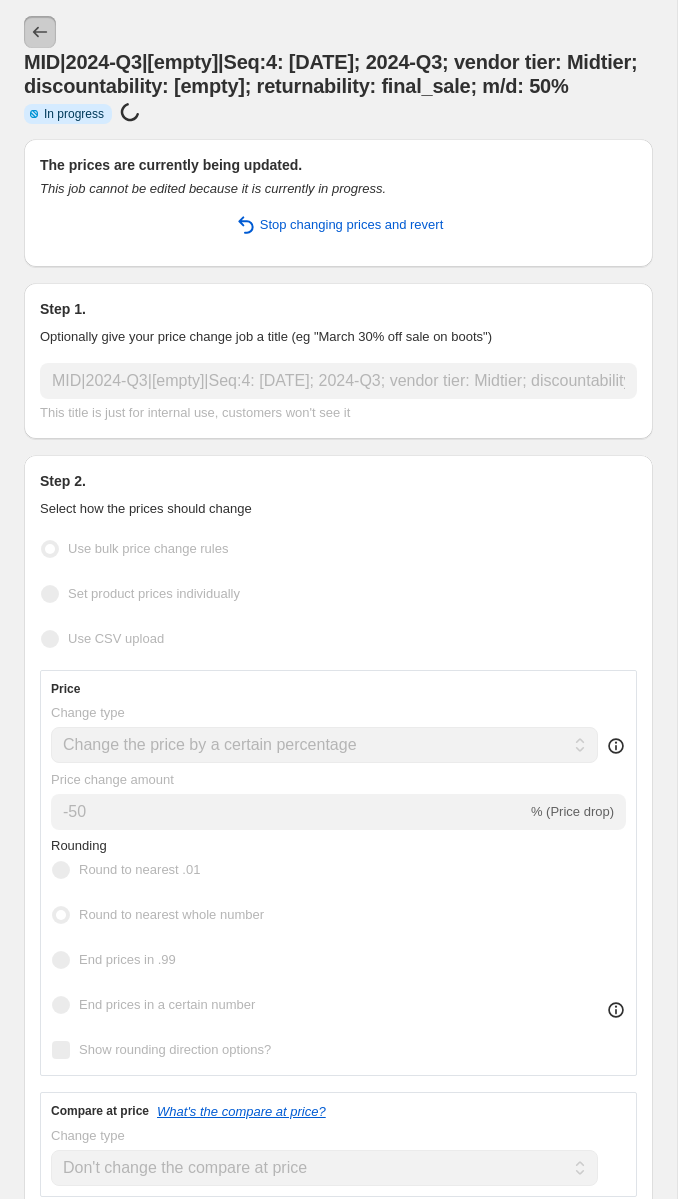 click 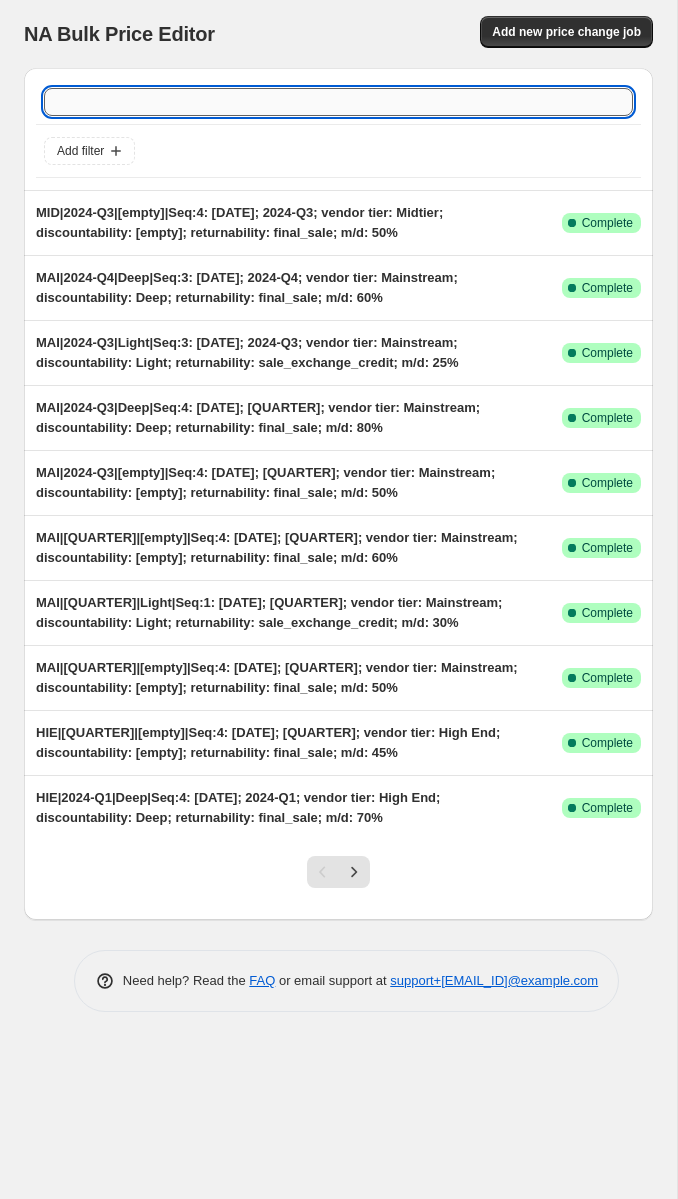 click at bounding box center (338, 102) 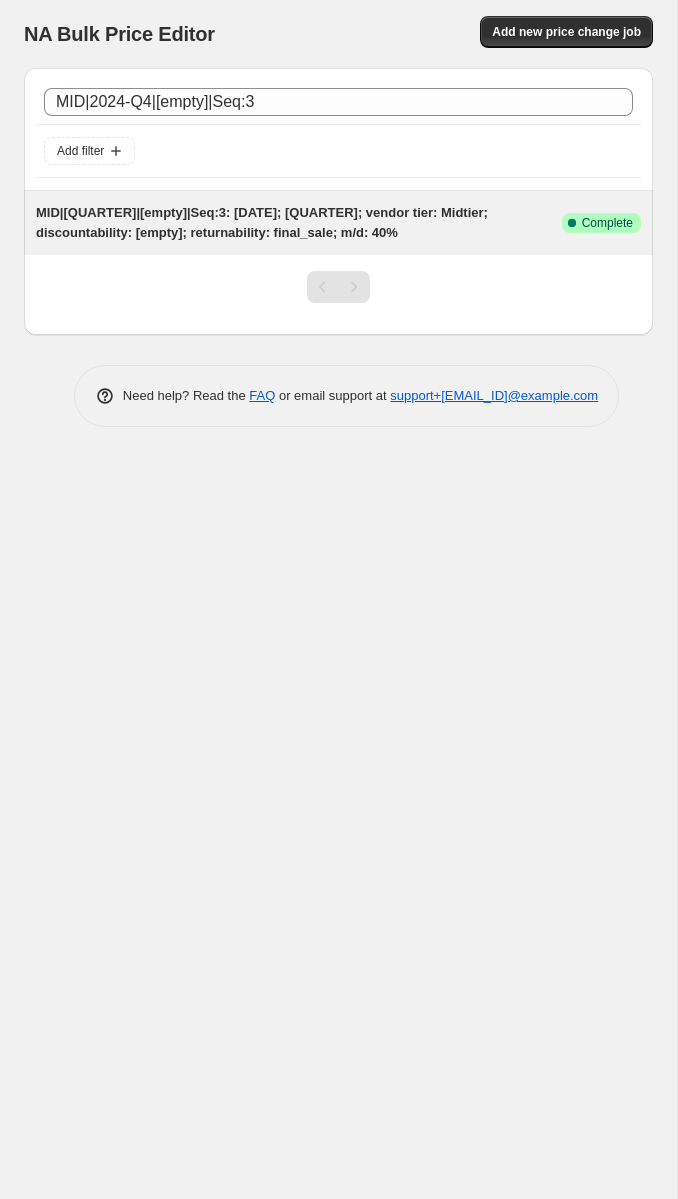 click on "MID|2024-Q4|[empty]|Seq:3: 20250714; 2024-Q4; vendor tier: Midtier; discountability: [empty]; returnability: final_sale; m/d: 40%" at bounding box center (262, 222) 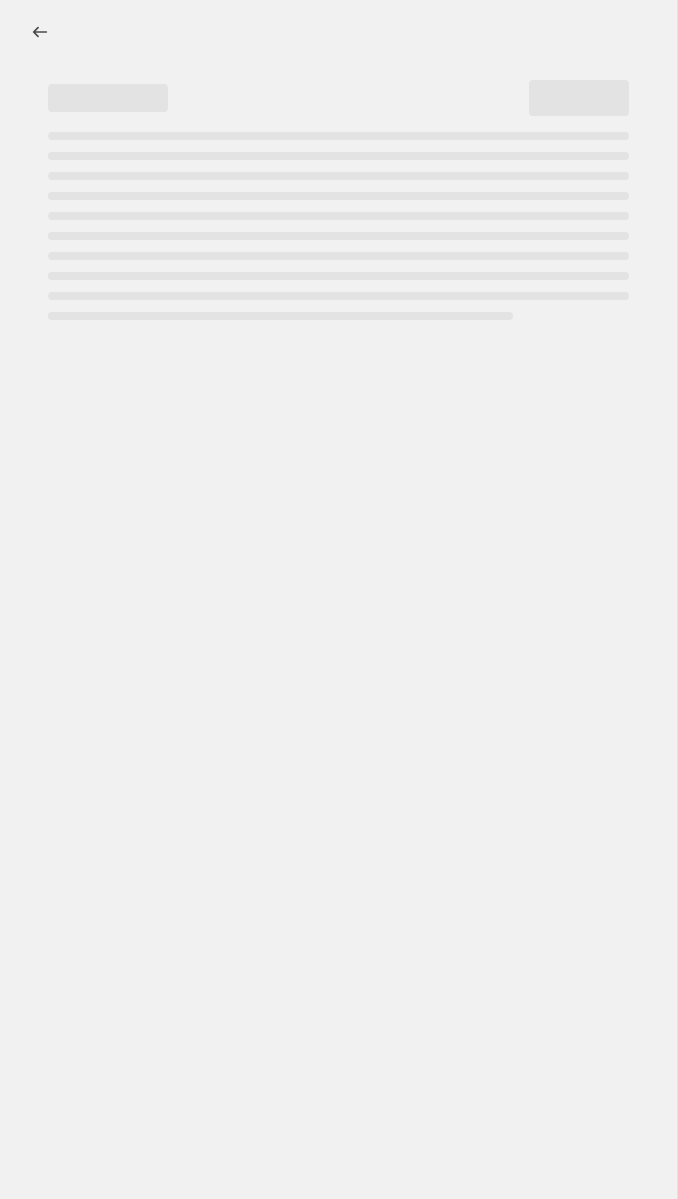 select on "percentage" 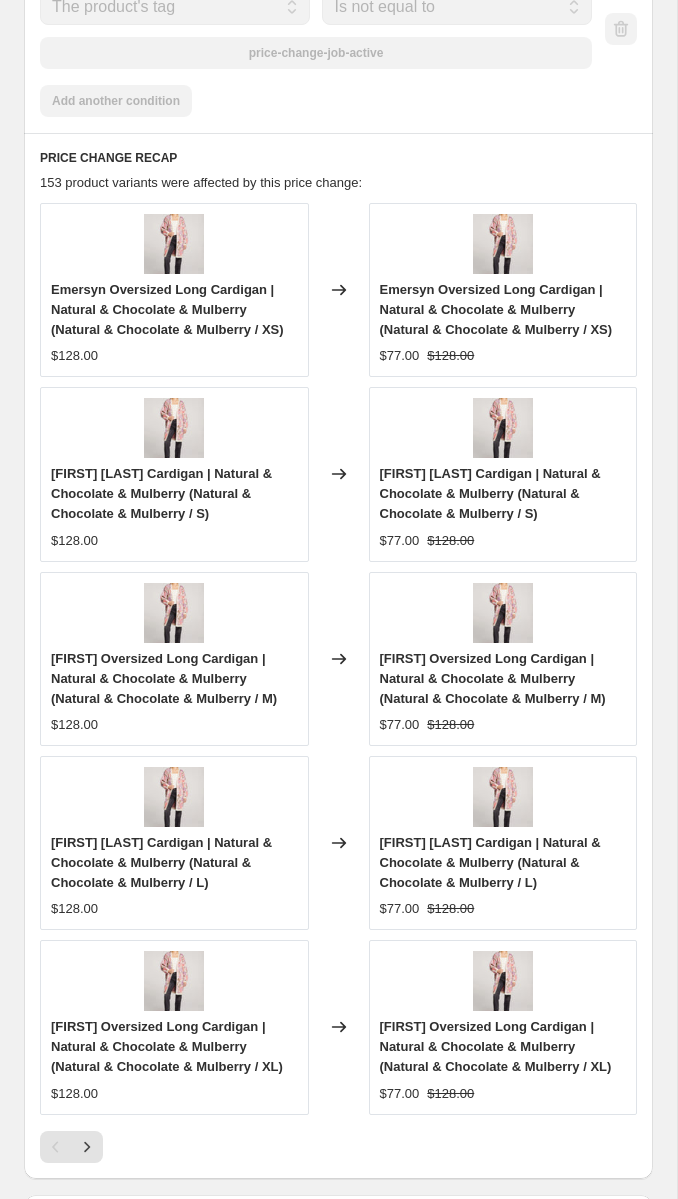 scroll, scrollTop: 3216, scrollLeft: 0, axis: vertical 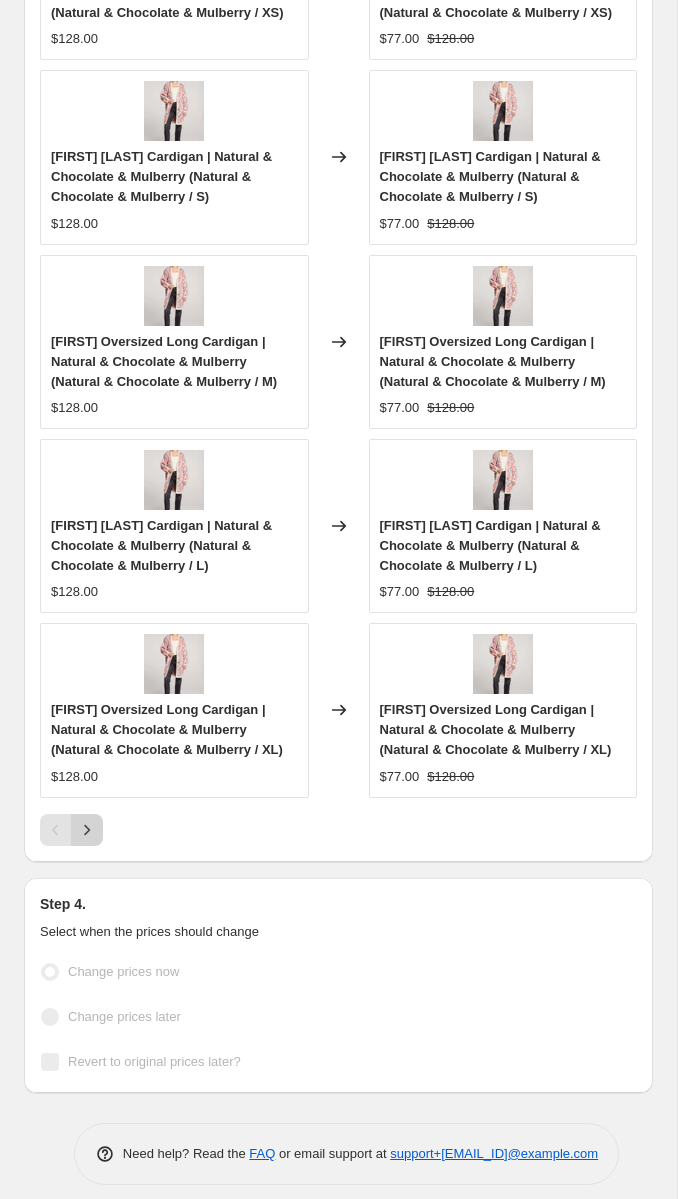 click 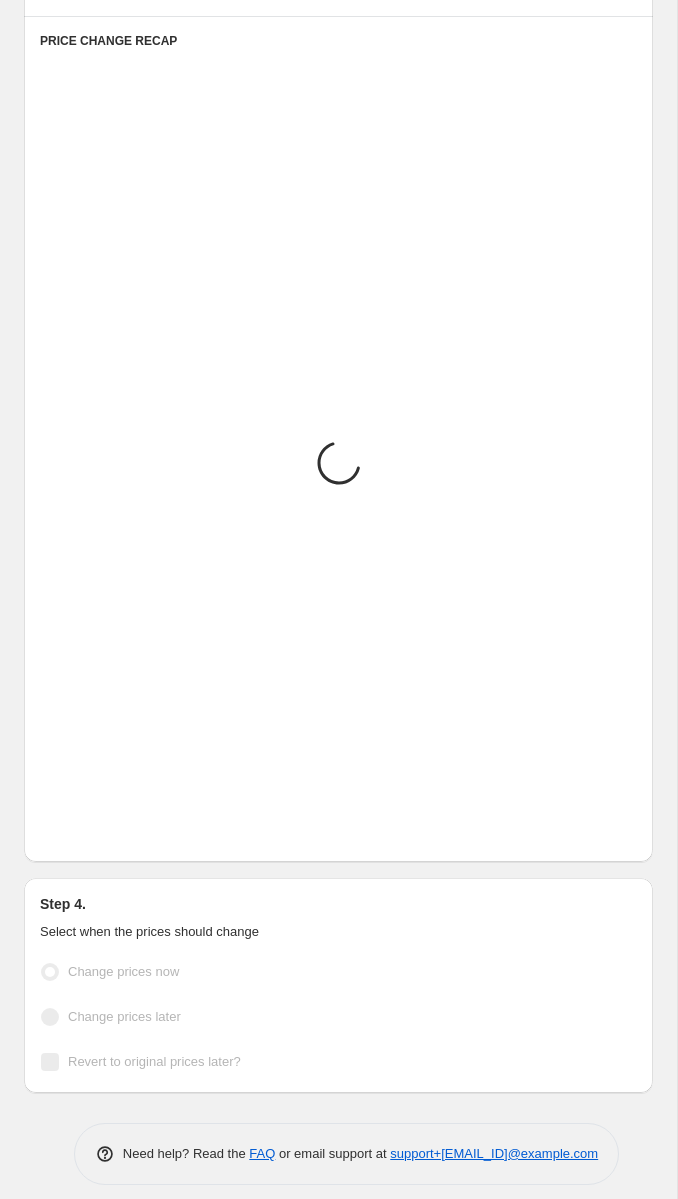 scroll, scrollTop: 3096, scrollLeft: 0, axis: vertical 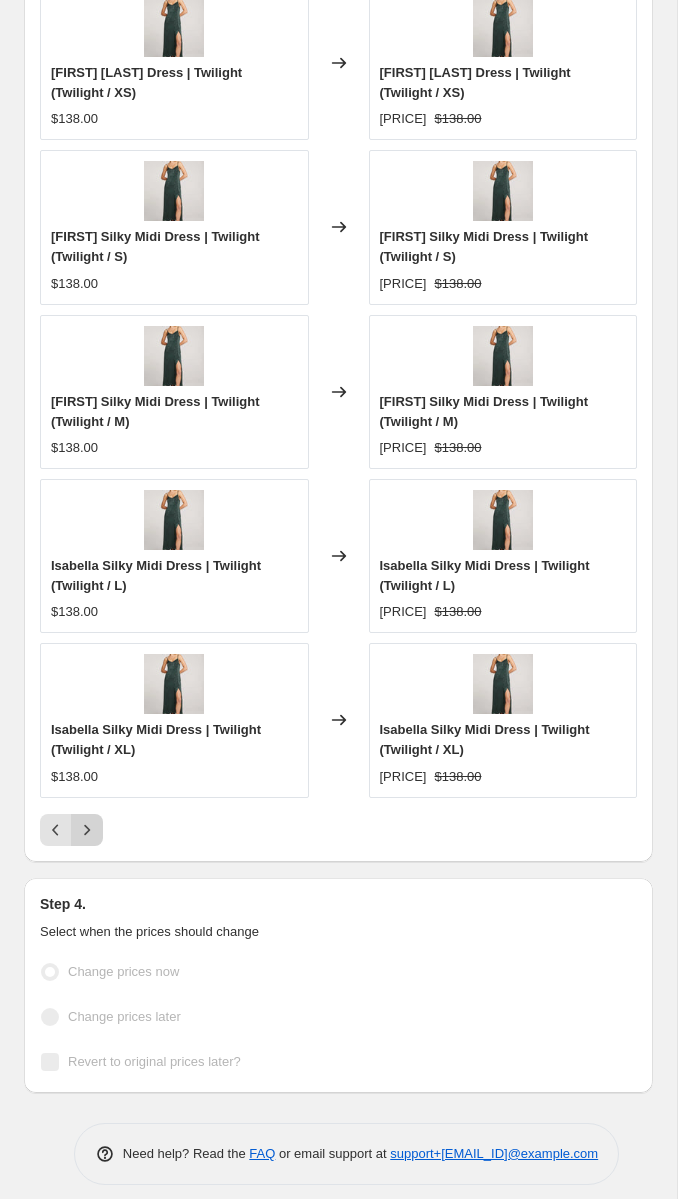 click 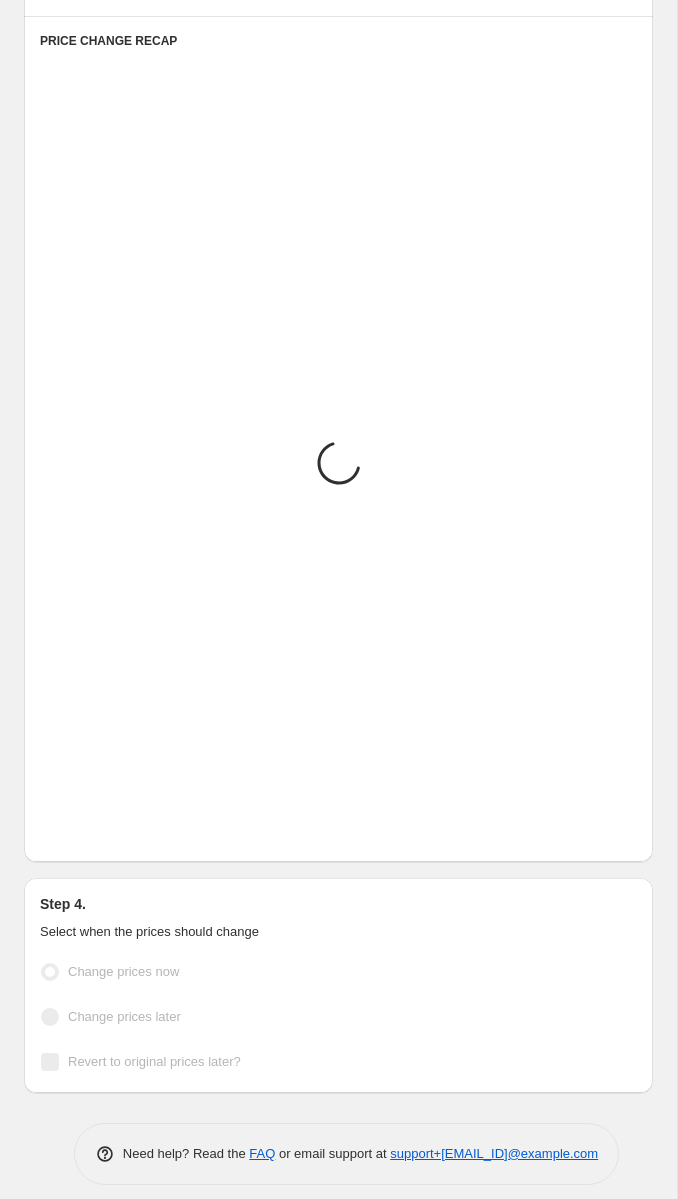 scroll, scrollTop: 3096, scrollLeft: 0, axis: vertical 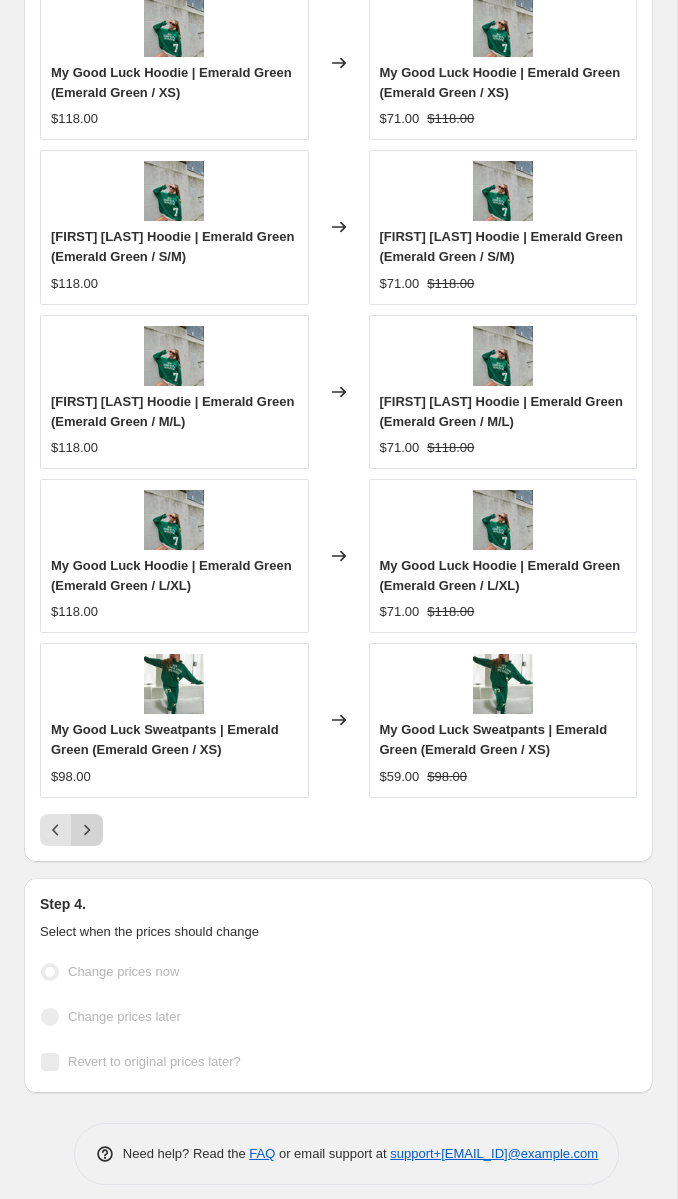 click 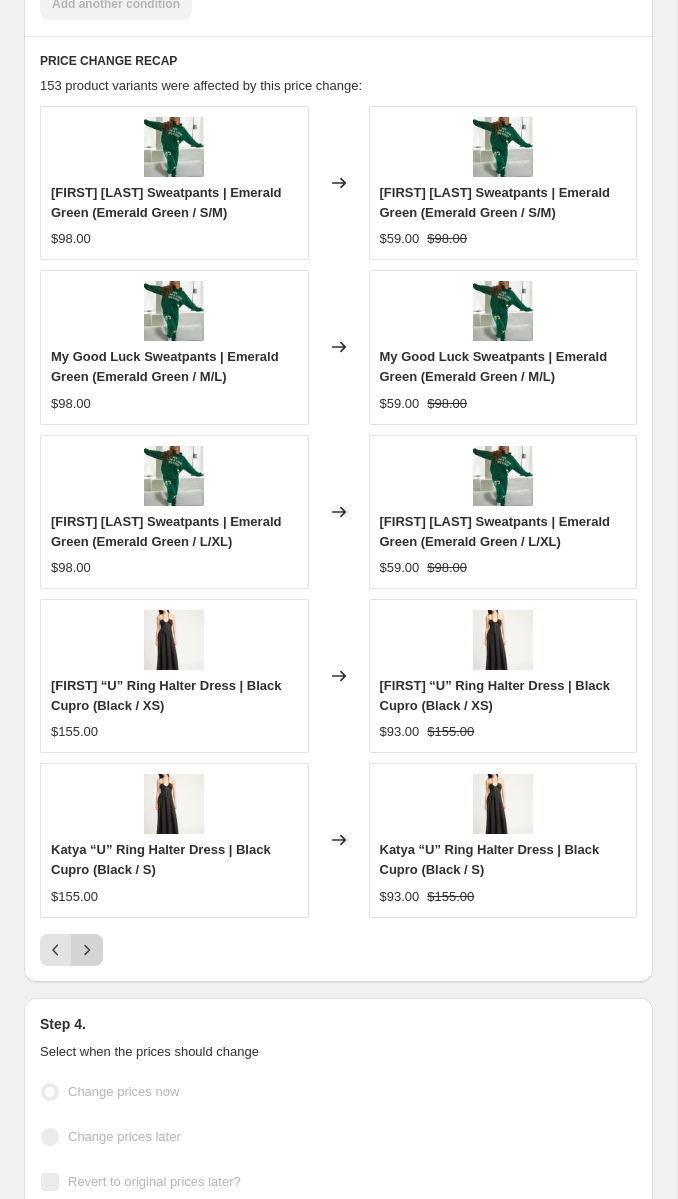 scroll, scrollTop: 3096, scrollLeft: 0, axis: vertical 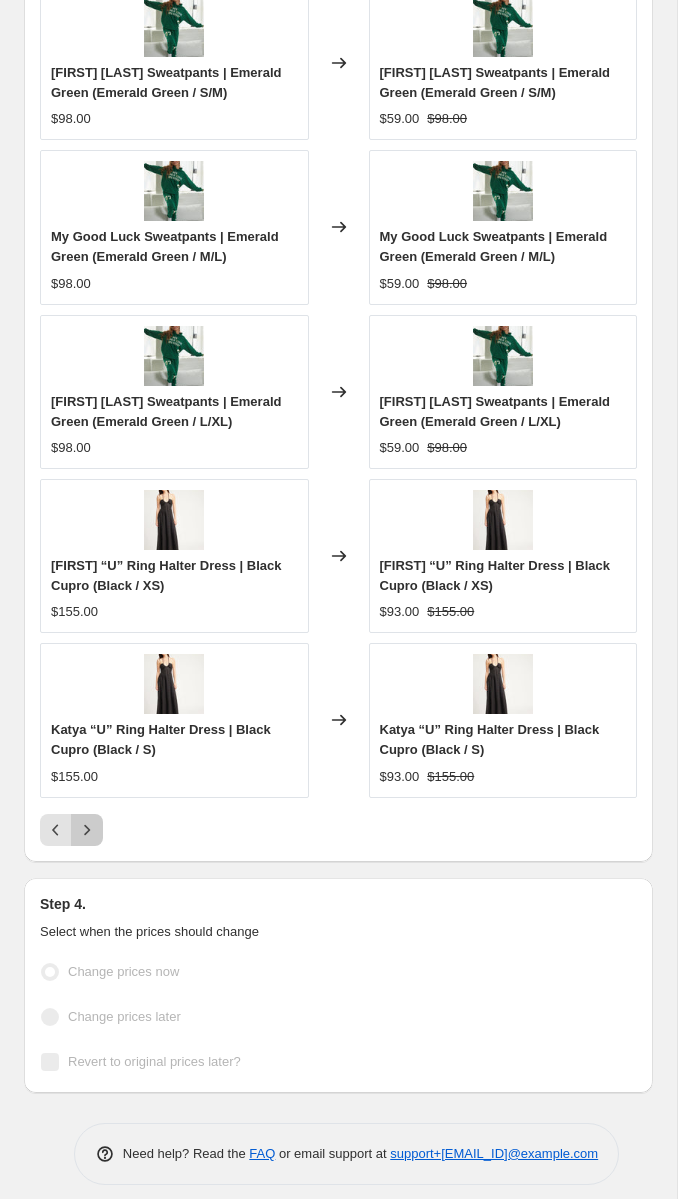 click 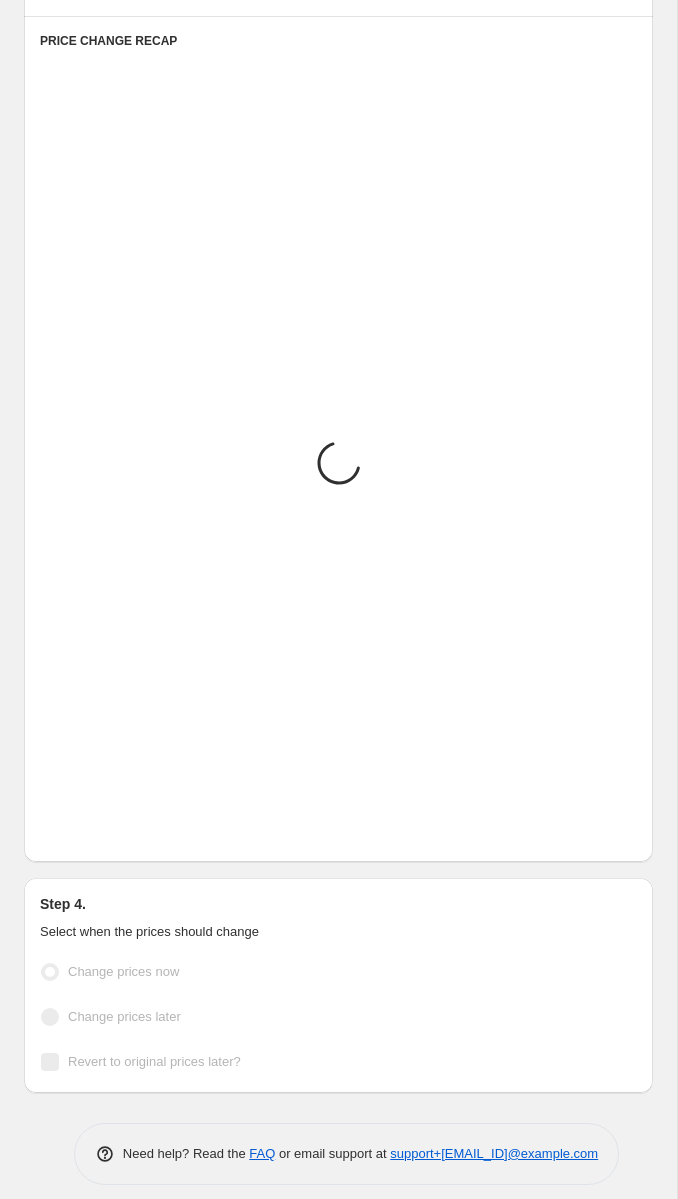 scroll, scrollTop: 3076, scrollLeft: 0, axis: vertical 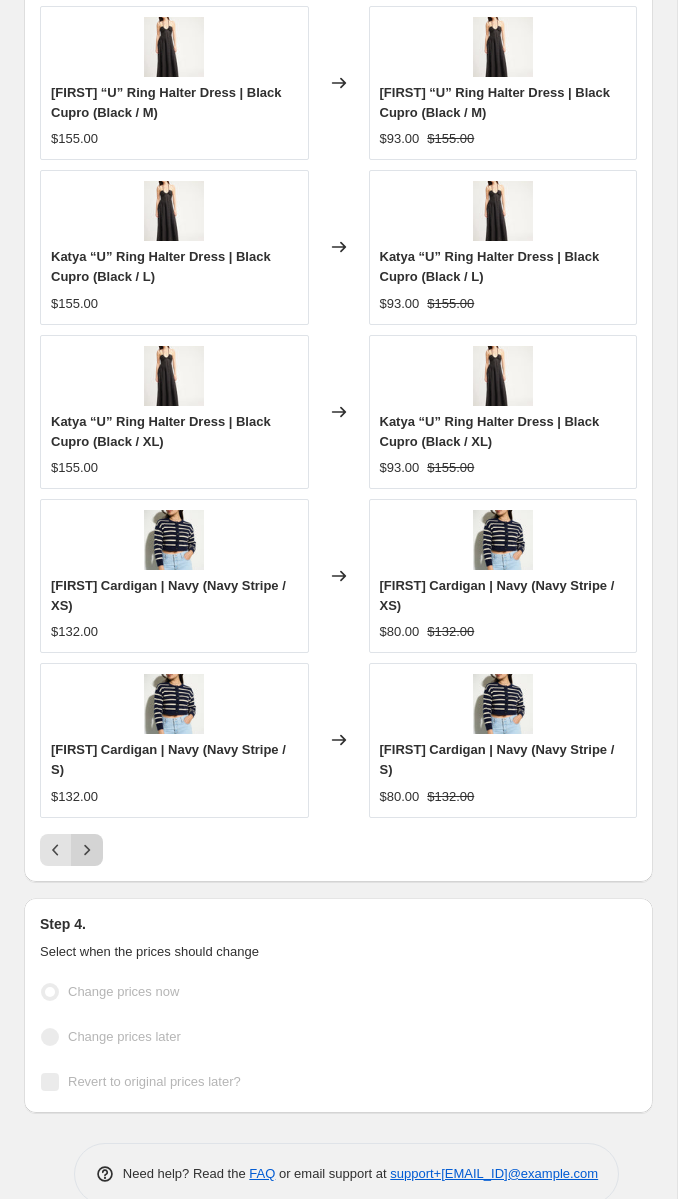click 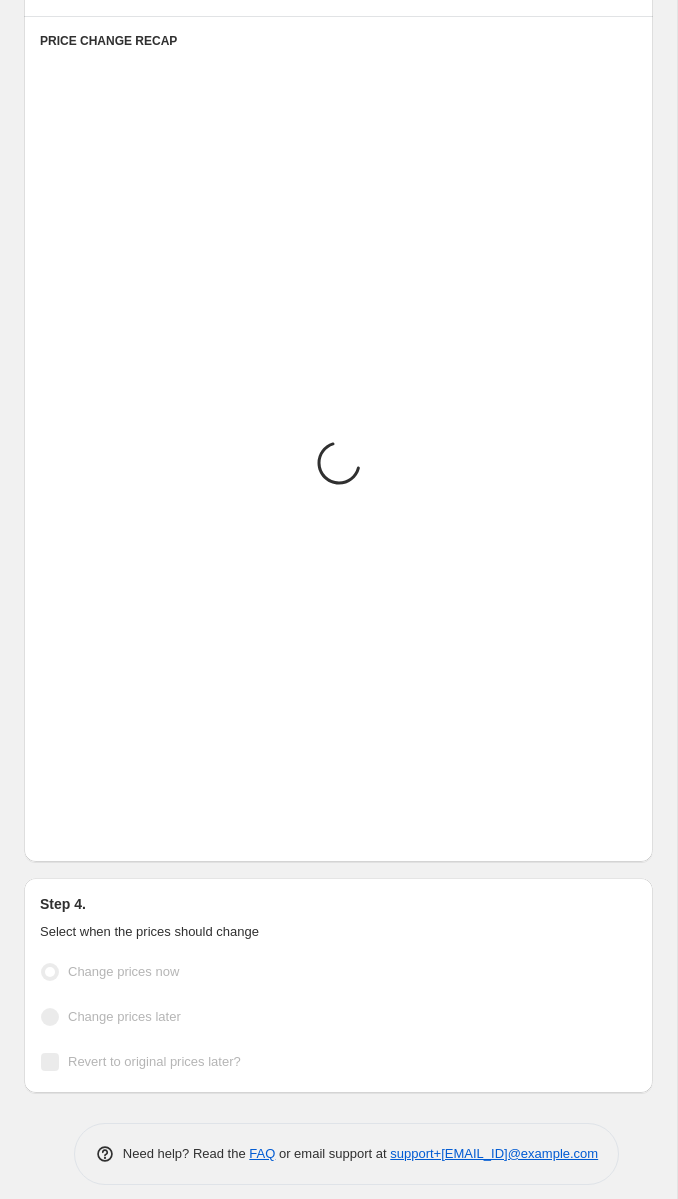 scroll, scrollTop: 3076, scrollLeft: 0, axis: vertical 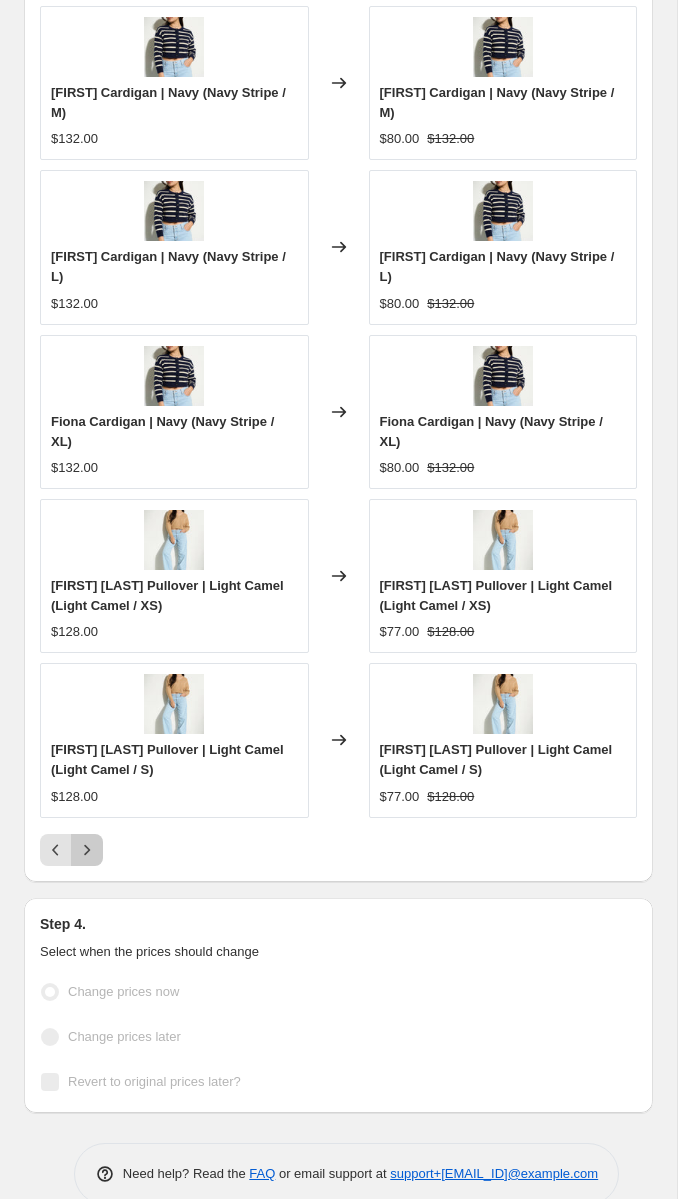 click 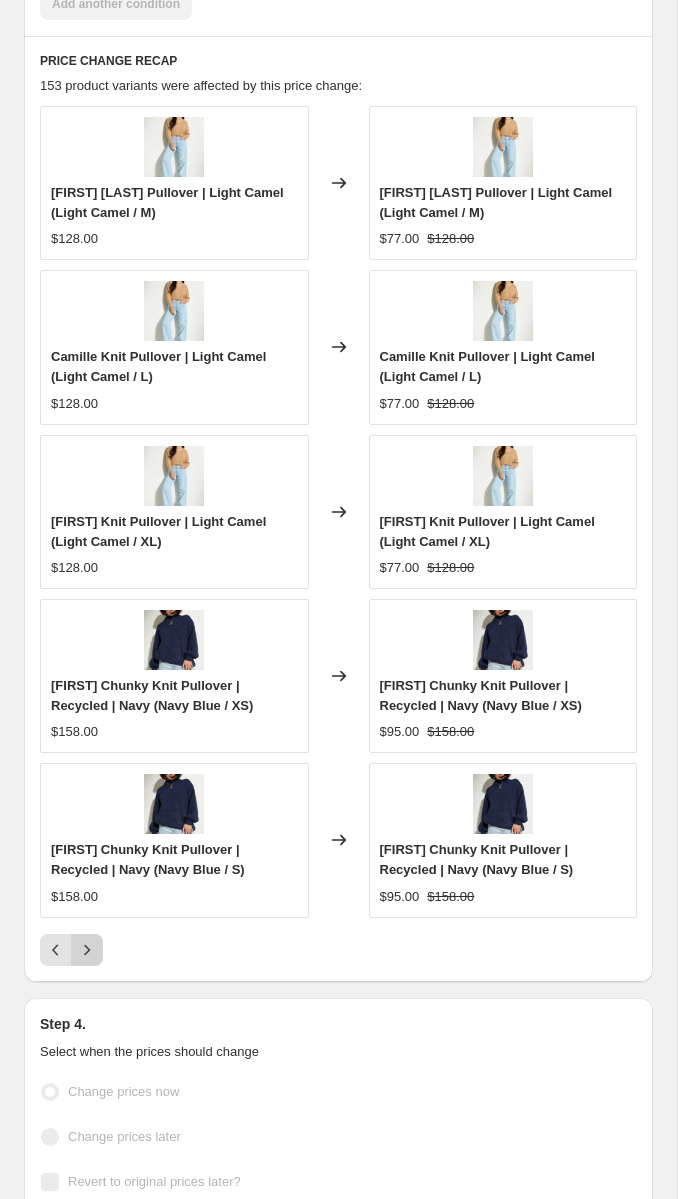 scroll, scrollTop: 3076, scrollLeft: 0, axis: vertical 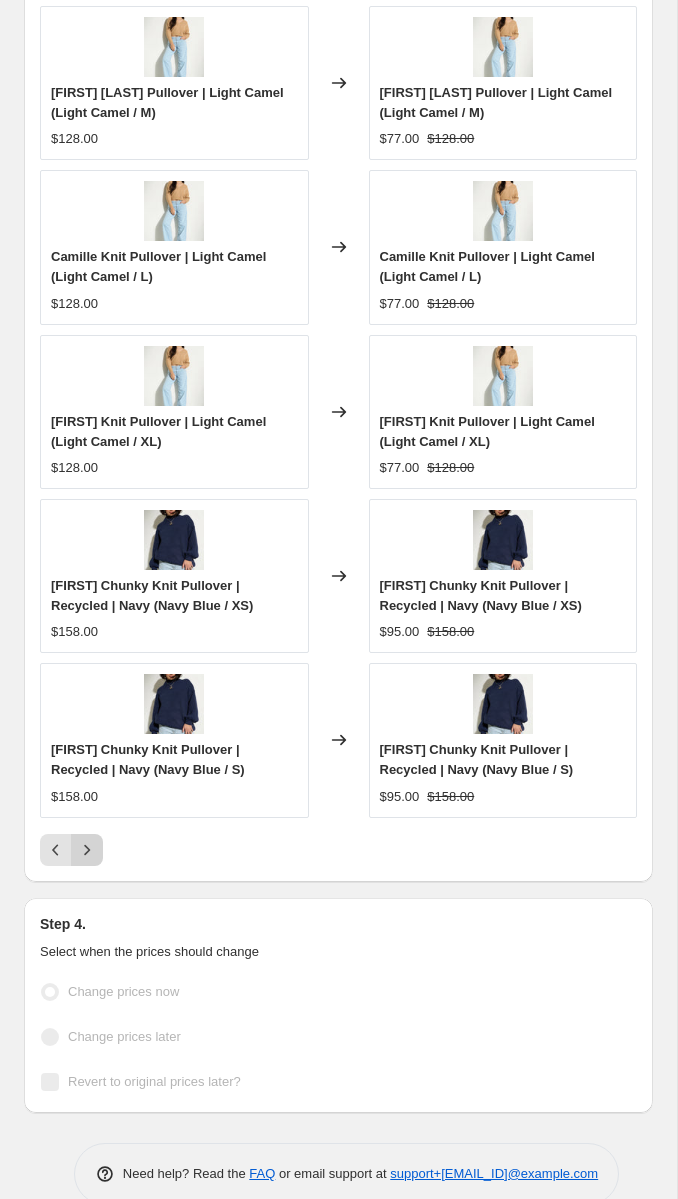 click on "Camille Knit Pullover | Light Camel (Light Camel / M) $128.00 Changed to Camille Knit Pullover | Light Camel (Light Camel / M) $77.00 $128.00 Camille Knit Pullover | Light Camel (Light Camel / L) $128.00 Changed to Camille Knit Pullover | Light Camel (Light Camel / L) $77.00 $128.00 Camille Knit Pullover | Light Camel (Light Camel / XL) $128.00 Changed to Camille Knit Pullover | Light Camel (Light Camel / XL) $77.00 $128.00 Bellamy Chunky Knit Pullover | Recycled | Navy (Navy Blue / XS) $158.00 Changed to Bellamy Chunky Knit Pullover | Recycled | Navy (Navy Blue / XS) $95.00 $158.00 Bellamy Chunky Knit Pullover | Recycled | Navy (Navy Blue / S) $158.00 Changed to Bellamy Chunky Knit Pullover | Recycled | Navy (Navy Blue / S) $95.00 $158.00" at bounding box center [338, 436] 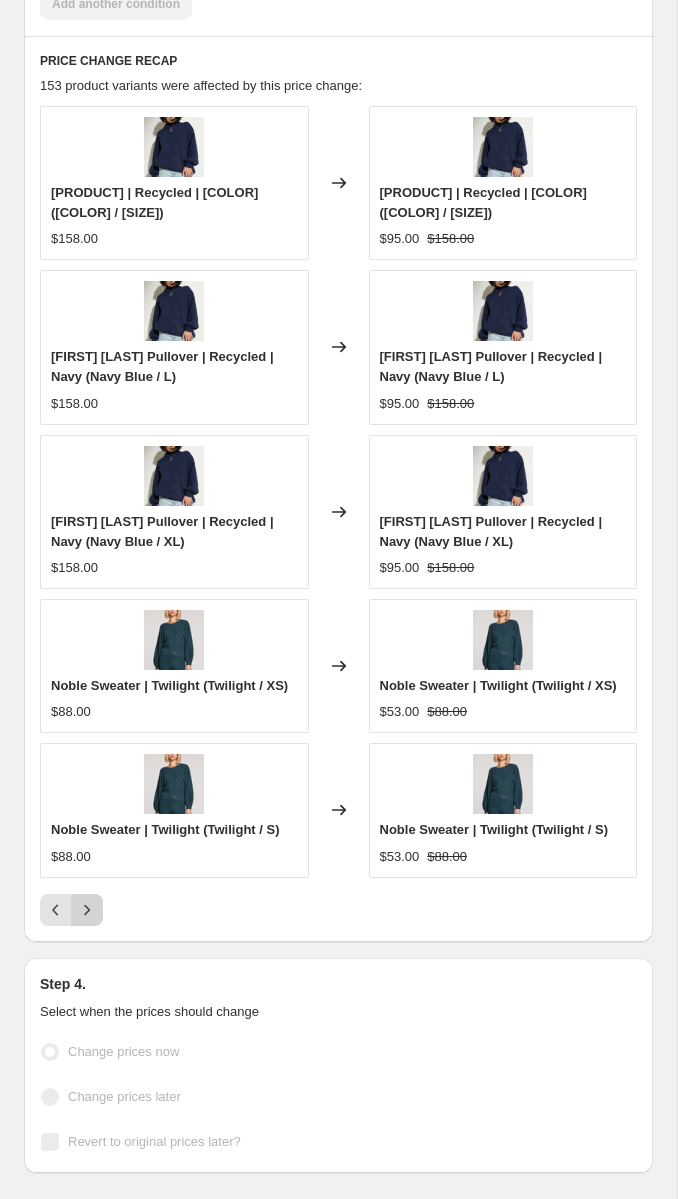 scroll, scrollTop: 3076, scrollLeft: 0, axis: vertical 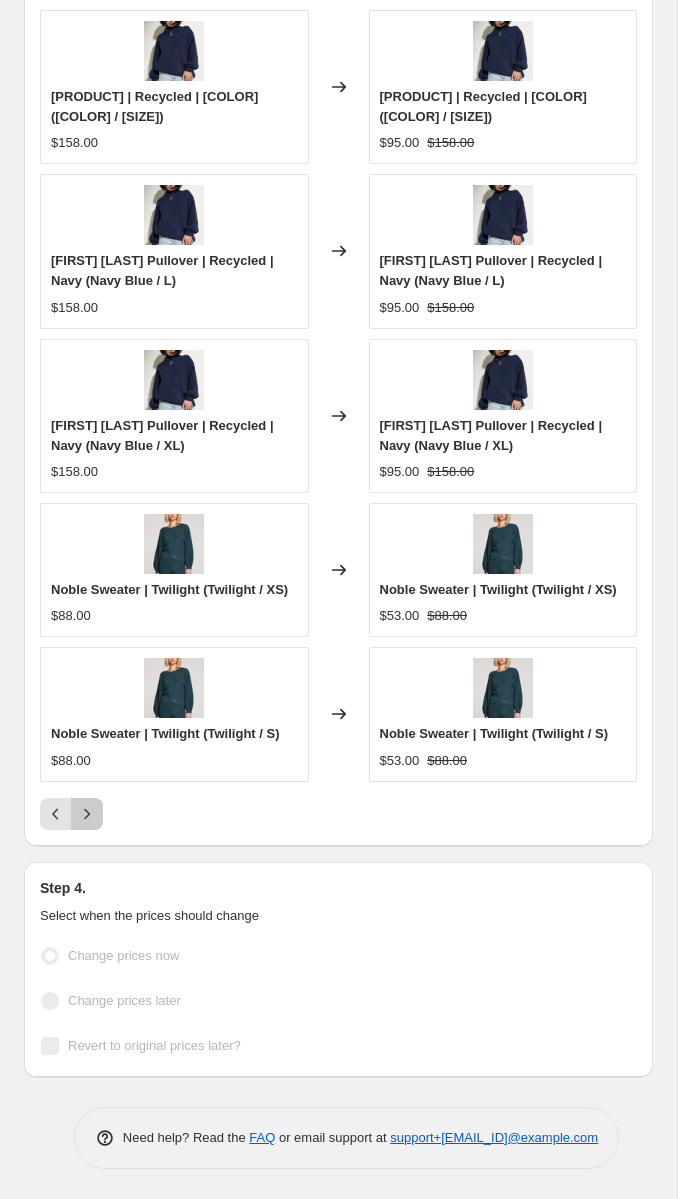 click 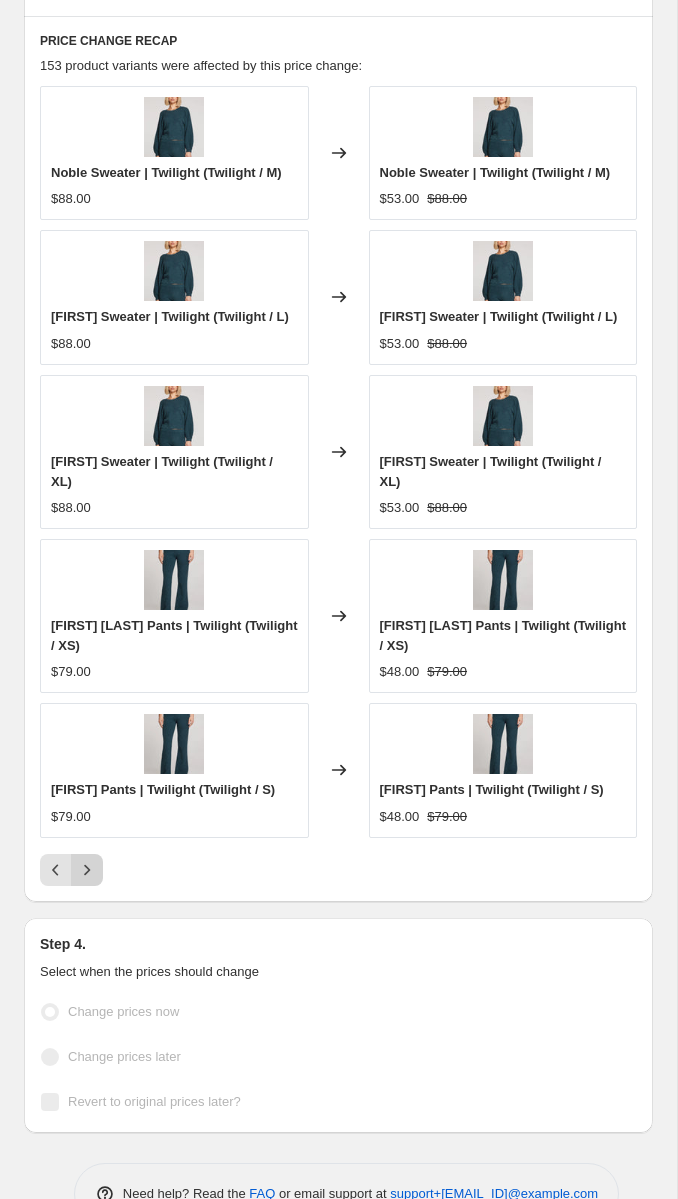 scroll, scrollTop: 2996, scrollLeft: 0, axis: vertical 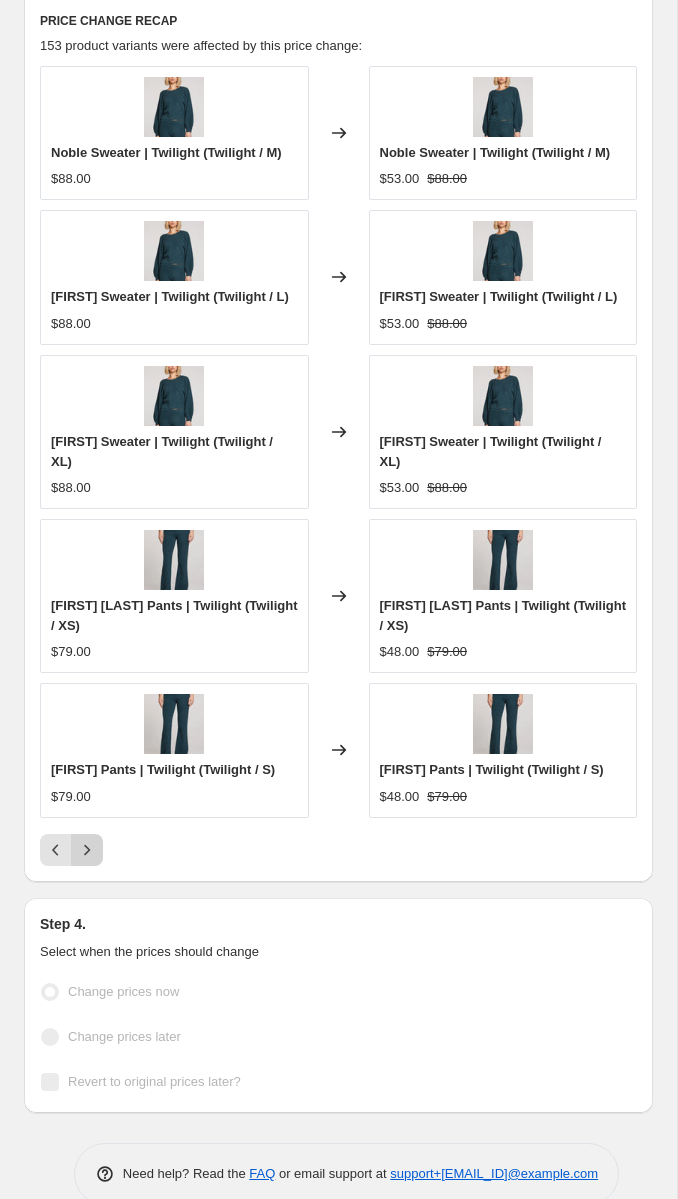 click 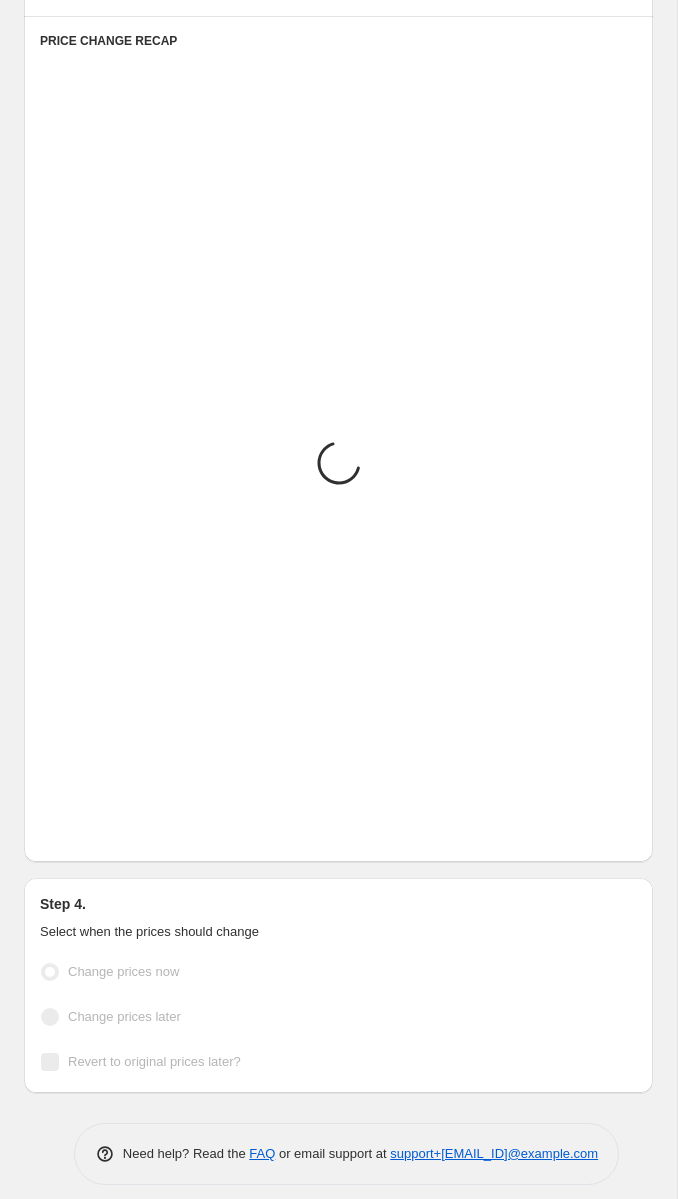 scroll, scrollTop: 2996, scrollLeft: 0, axis: vertical 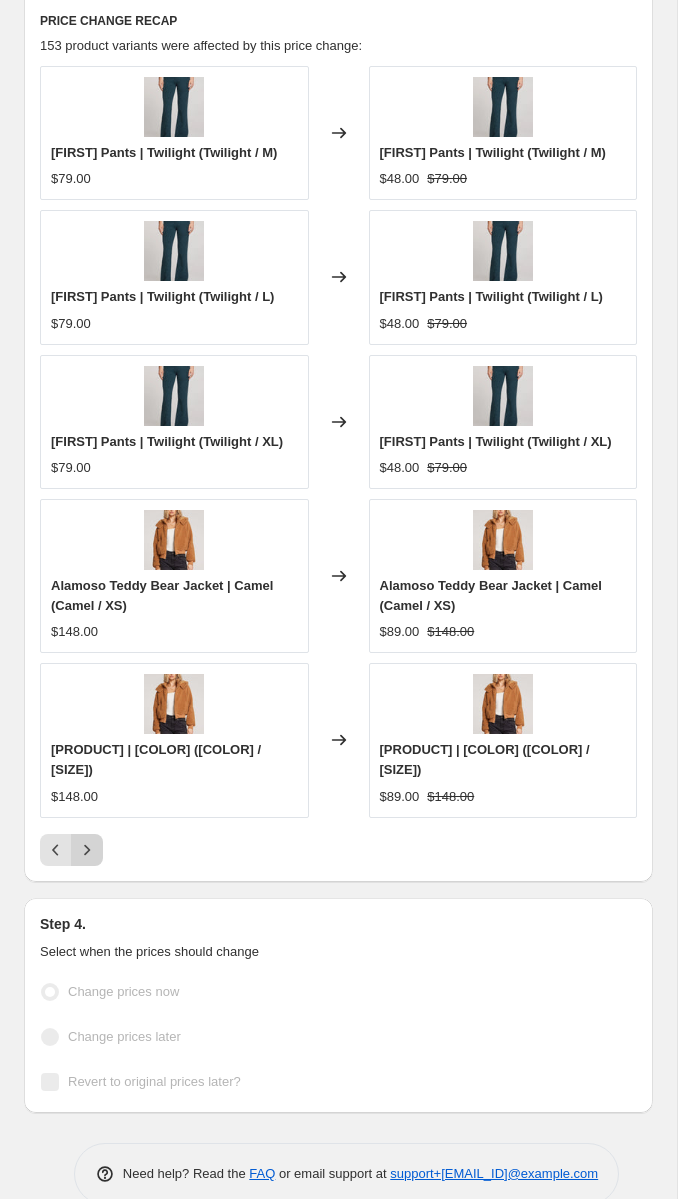 click 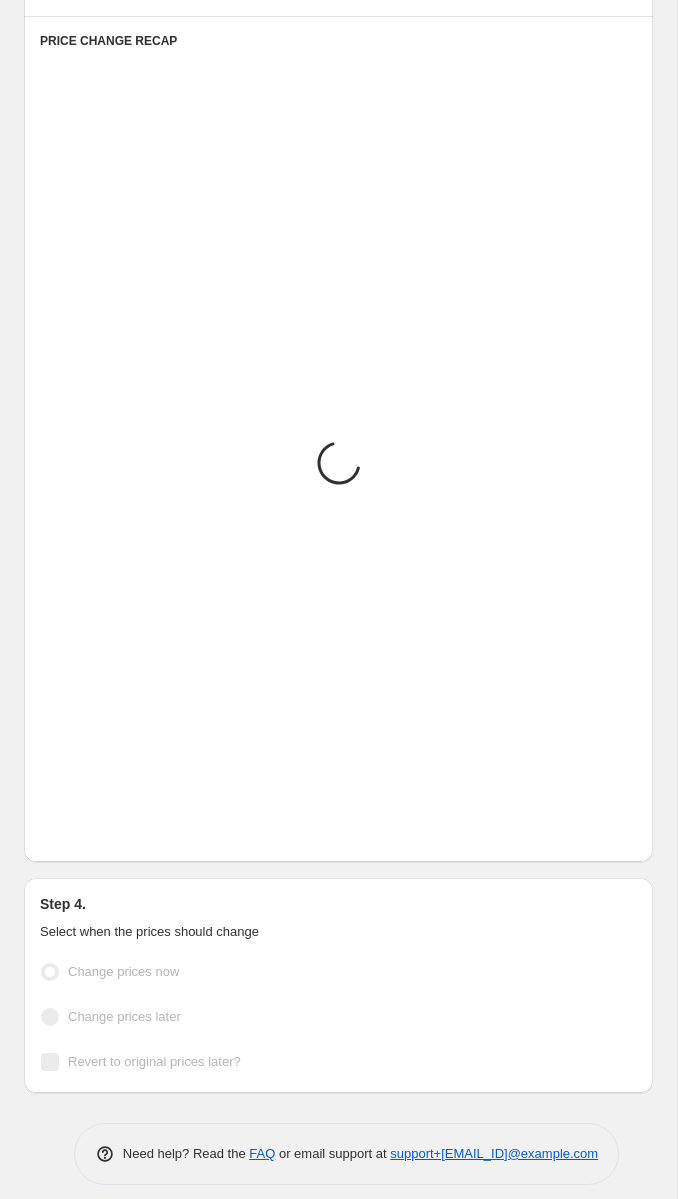 scroll, scrollTop: 3016, scrollLeft: 0, axis: vertical 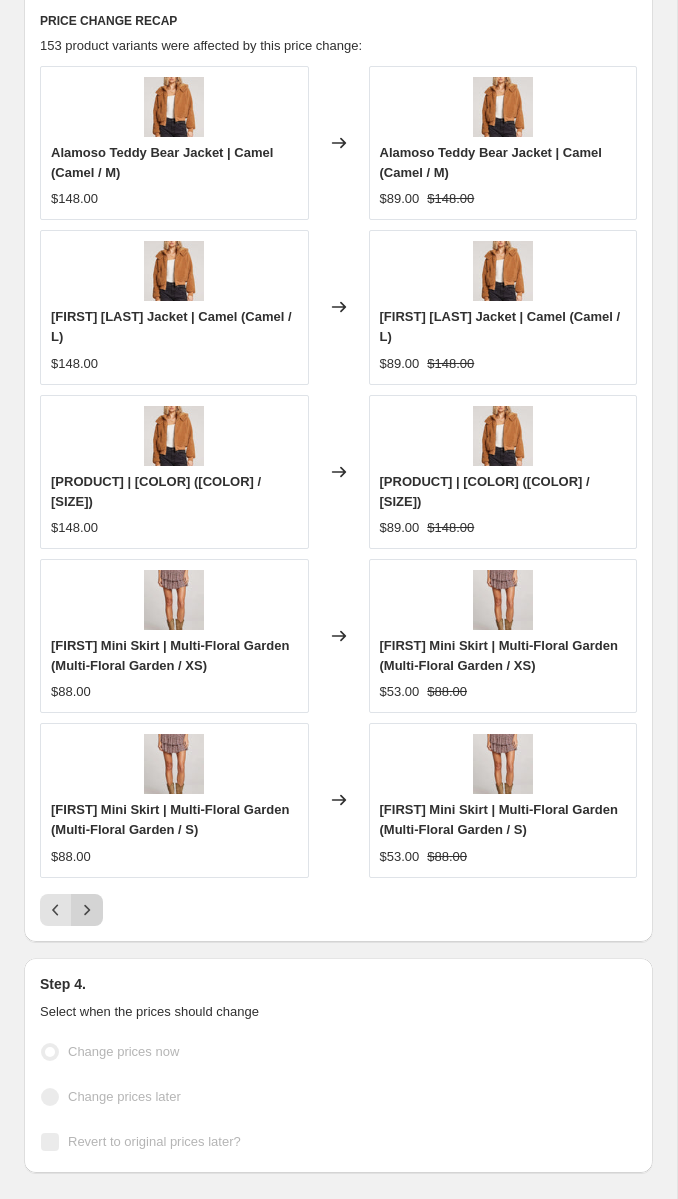 click 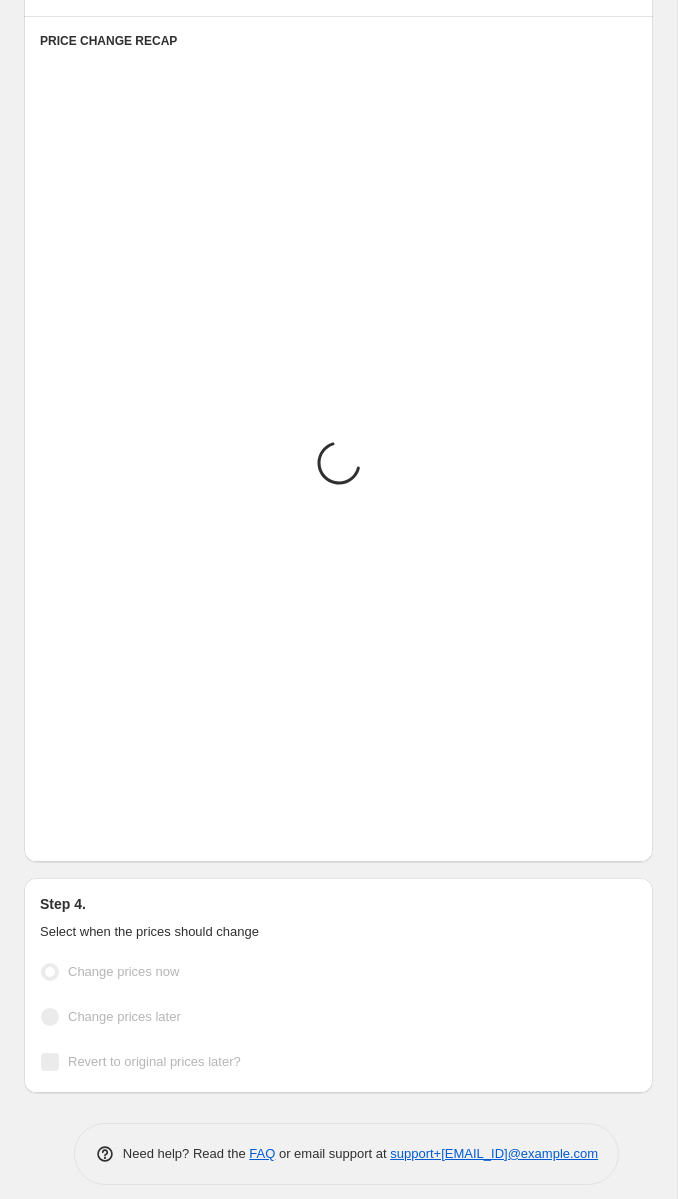 scroll, scrollTop: 3016, scrollLeft: 0, axis: vertical 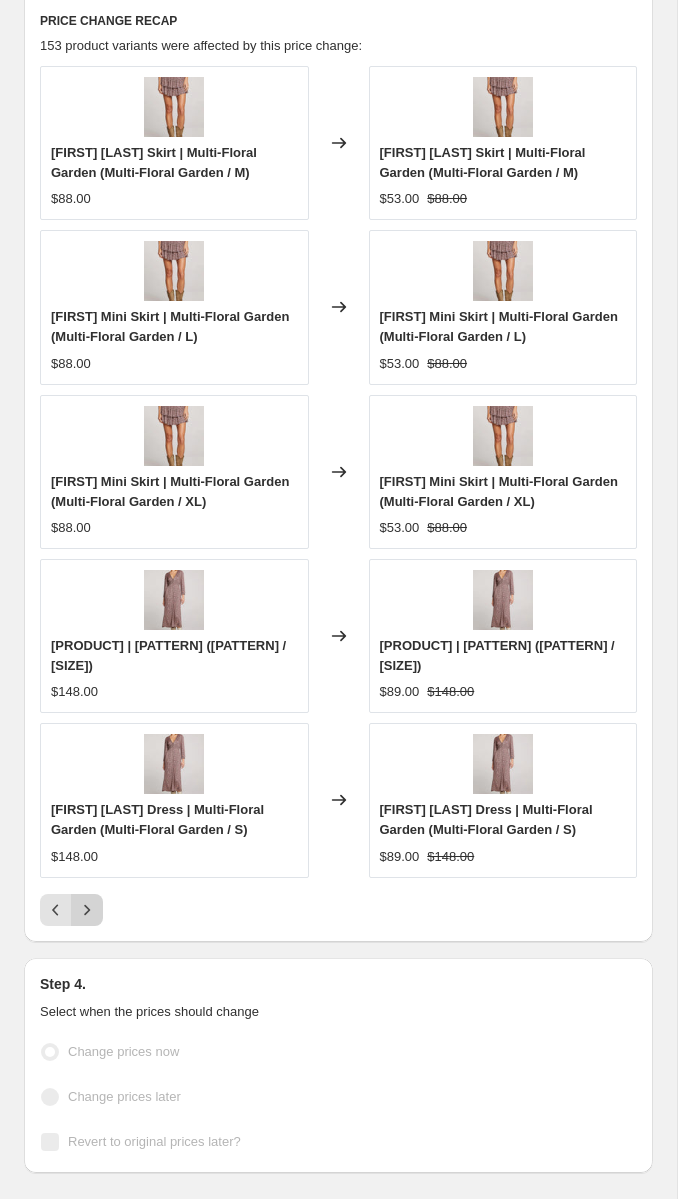 click 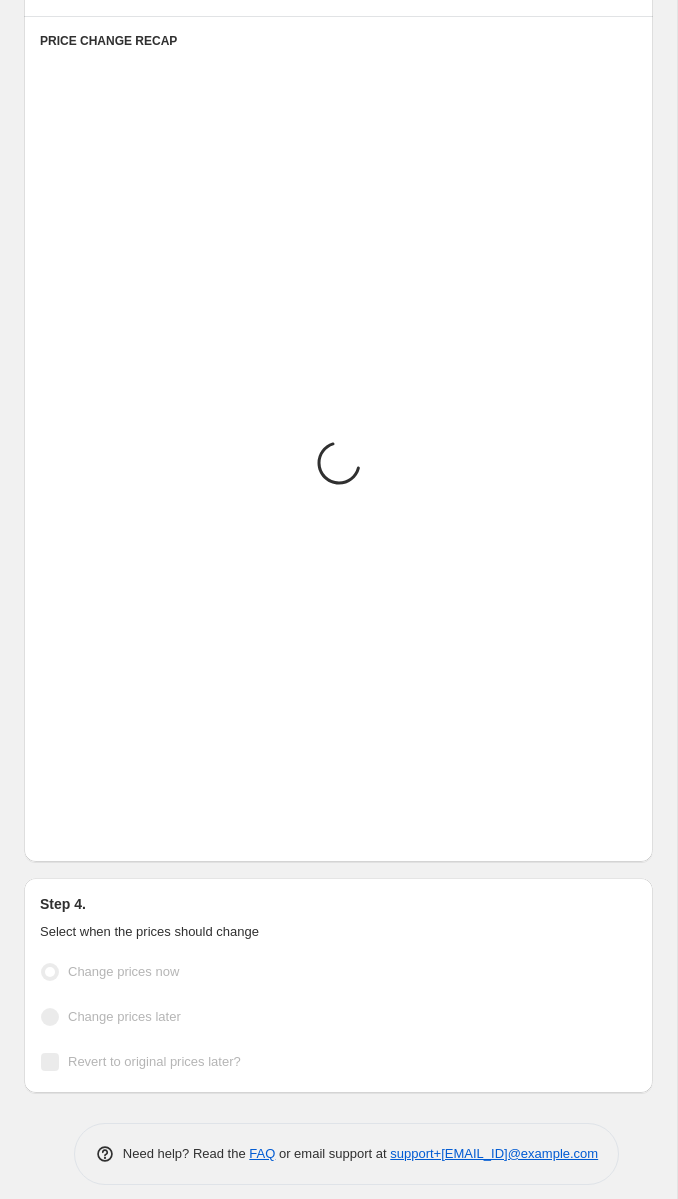 scroll, scrollTop: 3016, scrollLeft: 0, axis: vertical 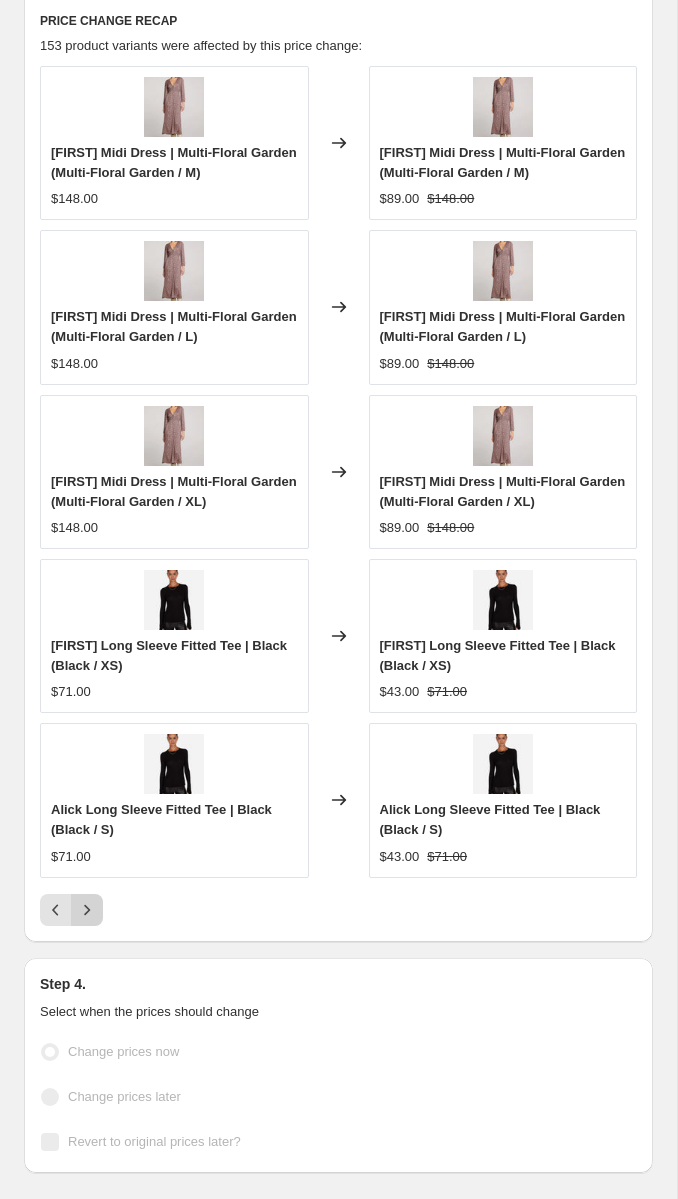 click 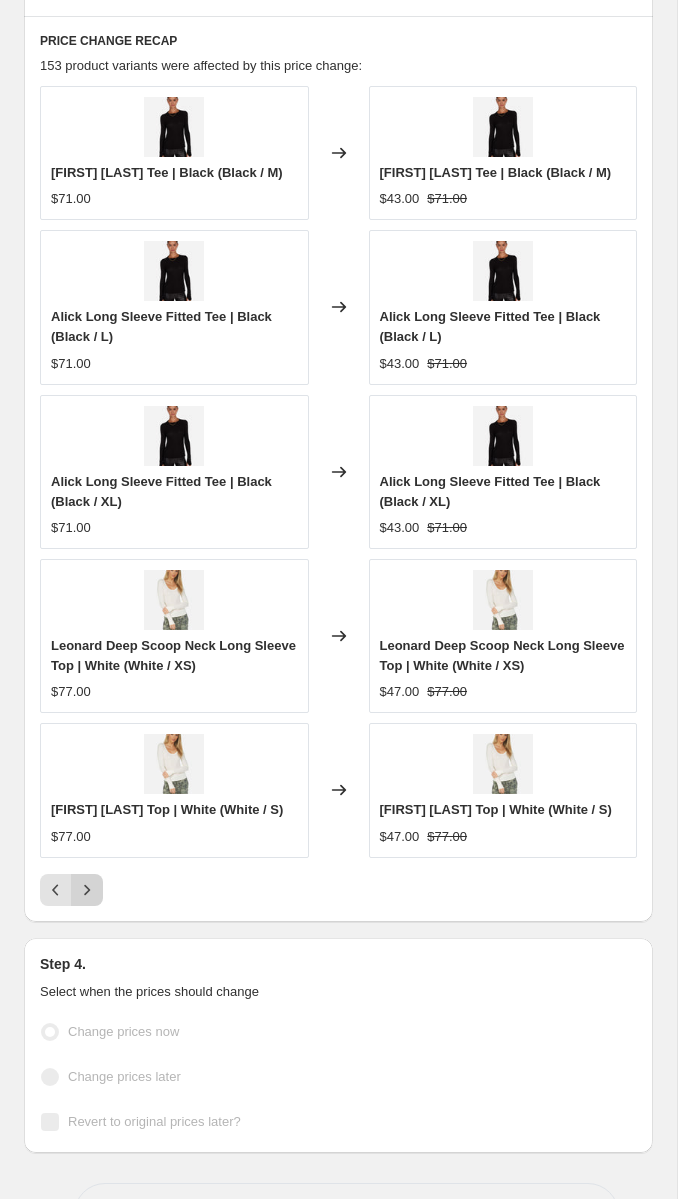 scroll, scrollTop: 3016, scrollLeft: 0, axis: vertical 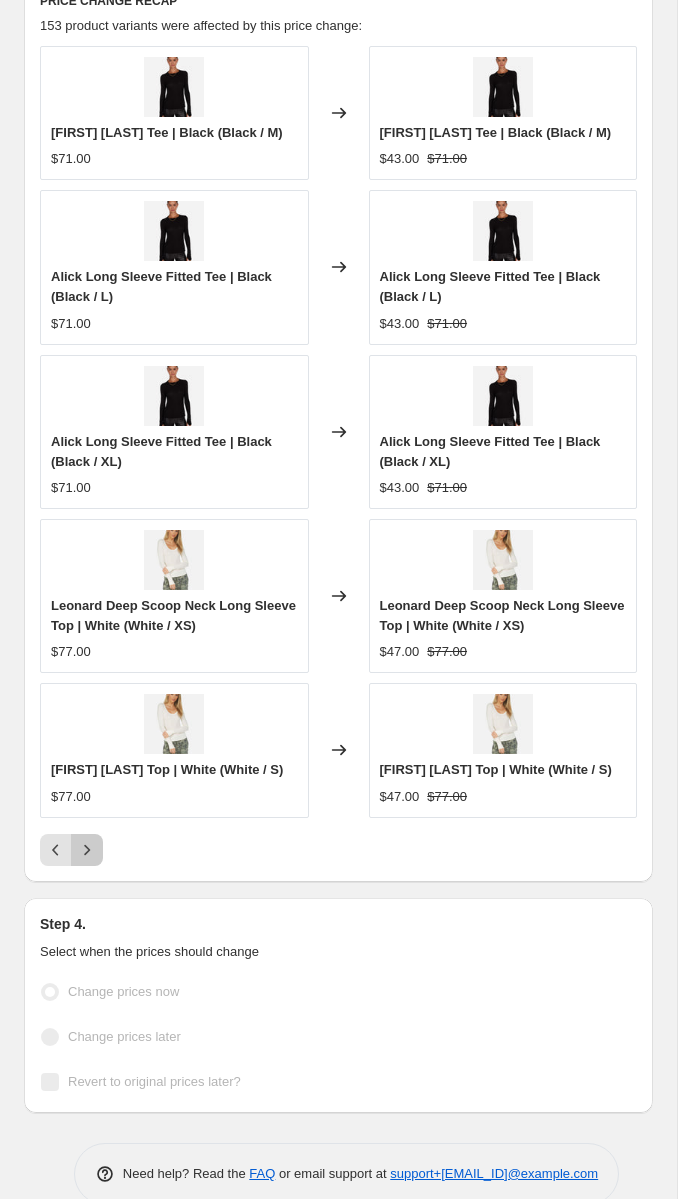 click 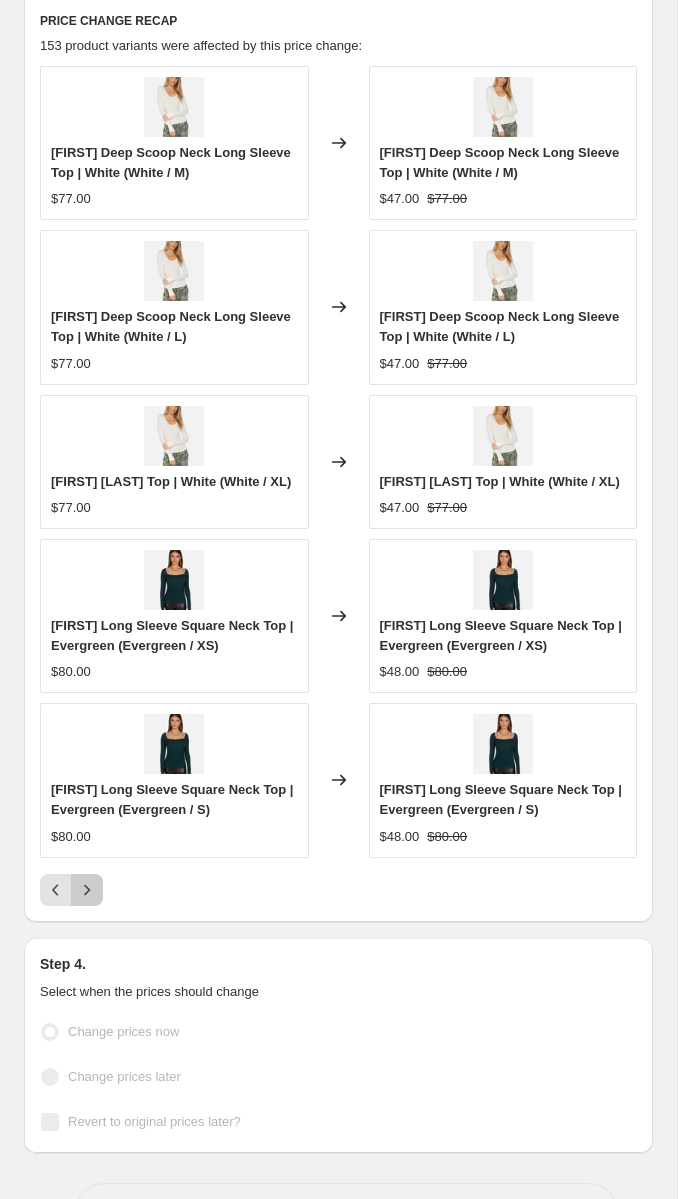 click 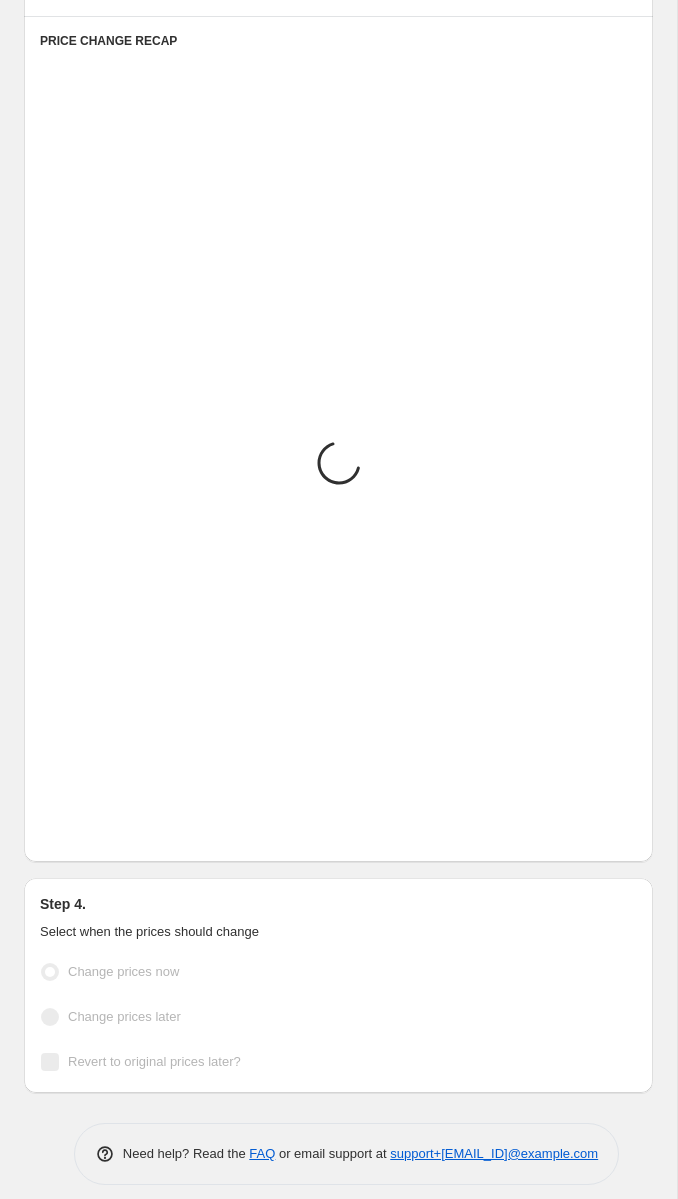 scroll, scrollTop: 3016, scrollLeft: 0, axis: vertical 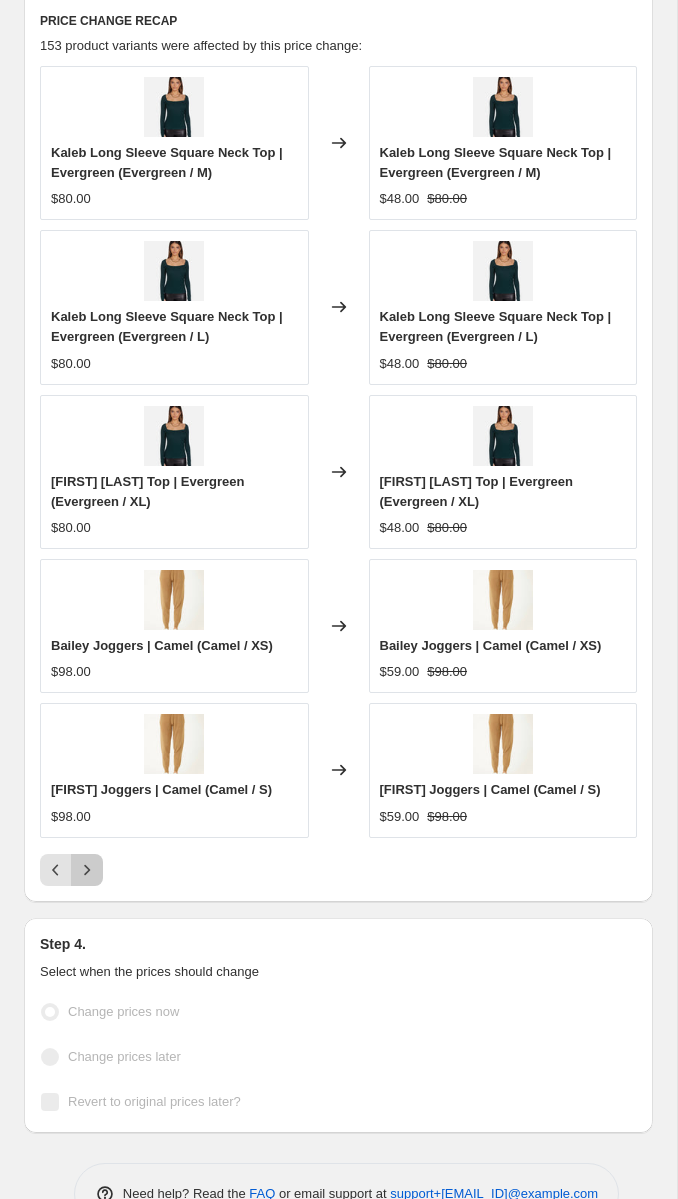 click 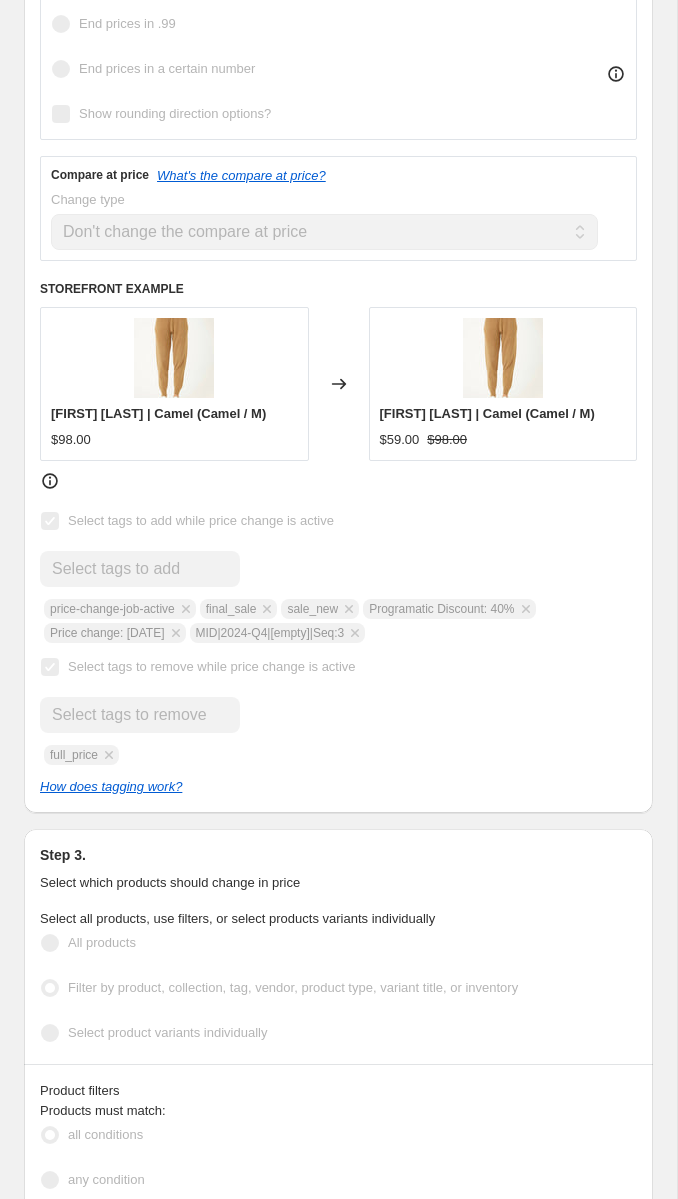 scroll, scrollTop: 0, scrollLeft: 0, axis: both 